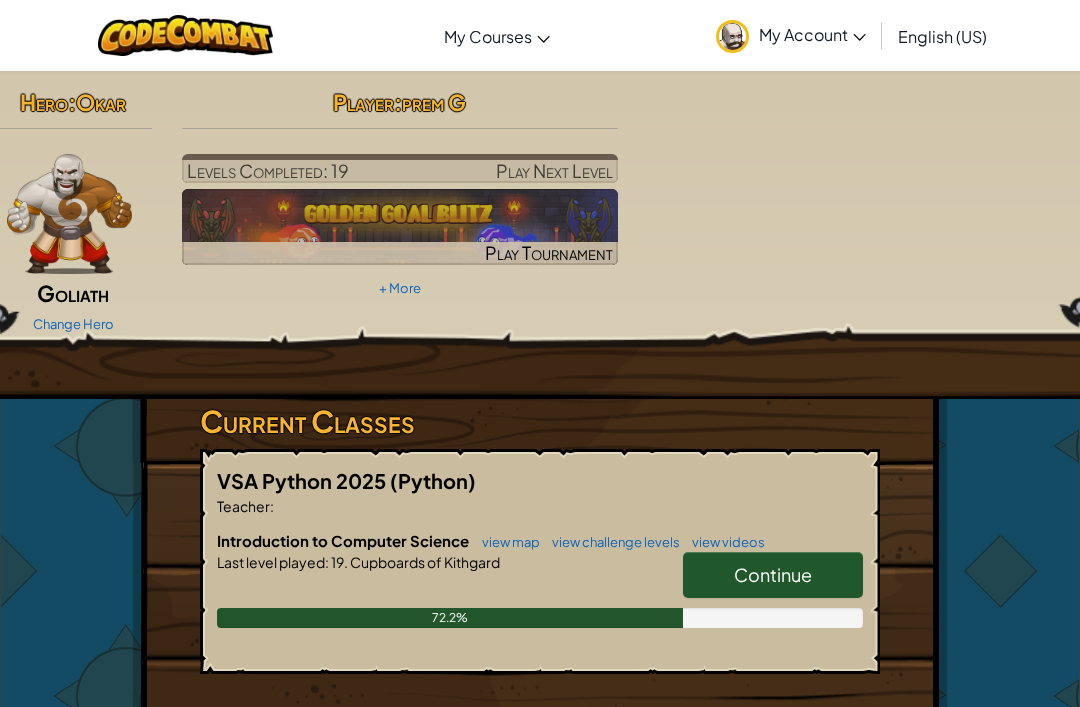 scroll, scrollTop: 0, scrollLeft: 0, axis: both 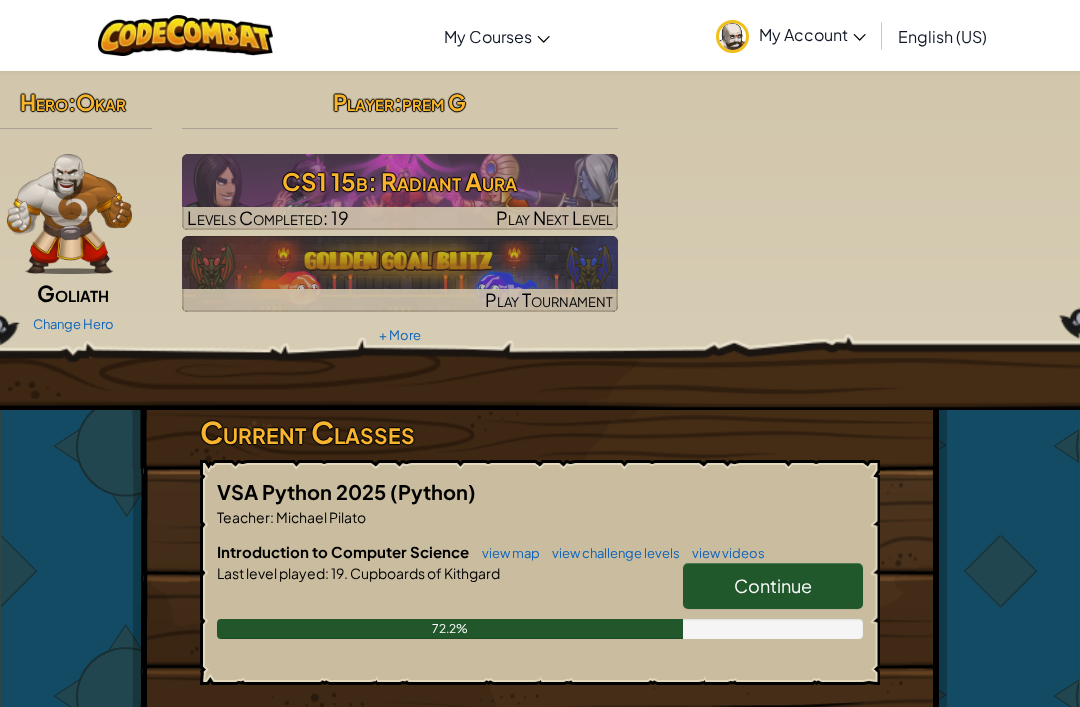 click on "Continue" at bounding box center [773, 586] 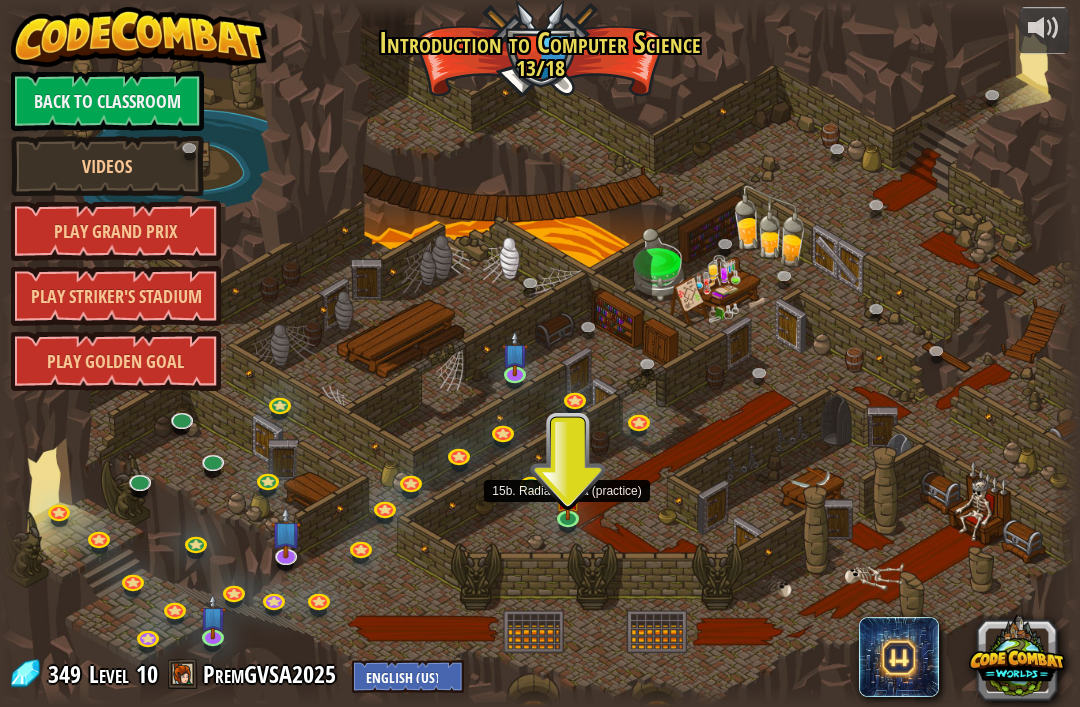 click at bounding box center [567, 497] 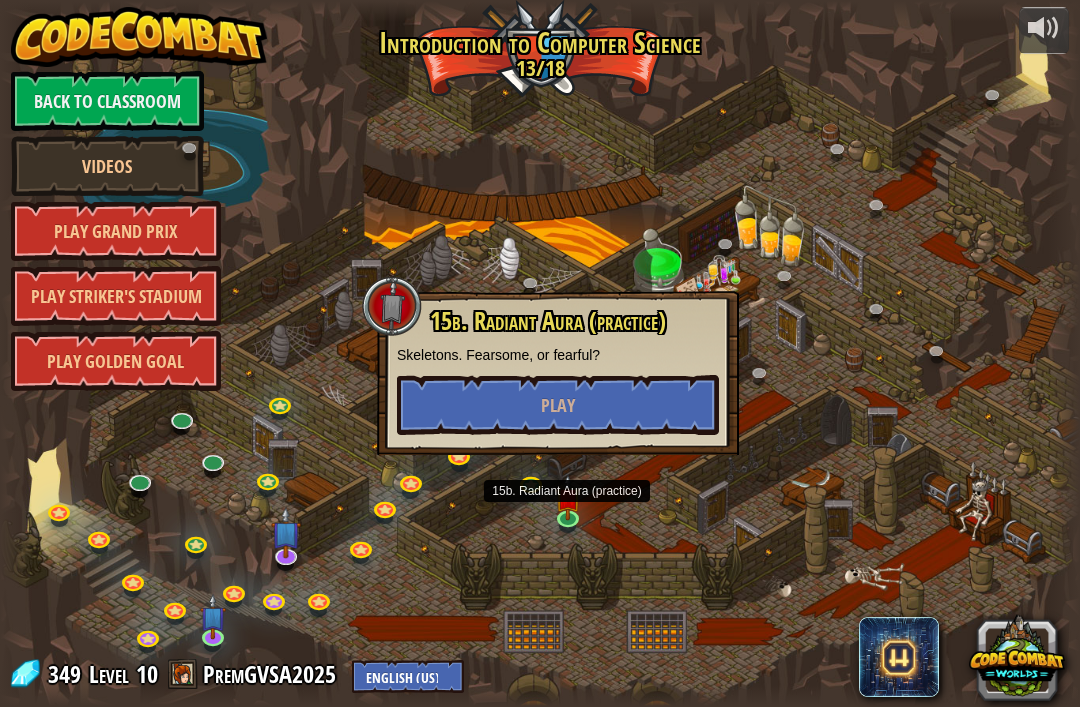 click on "Play" at bounding box center [558, 405] 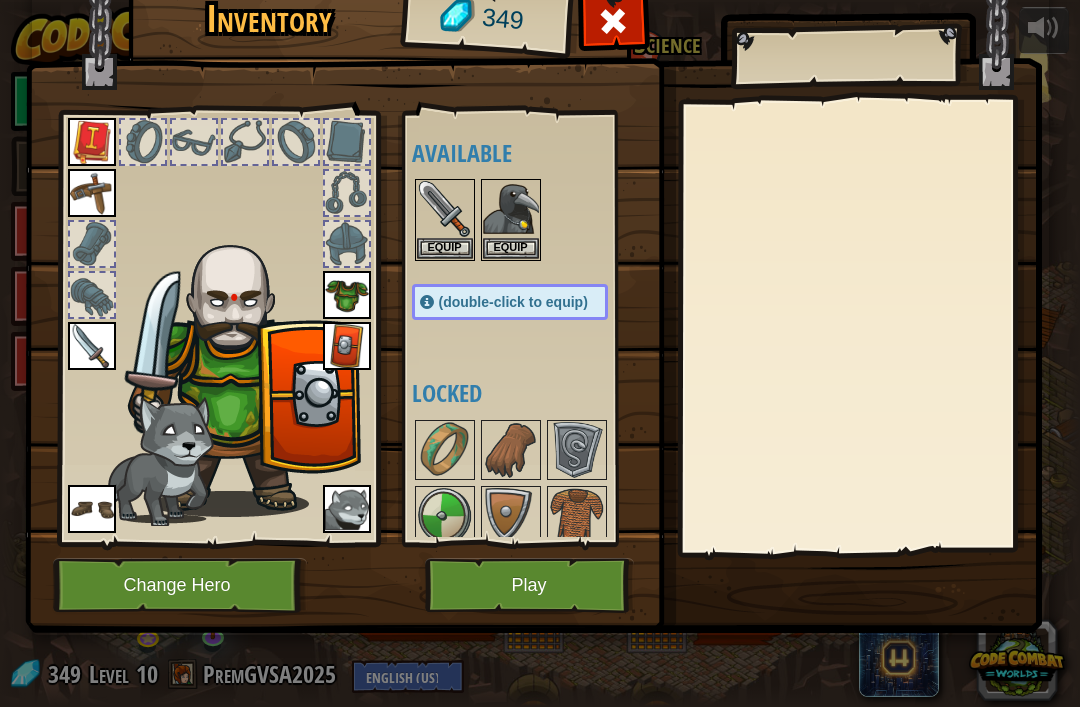 click on "Equip" at bounding box center (445, 248) 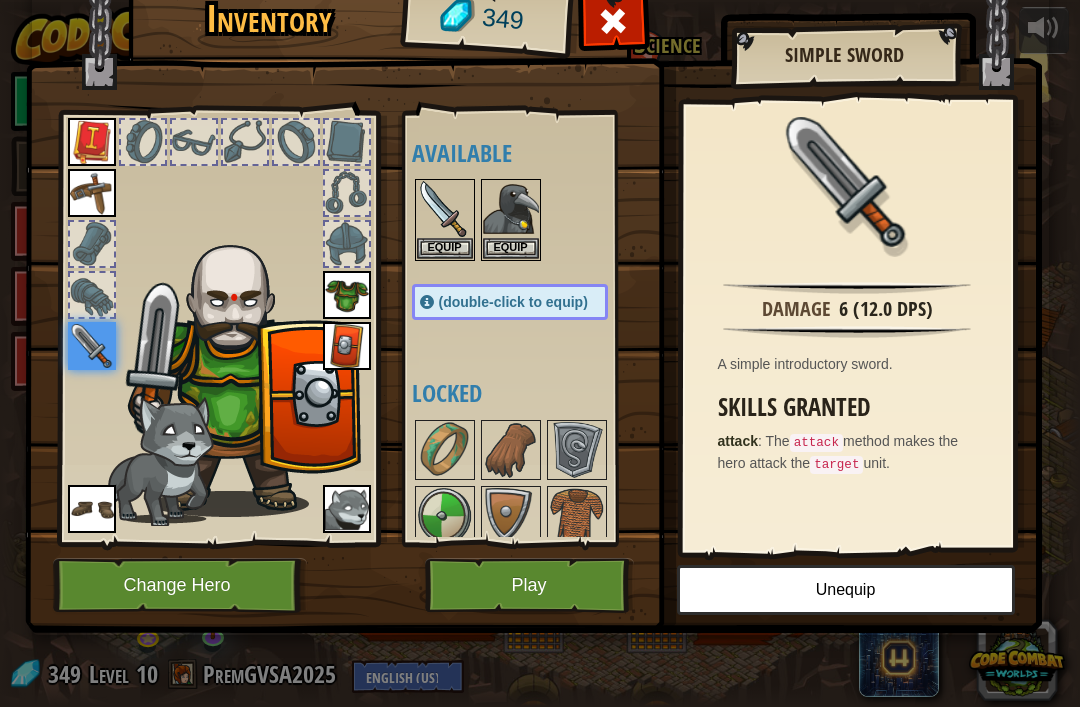 click on "Equip" at bounding box center (445, 248) 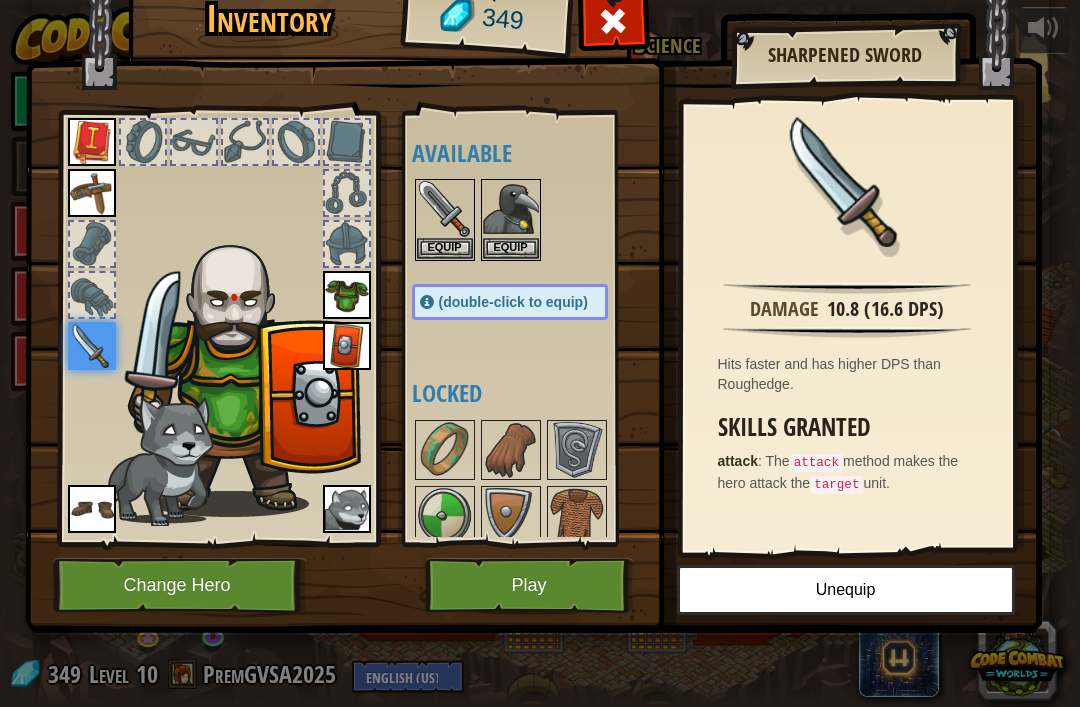 click on "Equip" at bounding box center [511, 248] 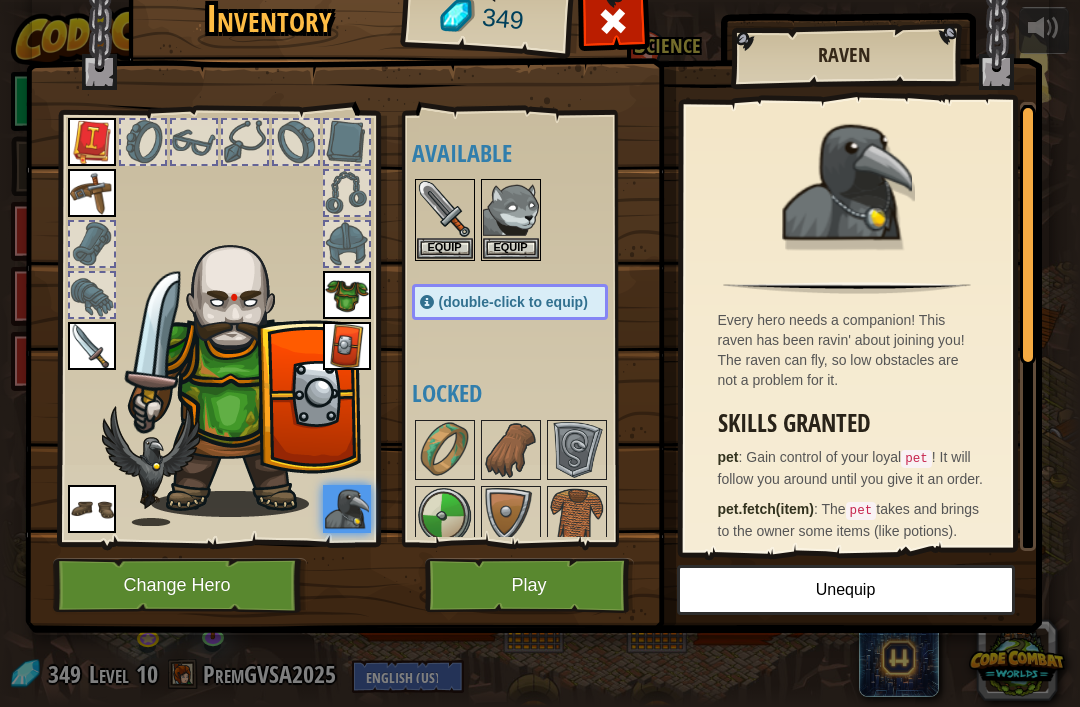 click on "Equip" at bounding box center [511, 248] 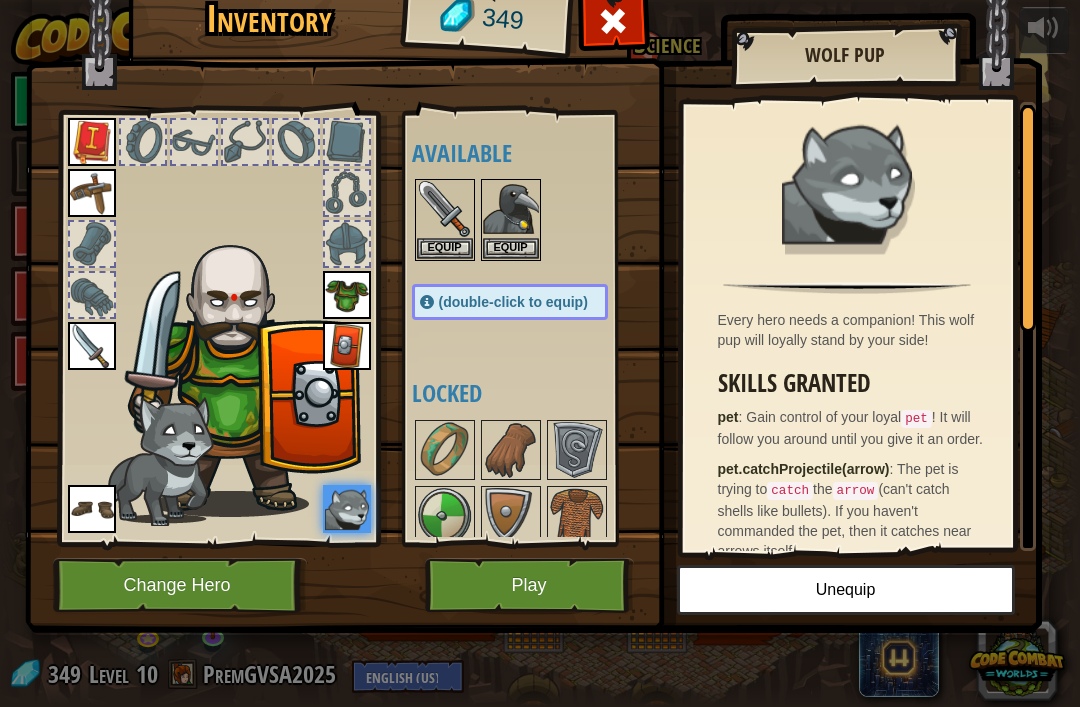 click on "Play" at bounding box center [529, 585] 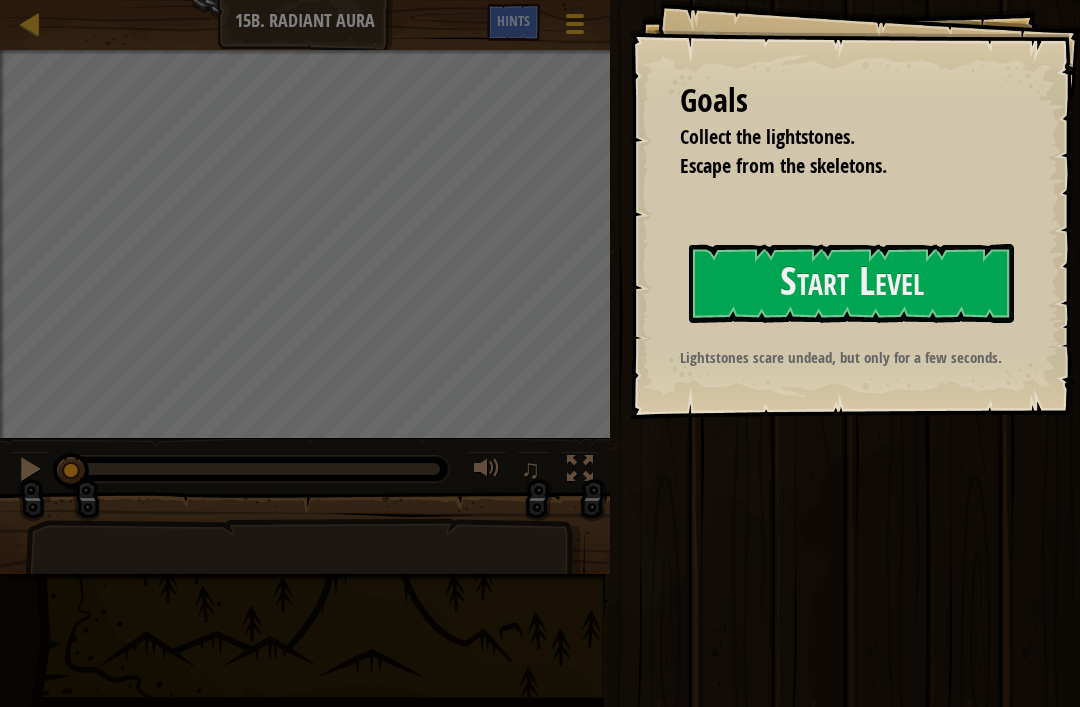 click on "Start Level" at bounding box center (851, 283) 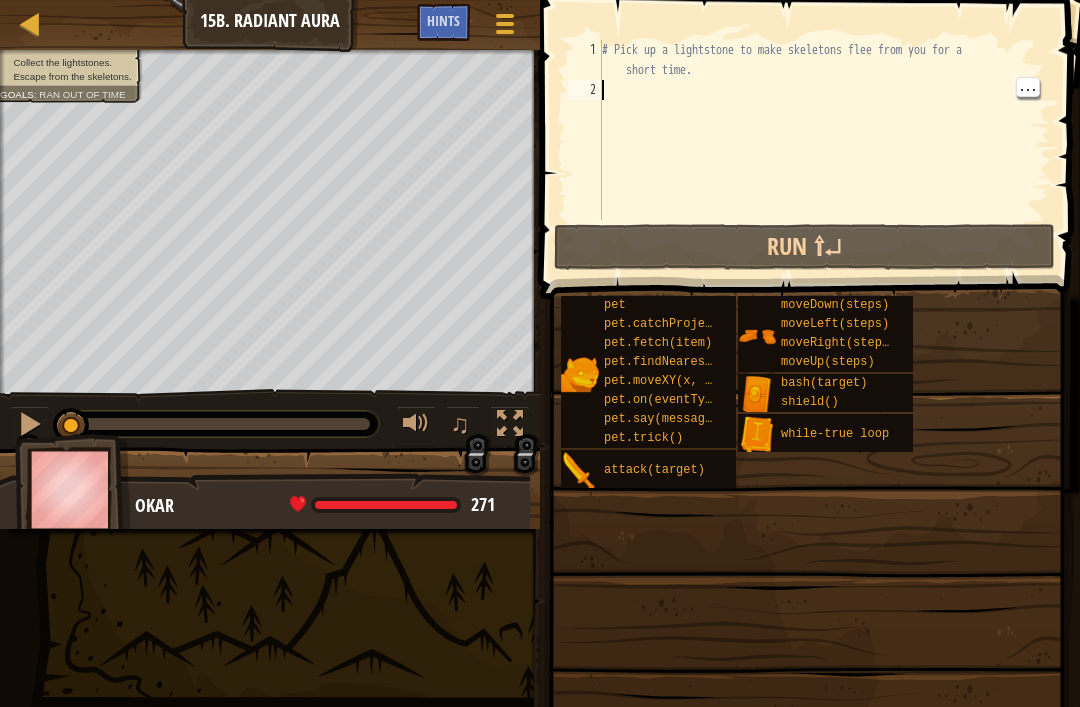 type on "# Pick up a lightstone to make skeletons flee from you for a short time." 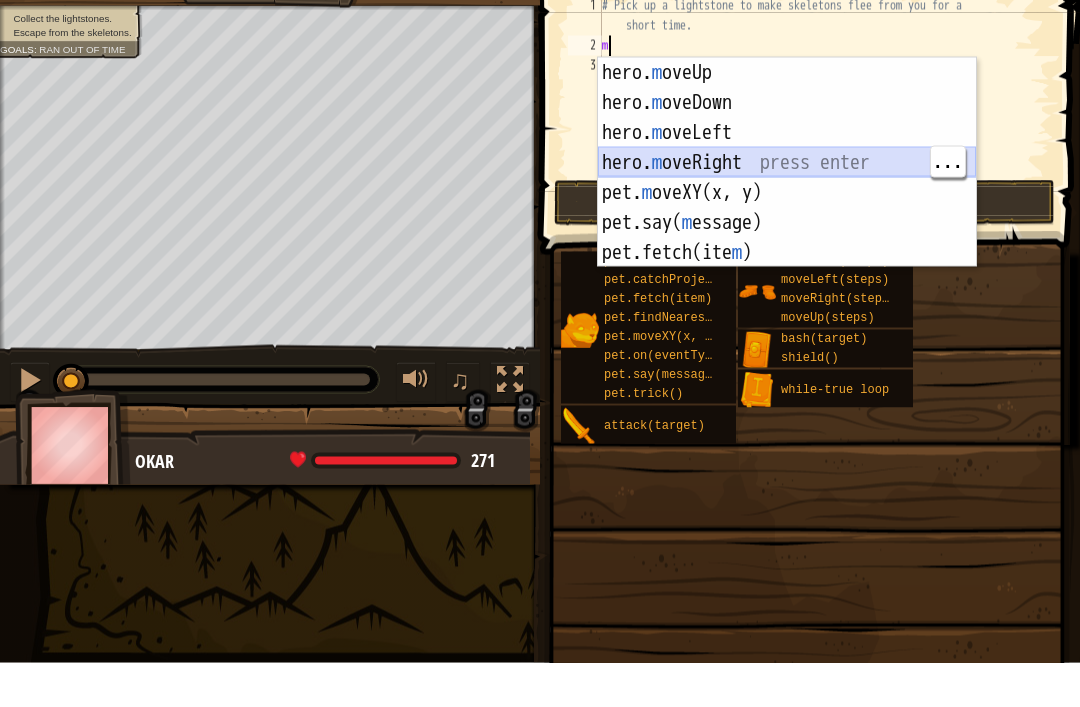 click on "hero. m oveUp press enter hero. m oveDown press enter hero. m oveLeft press enter hero. m oveRight press enter pet. m oveXY(x, y) press enter pet.say( m essage) press enter pet.fetch(ite m ) press enter" at bounding box center [787, 237] 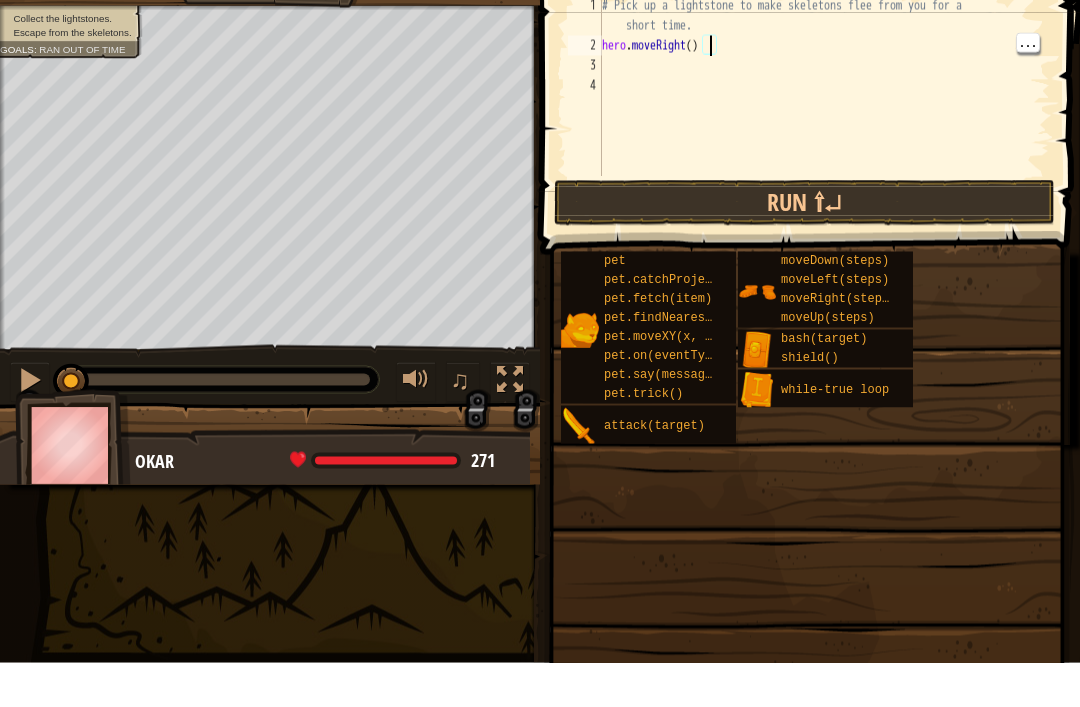 click on "# Pick up a lightstone to make skeletons flee from you for a       short time. hero . moveRight ( )" at bounding box center (824, 160) 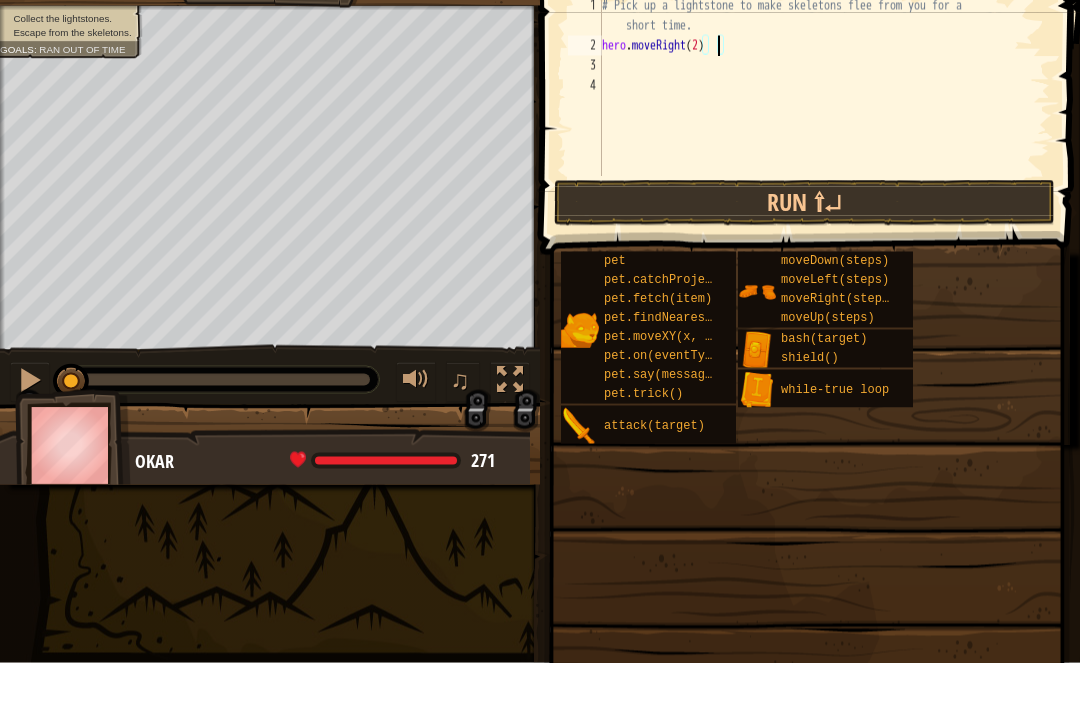 scroll, scrollTop: 10, scrollLeft: 9, axis: both 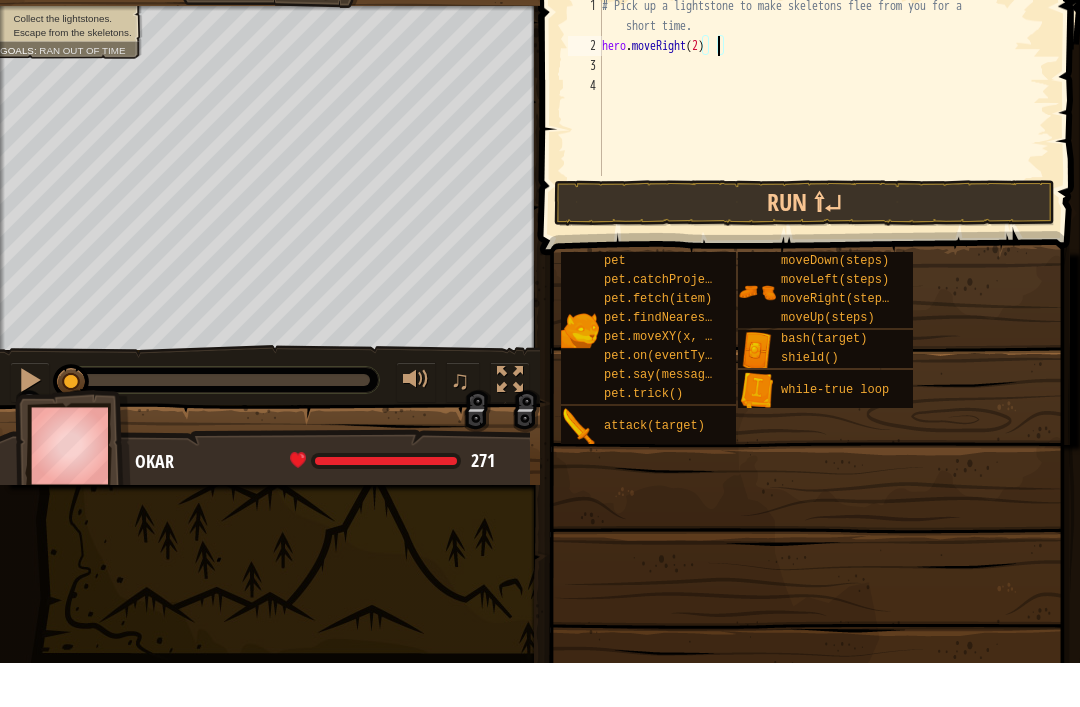 click on "Run ⇧↵" at bounding box center [804, 247] 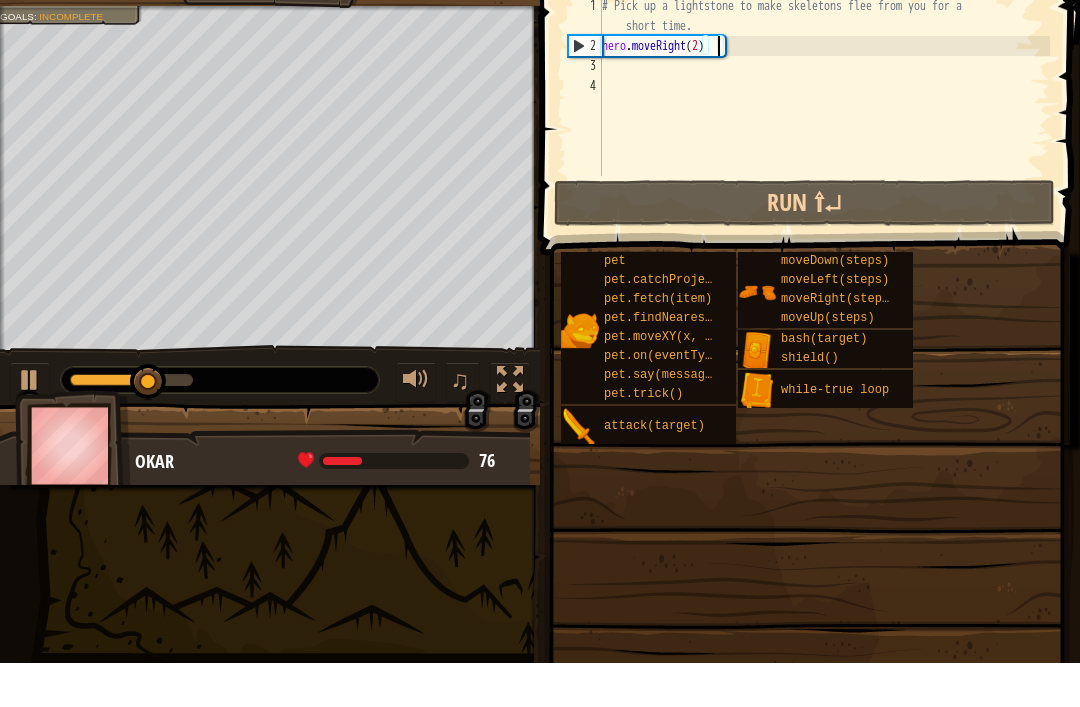 type on "# Pick up a lightstone to make skeletons flee from you for a short time." 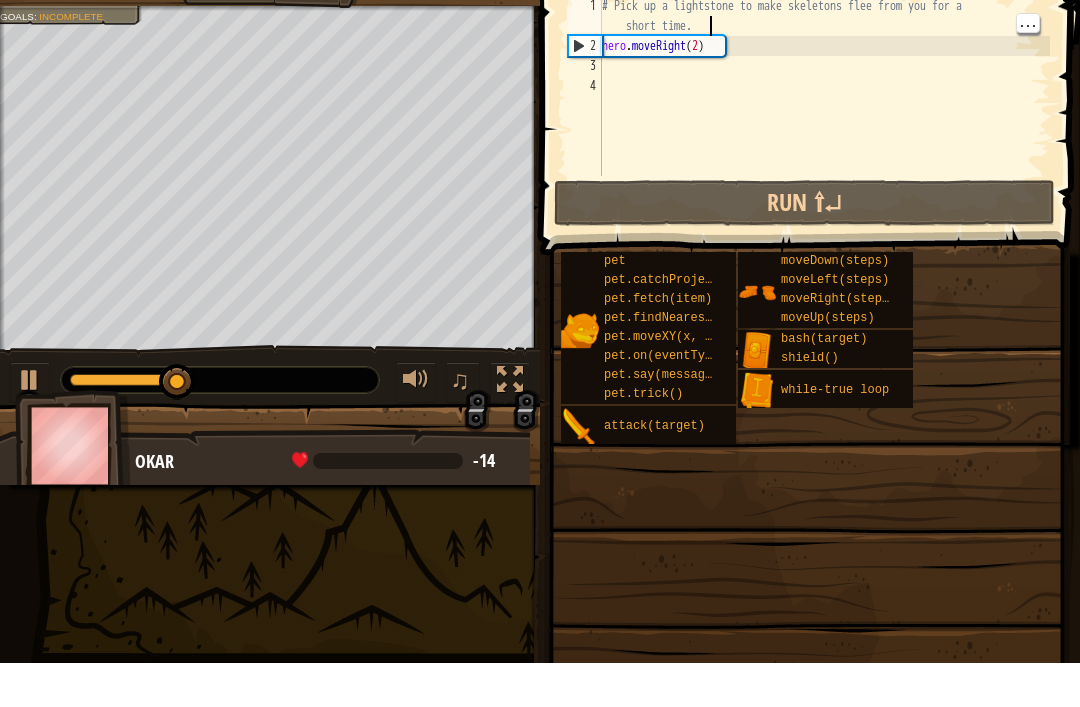 scroll, scrollTop: 10, scrollLeft: 0, axis: vertical 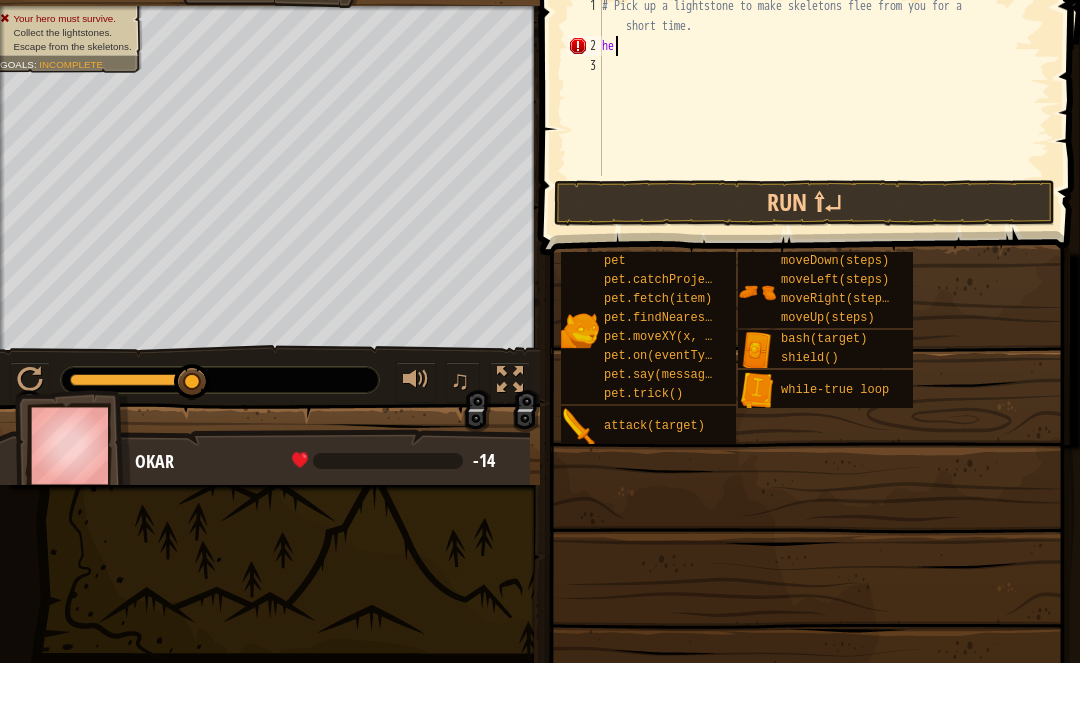 type on "h" 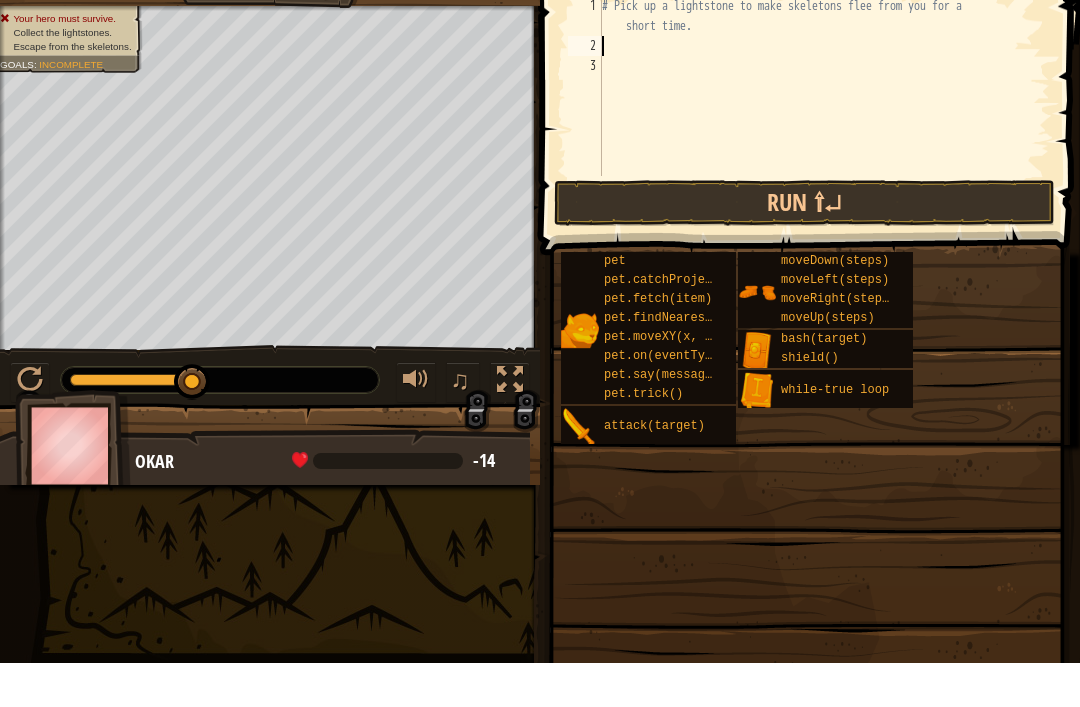 type on "m" 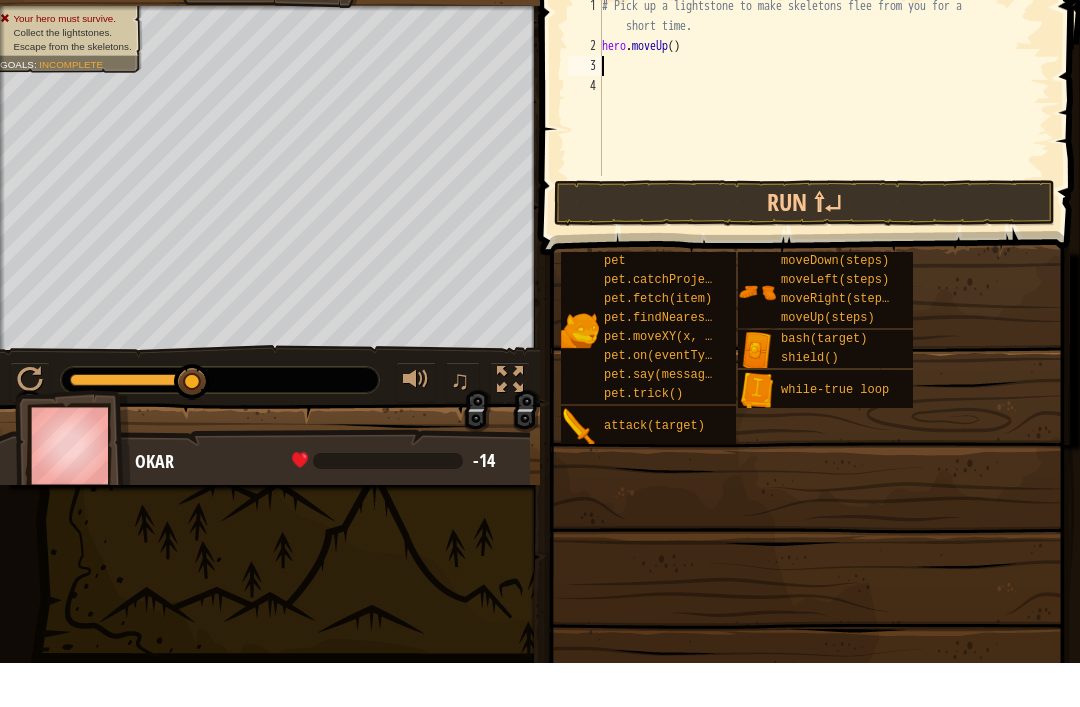type on "m" 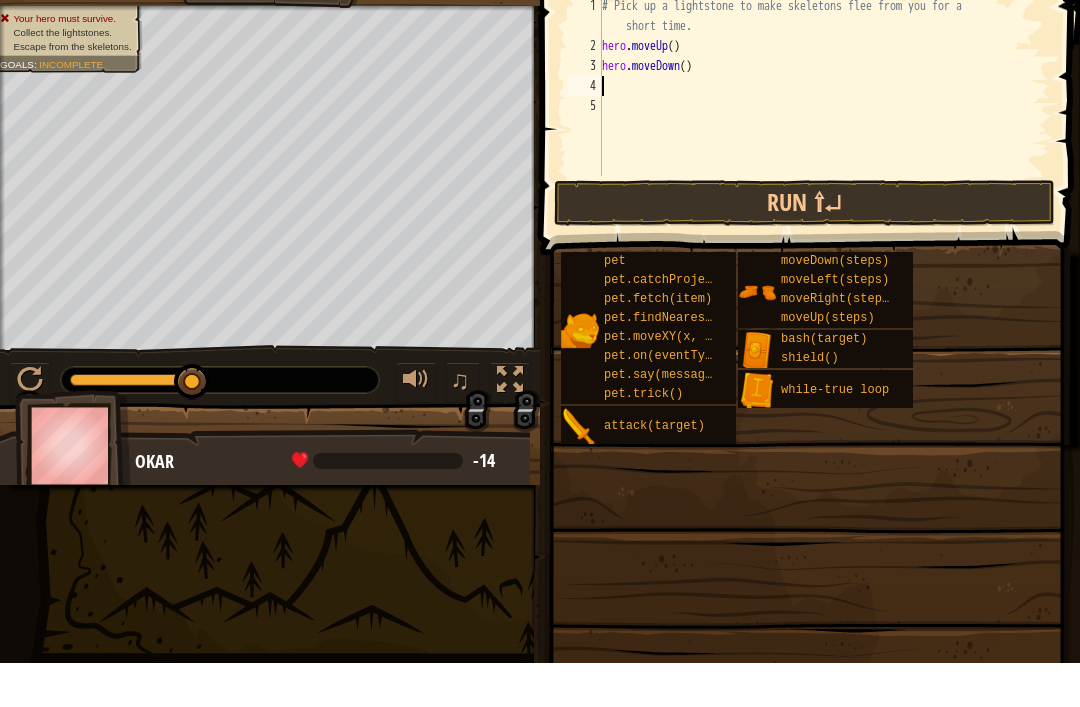type on "m" 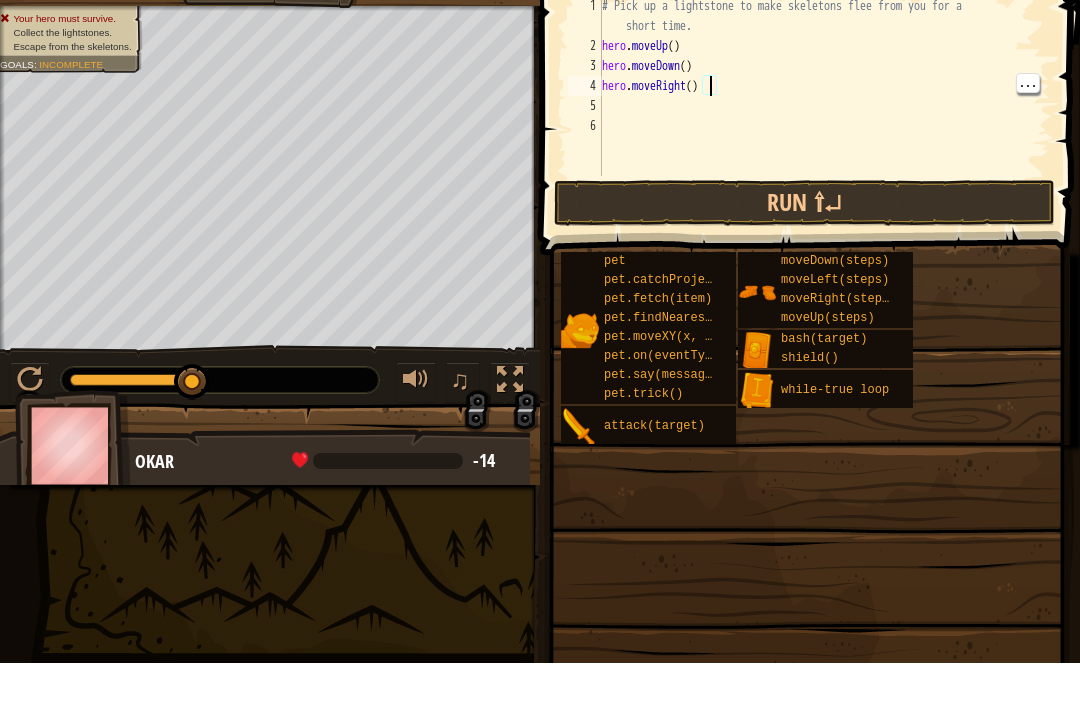 type on "hero.moveRight(w)" 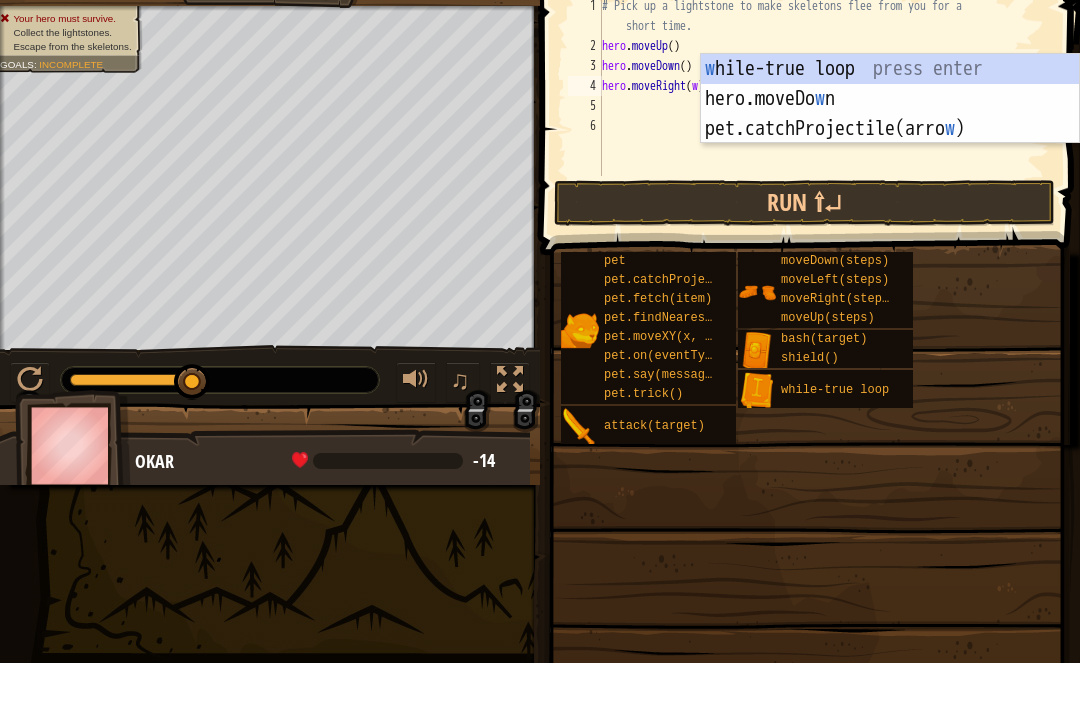 scroll, scrollTop: 10, scrollLeft: 0, axis: vertical 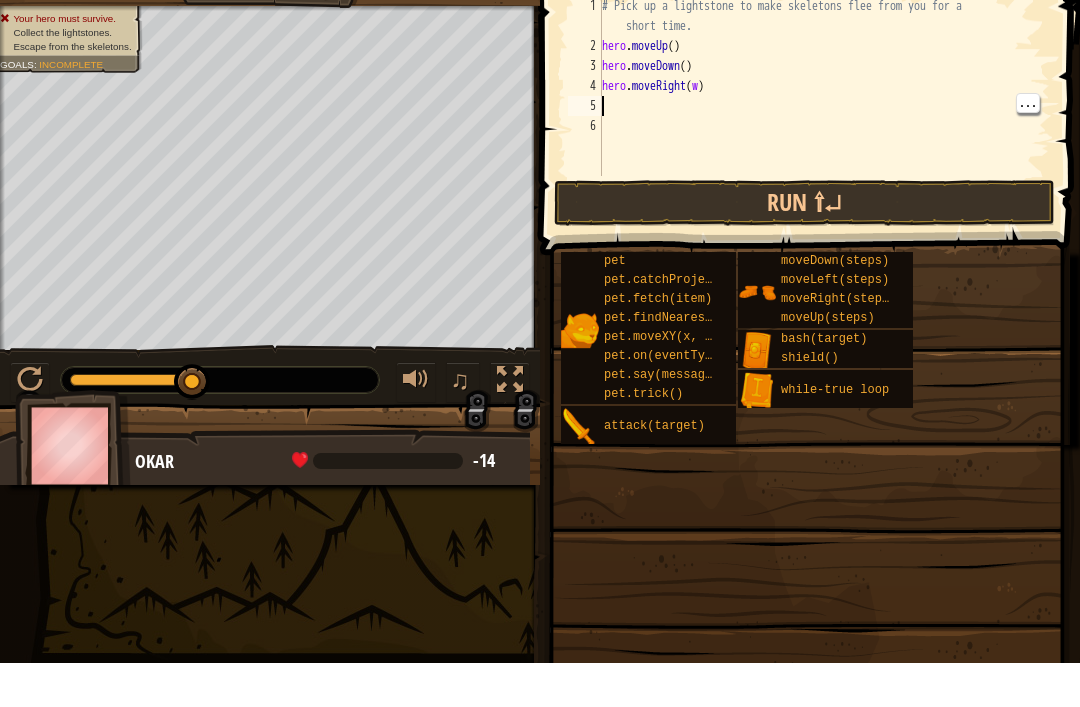 click on "# Pick up a lightstone to make skeletons flee from you for a       short time. hero . moveUp ( ) hero . moveDown ( ) hero . moveRight ( w )" at bounding box center (824, 160) 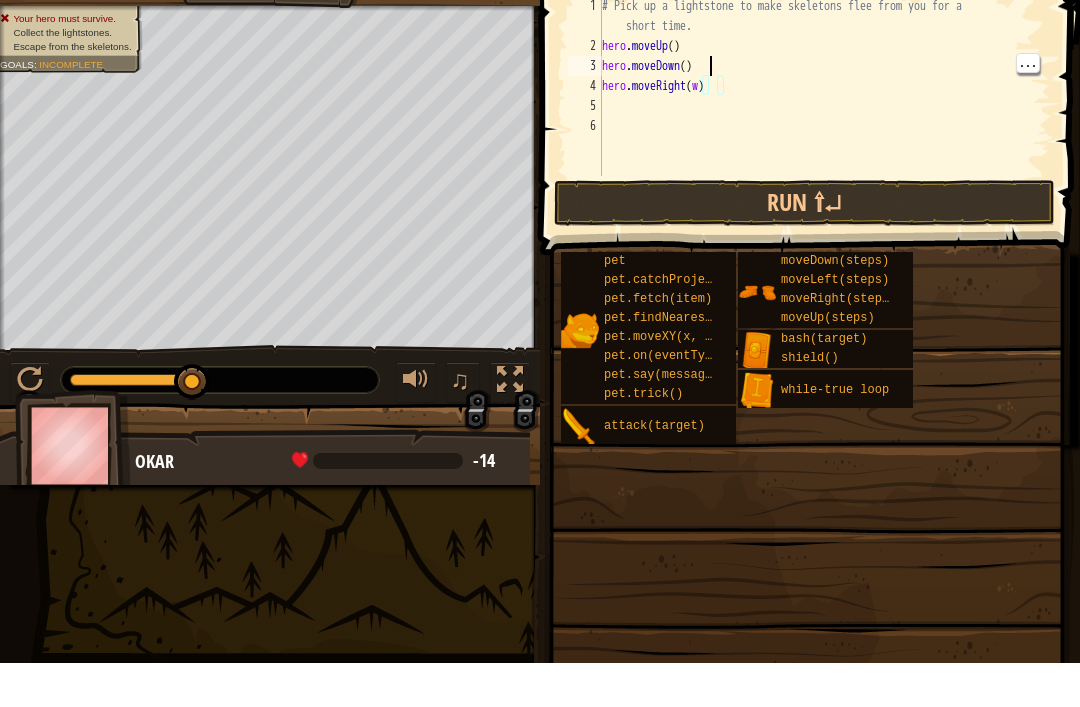 click on "# Pick up a lightstone to make skeletons flee from you for a       short time. hero . moveUp ( ) hero . moveDown ( ) hero . moveRight ( w )" at bounding box center (824, 160) 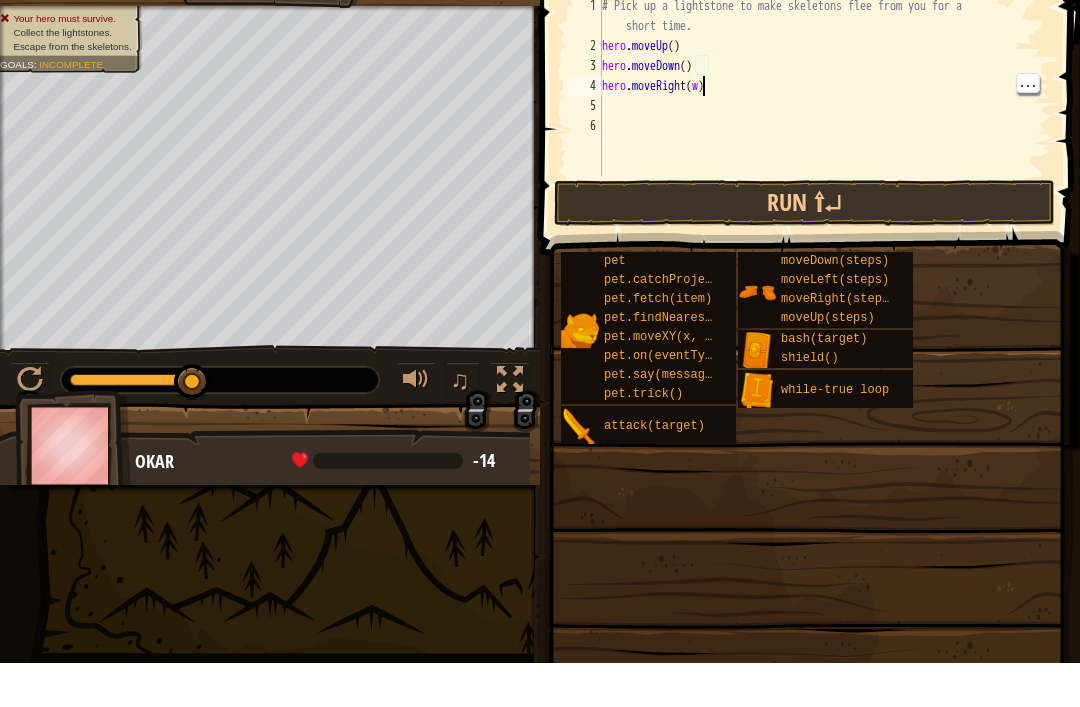 click on "# Pick up a lightstone to make skeletons flee from you for a       short time. hero . moveUp ( ) hero . moveDown ( ) hero . moveRight ( w )" at bounding box center (824, 160) 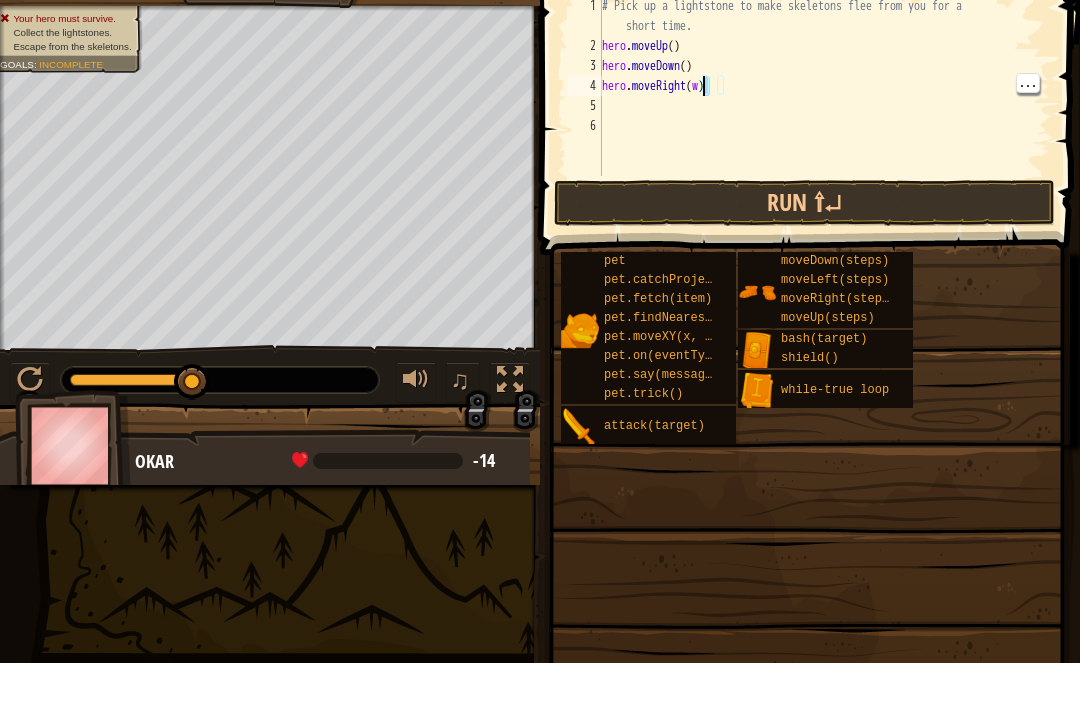 type on "hero.moveRight(w)" 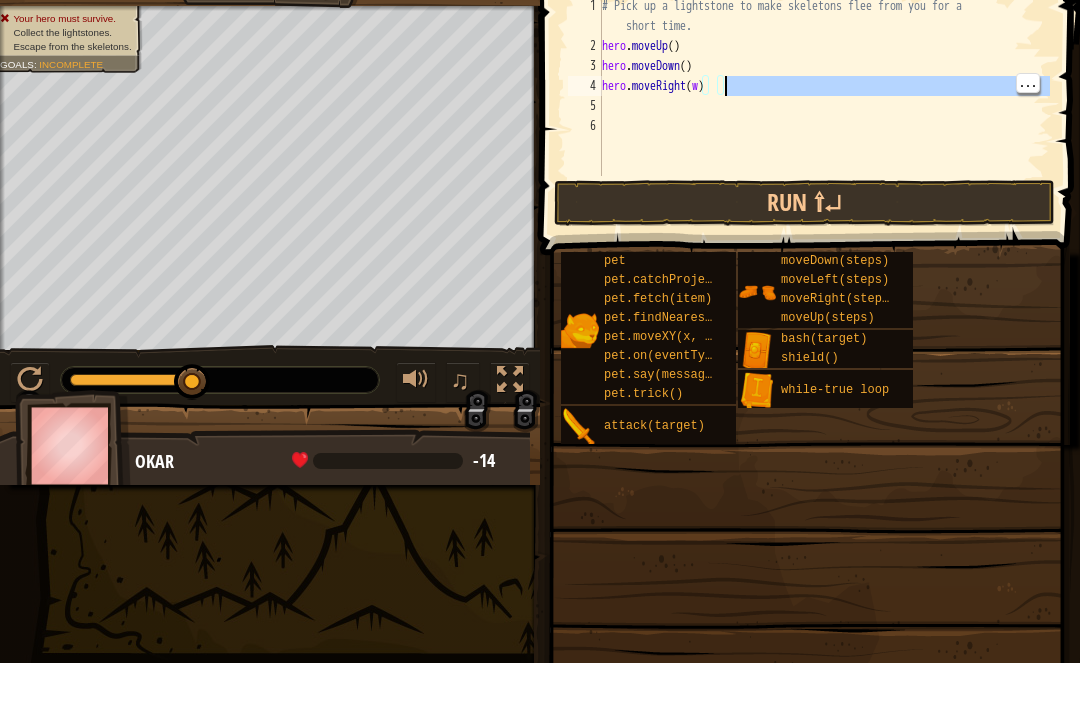 type on "hero.moveDown()
hero.moveRight(w)" 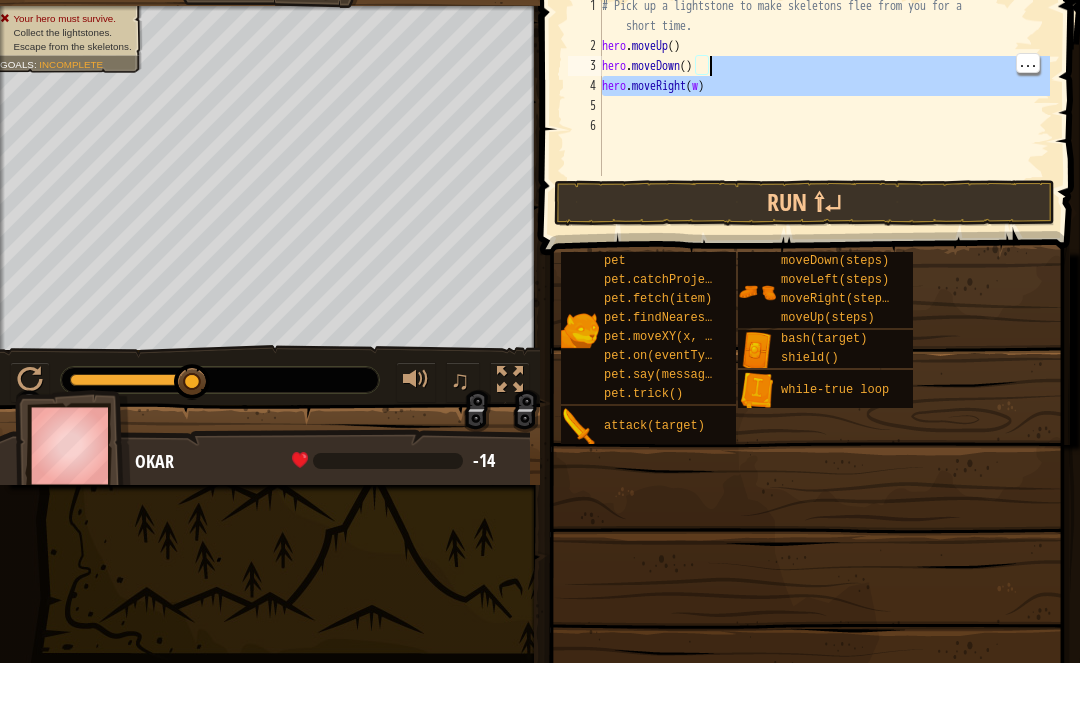 click on "# Pick up a lightstone to make skeletons flee from you for a       short time. hero . moveUp ( ) hero . moveDown ( ) hero . moveRight ( w )" at bounding box center (824, 160) 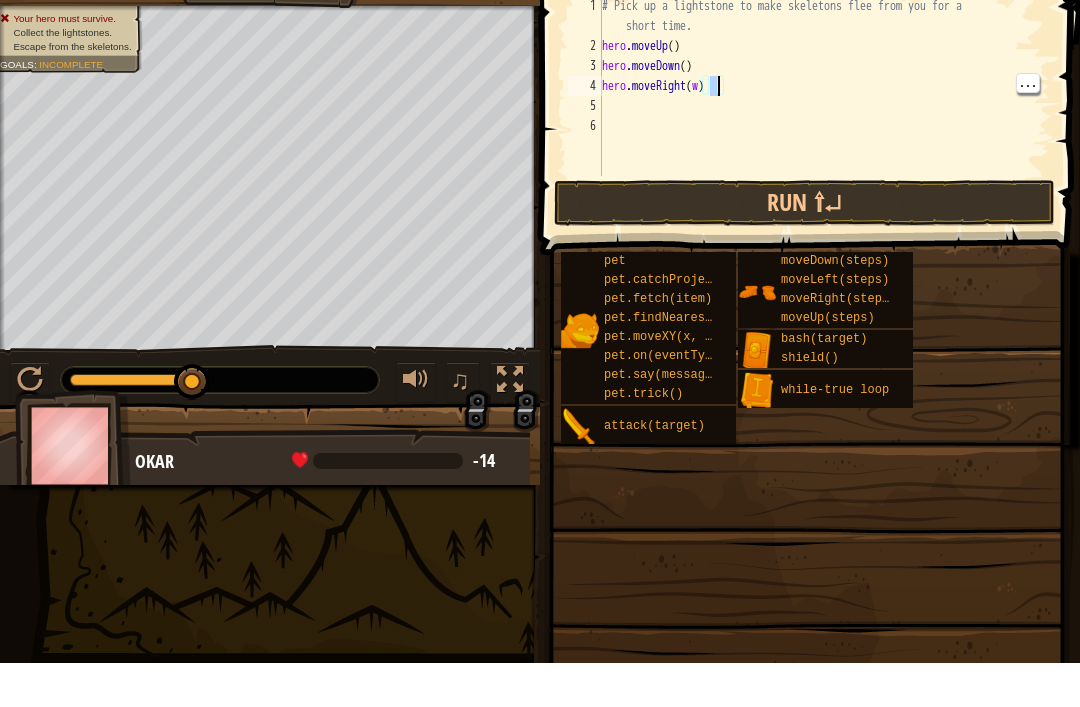 type on "hero.moveRight(w)" 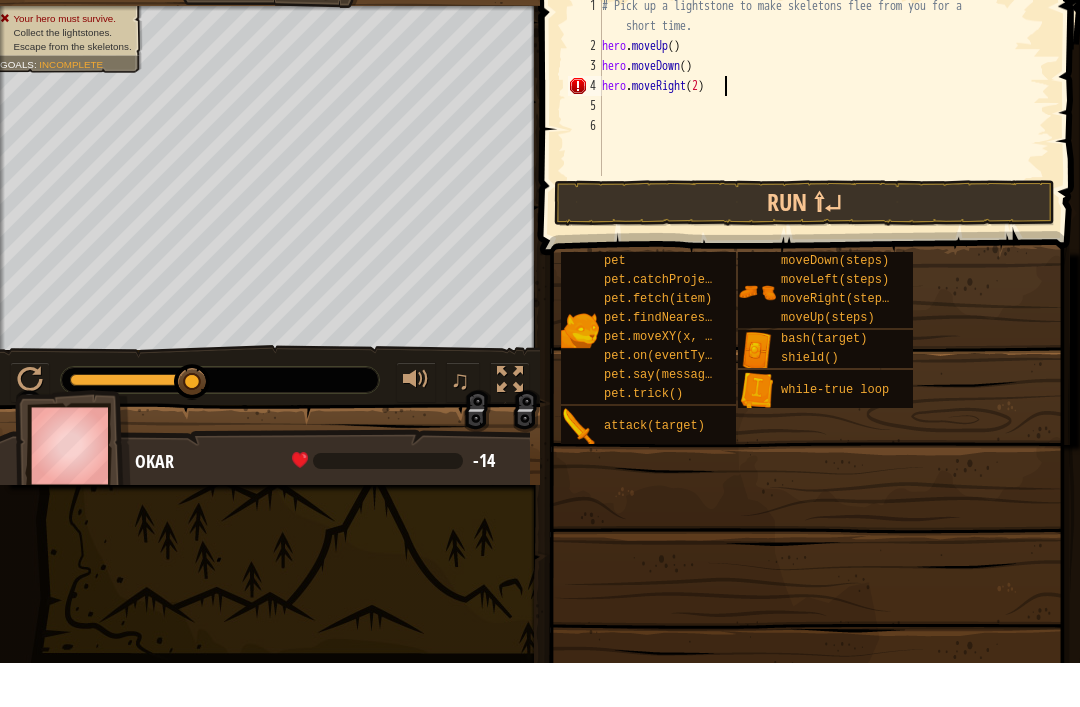 scroll, scrollTop: 10, scrollLeft: 9, axis: both 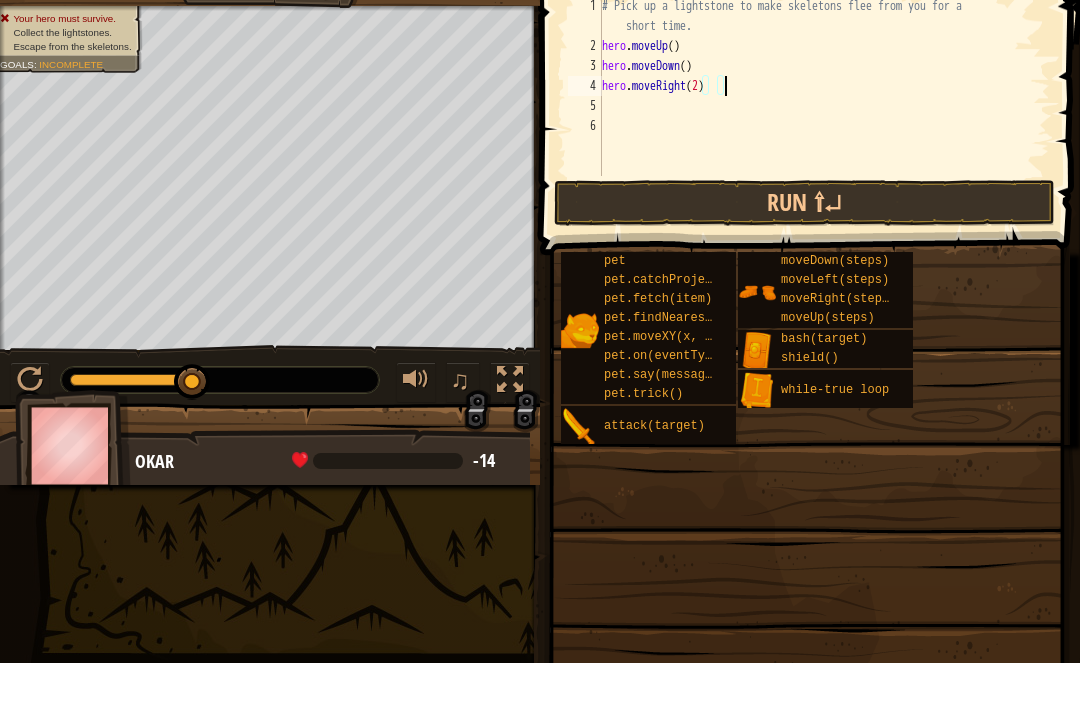 type on "hero.moveRight(2)" 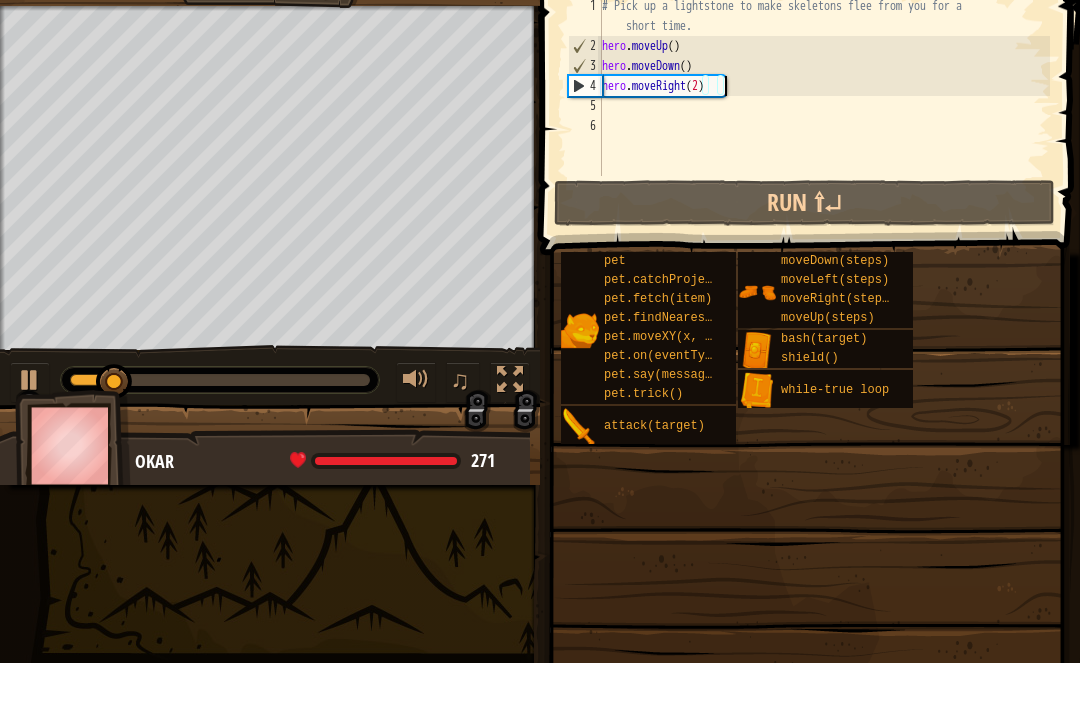 scroll, scrollTop: 10, scrollLeft: 0, axis: vertical 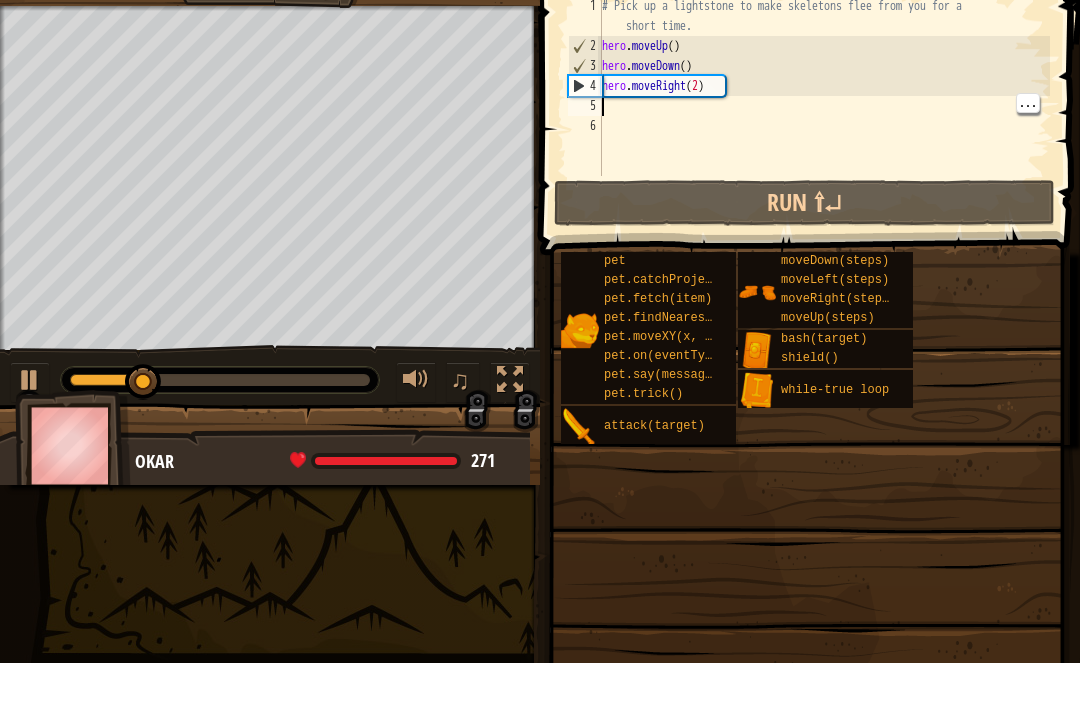 type on "m" 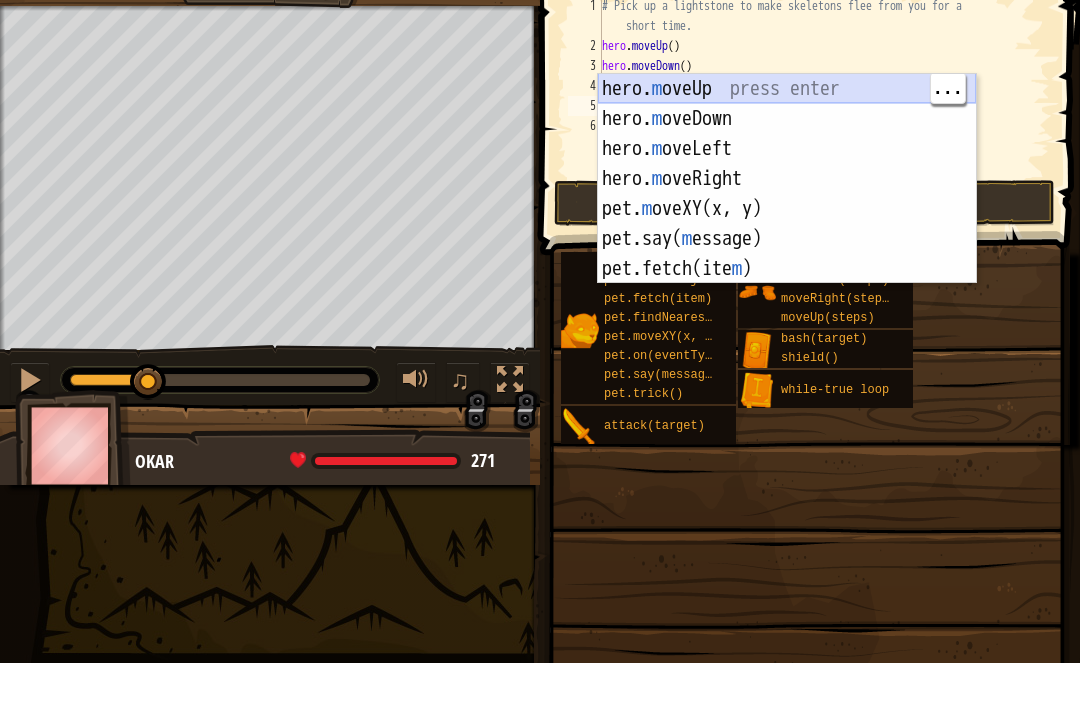 click on "hero. m oveUp press enter hero. m oveDown press enter hero. m oveLeft press enter hero. m oveRight press enter pet. m oveXY(x, y) press enter pet.say( m essage) press enter pet.fetch(ite m ) press enter" at bounding box center (787, 253) 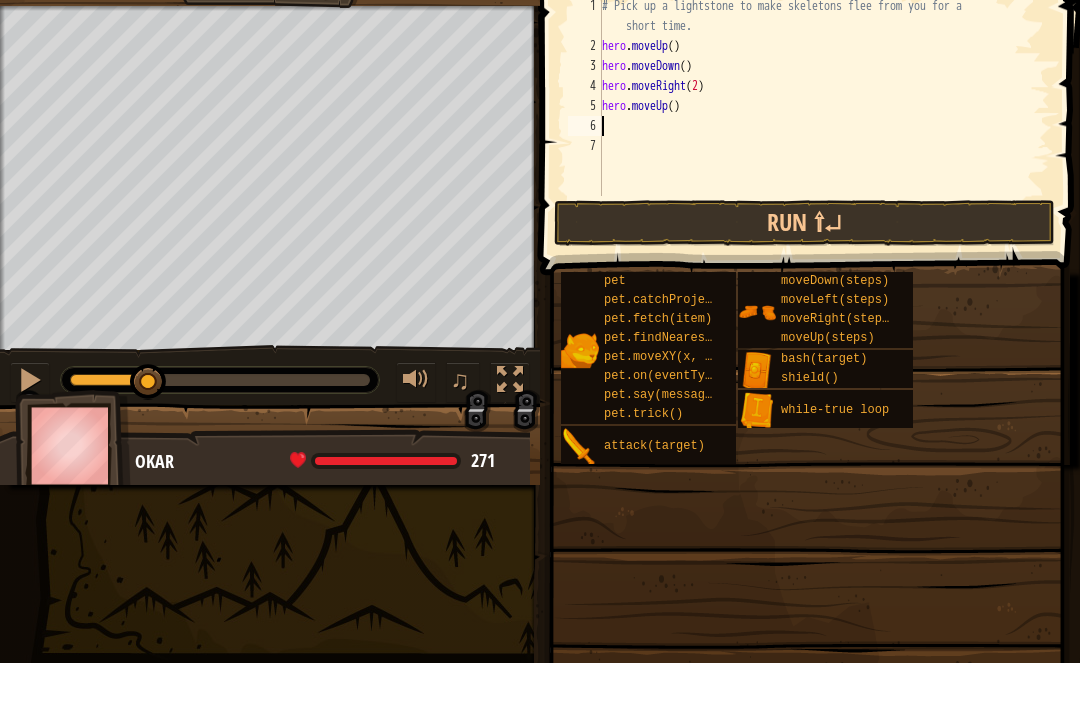 click on "Run ⇧↵" at bounding box center (804, 267) 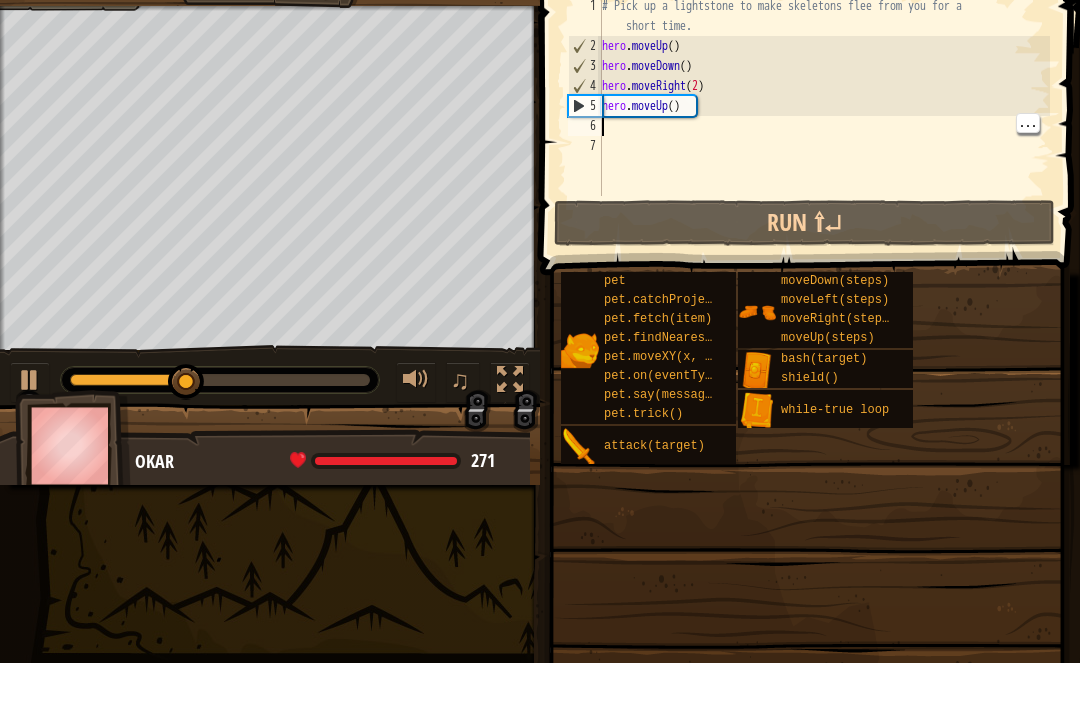 type on "m" 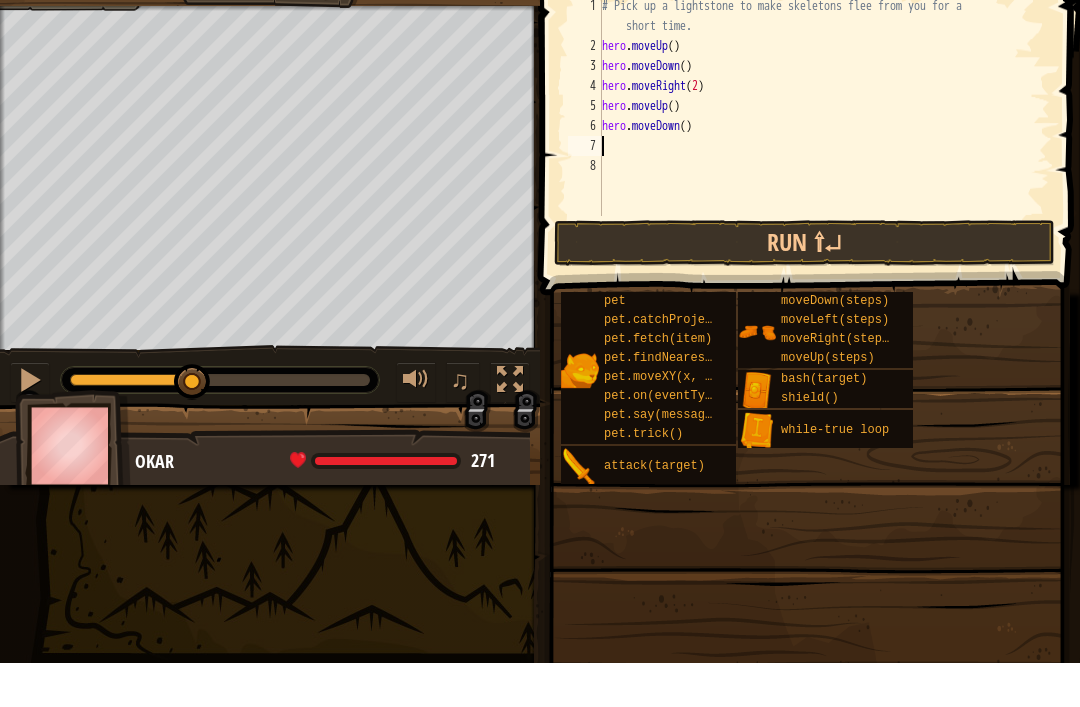type on "m" 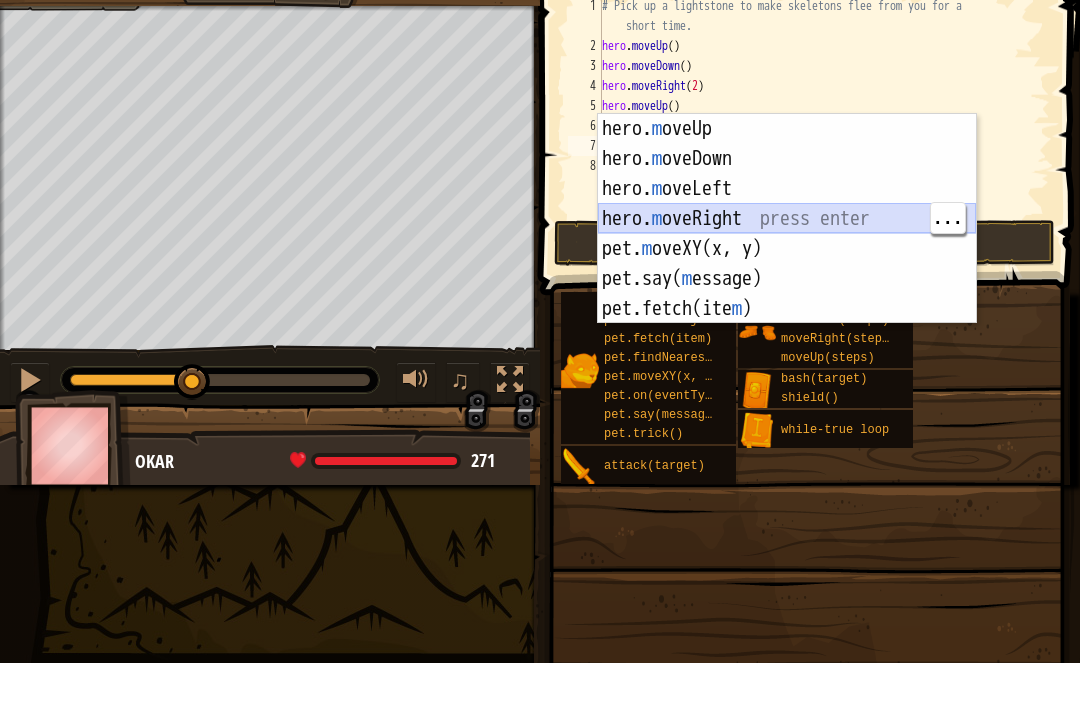 click on "hero. m oveUp press enter hero. m oveDown press enter hero. m oveLeft press enter hero. m oveRight press enter pet. m oveXY(x, y) press enter pet.say( m essage) press enter pet.fetch(ite m ) press enter" at bounding box center (787, 293) 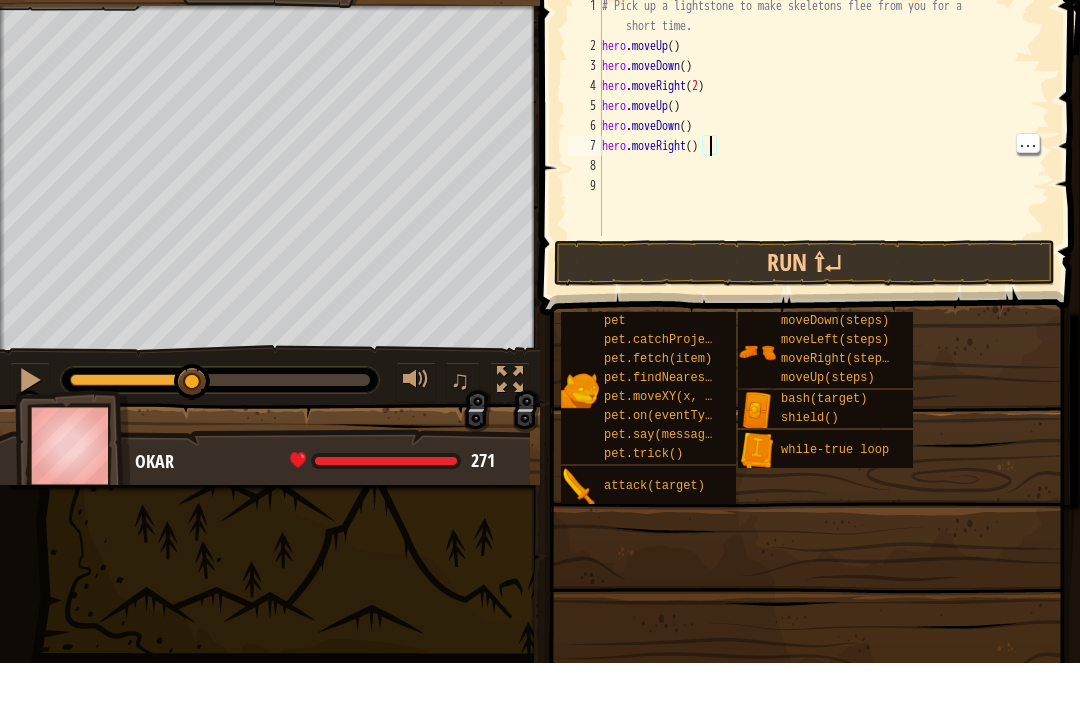type on "hero.moveRight(2)" 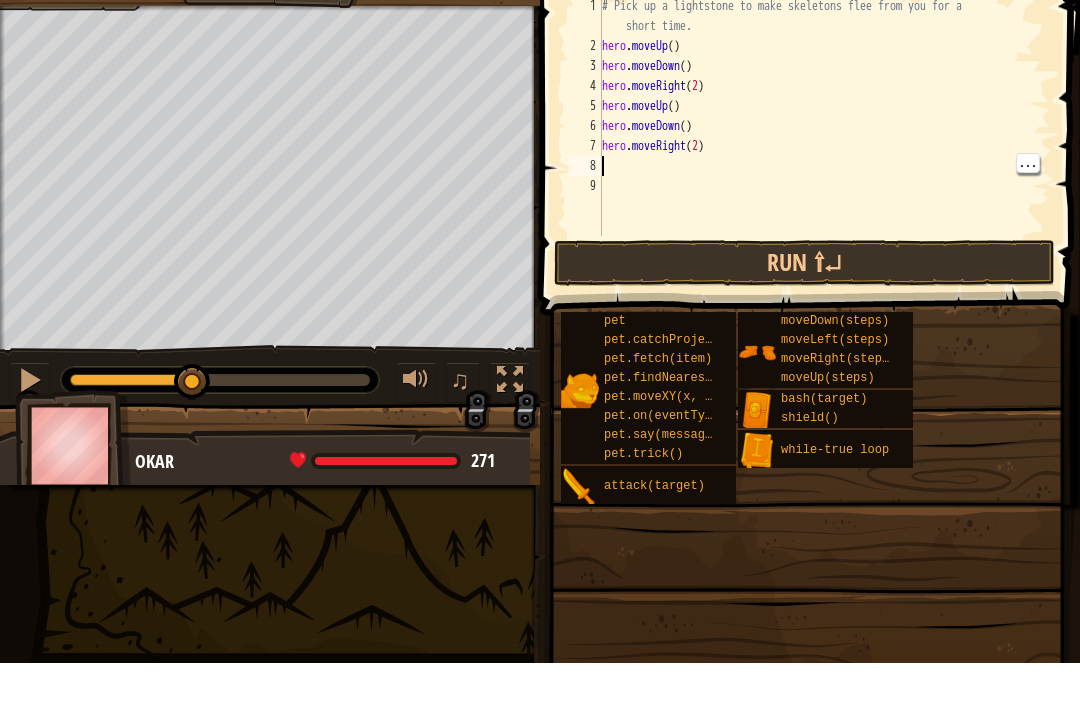 scroll, scrollTop: 10, scrollLeft: 0, axis: vertical 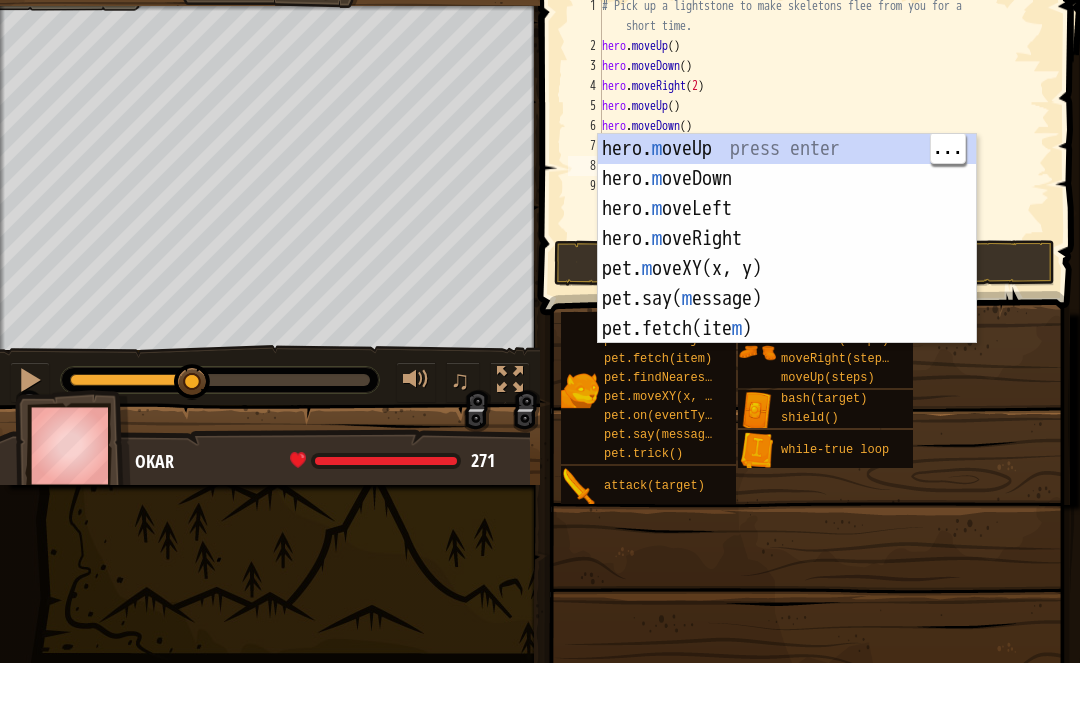 click on "hero. m oveUp press enter hero. m oveDown press enter hero. m oveLeft press enter hero. m oveRight press enter pet. m oveXY(x, y) press enter pet.say( m essage) press enter pet.fetch(ite m ) press enter" at bounding box center [787, 313] 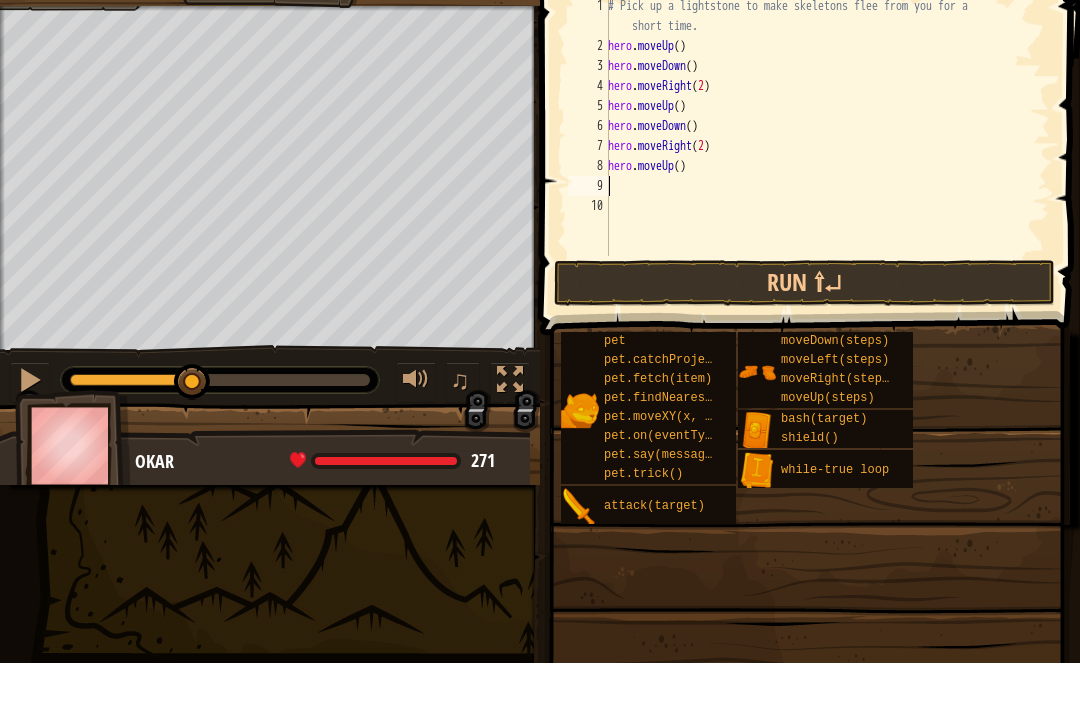 click on "Run ⇧↵" at bounding box center (804, 327) 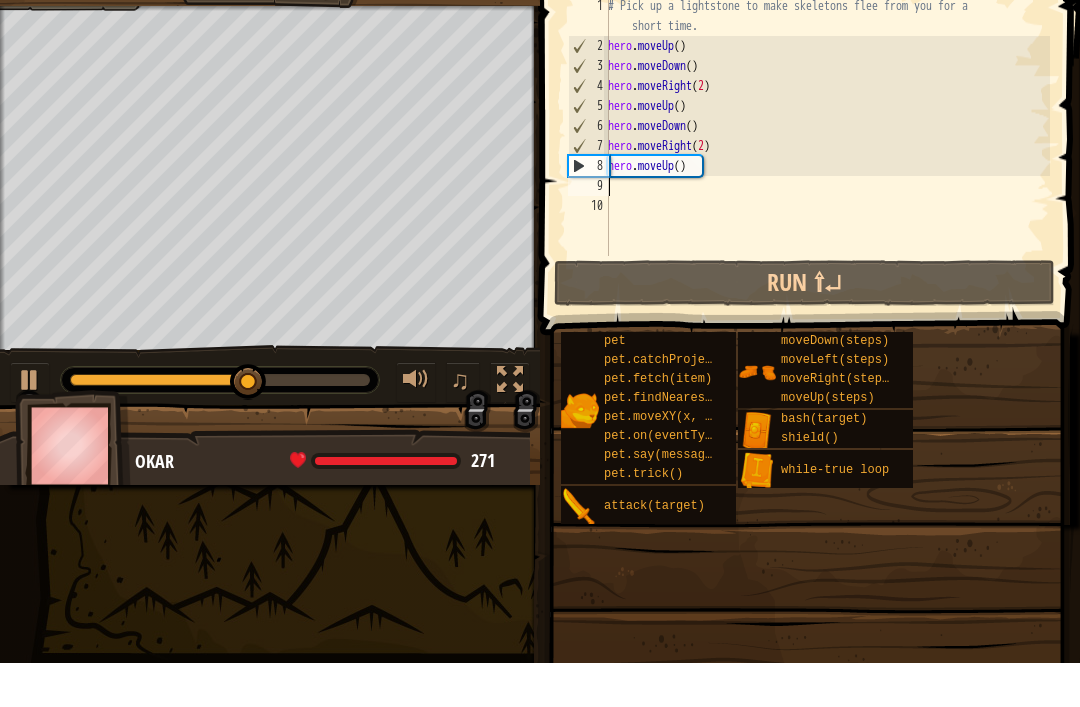 type on "m" 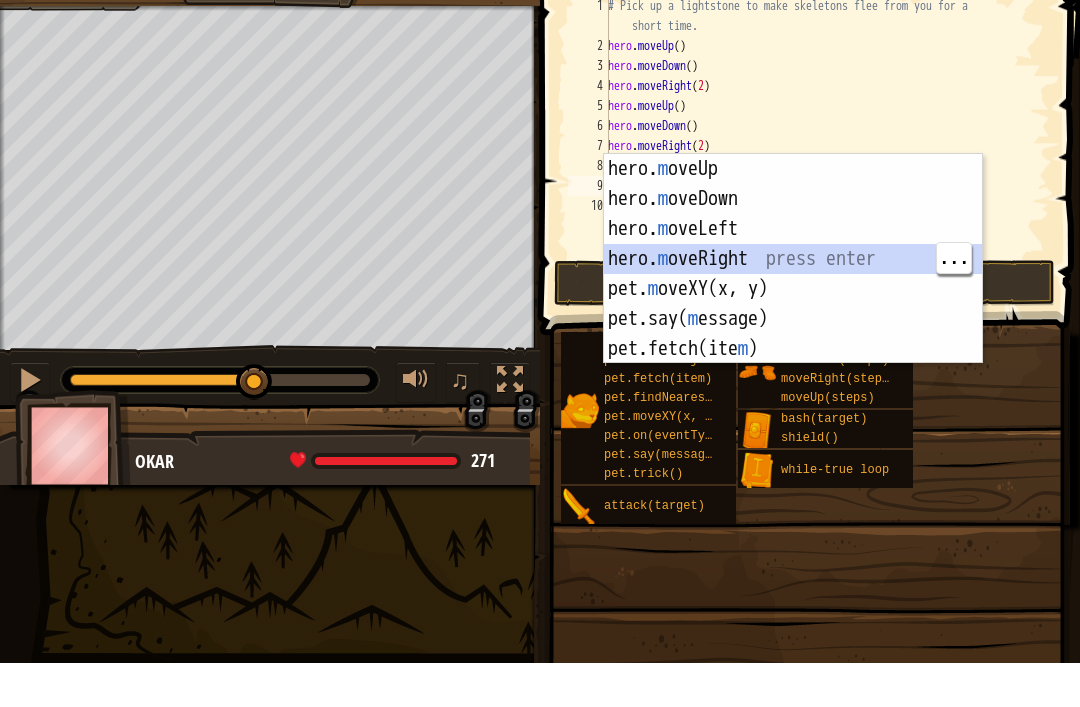 click on "hero. m oveUp press enter hero. m oveDown press enter hero. m oveLeft press enter hero. m oveRight press enter pet. m oveXY(x, y) press enter pet.say( m essage) press enter pet.fetch(ite m ) press enter" at bounding box center [793, 333] 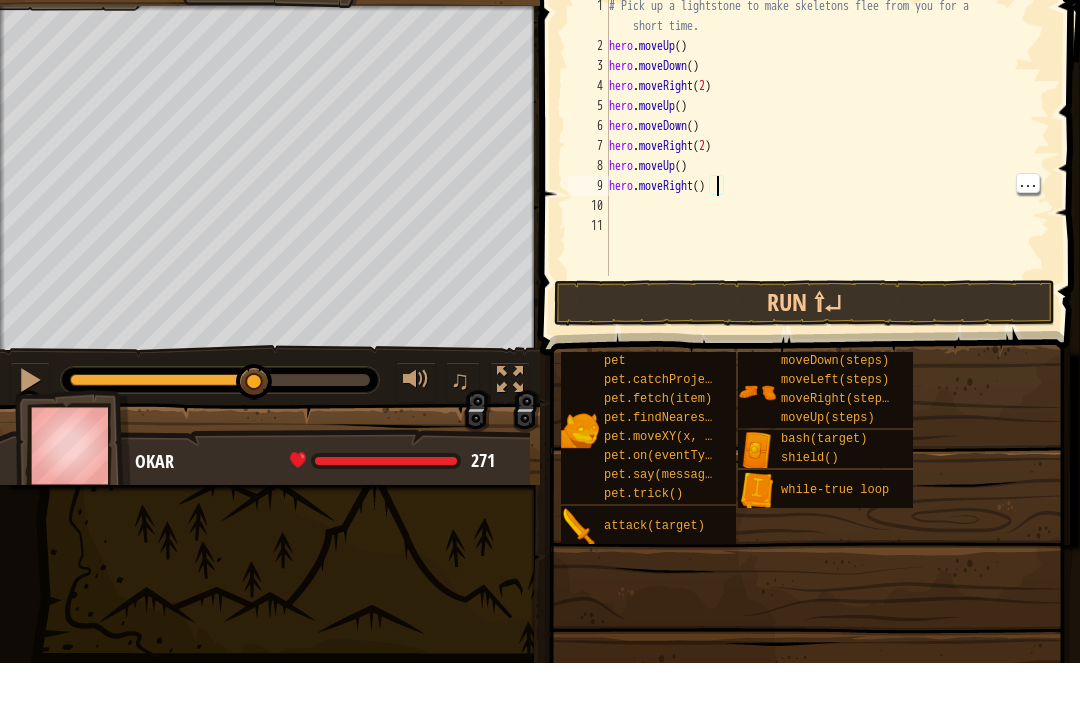 type on "hero.moveRight(2)" 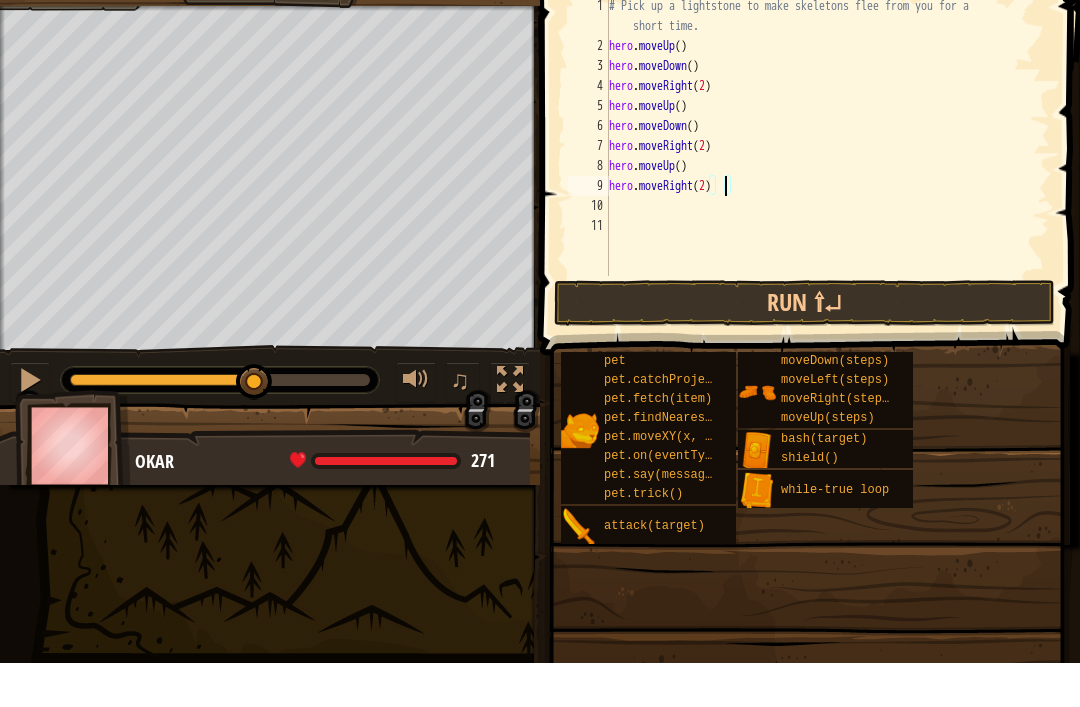 scroll, scrollTop: 10, scrollLeft: 0, axis: vertical 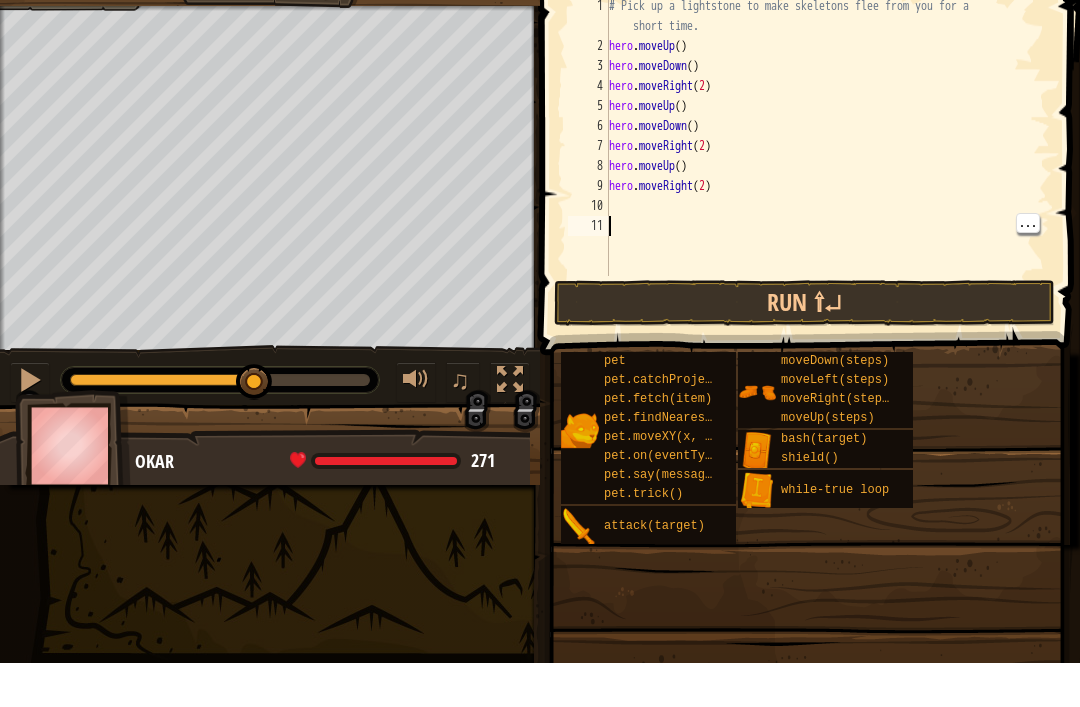 click on "Run ⇧↵" at bounding box center (804, 347) 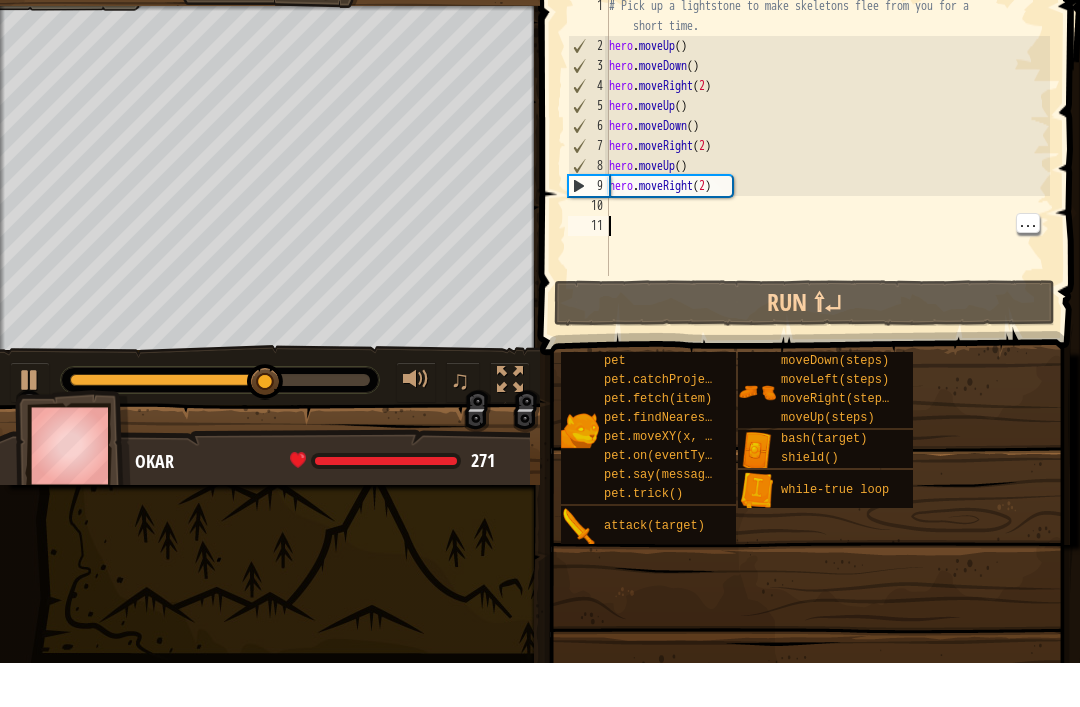 type on "hero.moveUp()" 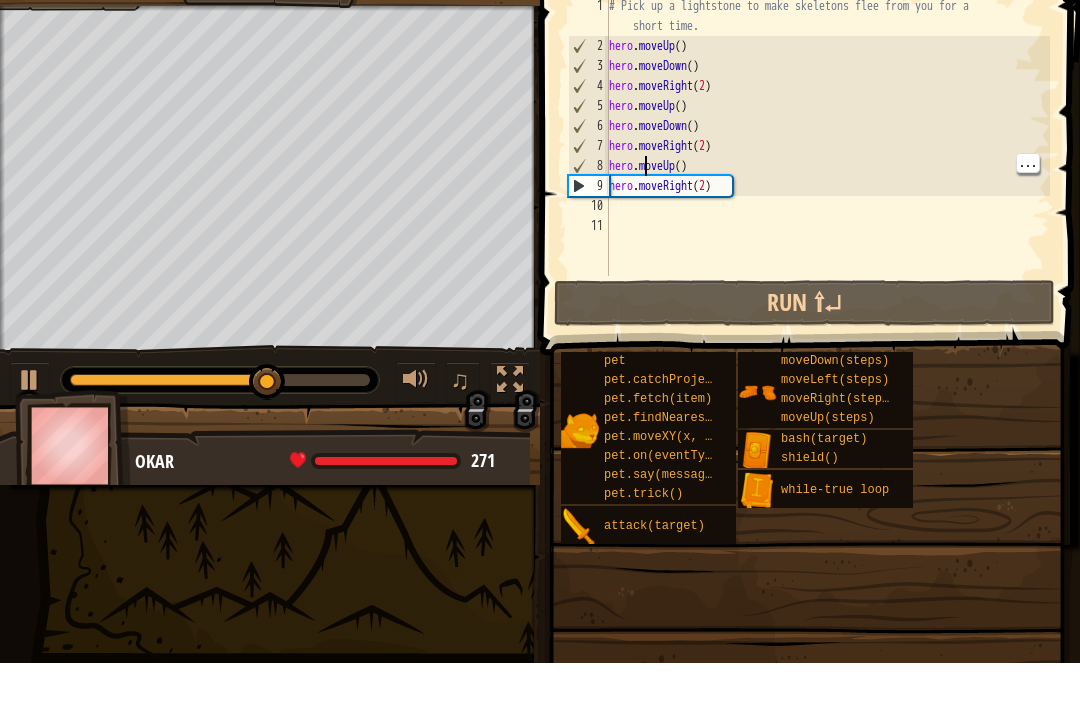 click on "# Pick up a lightstone to make skeletons flee from you for a       short time. hero . moveUp ( ) hero . moveDown ( ) hero . moveRight ( 2 ) hero . moveUp ( ) hero . moveDown ( ) hero . moveRight ( 2 ) hero . moveUp ( ) hero . moveRight ( 2 )" at bounding box center [827, 210] 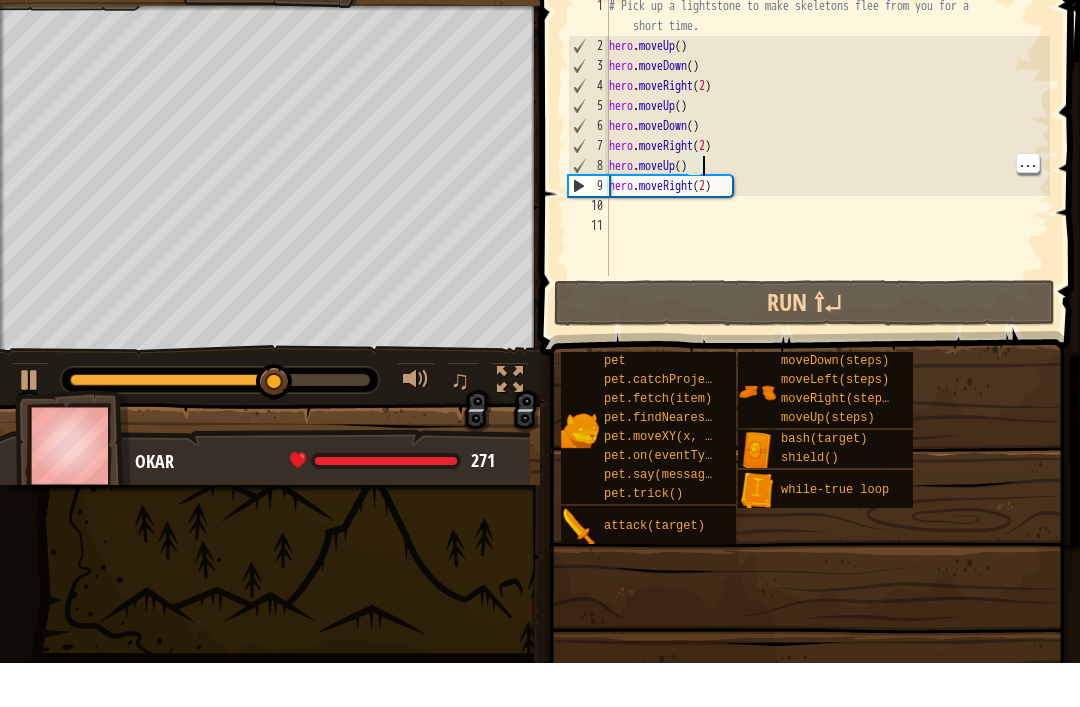 click on "# Pick up a lightstone to make skeletons flee from you for a       short time. hero . moveUp ( ) hero . moveDown ( ) hero . moveRight ( 2 ) hero . moveUp ( ) hero . moveDown ( ) hero . moveRight ( 2 ) hero . moveUp ( ) hero . moveRight ( 2 )" at bounding box center (827, 210) 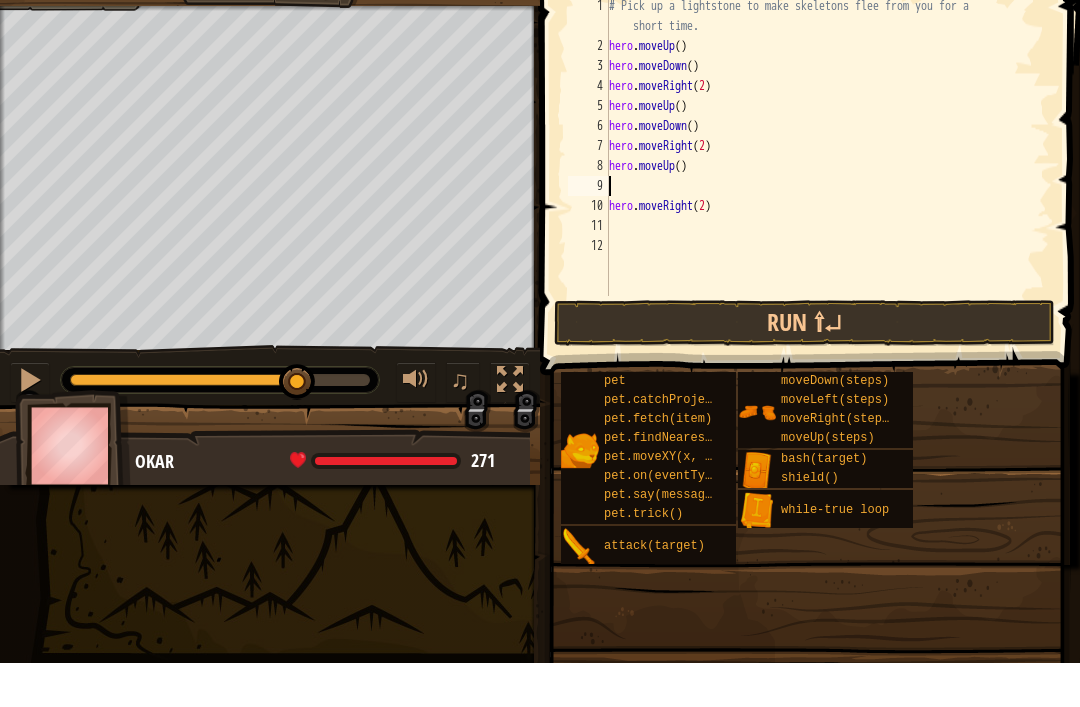 type on "m" 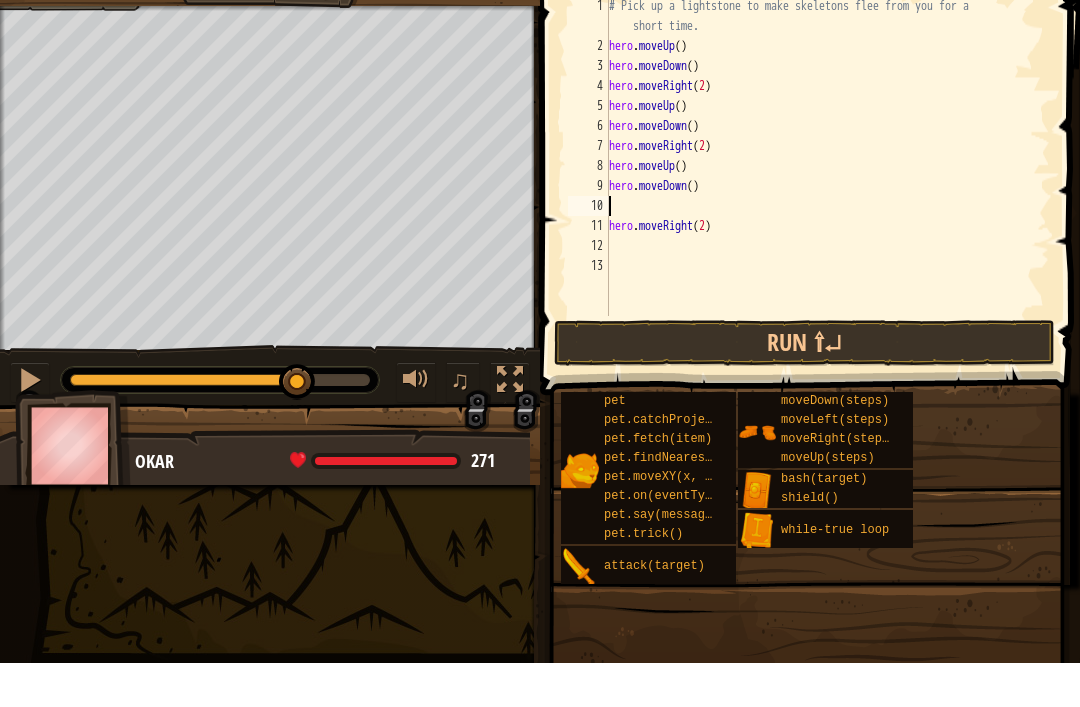 type on "hero.moveDown()" 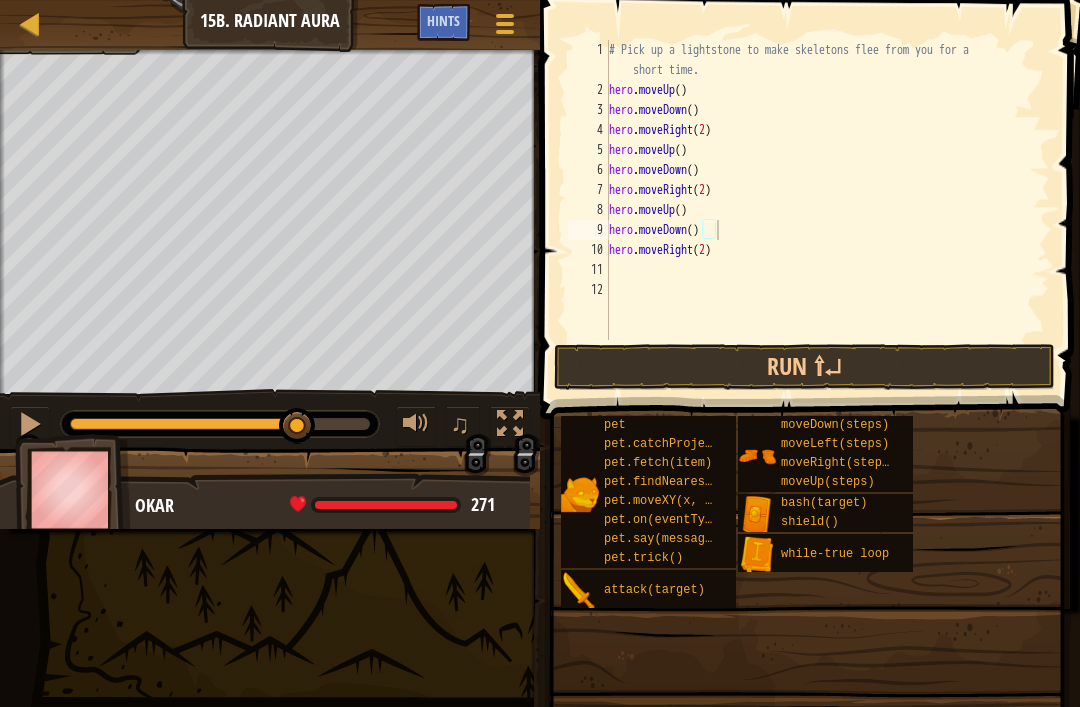 click on "Run ⇧↵" at bounding box center (804, 367) 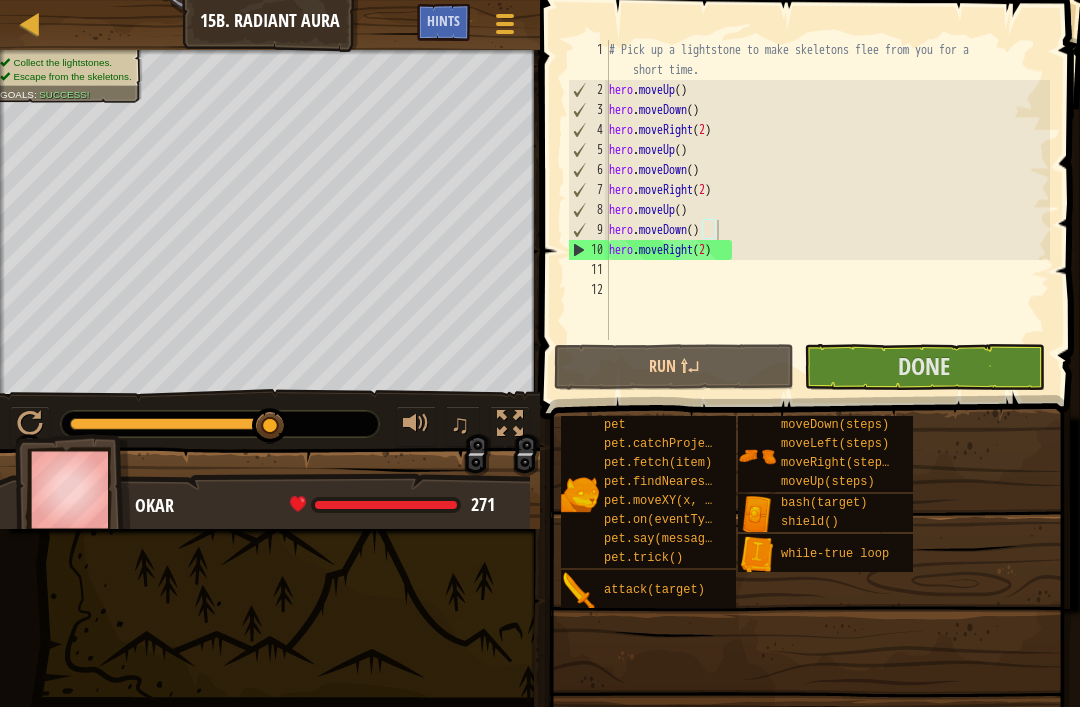 type 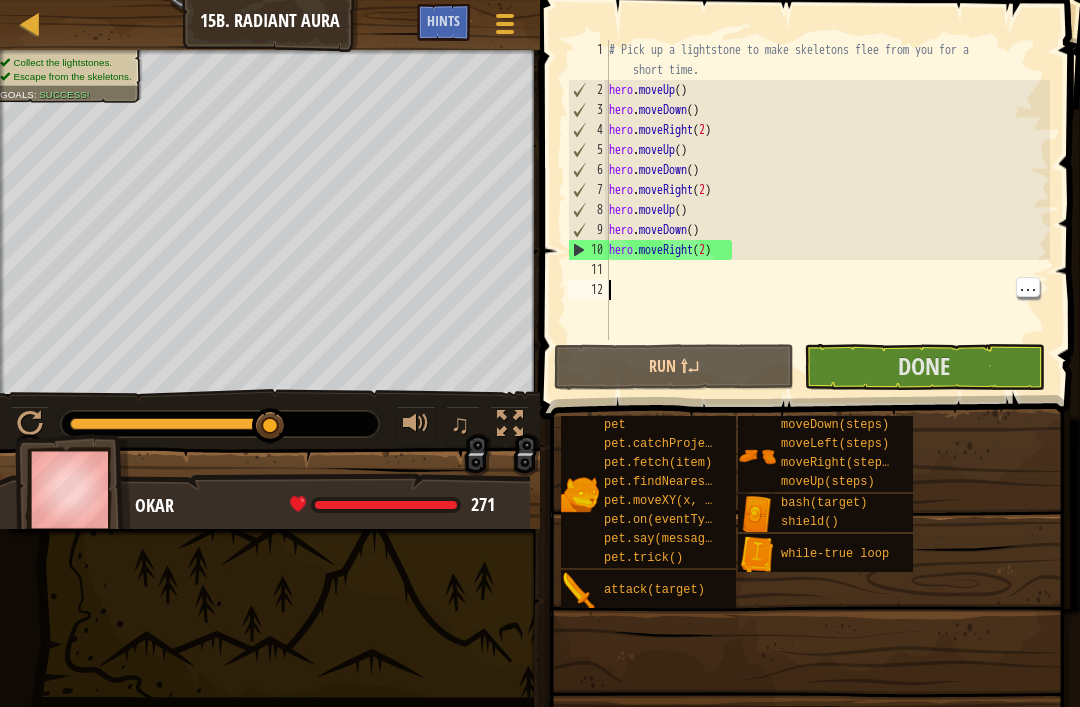 click on "Done" at bounding box center (924, 367) 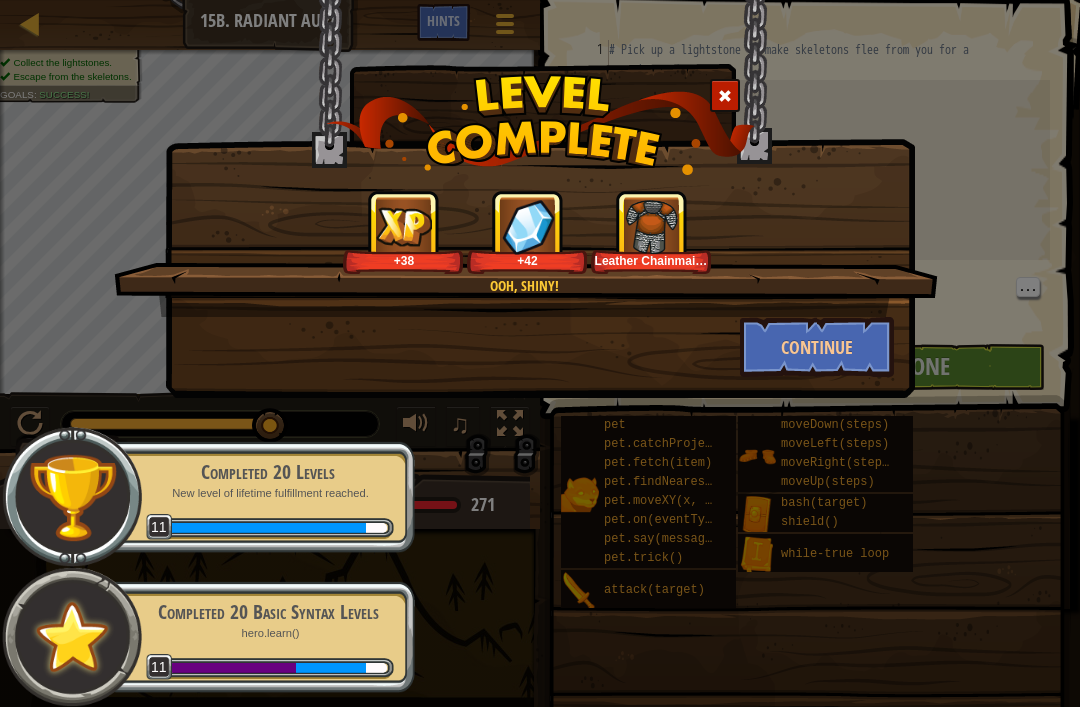click on "Continue" at bounding box center [817, 347] 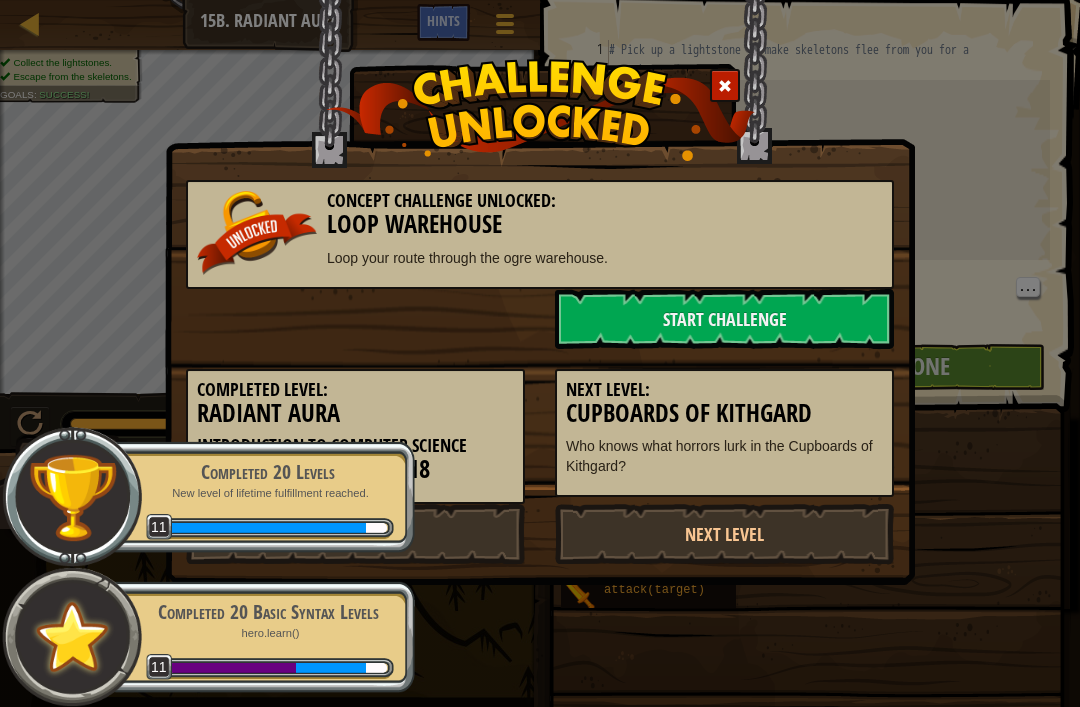 click on "Start Challenge" at bounding box center [724, 319] 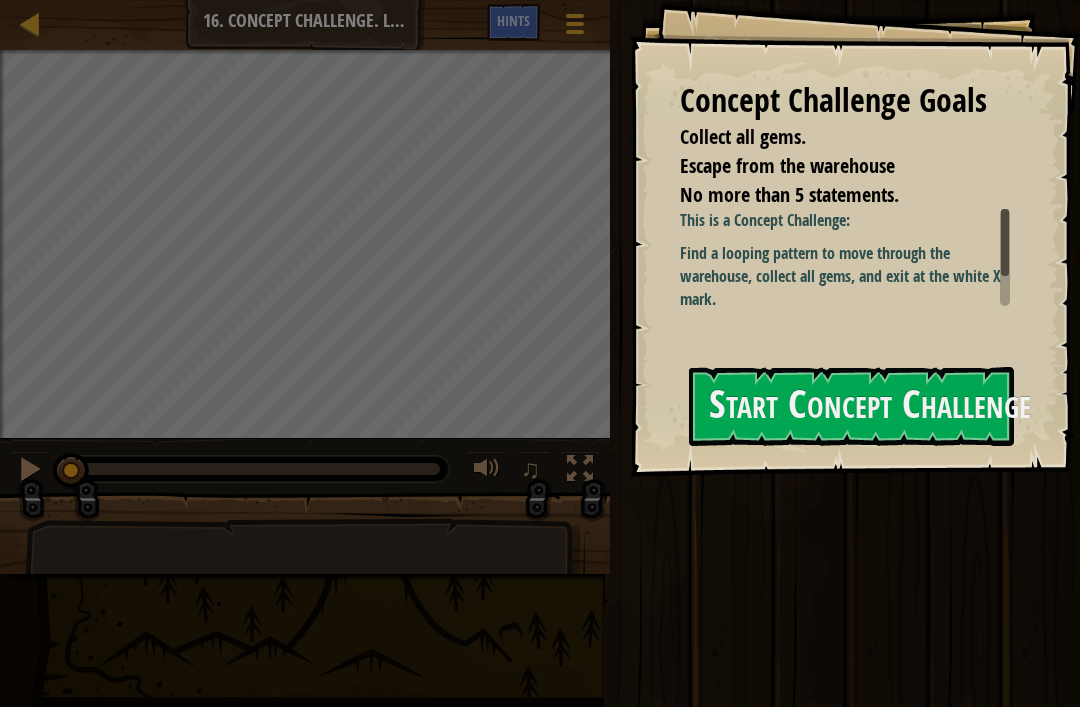 click on "Start Concept Challenge" at bounding box center [851, 406] 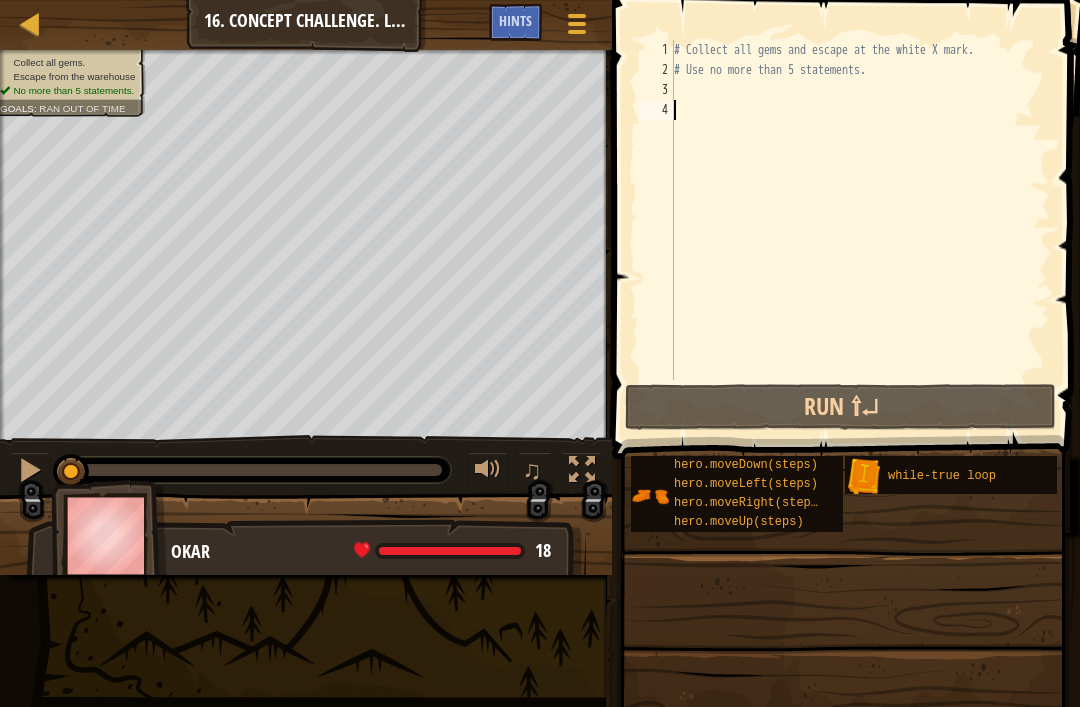 click at bounding box center (30, 23) 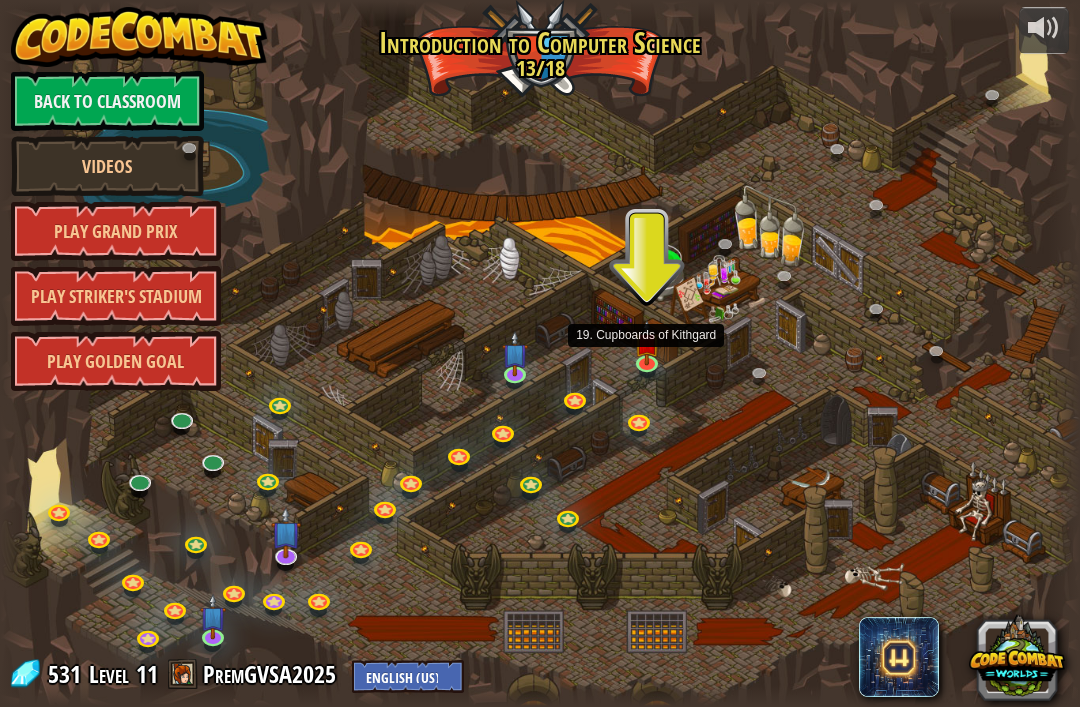 click at bounding box center (647, 343) 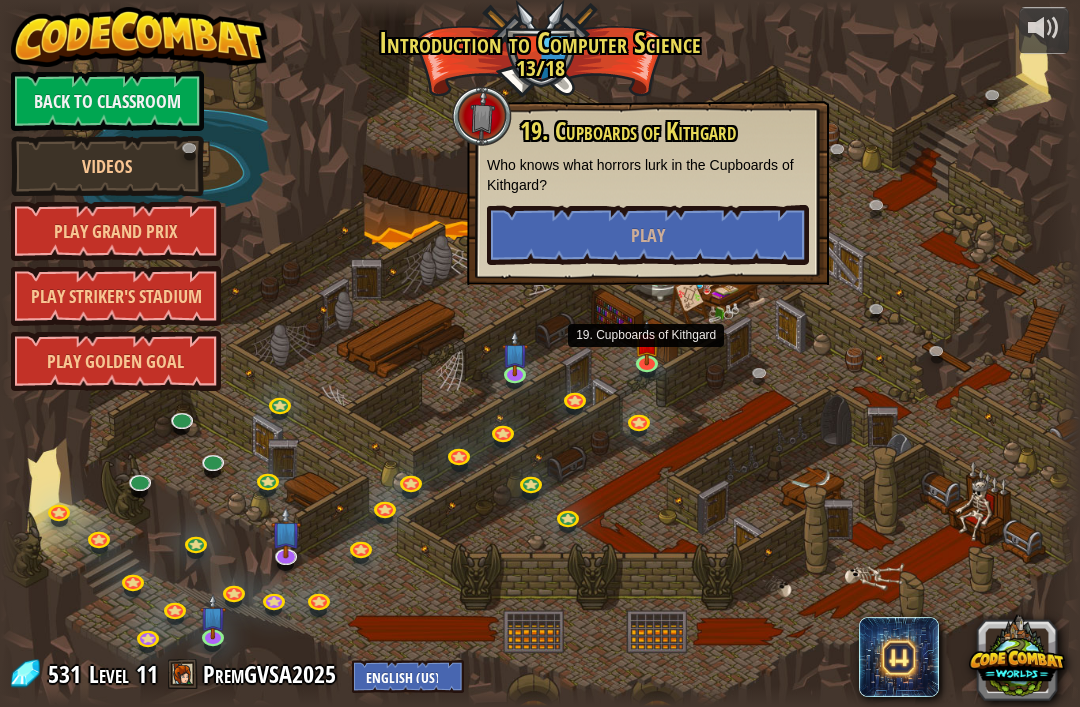 click on "Play" at bounding box center (648, 235) 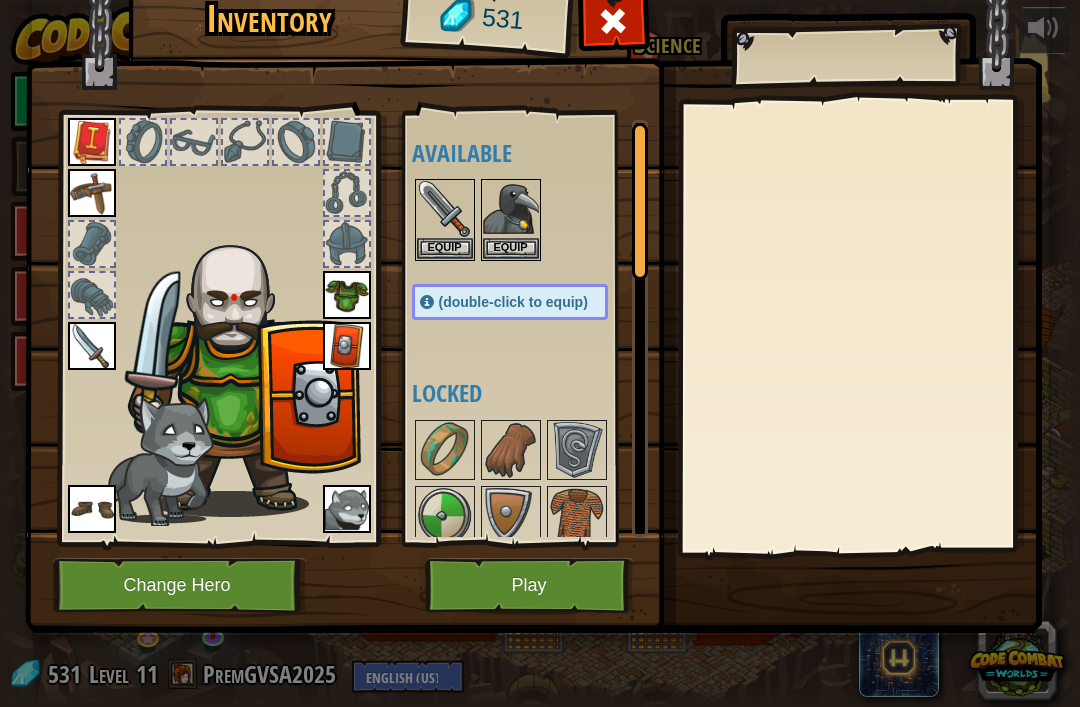 click at bounding box center (143, 142) 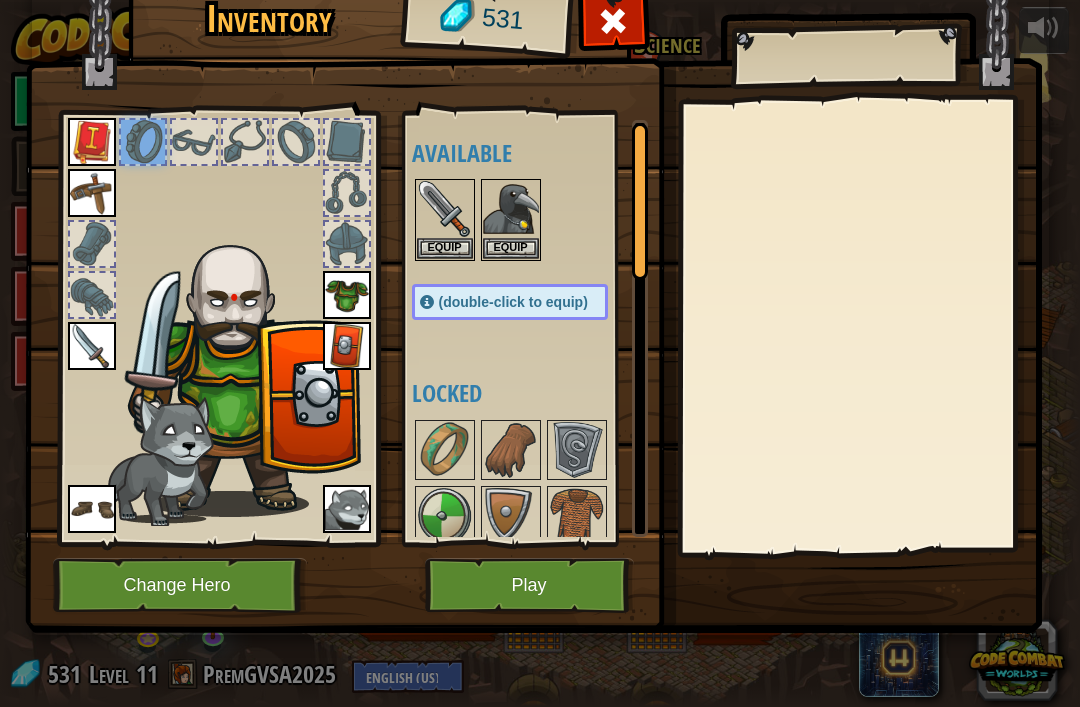 click at bounding box center [218, 323] 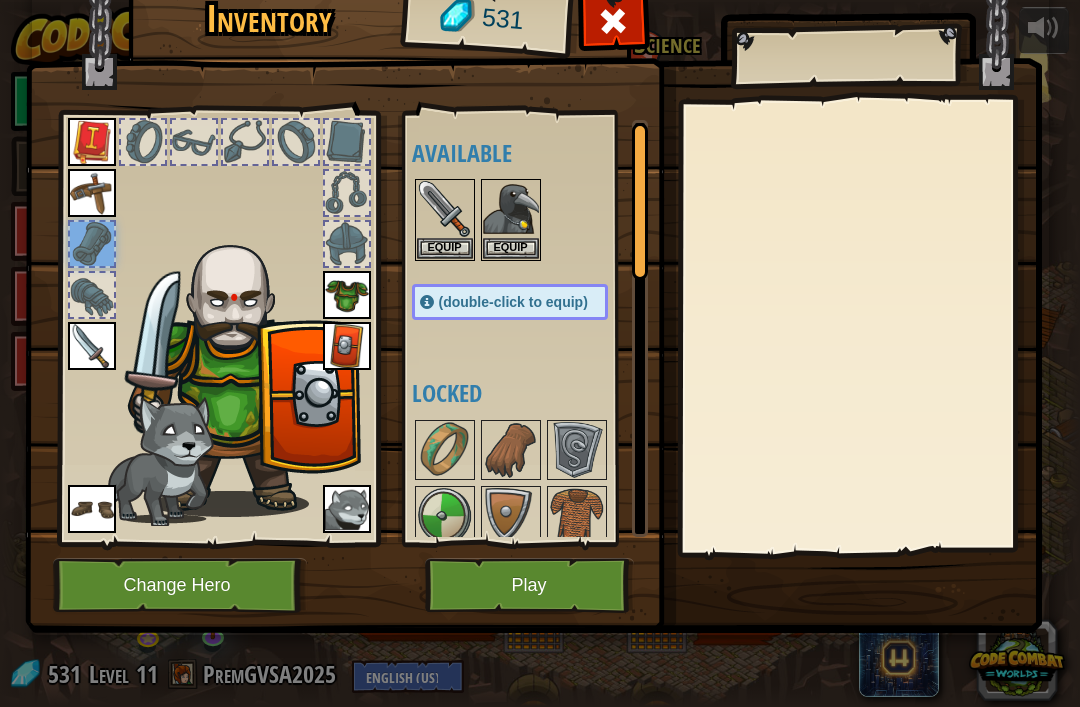 click at bounding box center (347, 193) 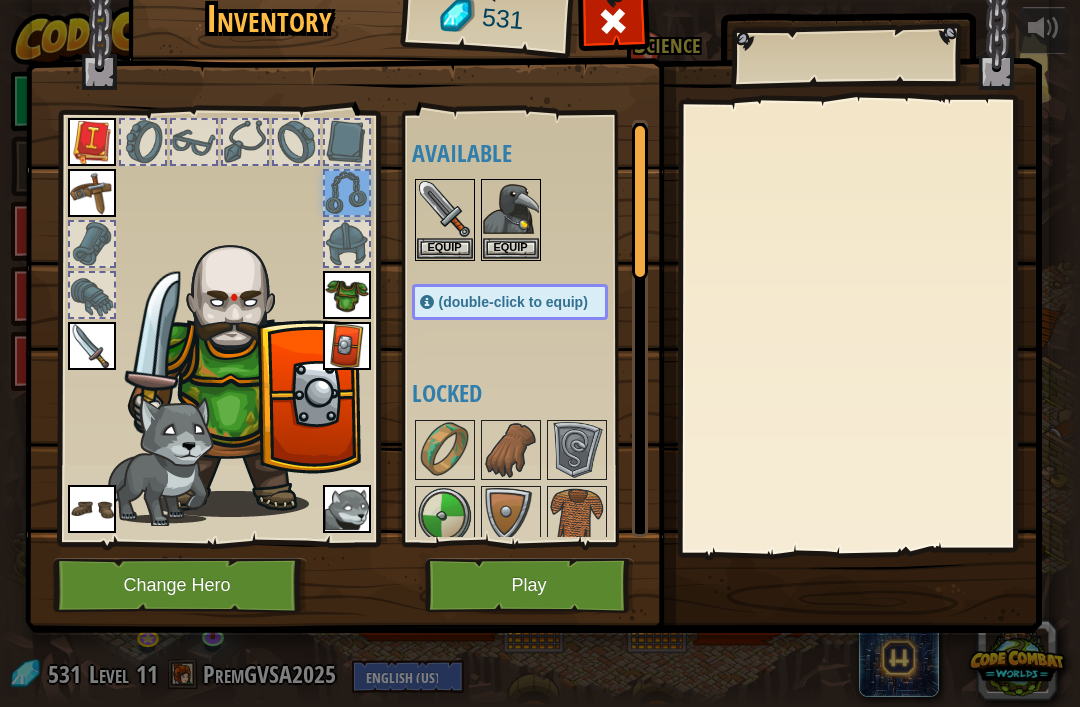 click at bounding box center [347, 142] 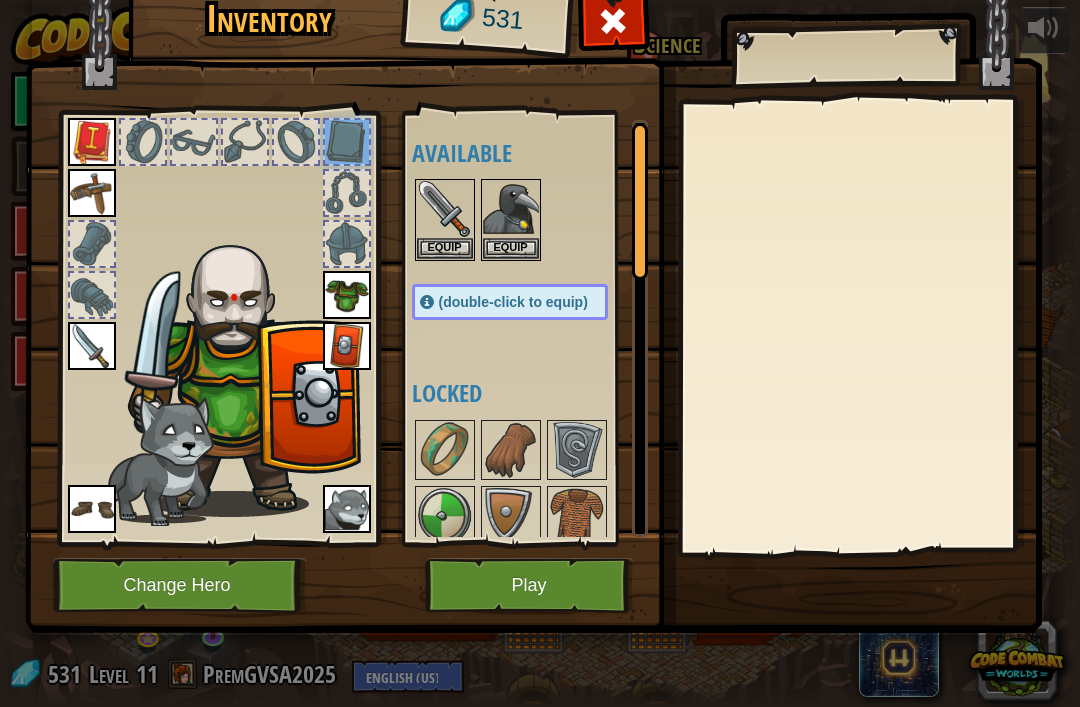 click at bounding box center [296, 142] 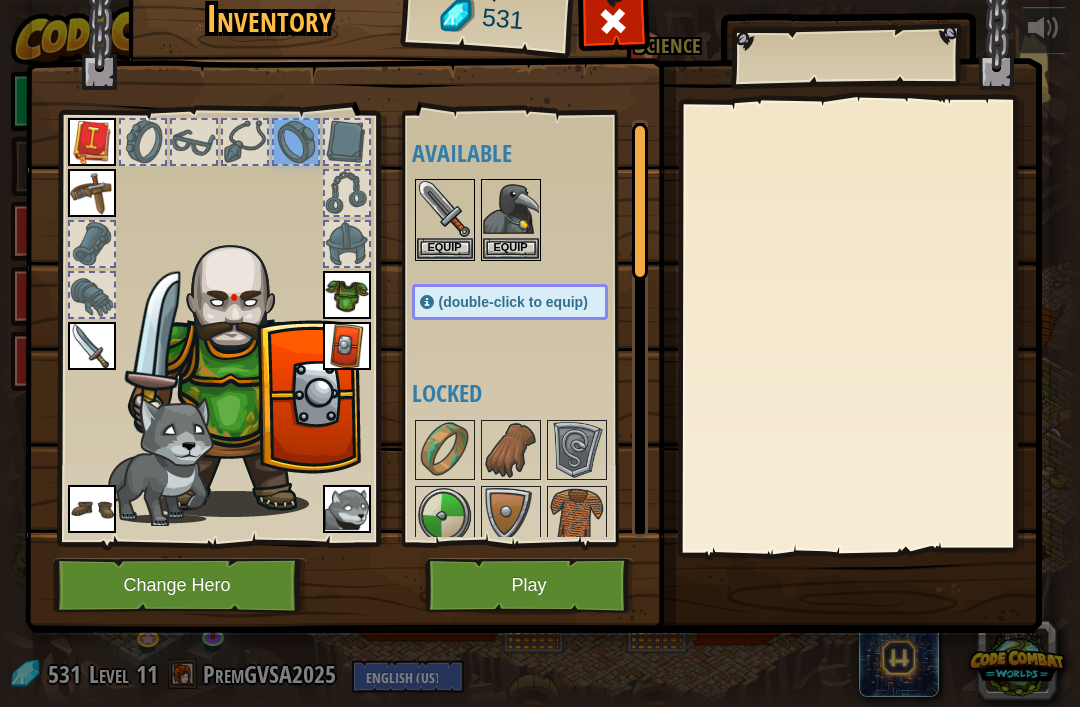 click at bounding box center (194, 142) 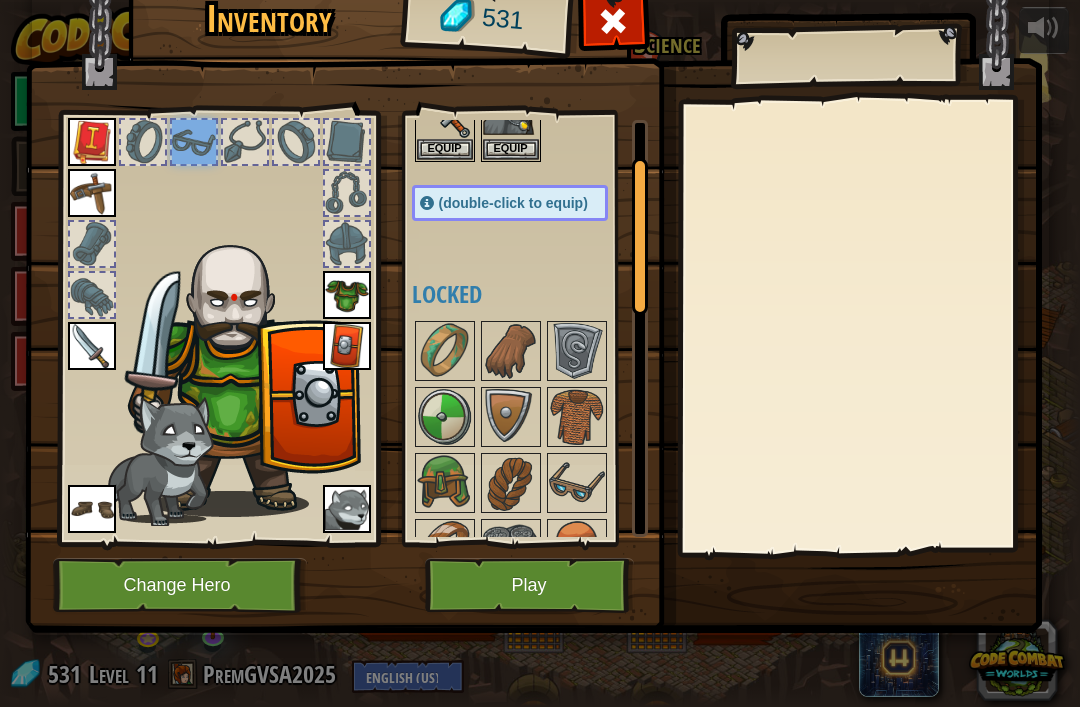 scroll, scrollTop: 93, scrollLeft: 0, axis: vertical 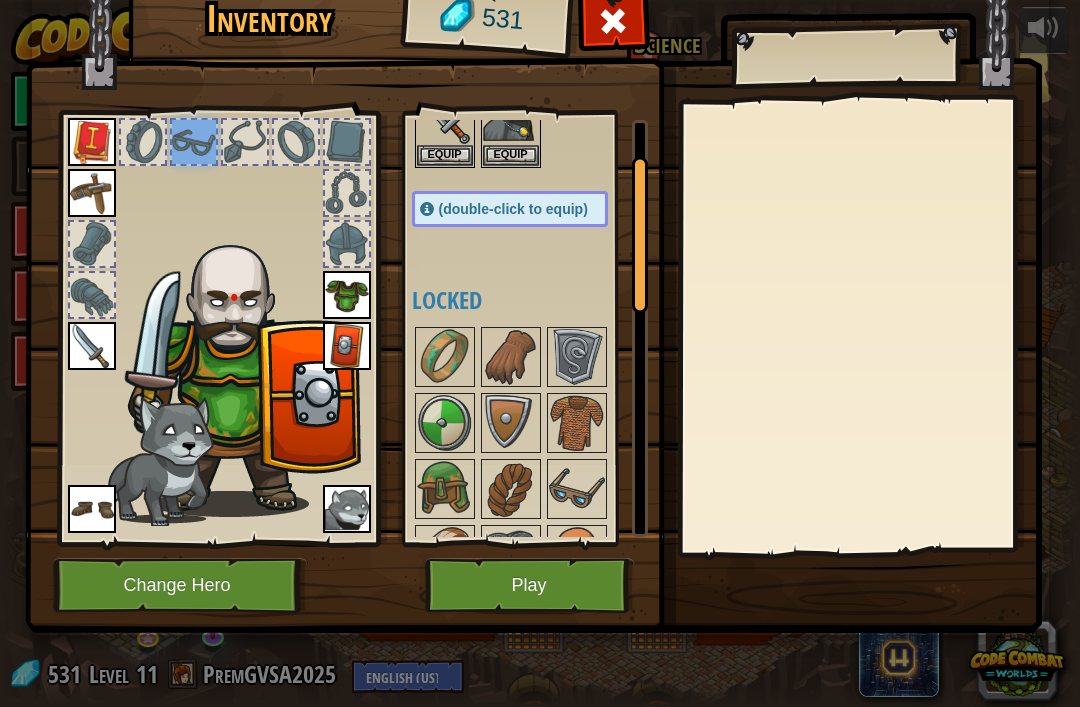 click at bounding box center [92, 295] 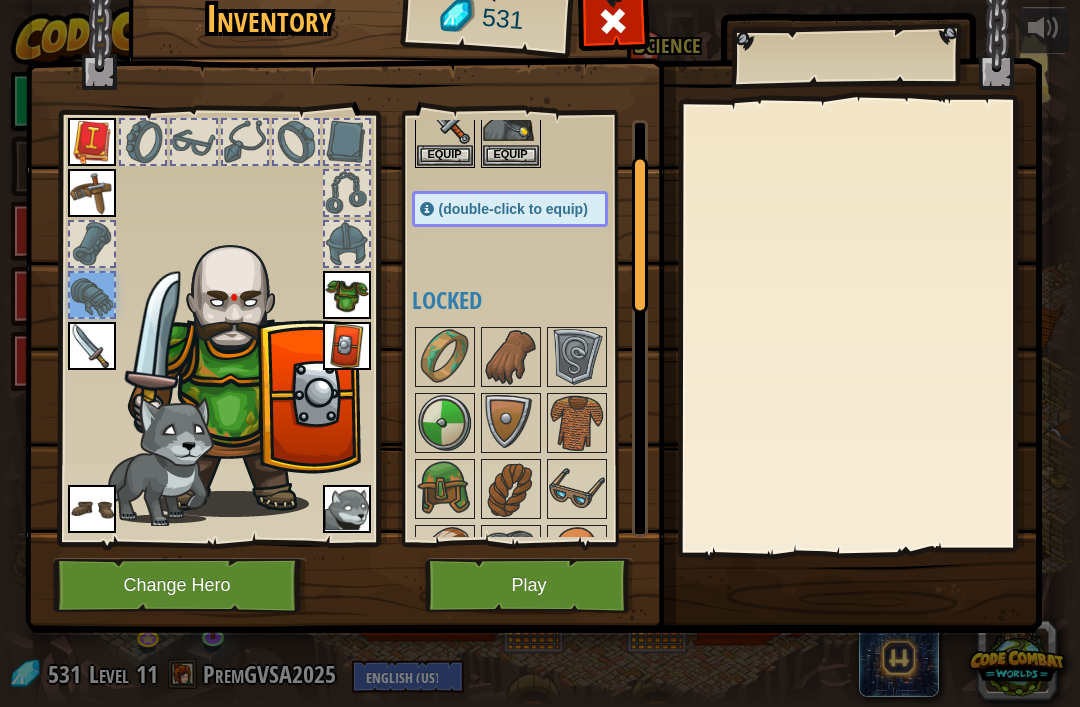 click at bounding box center [511, 357] 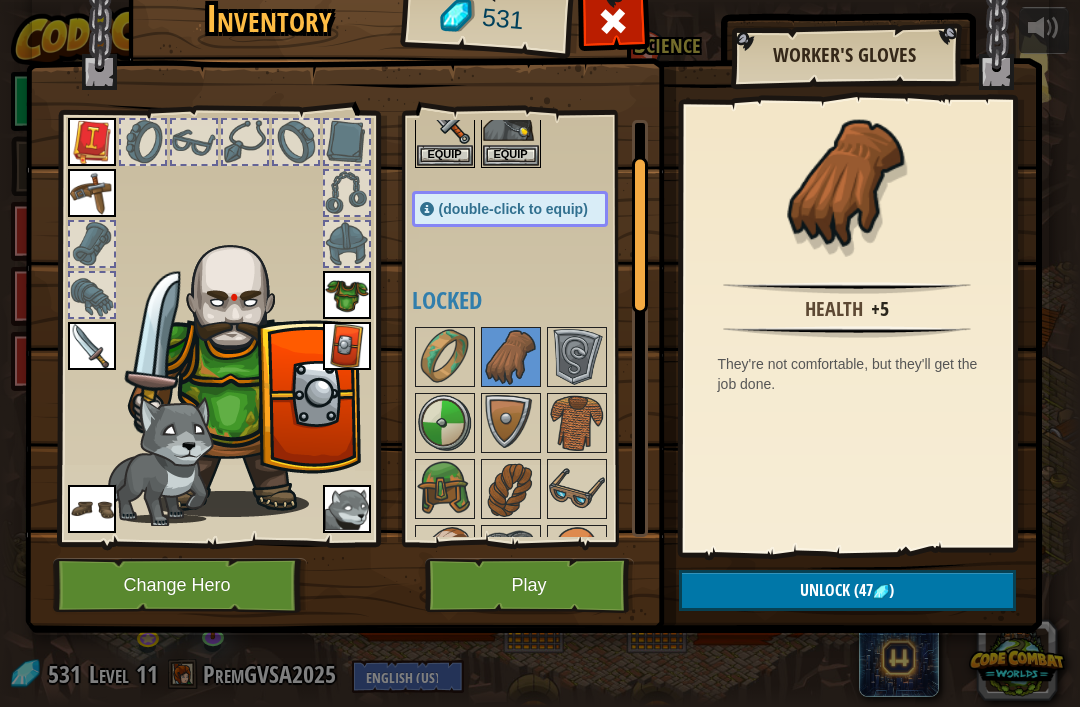 click at bounding box center (445, 489) 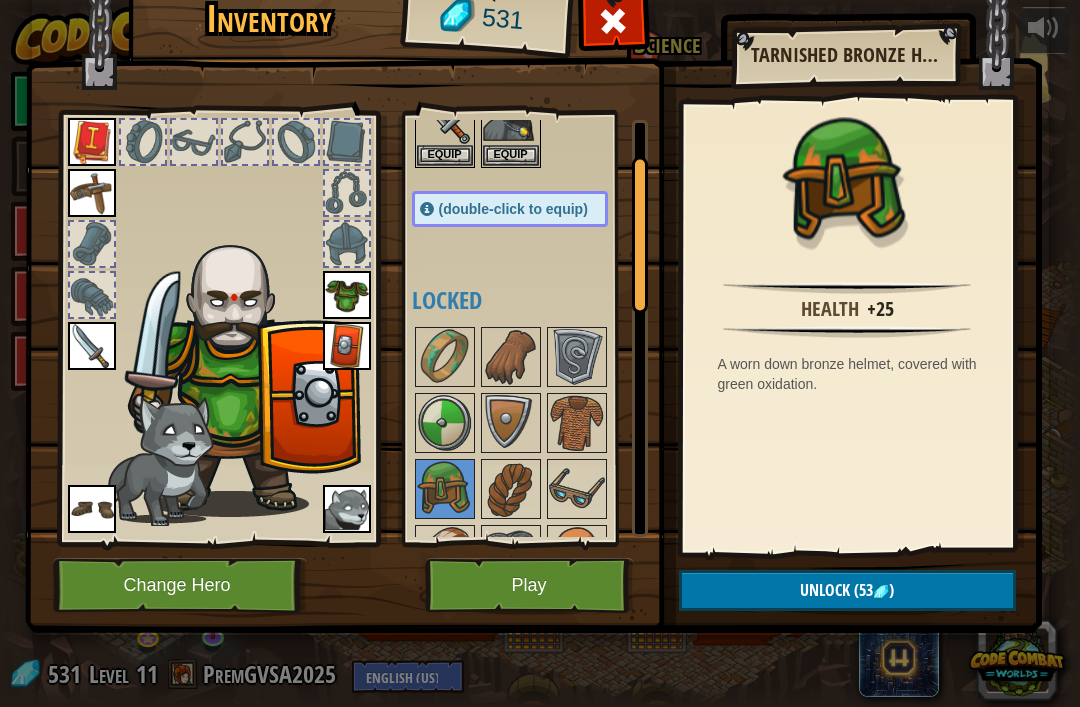 click at bounding box center [445, 489] 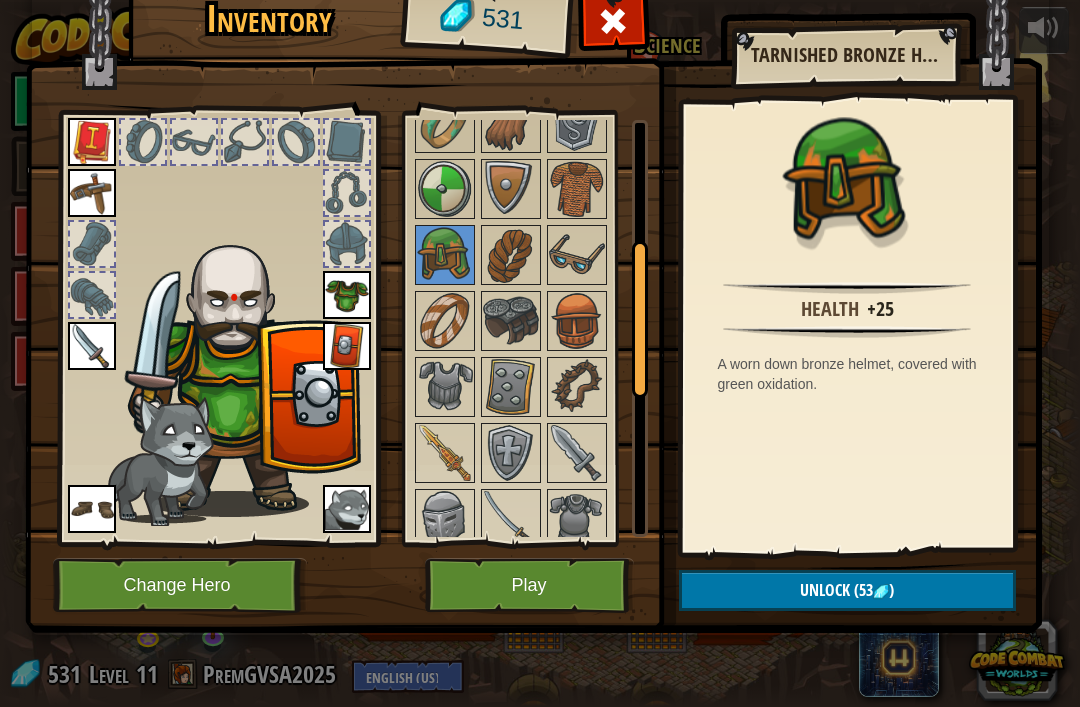 scroll, scrollTop: 327, scrollLeft: 0, axis: vertical 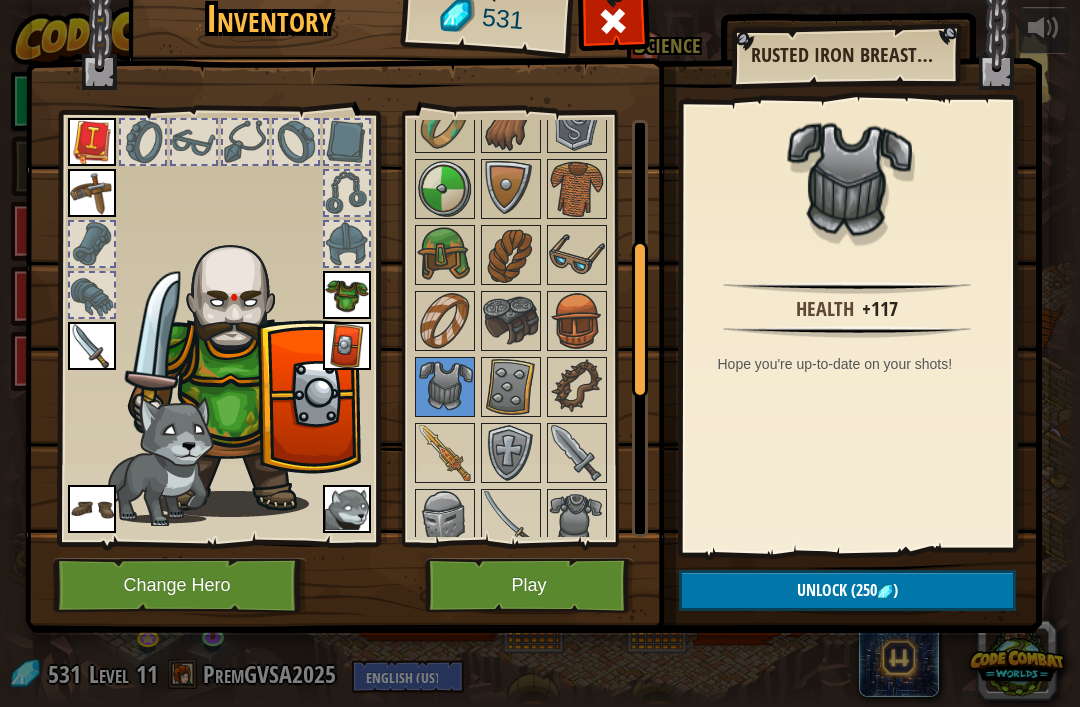 click at bounding box center [885, 592] 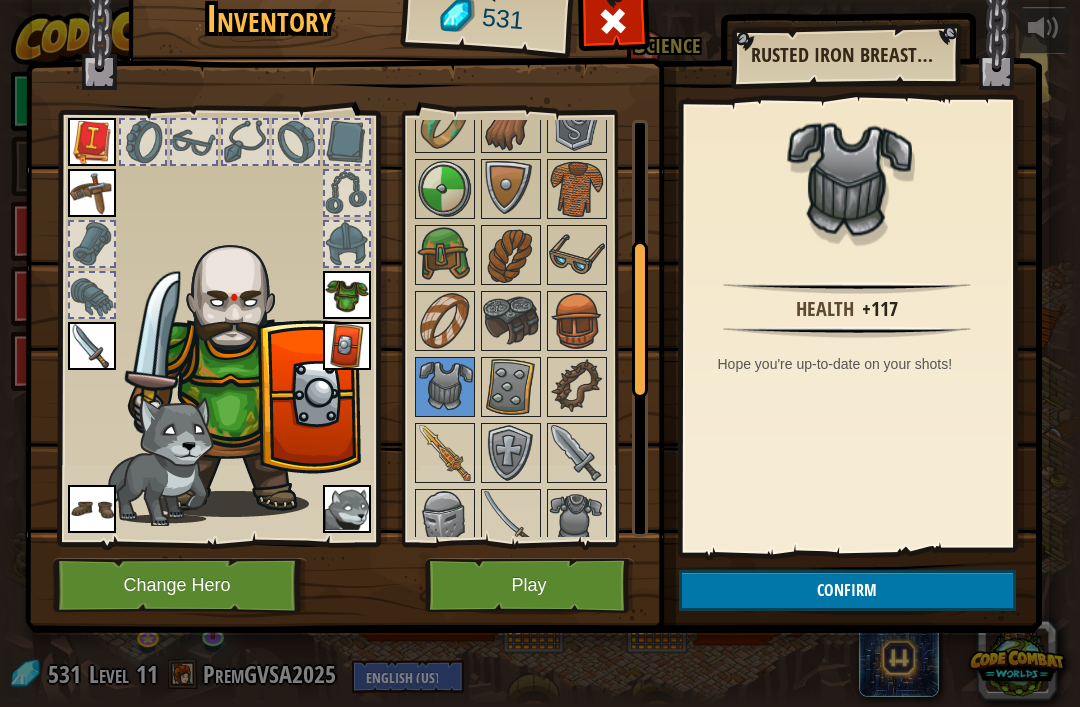 click at bounding box center (533, 270) 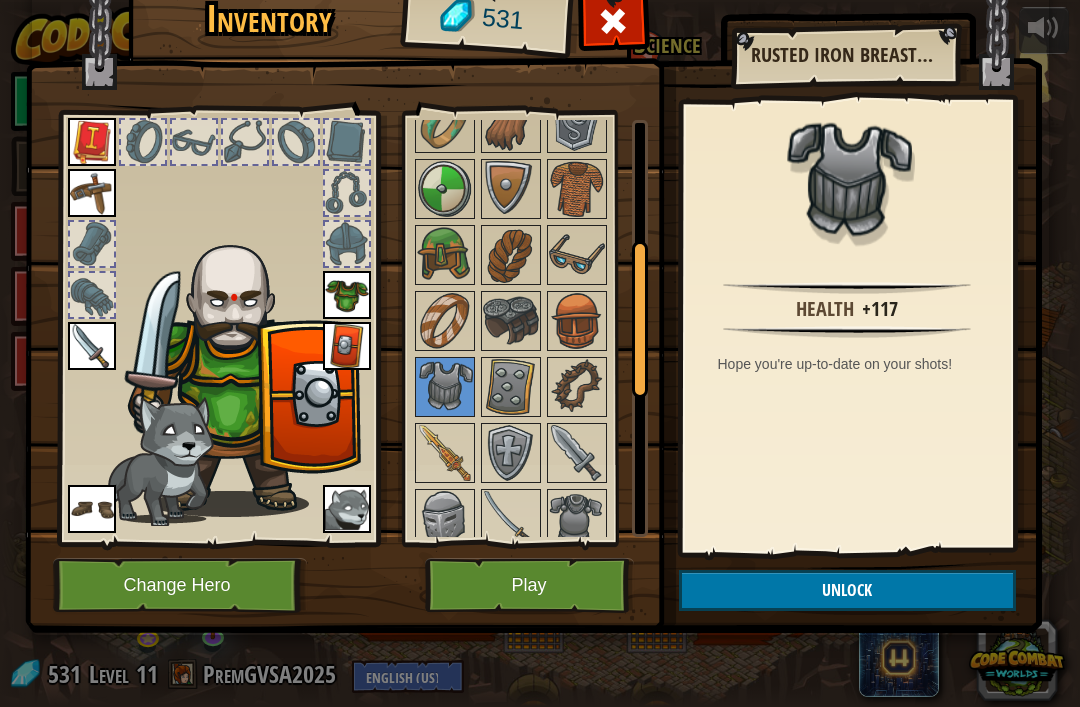 click on "Unlock" at bounding box center (847, 590) 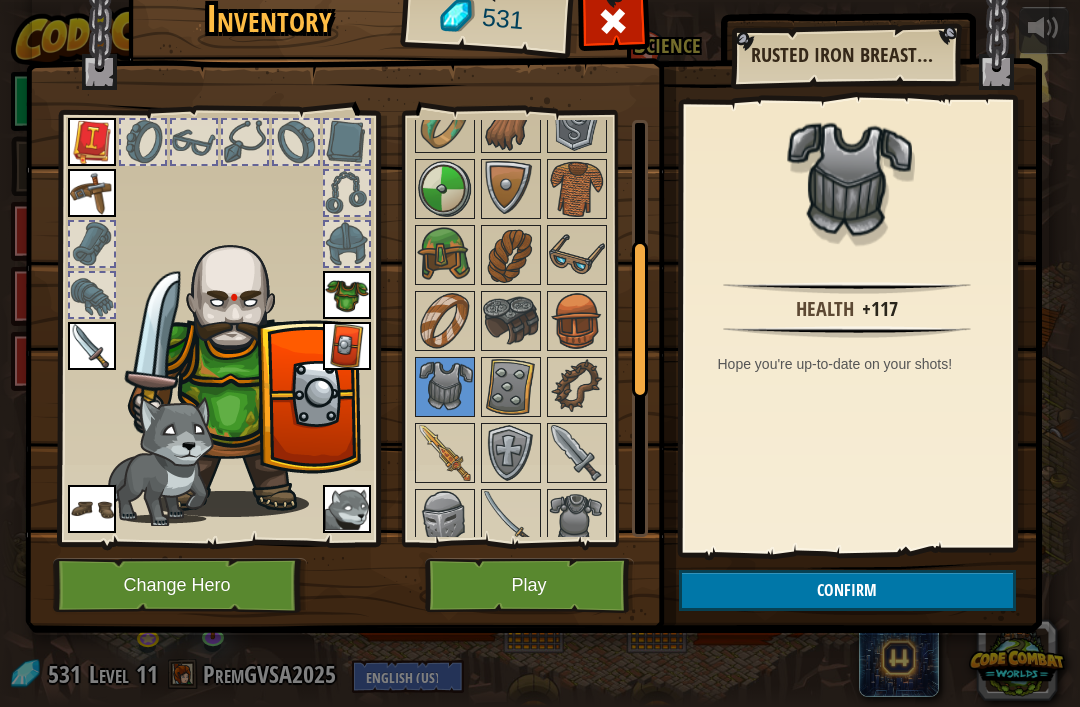click on "Confirm" at bounding box center [847, 590] 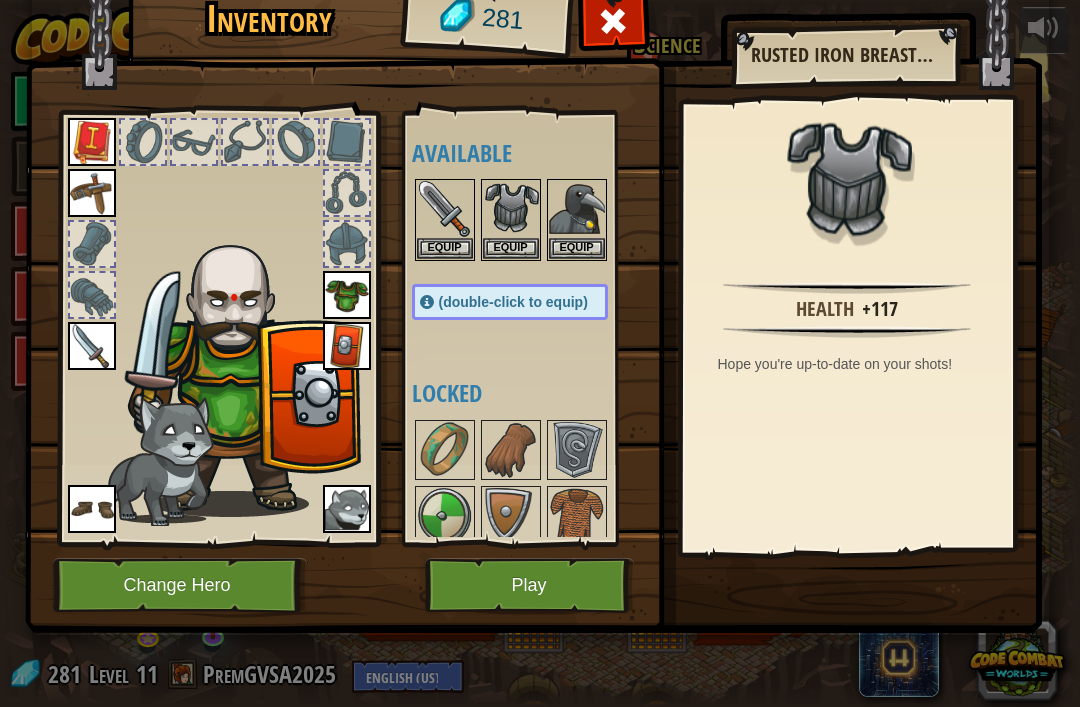 click on "Equip" at bounding box center [511, 248] 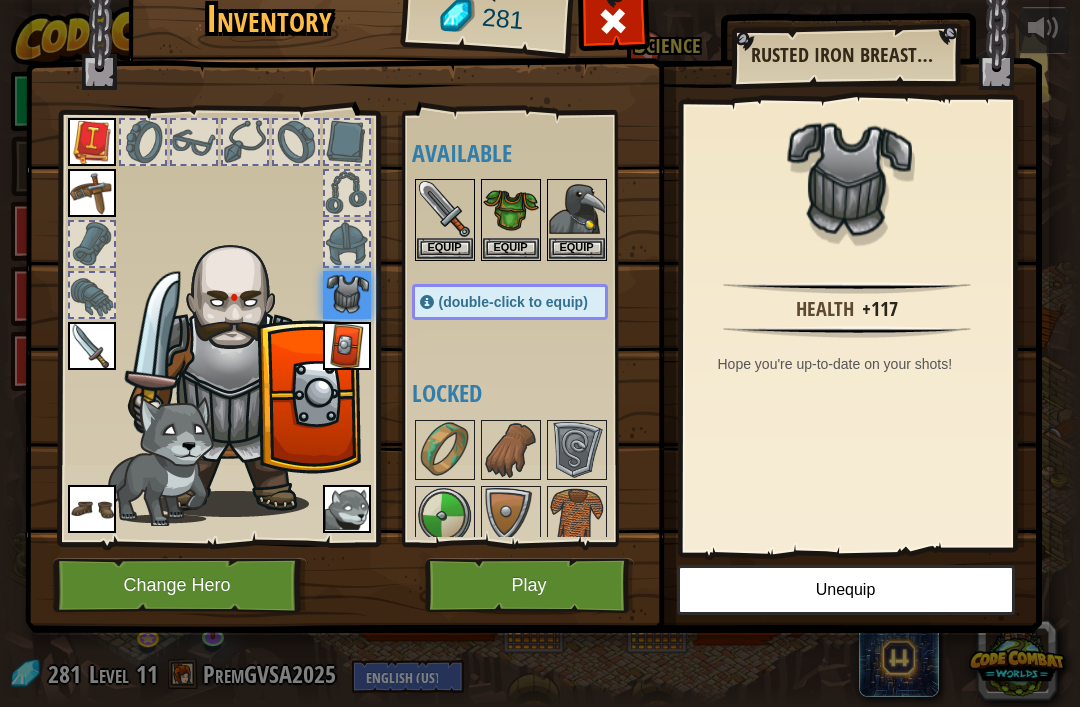 click at bounding box center (511, 209) 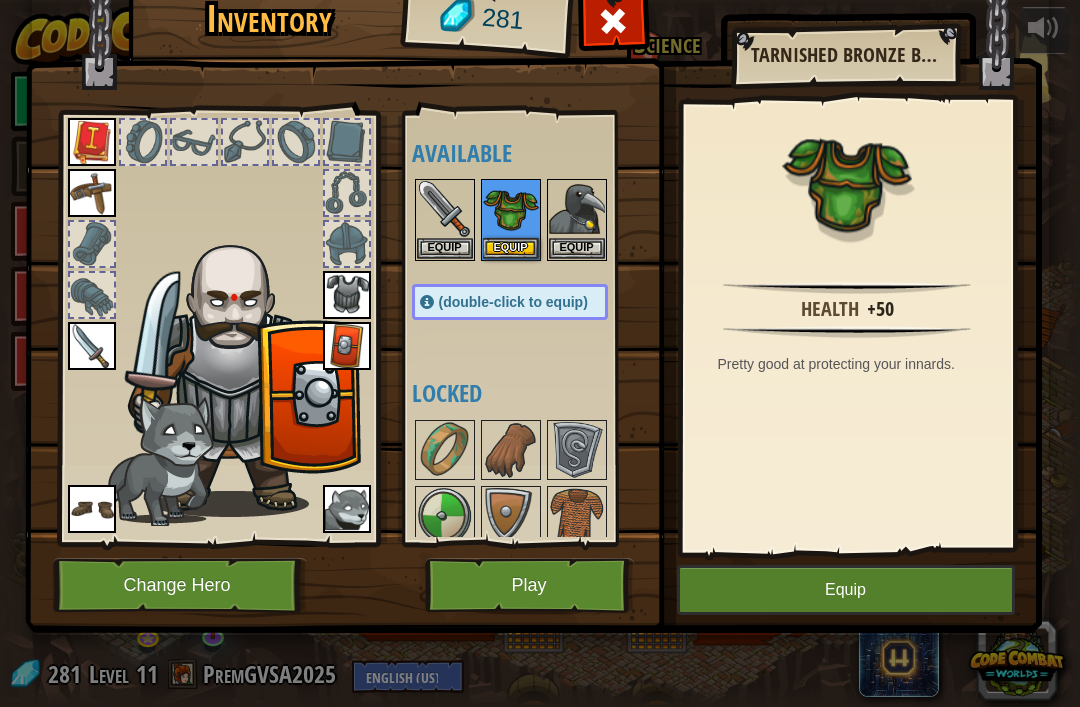 click at bounding box center (347, 295) 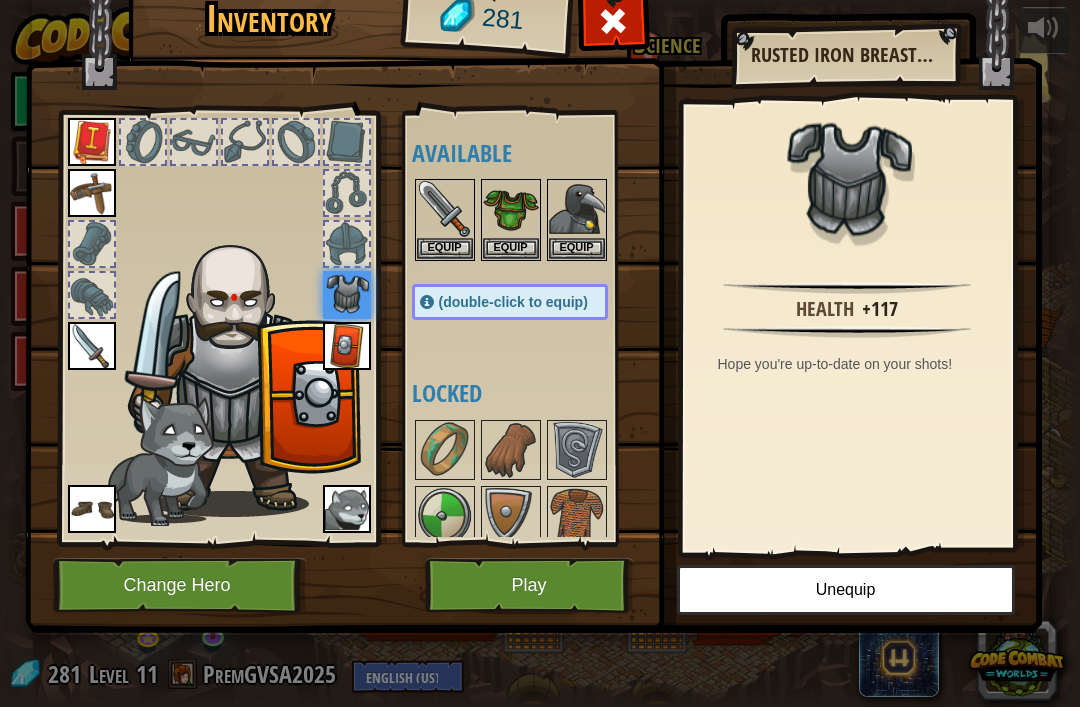 click at bounding box center [511, 209] 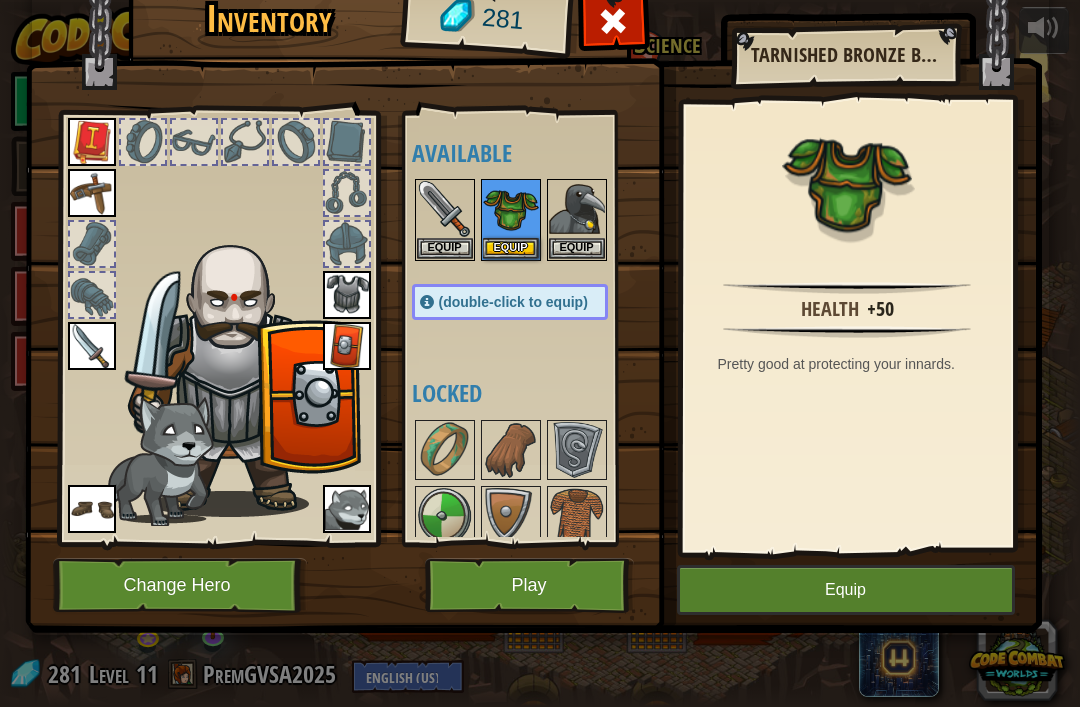 click at bounding box center [511, 209] 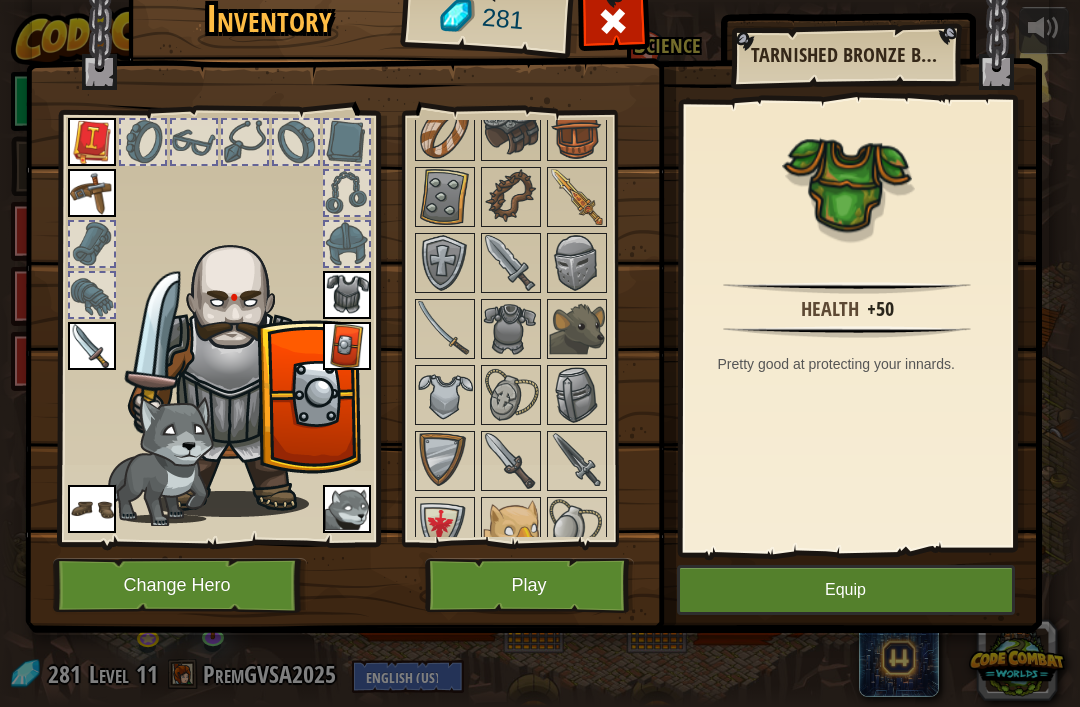 scroll, scrollTop: 519, scrollLeft: 0, axis: vertical 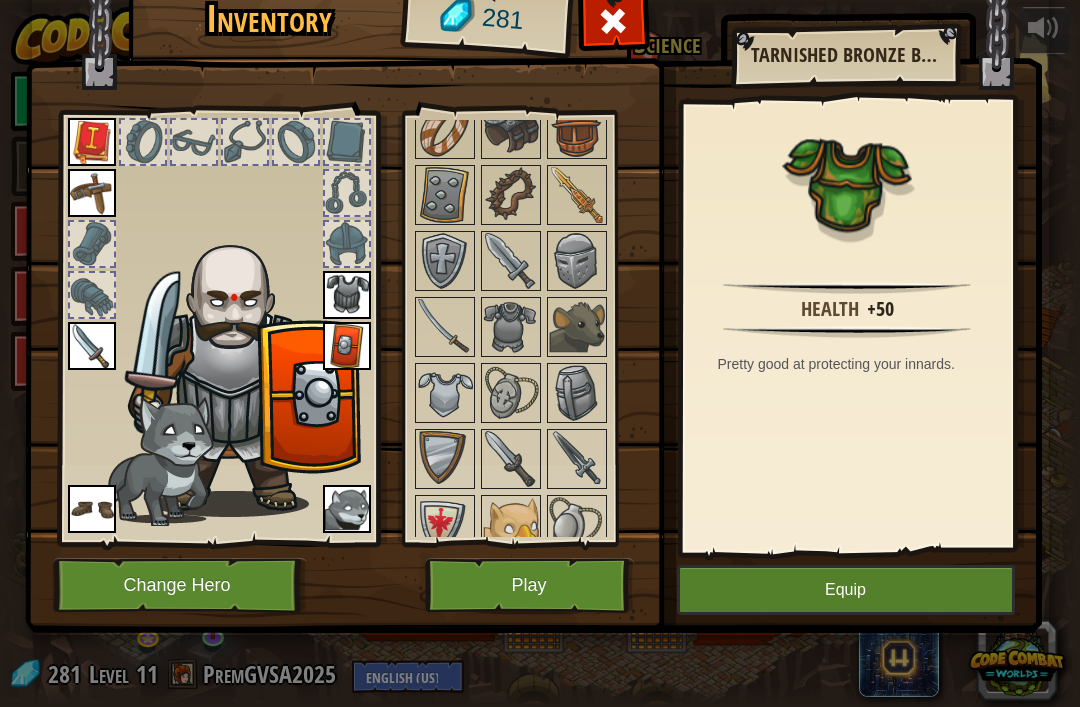 click at bounding box center [577, 195] 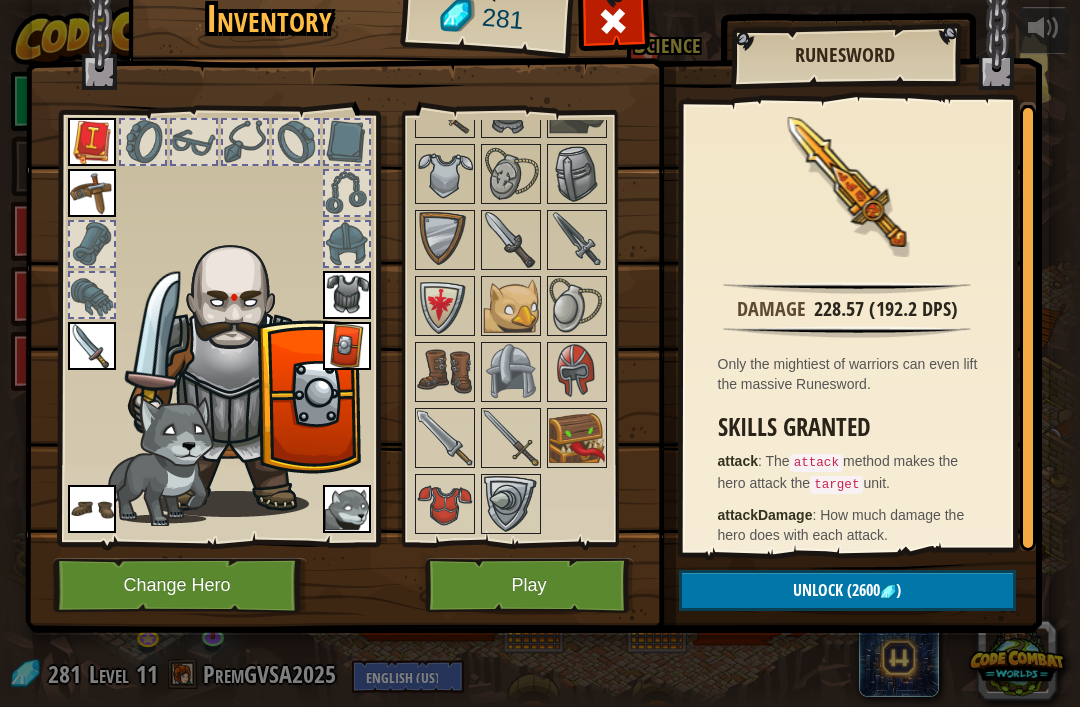 scroll, scrollTop: 737, scrollLeft: 0, axis: vertical 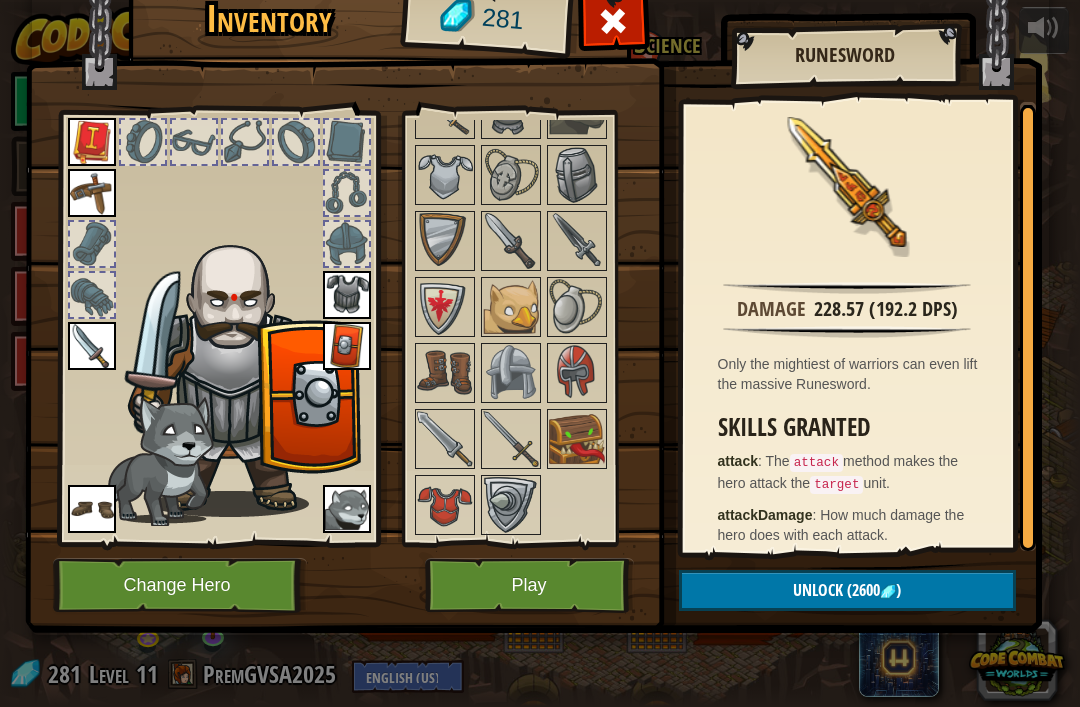click at bounding box center [577, 439] 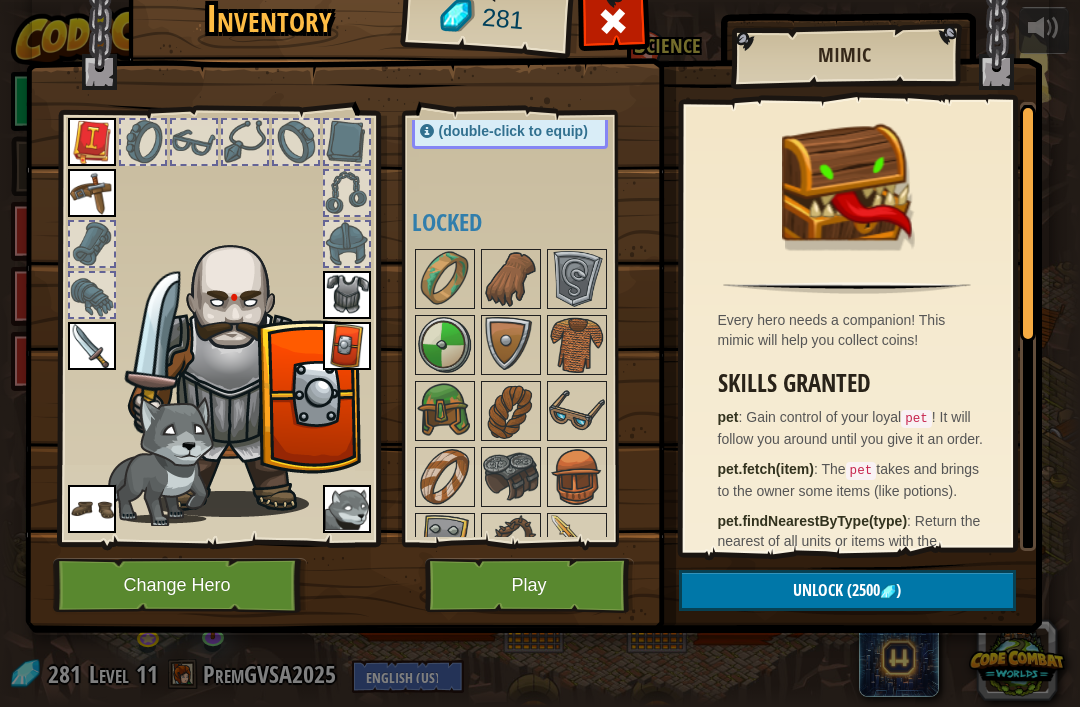 scroll, scrollTop: 171, scrollLeft: 0, axis: vertical 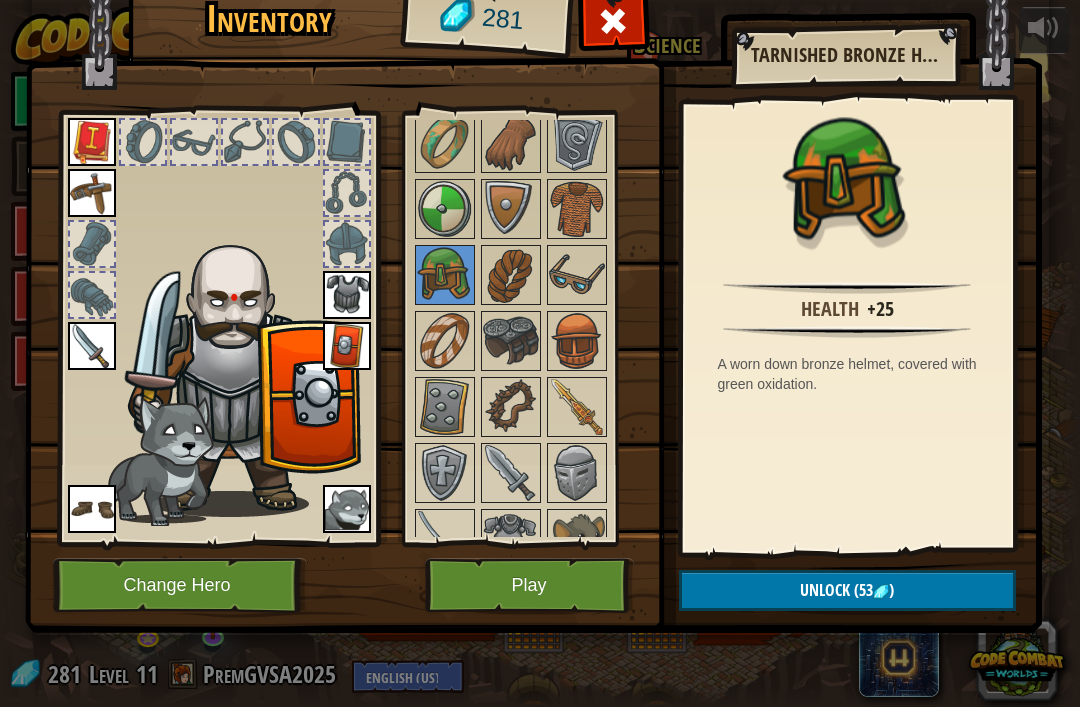 click at bounding box center (577, 341) 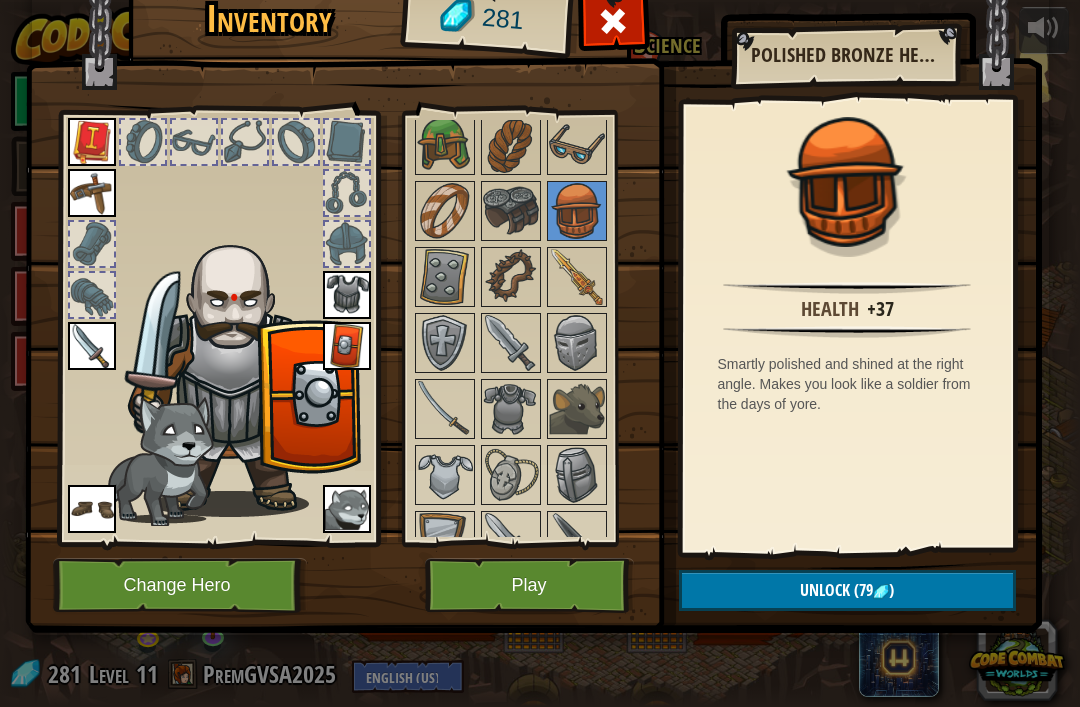 scroll, scrollTop: 455, scrollLeft: 0, axis: vertical 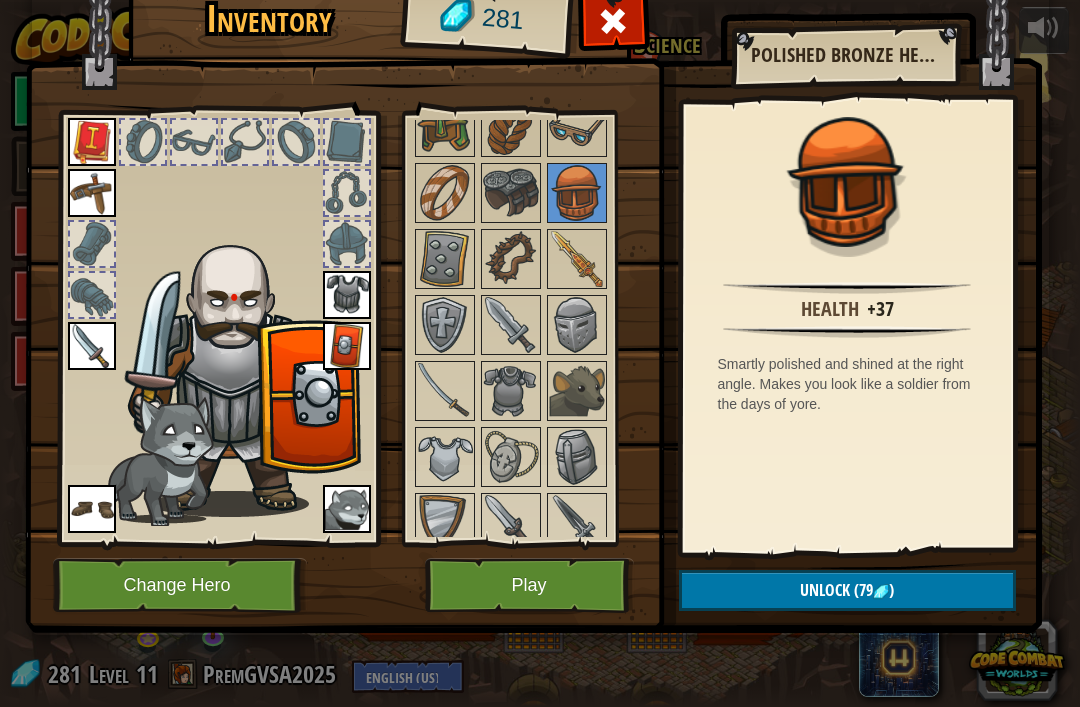 click at bounding box center [577, 325] 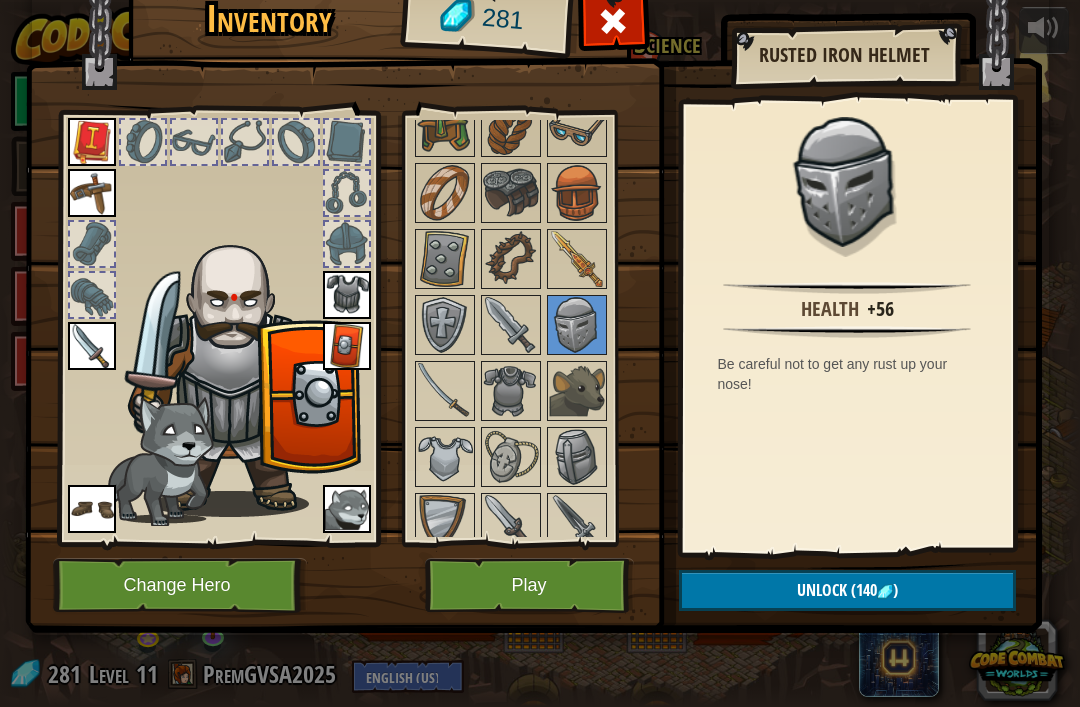 click at bounding box center (577, 457) 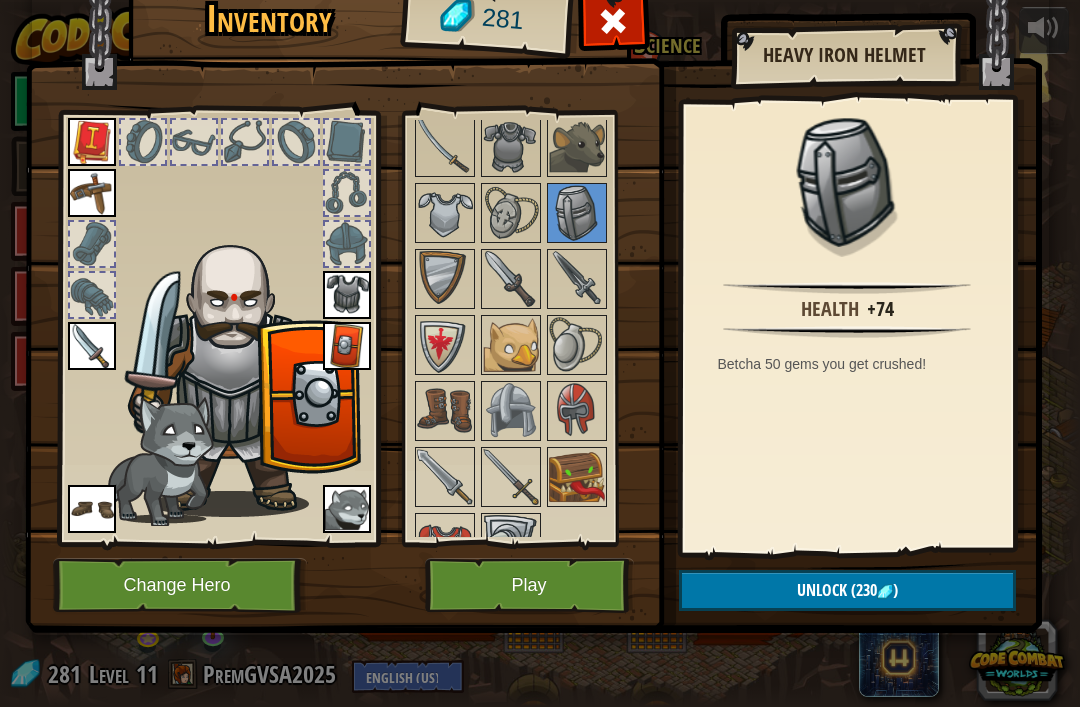 scroll, scrollTop: 715, scrollLeft: 0, axis: vertical 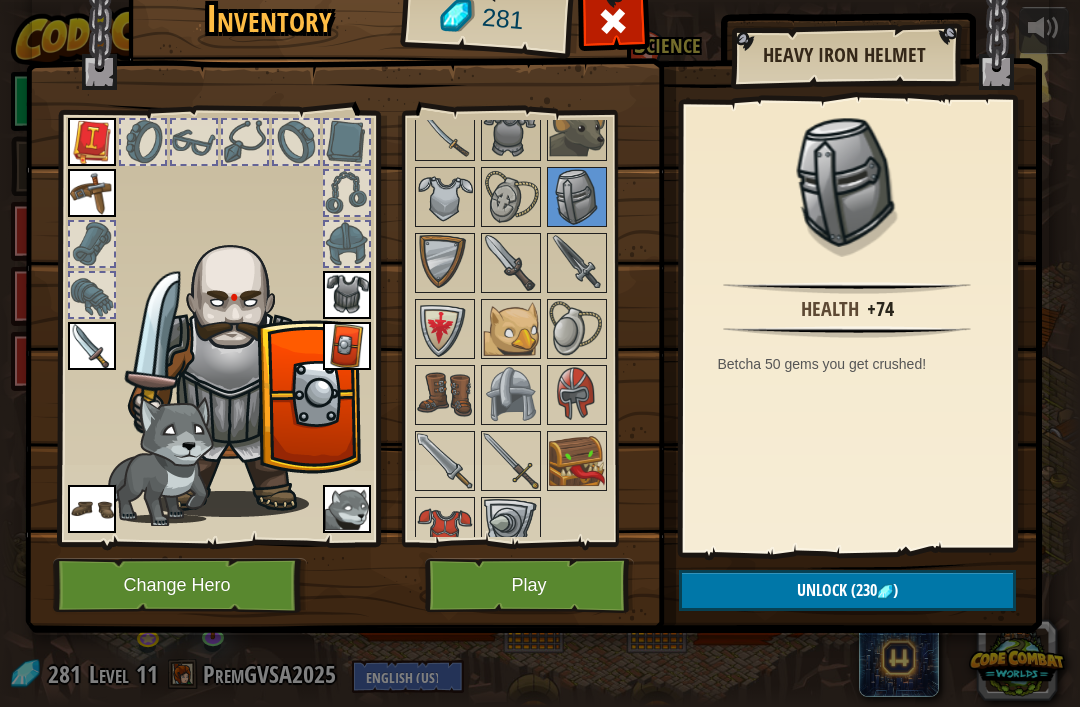 click at bounding box center [511, 395] 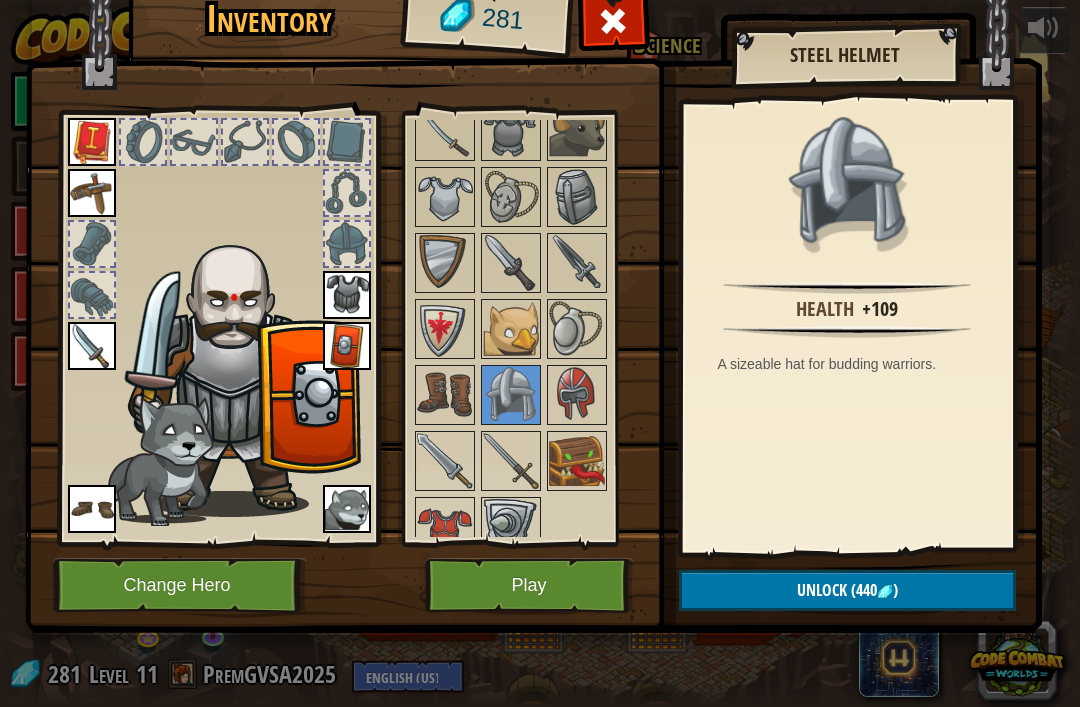 click at bounding box center [577, 197] 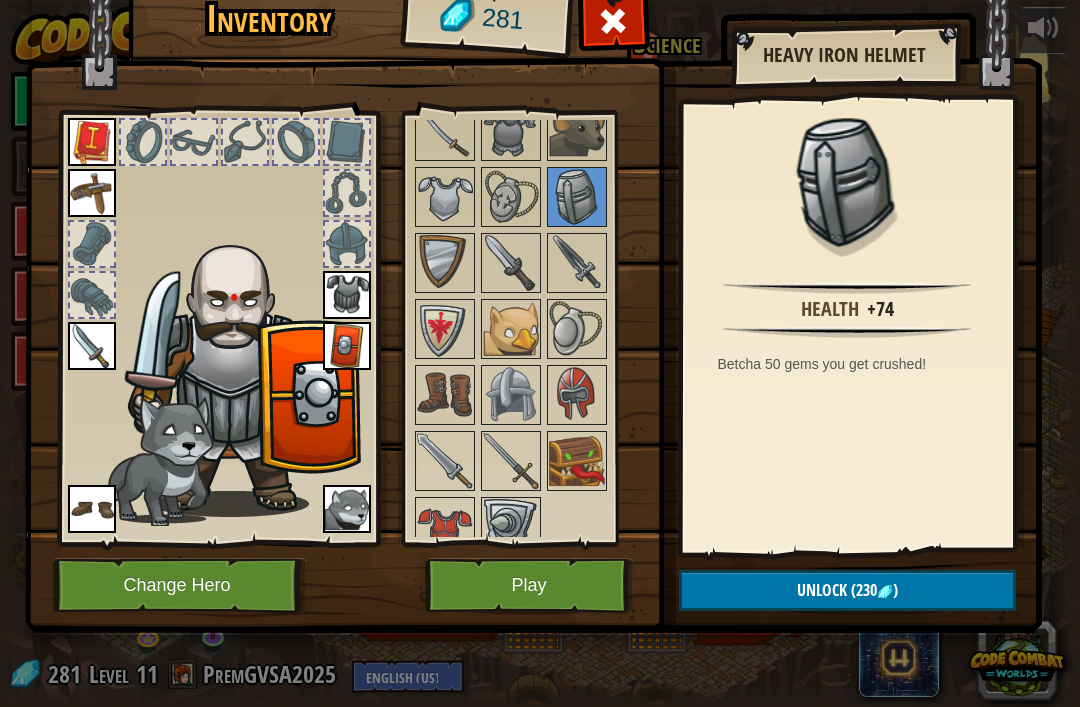 click at bounding box center (577, 395) 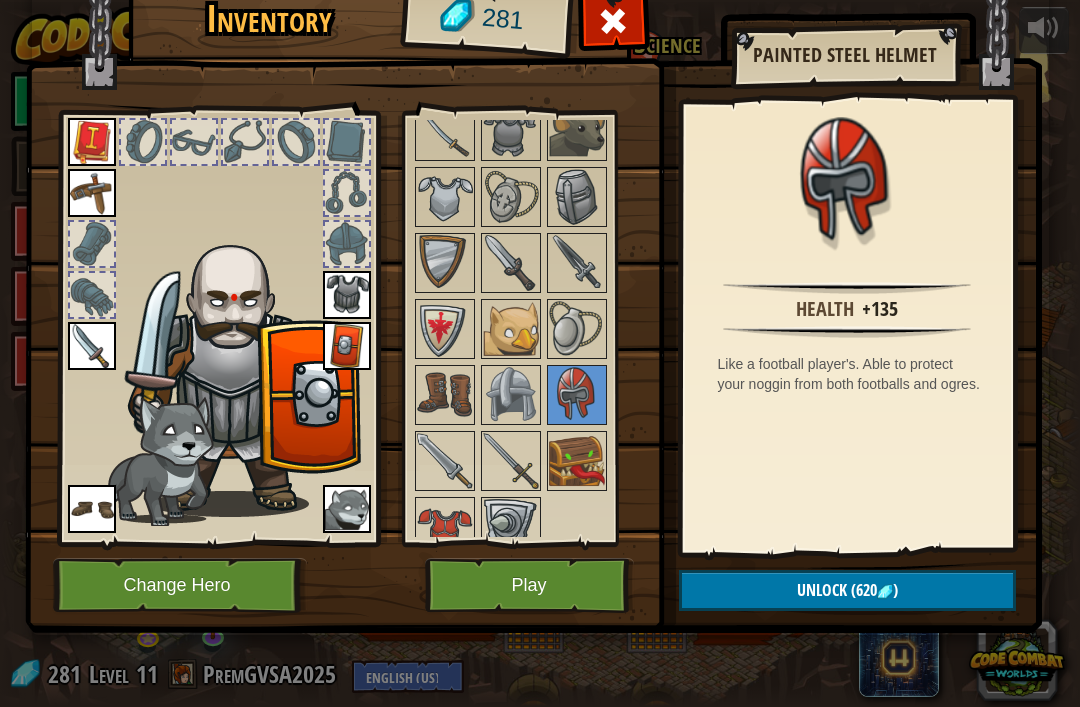 click at bounding box center [577, 197] 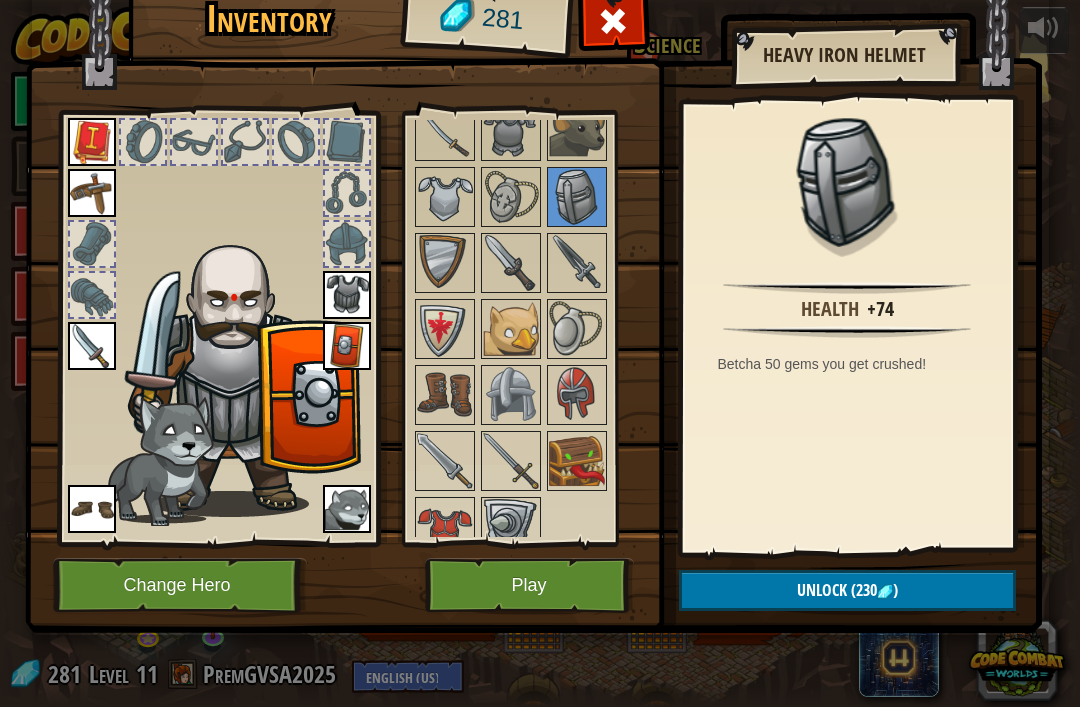 click on "Unlock (230 )" at bounding box center [847, 590] 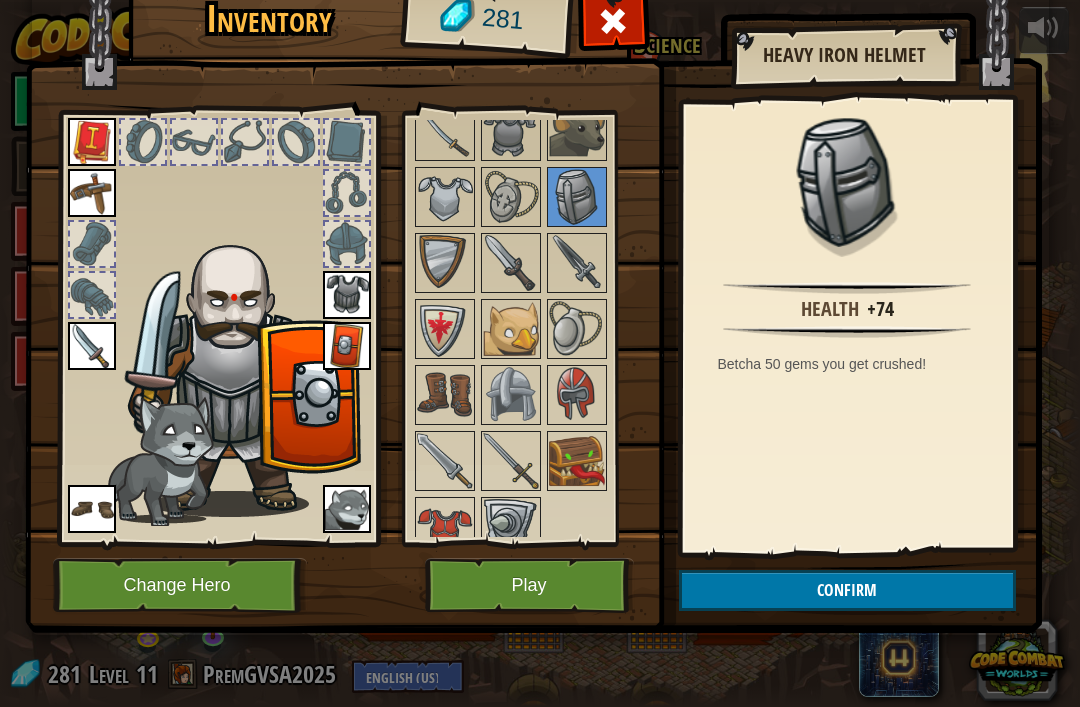 click on "Confirm" at bounding box center (847, 590) 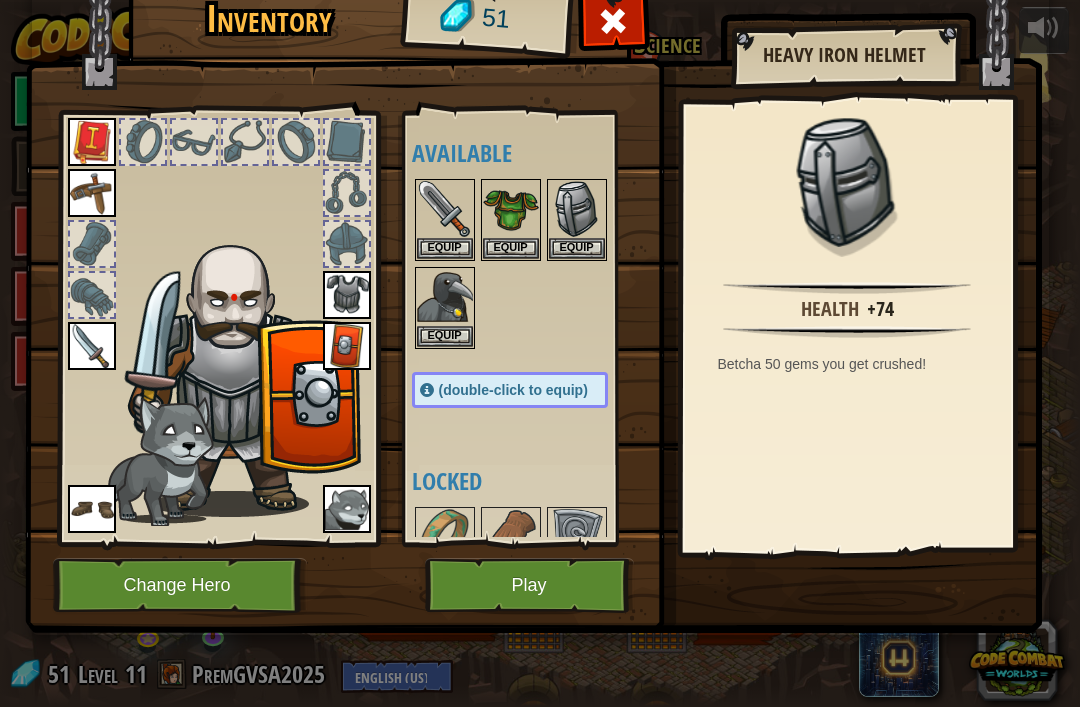 click on "Equip" at bounding box center (577, 248) 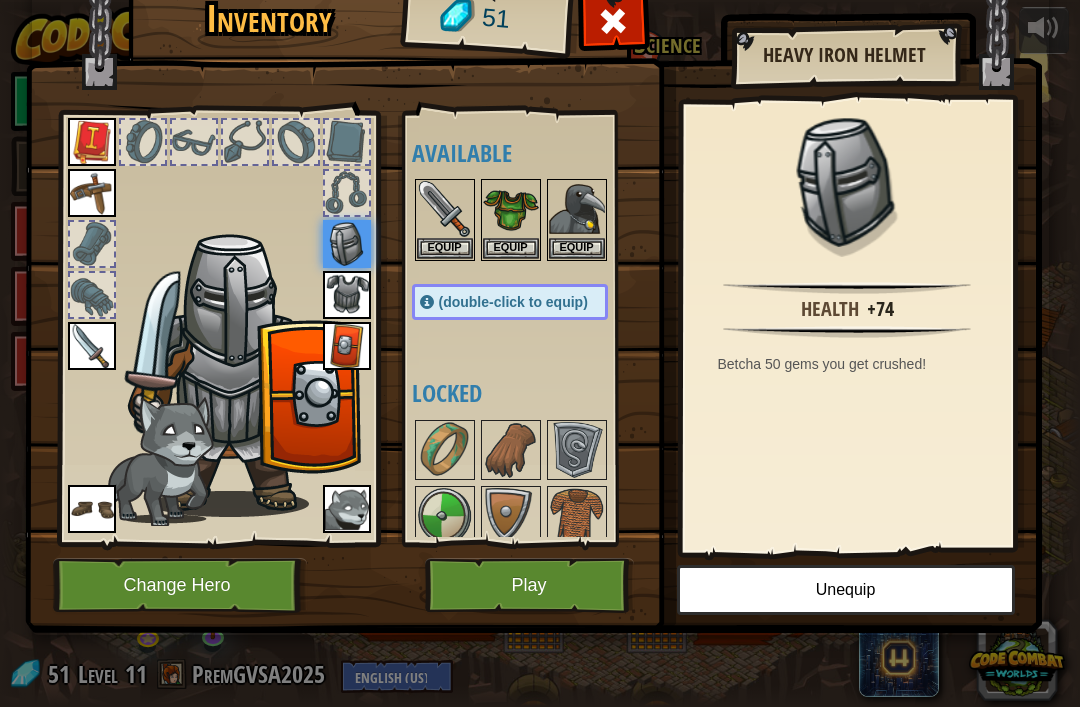 click on "Play" at bounding box center [529, 585] 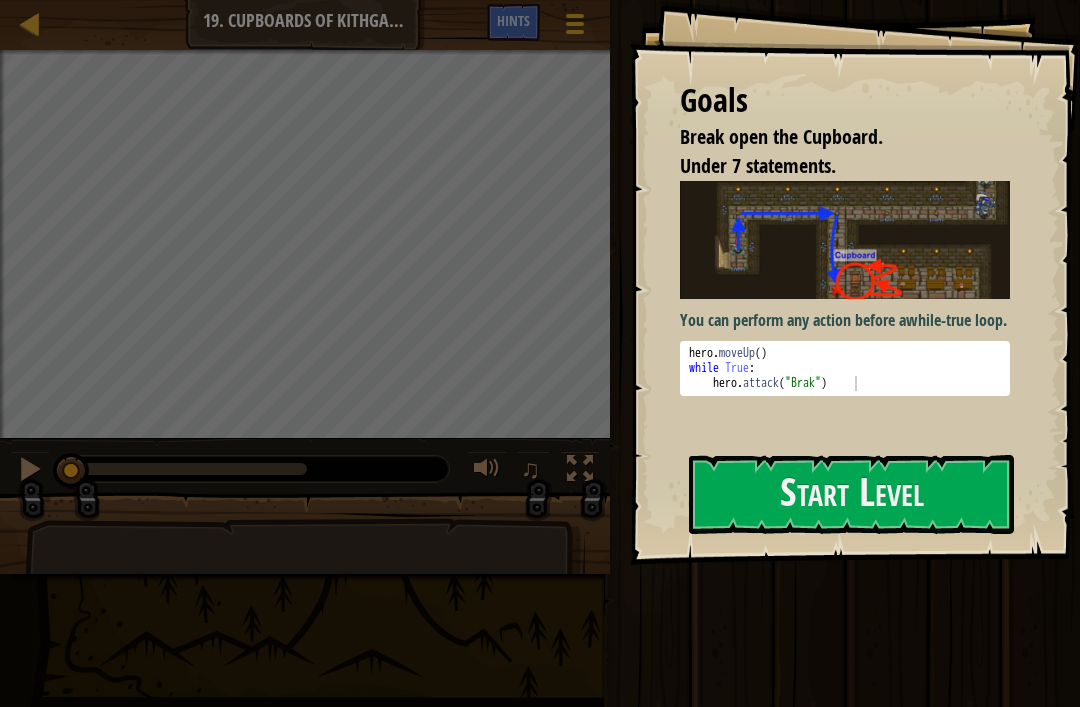 click on "Start Level" at bounding box center (851, 494) 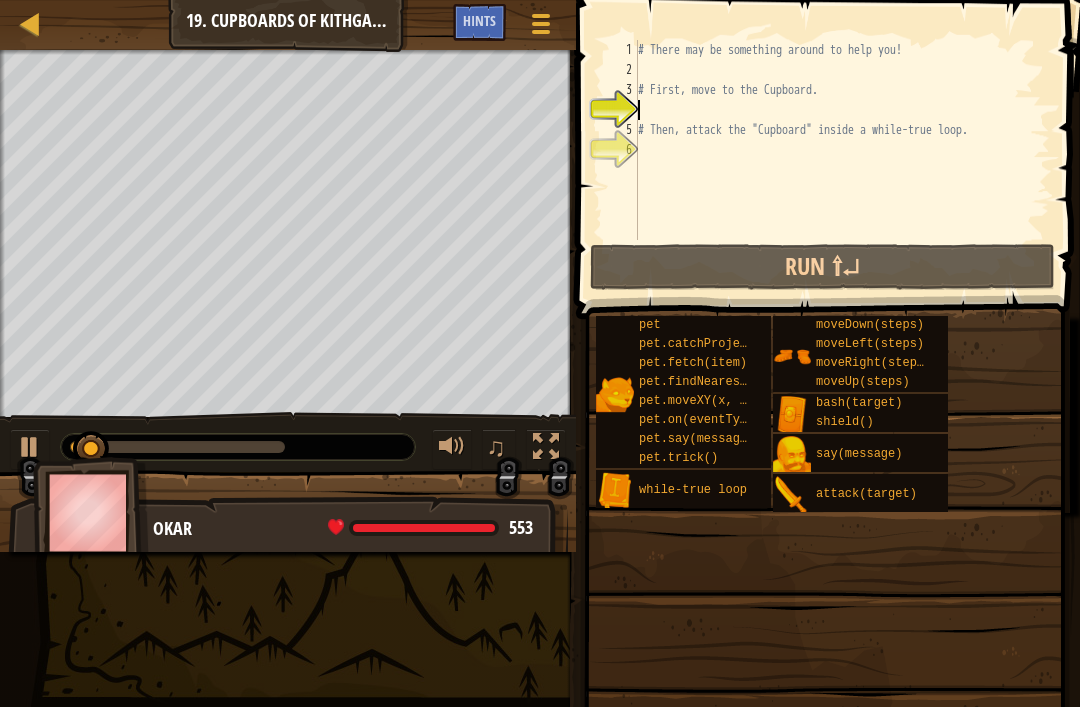 type on "# First, move to the Cupboard." 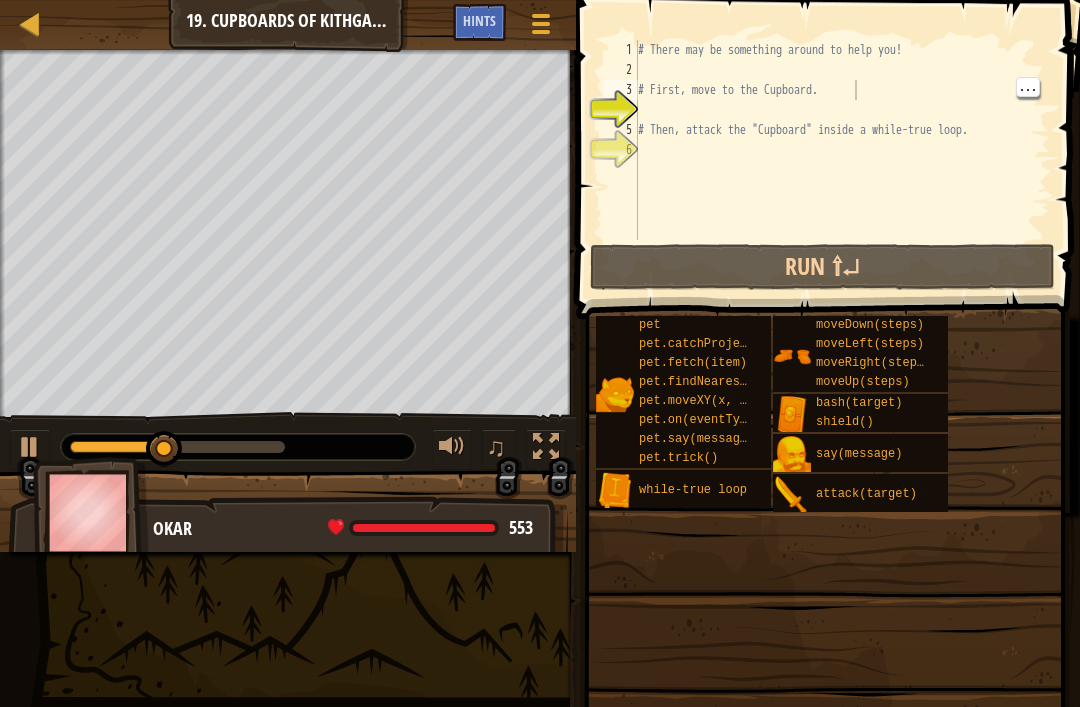 click on "# There may be something around to help you! # First, move to the Cupboard. # Then, attack the "Cupboard" inside a while-true loop." at bounding box center [842, 160] 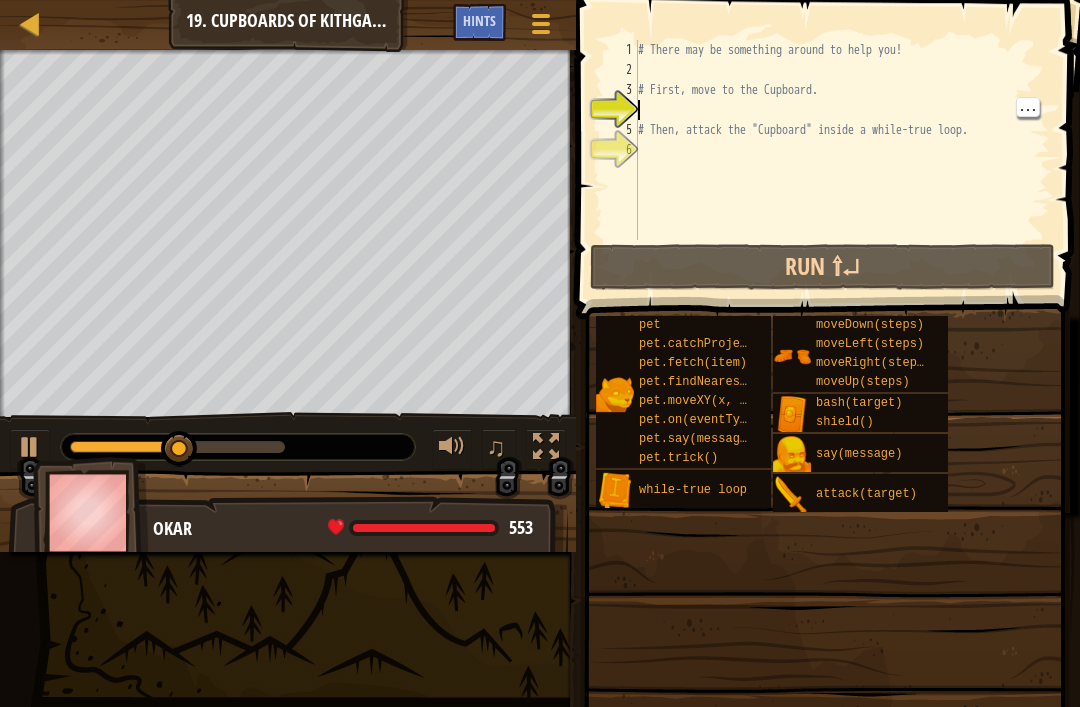 type on "m" 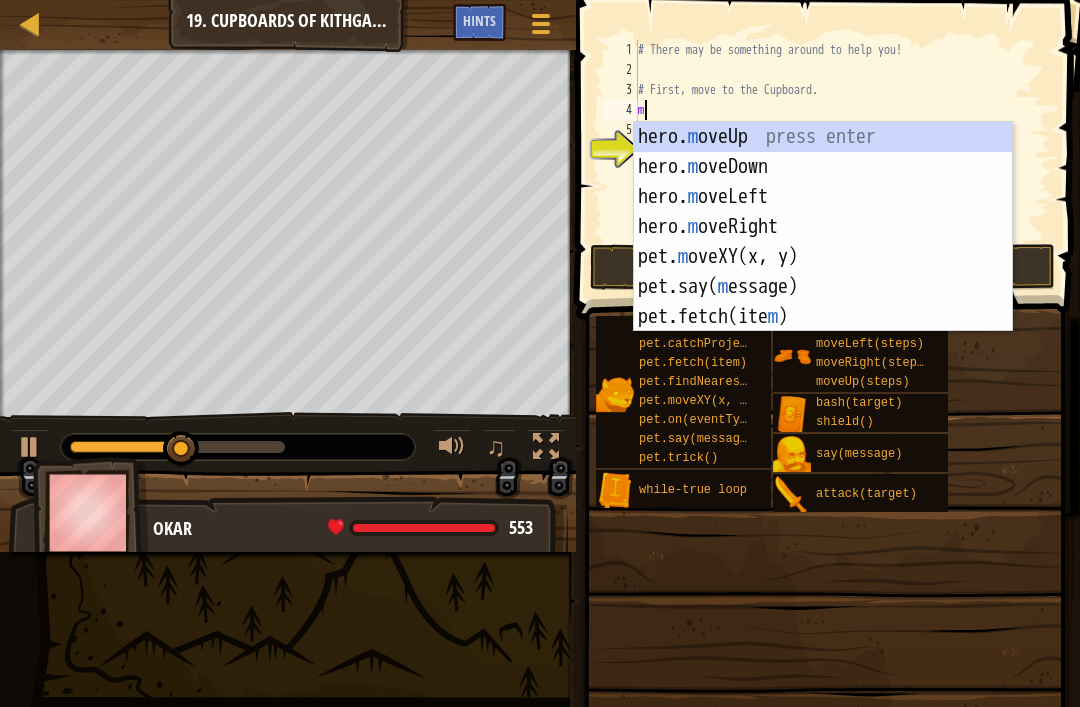 scroll, scrollTop: 10, scrollLeft: 0, axis: vertical 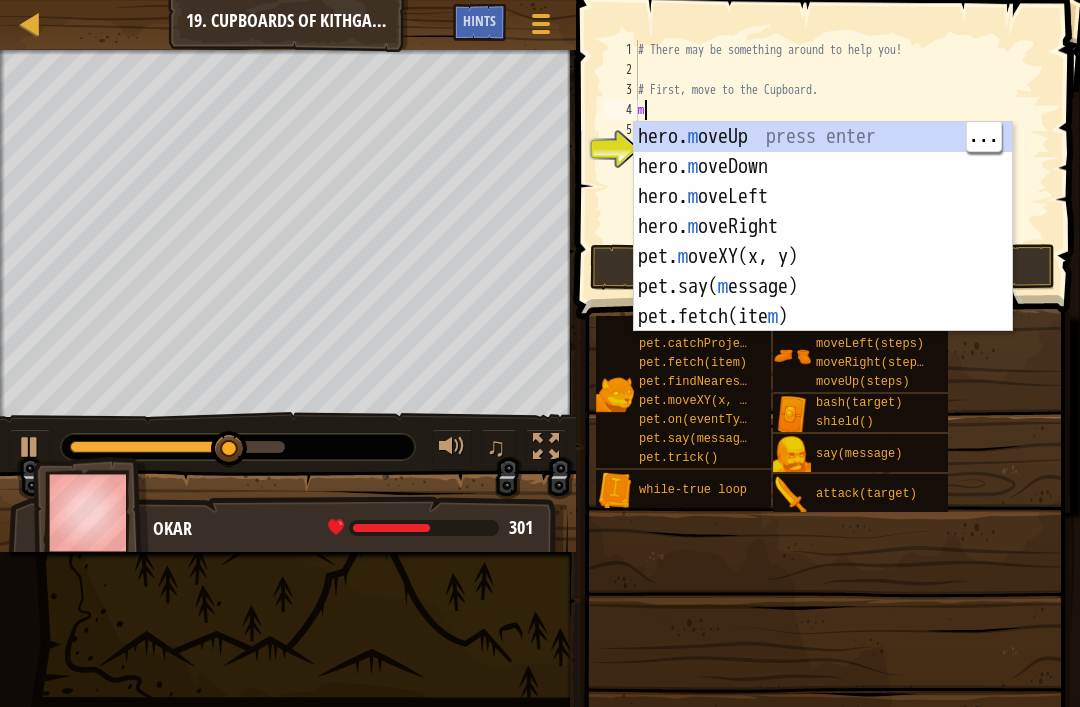 click on "hero. m oveUp press enter hero. m oveDown press enter hero. m oveLeft press enter hero. m oveRight press enter pet. m oveXY(x, y) press enter pet.say( m essage) press enter pet.fetch(ite m ) press enter" at bounding box center (823, 257) 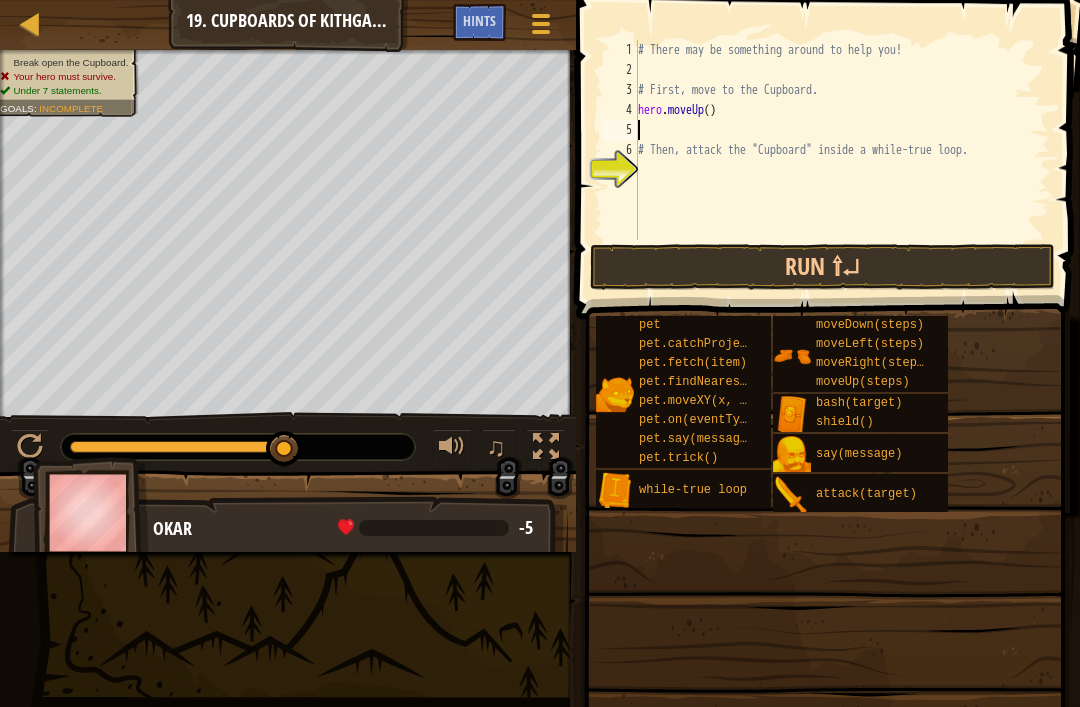 type on "m" 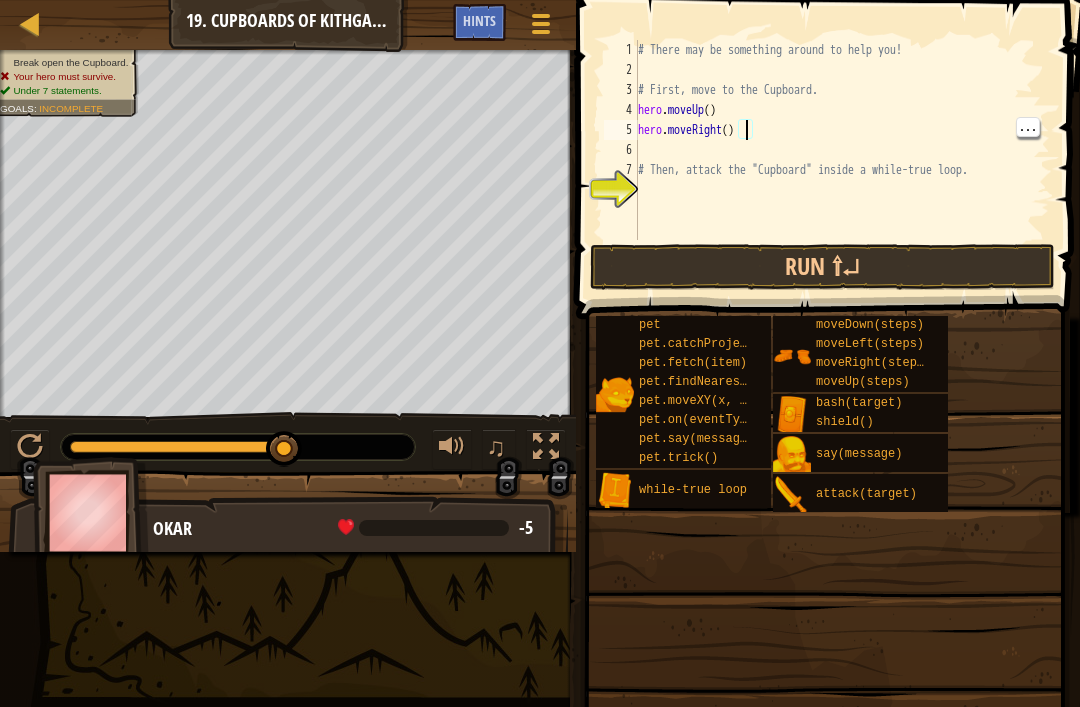type on "hero.moveRight(2)" 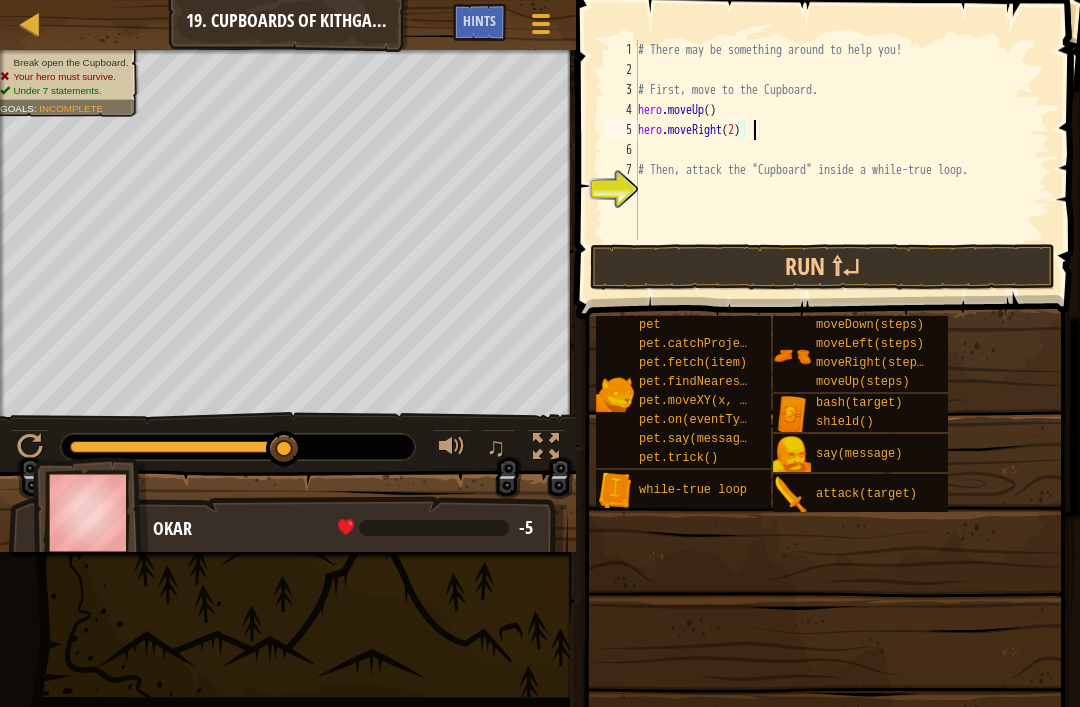 scroll, scrollTop: 10, scrollLeft: 0, axis: vertical 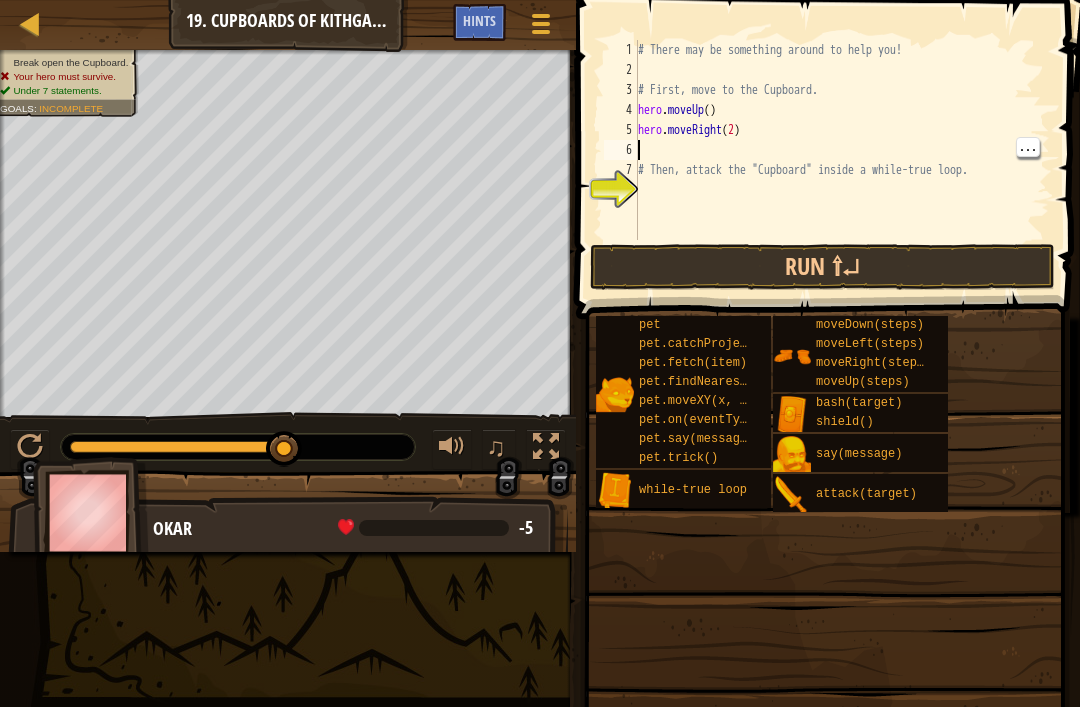 type on "m" 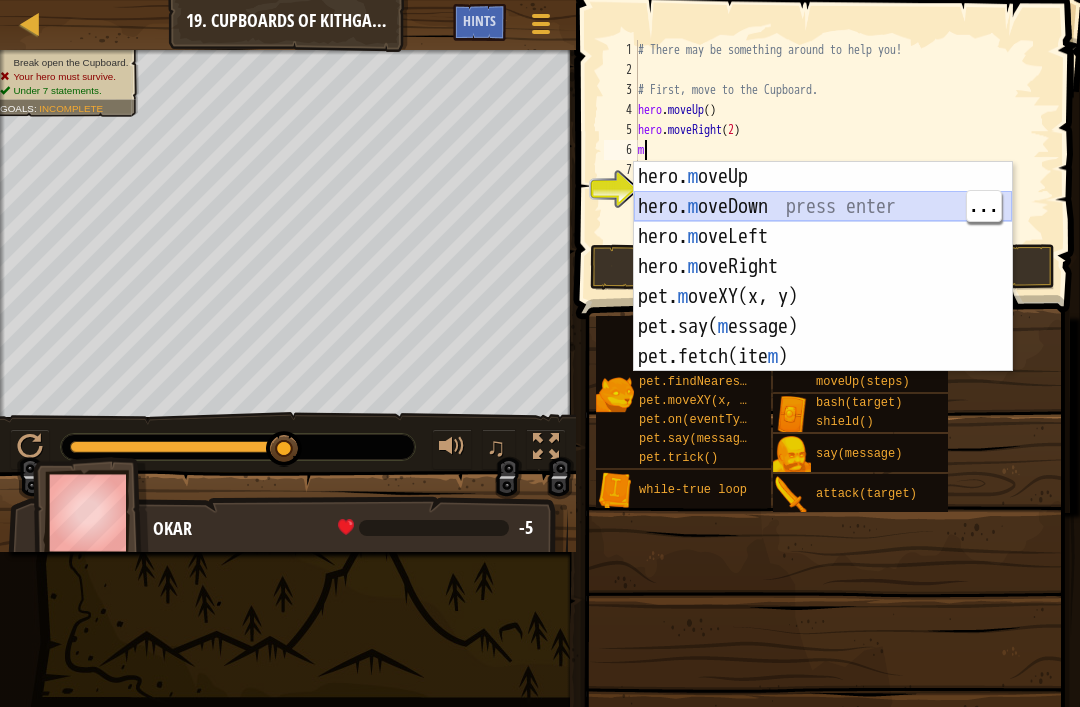 click on "hero. m oveUp press enter hero. m oveDown press enter hero. m oveLeft press enter hero. m oveRight press enter pet. m oveXY(x, y) press enter pet.say( m essage) press enter pet.fetch(ite m ) press enter" at bounding box center (823, 297) 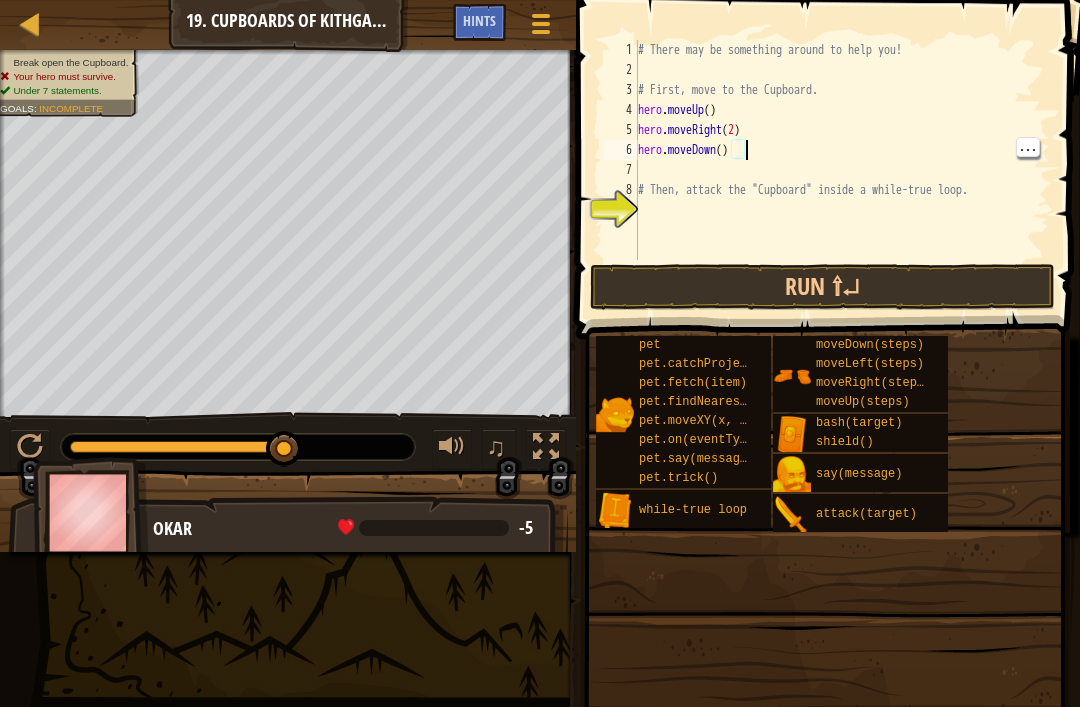 click on "# There may be something around to help you! # First, move to the Cupboard. hero . moveUp ( ) hero . moveRight ( 2 ) hero . moveDown ( ) # Then, attack the "Cupboard" inside a while-true loop." at bounding box center (842, 170) 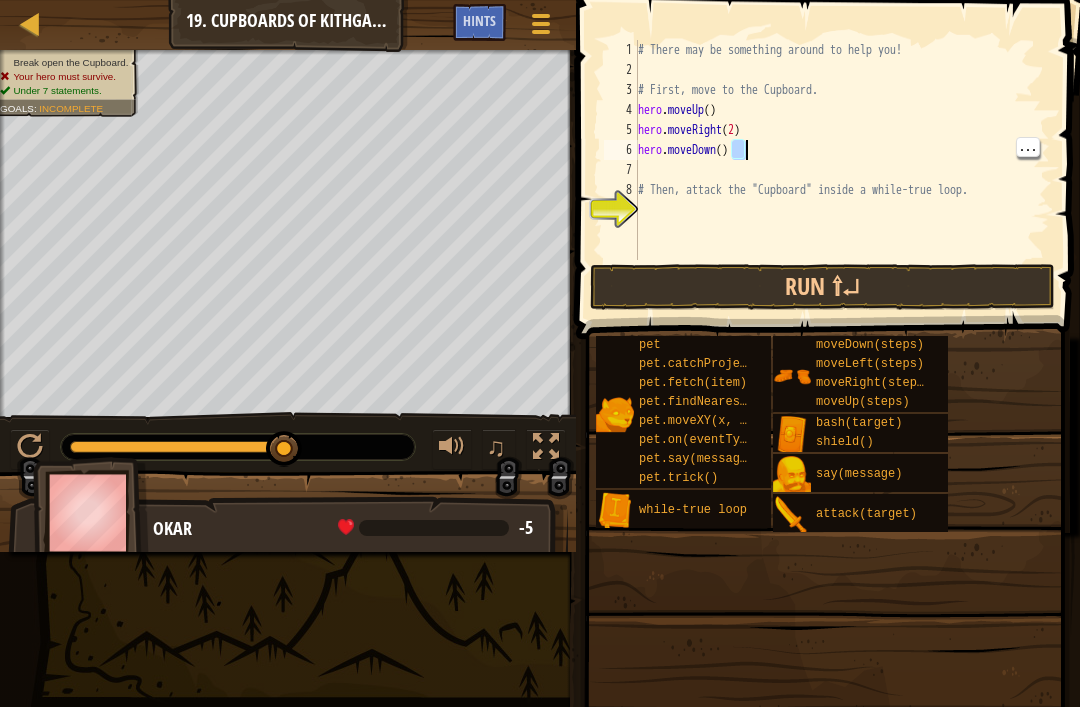 click on "# There may be something around to help you! # First, move to the Cupboard. hero . moveUp ( ) hero . moveRight ( 2 ) hero . moveDown ( ) # Then, attack the "Cupboard" inside a while-true loop." at bounding box center [842, 170] 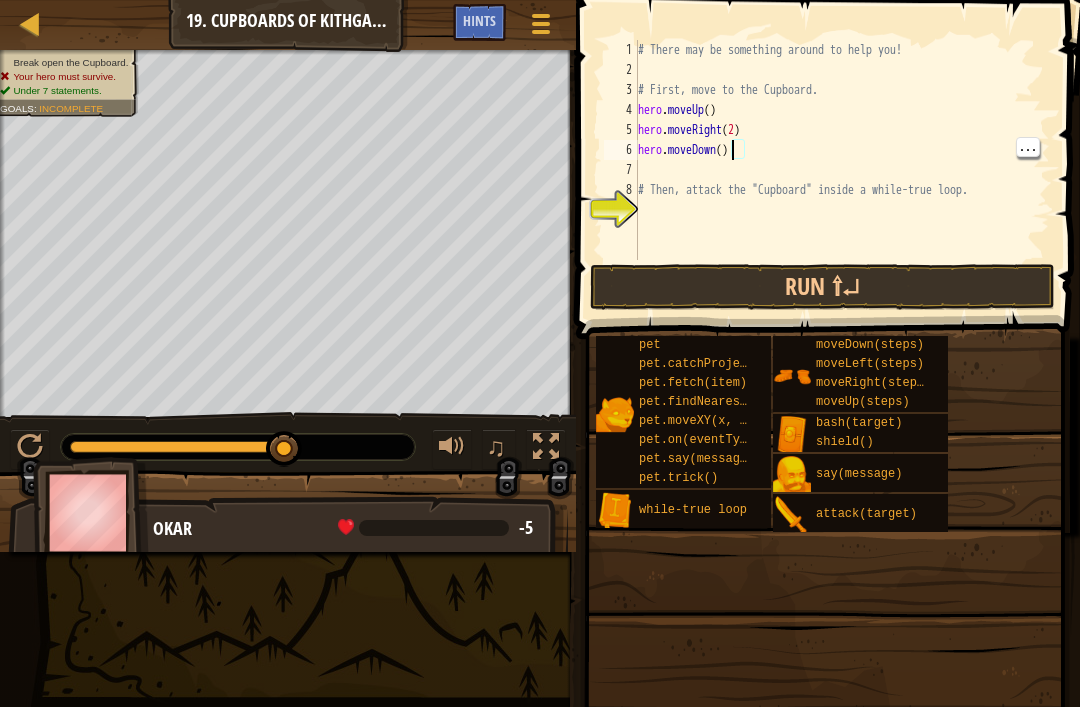click on "# There may be something around to help you! # First, move to the Cupboard. hero . moveUp ( ) hero . moveRight ( 2 ) hero . moveDown ( ) # Then, attack the "Cupboard" inside a while-true loop." at bounding box center (842, 170) 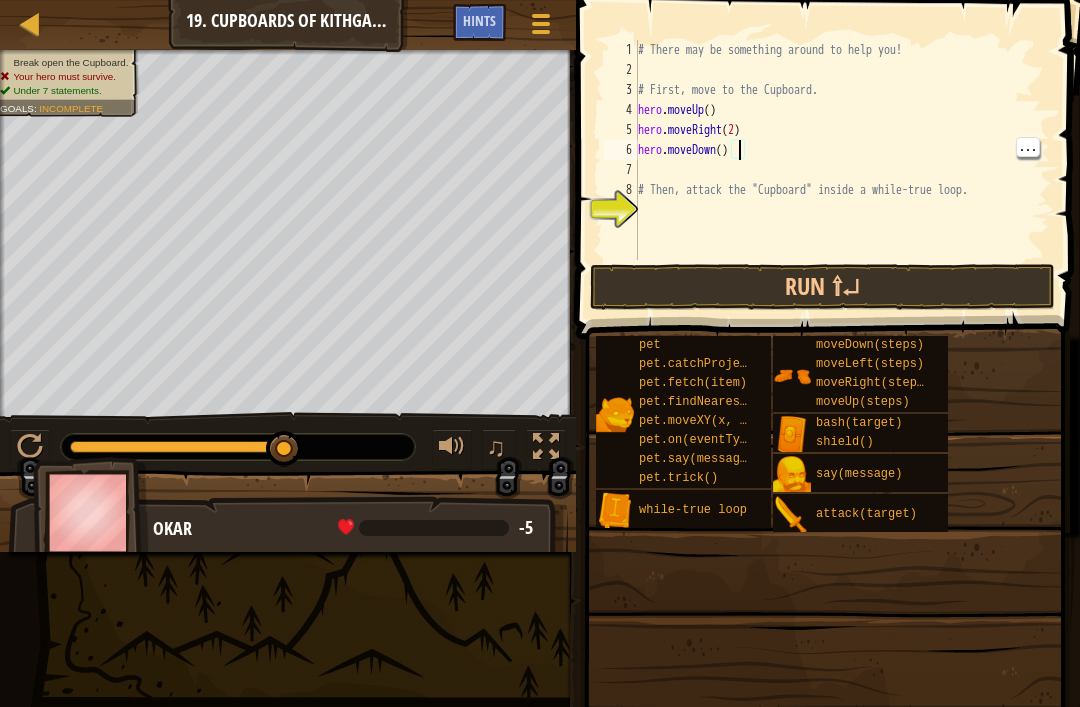 type on "hero.moveDown(2)" 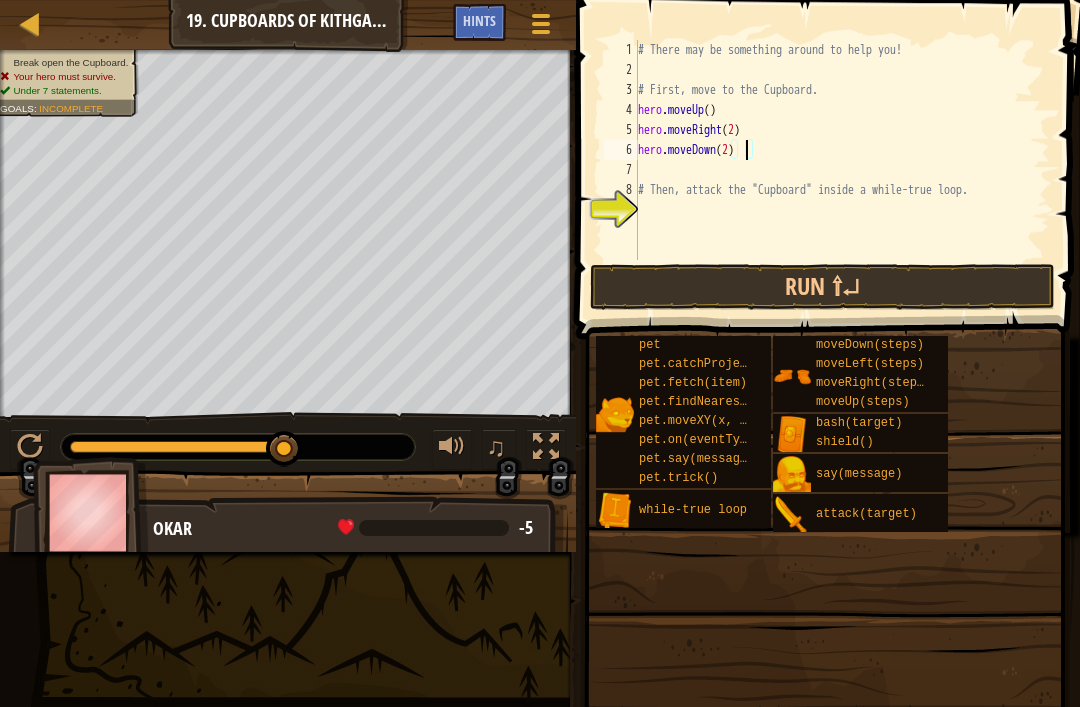 scroll, scrollTop: 10, scrollLeft: 0, axis: vertical 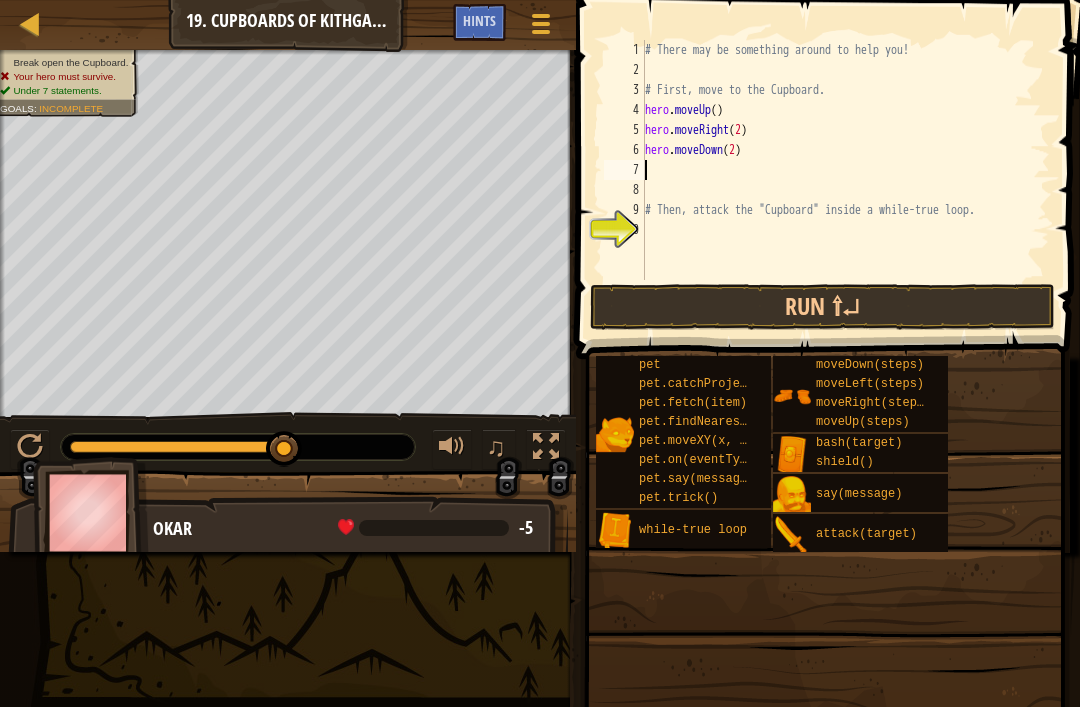 type on "w" 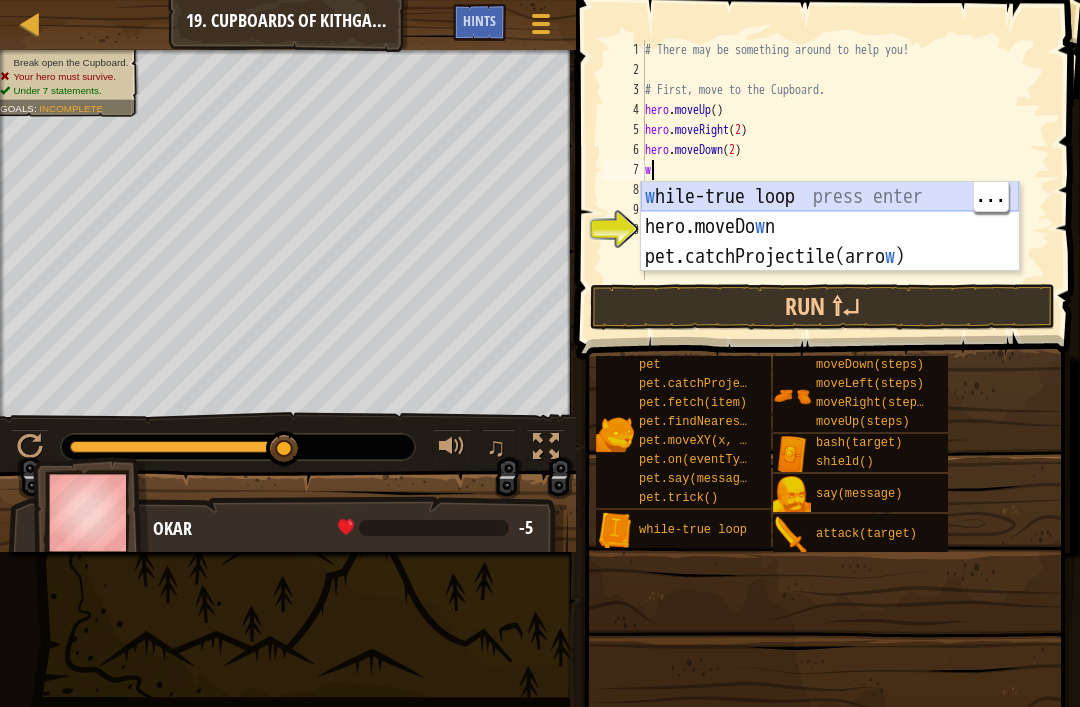 click on "w hile-true loop press enter hero.moveDo w n press enter pet.catchProjectile(arro w ) press enter" at bounding box center (830, 257) 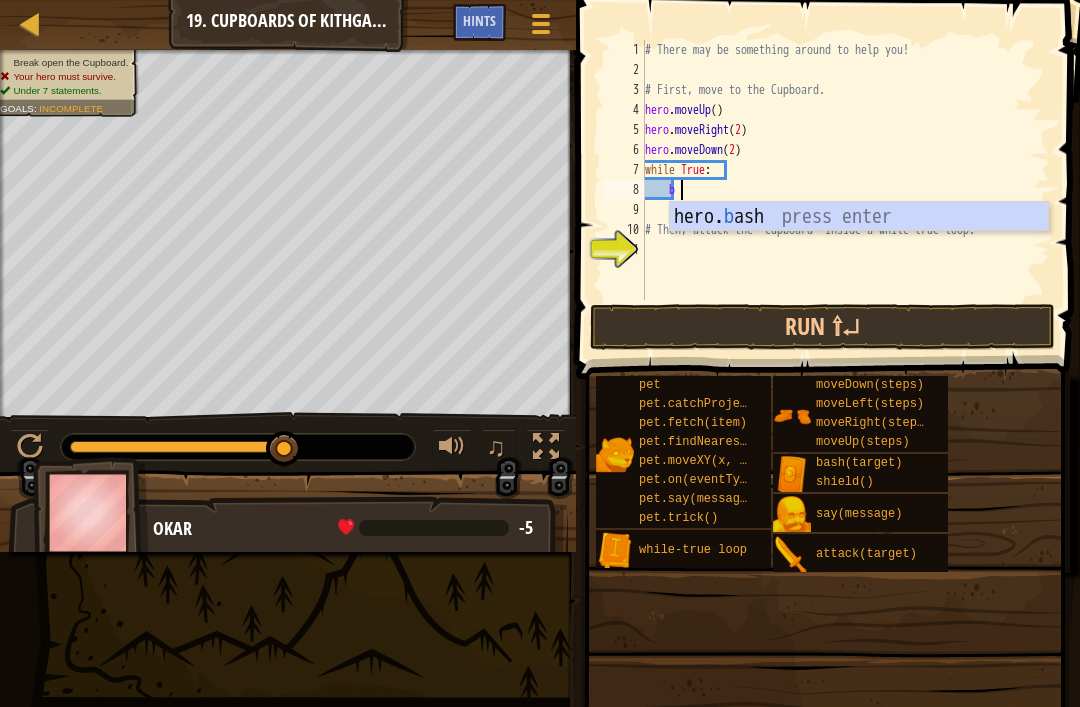 scroll, scrollTop: 10, scrollLeft: 2, axis: both 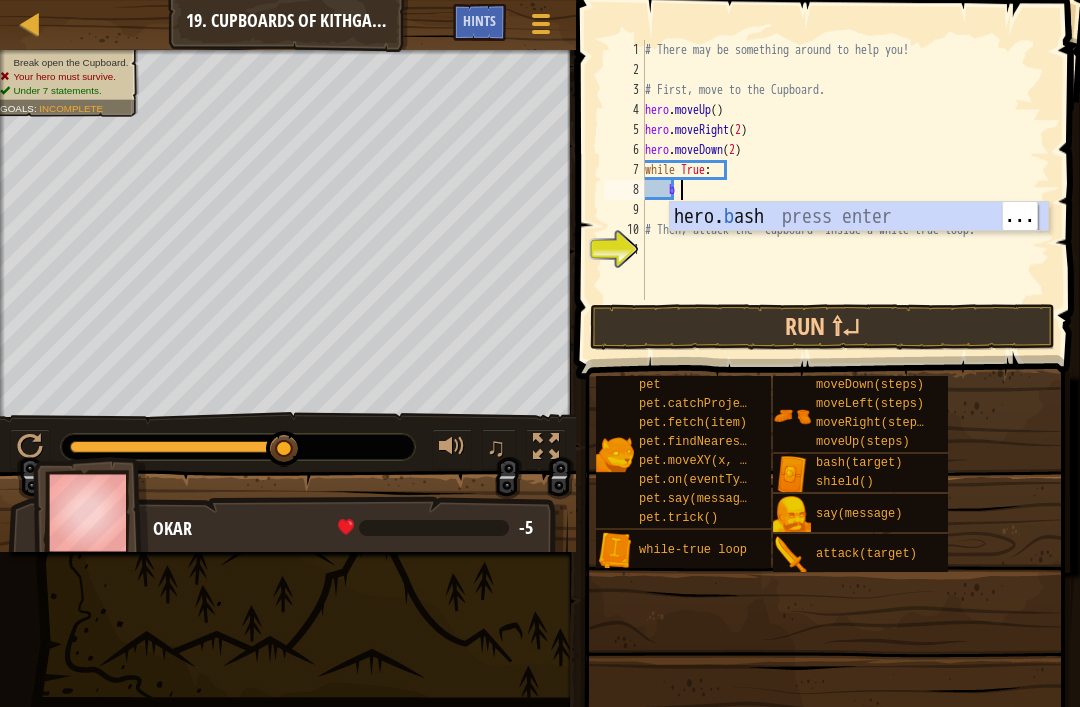 click on "hero. b ash press enter" at bounding box center (859, 247) 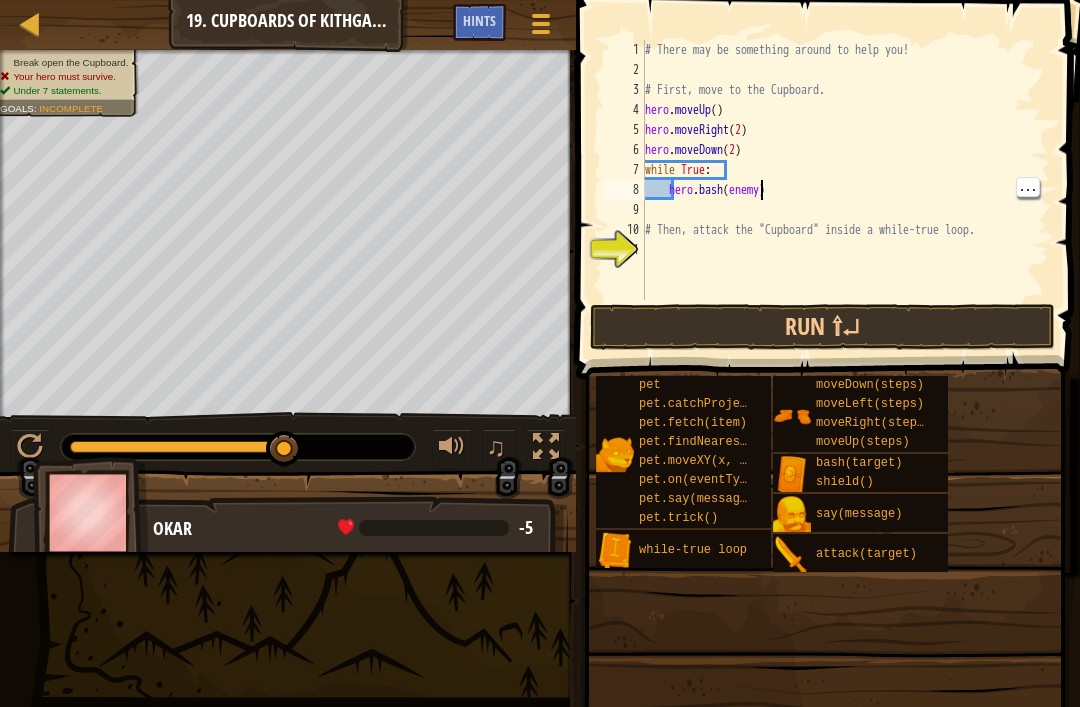 click on "# There may be something around to help you! # First, move to the Cupboard. hero . moveUp ( ) hero . moveRight ( 2 ) hero . moveDown ( 2 ) while   True :      hero . bash ( enemy ) # Then, attack the "Cupboard" inside a while-true loop." at bounding box center [845, 190] 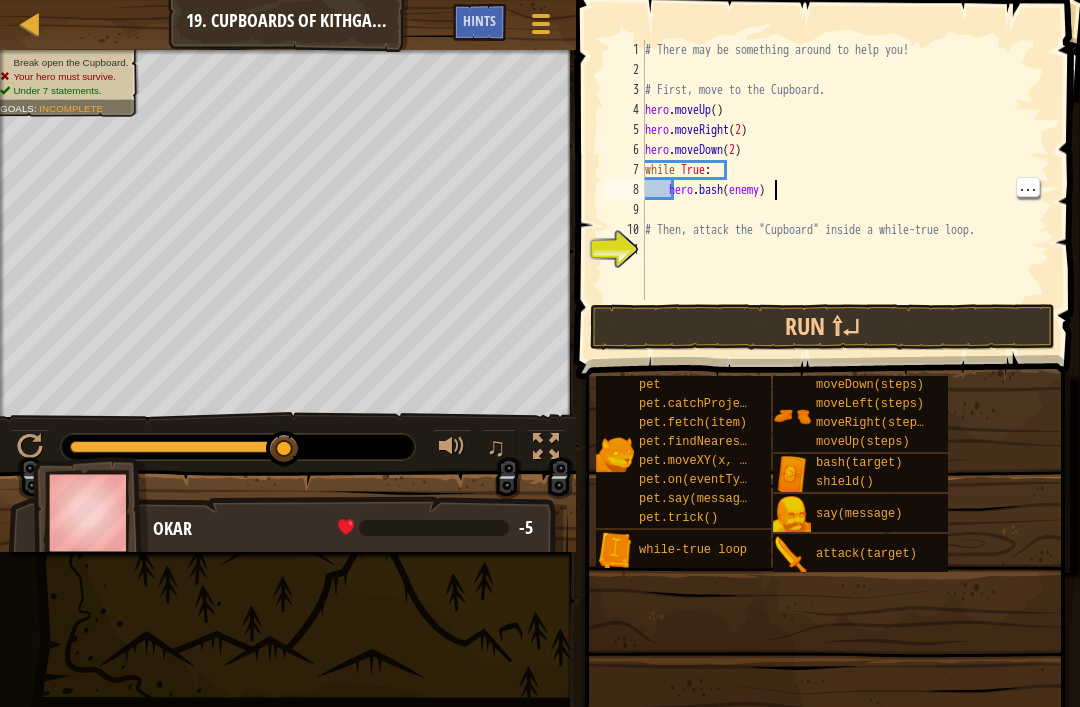 click on "# There may be something around to help you! # First, move to the Cupboard. hero . moveUp ( ) hero . moveRight ( 2 ) hero . moveDown ( 2 ) while   True :      hero . bash ( enemy ) # Then, attack the "Cupboard" inside a while-true loop." at bounding box center (845, 190) 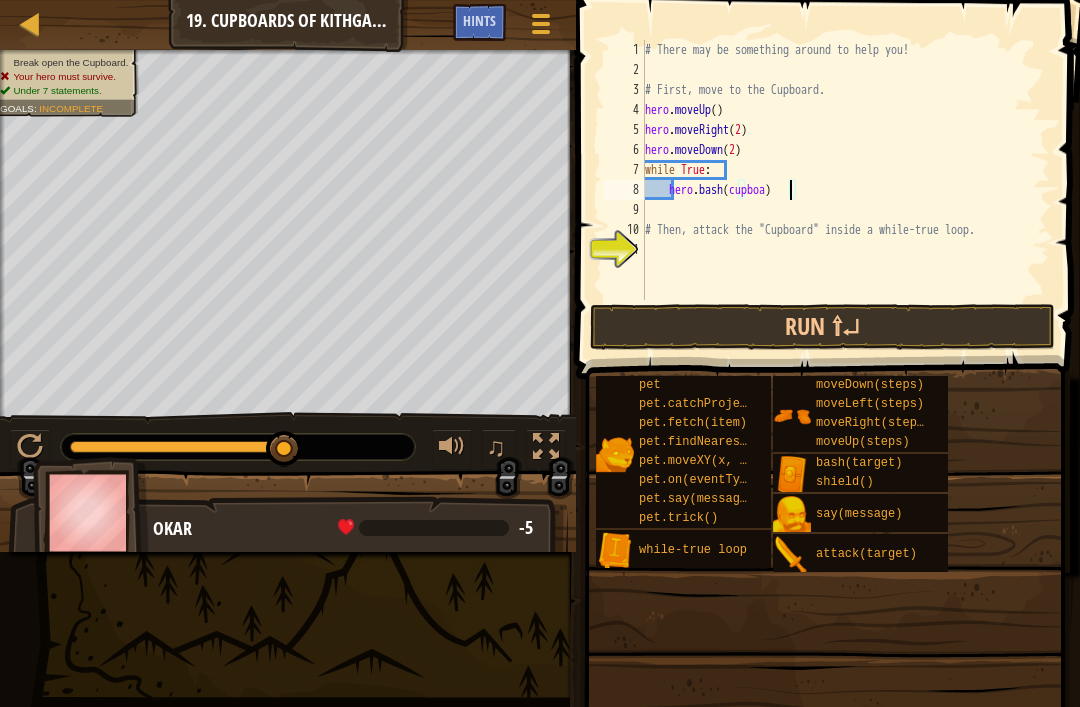 scroll, scrollTop: 10, scrollLeft: 12, axis: both 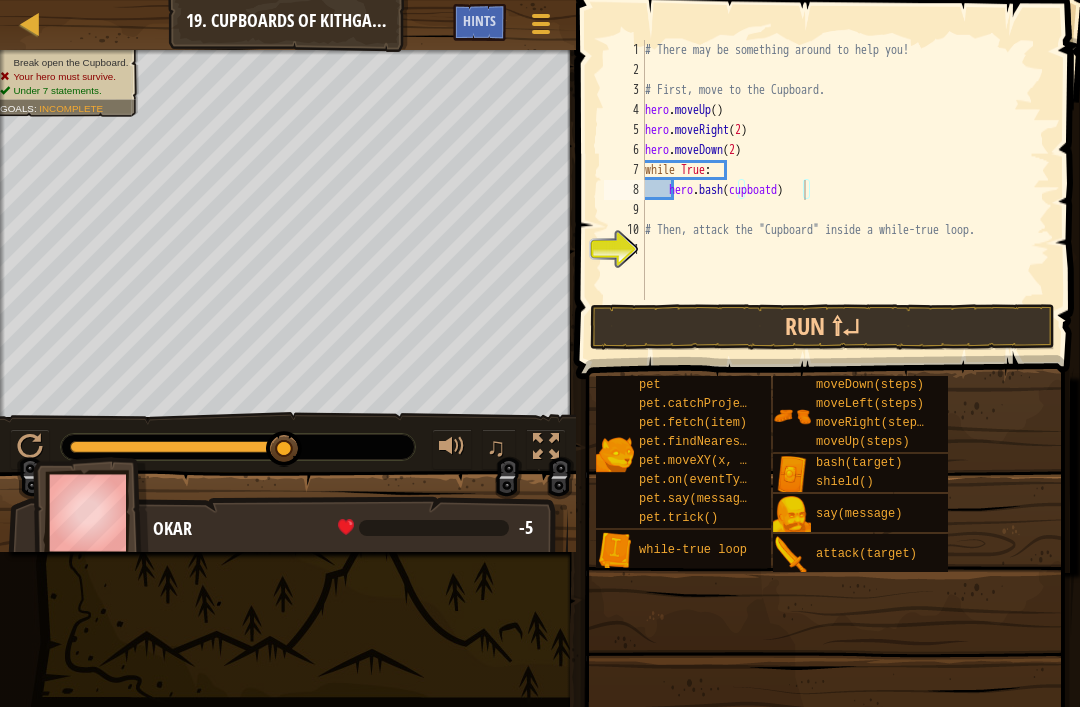 click on "Run ⇧↵" at bounding box center (823, 327) 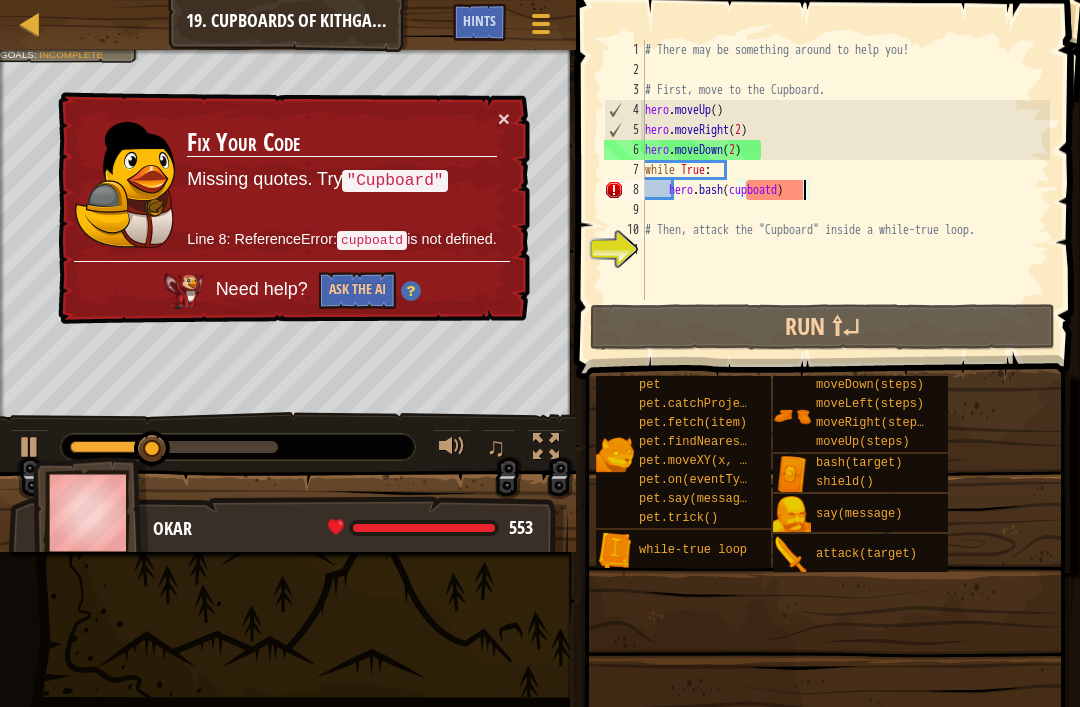 click on "×" at bounding box center (504, 118) 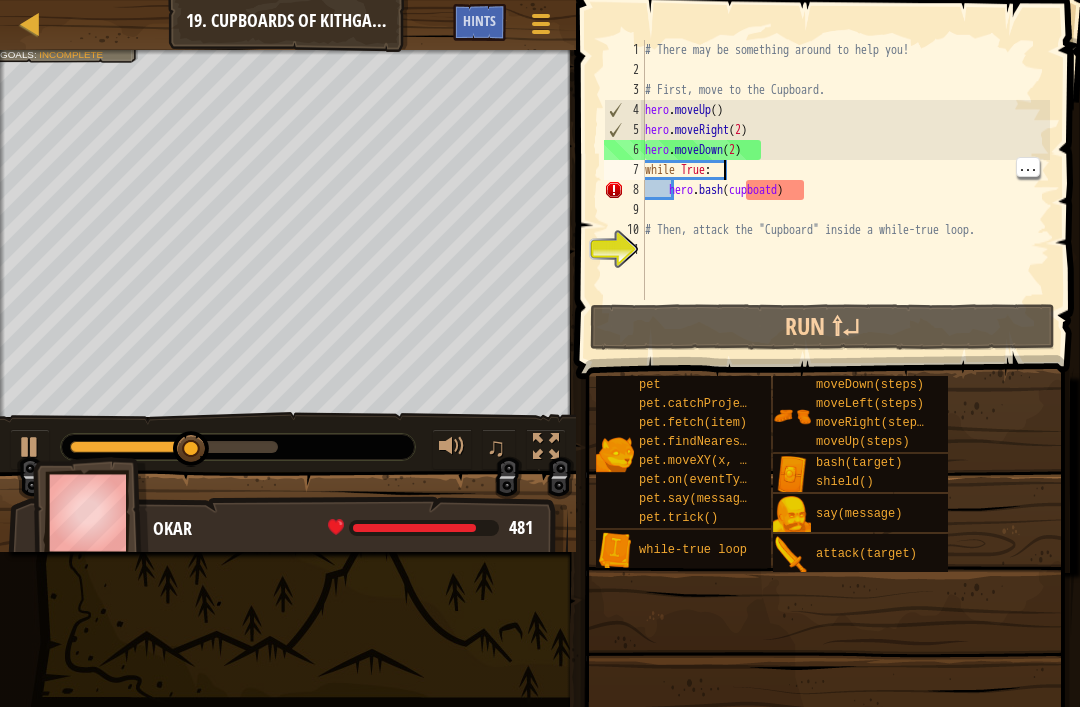 scroll, scrollTop: 10, scrollLeft: 6, axis: both 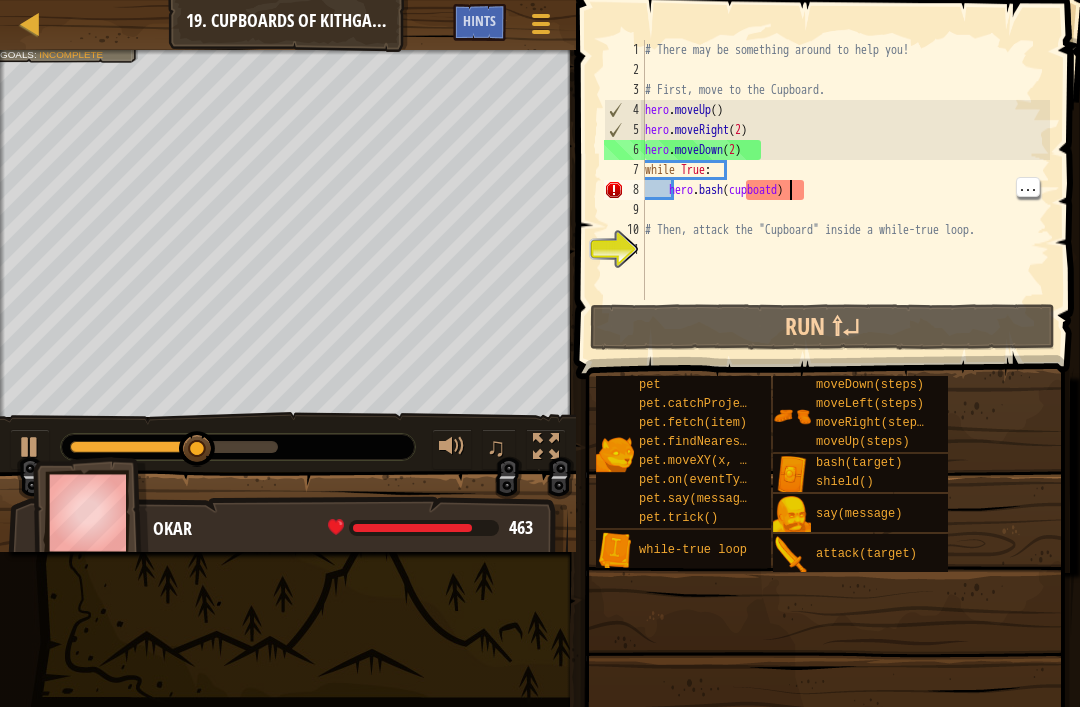 click on "# There may be something around to help you! # First, move to the Cupboard. hero . moveUp ( ) hero . moveRight ( 2 ) hero . moveDown ( 2 ) while   True :      hero . bash ( cupboatd ) # Then, attack the "Cupboard" inside a while-true loop." at bounding box center [845, 190] 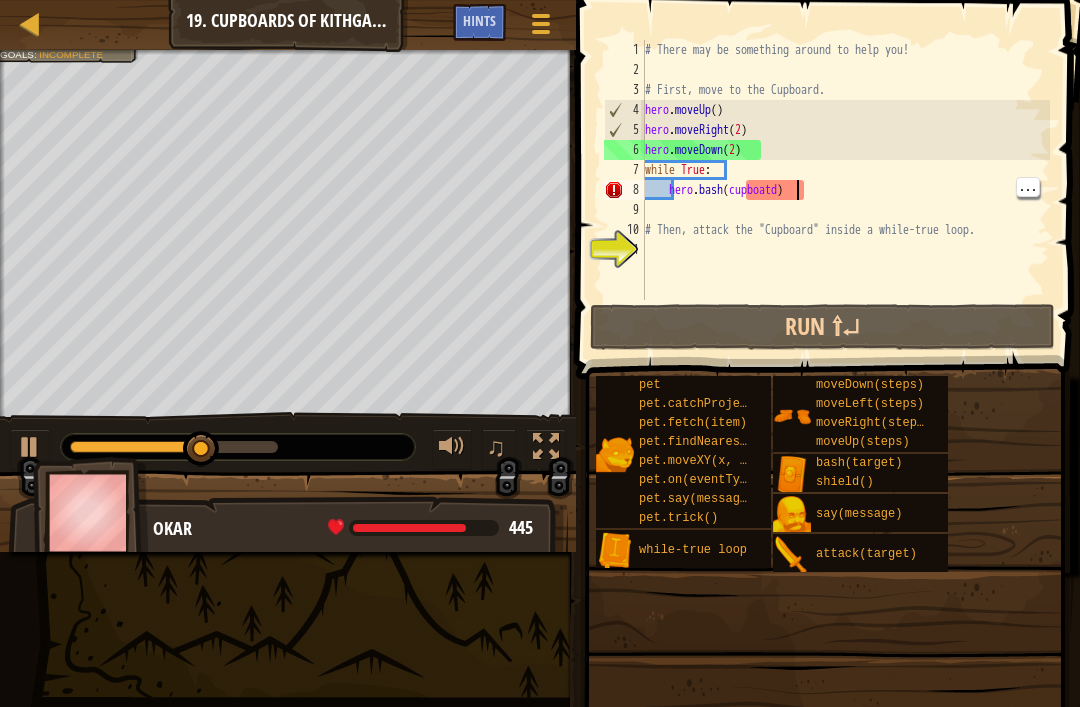 click on "# There may be something around to help you! # First, move to the Cupboard. hero . moveUp ( ) hero . moveRight ( 2 ) hero . moveDown ( 2 ) while   True :      hero . bash ( cupboatd ) # Then, attack the "Cupboard" inside a while-true loop." at bounding box center [845, 190] 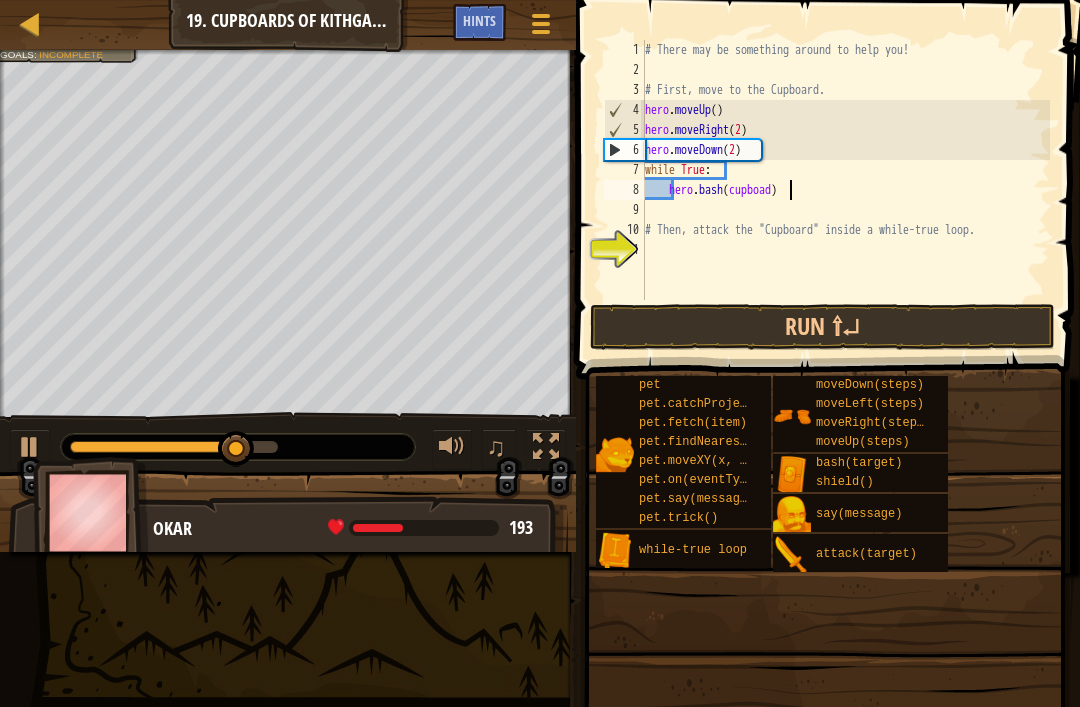 type on "hero.bash(cupboard)" 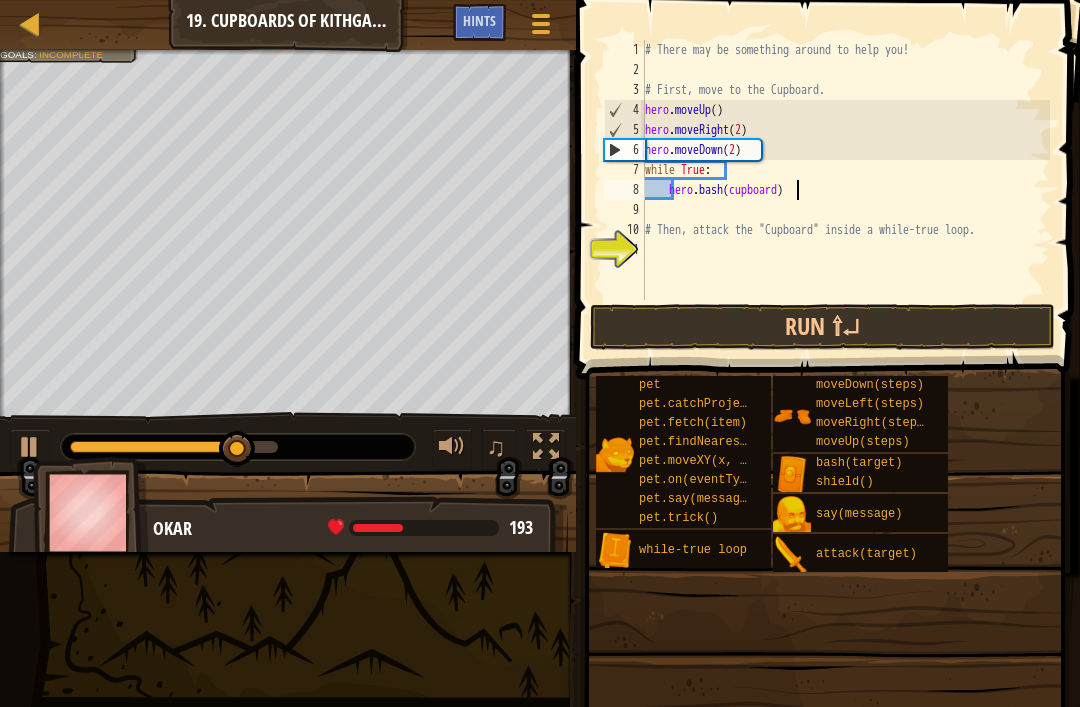 scroll, scrollTop: 10, scrollLeft: 13, axis: both 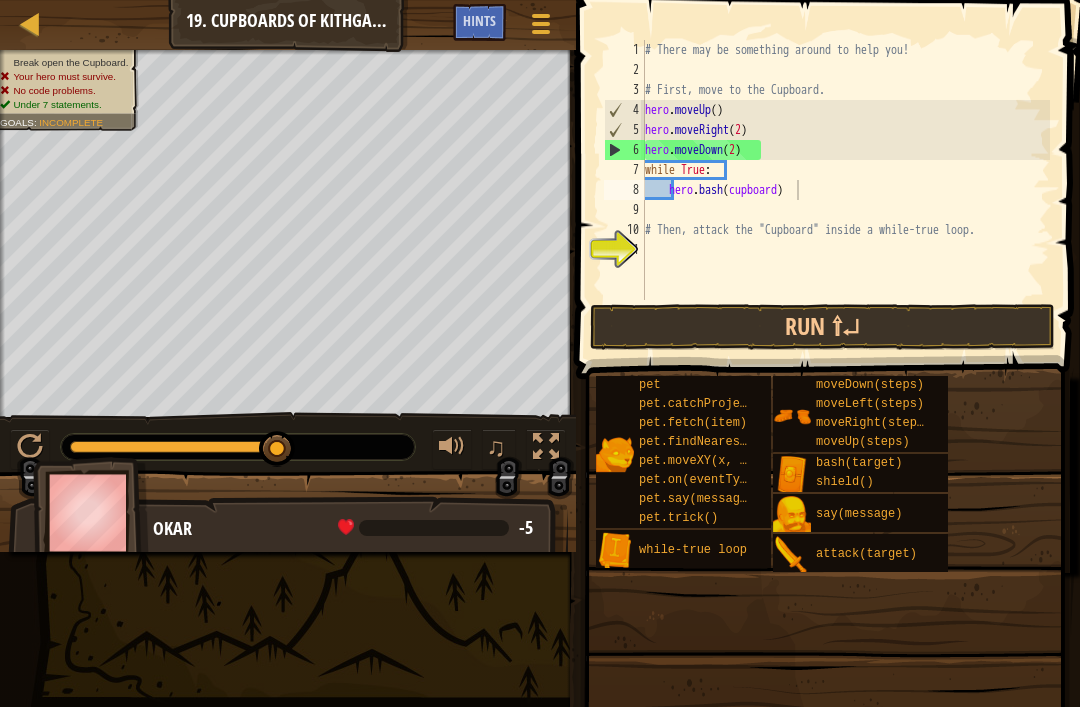 click on "# There may be something around to help you! # First, move to the Cupboard. hero . moveUp ( ) hero . moveRight ( 2 ) hero . moveDown ( 2 ) while   True :      hero . bash ( cupboard ) # Then, attack the "Cupboard" inside a while-true loop." at bounding box center [845, 190] 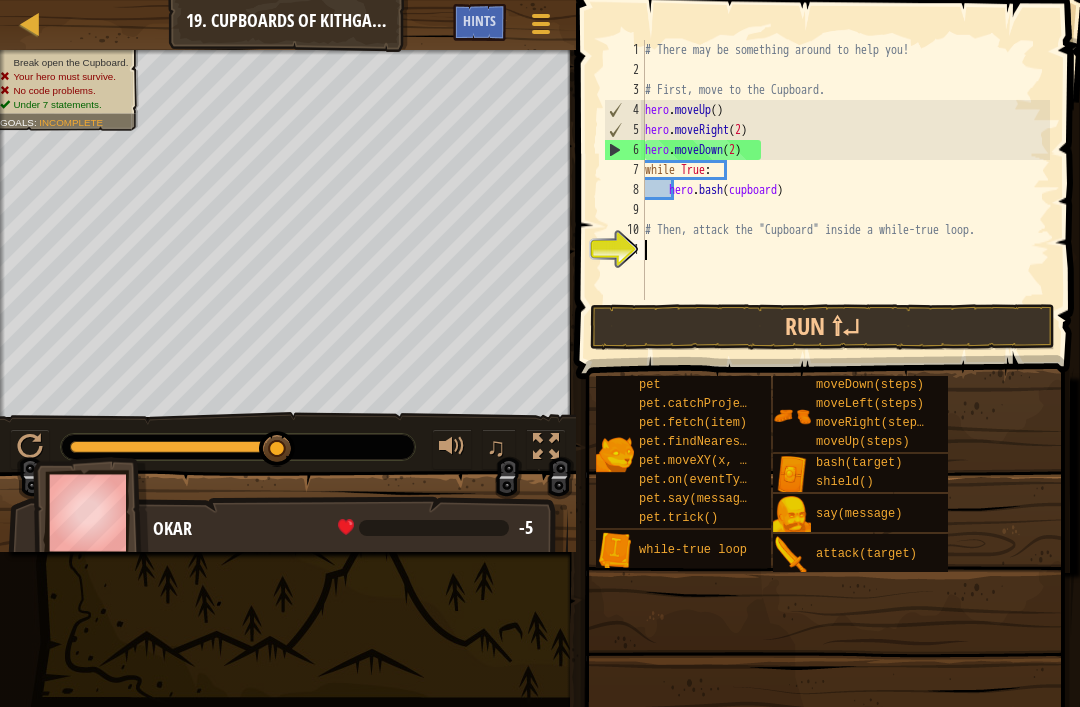 scroll, scrollTop: 10, scrollLeft: 0, axis: vertical 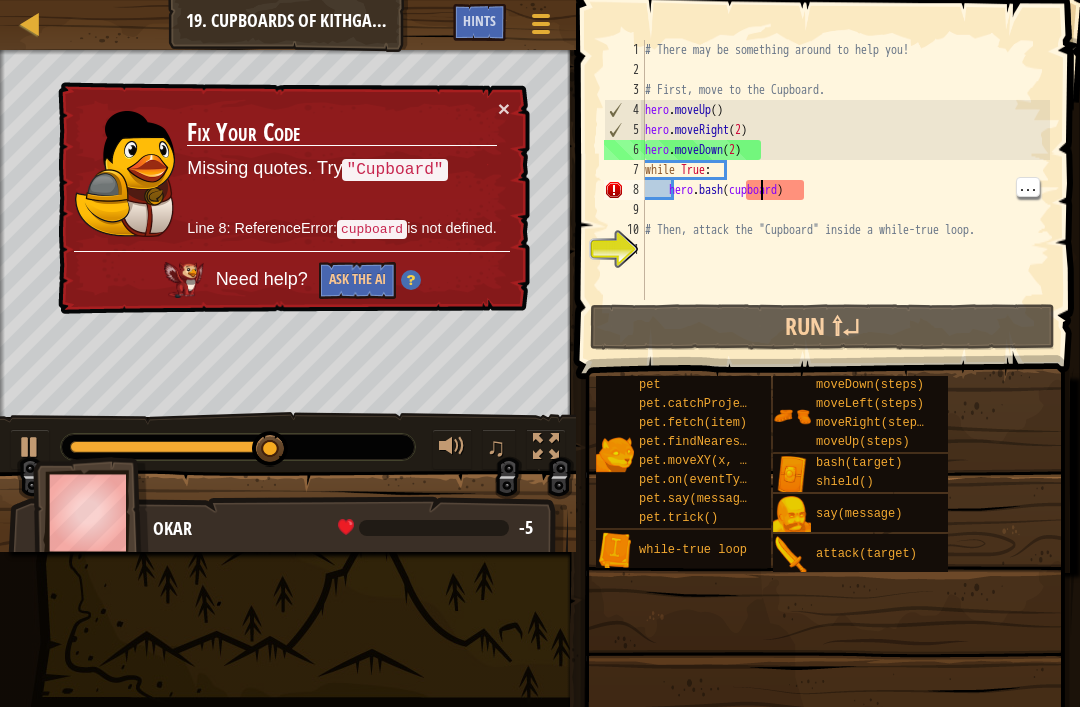 click on "# There may be something around to help you! # First, move to the Cupboard. hero . moveUp ( ) hero . moveRight ( 2 ) hero . moveDown ( 2 ) while   True :      hero . bash ( cupboard ) # Then, attack the "Cupboard" inside a while-true loop." at bounding box center [845, 190] 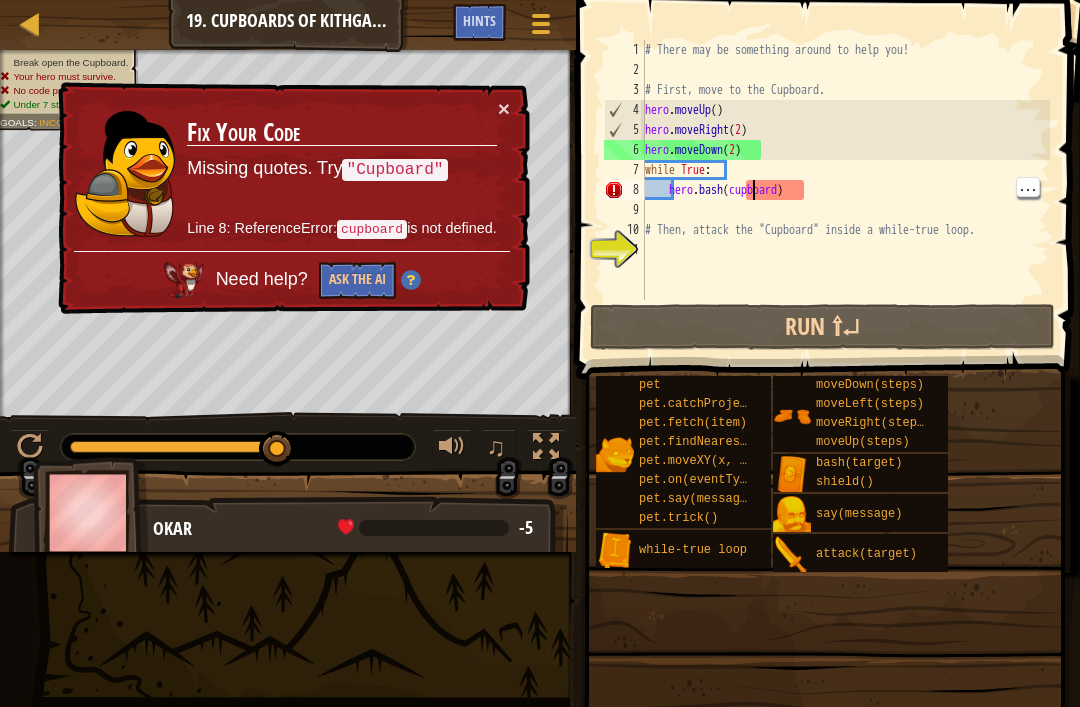 click on "# There may be something around to help you! # First, move to the Cupboard. hero . moveUp ( ) hero . moveRight ( 2 ) hero . moveDown ( 2 ) while   True :      hero . bash ( cupboard ) # Then, attack the "Cupboard" inside a while-true loop." at bounding box center (845, 190) 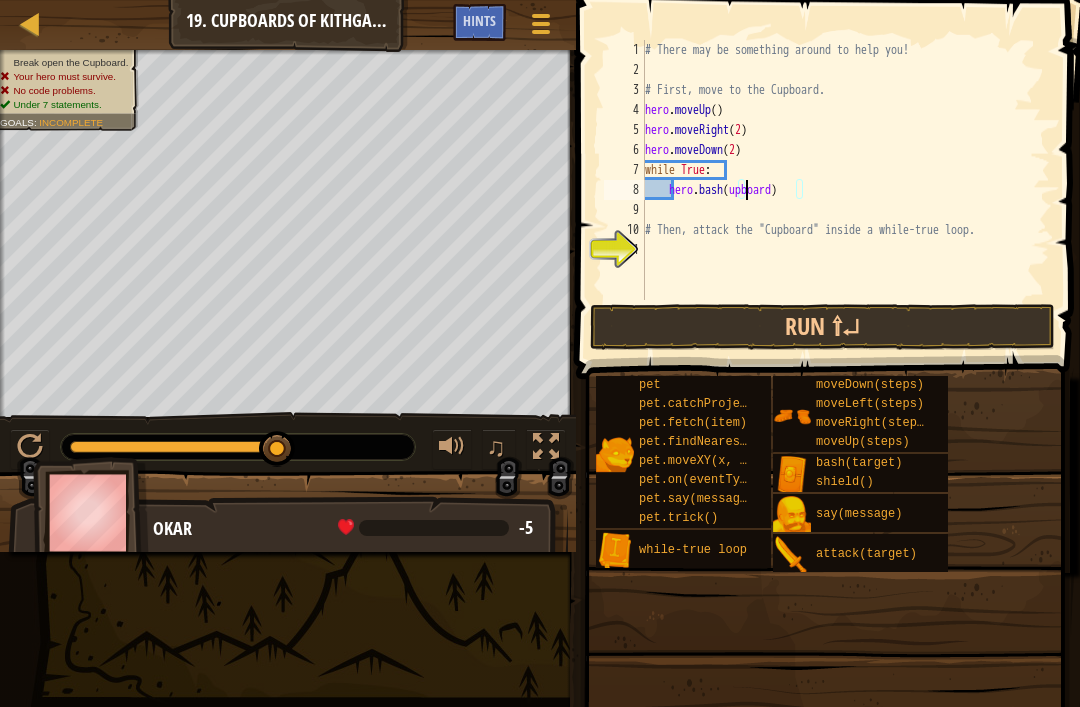 scroll, scrollTop: 10, scrollLeft: 9, axis: both 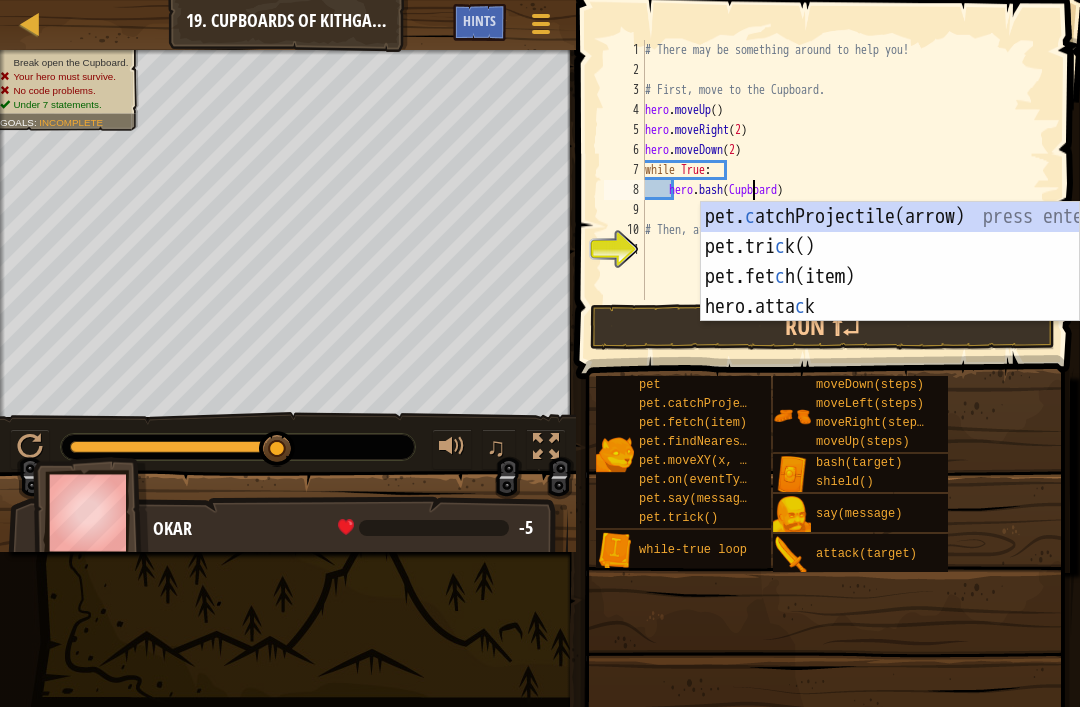 click at bounding box center (825, 651) 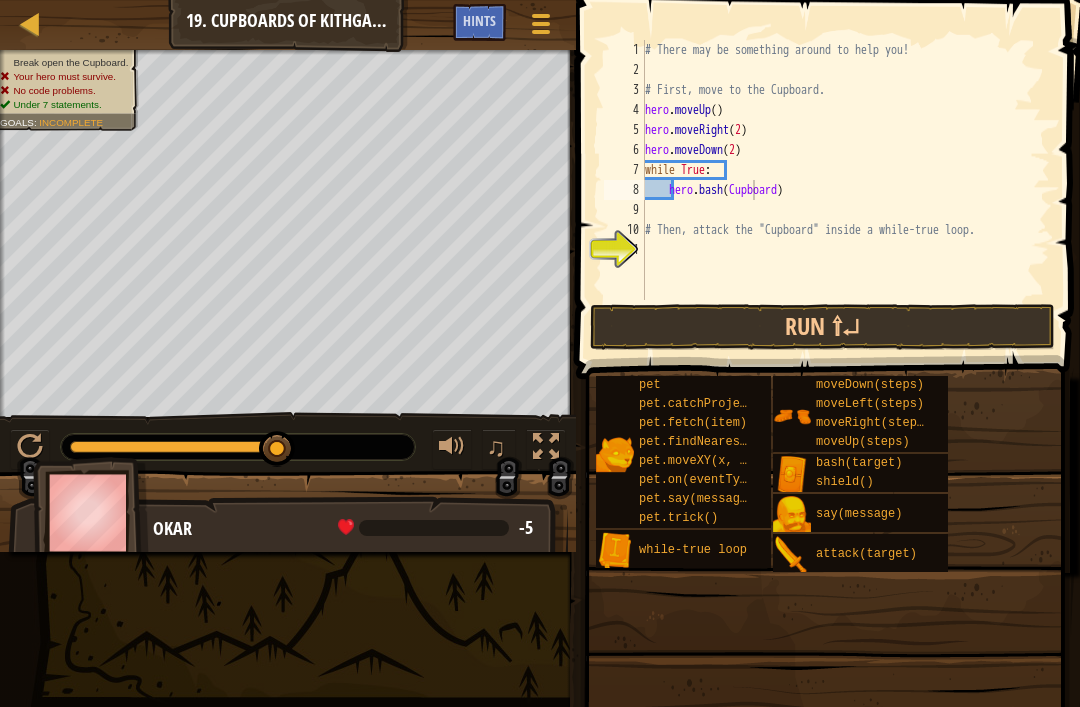 click on "Run ⇧↵" at bounding box center [823, 327] 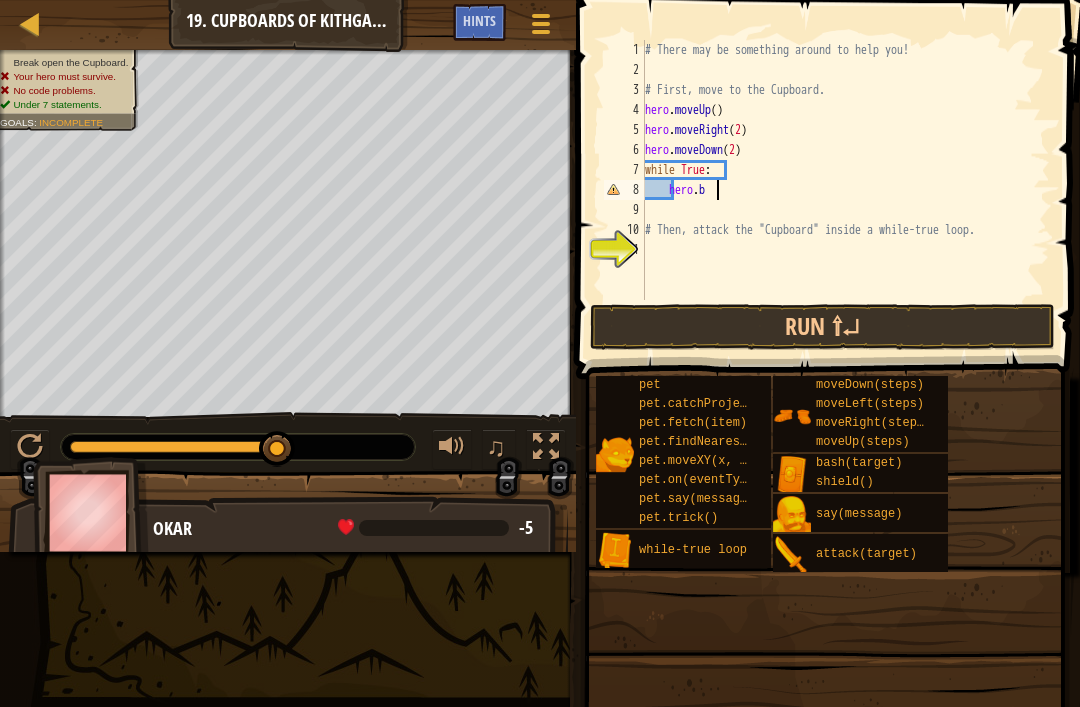 scroll, scrollTop: 10, scrollLeft: 4, axis: both 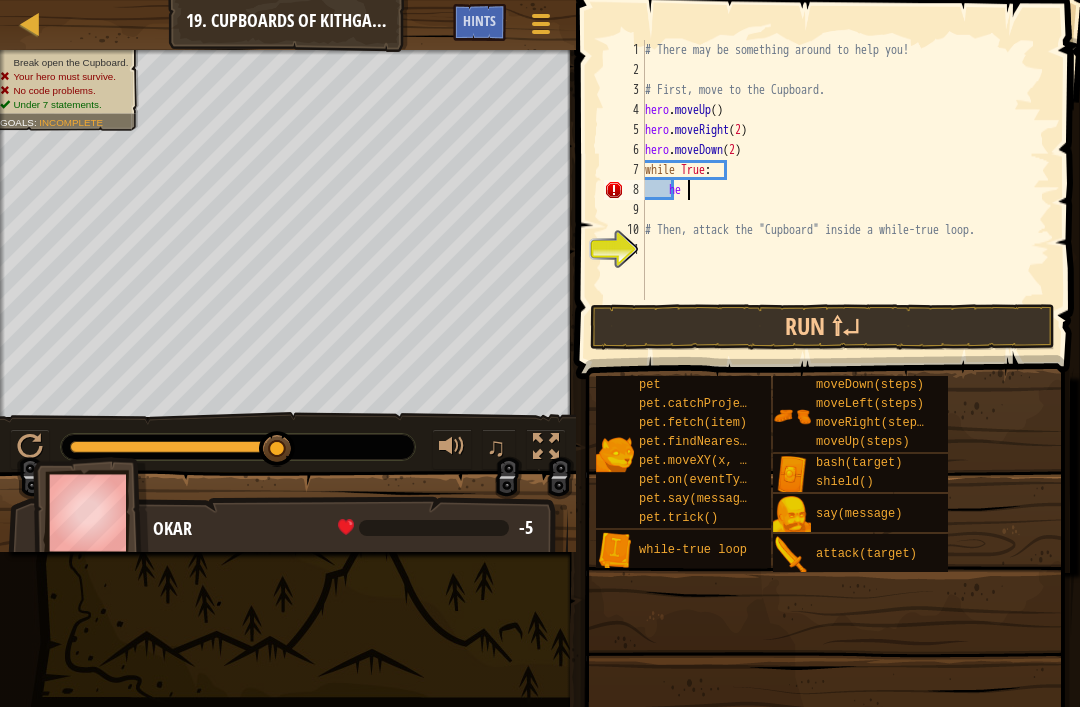 type on "h" 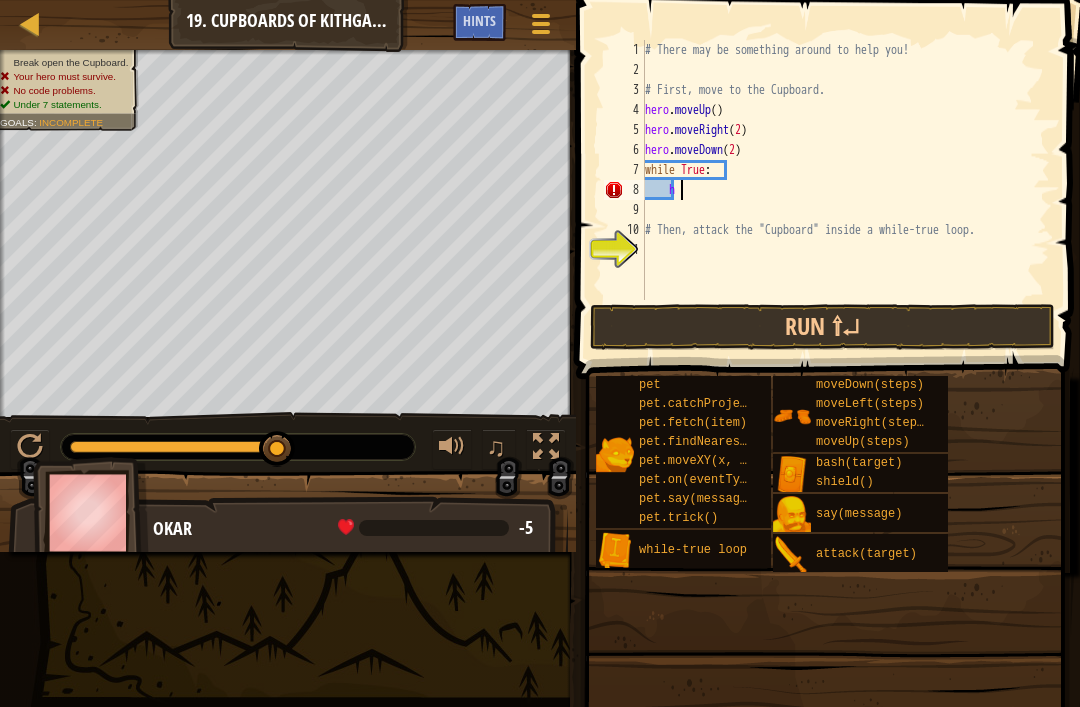 scroll, scrollTop: 10, scrollLeft: 1, axis: both 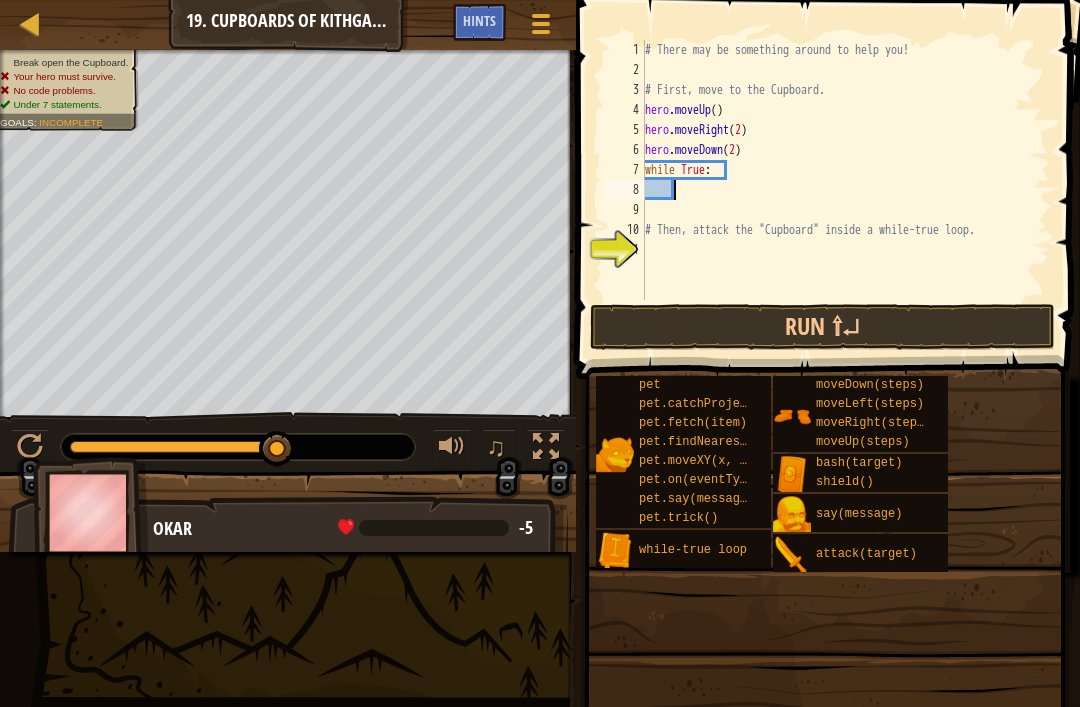 type on "s" 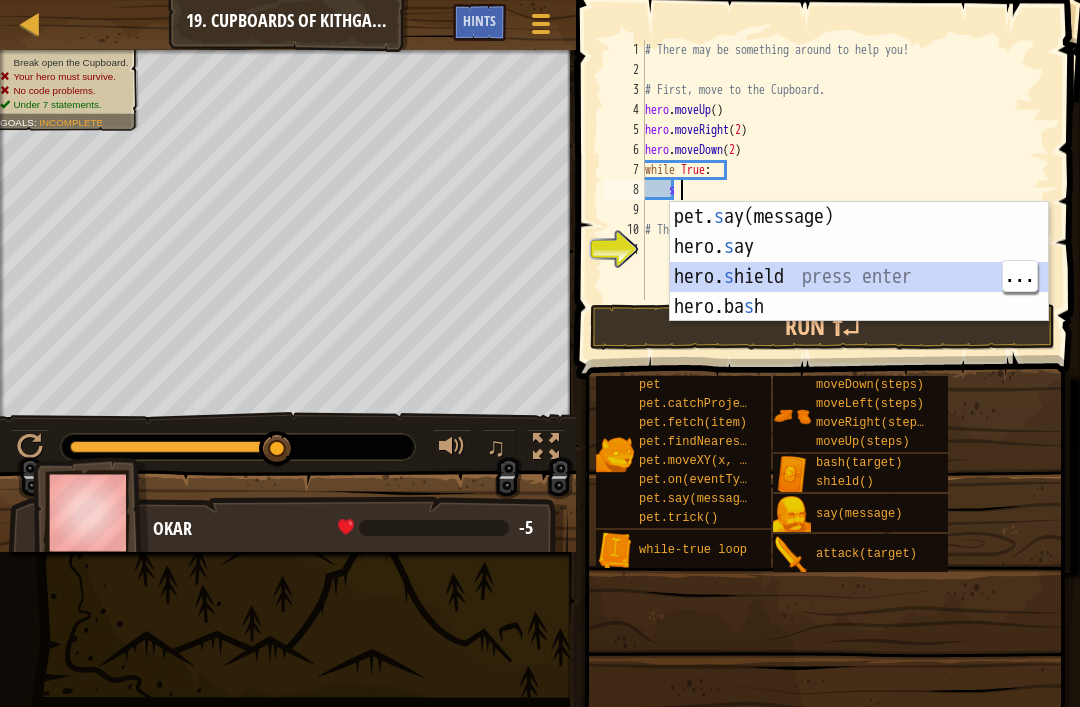 scroll, scrollTop: 10, scrollLeft: 1, axis: both 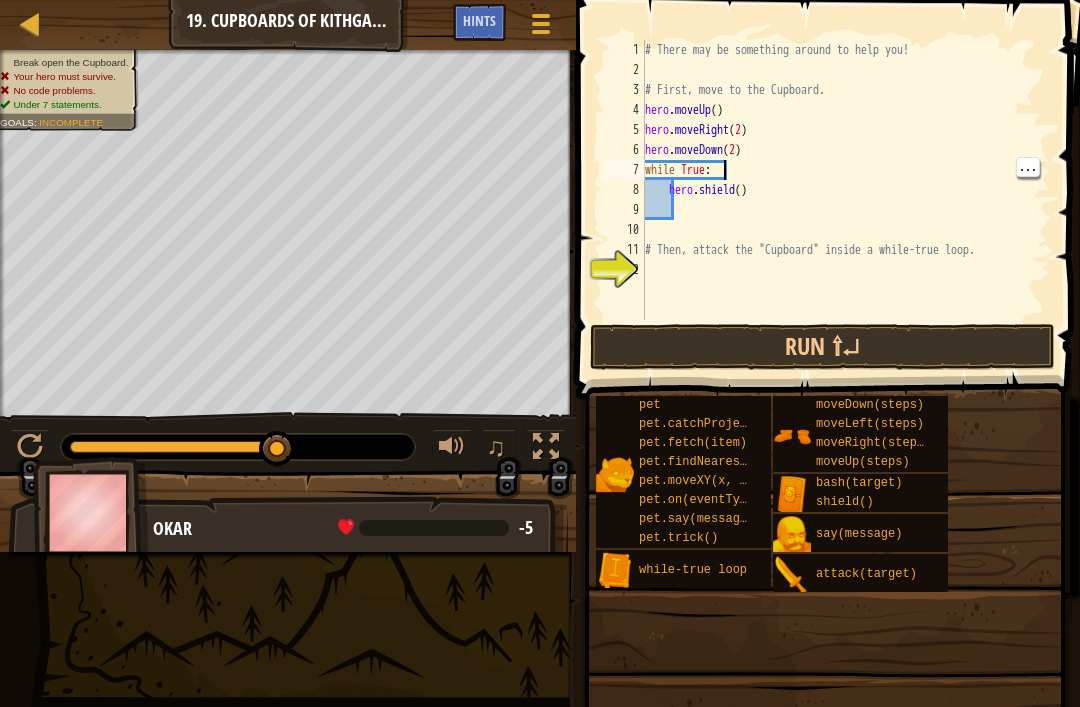 click on "# There may be something around to help you! # First, move to the Cupboard. hero . moveUp ( ) hero . moveRight ( 2 ) hero . moveDown ( 2 ) while   True :      hero . shield ( )      # Then, attack the "Cupboard" inside a while-true loop." at bounding box center [845, 200] 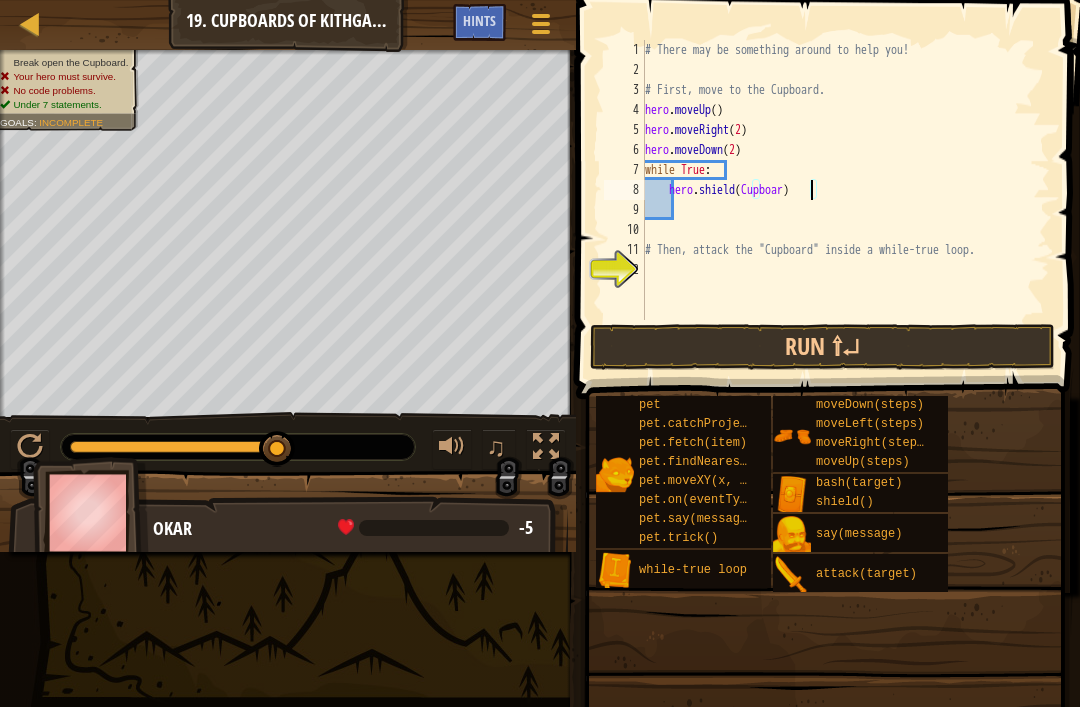 scroll, scrollTop: 10, scrollLeft: 14, axis: both 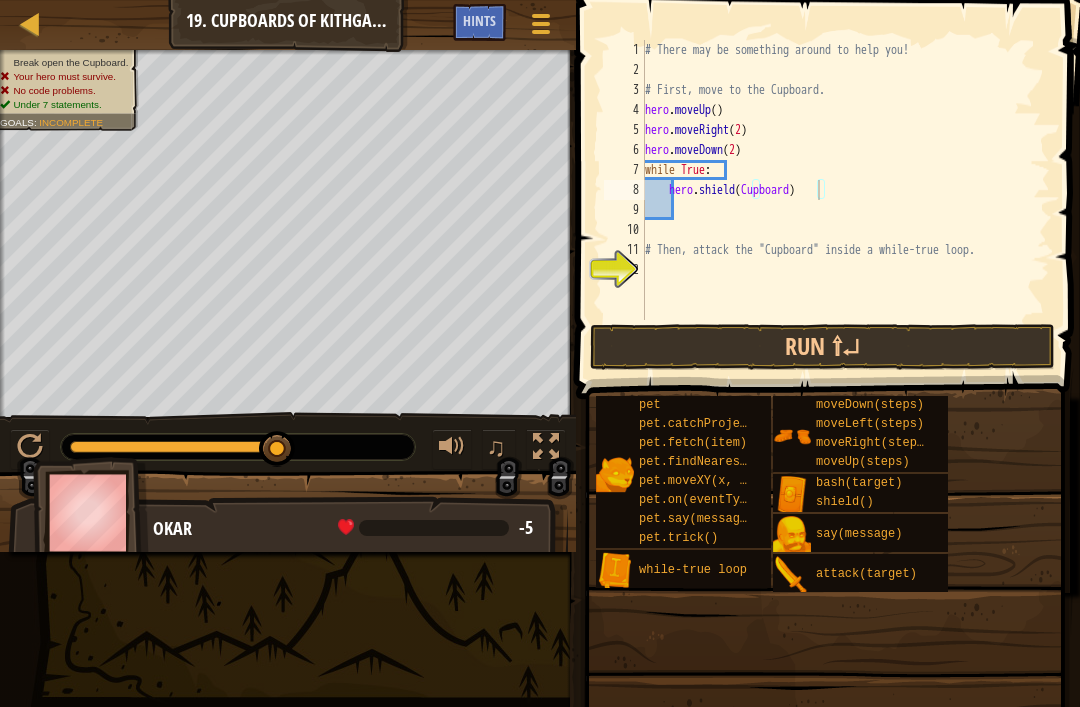click on "Run ⇧↵" at bounding box center [823, 347] 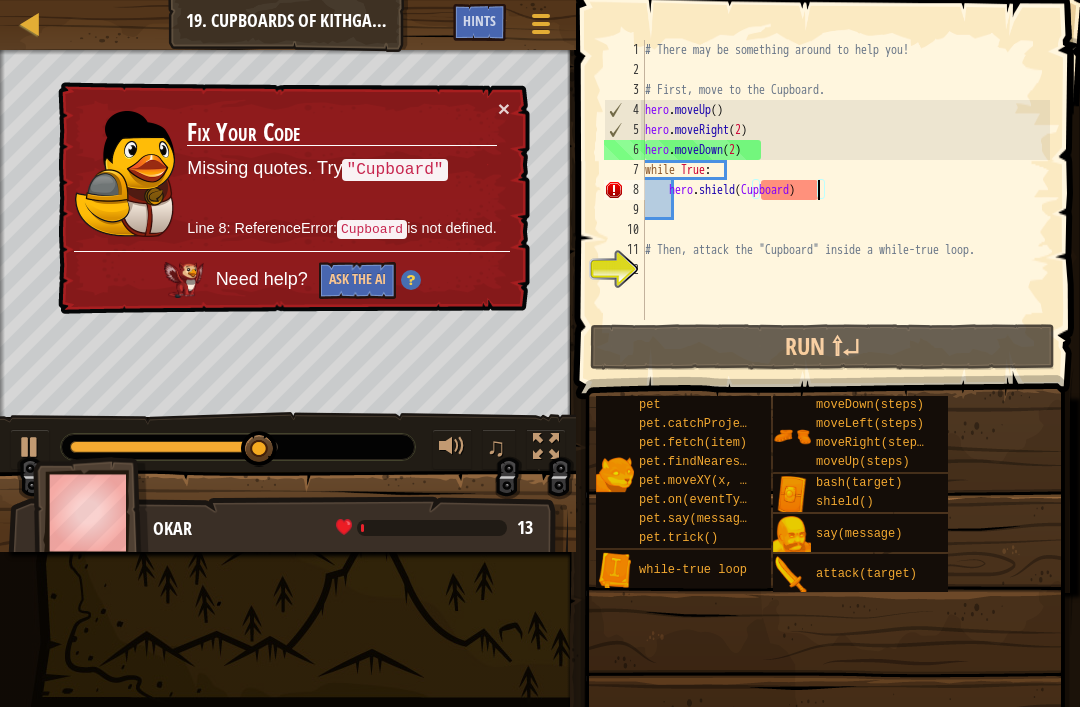 click on "Fix Your Code Missing quotes. Try  "Cupboard"
Line 8: ReferenceError:  Cupboard  is not defined." at bounding box center (341, 174) 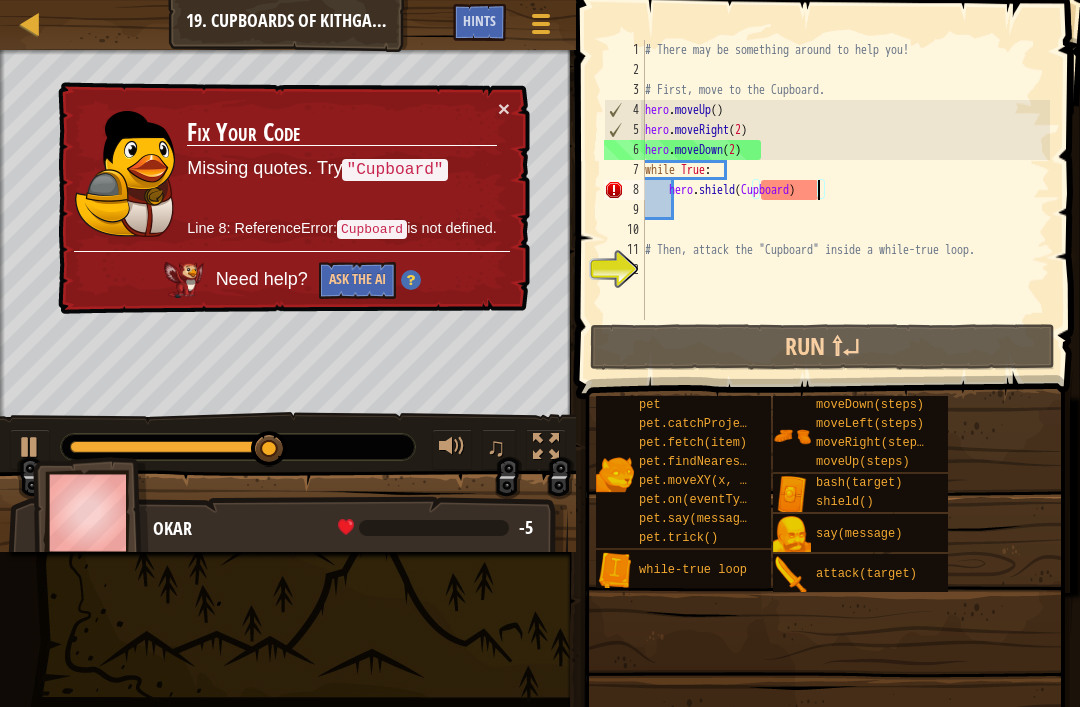 click on "×" at bounding box center [504, 108] 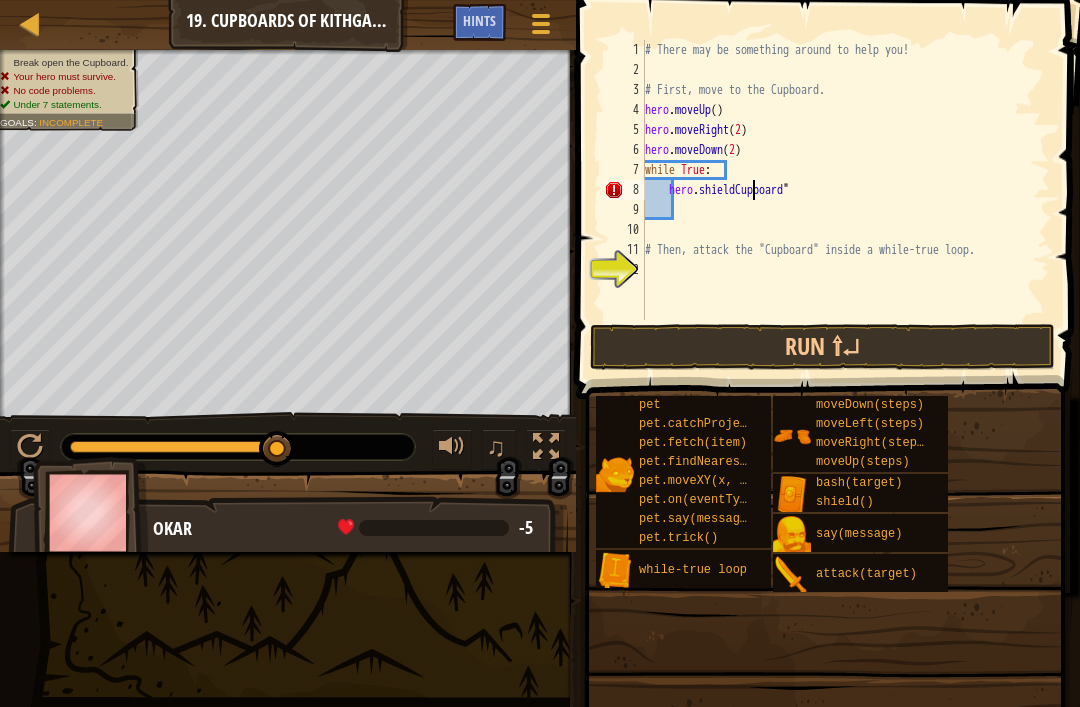 scroll, scrollTop: 10, scrollLeft: 10, axis: both 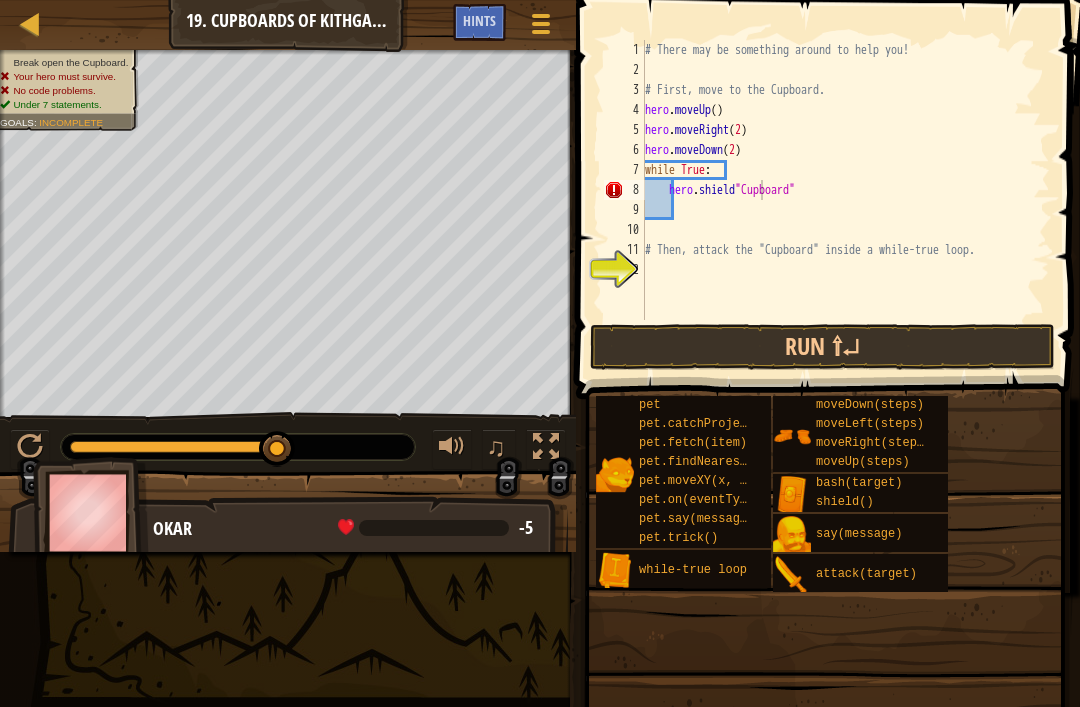 click on "Run ⇧↵" at bounding box center (823, 347) 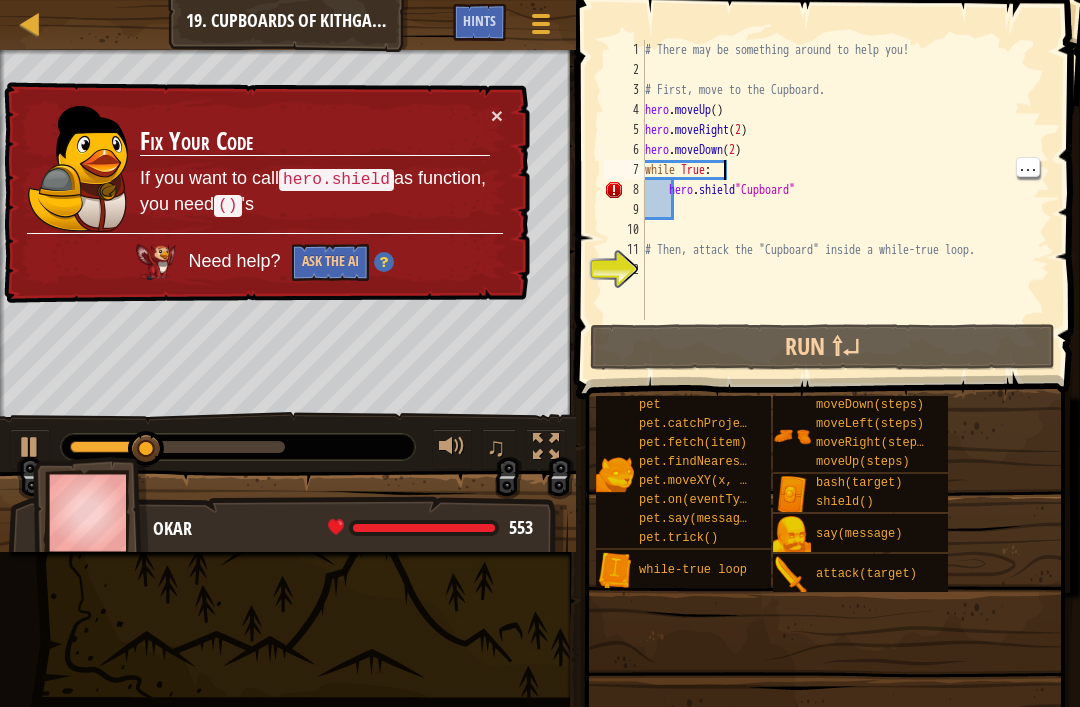 scroll, scrollTop: 10, scrollLeft: 6, axis: both 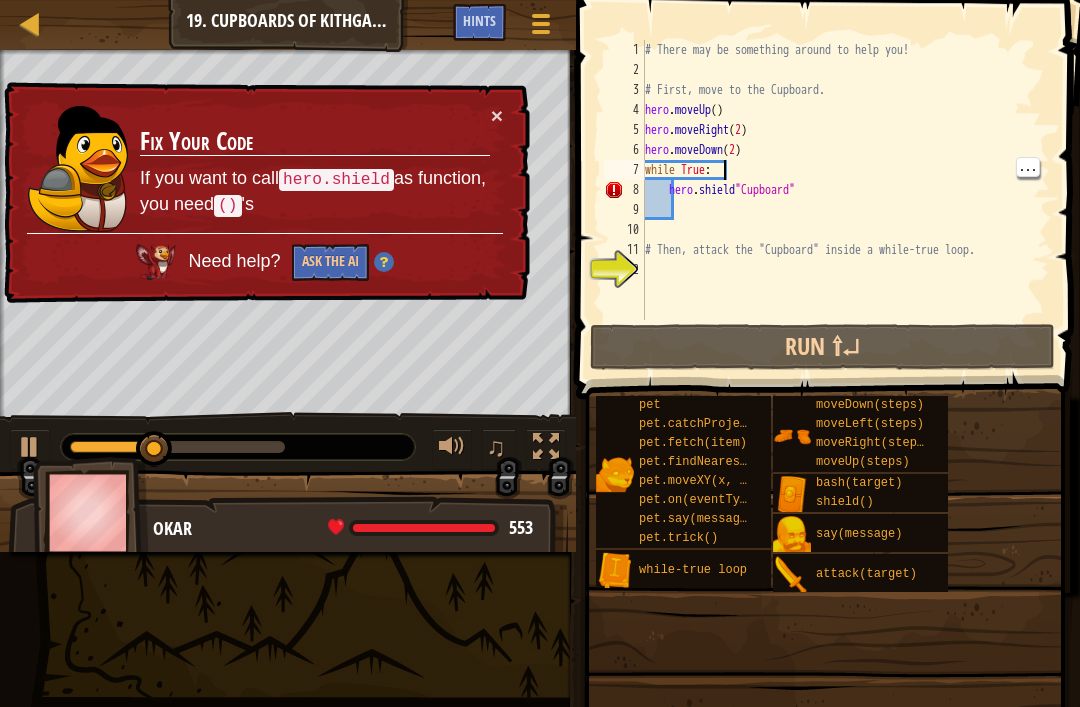 click on "# There may be something around to help you! # First, move to the Cupboard. hero . moveUp ( ) hero . moveRight ( 2 ) hero . moveDown ( 2 ) while   True :      hero . shield "Cupboard"      # Then, attack the "Cupboard" inside a while-true loop." at bounding box center (845, 200) 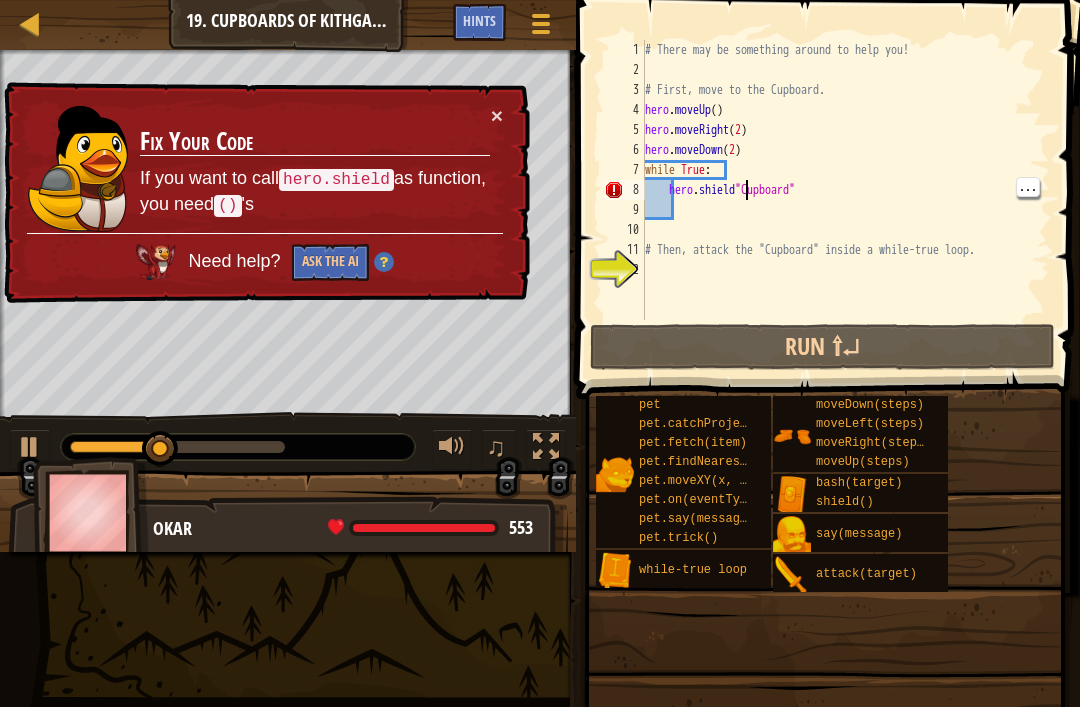 click on "# There may be something around to help you! # First, move to the Cupboard. hero . moveUp ( ) hero . moveRight ( 2 ) hero . moveDown ( 2 ) while   True :      hero . shield "Cupboard"      # Then, attack the "Cupboard" inside a while-true loop." at bounding box center [845, 200] 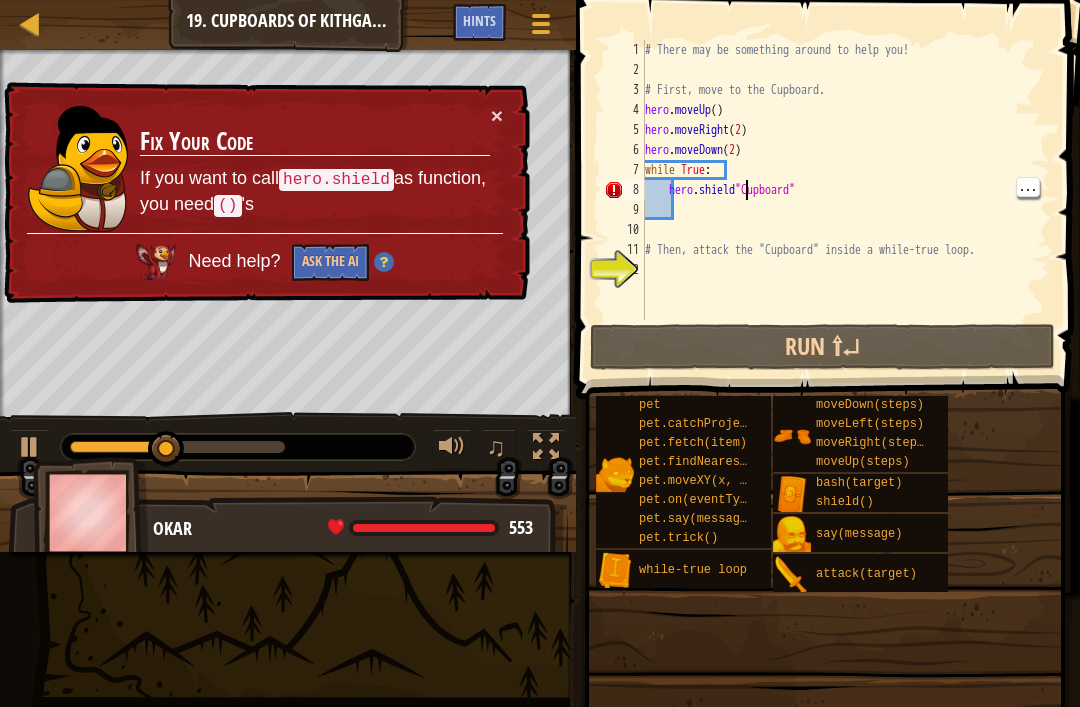 click on "# There may be something around to help you! # First, move to the Cupboard. hero . moveUp ( ) hero . moveRight ( 2 ) hero . moveDown ( 2 ) while   True :      hero . shield "Cupboard"      # Then, attack the "Cupboard" inside a while-true loop." at bounding box center [845, 200] 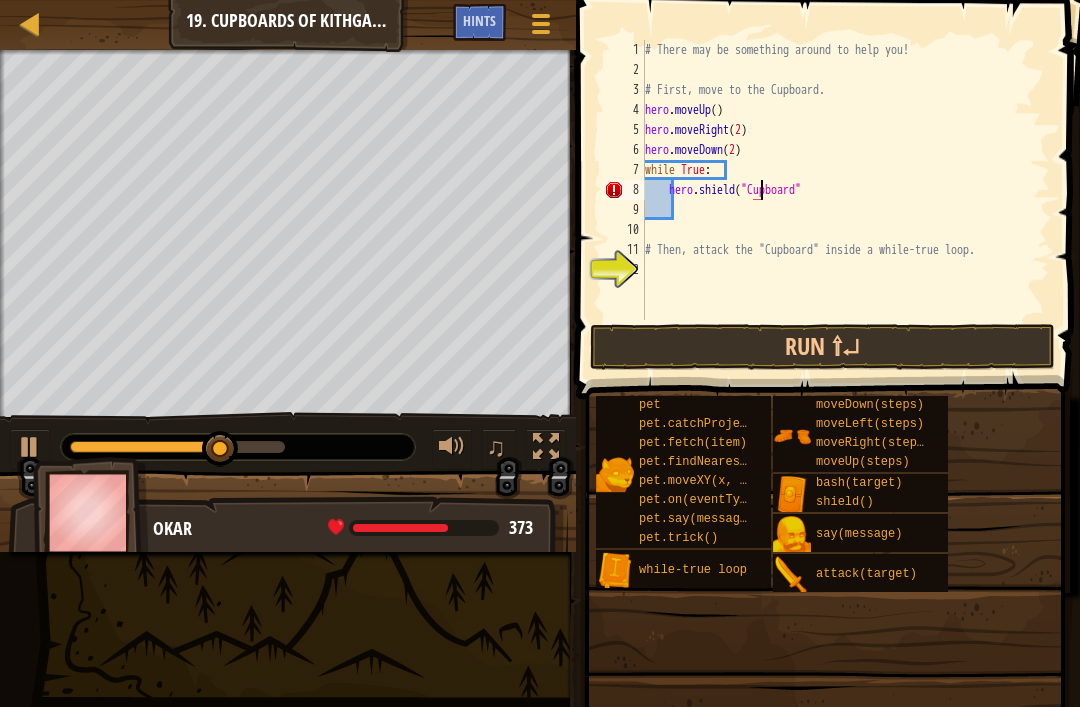scroll, scrollTop: 10, scrollLeft: 6, axis: both 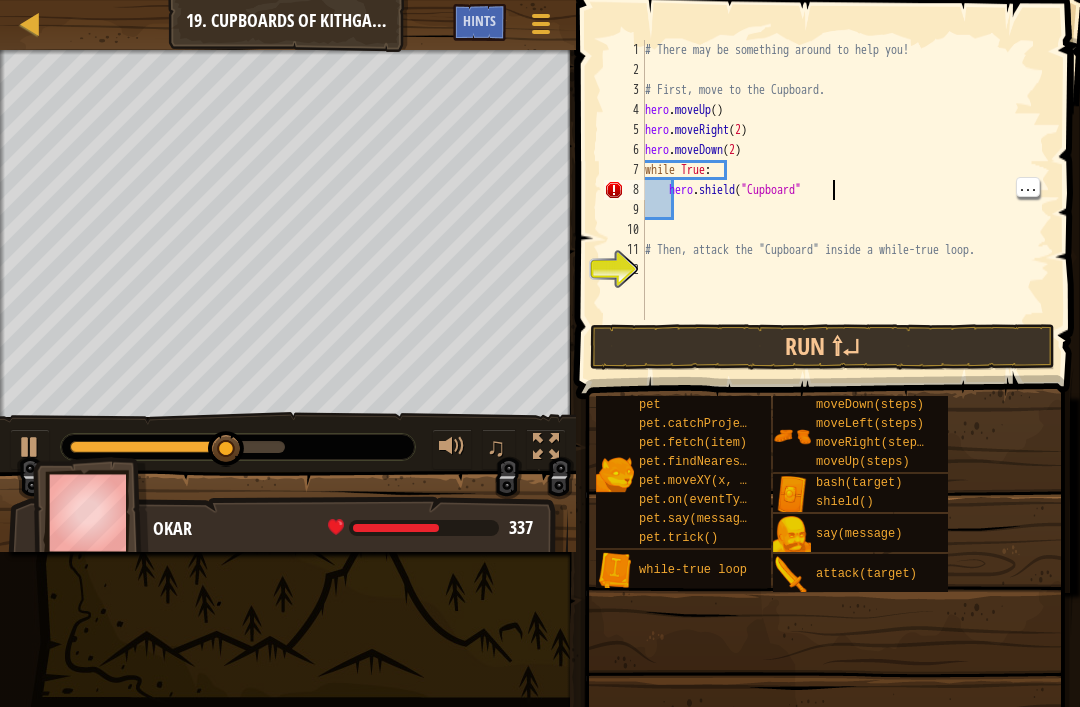 click on "# There may be something around to help you! # First, move to the Cupboard. hero . moveUp ( ) hero . moveRight ( 2 ) hero . moveDown ( 2 ) while   True :      hero . shield ( "Cupboard"      # Then, attack the "Cupboard" inside a while-true loop." at bounding box center [845, 200] 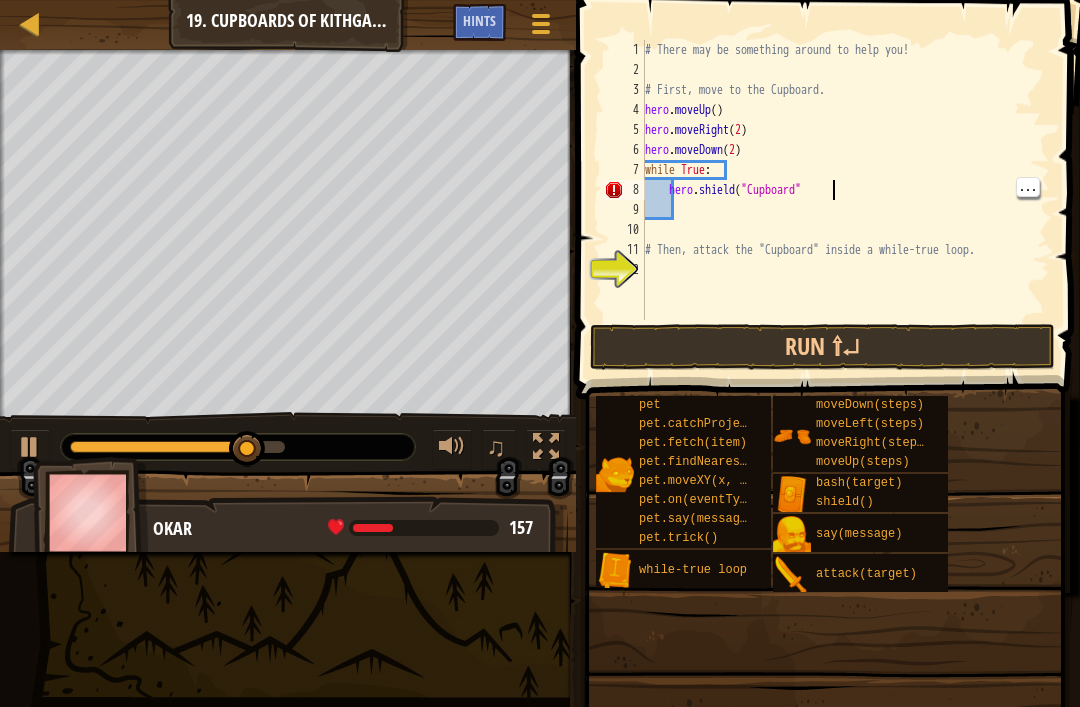 scroll, scrollTop: 10, scrollLeft: 15, axis: both 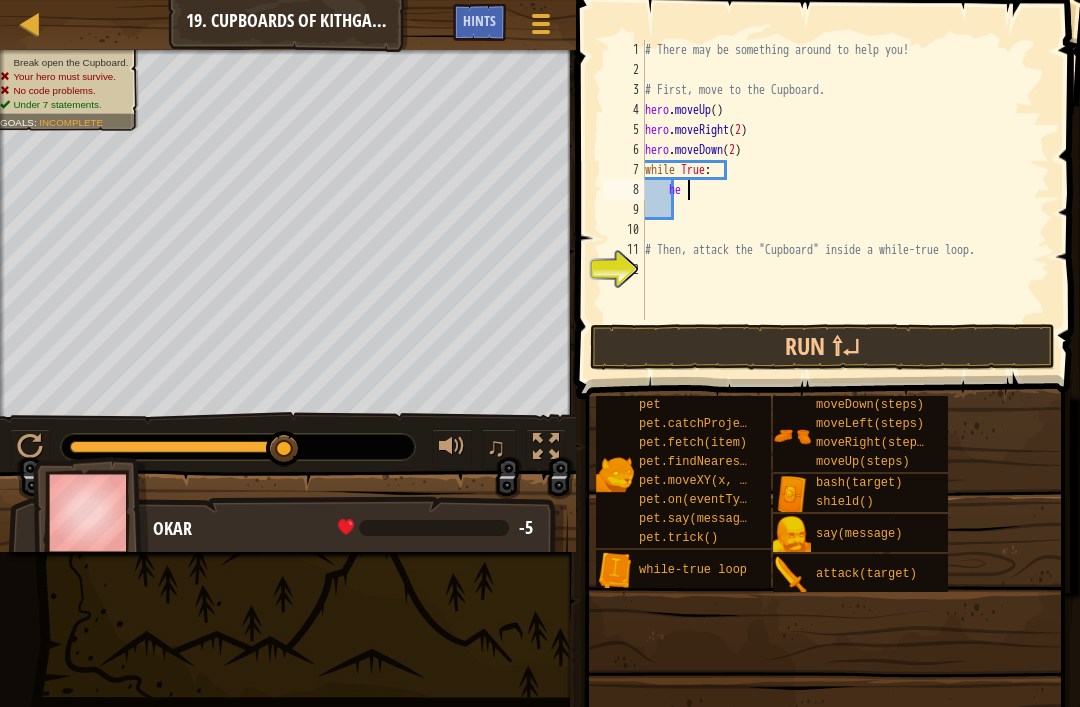type on "h" 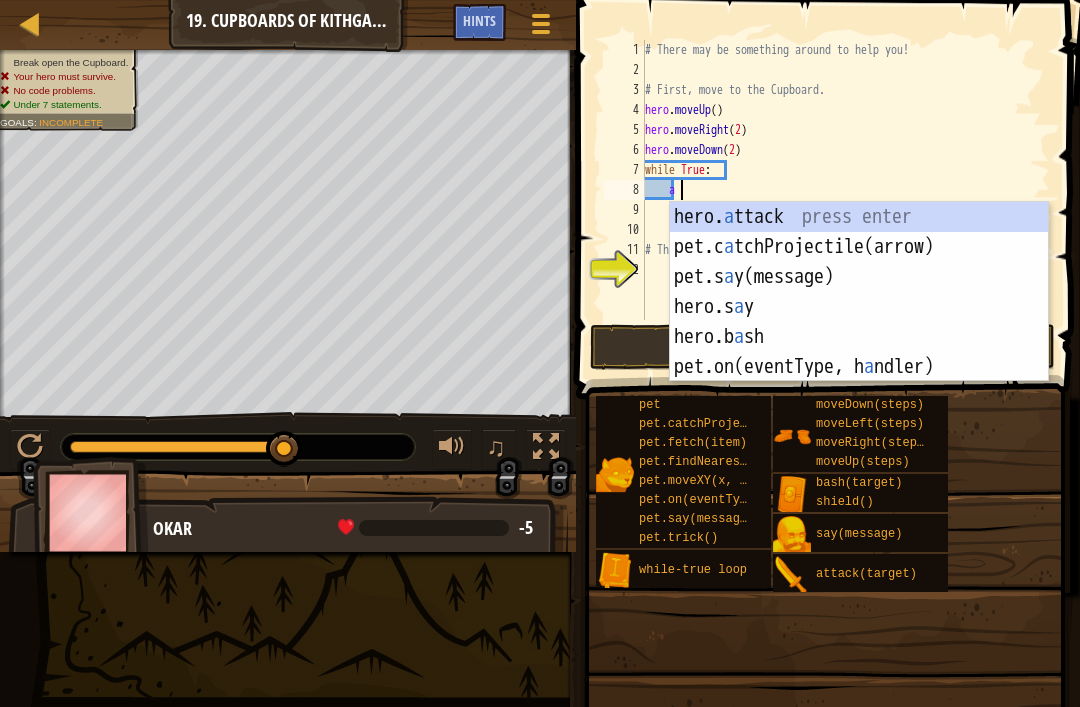 scroll, scrollTop: 10, scrollLeft: 2, axis: both 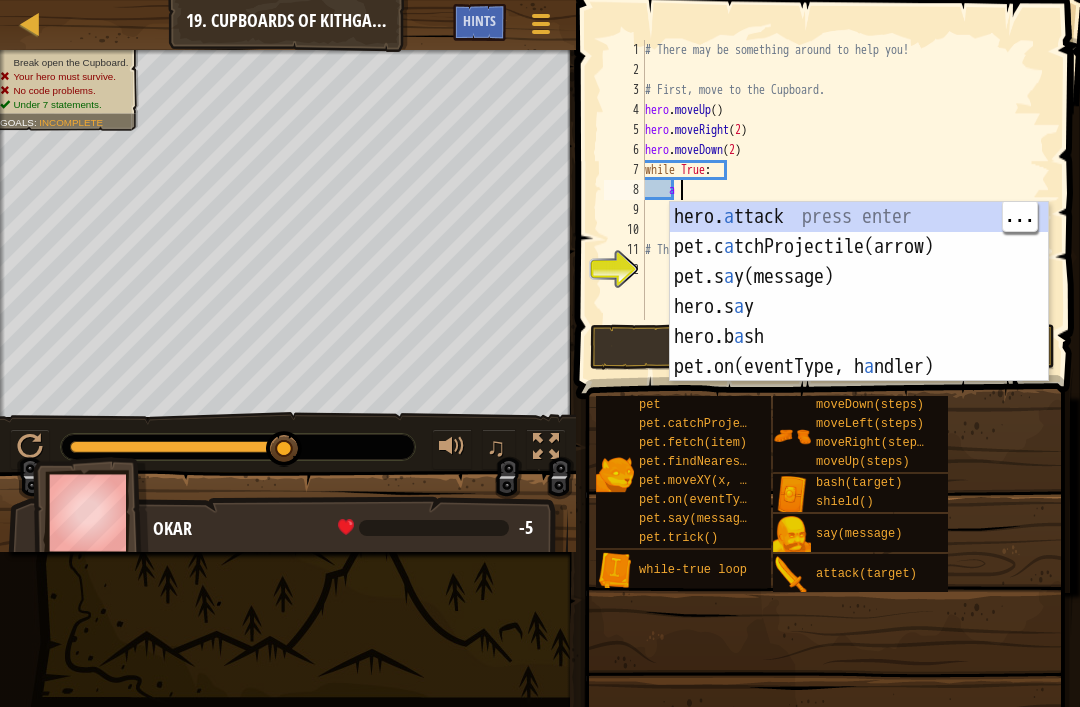 click on "hero. a ttack press enter pet.c a tchProjectile(arrow) press enter pet.s a y(message) press enter hero.s a y press enter hero.b a sh press enter pet.on(eventType, h a ndler) press enter" at bounding box center [859, 322] 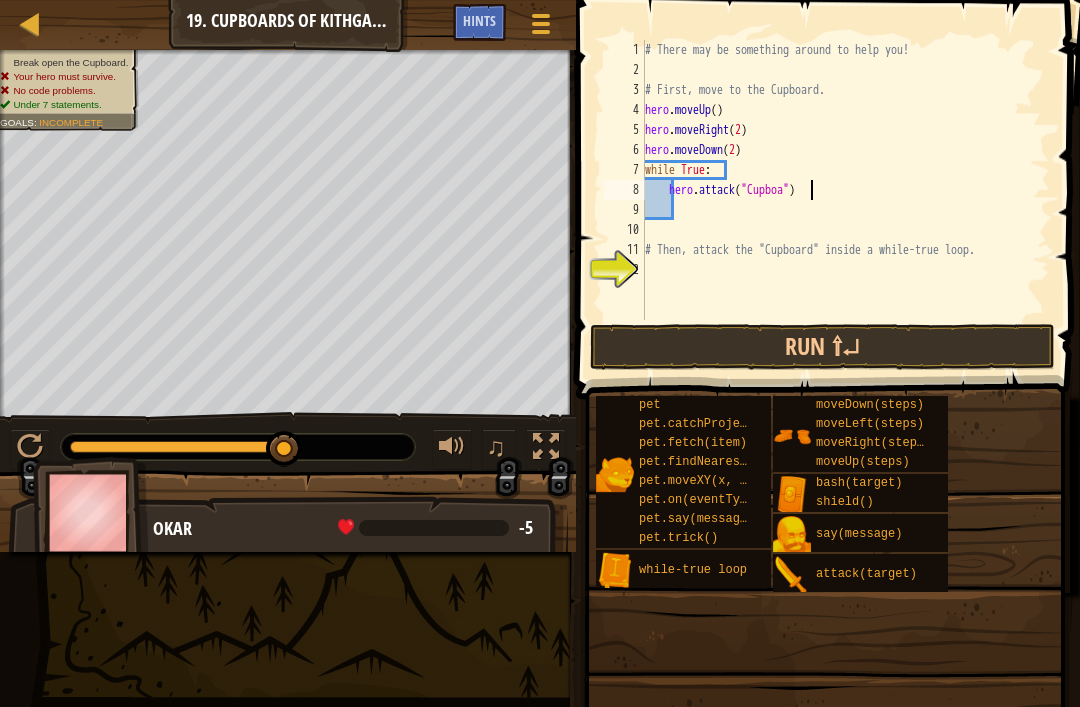 scroll, scrollTop: 10, scrollLeft: 14, axis: both 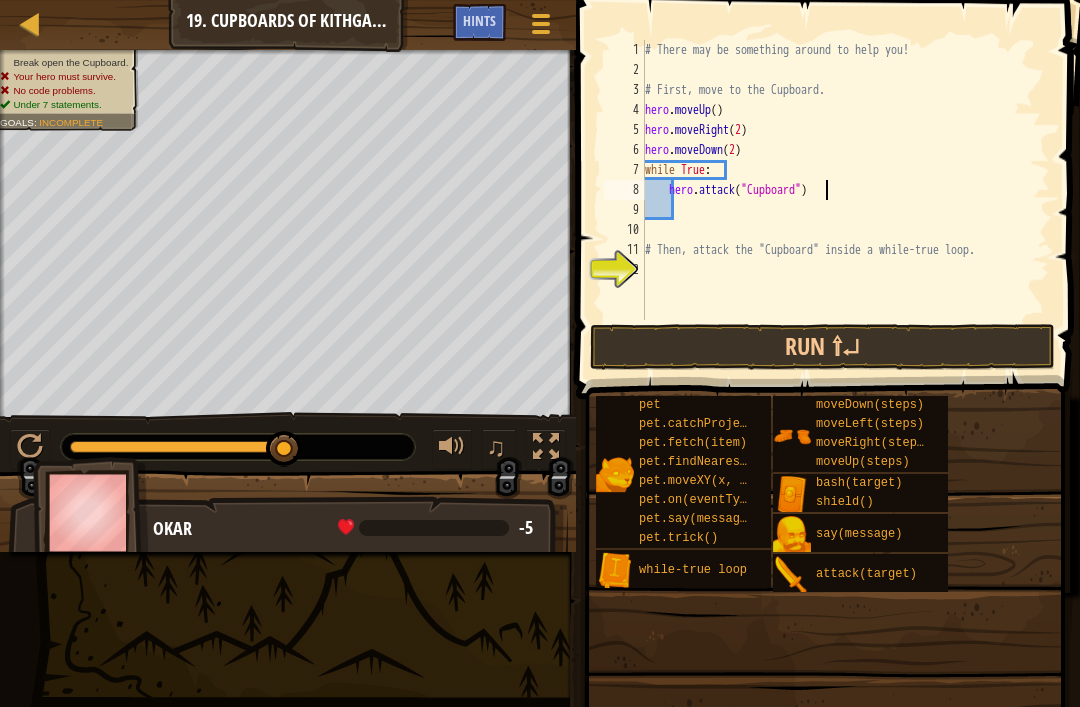 type on "hero.attack("Cupboard")" 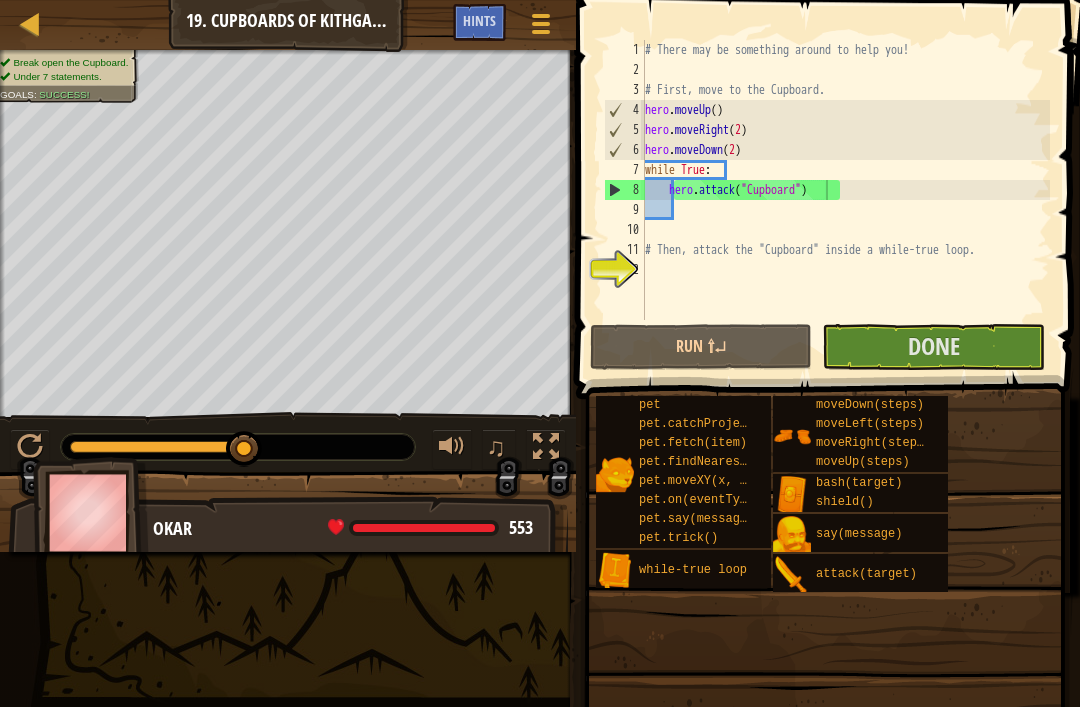click on "Done" at bounding box center (933, 347) 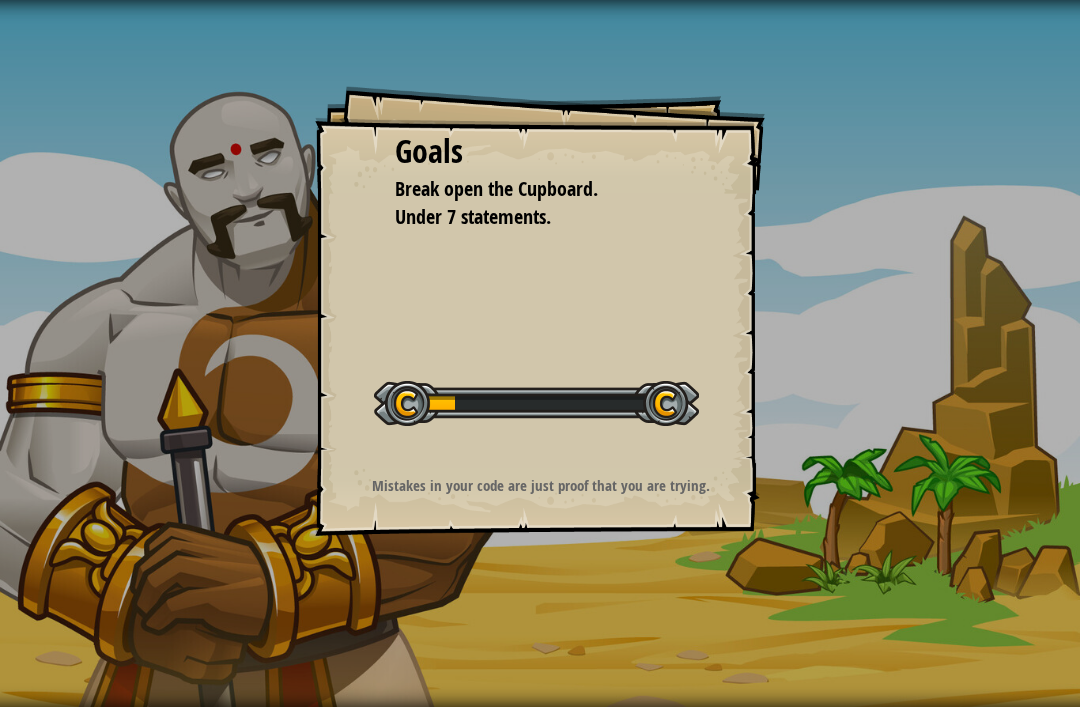 scroll, scrollTop: 0, scrollLeft: 0, axis: both 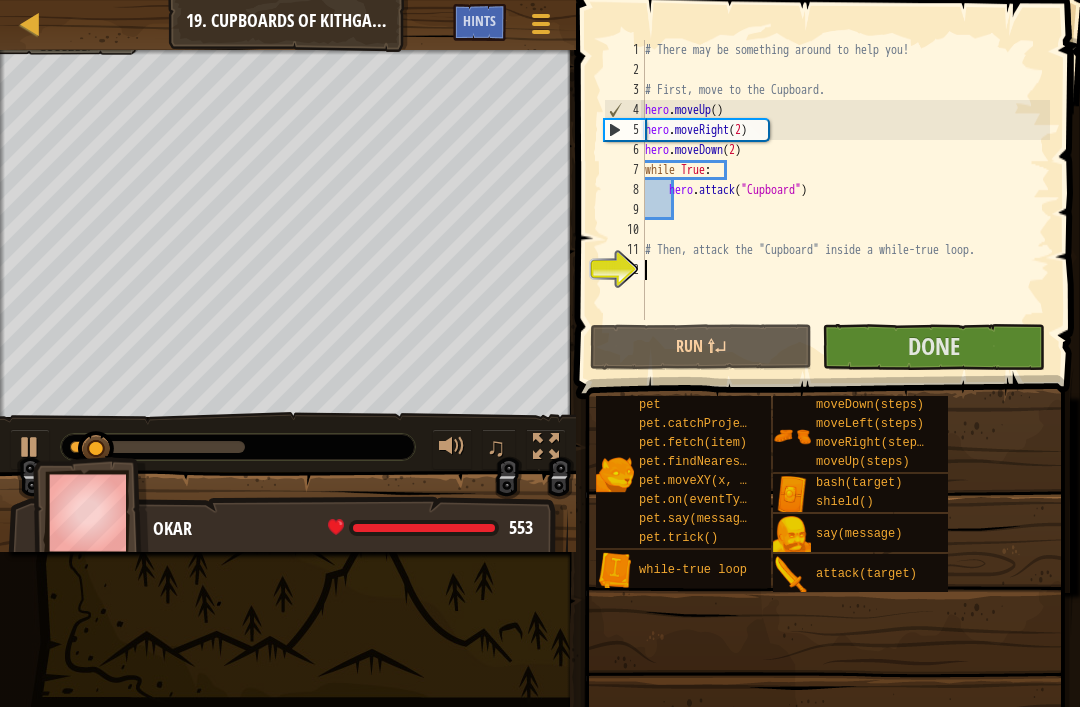 click on "Done" at bounding box center (933, 347) 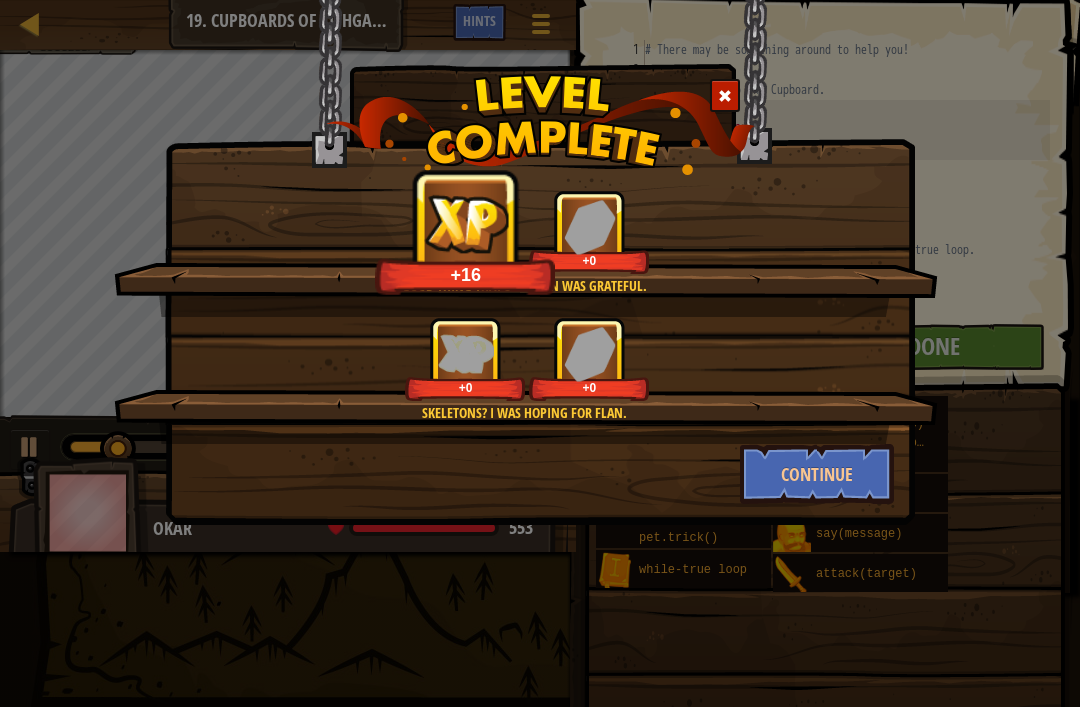 click on "Continue" at bounding box center (817, 474) 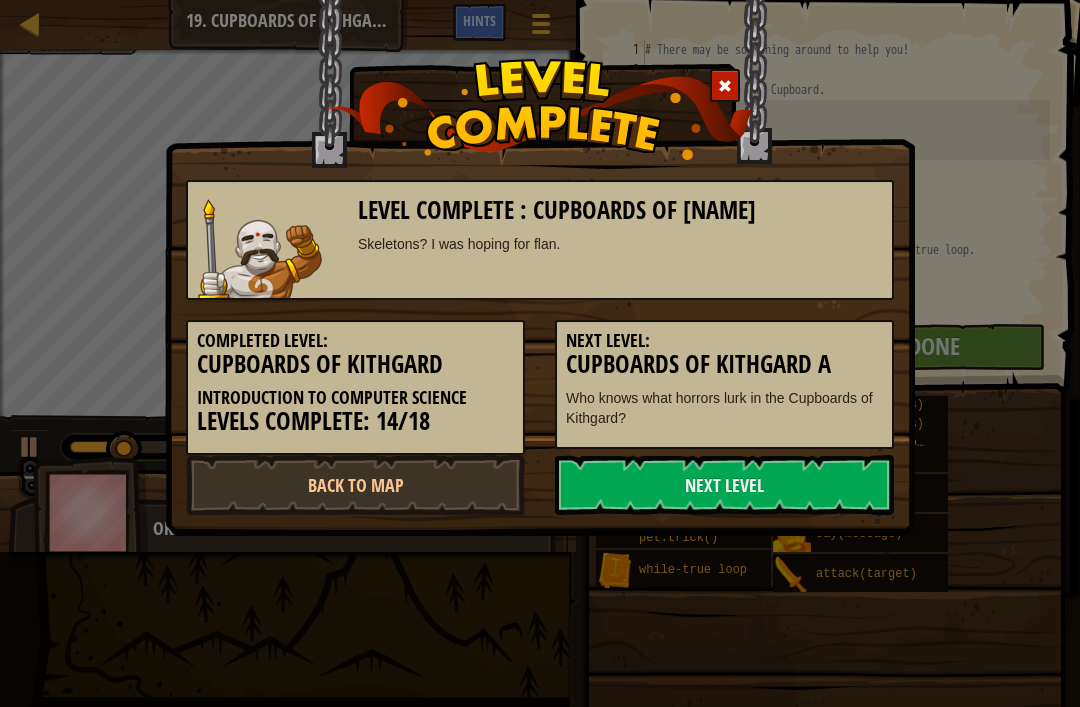 click on "Next Level" at bounding box center (724, 485) 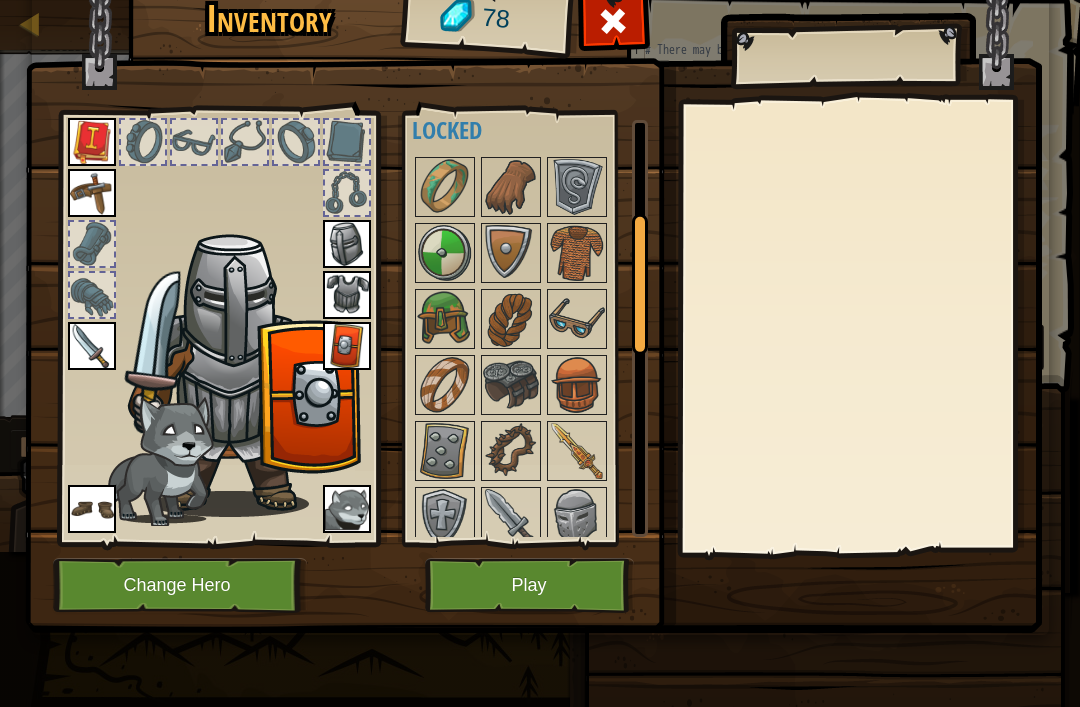 scroll, scrollTop: 282, scrollLeft: 0, axis: vertical 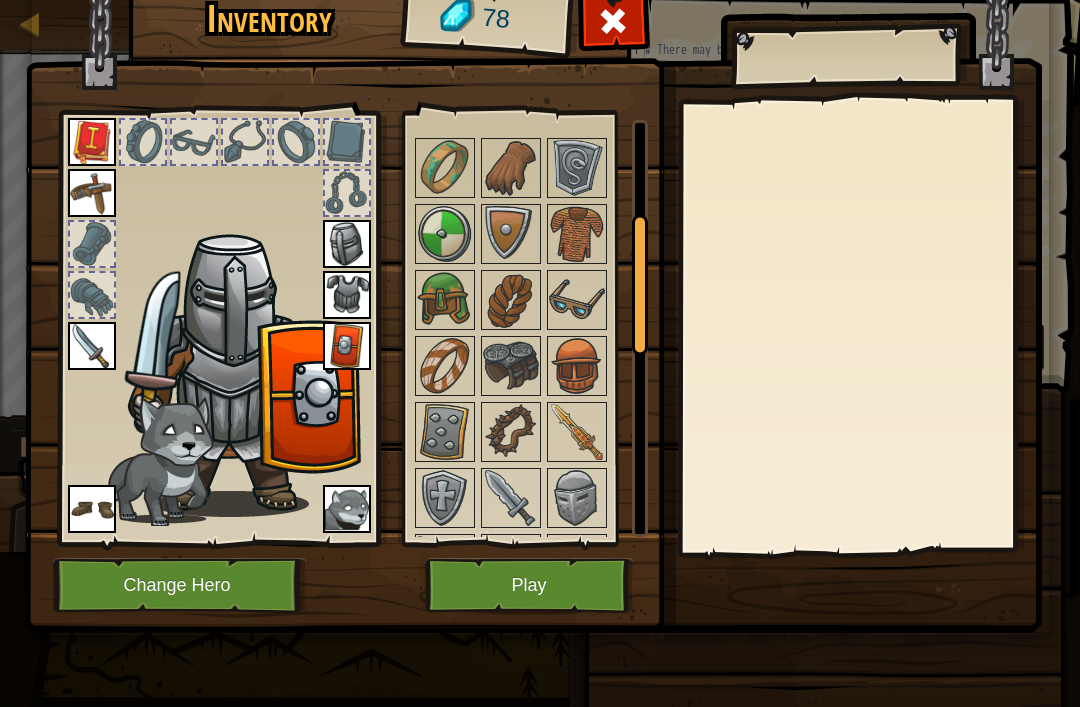 click at bounding box center (445, 168) 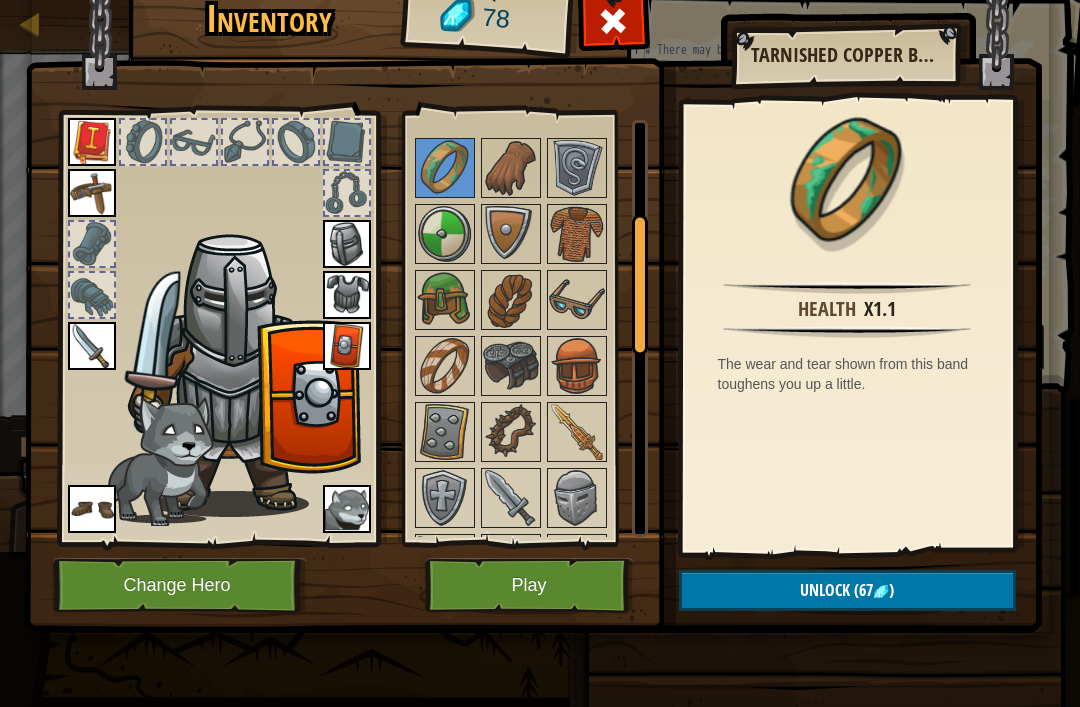 click at bounding box center (511, 168) 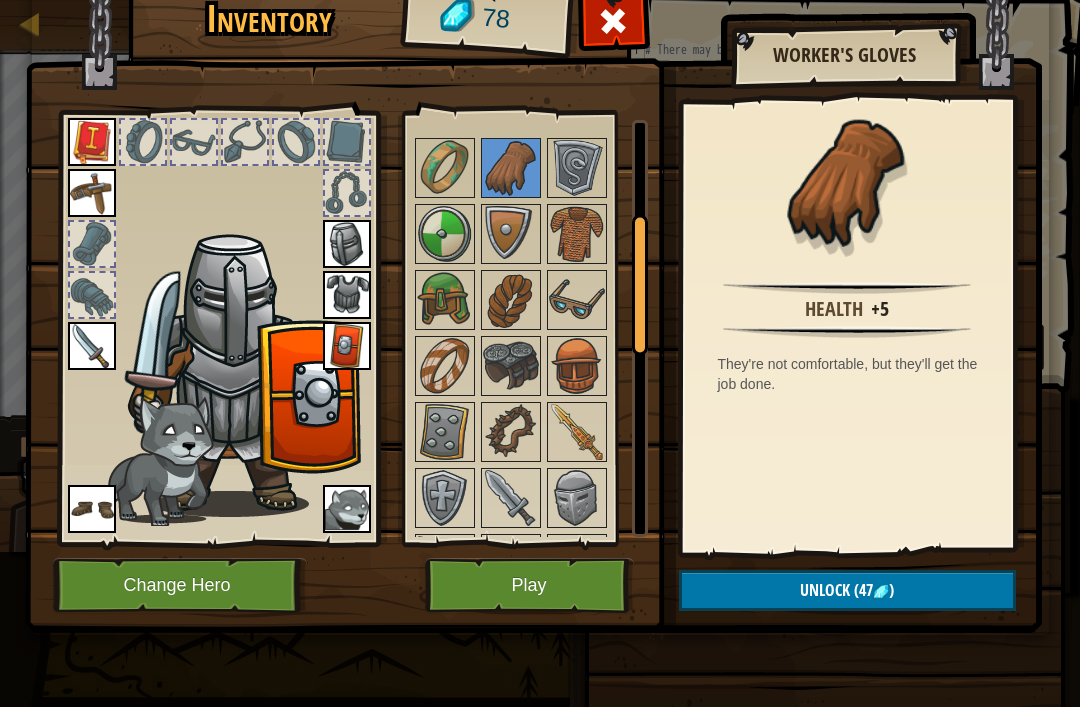 click at bounding box center (577, 168) 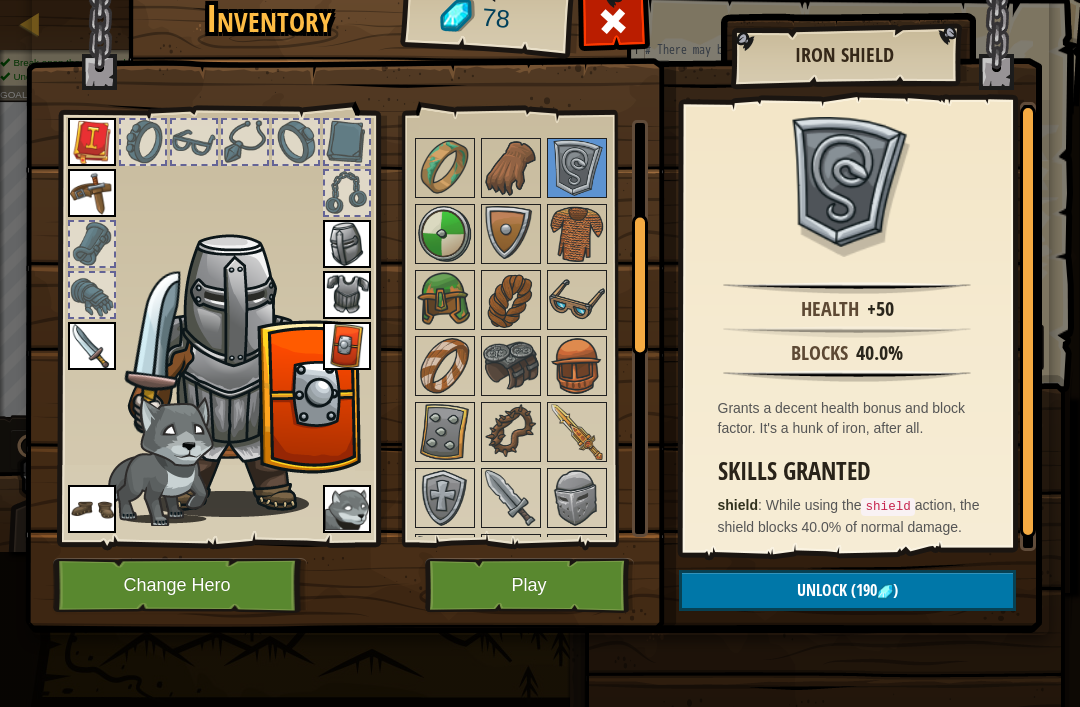 click at bounding box center [445, 234] 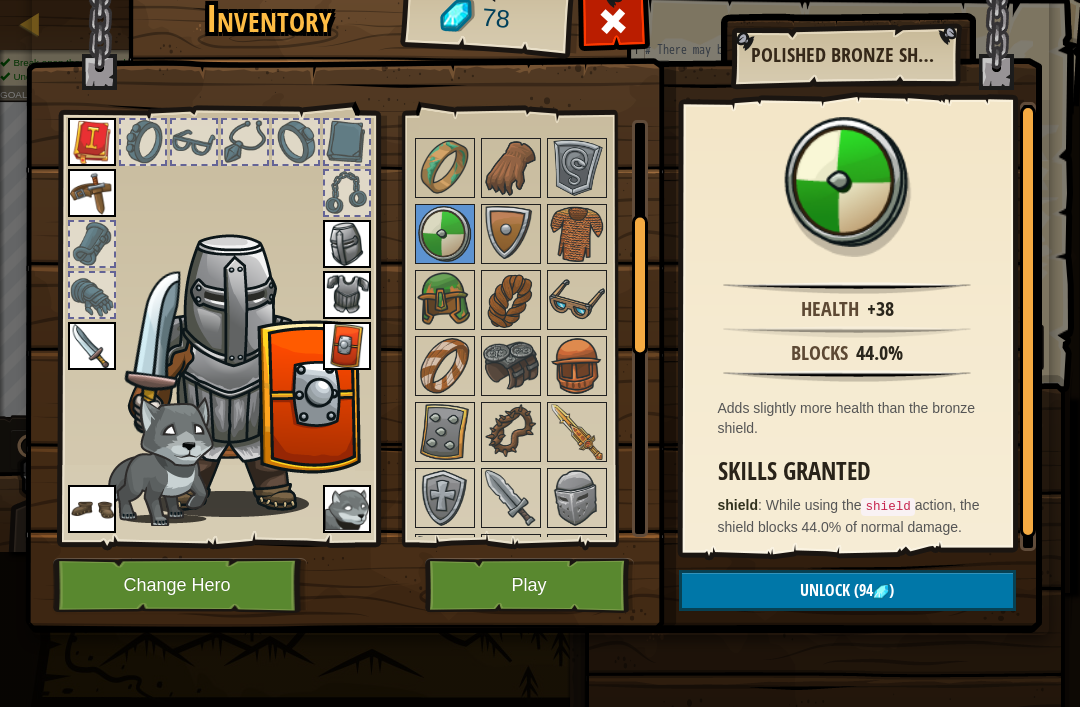click at bounding box center (511, 234) 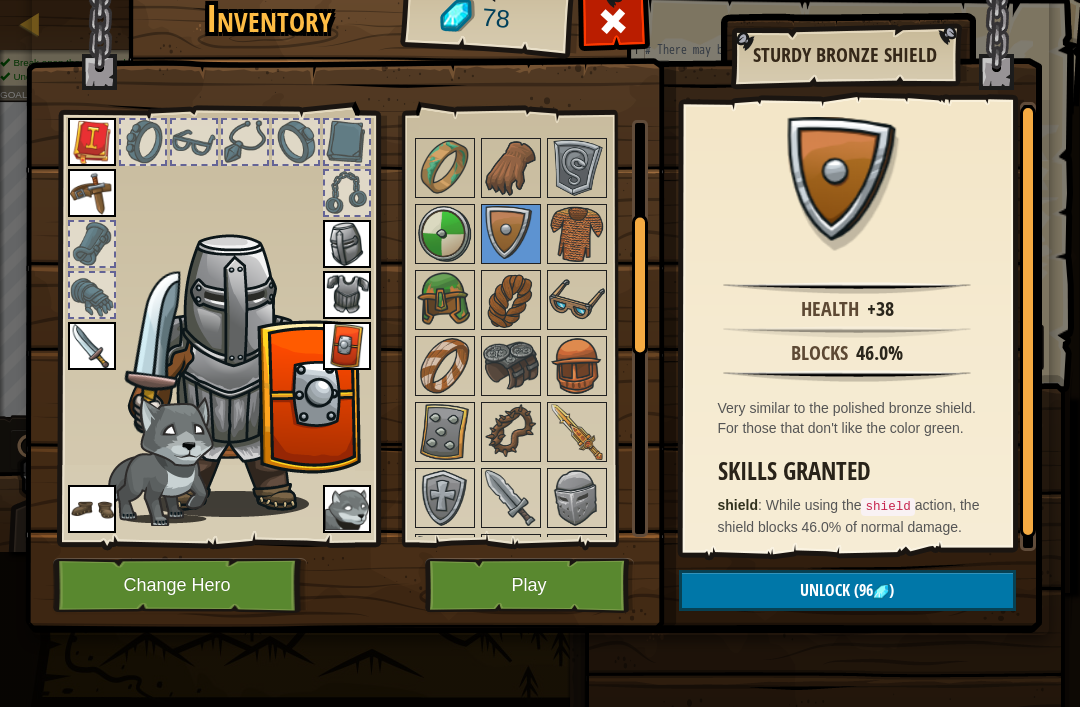 click at bounding box center [577, 234] 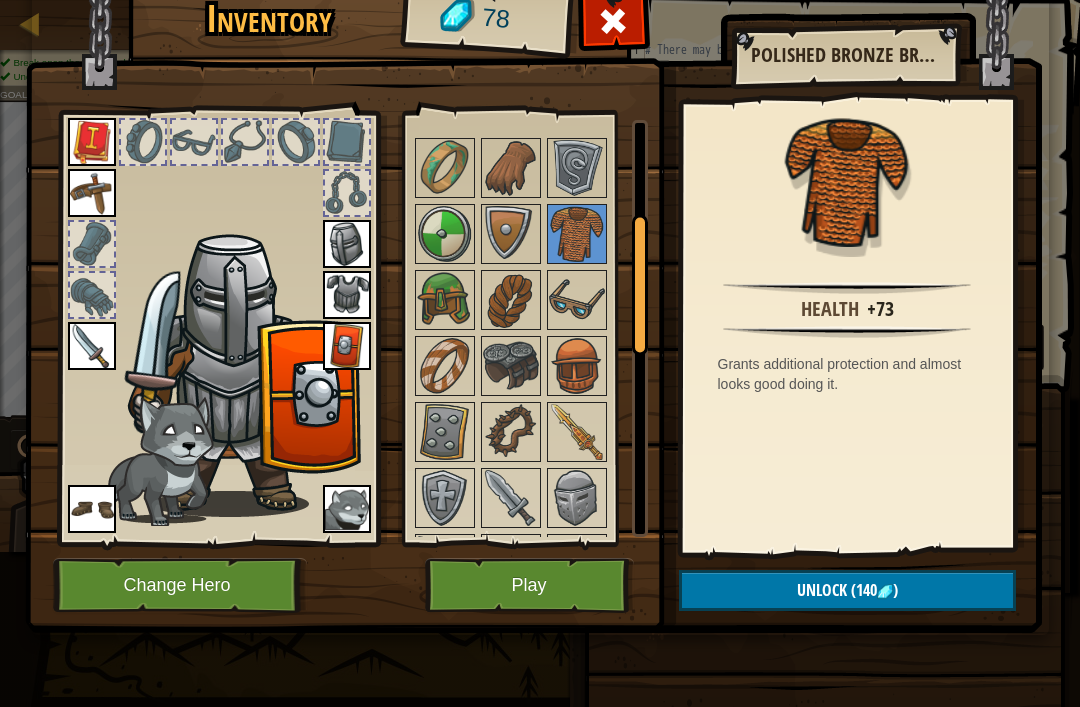 click at bounding box center (445, 300) 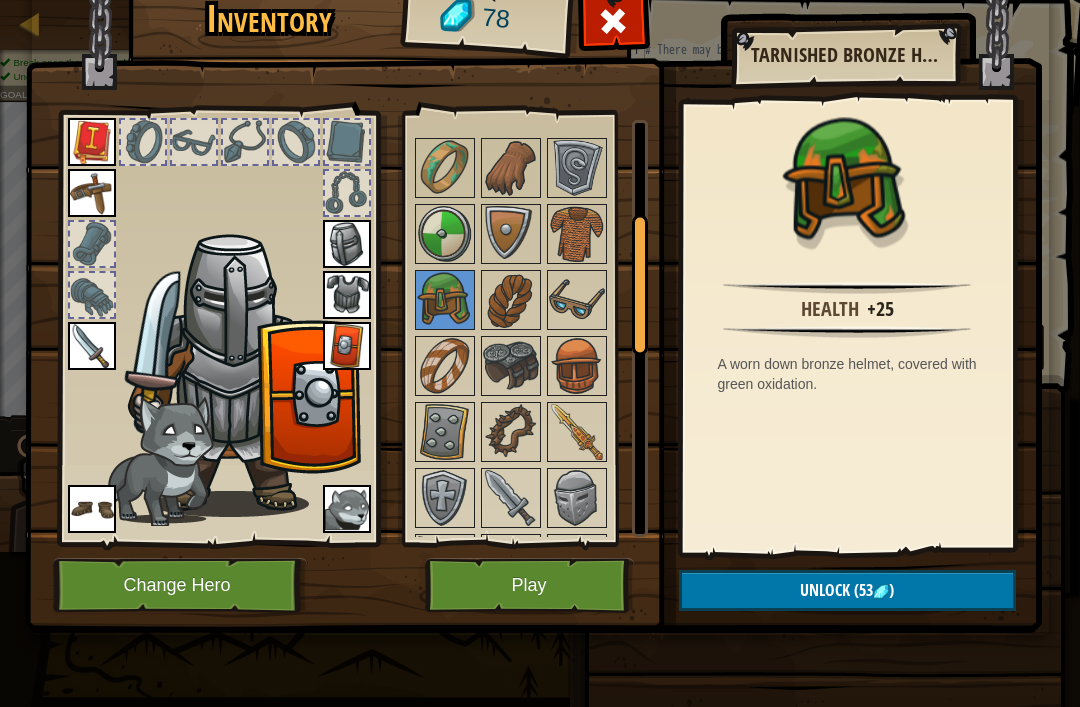 click at bounding box center [511, 300] 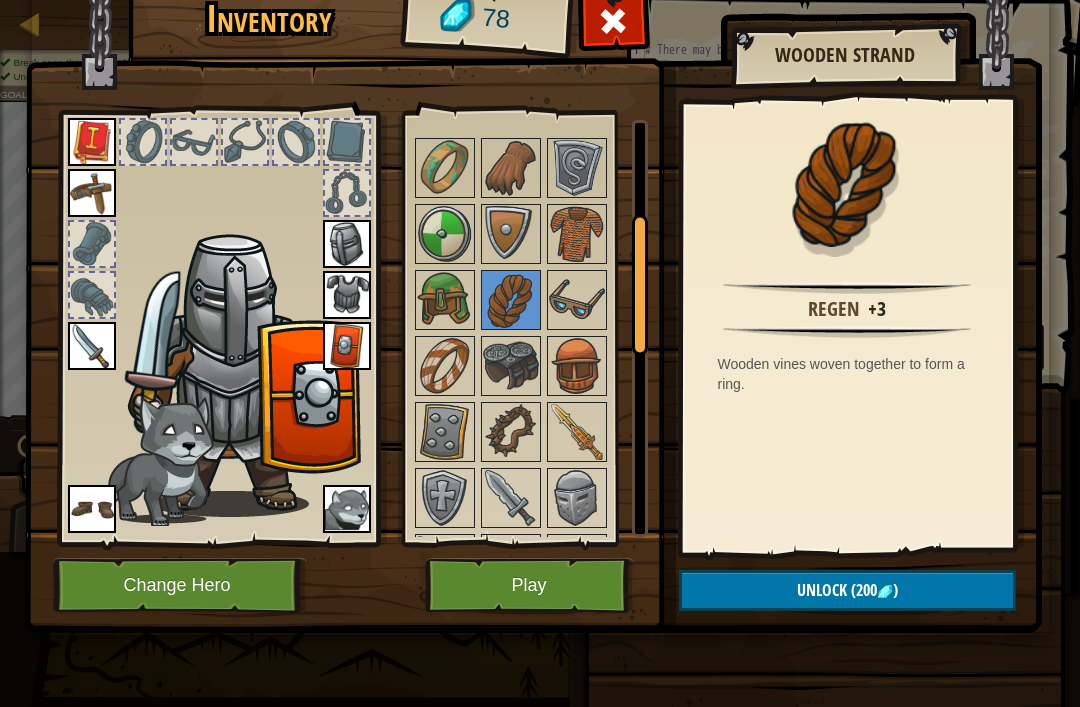click at bounding box center [445, 300] 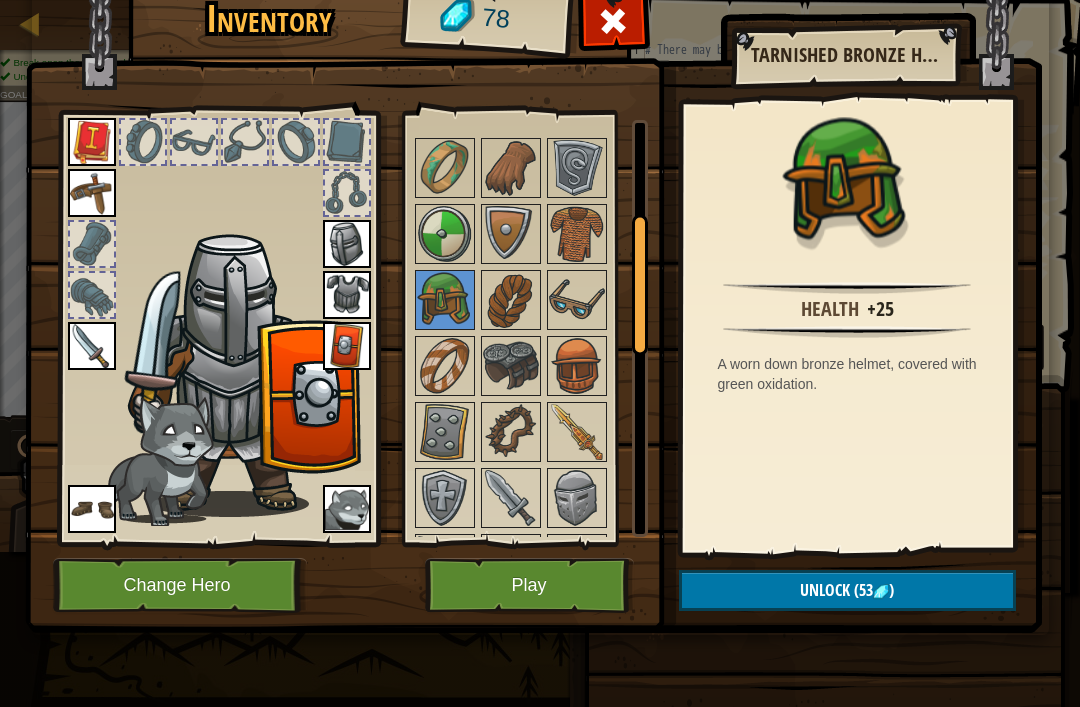 click at bounding box center [511, 300] 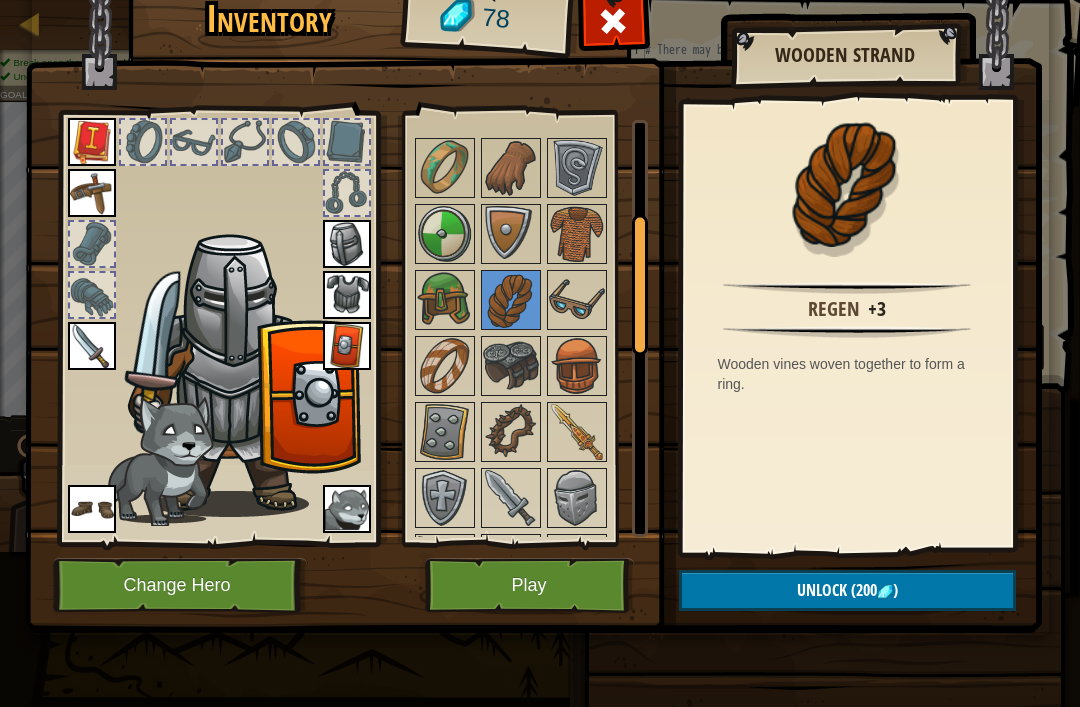 click at bounding box center (577, 300) 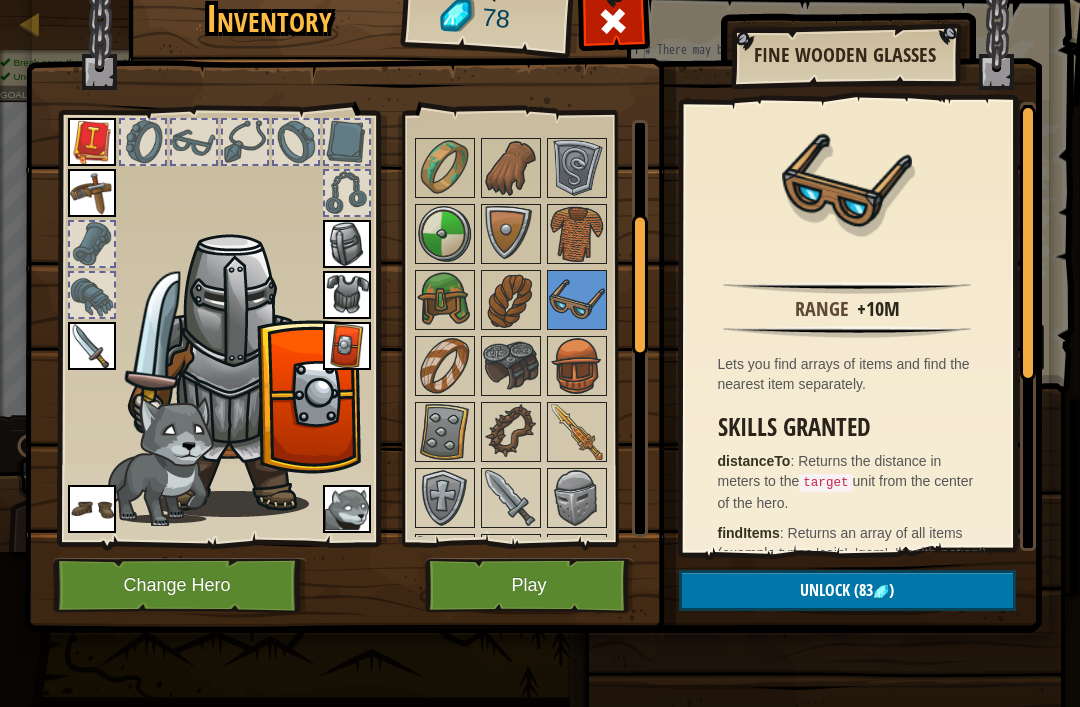 click at bounding box center [613, 21] 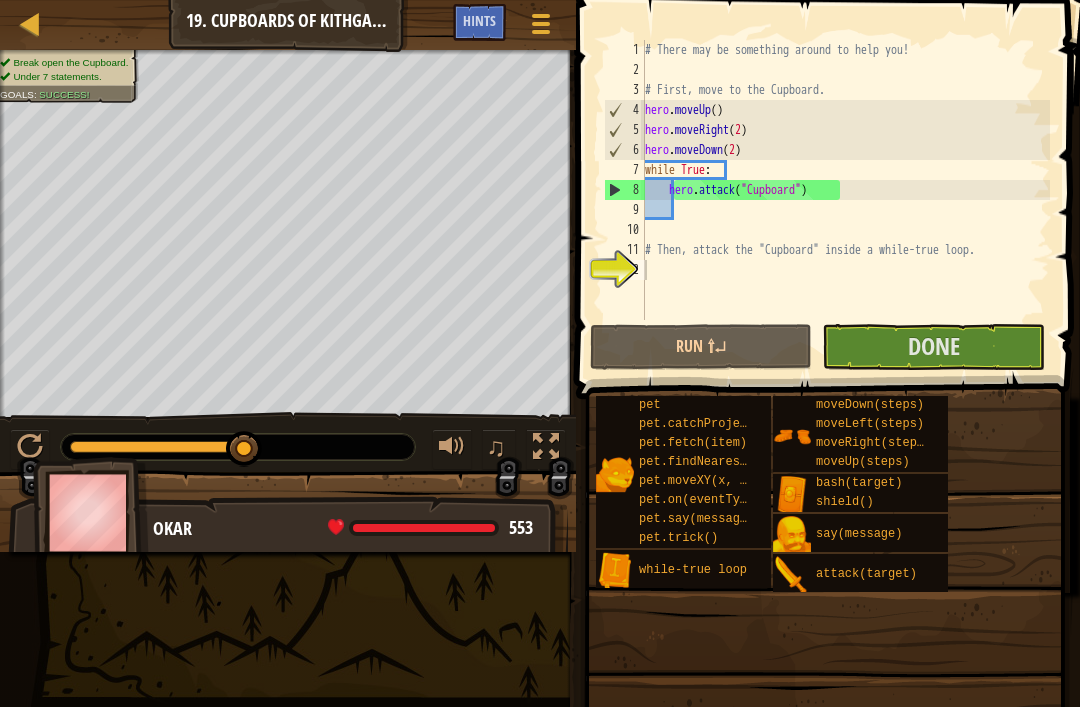 click on "Done" at bounding box center (933, 347) 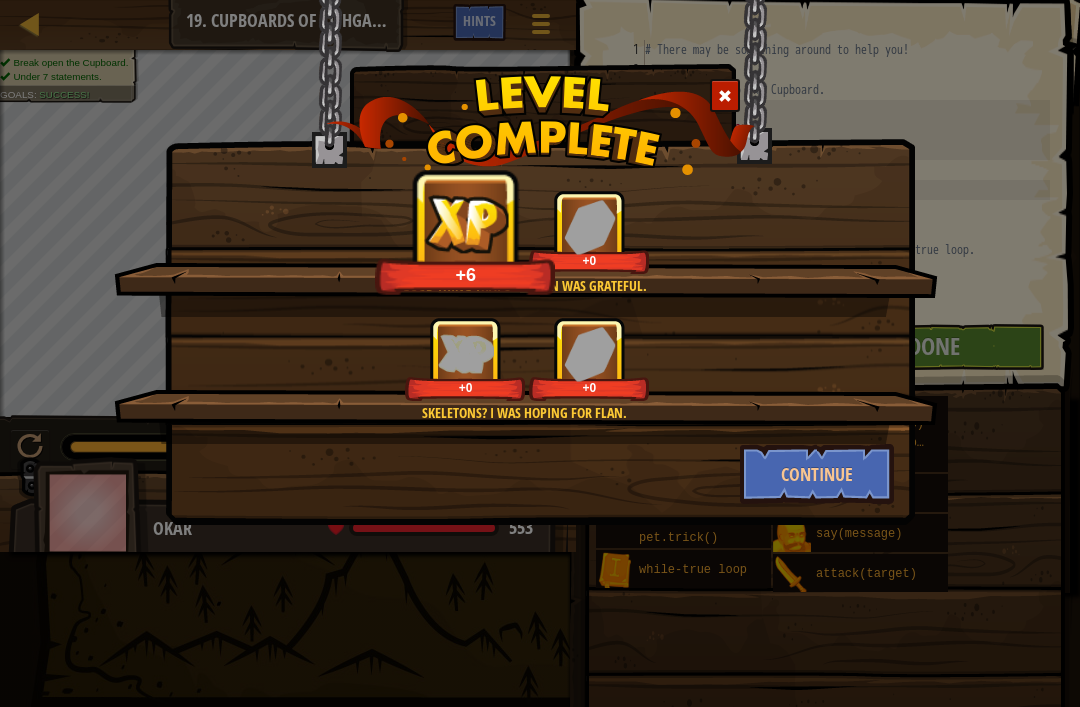 click on "Continue" at bounding box center (817, 474) 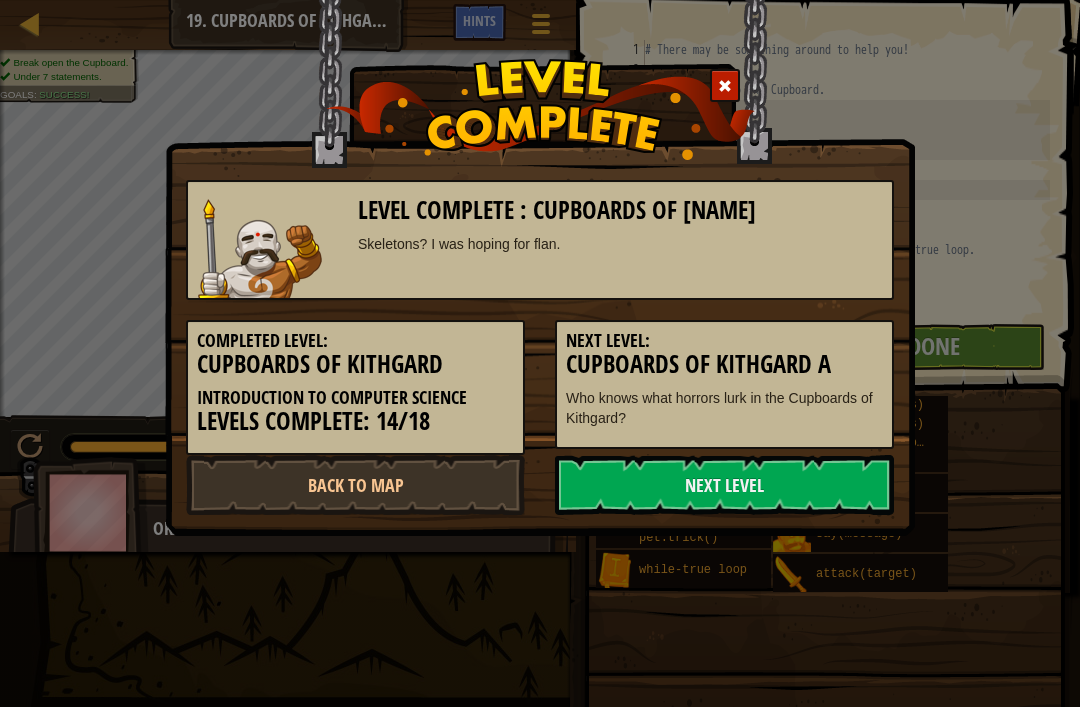 click on "Next Level" at bounding box center (724, 485) 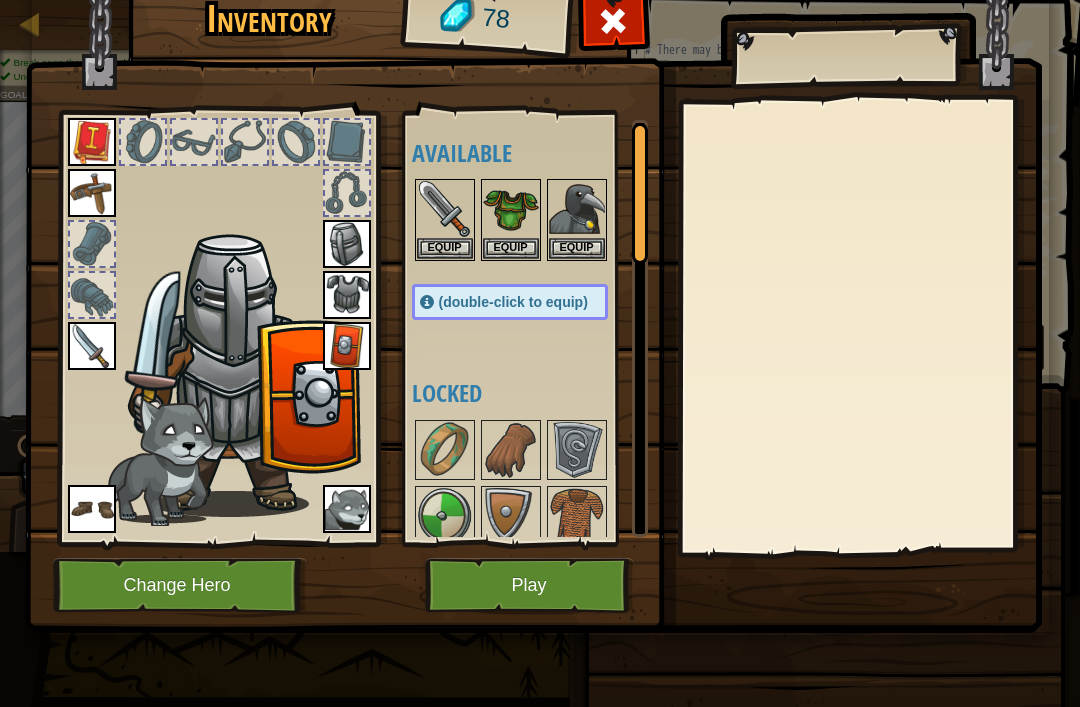click on "Play" at bounding box center [529, 585] 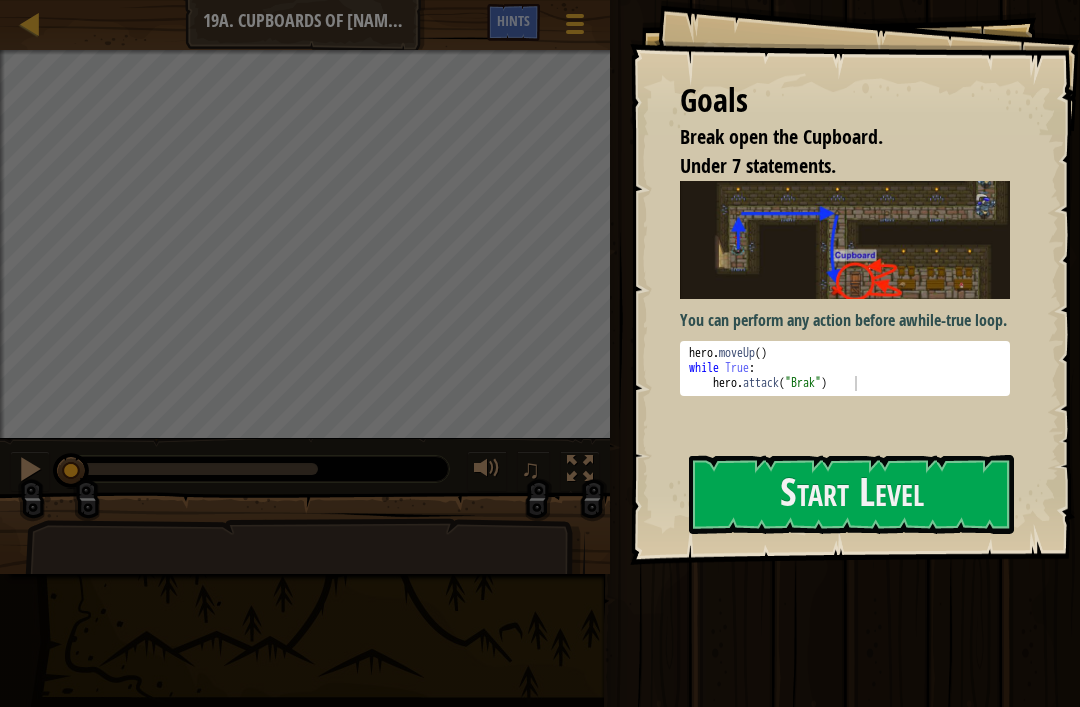click on "Start Level" at bounding box center [851, 494] 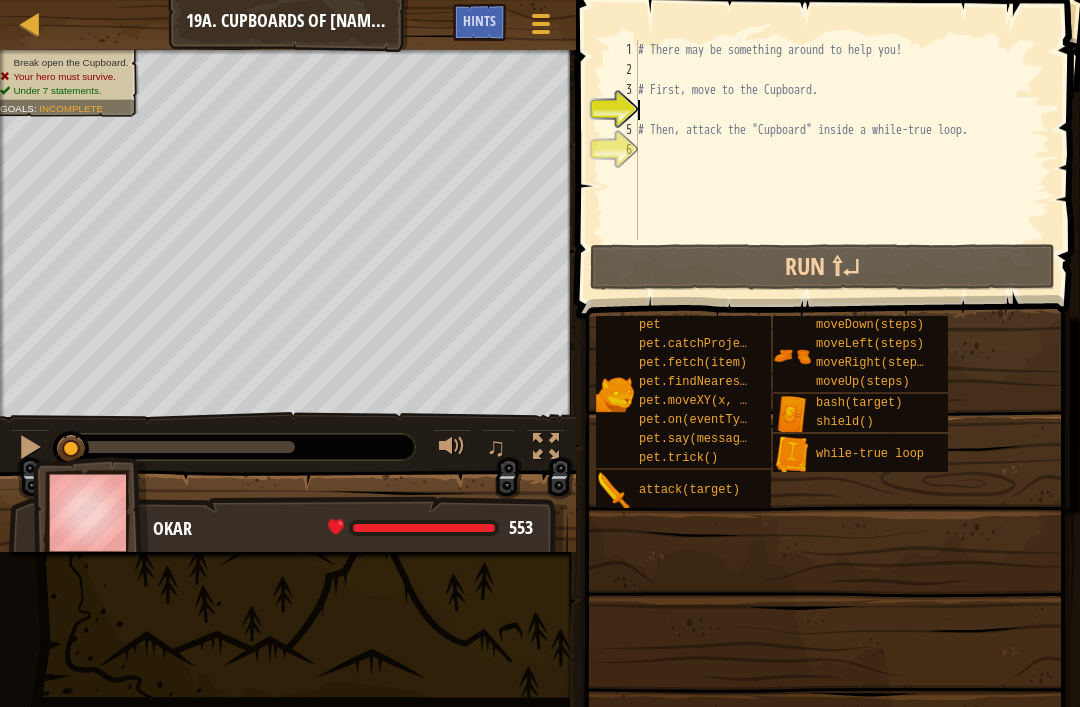type on "# First, move to the Cupboard." 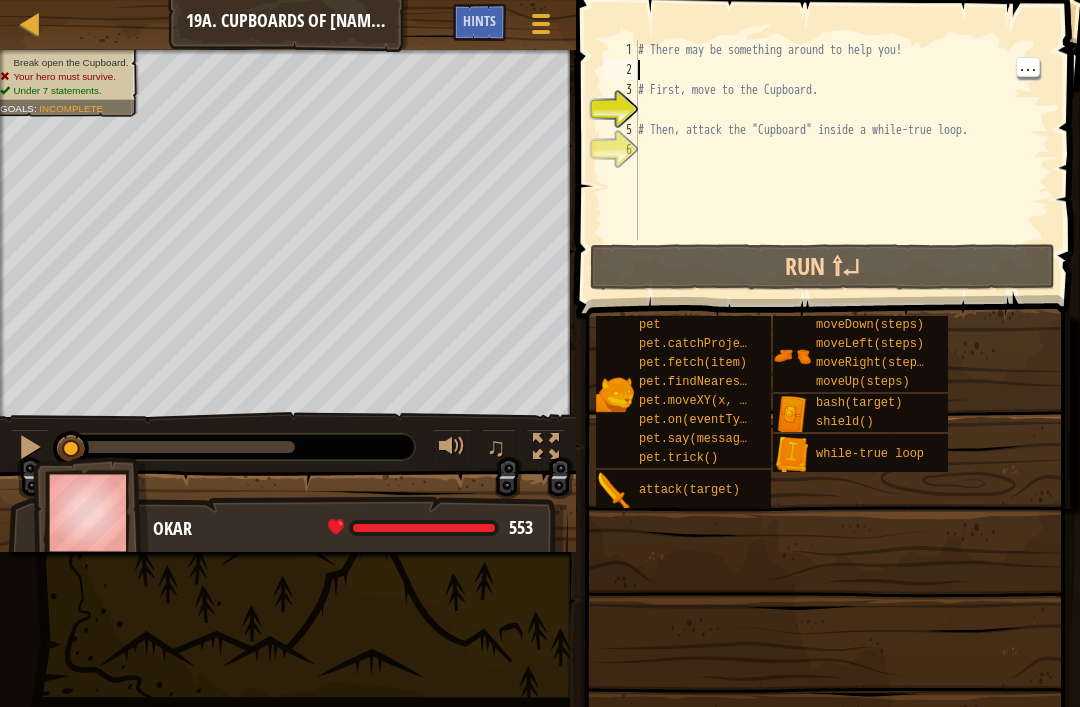 click on "# There may be something around to help you! # First, move to the Cupboard. # Then, attack the "Cupboard" inside a while-true loop." at bounding box center (842, 160) 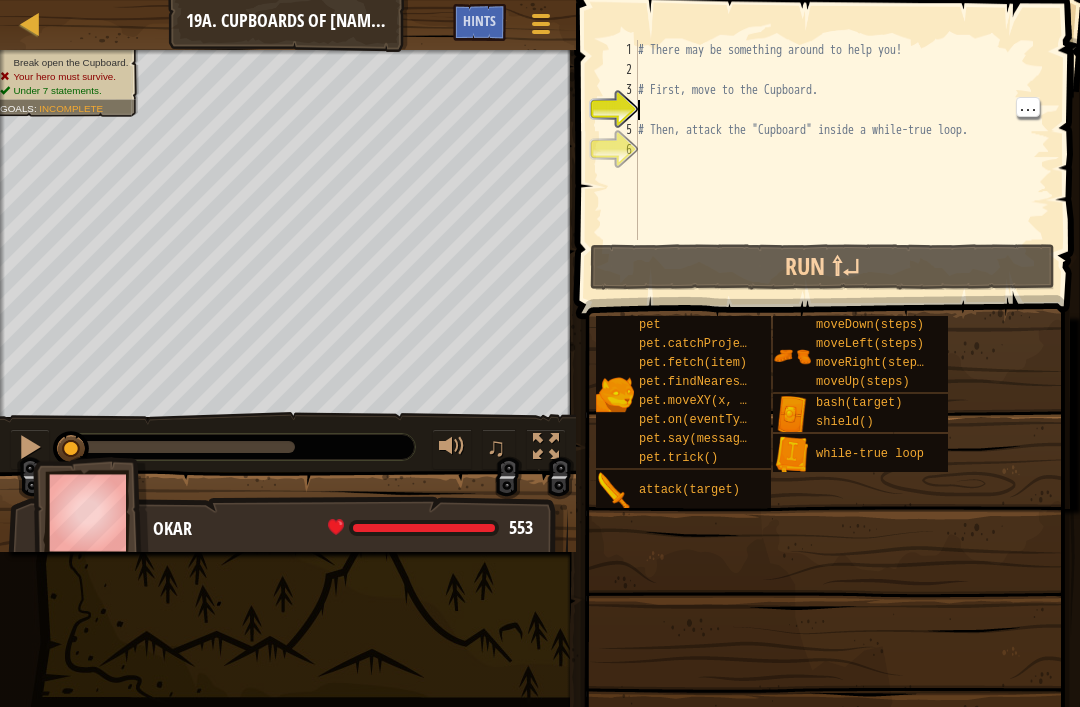 click on "# There may be something around to help you! # First, move to the Cupboard. # Then, attack the "Cupboard" inside a while-true loop." at bounding box center (842, 160) 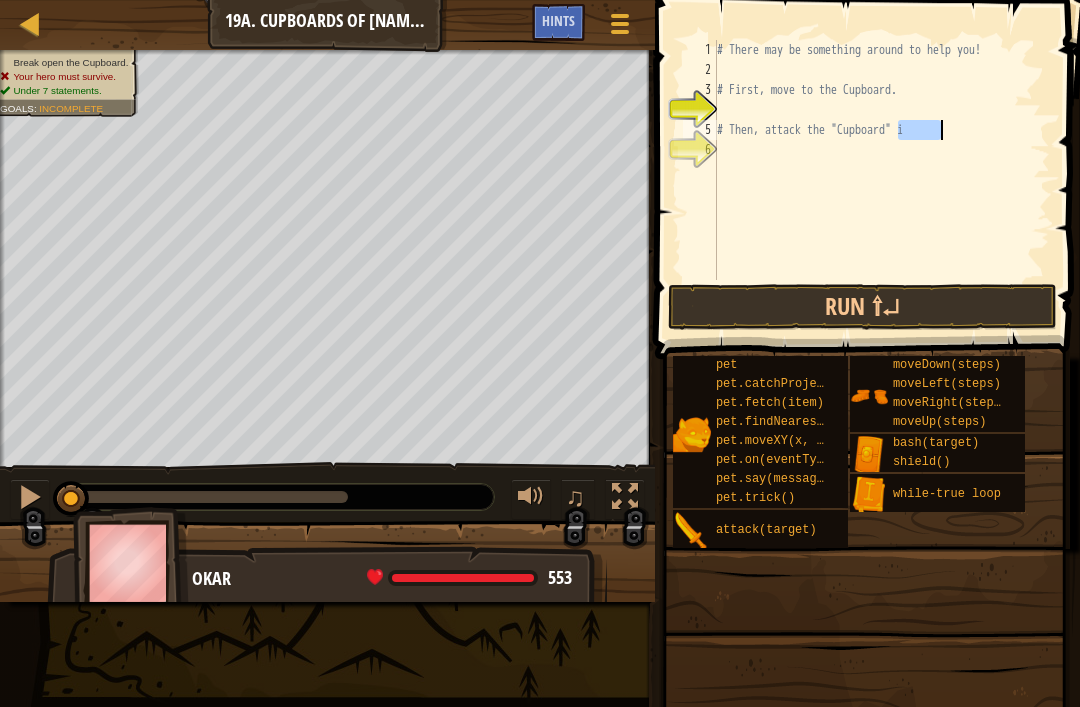 type on "# Then, attack the "Cupboard" i" 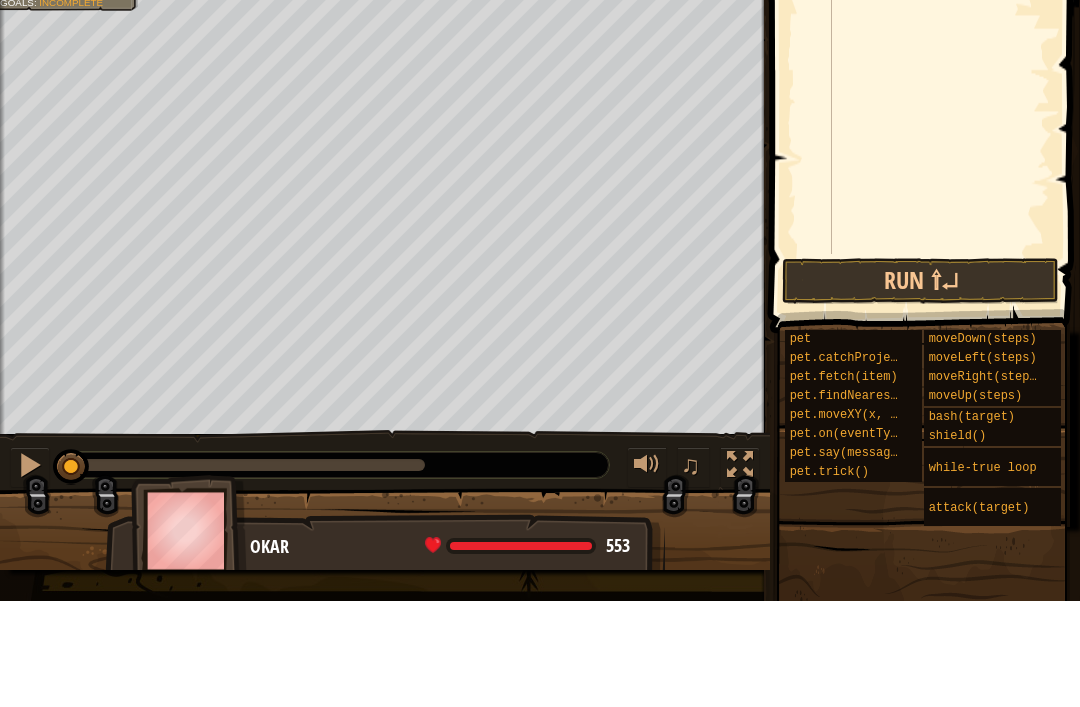 type on "h" 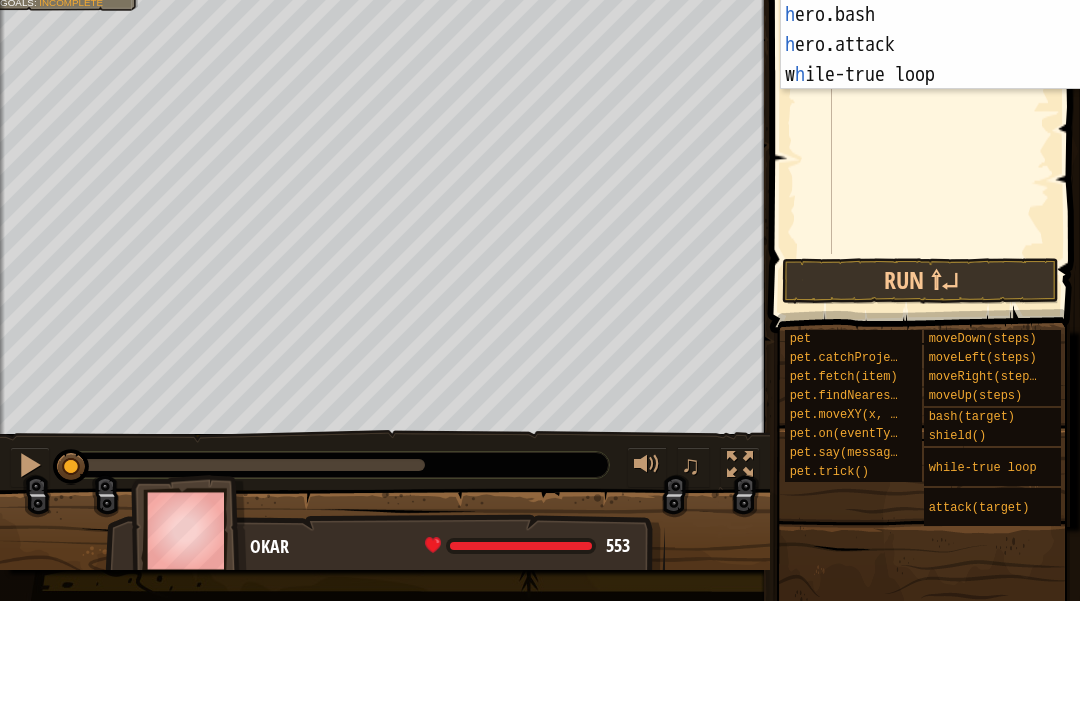 scroll, scrollTop: 10, scrollLeft: 0, axis: vertical 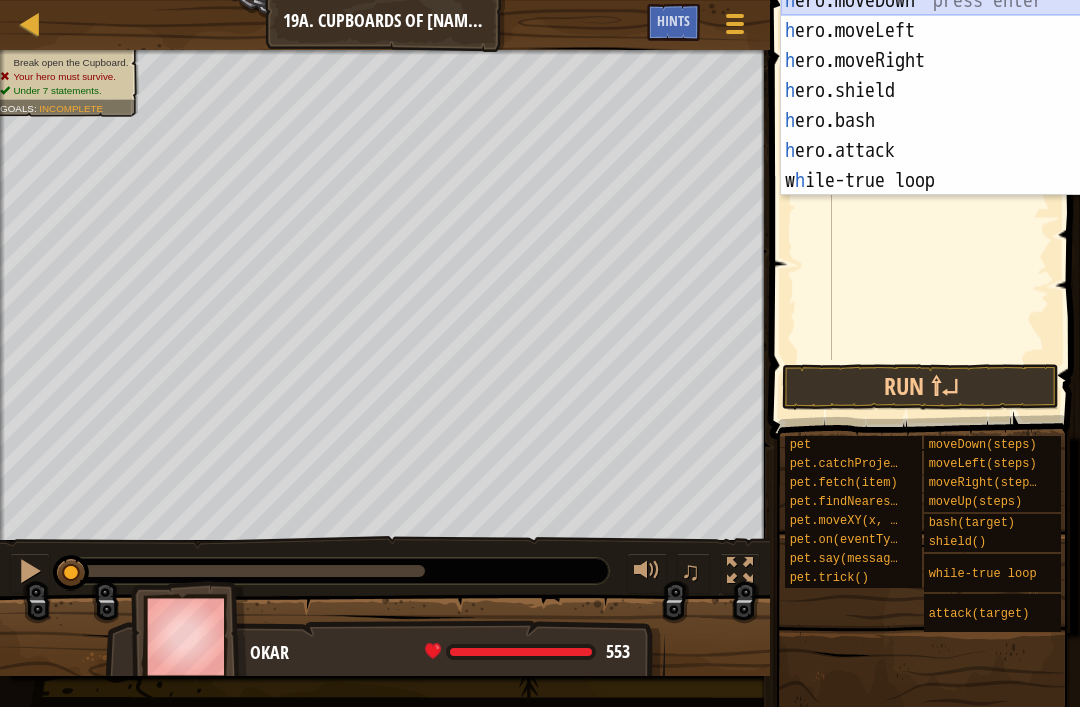 click on "h ero.moveUp press enter h ero.moveDown press enter h ero.moveLeft press enter h ero.moveRight press enter h ero.shield press enter h ero.bash press enter h ero.attack press enter w h ile-true loop press enter pet.fetc h (item) press enter" at bounding box center [970, 106] 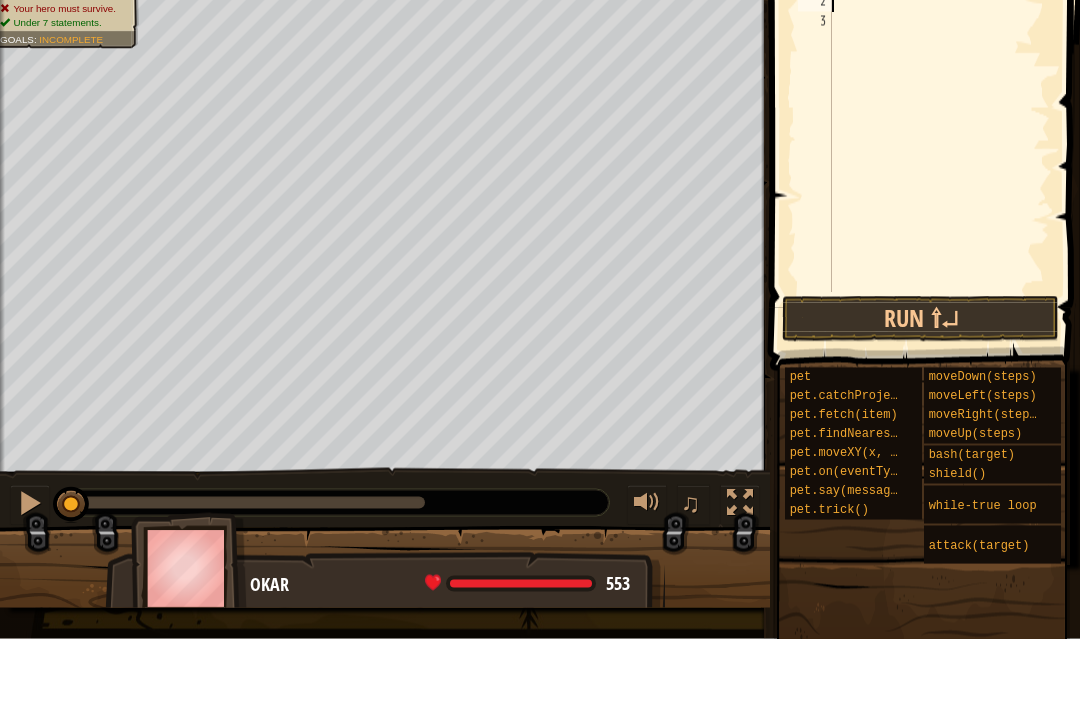 type on "h" 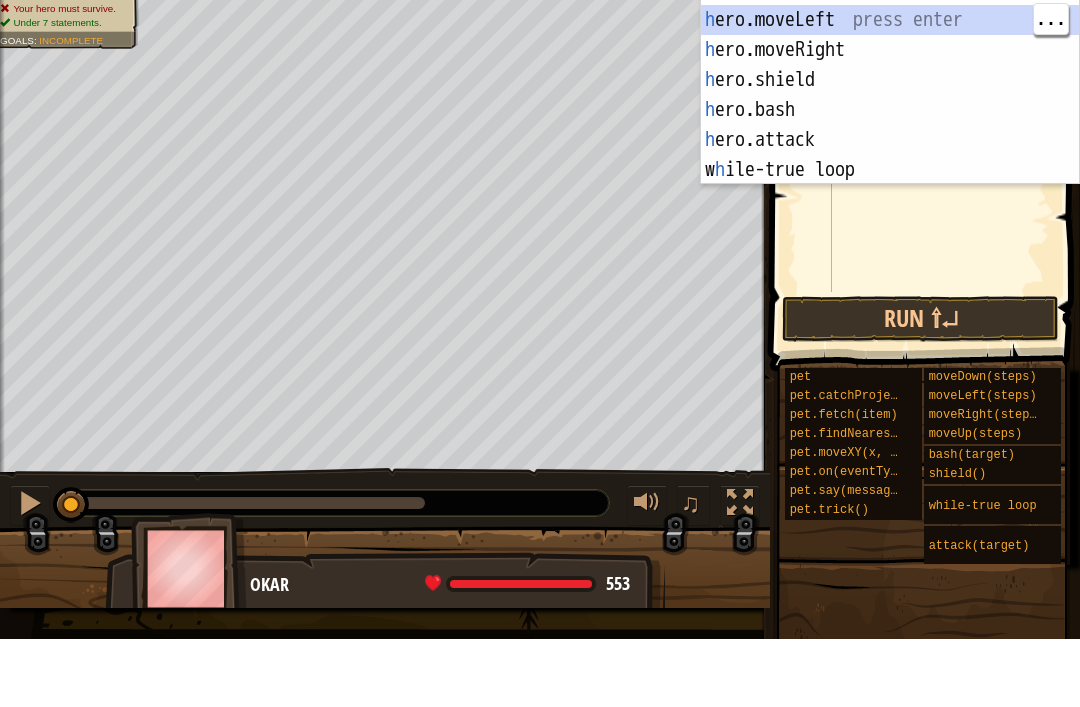 click on "h ero.moveUp press enter h ero.moveDown press enter h ero.moveLeft press enter h ero.moveRight press enter h ero.shield press enter h ero.bash press enter h ero.attack press enter w h ile-true loop press enter pet.fetc h (item) press enter" at bounding box center (890, 163) 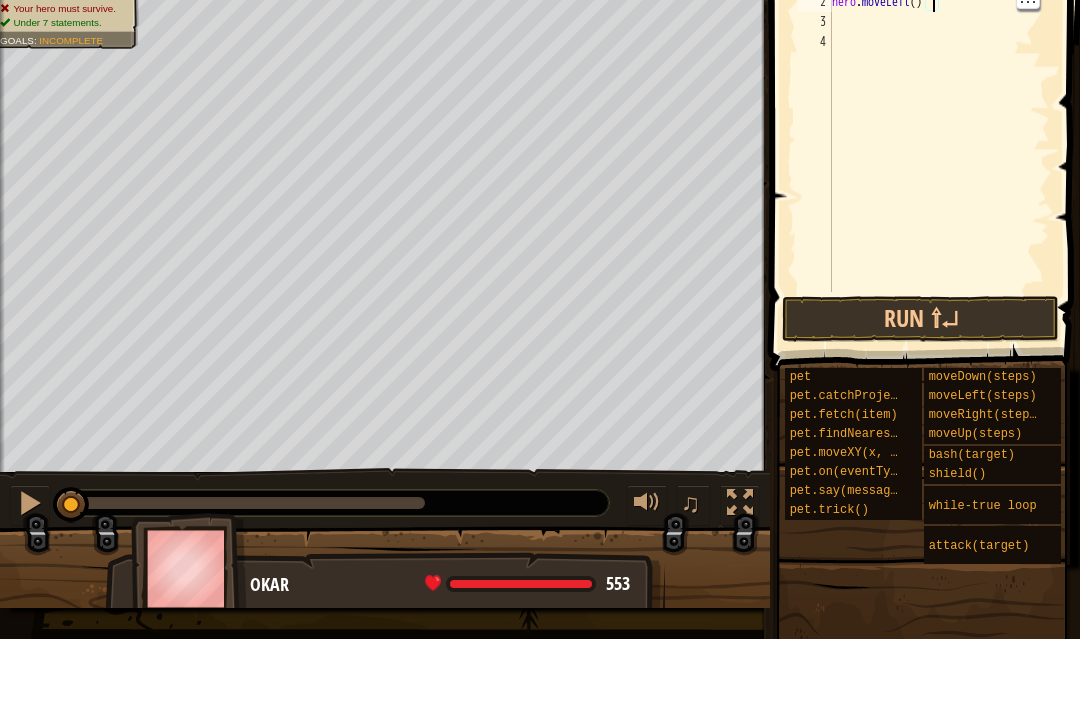 type on "hero.moveLeft(2)" 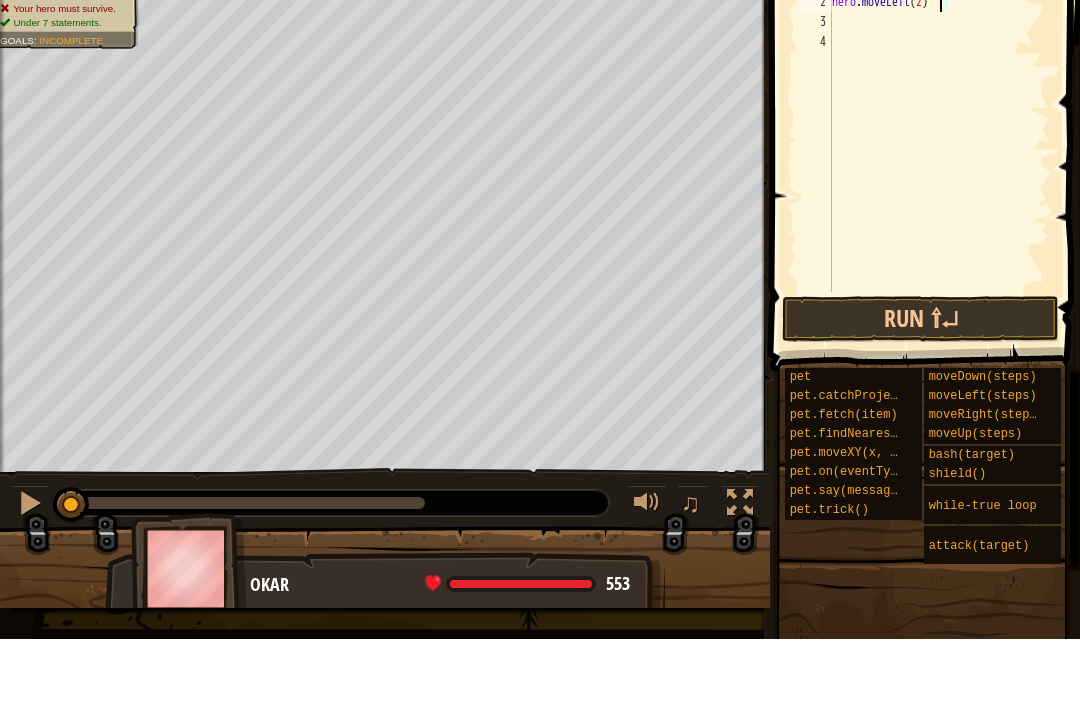 scroll, scrollTop: 10, scrollLeft: 0, axis: vertical 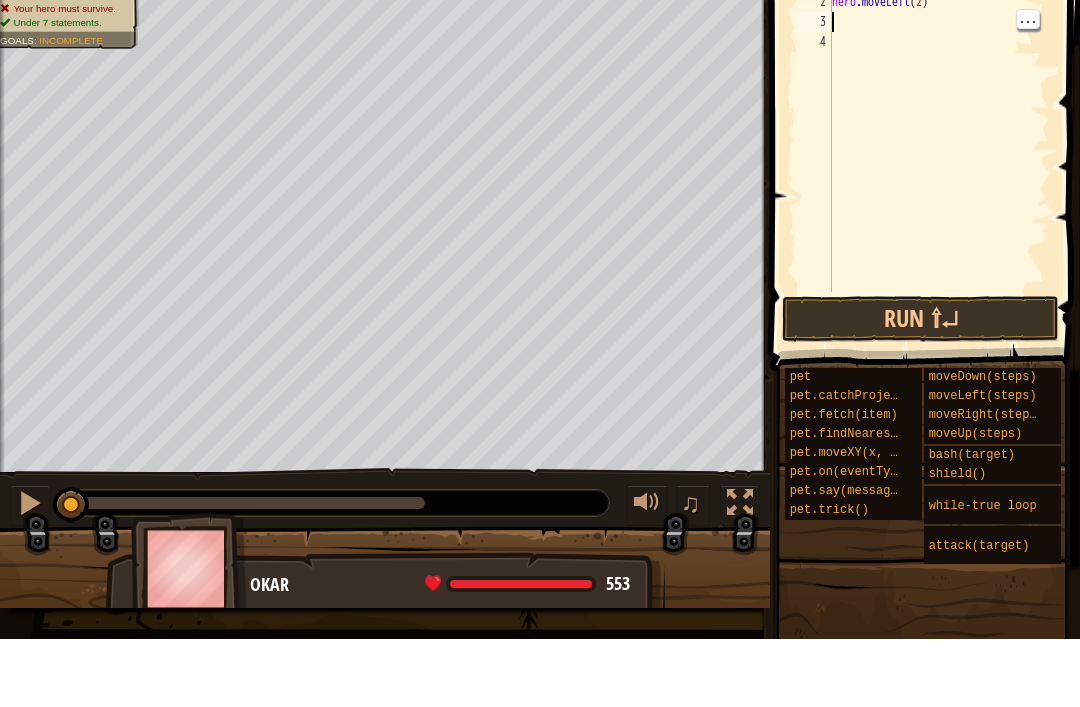 type on "h" 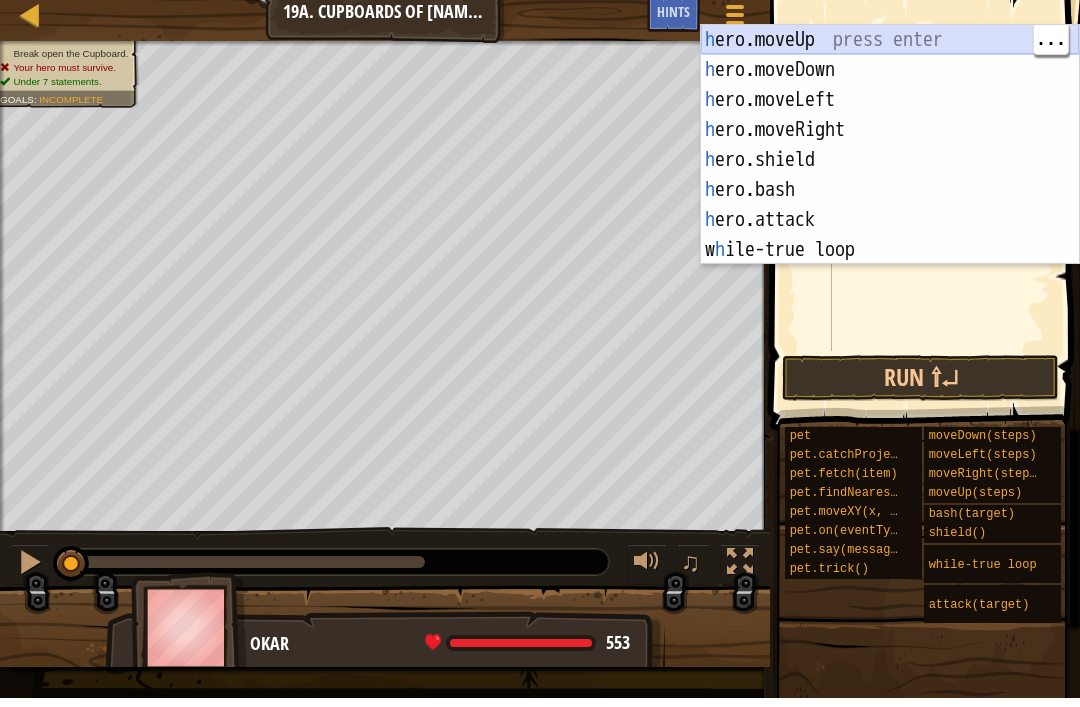 click on "h ero.moveUp press enter h ero.moveDown press enter h ero.moveLeft press enter h ero.moveRight press enter h ero.shield press enter h ero.bash press enter h ero.attack press enter w h ile-true loop press enter pet.fetc h (item) press enter" at bounding box center [890, 184] 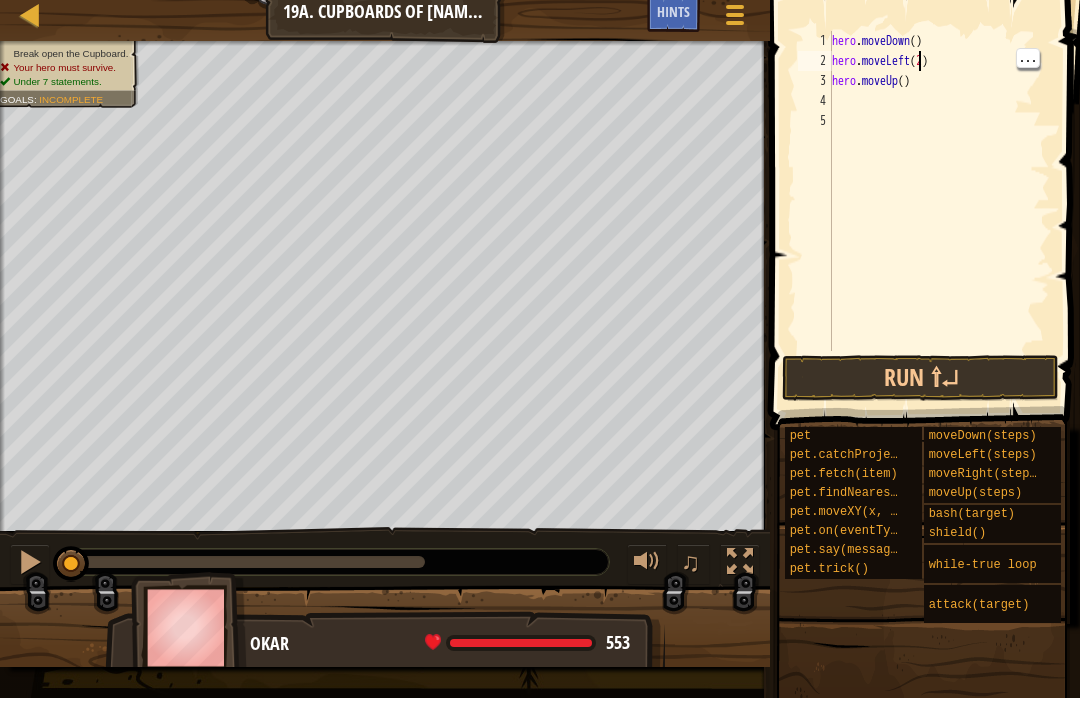 click on "hero . moveDown ( ) hero . moveLeft ( 2 ) hero . moveUp ( )" at bounding box center [939, 220] 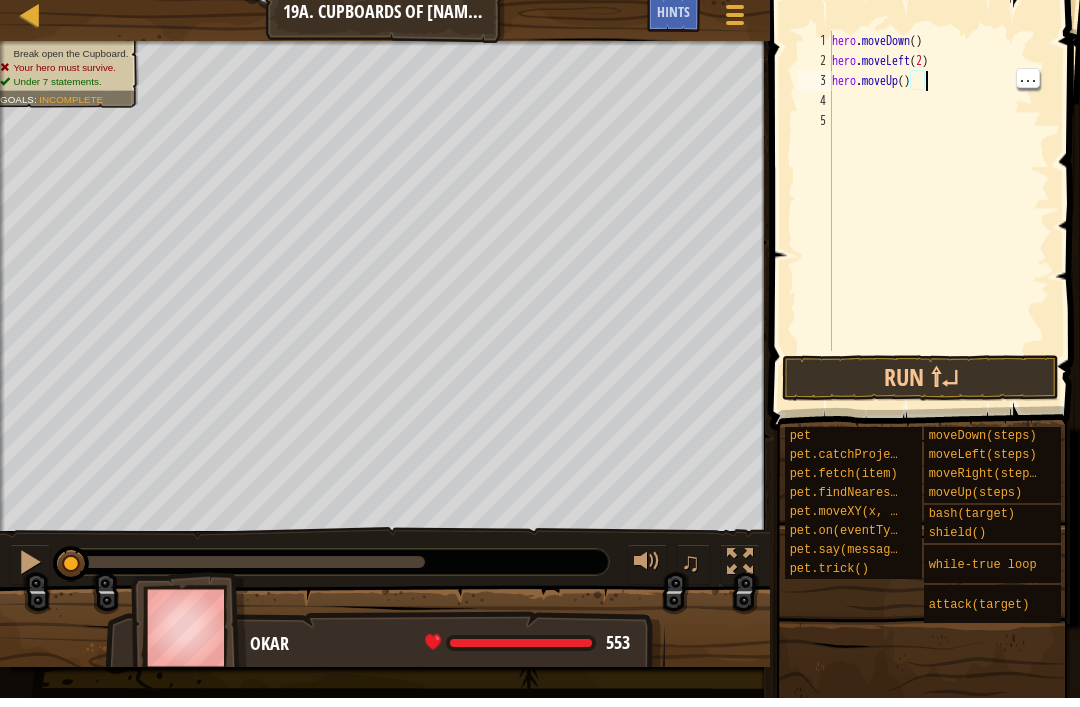 click on "hero . moveDown ( ) hero . moveLeft ( 2 ) hero . moveUp ( )" at bounding box center (939, 220) 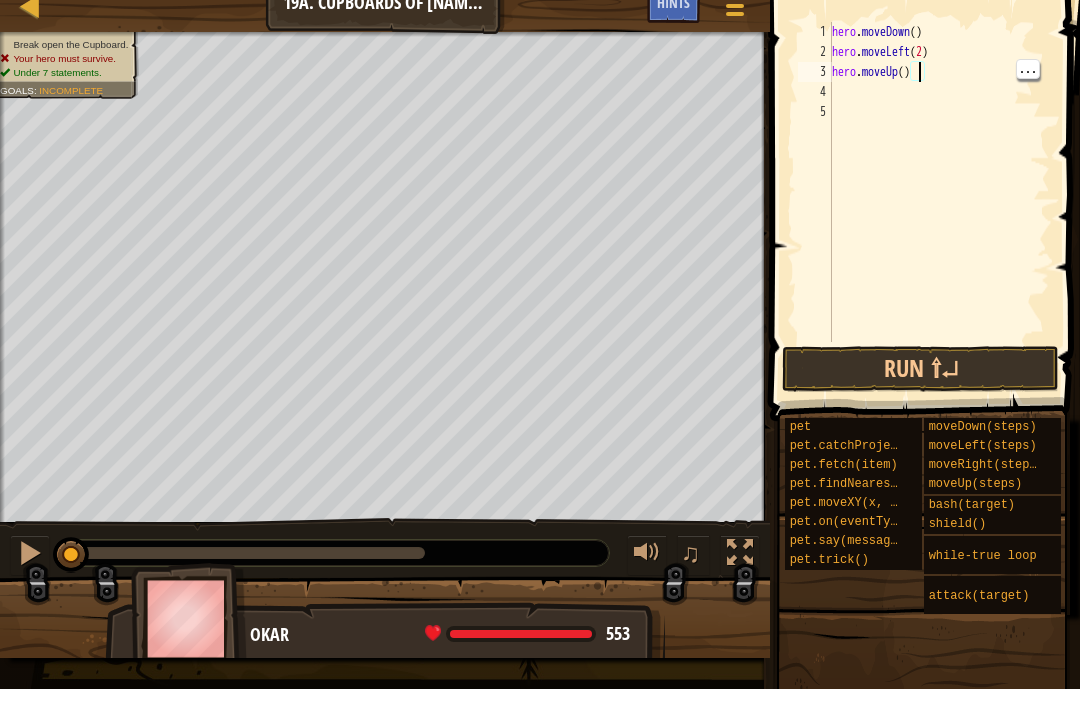 type on "hero.moveUp(2)" 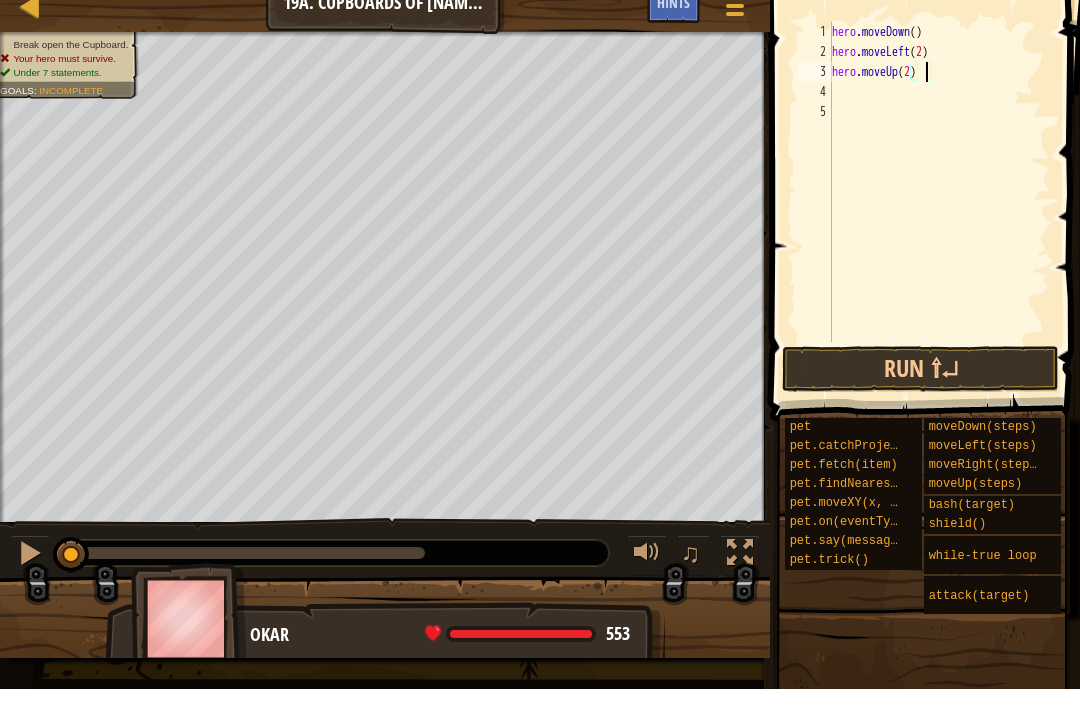 scroll, scrollTop: 10, scrollLeft: 0, axis: vertical 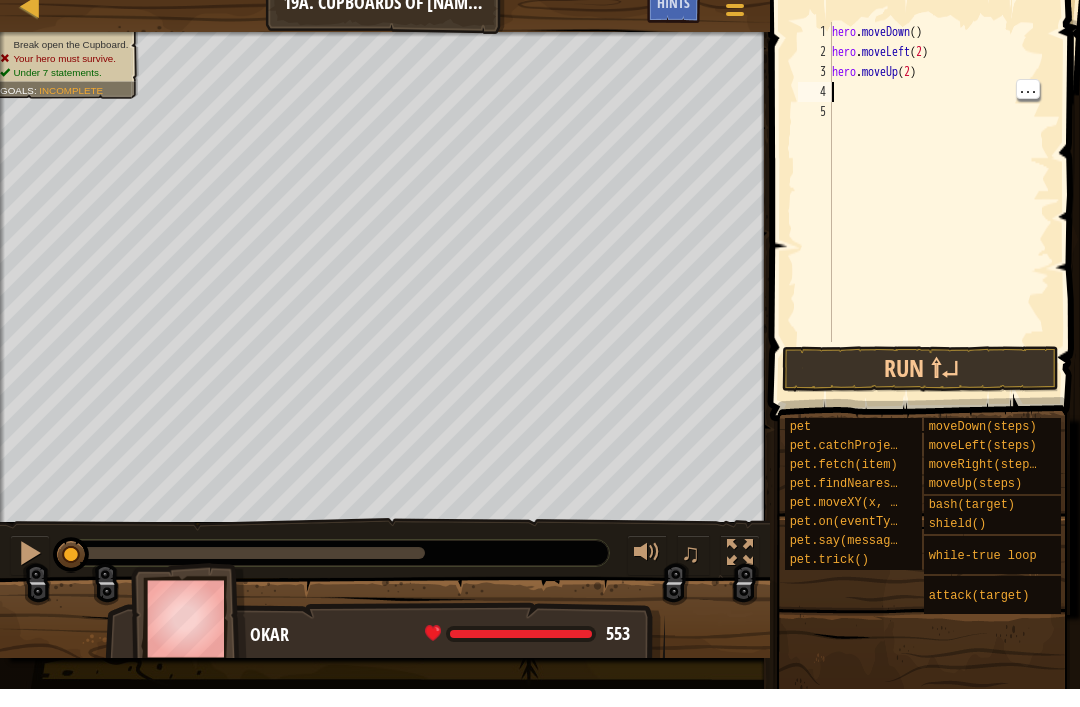 click on "hero . moveDown ( ) hero . moveLeft ( 2 ) hero . moveUp ( 2 )" at bounding box center (939, 220) 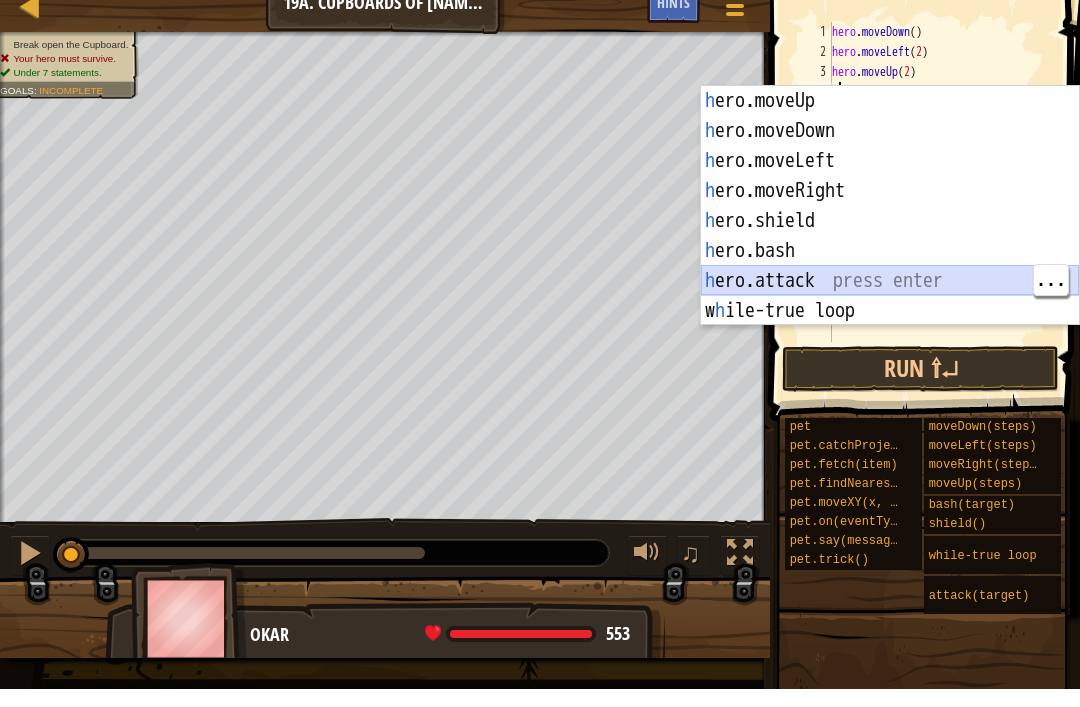 click on "h ero.moveUp press enter h ero.moveDown press enter h ero.moveLeft press enter h ero.moveRight press enter h ero.shield press enter h ero.bash press enter h ero.attack press enter w h ile-true loop press enter pet.fetc h (item) press enter" at bounding box center [890, 254] 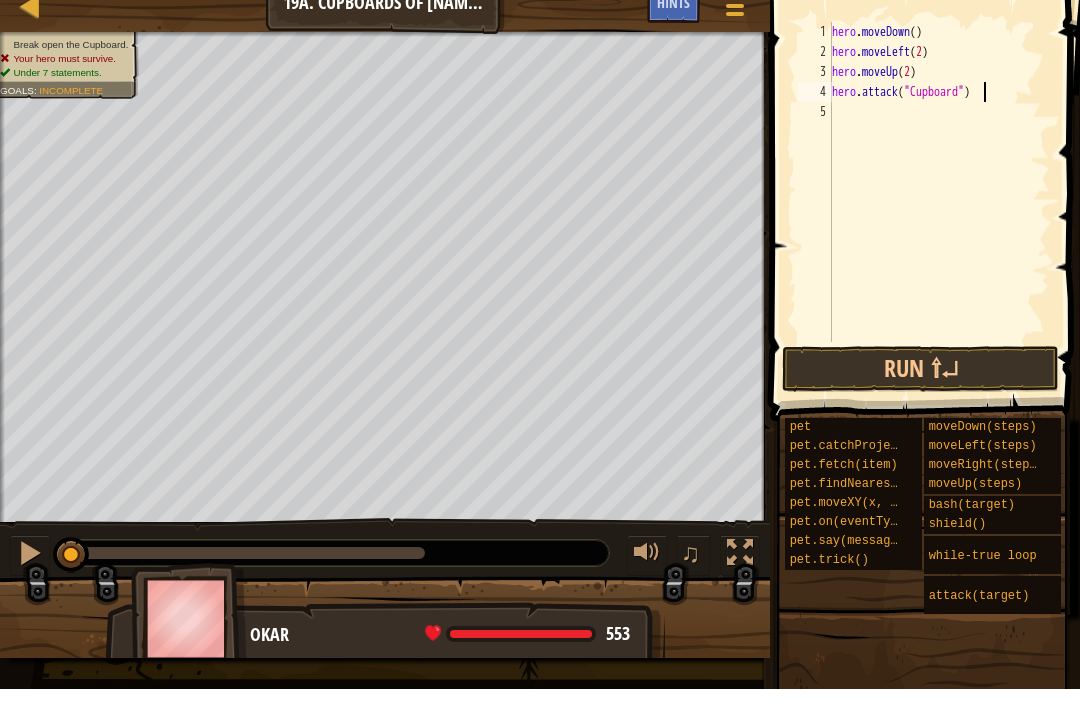 scroll, scrollTop: 10, scrollLeft: 13, axis: both 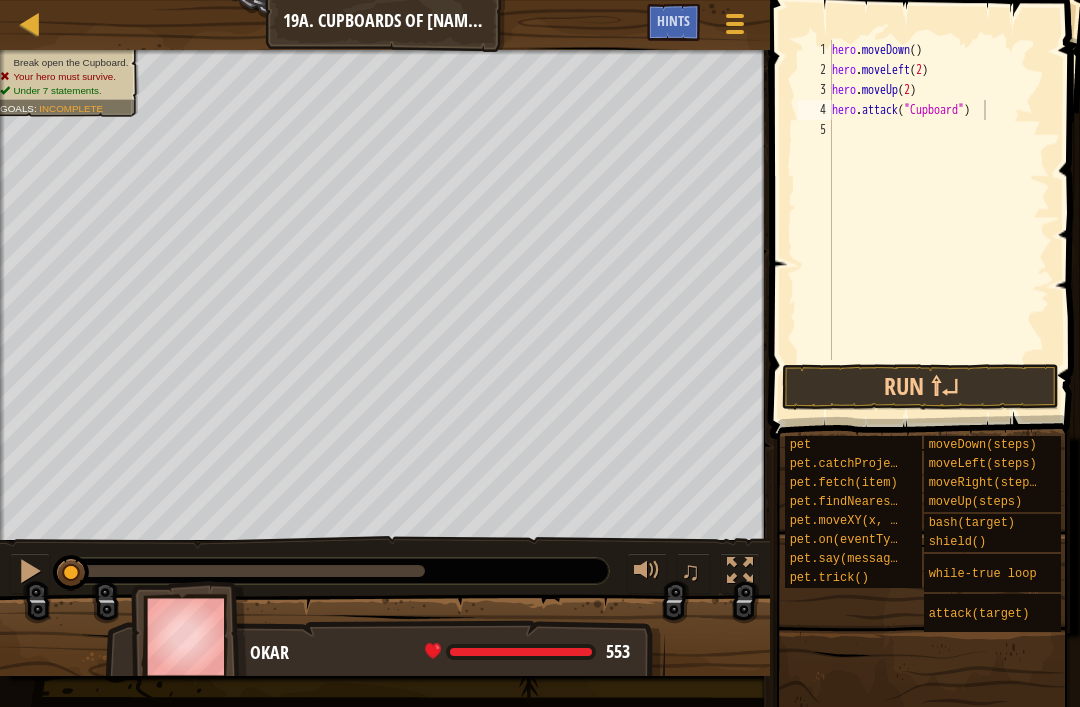 type on "hero.attack("Cupboard")" 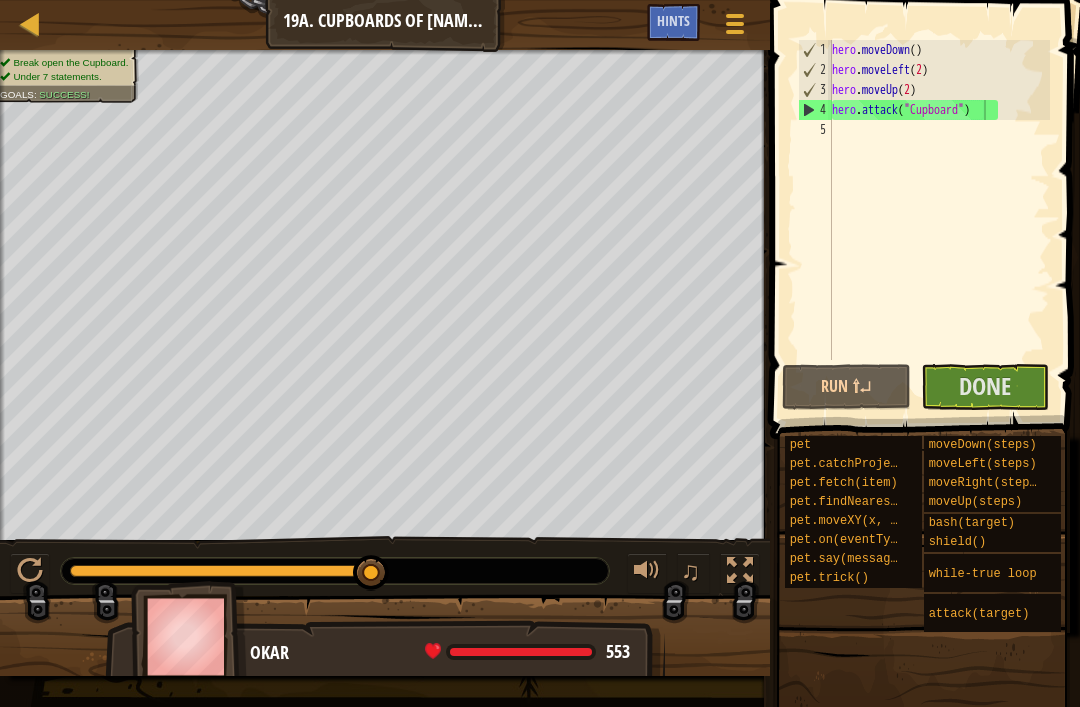 click on "Done" at bounding box center (985, 387) 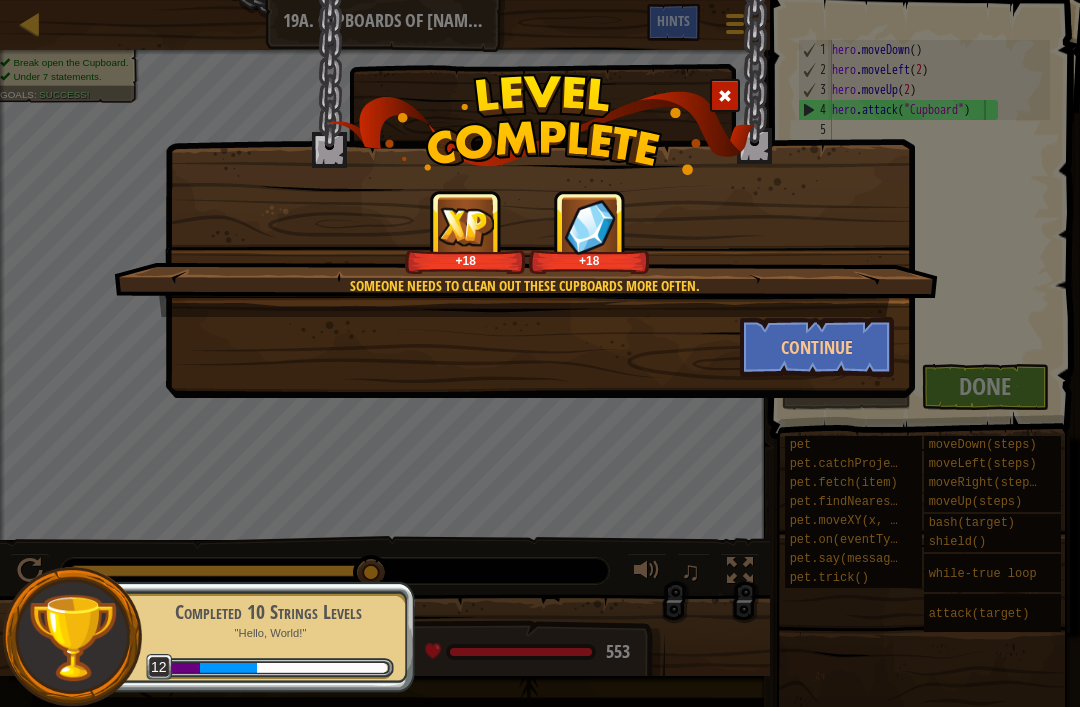 click on "Continue" at bounding box center [817, 347] 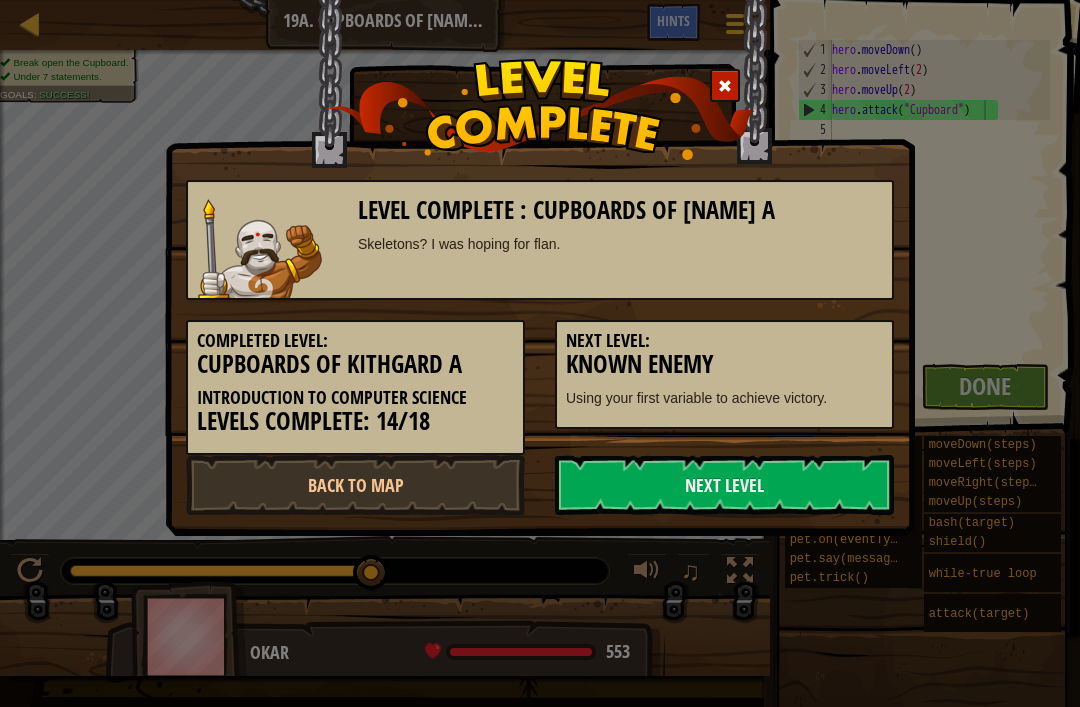 click on "Next Level" at bounding box center [724, 485] 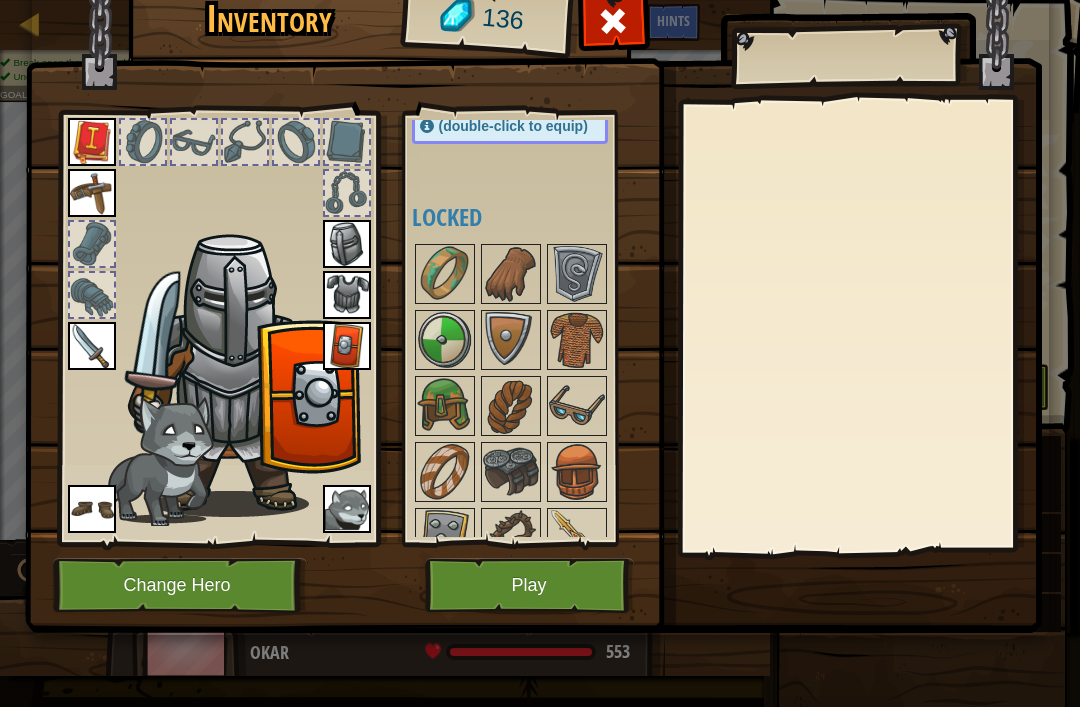scroll, scrollTop: 184, scrollLeft: 0, axis: vertical 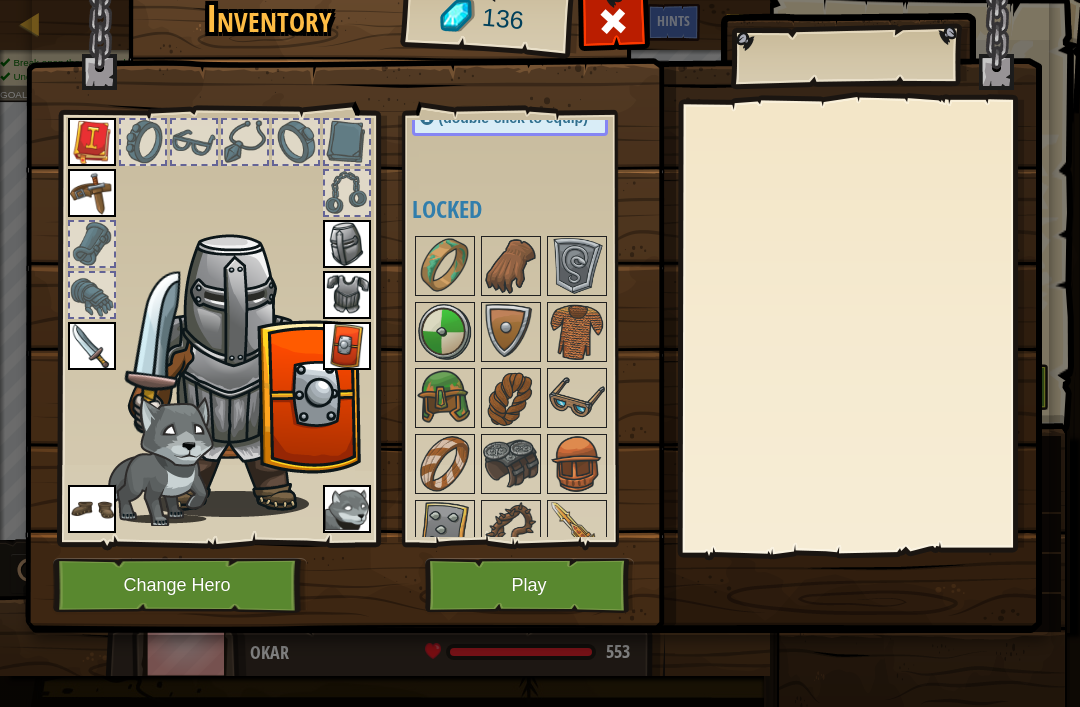 click at bounding box center [577, 398] 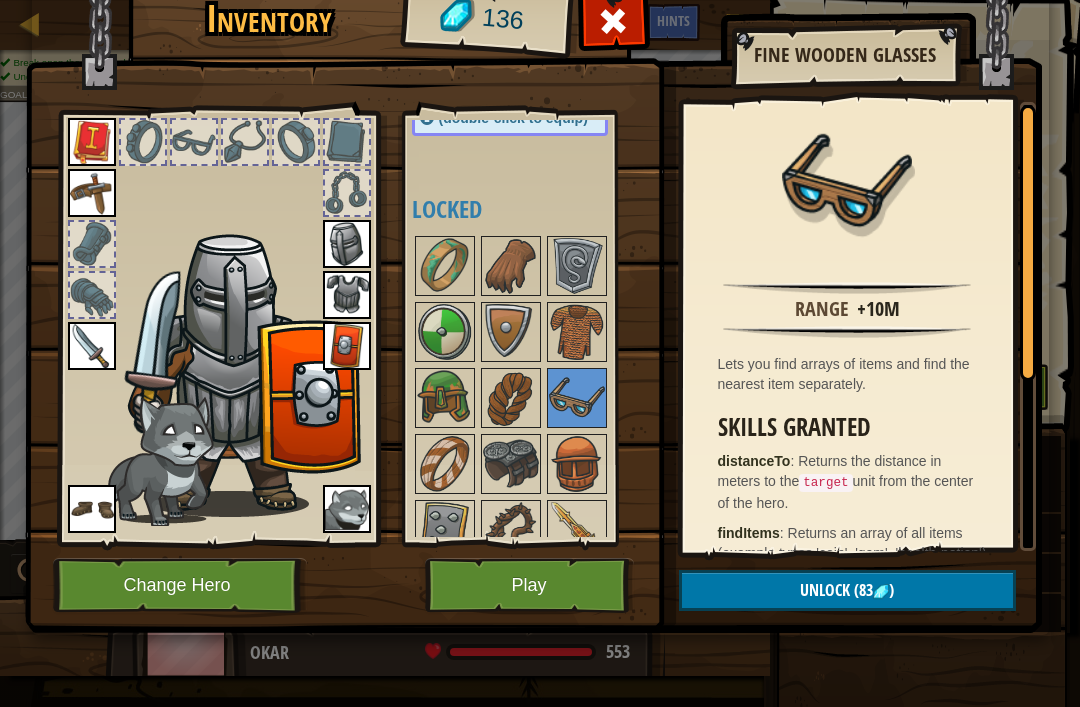 click at bounding box center (881, 592) 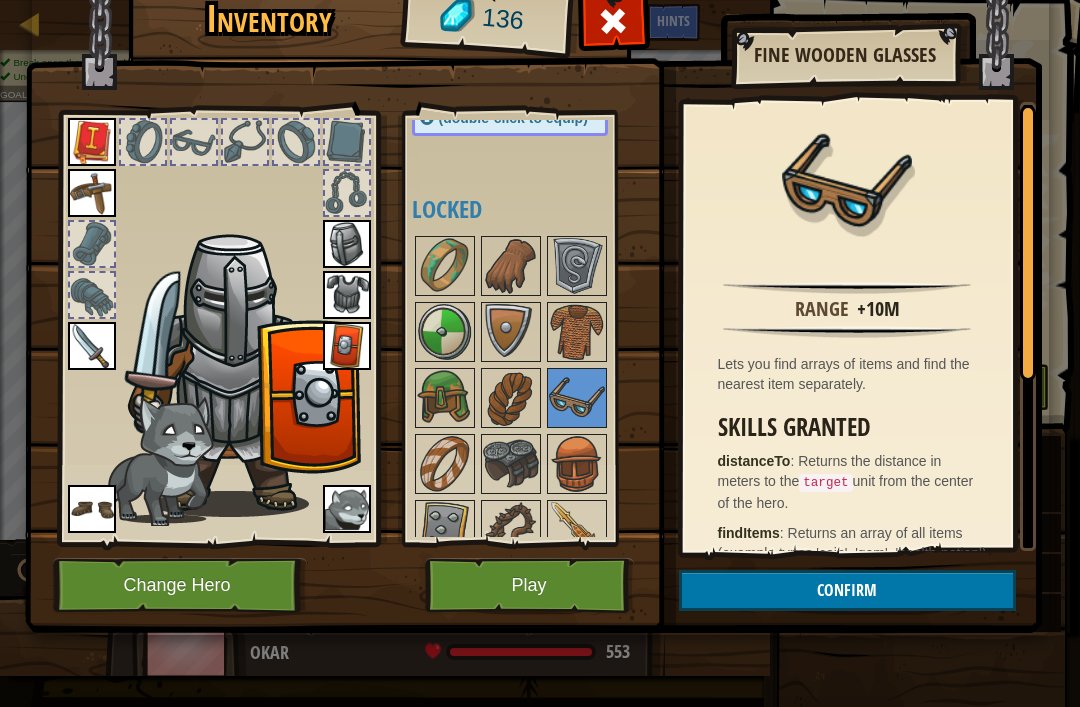 click on "Confirm" at bounding box center [847, 590] 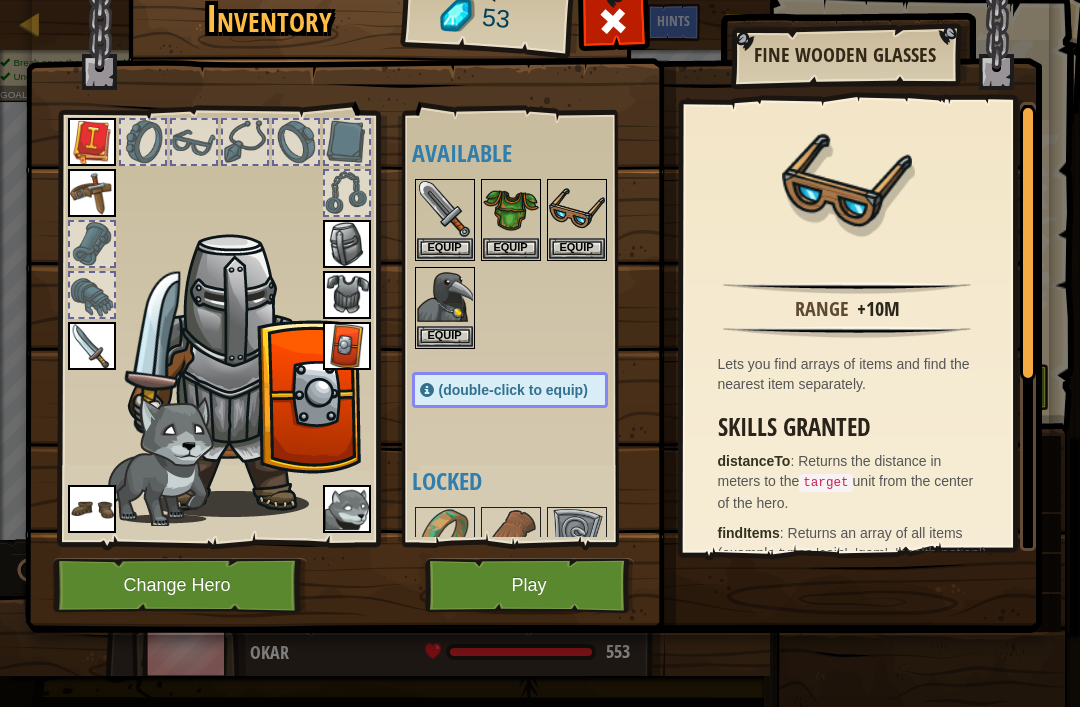 click at bounding box center (577, 209) 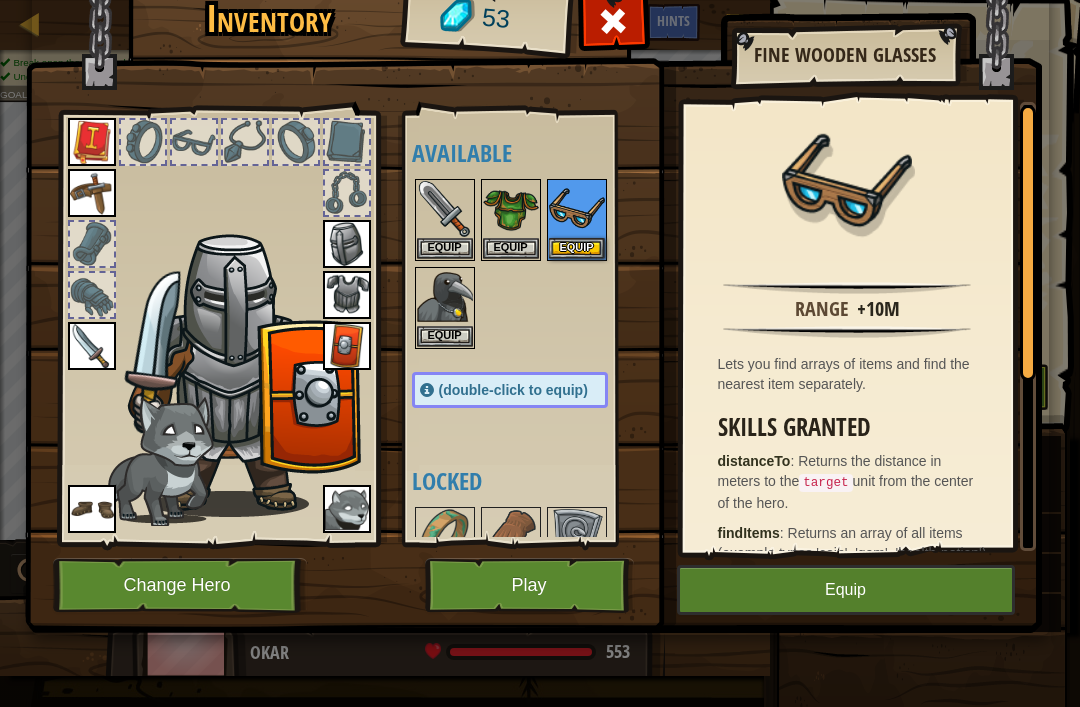 click at bounding box center [577, 209] 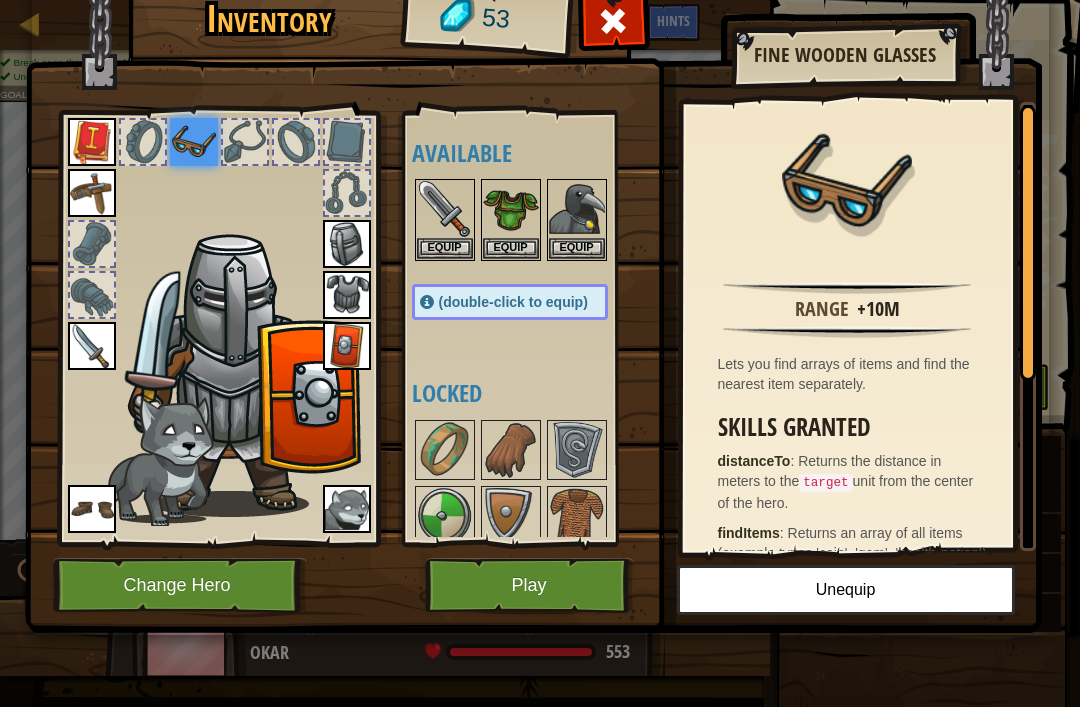 click at bounding box center (347, 244) 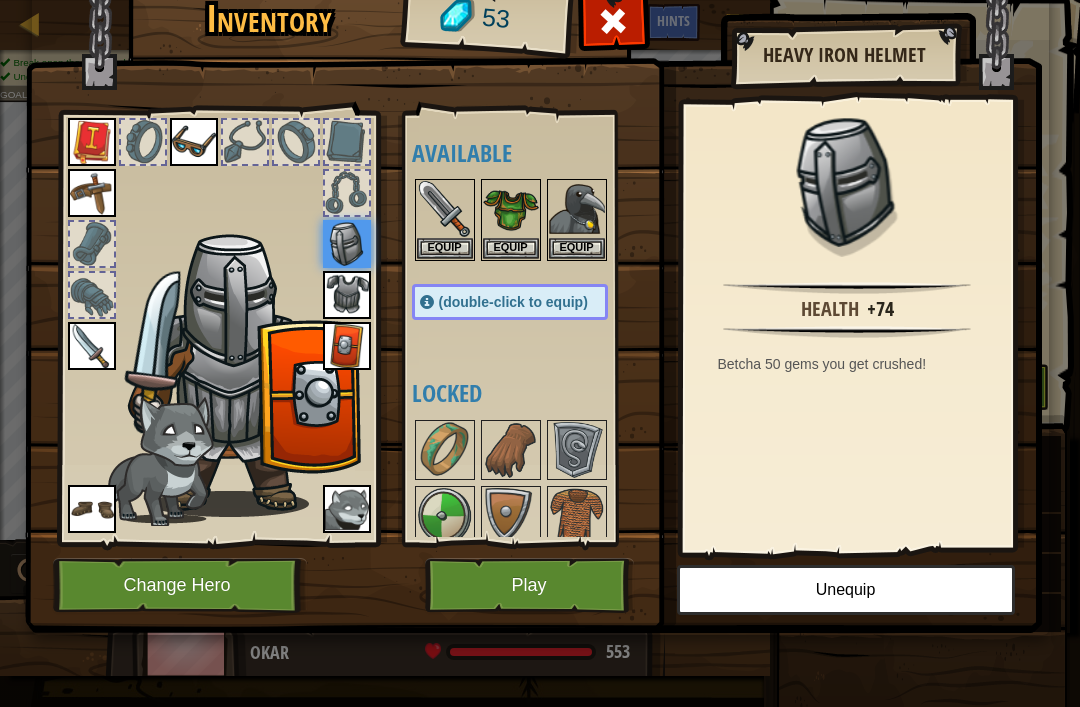 click at bounding box center [347, 244] 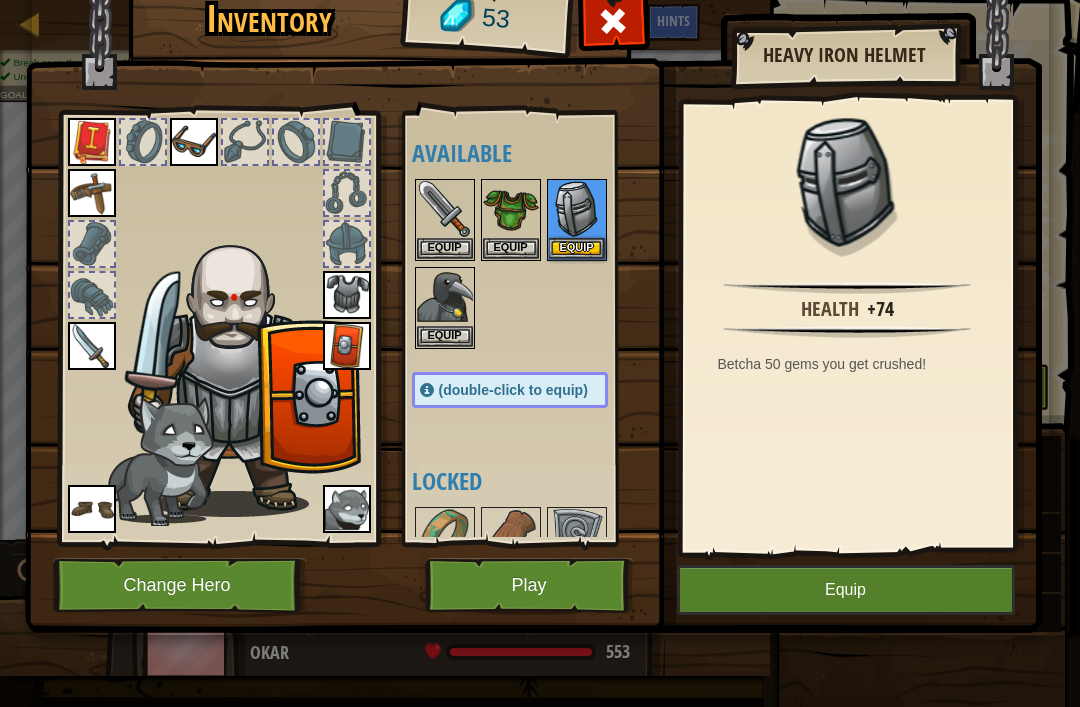 click at bounding box center (194, 142) 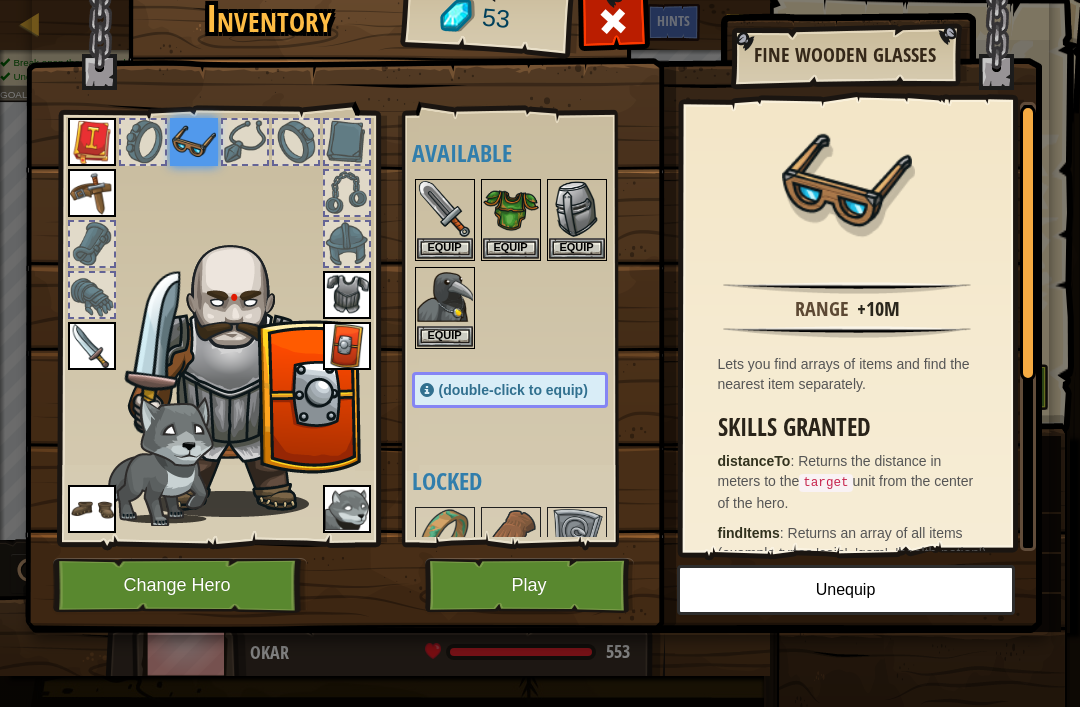 click at bounding box center [194, 142] 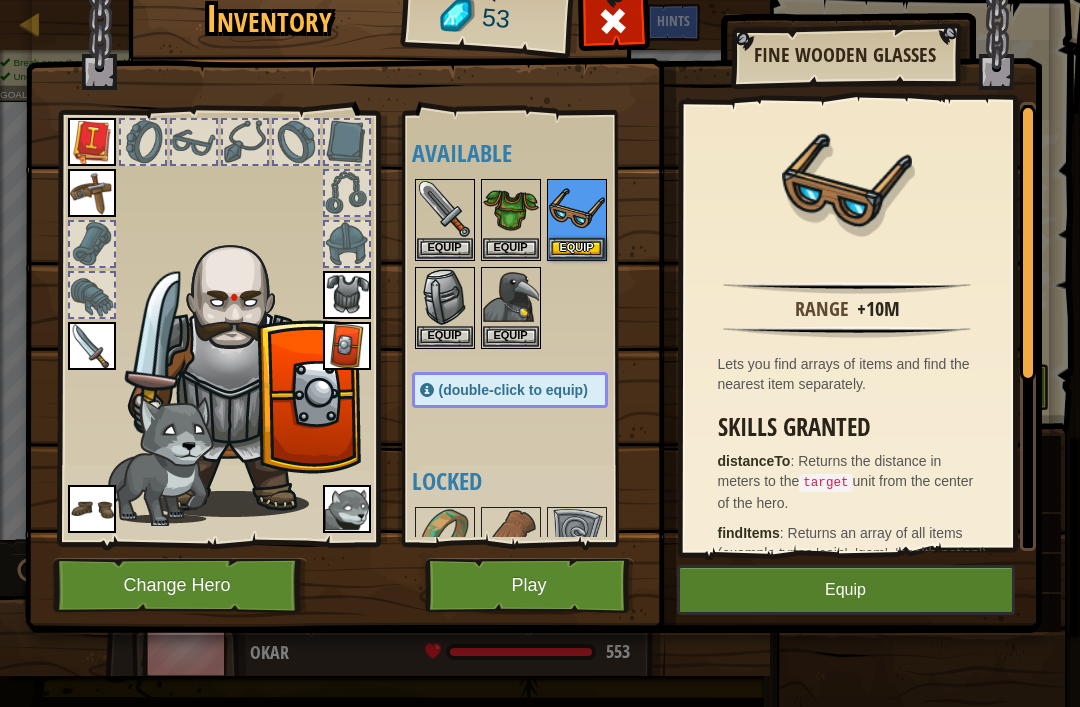 click on "Equip" at bounding box center (577, 248) 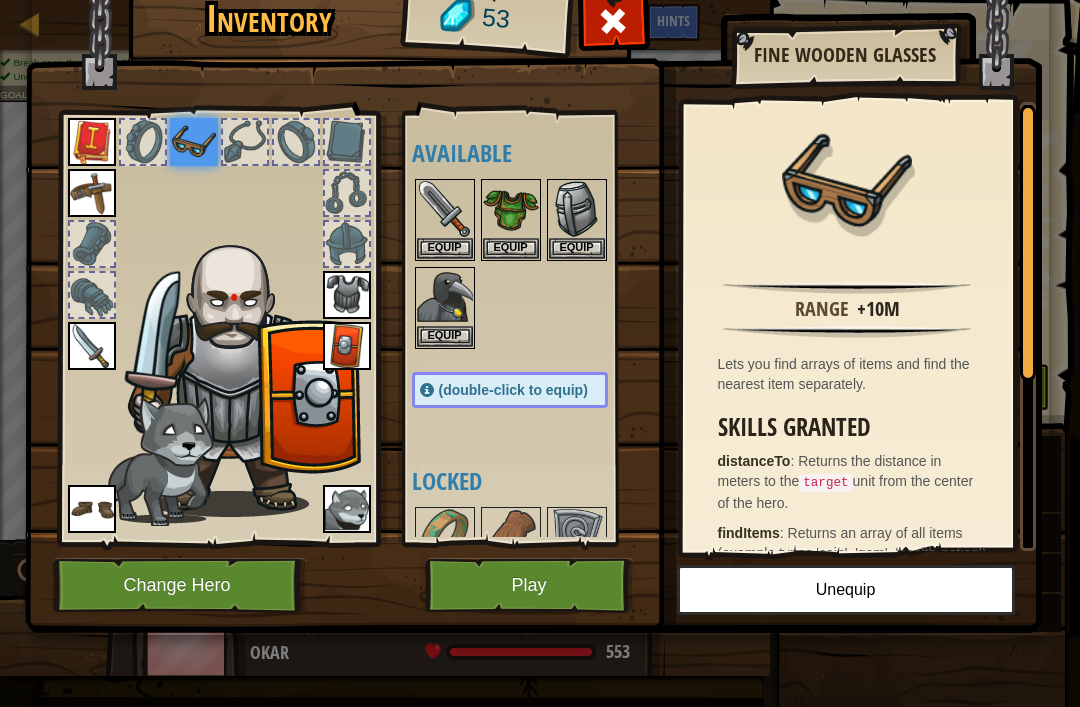 click on "Equip" at bounding box center (577, 248) 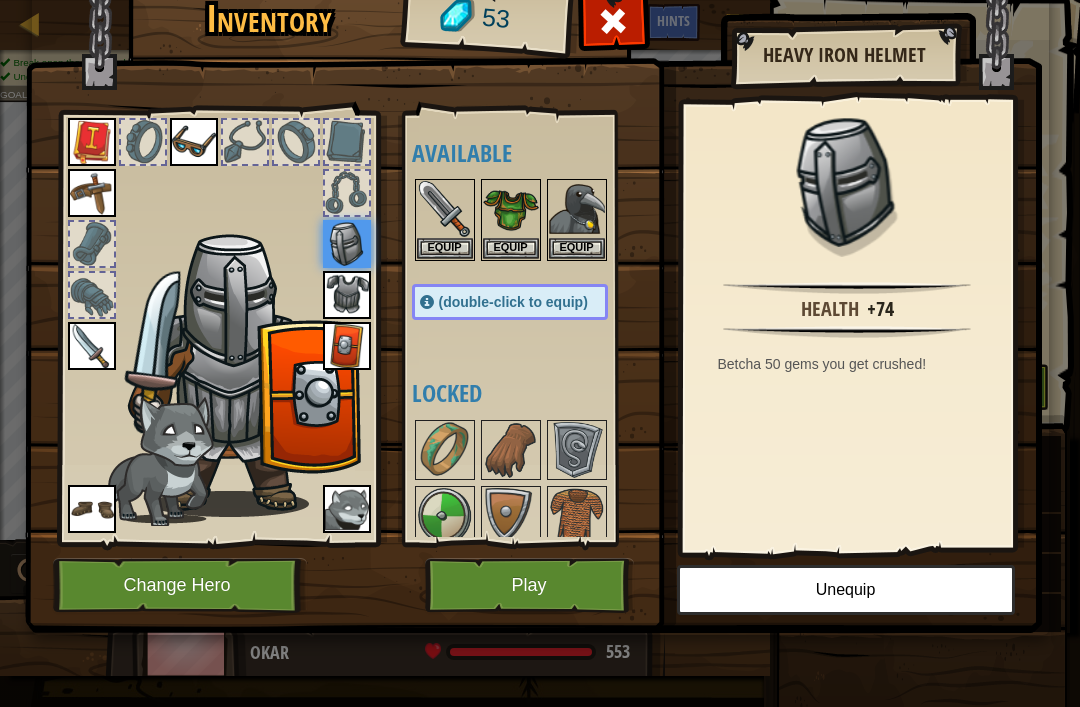 click on "Play" at bounding box center [529, 585] 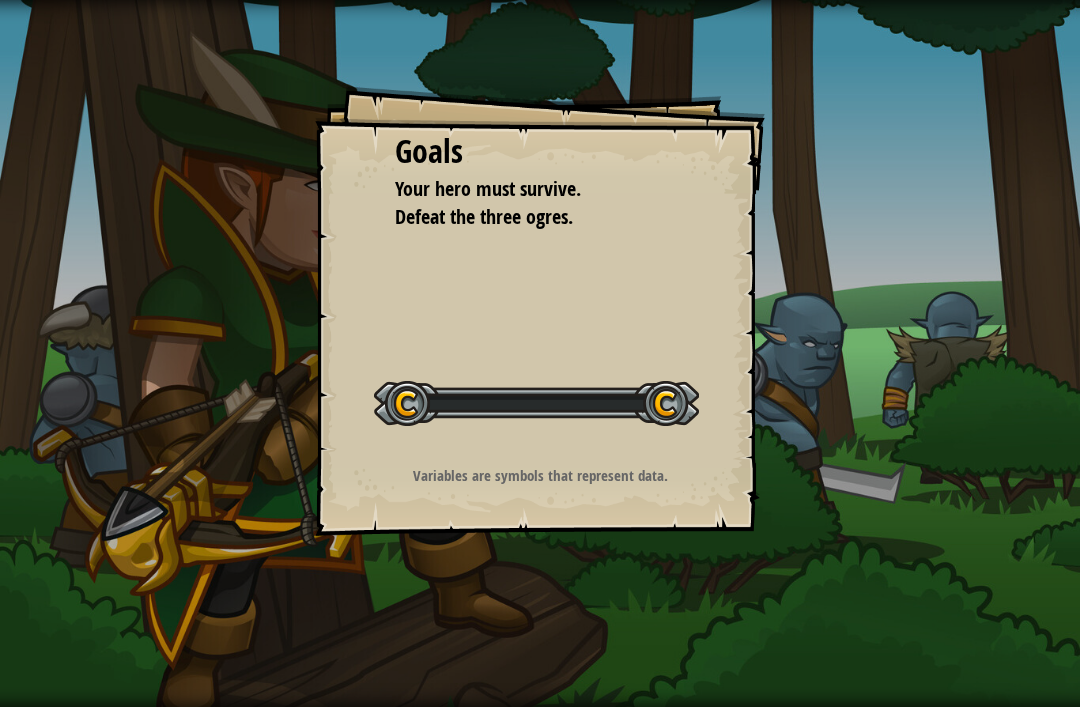 click on "Goals Your hero must survive. Defeat the three ogres. Start Level Error loading from server. Try refreshing the page. You'll need a subscription to play this level. Subscribe You'll need to join a course to play this level. Back to my courses Ask your teacher to assign a license to you so you can continue to play CodeCombat! Back to my courses This level is locked. Back to my courses Variables are symbols that represent data." at bounding box center (540, 353) 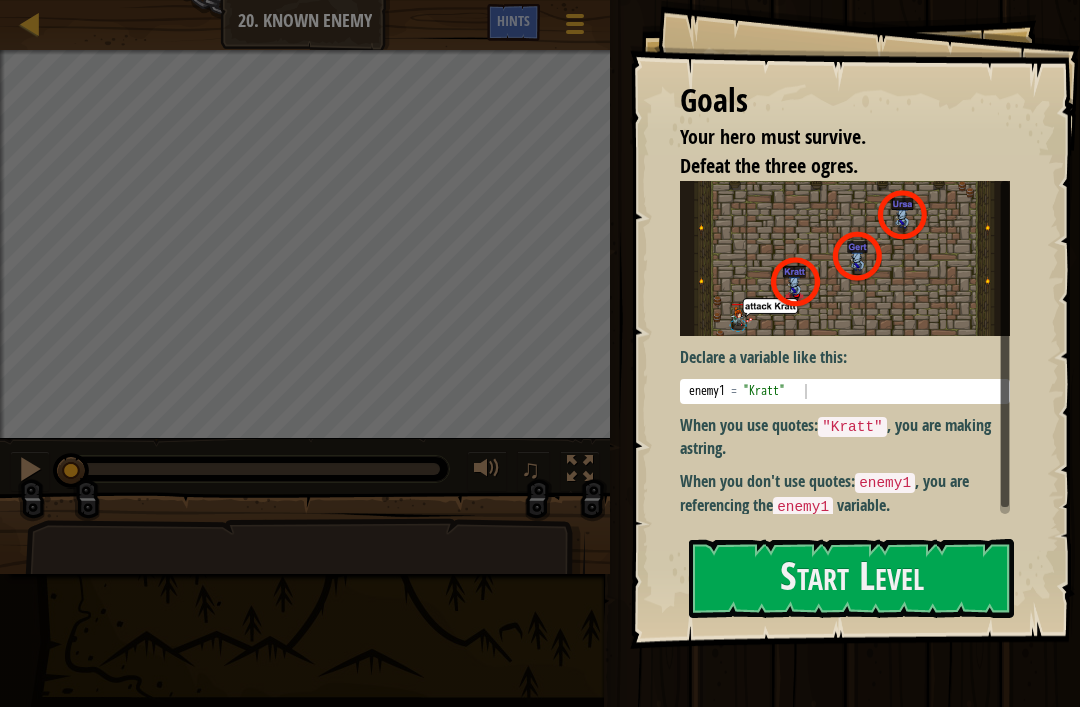 click on "Start Level" at bounding box center (851, 578) 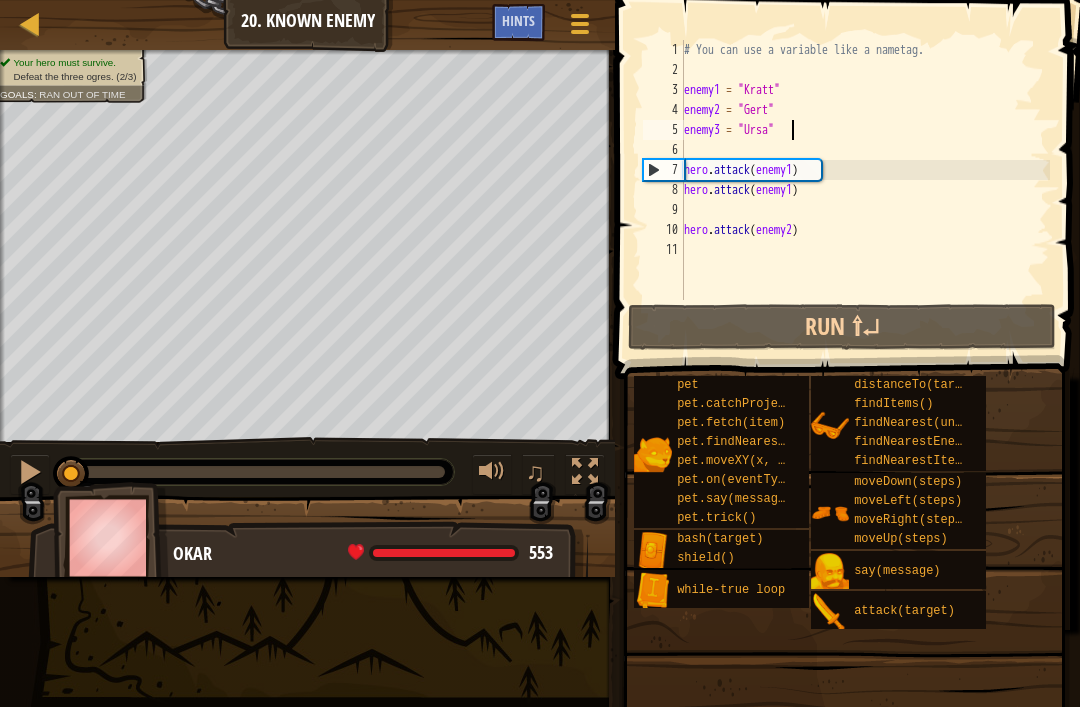 click on "# You can use a variable like a nametag. enemy1   =   "[NAME]" enemy2   =   "[NAME]" enemy3   =   "[NAME]" hero . attack ( enemy1 ) hero . attack ( enemy1 ) hero . attack ( enemy2 )" at bounding box center (865, 190) 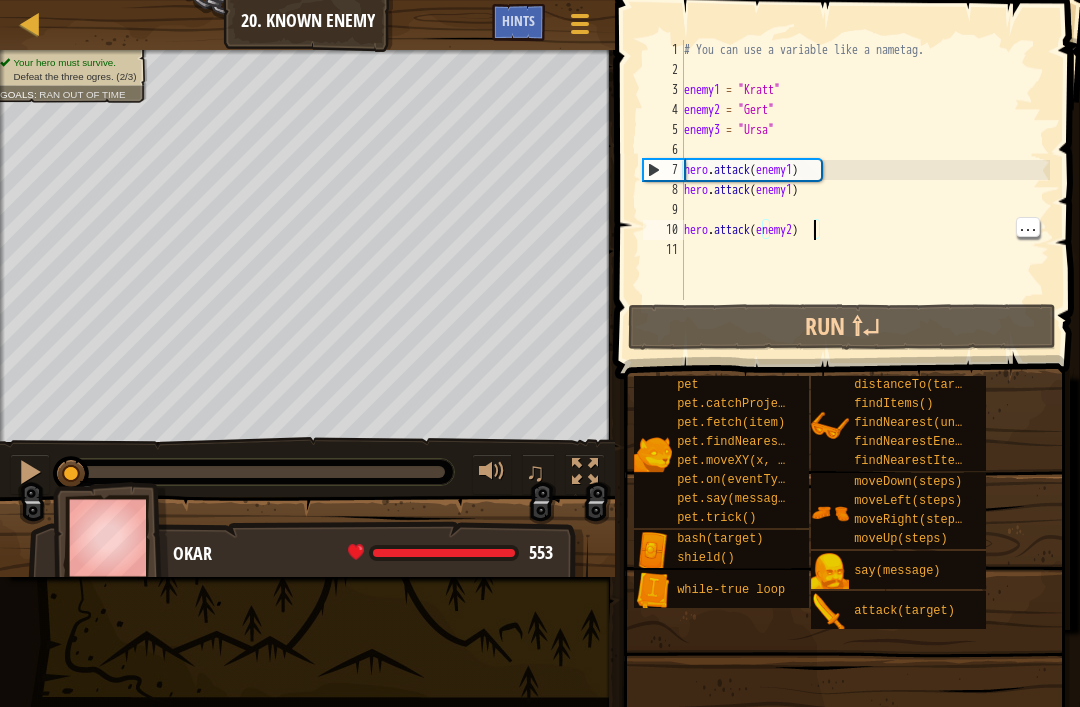 click on "# You can use a variable like a nametag. enemy1   =   "[NAME]" enemy2   =   "[NAME]" enemy3   =   "[NAME]" hero . attack ( enemy1 ) hero . attack ( enemy1 ) hero . attack ( enemy2 )" at bounding box center (865, 190) 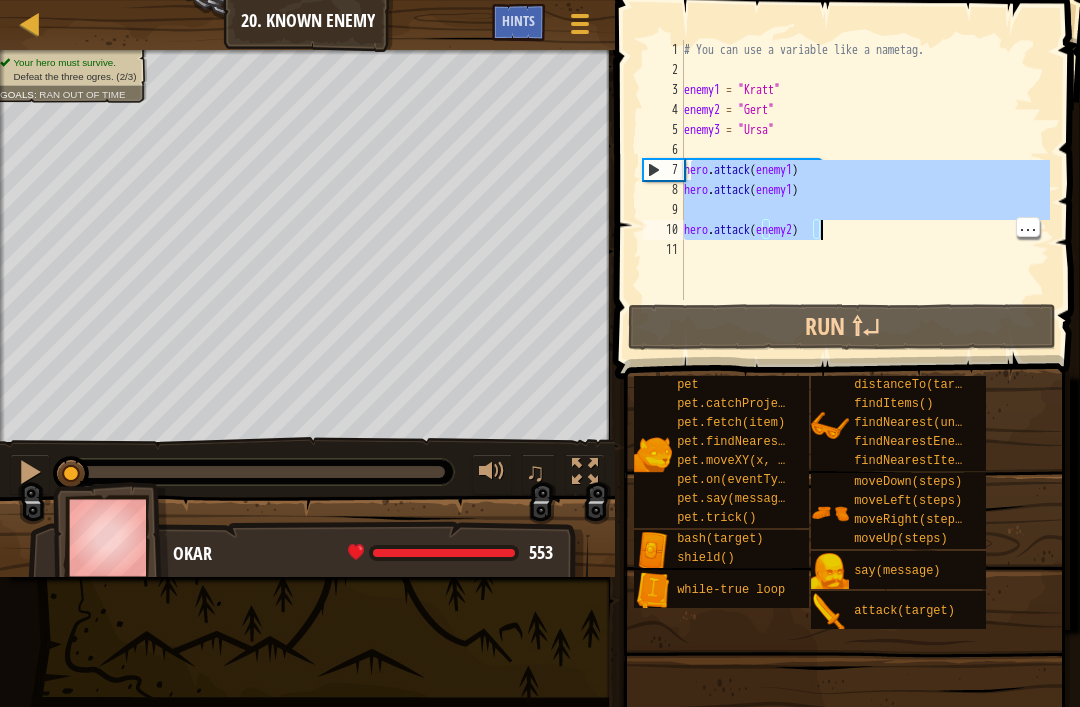 type on "h" 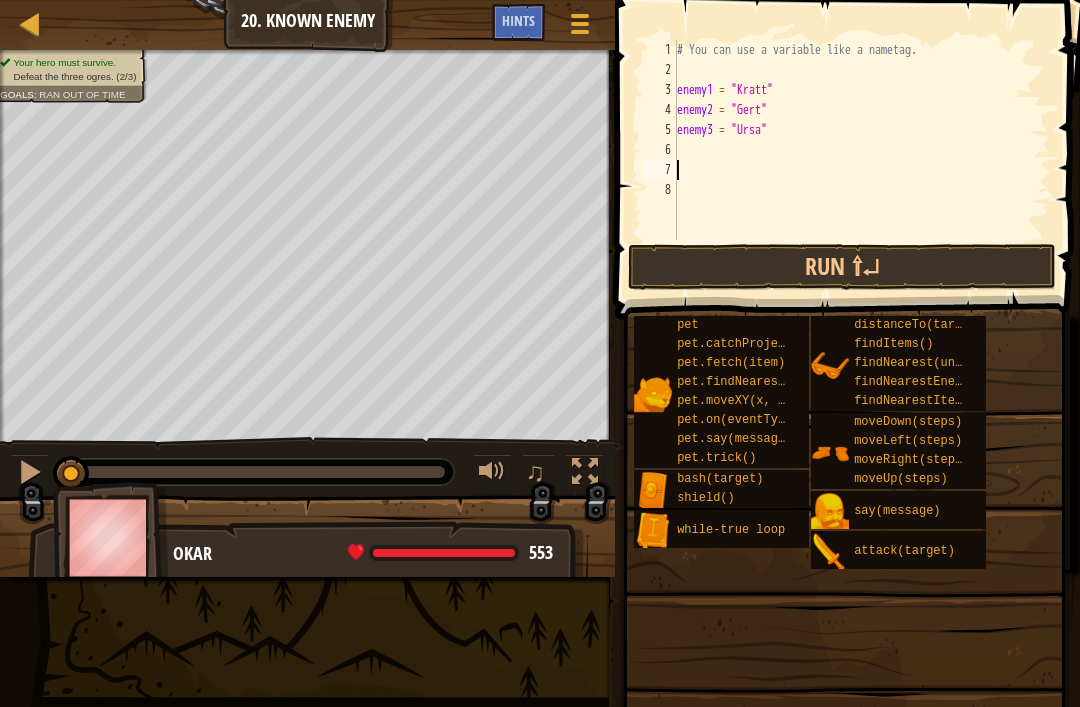 click on "Run ⇧↵" at bounding box center (842, 267) 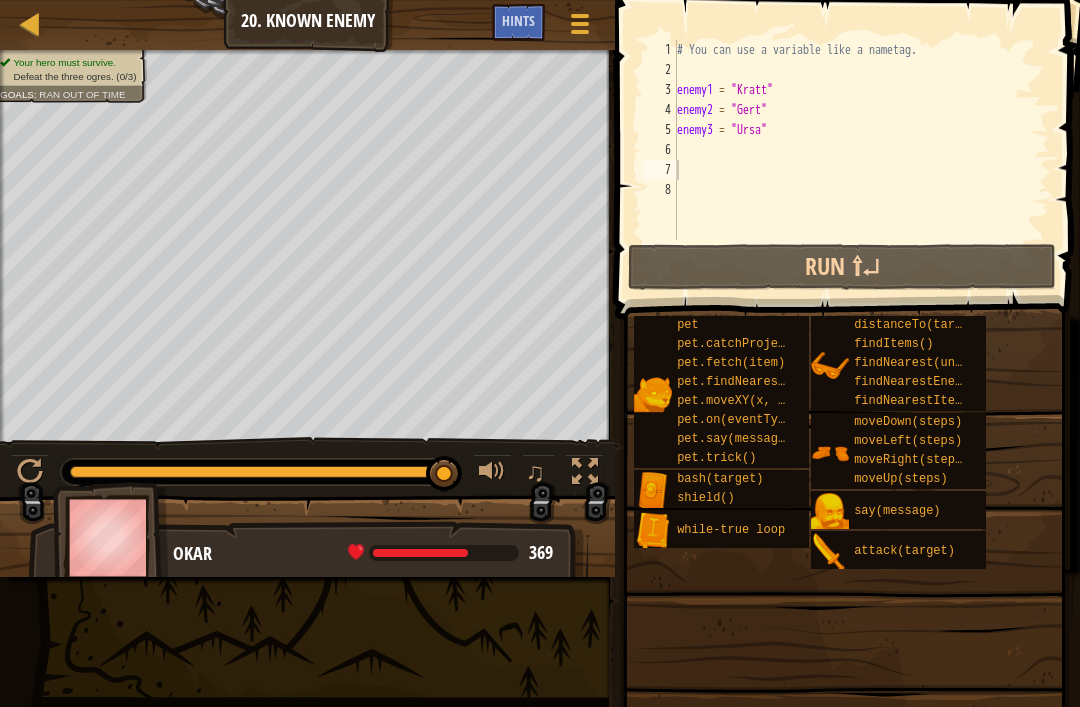 click at bounding box center (30, 472) 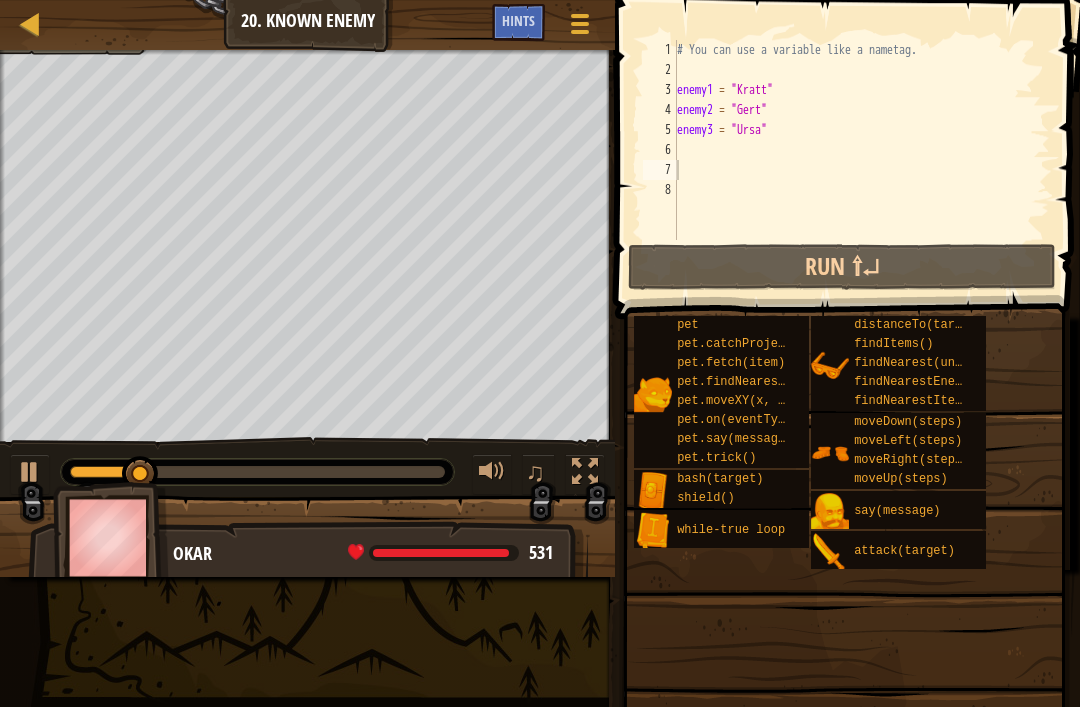 click on "Run ⇧↵" at bounding box center (842, 267) 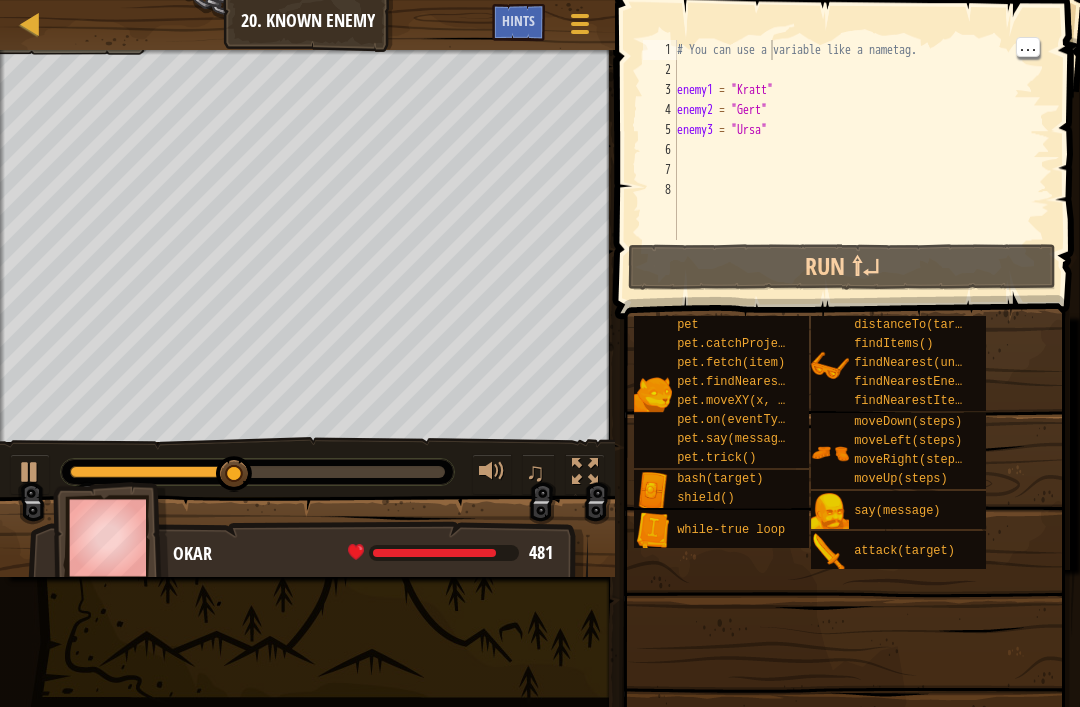 click at bounding box center [30, 472] 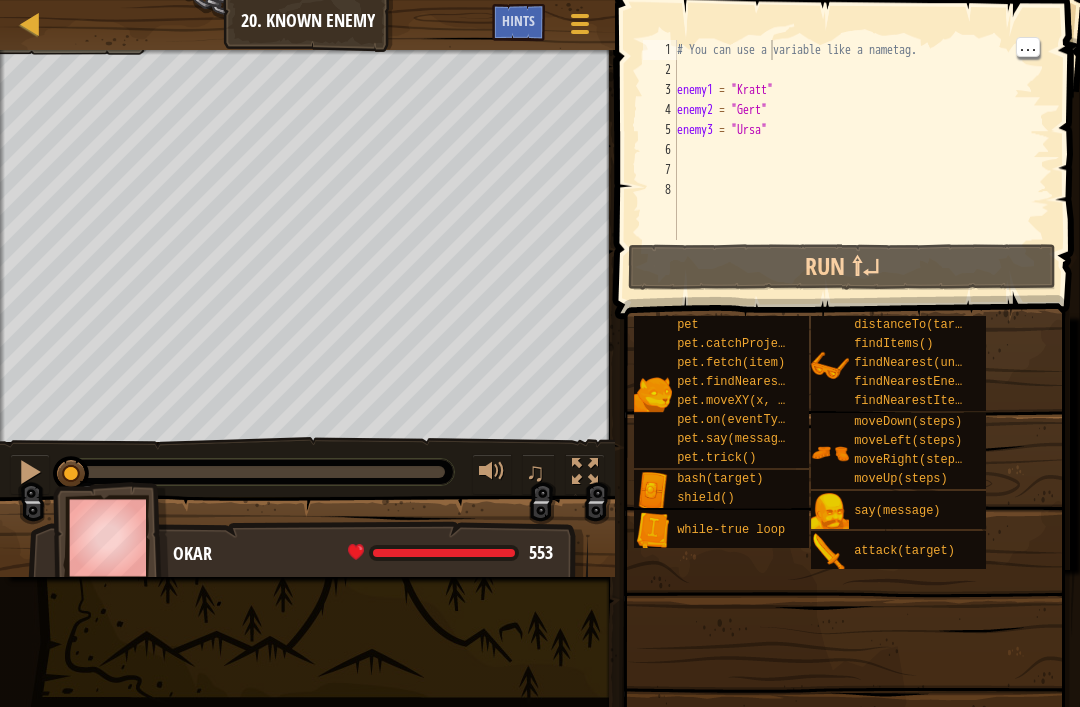 click on "# You can use a variable like a nametag. enemy1   =   "Kratt" enemy2   =   "Gert" enemy3   =   "Ursa"" at bounding box center [861, 160] 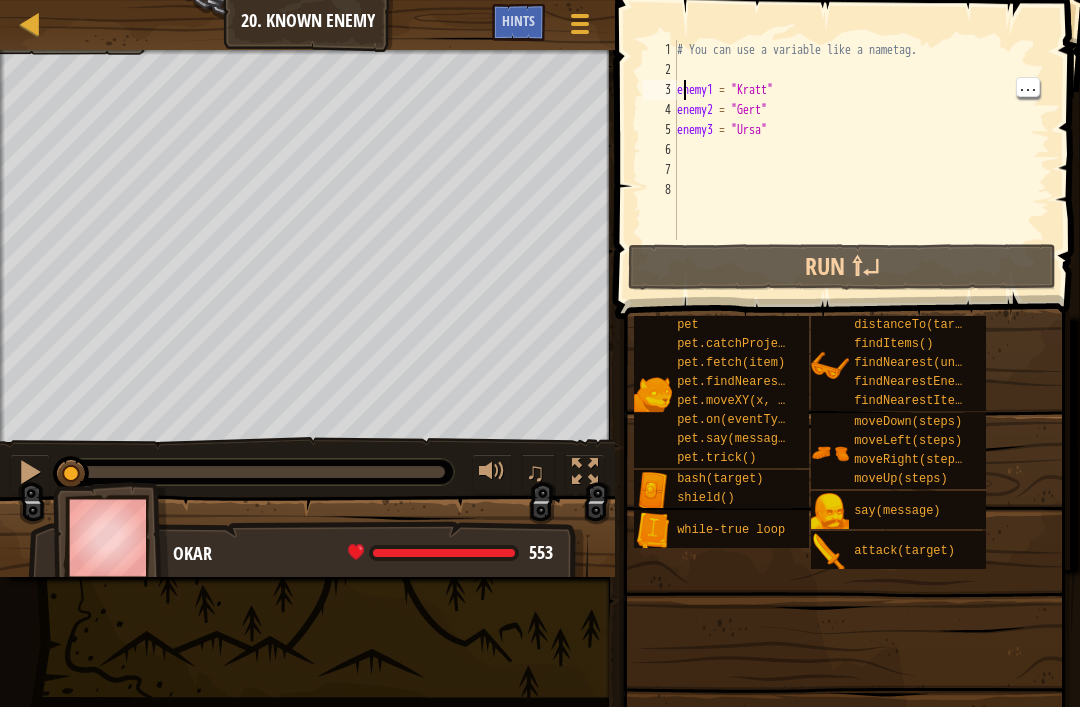 click on "# You can use a variable like a nametag. enemy1   =   "Kratt" enemy2   =   "Gert" enemy3   =   "Ursa"" at bounding box center [861, 160] 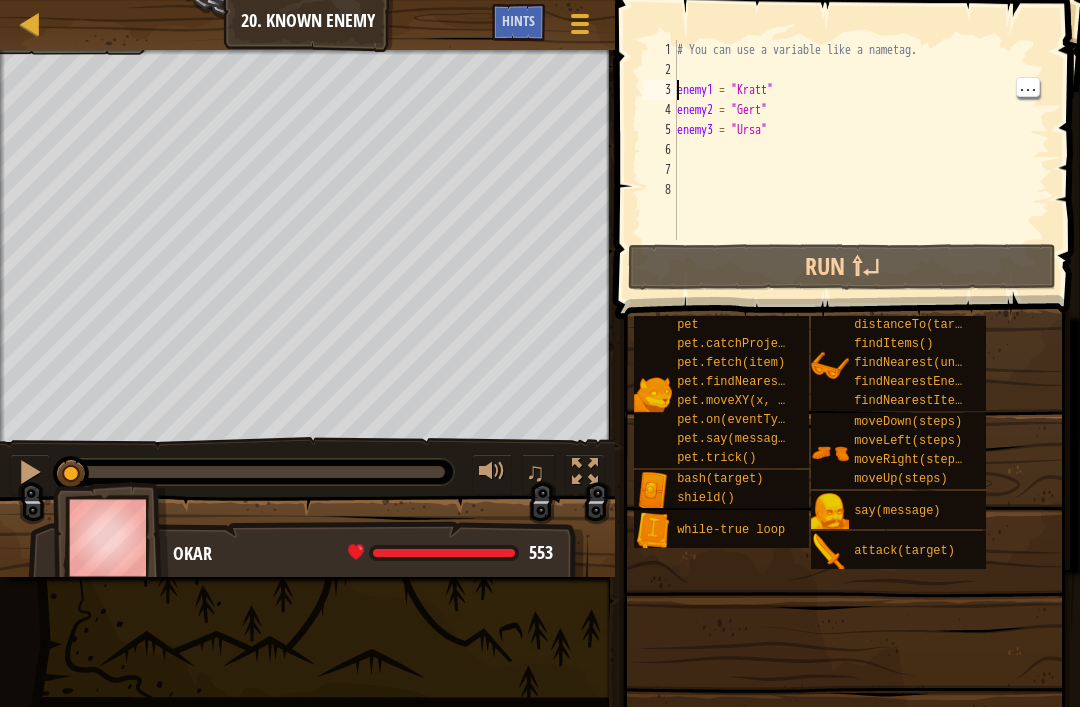 click on "# You can use a variable like a nametag. enemy1   =   "Kratt" enemy2   =   "Gert" enemy3   =   "Ursa"" at bounding box center [861, 160] 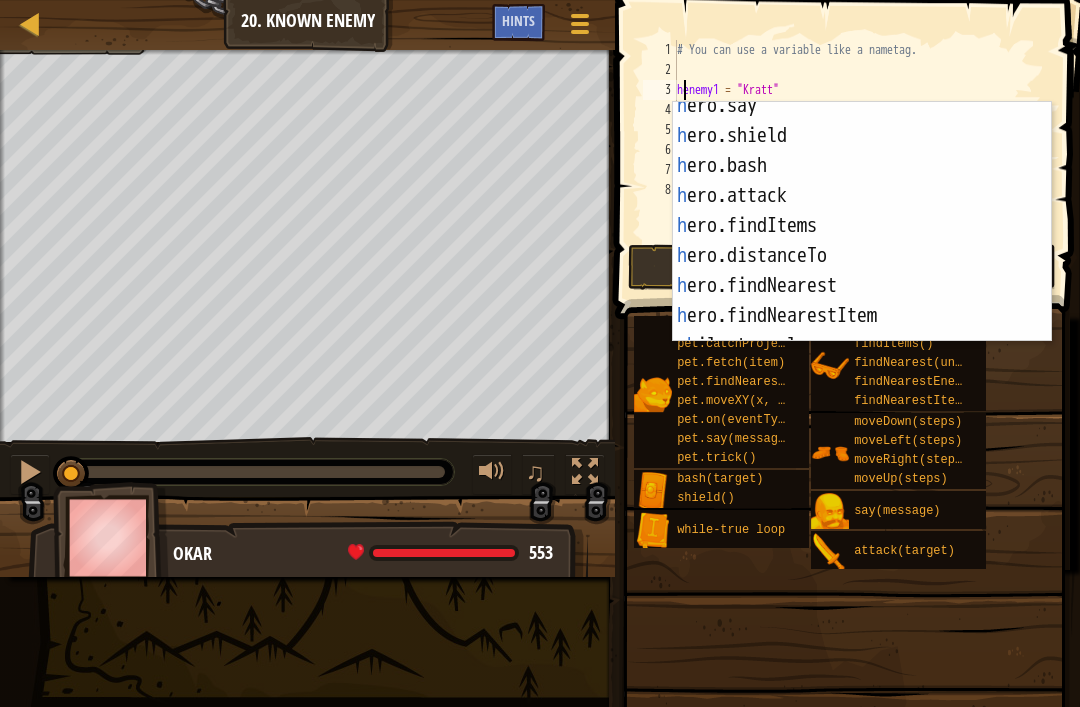 scroll, scrollTop: 163, scrollLeft: 0, axis: vertical 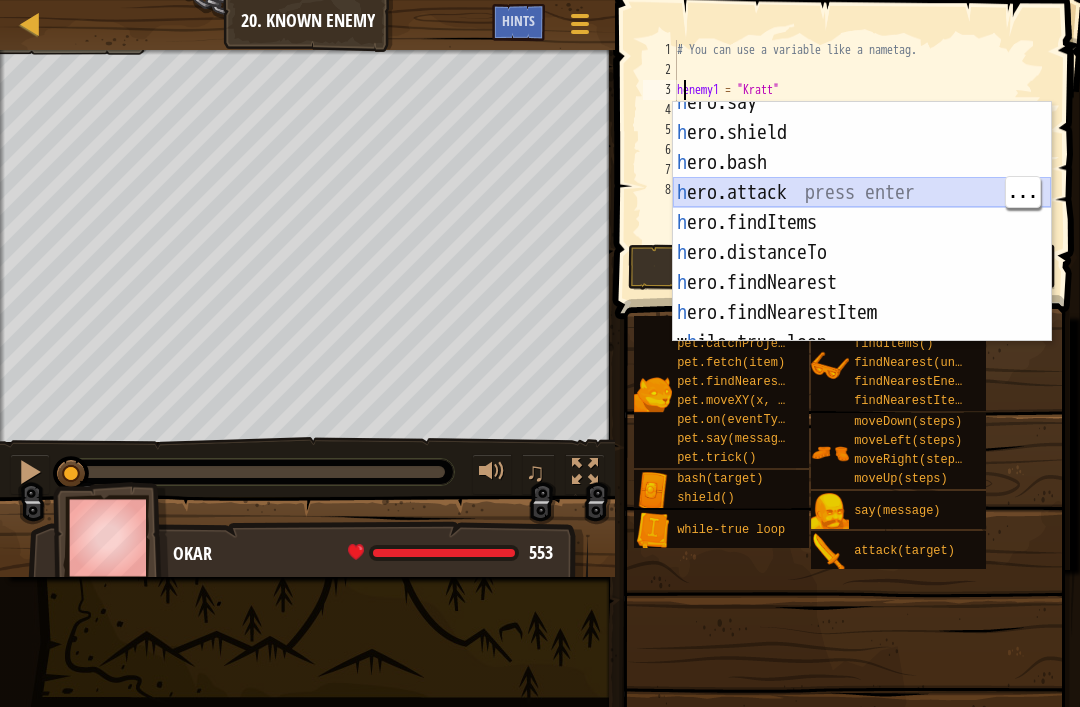click on "h ero.say press enter h ero.shield press enter h ero.bash press enter h ero.attack press enter h ero.findItems press enter h ero.distanceTo press enter h ero.findNearest press enter h ero.findNearestItem press enter w h ile-true loop press enter" at bounding box center (862, 238) 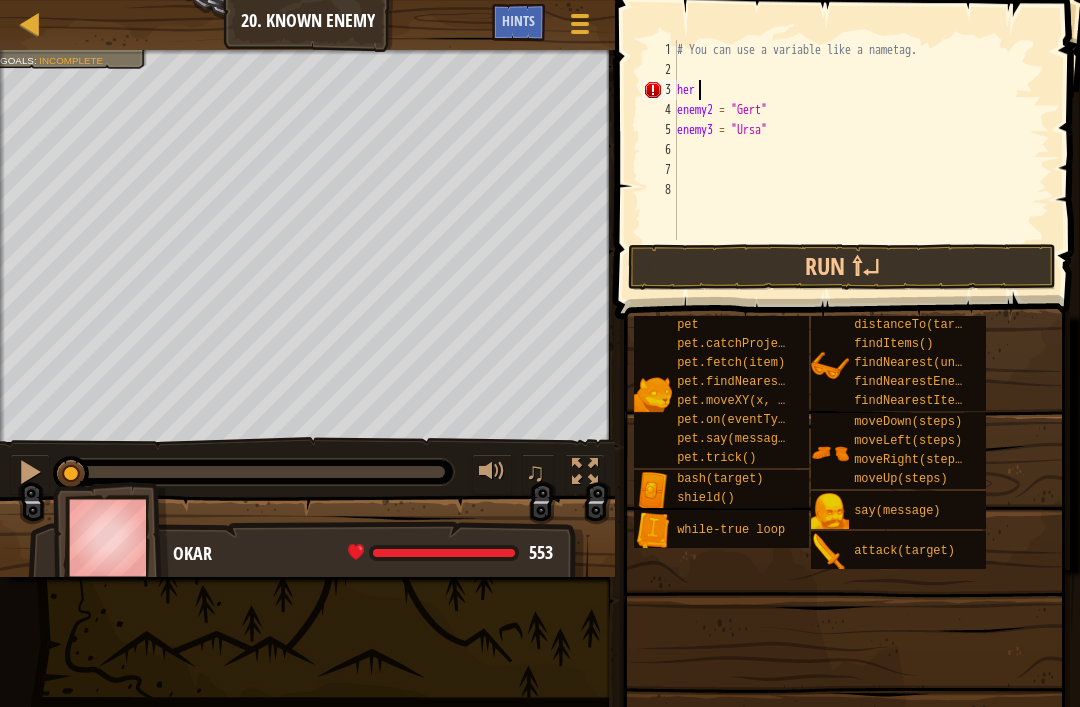 type on "h" 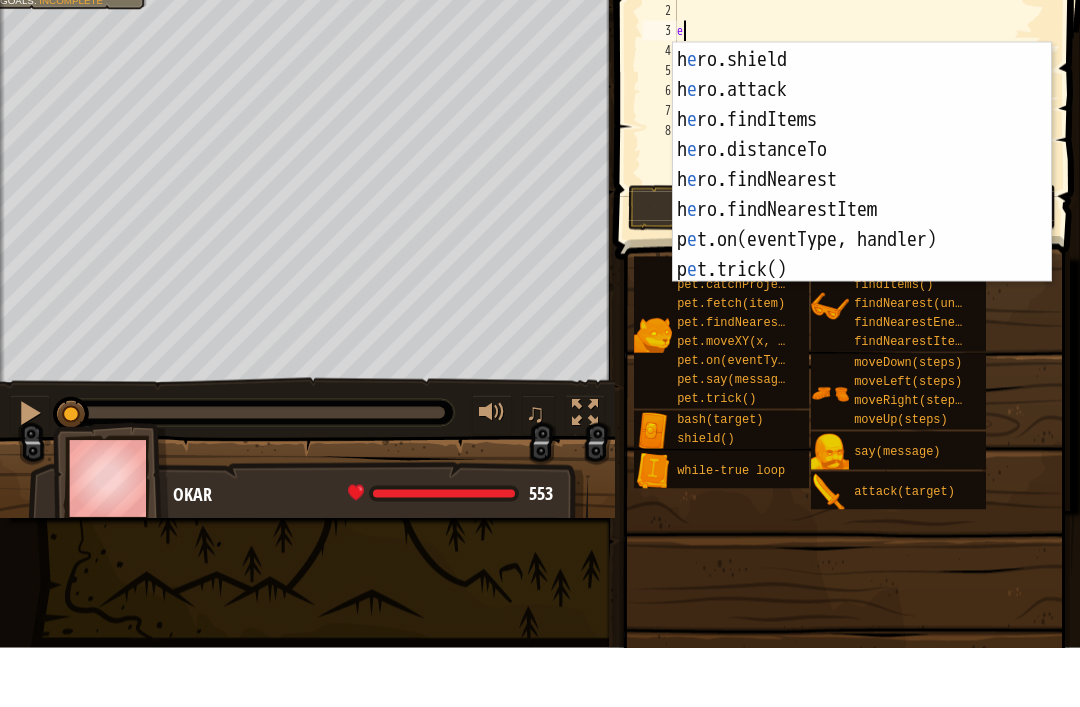 scroll, scrollTop: 207, scrollLeft: 0, axis: vertical 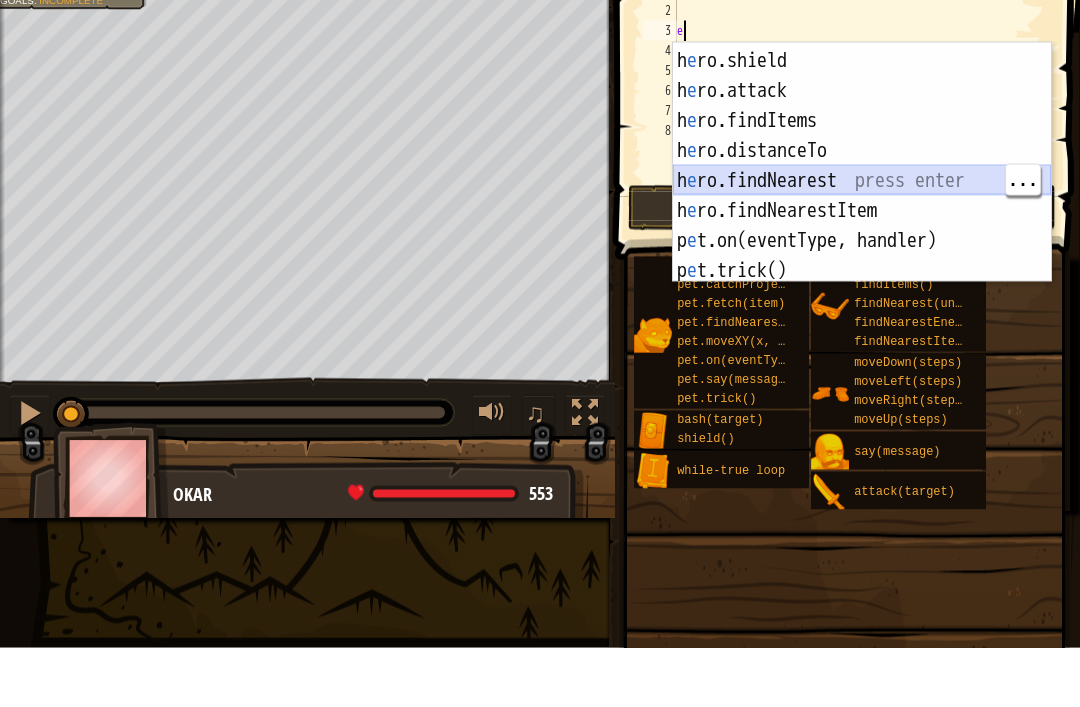 click on "h e ro.bash press enter h e ro.shield press enter h e ro.attack press enter h e ro.findItems press enter h e ro.distanceTo press enter h e ro.findNearest press enter h e ro.findNearestItem press enter p e t.on(eventType, handler) press enter p e t.trick() press enter" at bounding box center [862, 225] 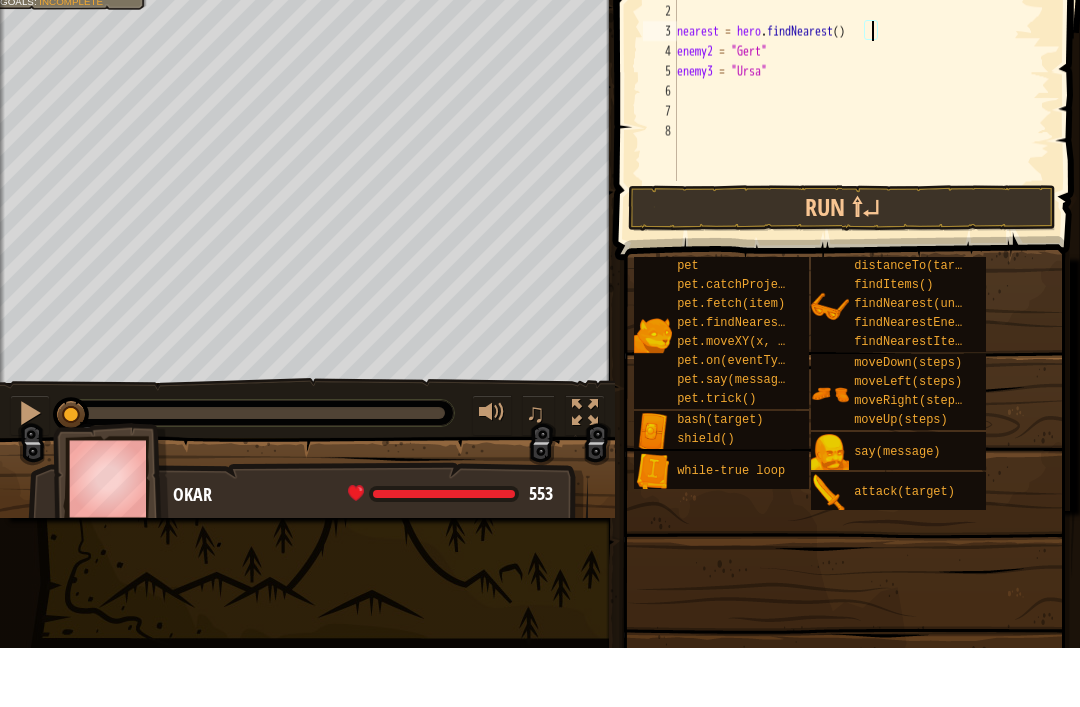 scroll, scrollTop: 10, scrollLeft: 16, axis: both 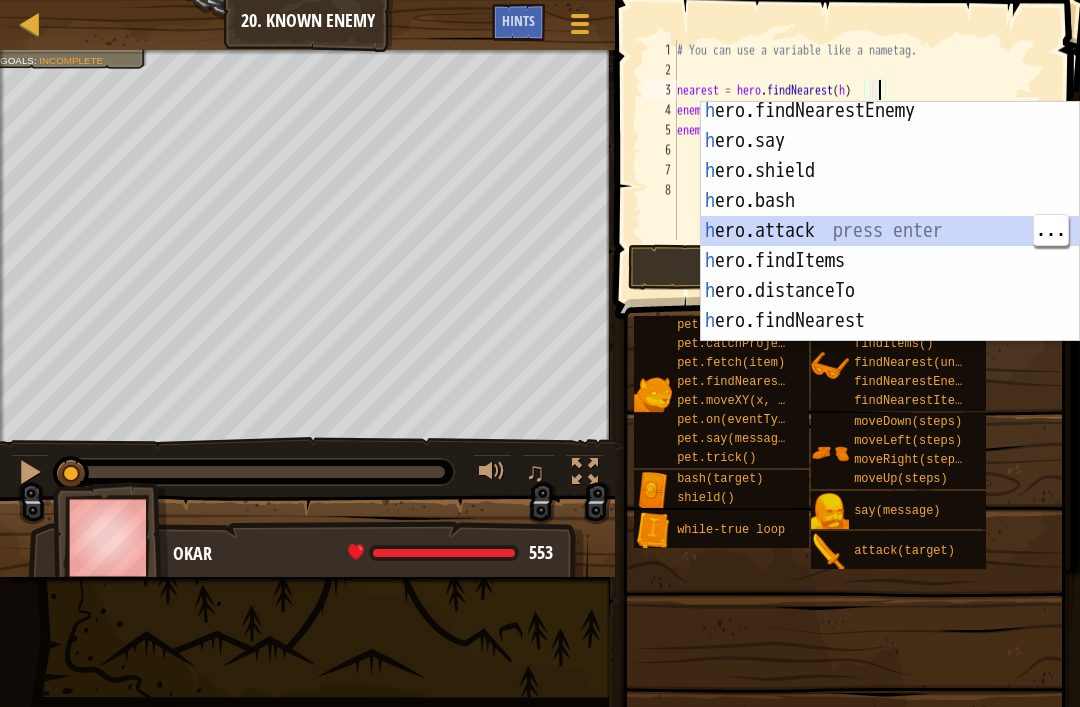 click on "h ero.findNearestEnemy press enter h ero.say press enter h ero.shield press enter h ero.bash press enter h ero.attack press enter h ero.findItems press enter h ero.distanceTo press enter h ero.findNearest press enter h ero.findNearestItem press enter" at bounding box center (890, 246) 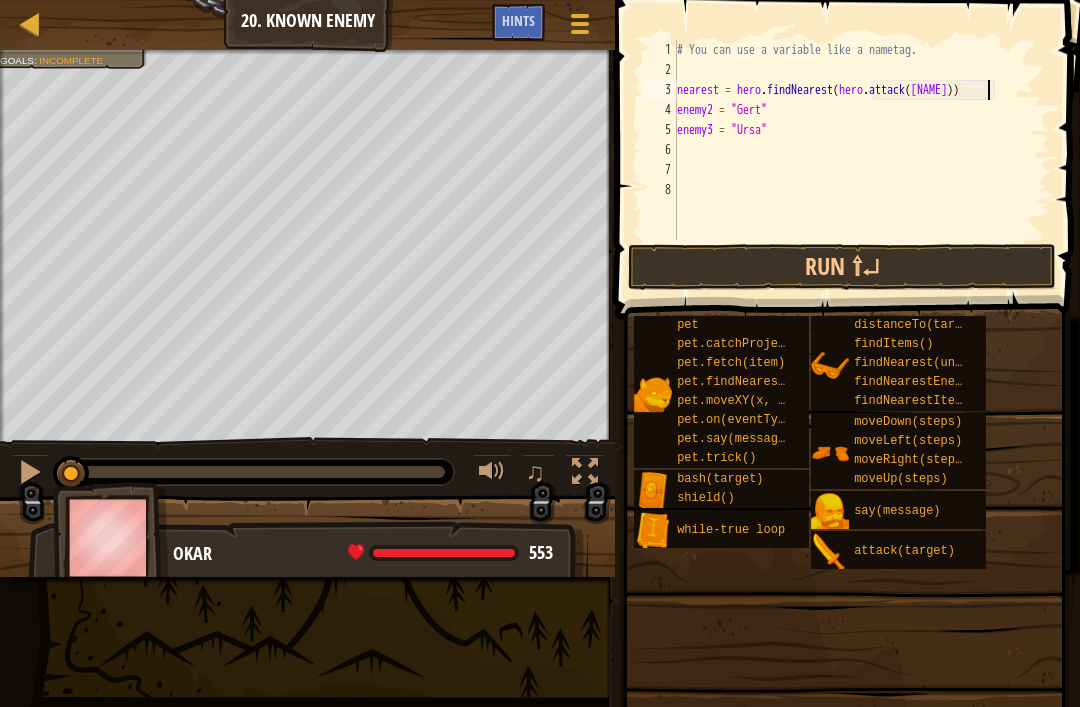 scroll, scrollTop: 10, scrollLeft: 27, axis: both 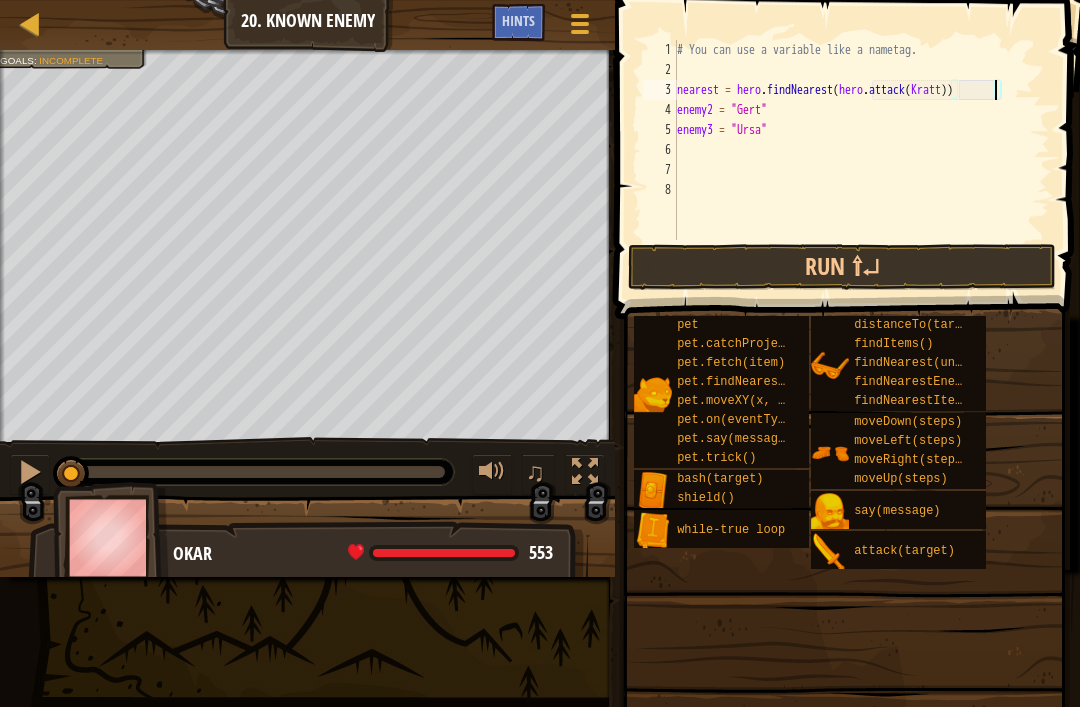 click on "Run ⇧↵" at bounding box center [842, 267] 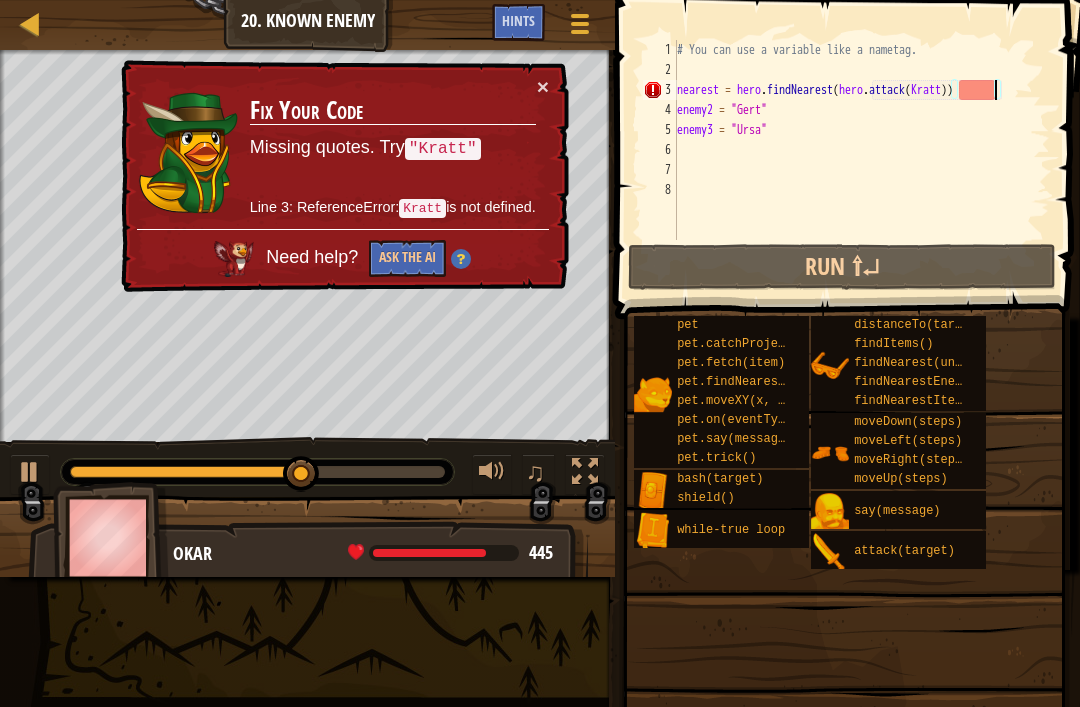 type on "nearest = hero.findNearest(hero.attack([NAME]"))" 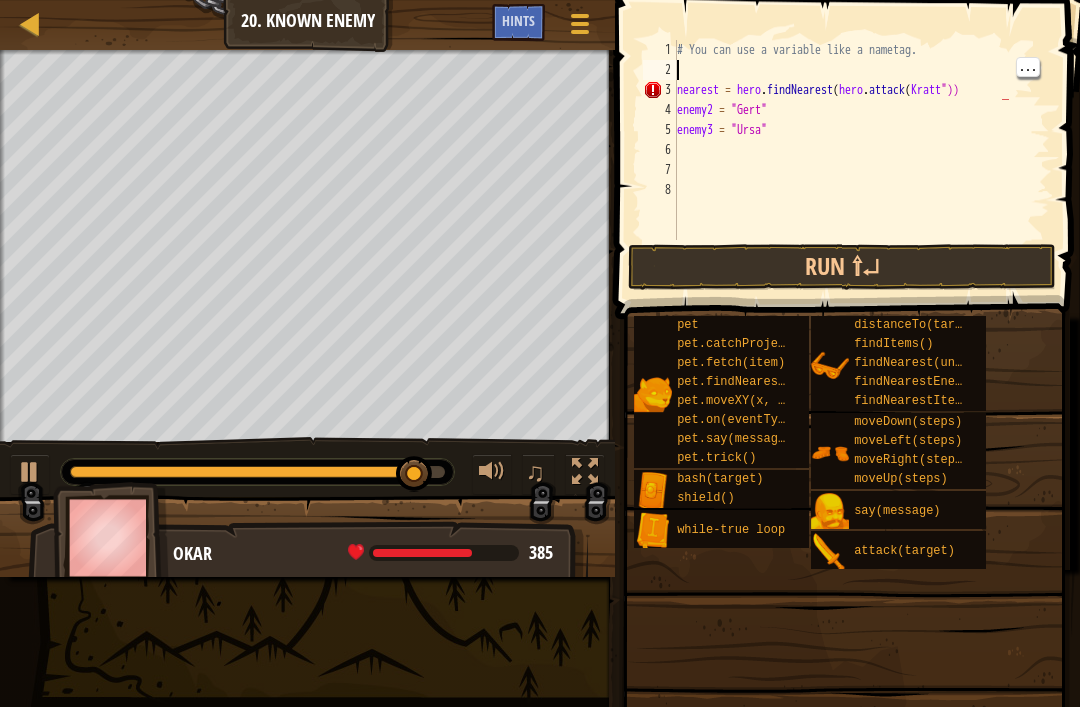 scroll, scrollTop: 10, scrollLeft: 0, axis: vertical 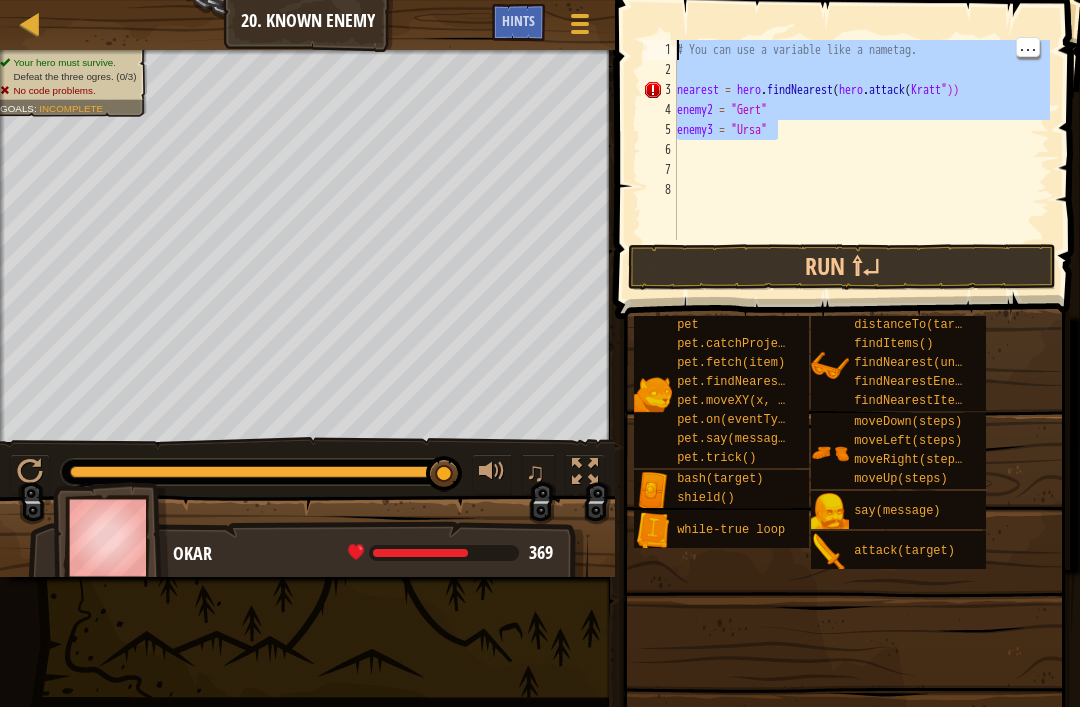 type on """ 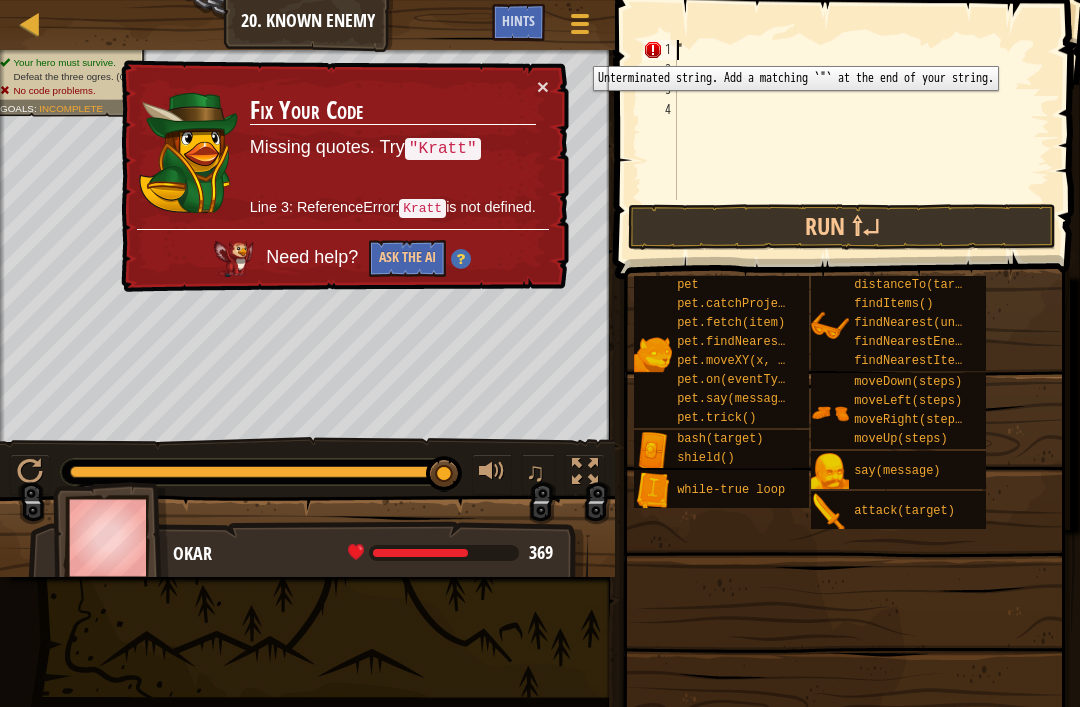 click on "Fix Your Code Missing quotes. Try  "[NAME]"
Line 3: ReferenceError:  [NAME]  is not defined." at bounding box center (393, 152) 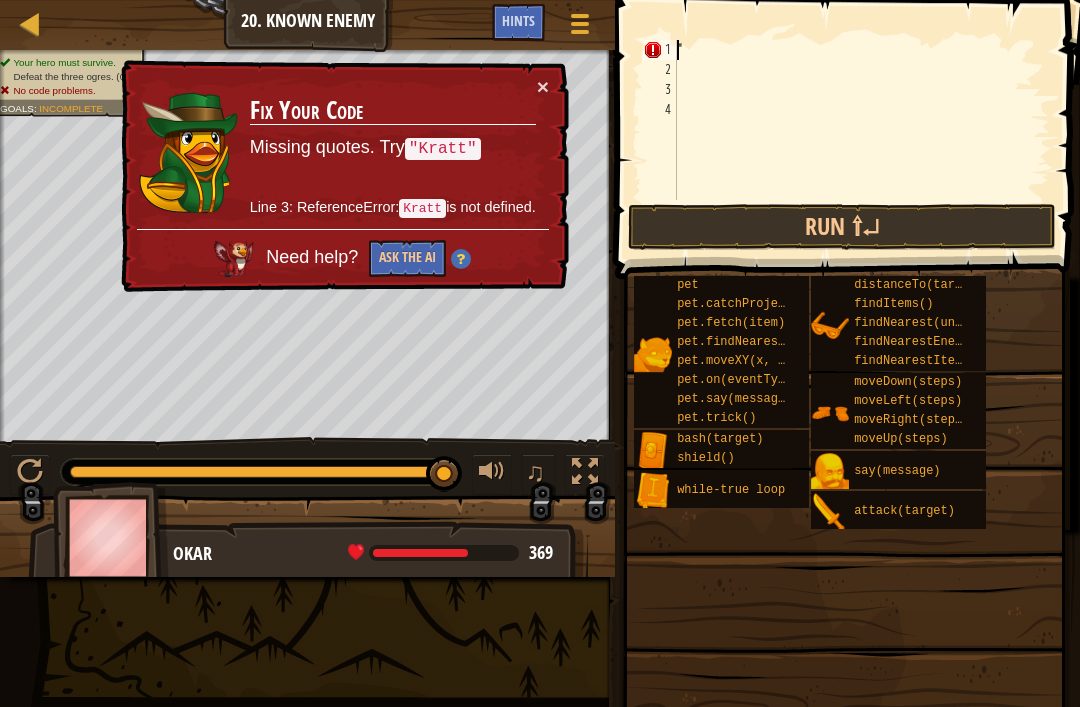 click on "Fix Your Code Missing quotes. Try  "[NAME]"
Line 3: ReferenceError:  [NAME]  is not defined." at bounding box center (393, 152) 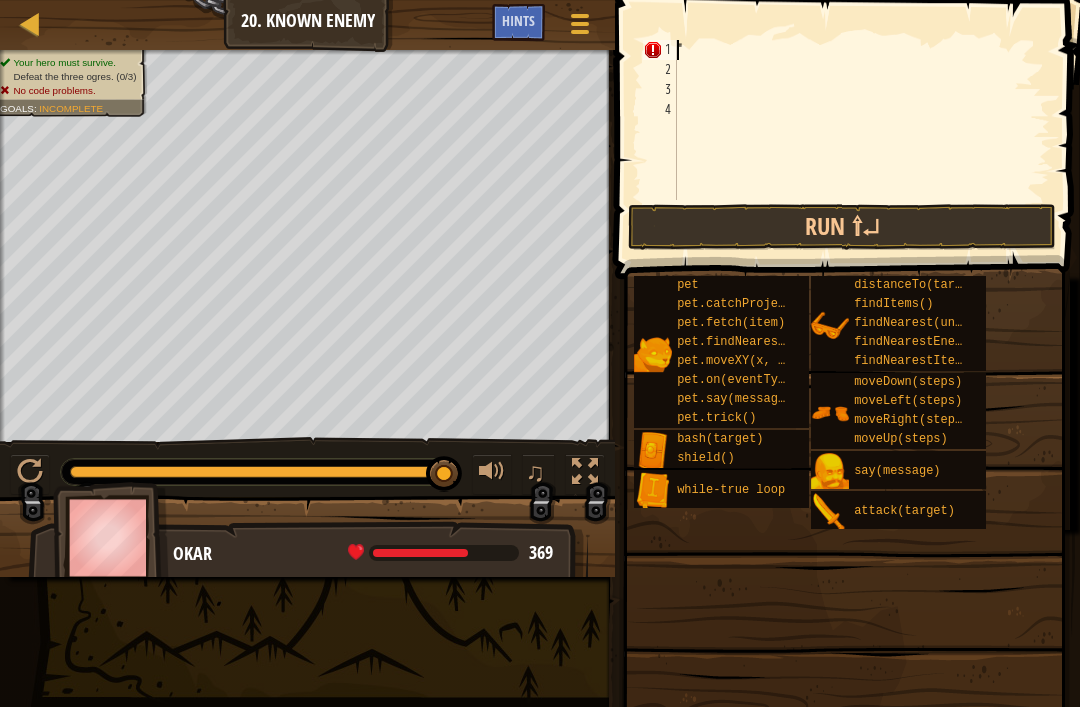 click on "Hints" at bounding box center [518, 20] 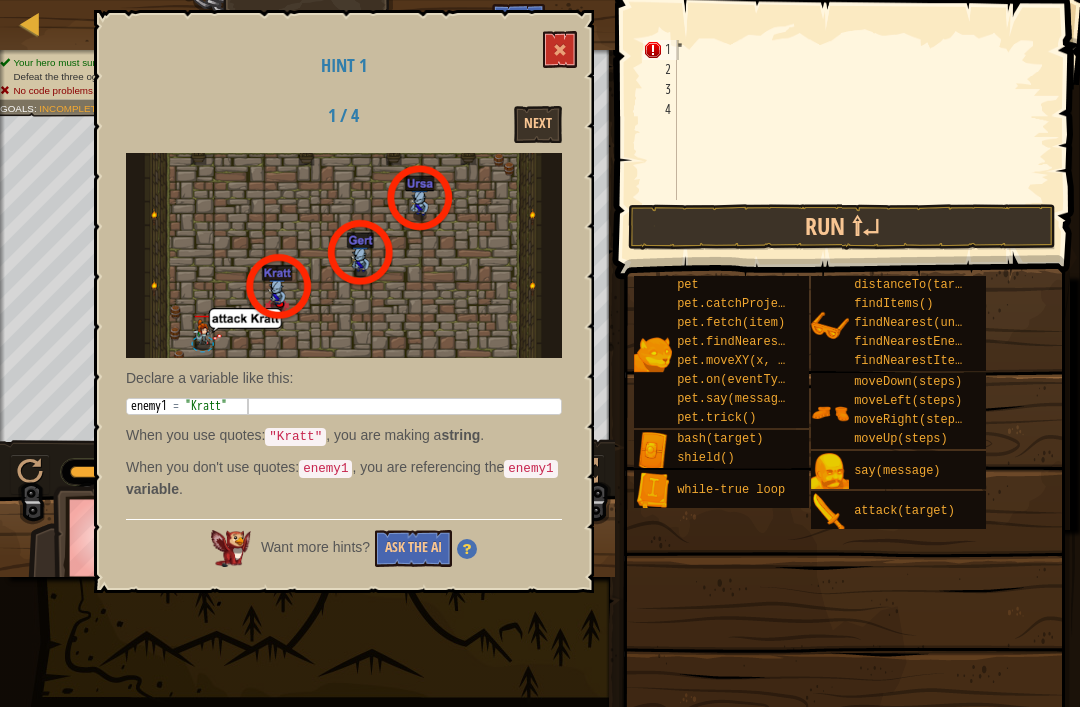 click at bounding box center (560, 49) 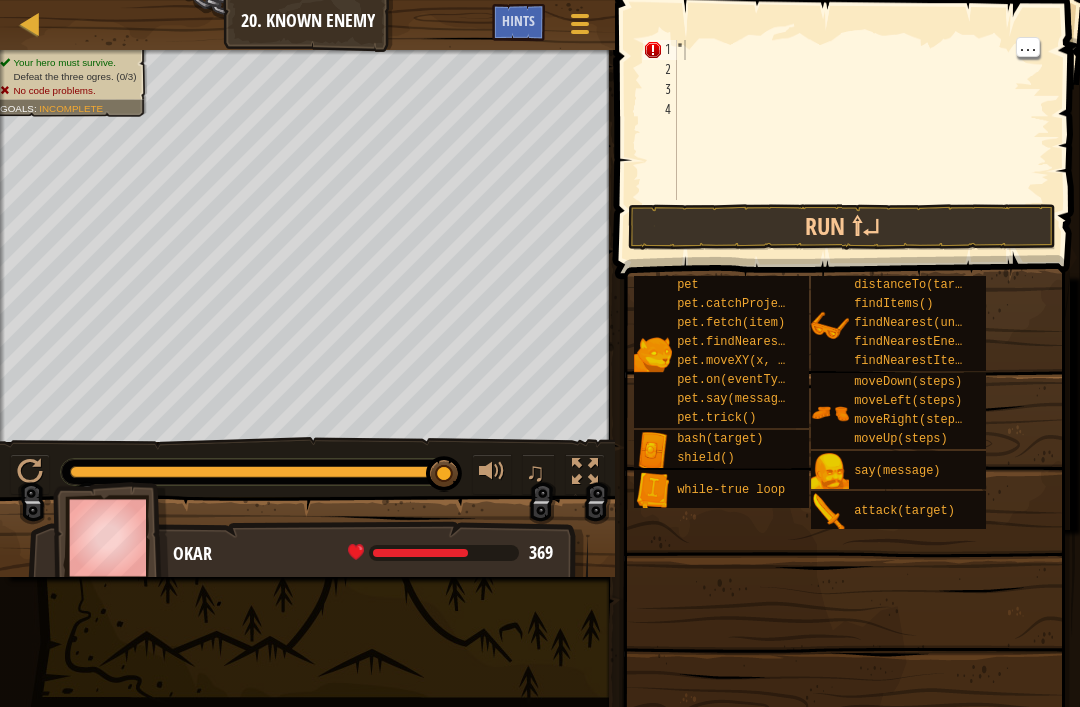 click on """ at bounding box center [861, 140] 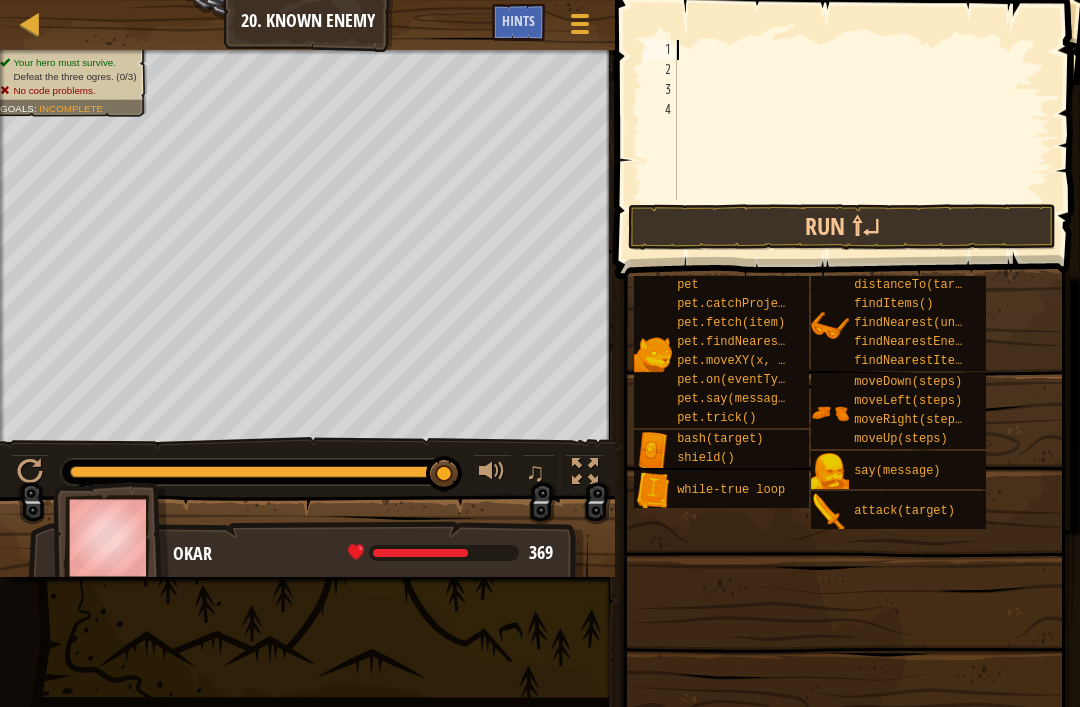 scroll, scrollTop: 0, scrollLeft: 0, axis: both 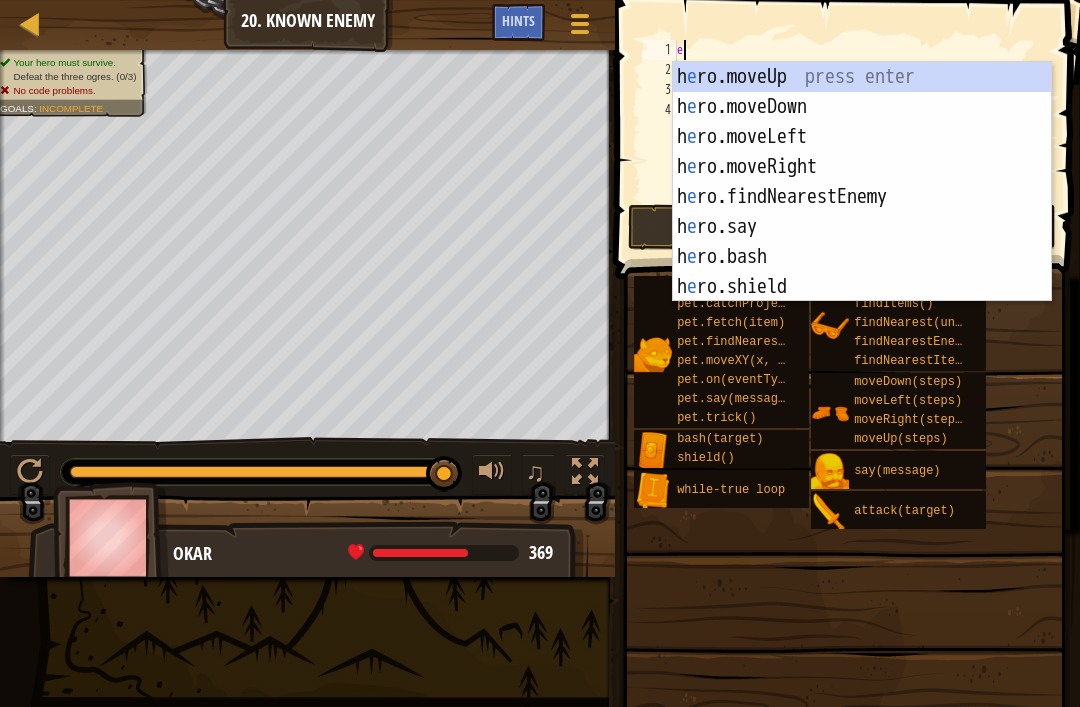 type on "en" 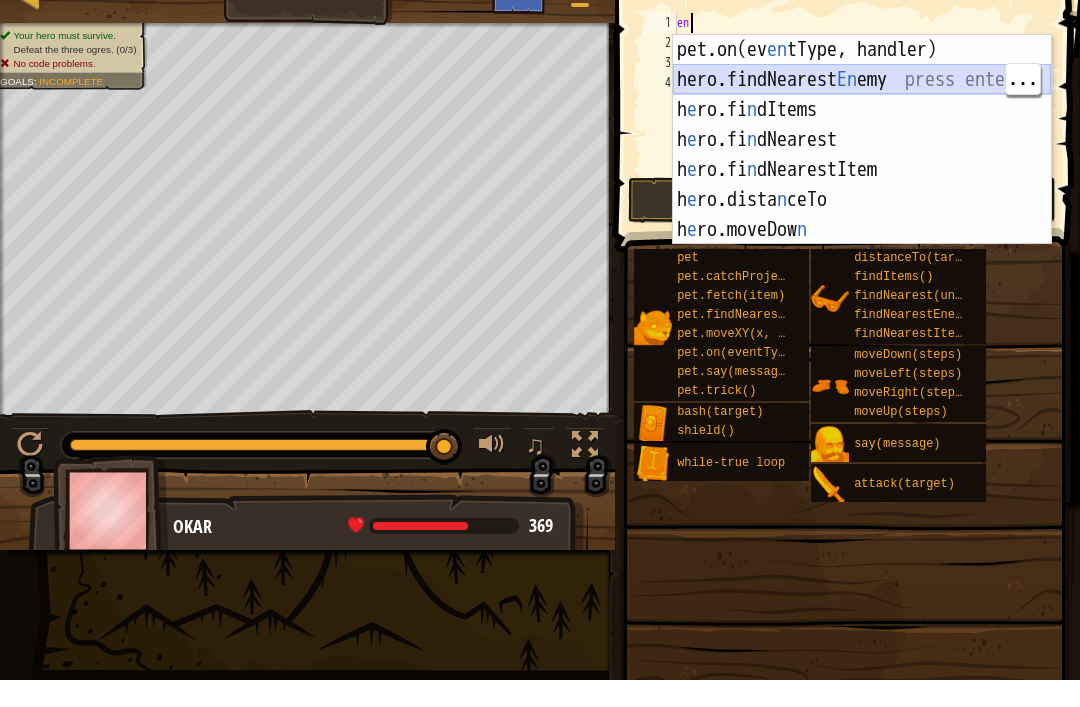 click on "pet.on(ev en tType, handler) press enter hero.findNearest En emy press enter h e ro.fi n dItems press enter h e ro.fi n dNearest press enter h e ro.fi n dNearestItem press enter h e ro.dista n ceTo press enter h e ro.moveDow n press enter" at bounding box center [862, 197] 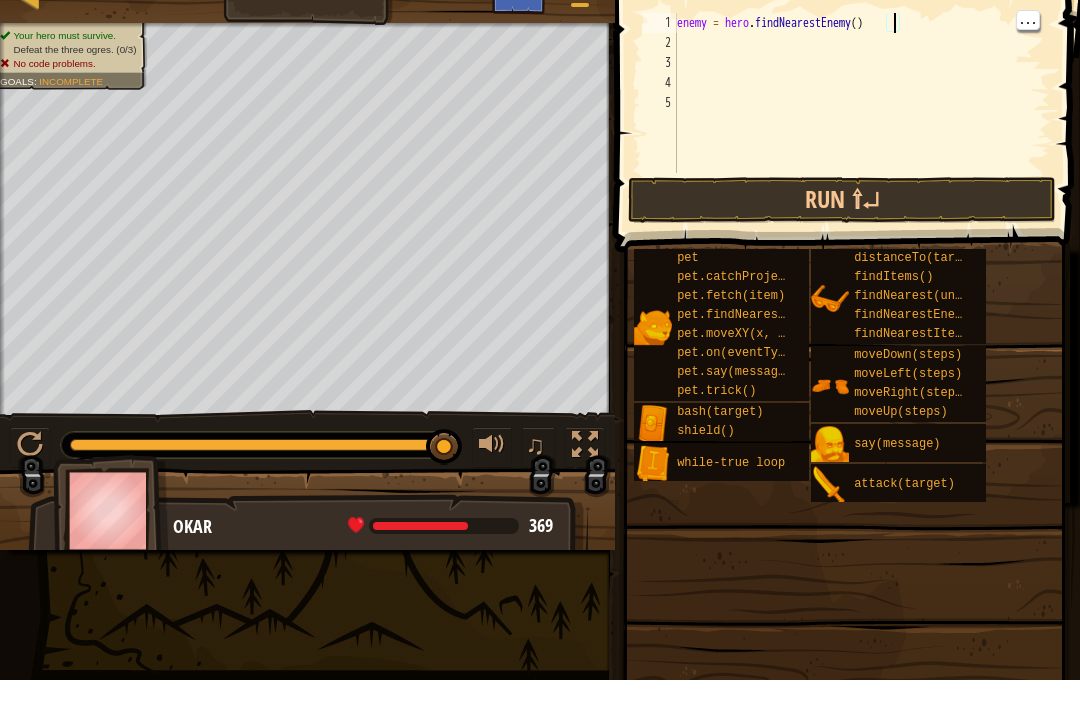 click on "Game Menu Done Hints" at bounding box center (548, 27) 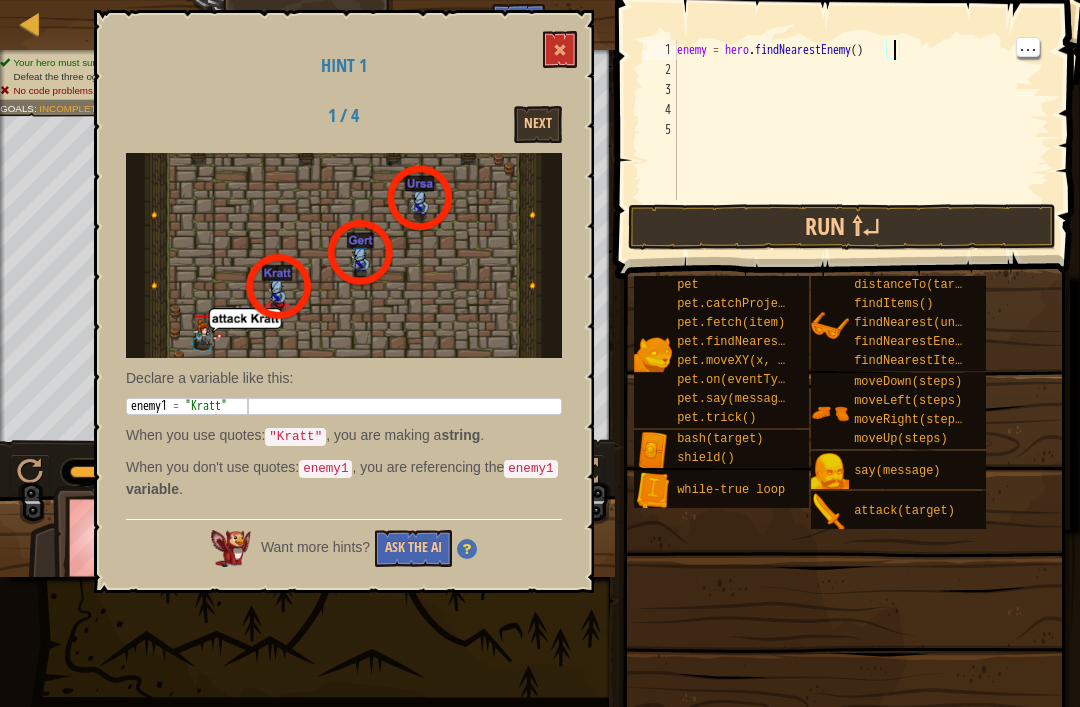 click on "Next" at bounding box center [538, 124] 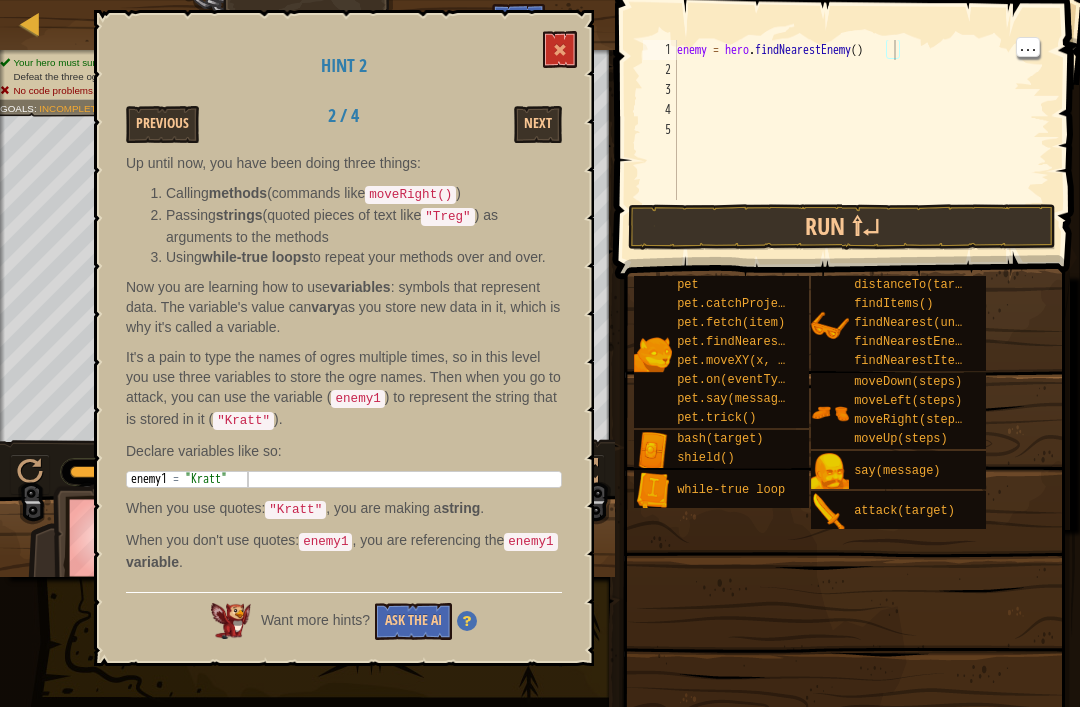 click on "enemy   =   hero . findNearestEnemy ( )" at bounding box center [861, 140] 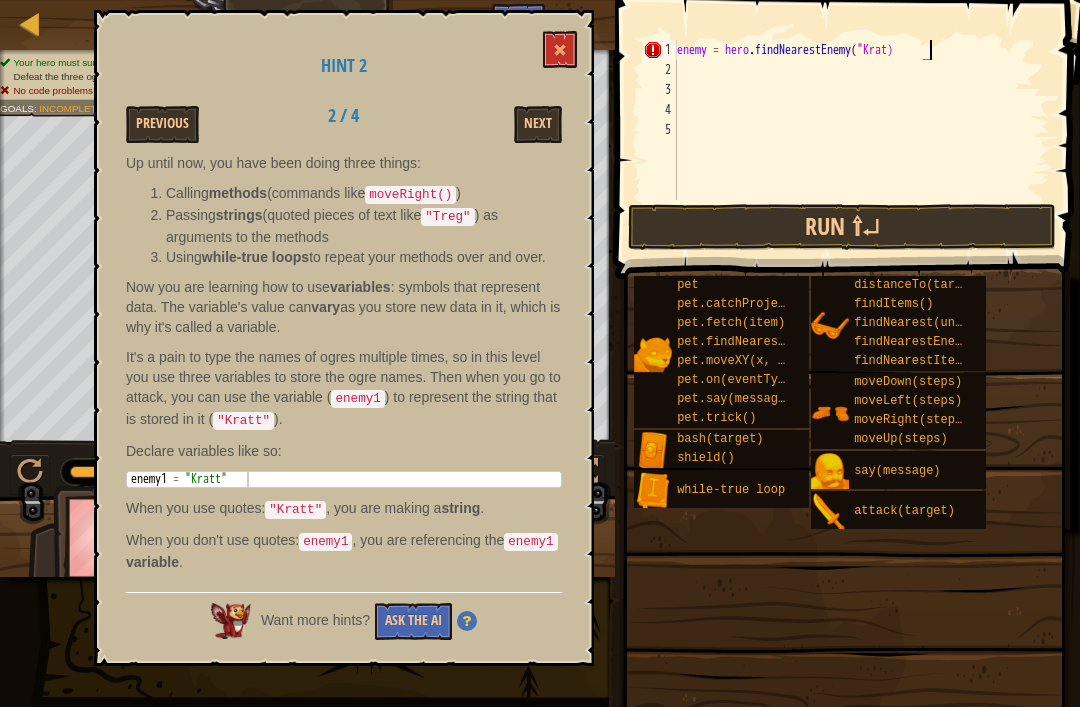 scroll, scrollTop: 10, scrollLeft: 21, axis: both 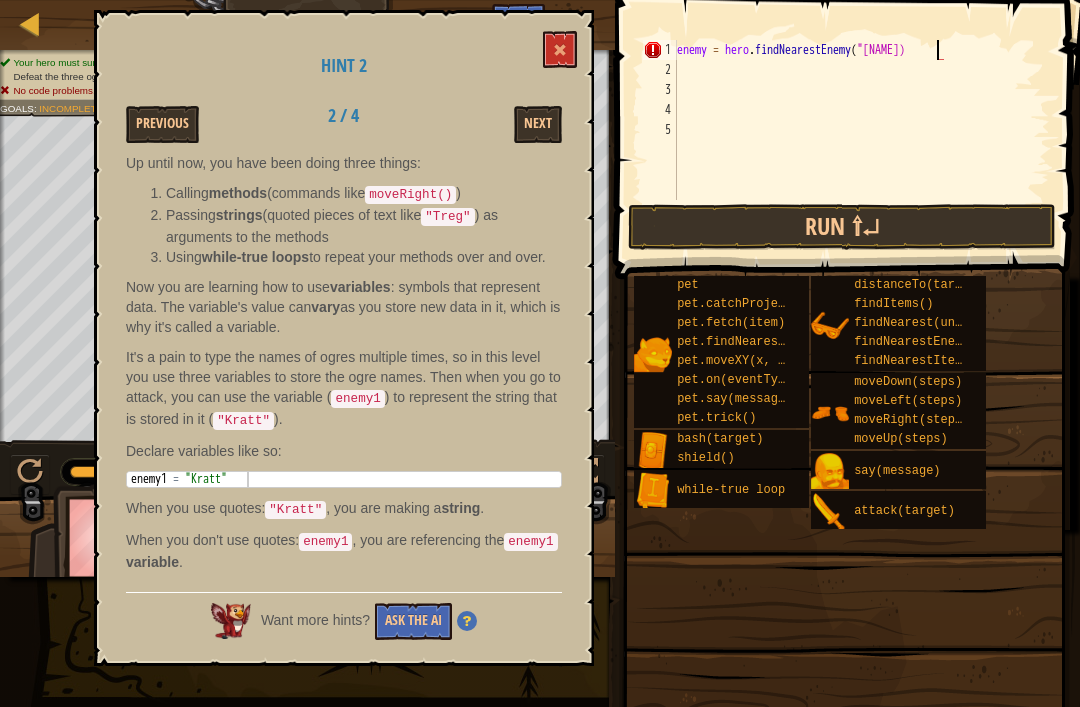 type on "enemy = hero.findNearestEnemy("[NAME]")" 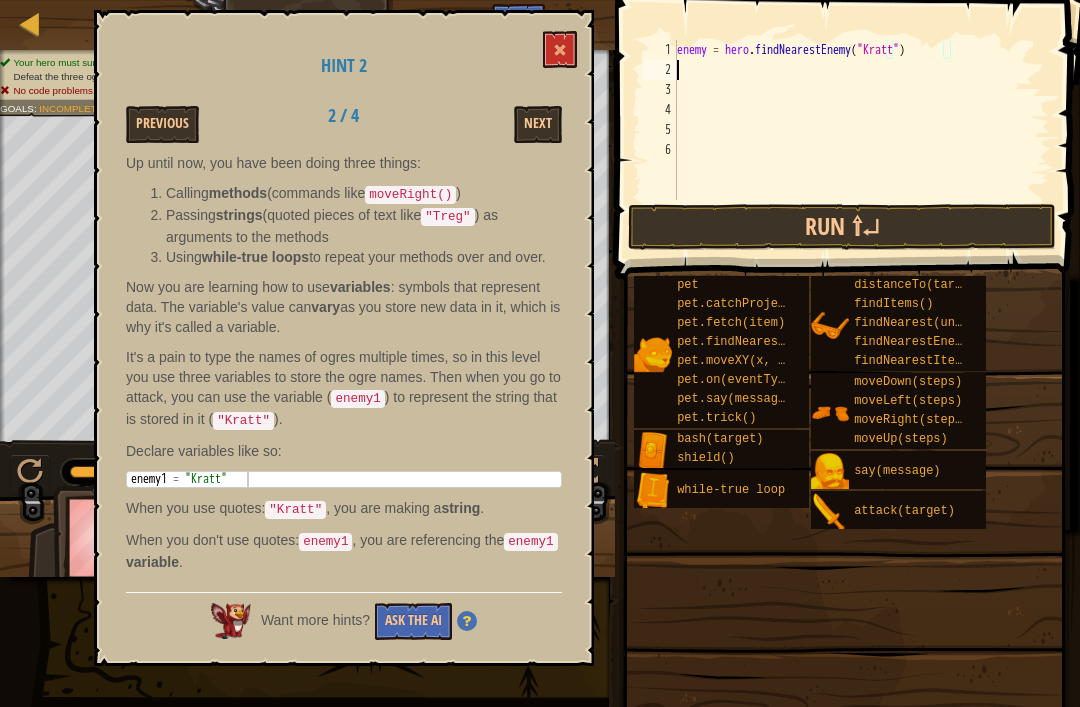 scroll, scrollTop: 10, scrollLeft: 0, axis: vertical 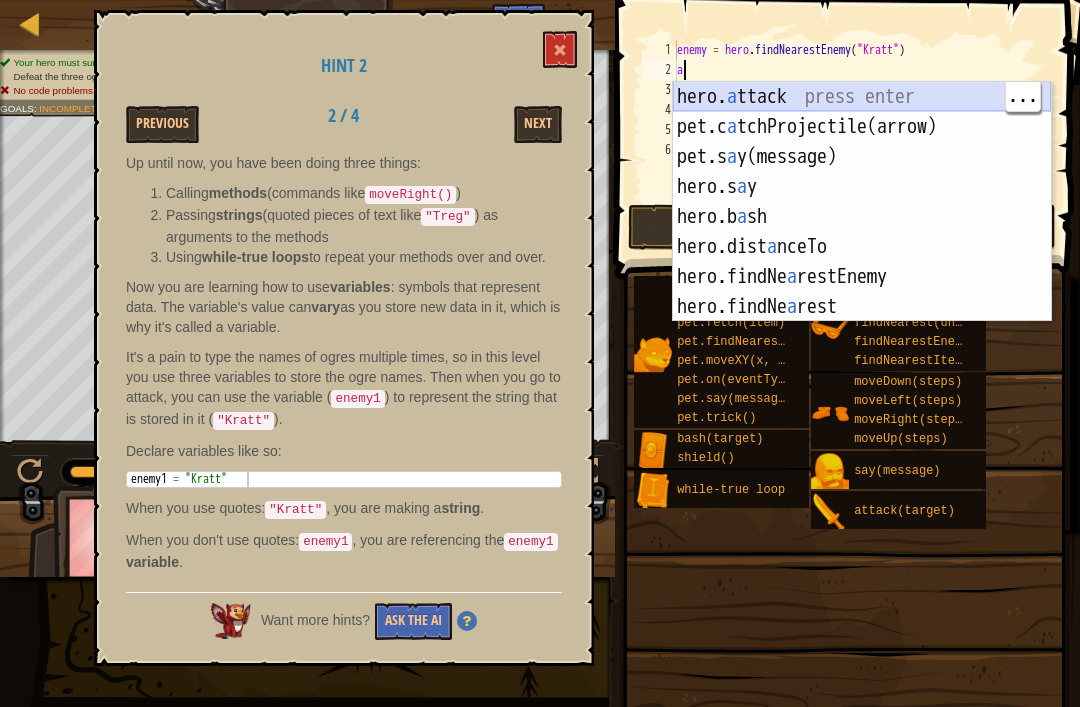 click on "hero. a ttack press enter pet.c a tchProjectile(arrow) press enter pet.s a y(message) press enter hero.s a y press enter hero.b a sh press enter hero.dist a nceTo press enter hero.findNe a restEnemy press enter hero.findNe a rest press enter hero.findNe a restItem press enter" at bounding box center [862, 232] 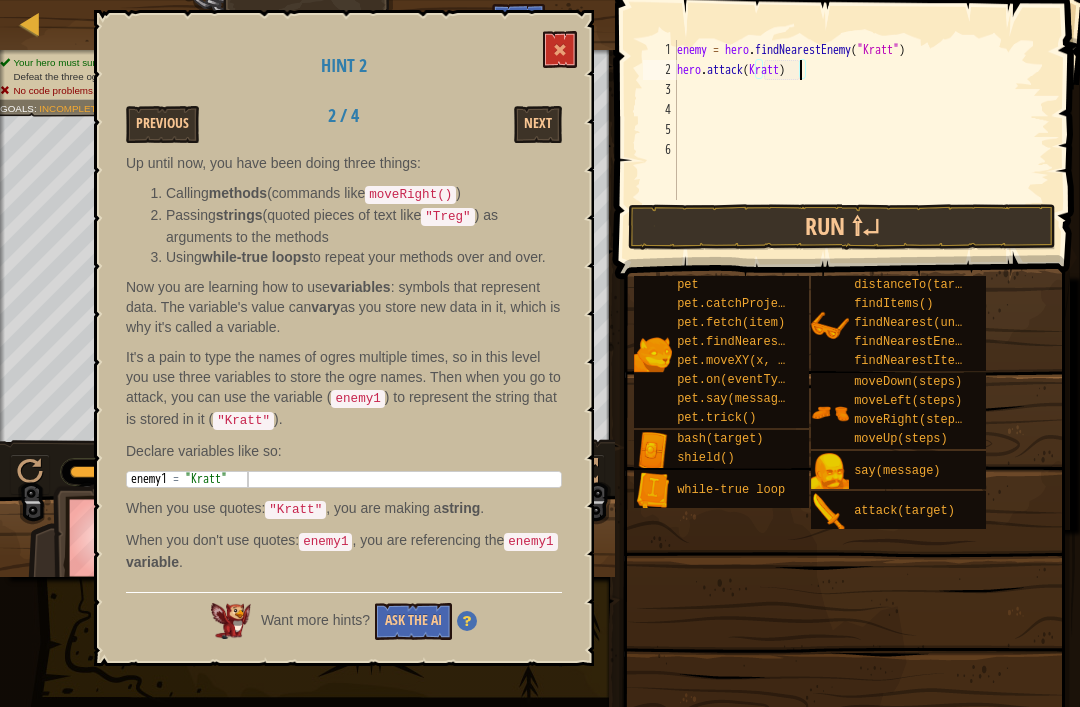 scroll, scrollTop: 10, scrollLeft: 10, axis: both 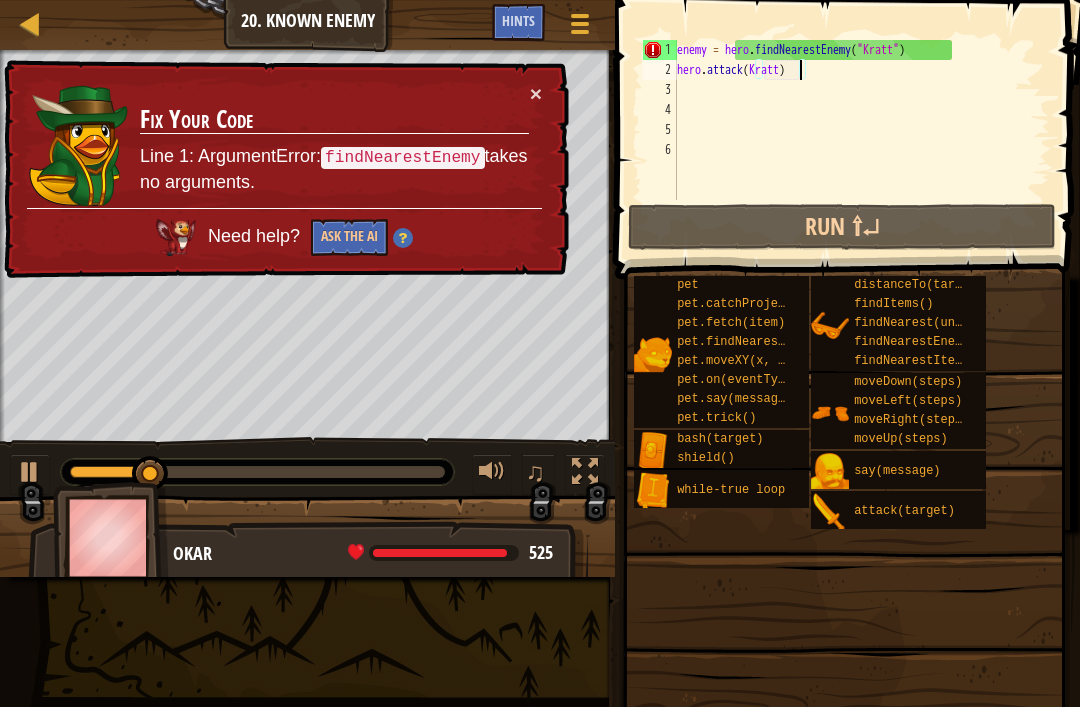 click on "× Fix Your Code Line 1: ArgumentError:  findNearestEnemy  takes no arguments.
Need help? Ask the AI" at bounding box center (284, 169) 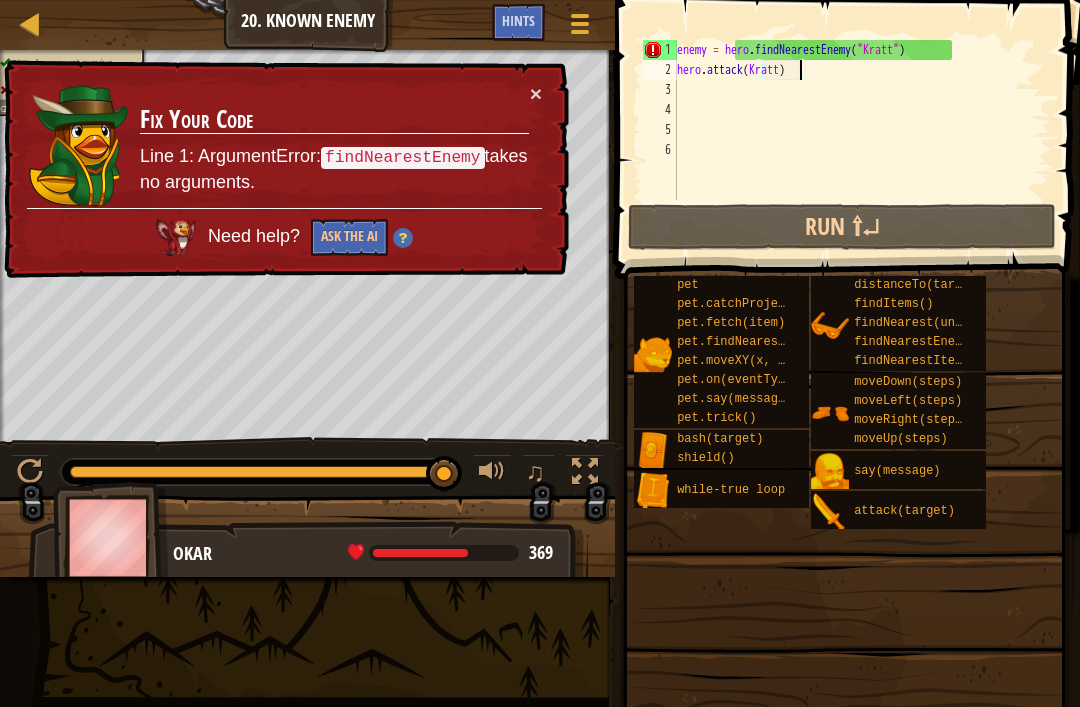 click on "× Fix Your Code Line 1: ArgumentError:  findNearestEnemy  takes no arguments.
Need help? Ask the AI" at bounding box center (284, 169) 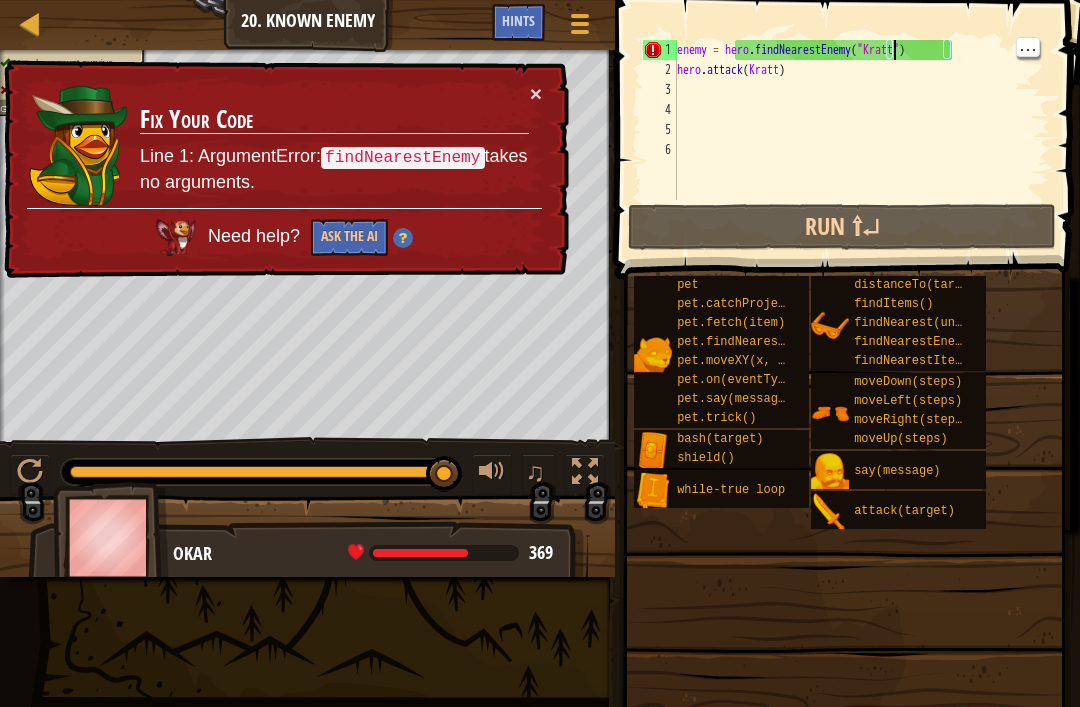 click on "enemy   =   hero . findNearestEnemy ( "Kratt" ) hero . attack ( Kratt )" at bounding box center (861, 140) 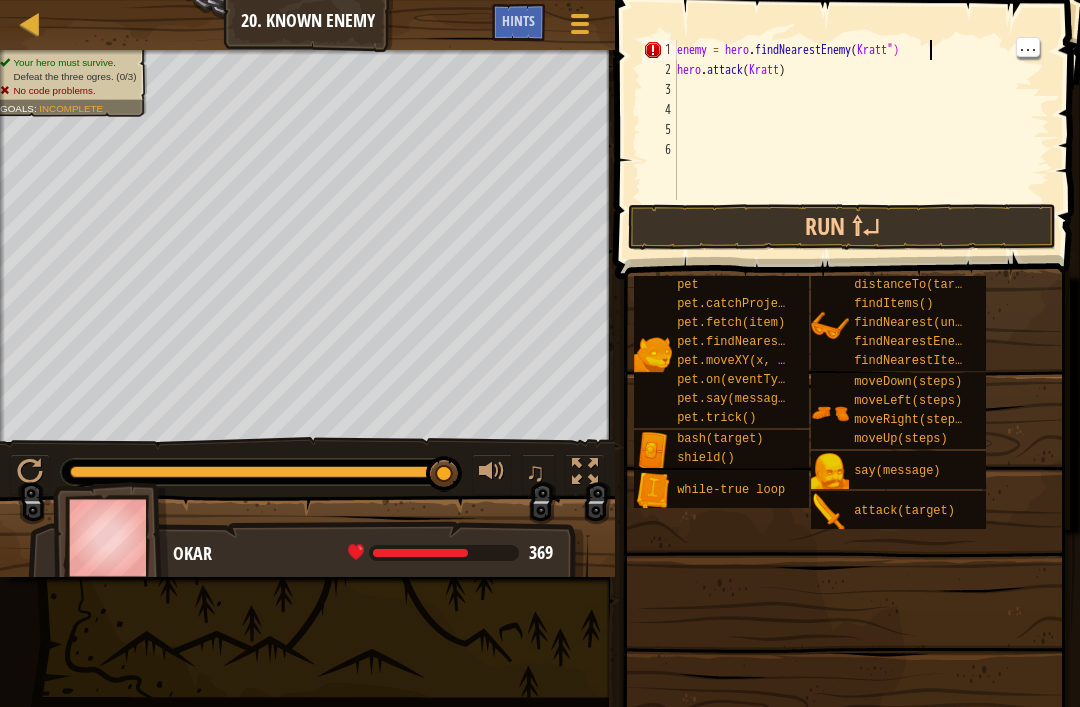 click on "enemy   =   hero . findNearestEnemy ( [NAME] ") hero . attack ( [NAME] )" at bounding box center [861, 140] 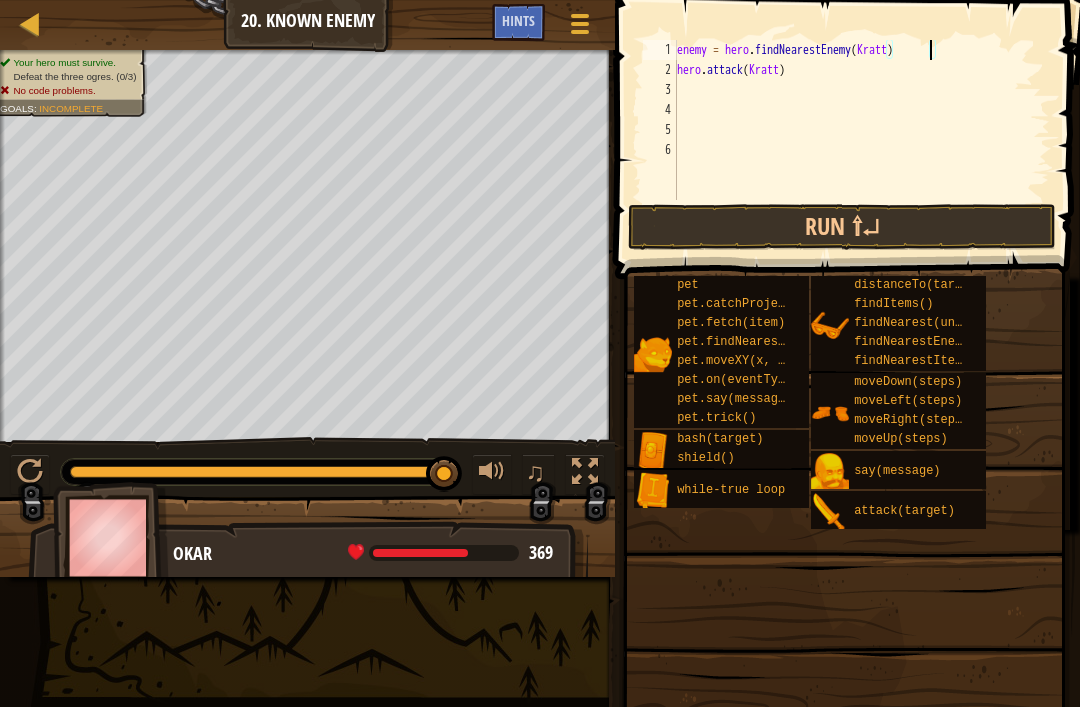 click on "Run ⇧↵" at bounding box center (842, 227) 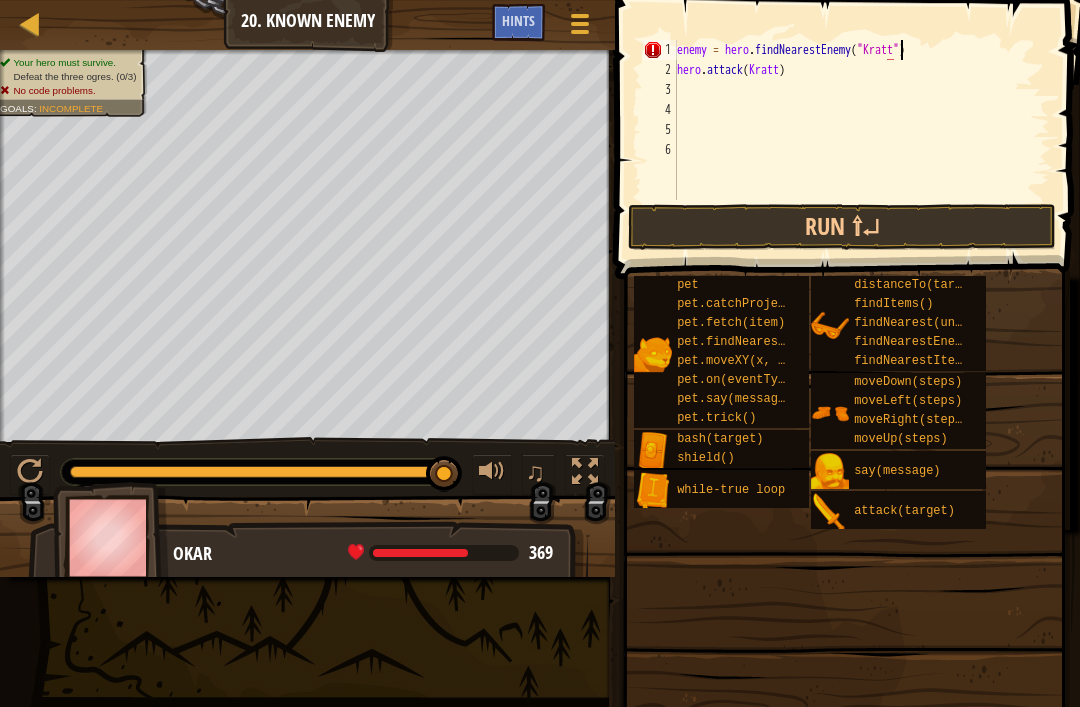 scroll, scrollTop: 10, scrollLeft: 19, axis: both 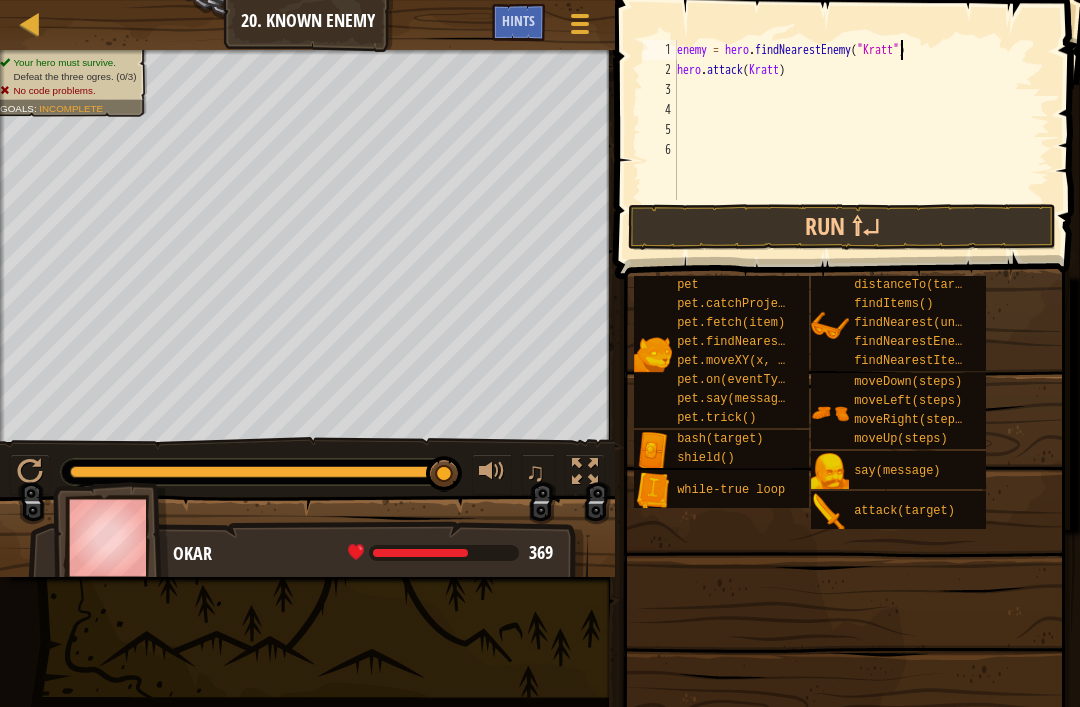 click on "Run ⇧↵" at bounding box center [842, 227] 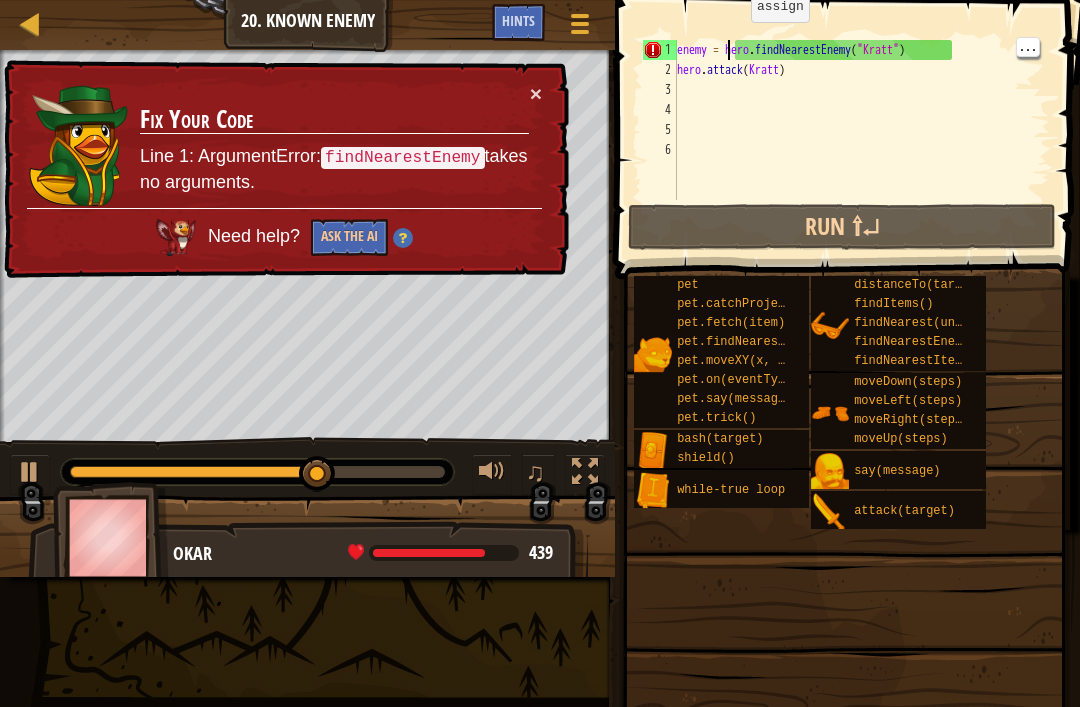 click on "enemy   =   hero . findNearestEnemy ( "Kratt" ) hero . attack ( Kratt )" at bounding box center [861, 140] 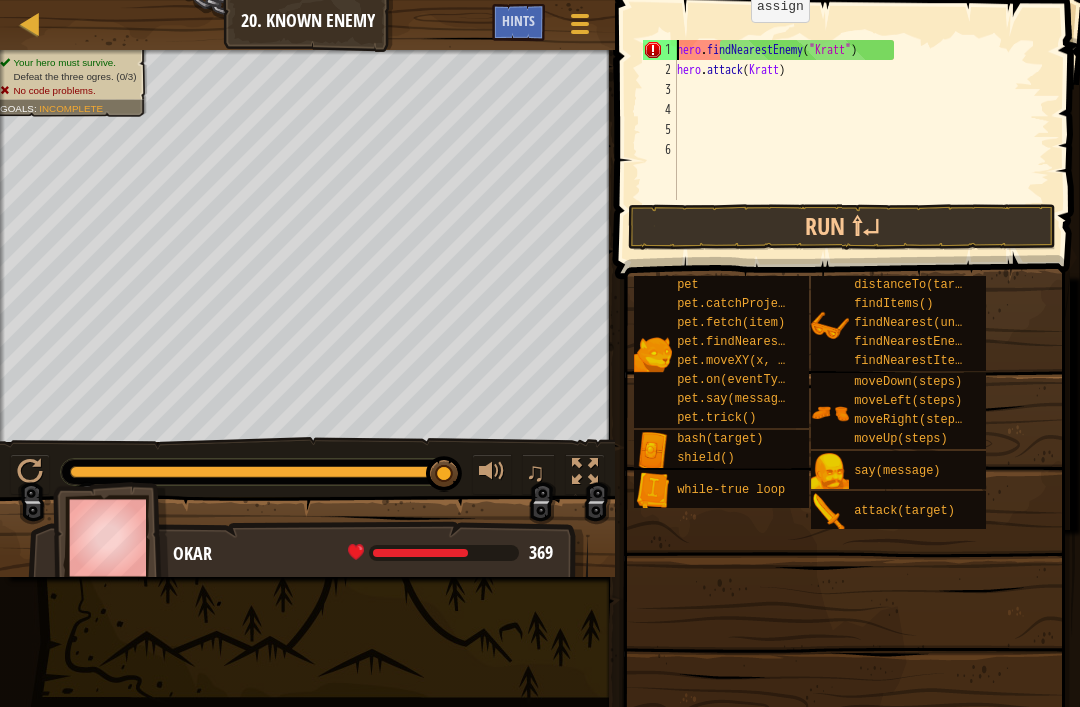 scroll, scrollTop: 10, scrollLeft: 17, axis: both 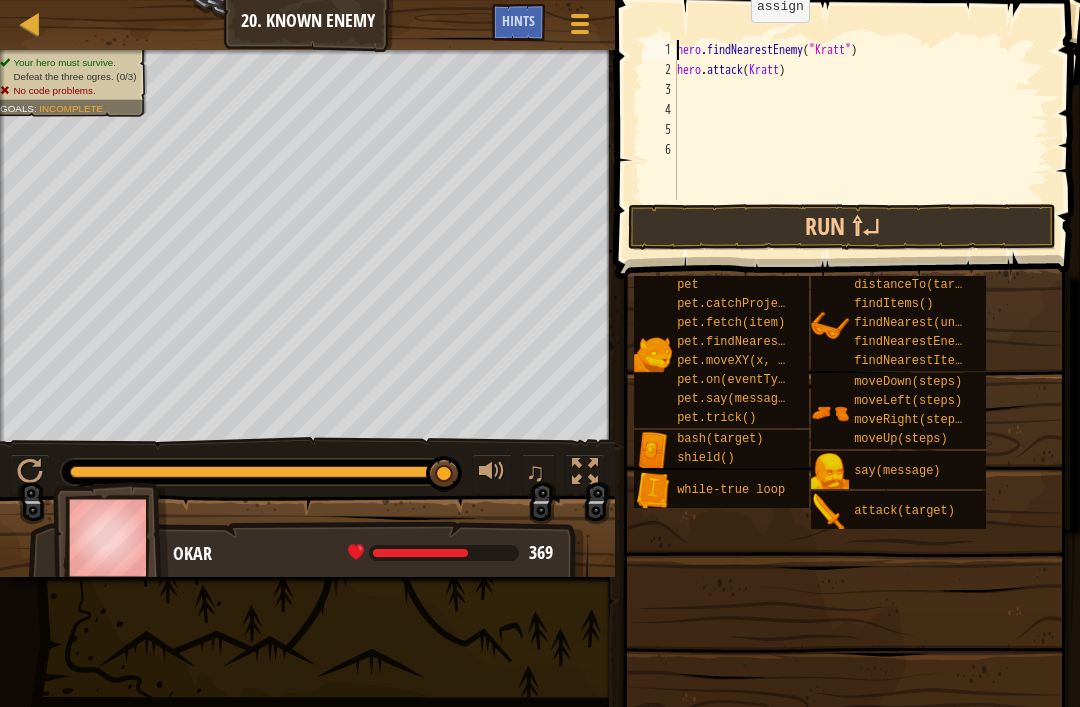 click on "Run ⇧↵" at bounding box center (842, 227) 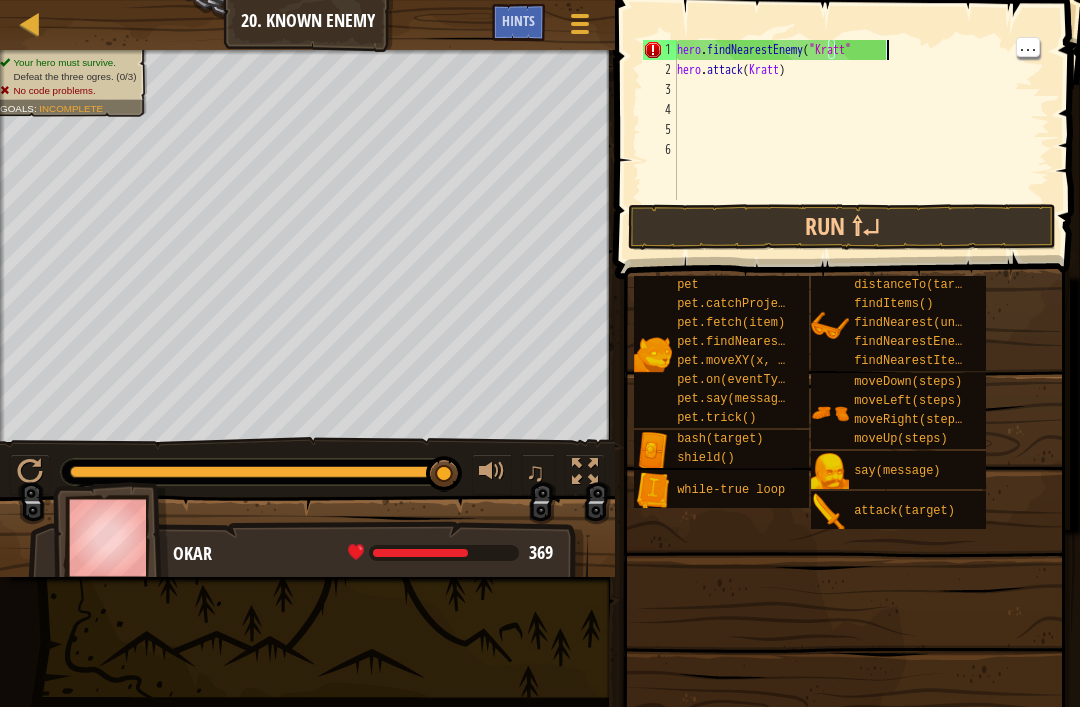 scroll, scrollTop: 10, scrollLeft: 16, axis: both 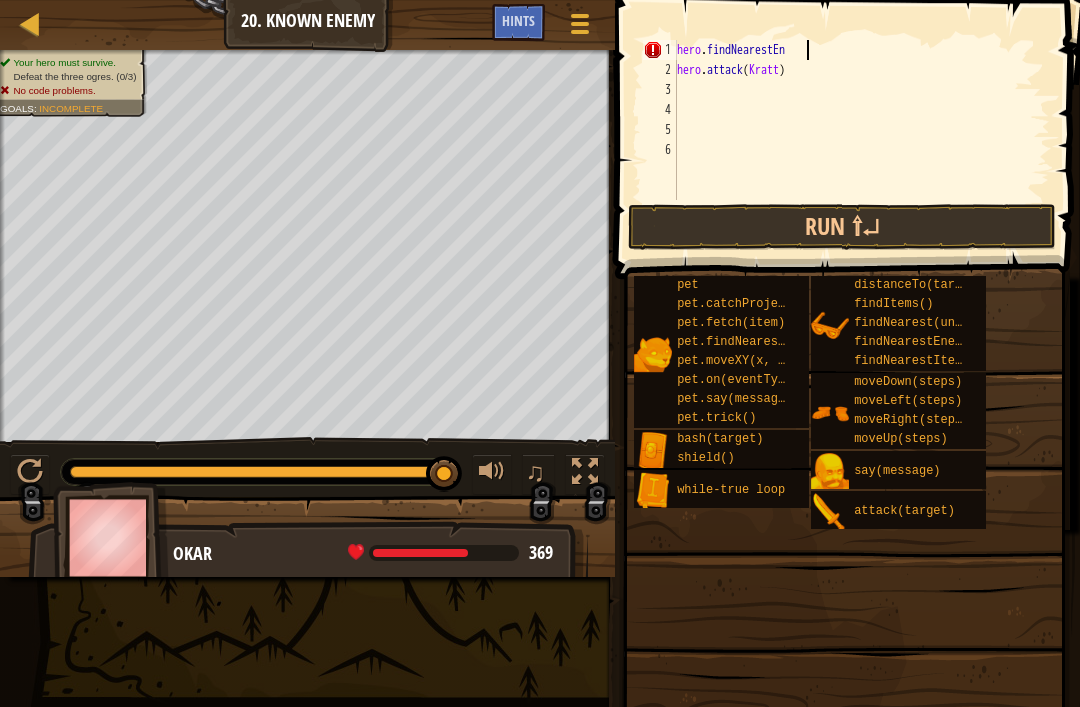 type on "hero.findNearestE" 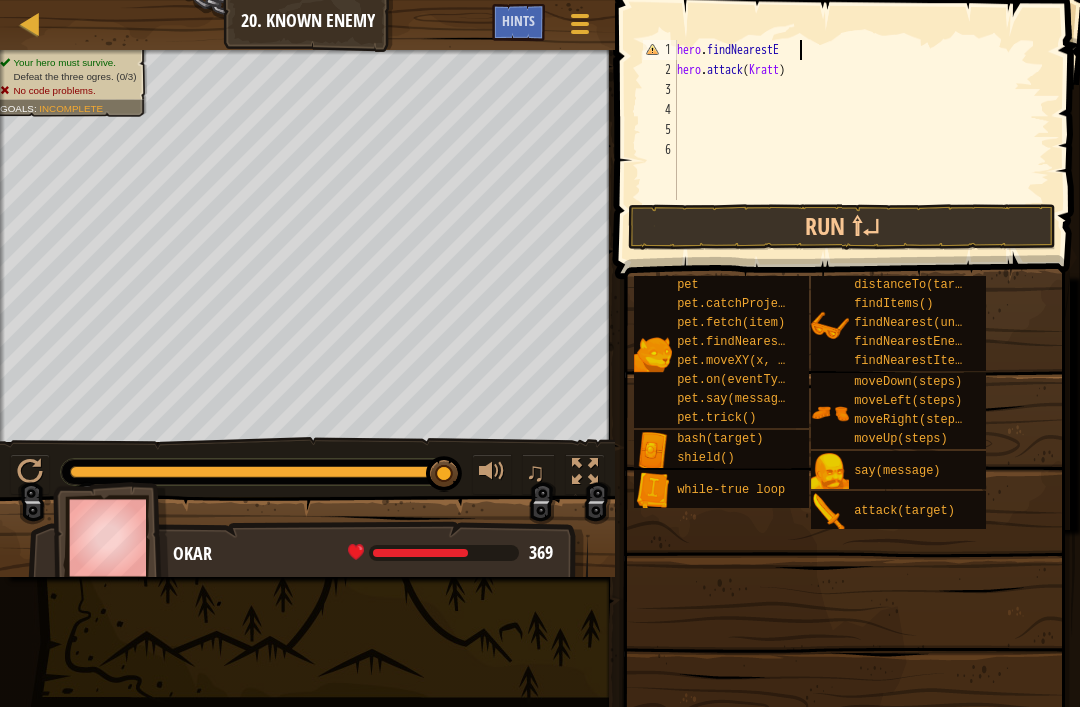 click on "Map Introduction to Computer Science 20. Known Enemy Game Menu Done Hints" at bounding box center (307, 25) 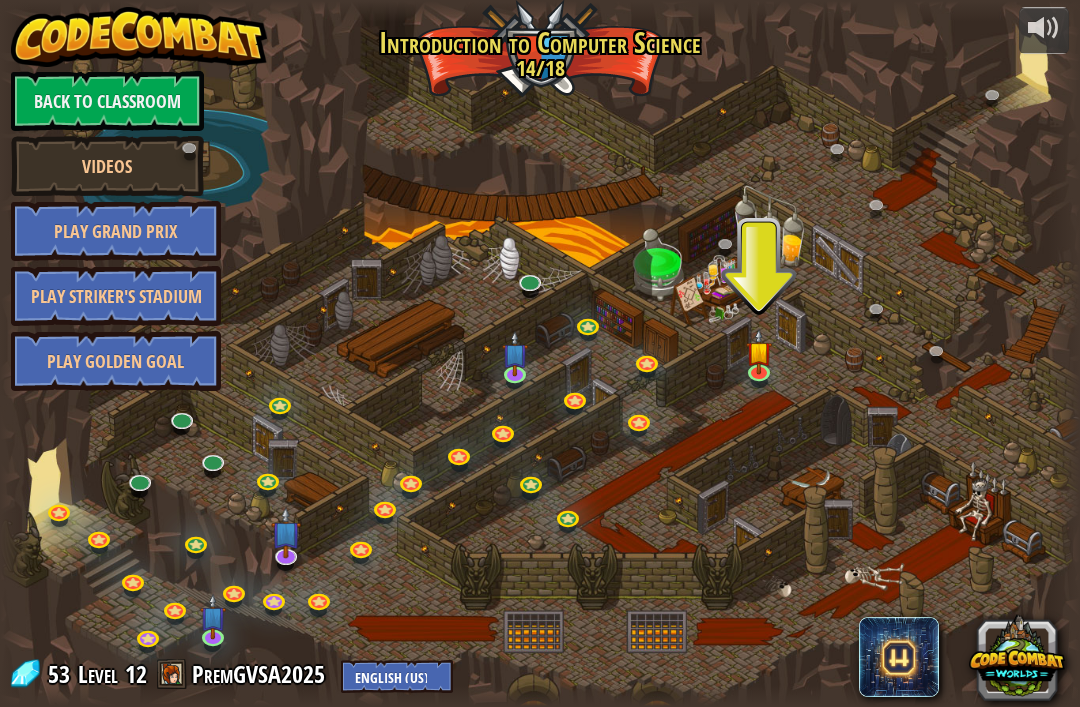click at bounding box center (759, 352) 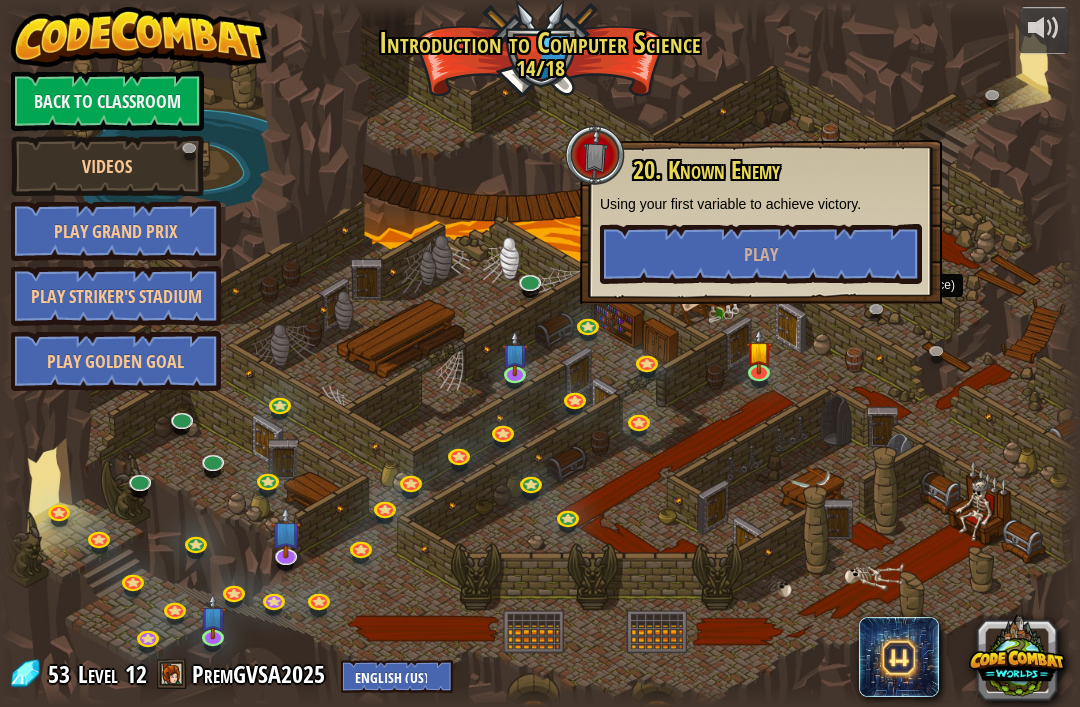 click at bounding box center (881, 313) 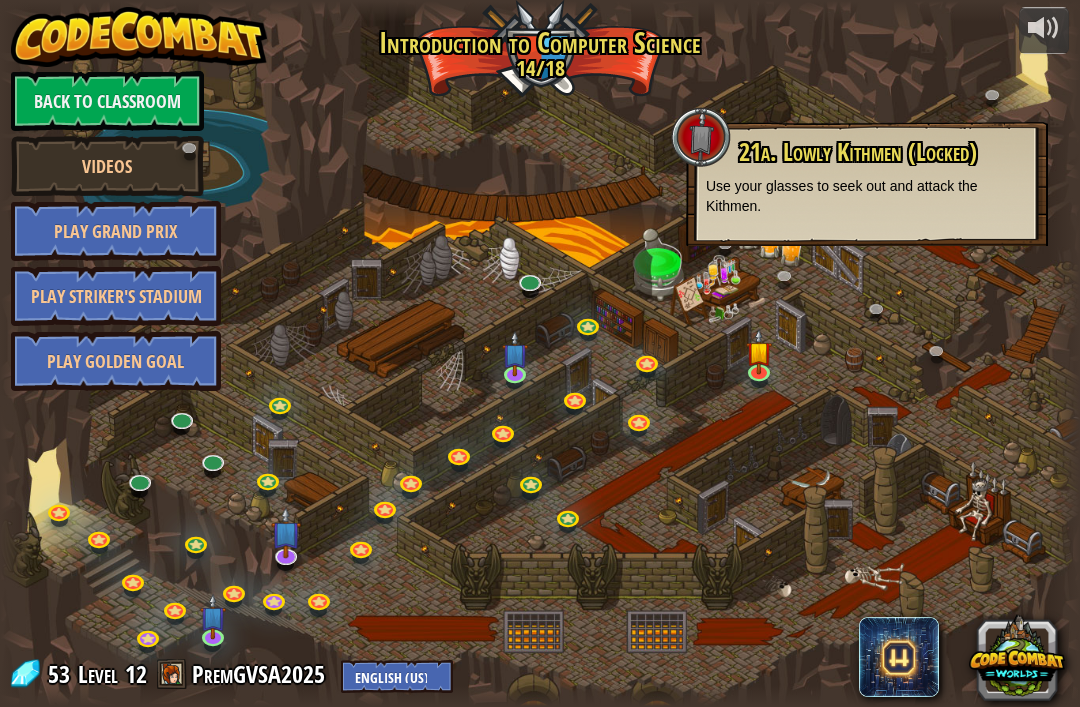 click at bounding box center [540, 354] 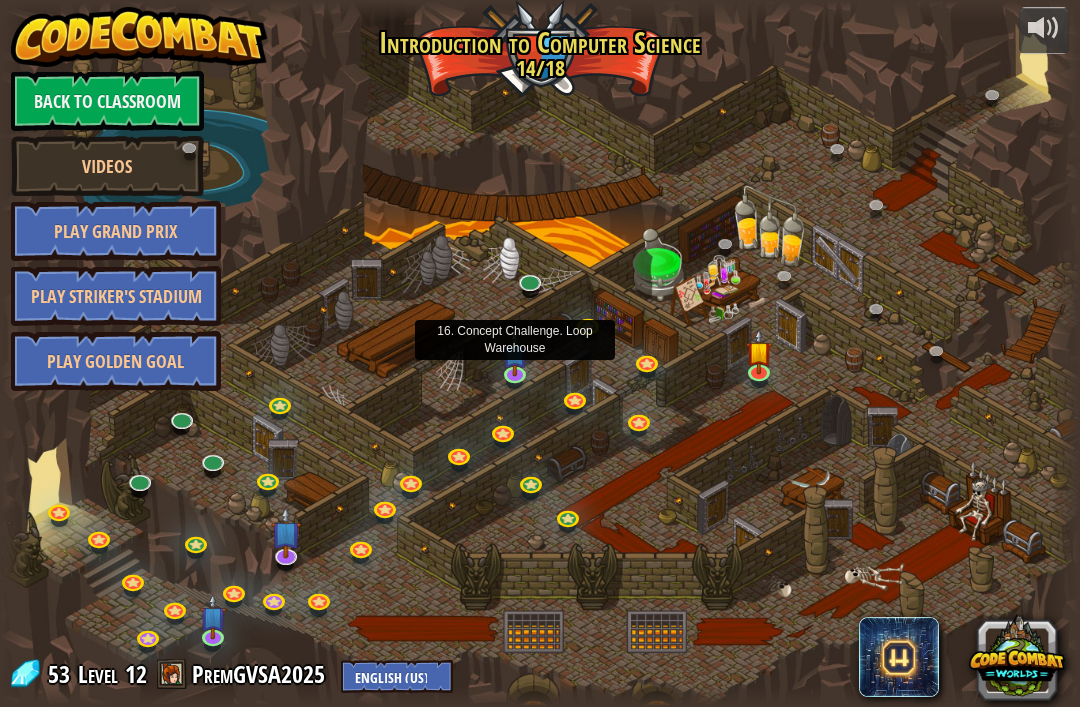 click at bounding box center [515, 354] 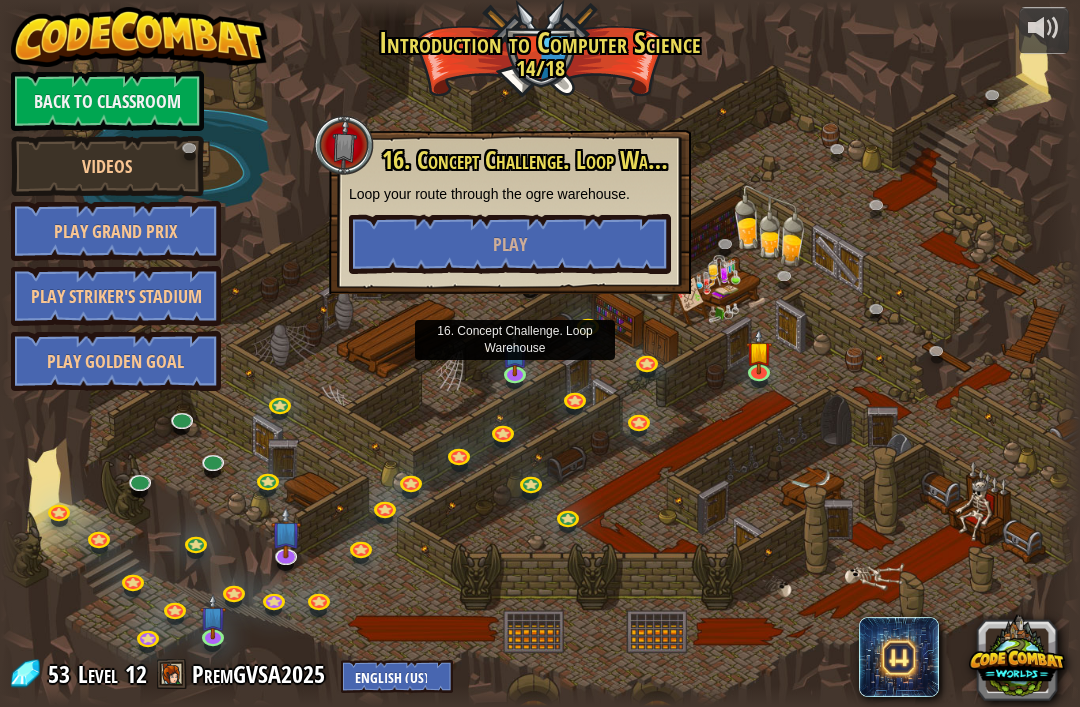 click at bounding box center (540, 354) 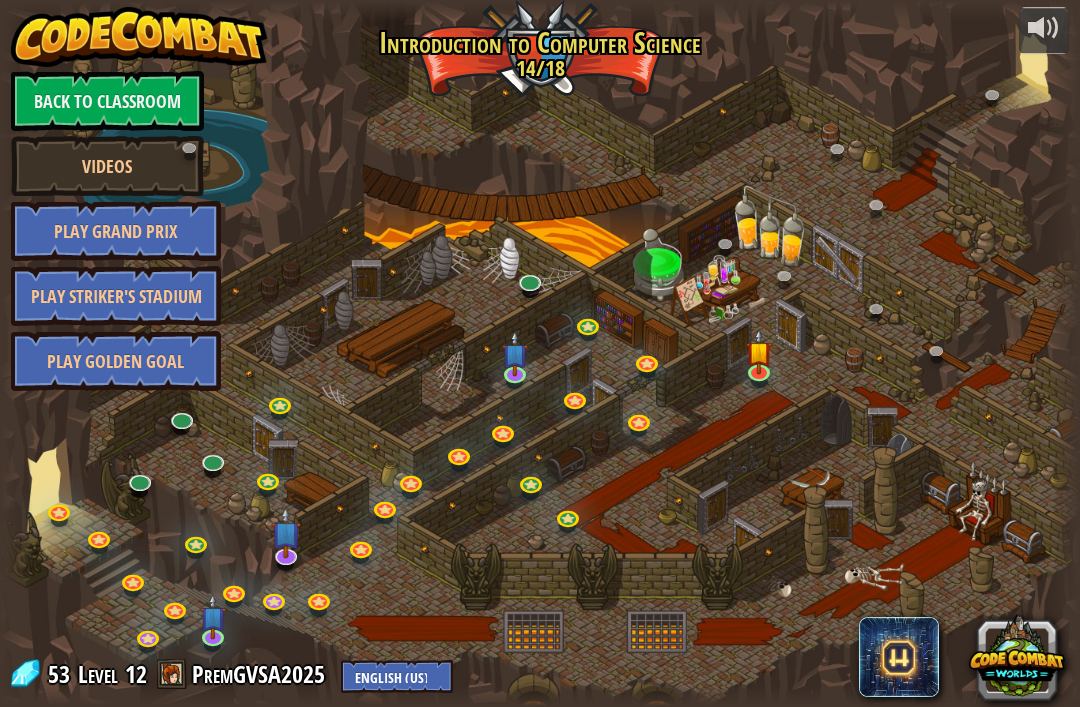 click on "Play Golden Goal" at bounding box center (116, 361) 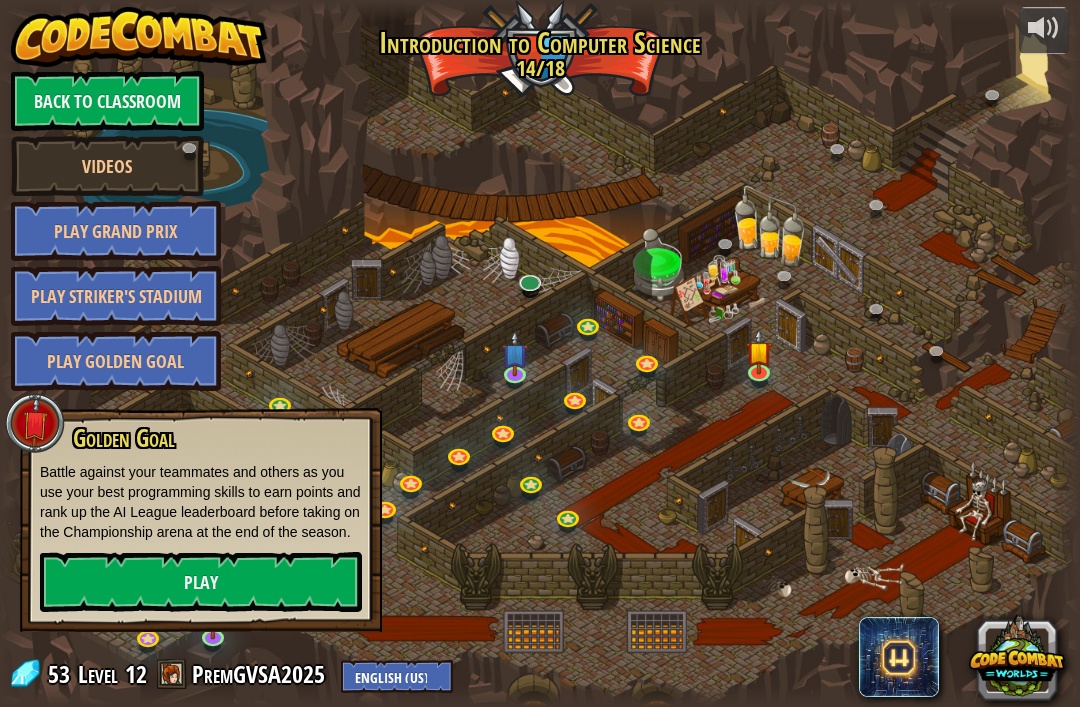click on "Play" at bounding box center [201, 582] 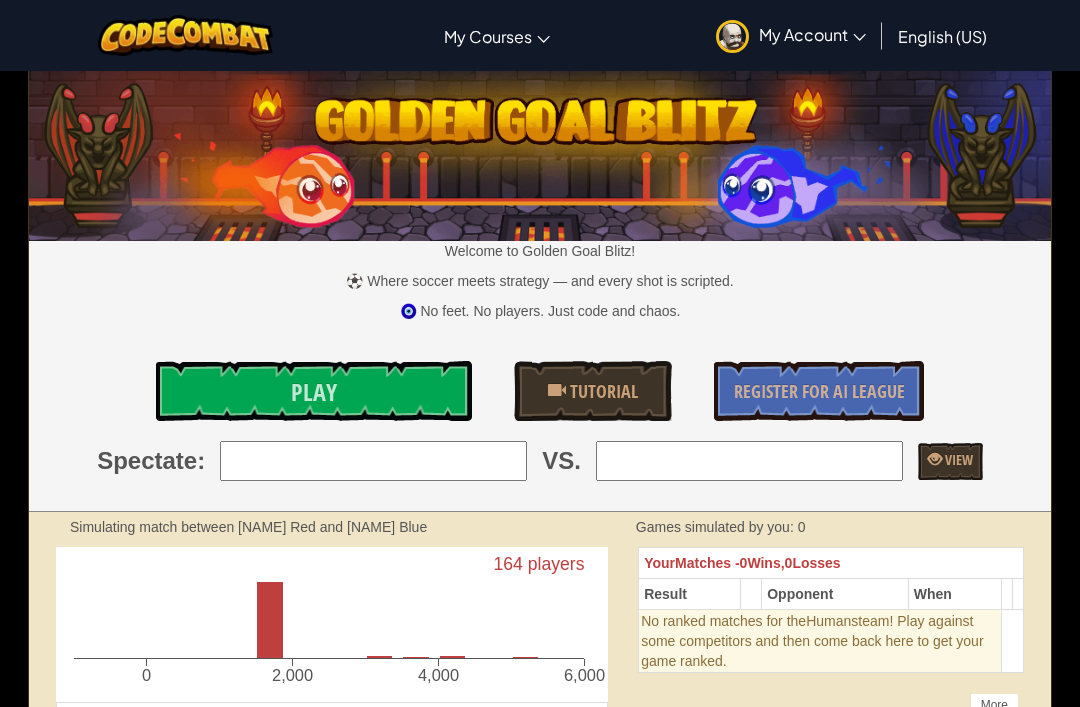 click on "Play" at bounding box center [314, 391] 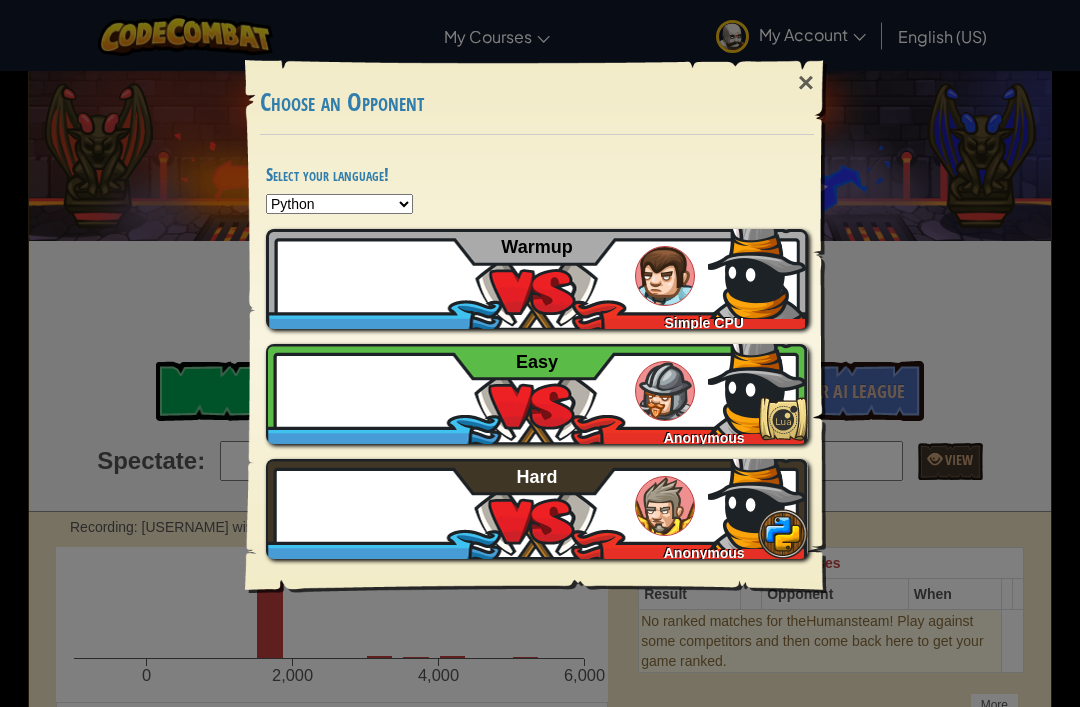 click at bounding box center [316, 269] 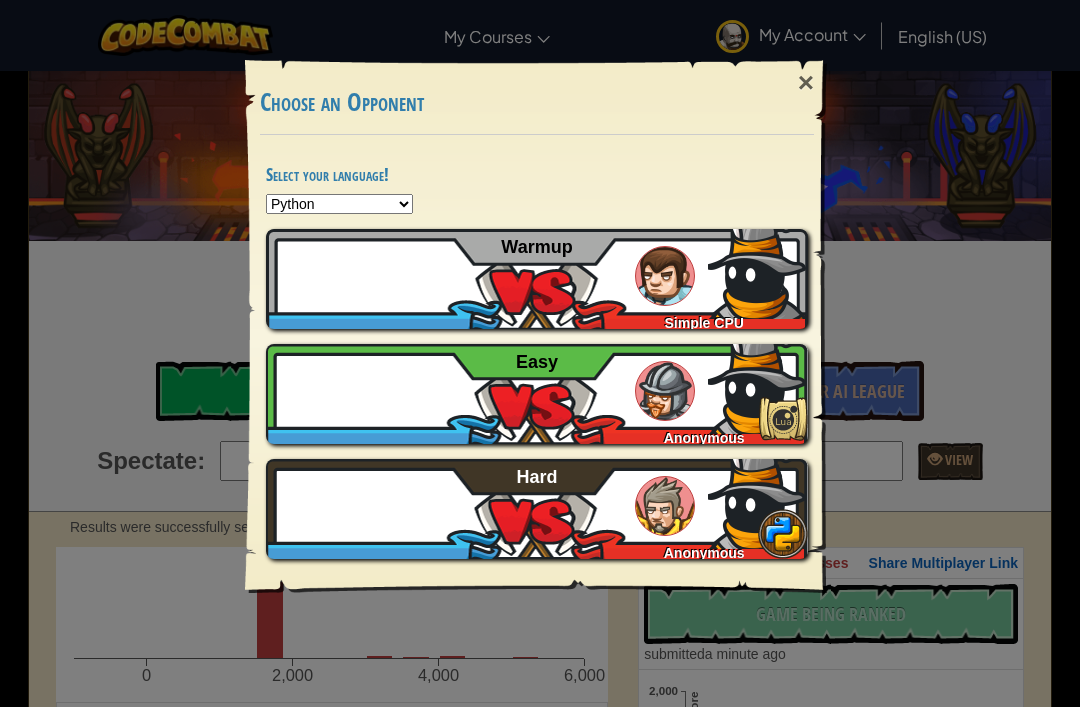 click on "×" at bounding box center [806, 83] 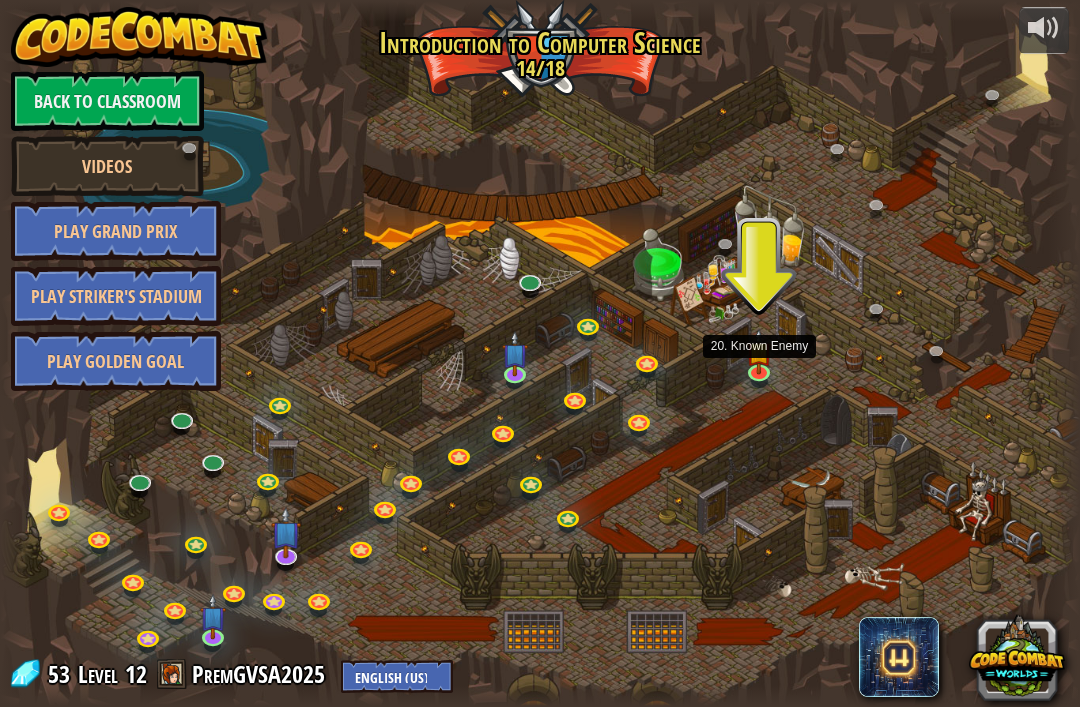 click at bounding box center [759, 352] 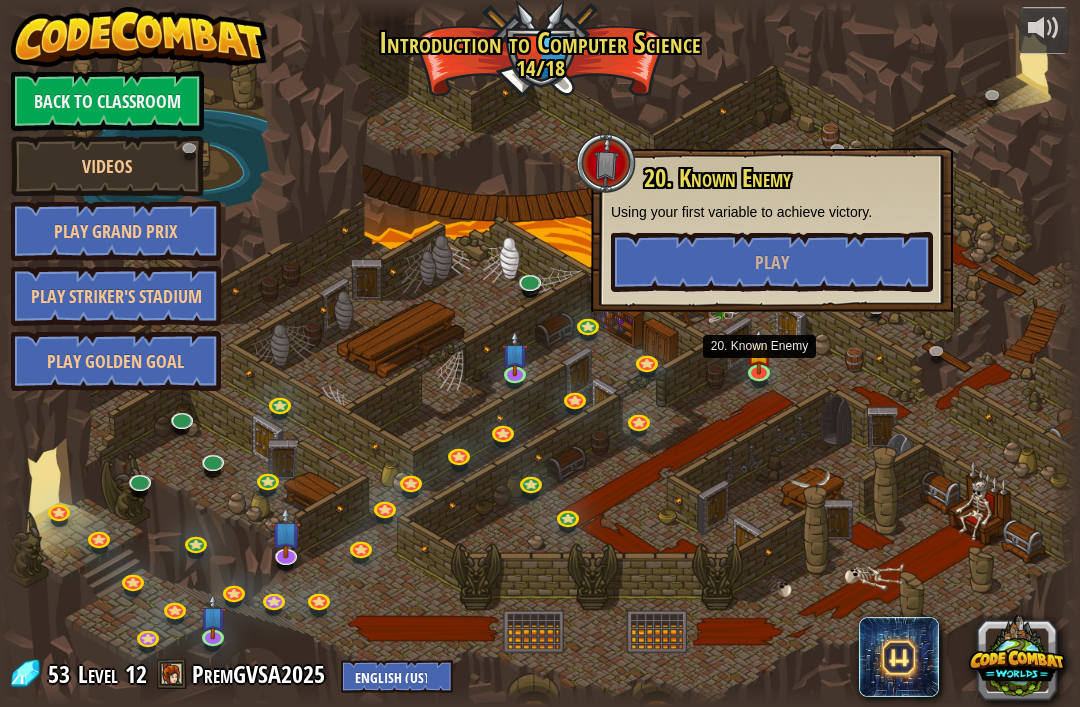 click on "Play" at bounding box center [772, 262] 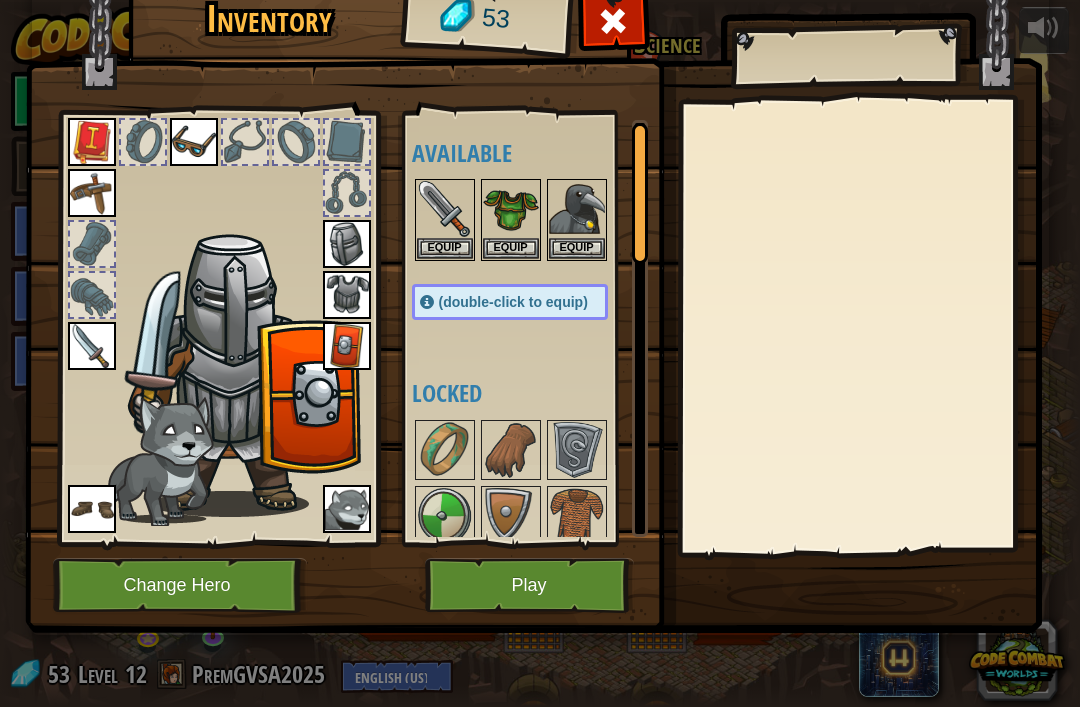 click at bounding box center (194, 142) 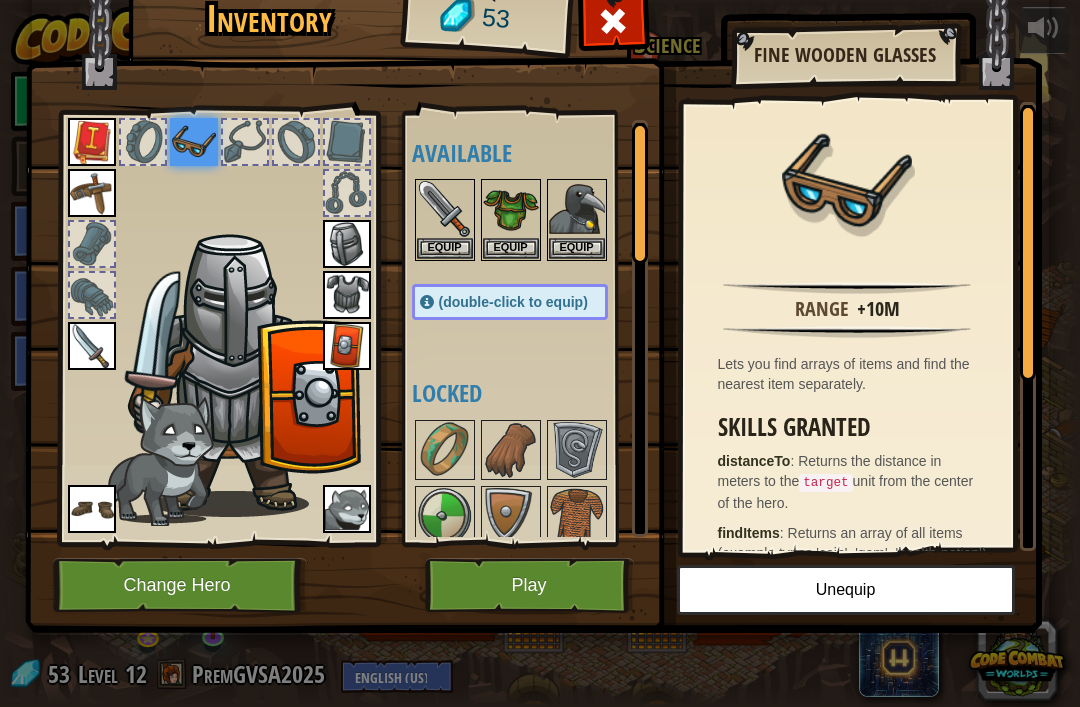 click at bounding box center [240, 371] 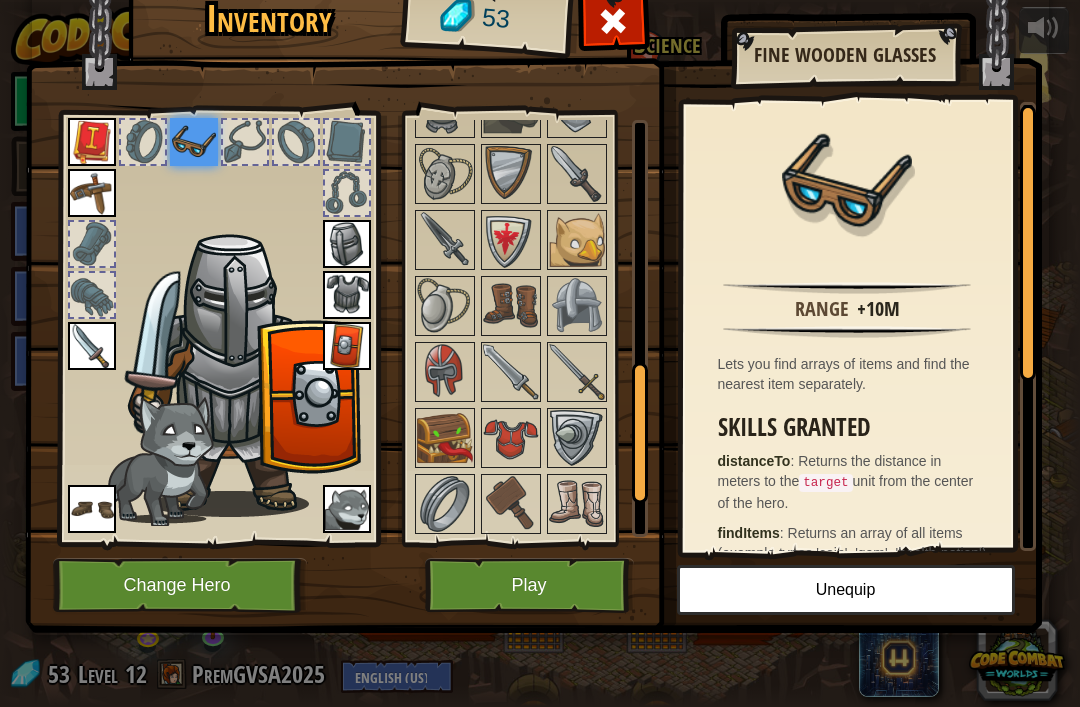 scroll, scrollTop: 744, scrollLeft: 0, axis: vertical 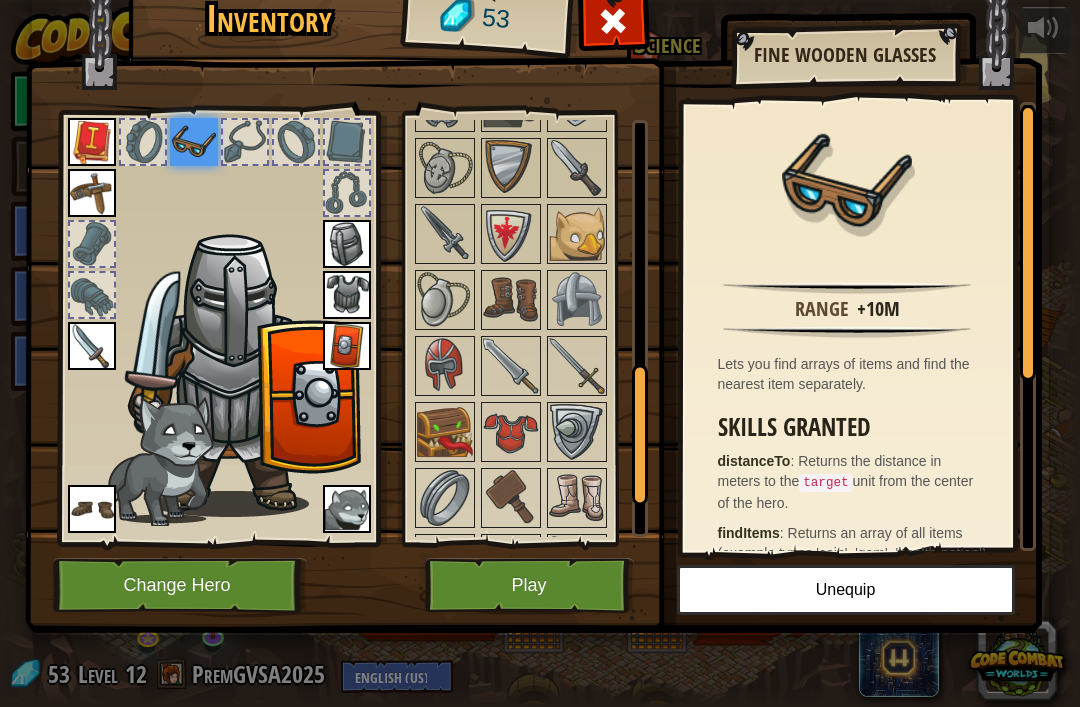 click at bounding box center [445, 234] 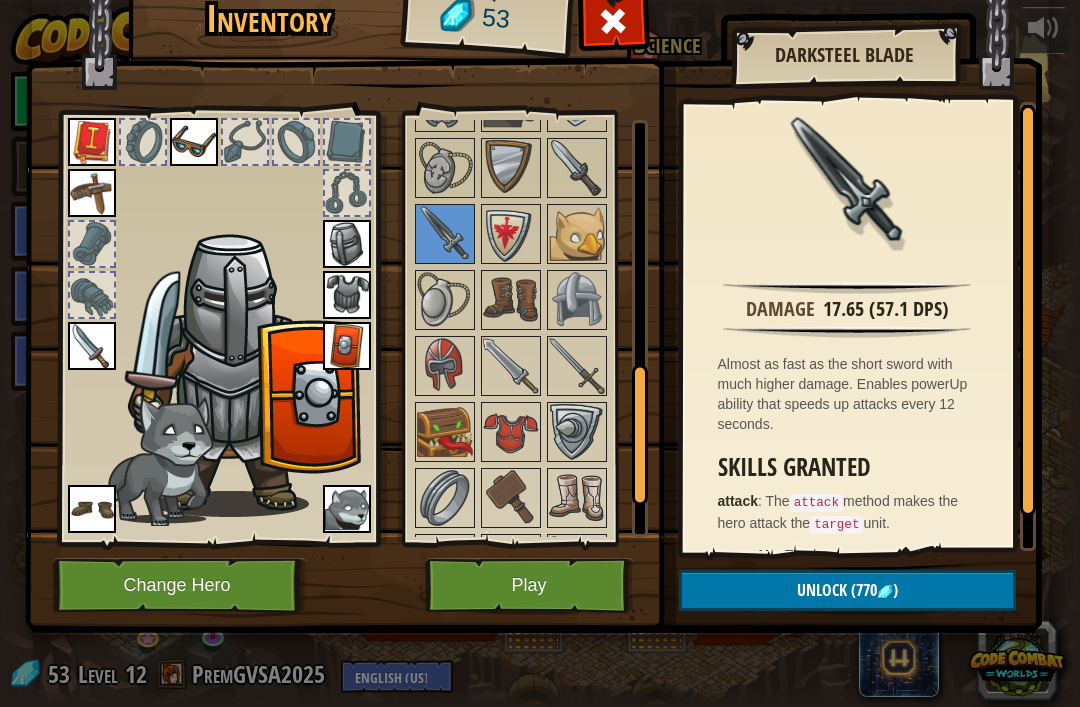 click at bounding box center [445, 168] 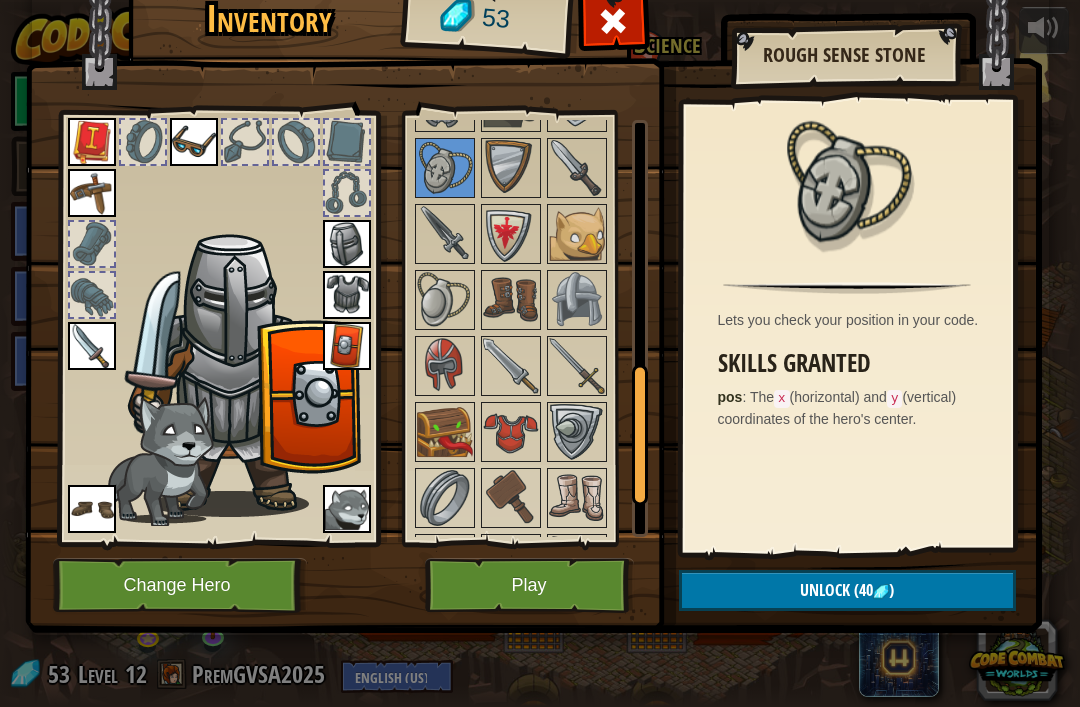 click at bounding box center [577, 168] 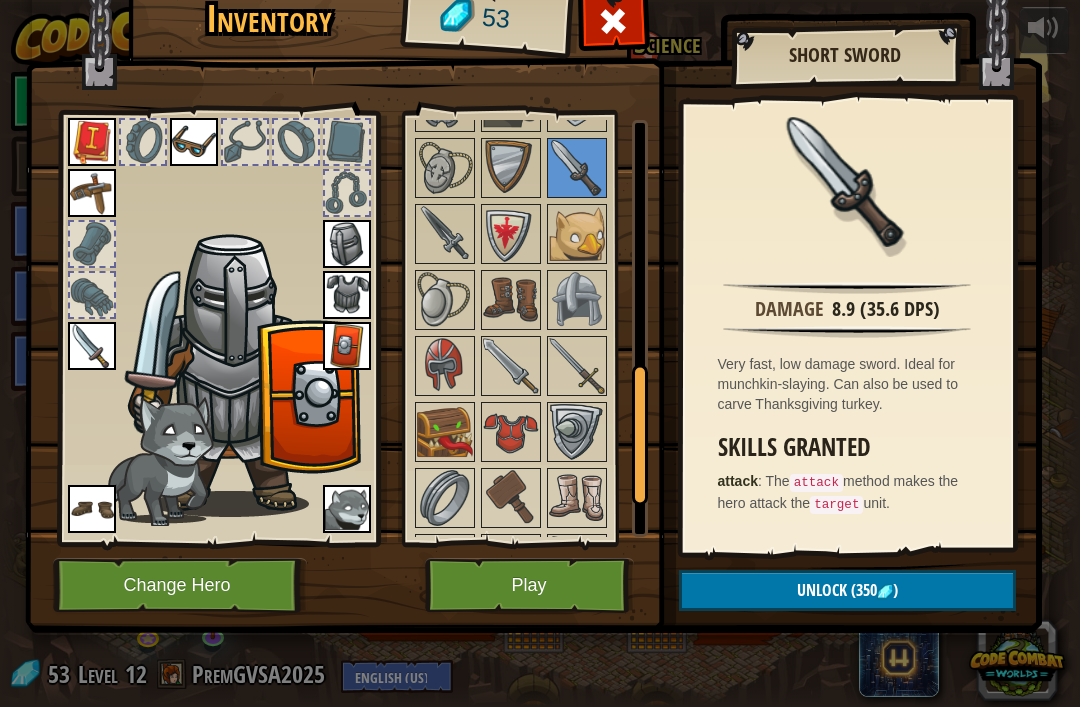 click at bounding box center [577, 234] 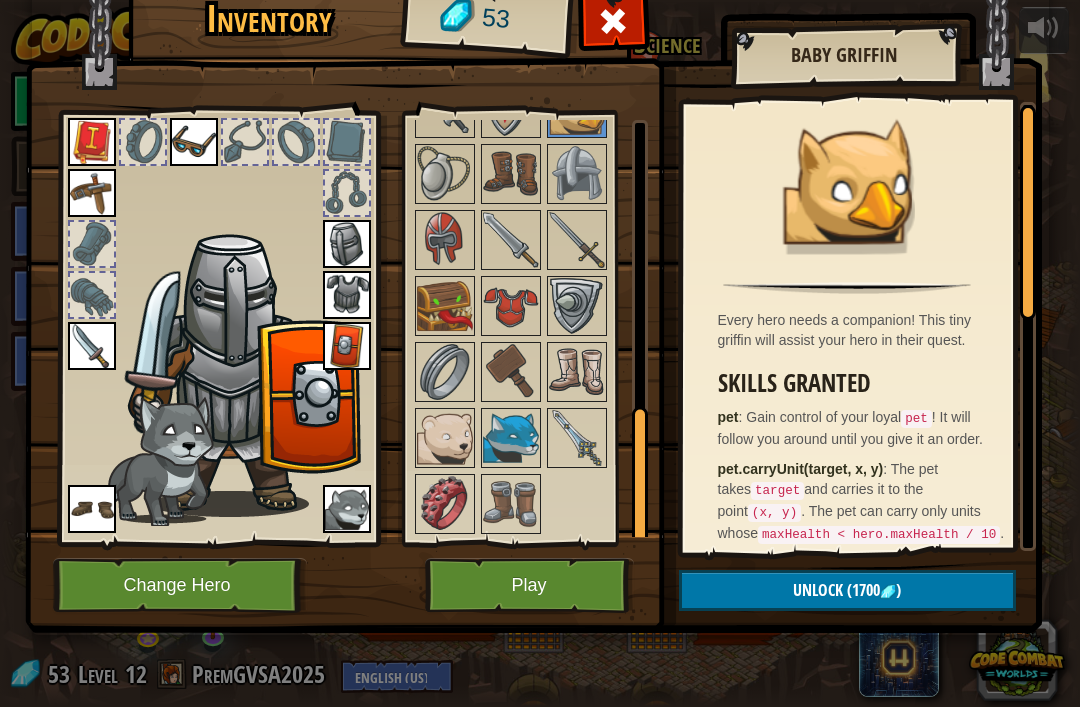 scroll, scrollTop: 869, scrollLeft: 0, axis: vertical 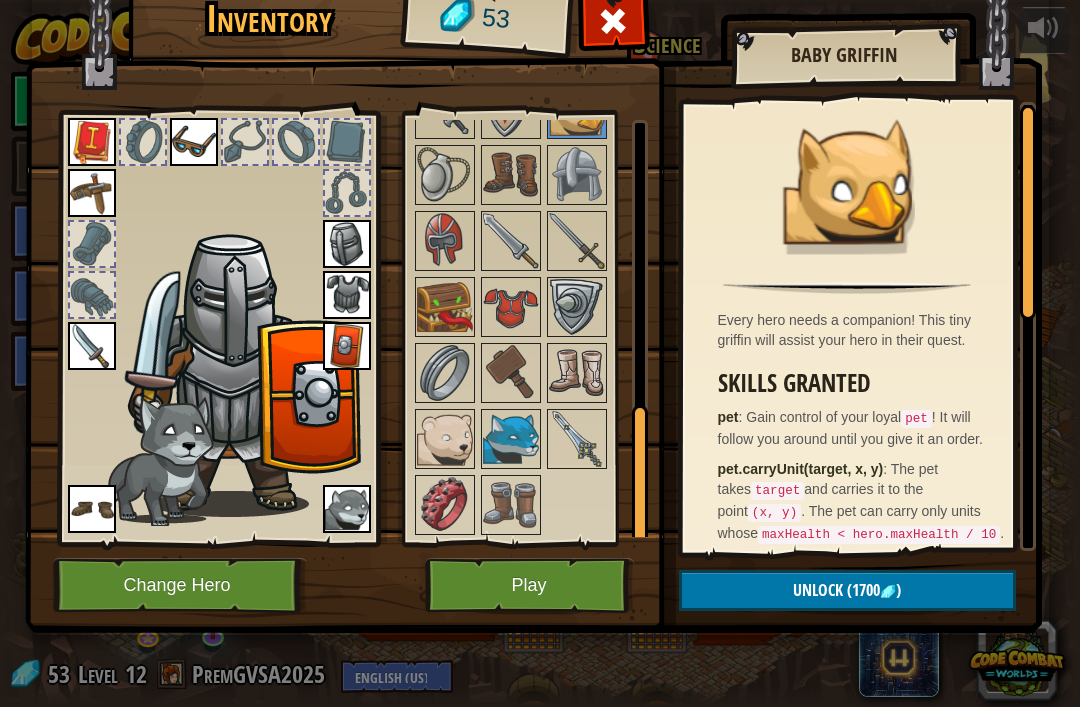 click at bounding box center [445, 505] 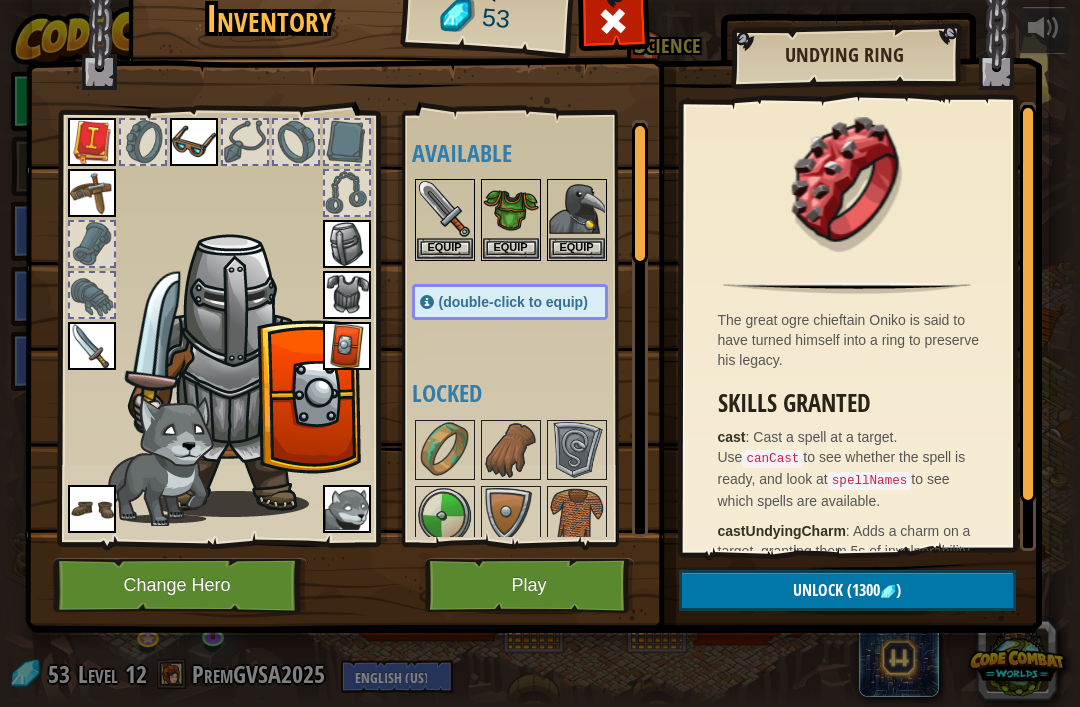 scroll, scrollTop: 0, scrollLeft: 0, axis: both 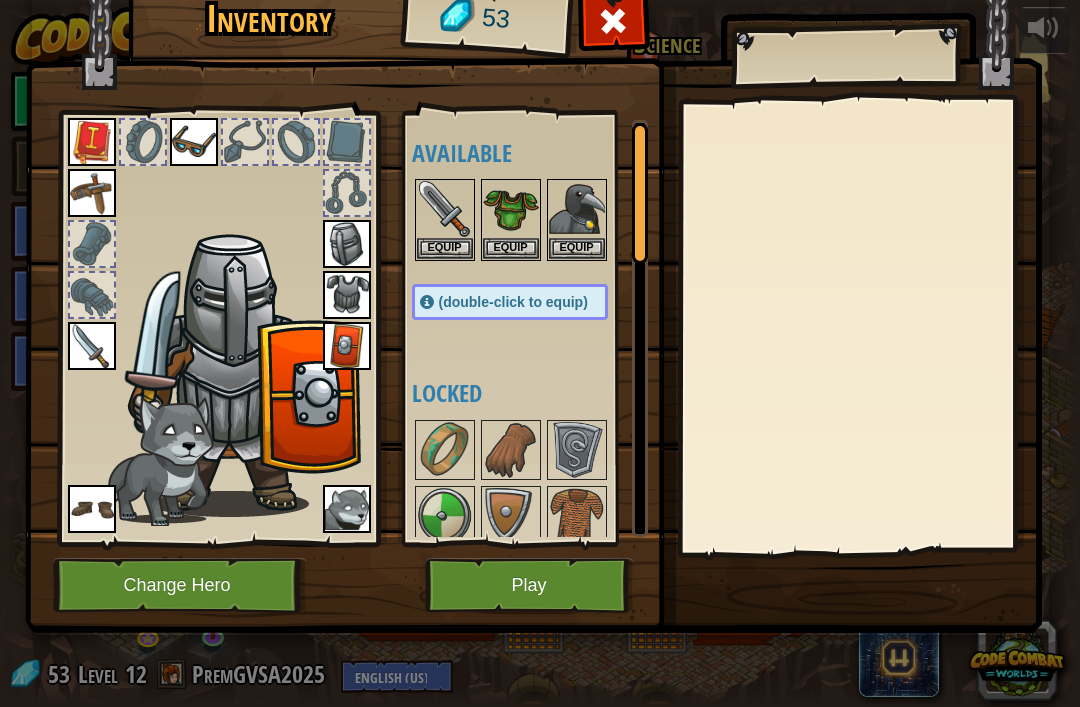 click at bounding box center [194, 142] 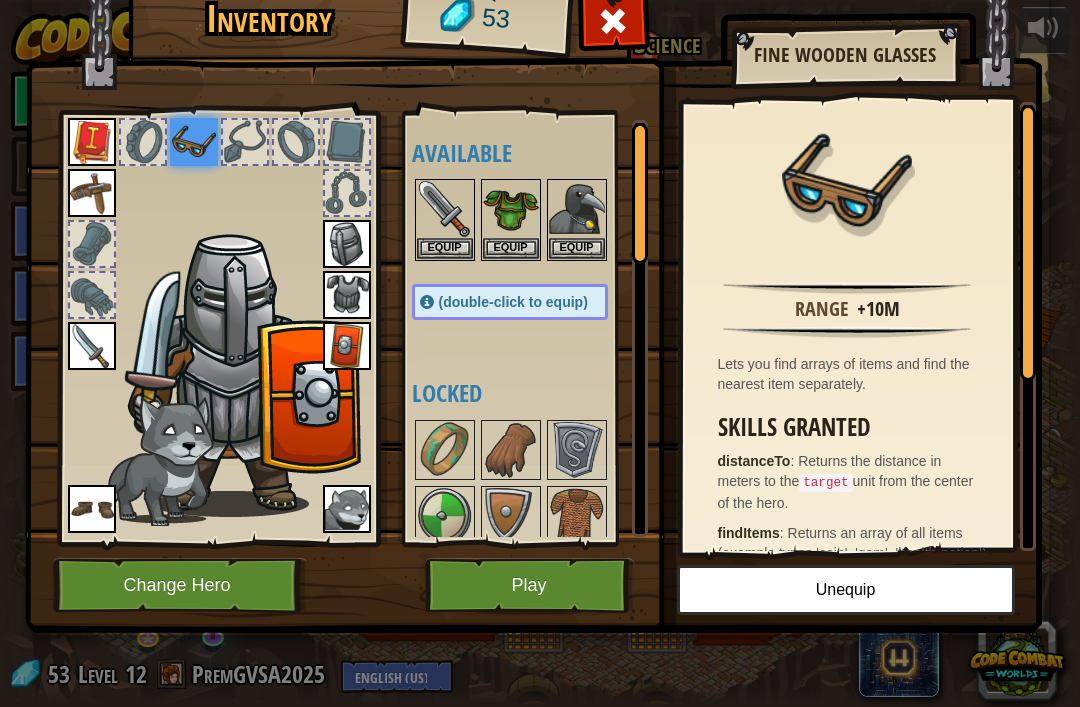 click on "Unequip" at bounding box center [846, 590] 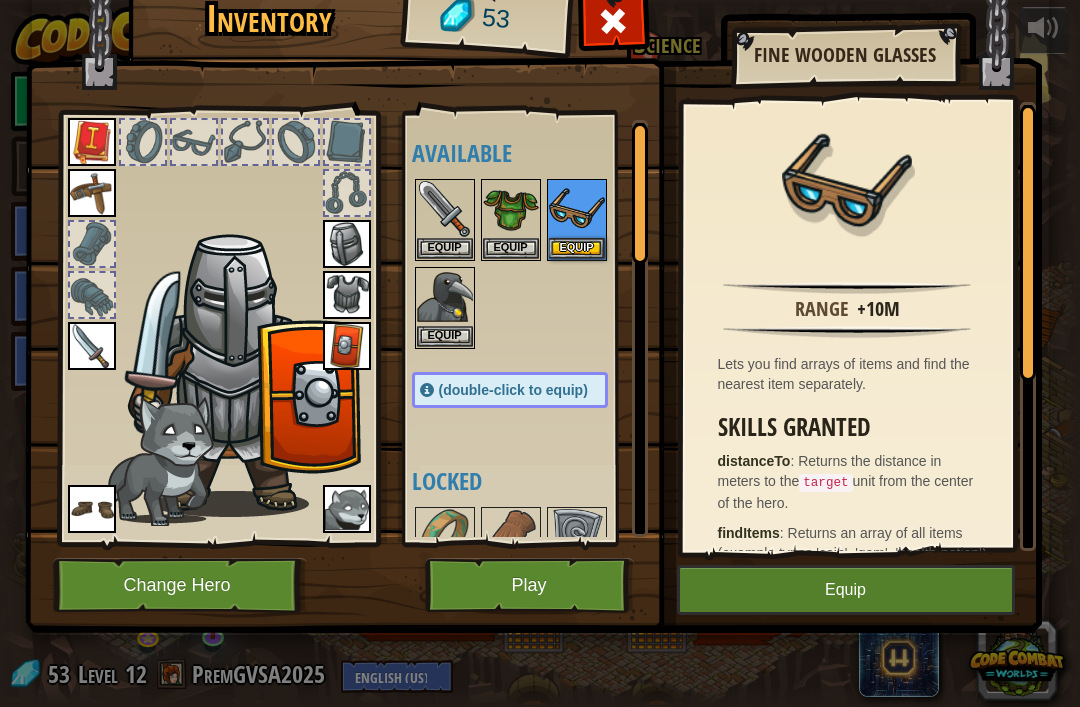 click at bounding box center (240, 371) 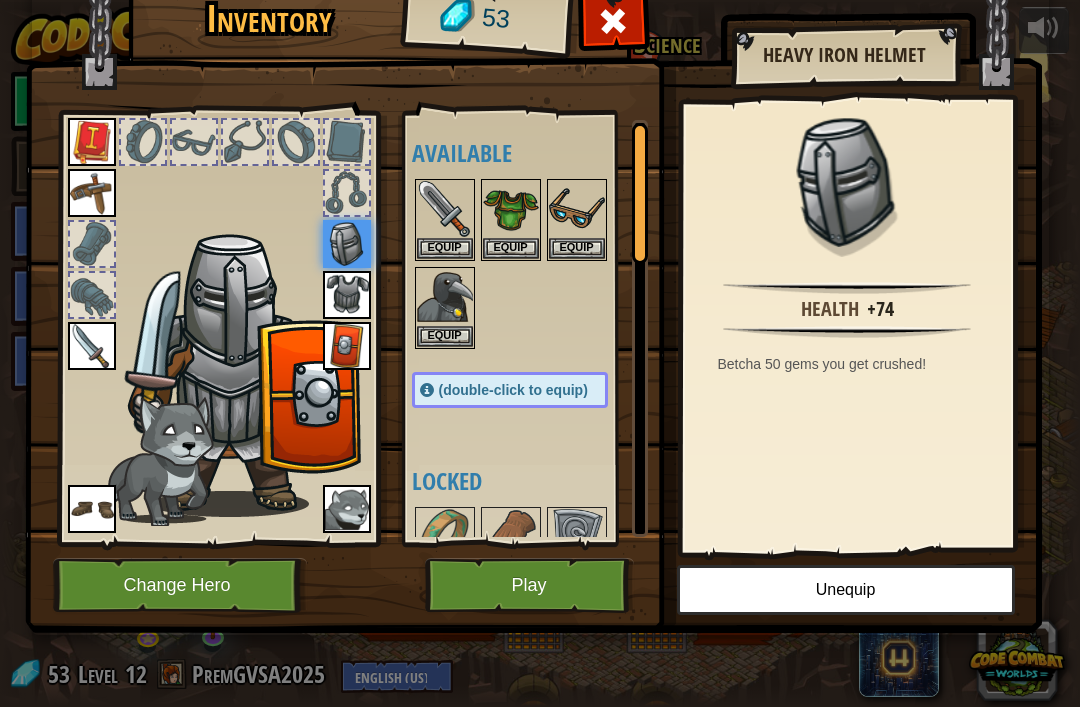 click on "Unequip" at bounding box center [846, 590] 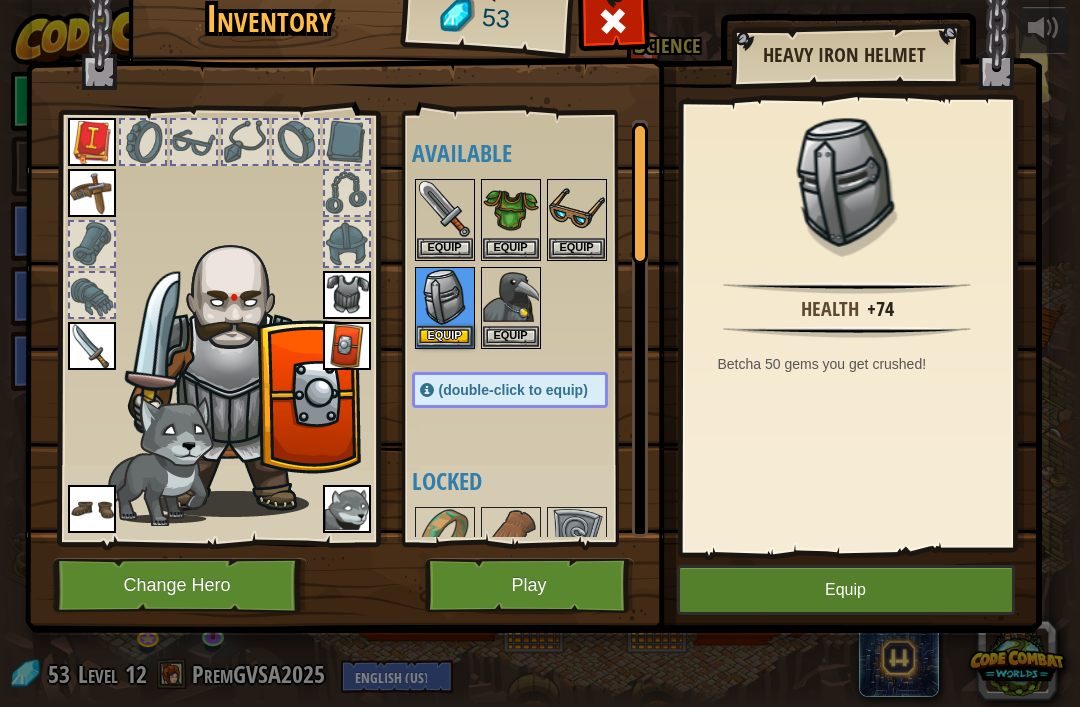 click at bounding box center (240, 371) 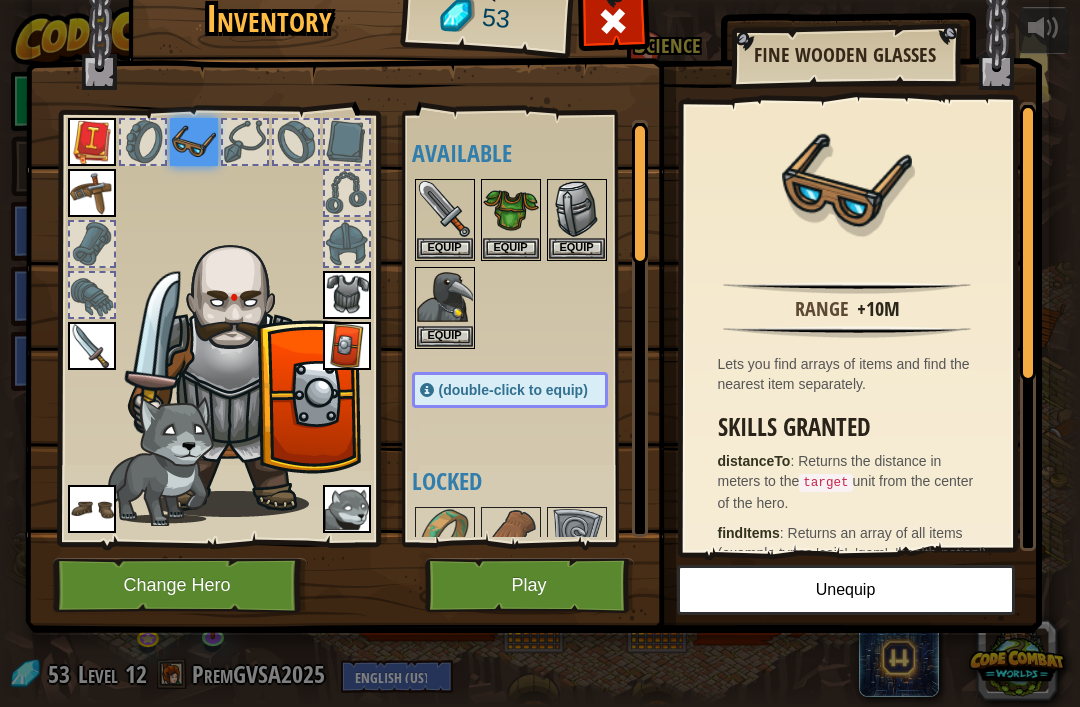 click at bounding box center [533, 270] 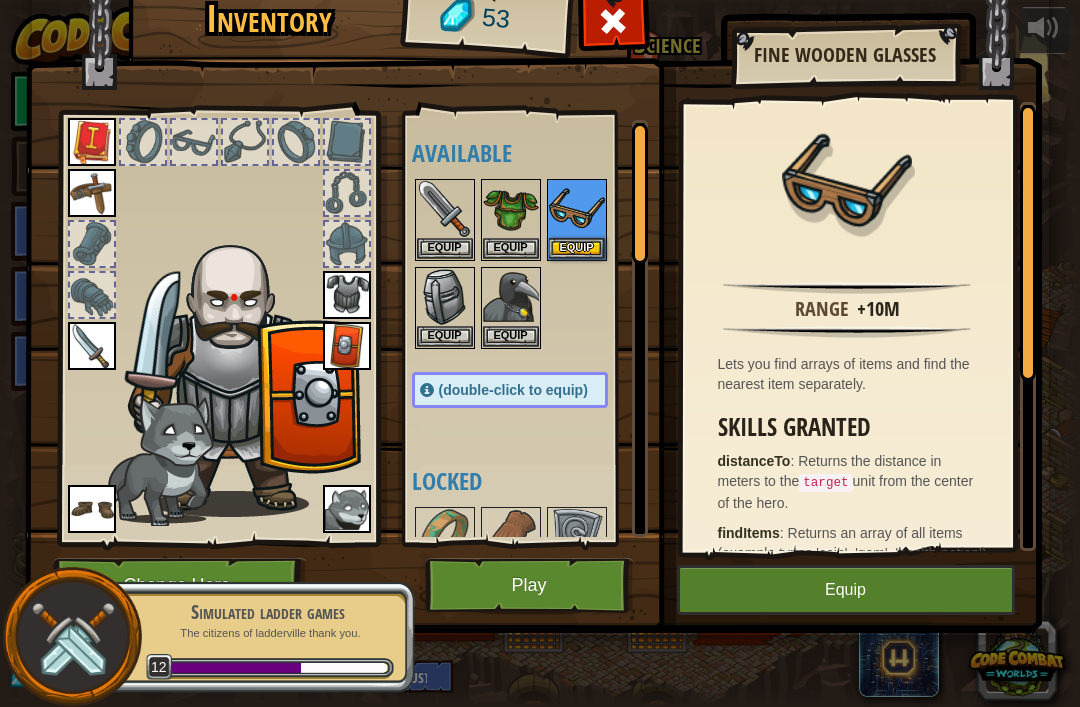 click on "Equip" at bounding box center [577, 248] 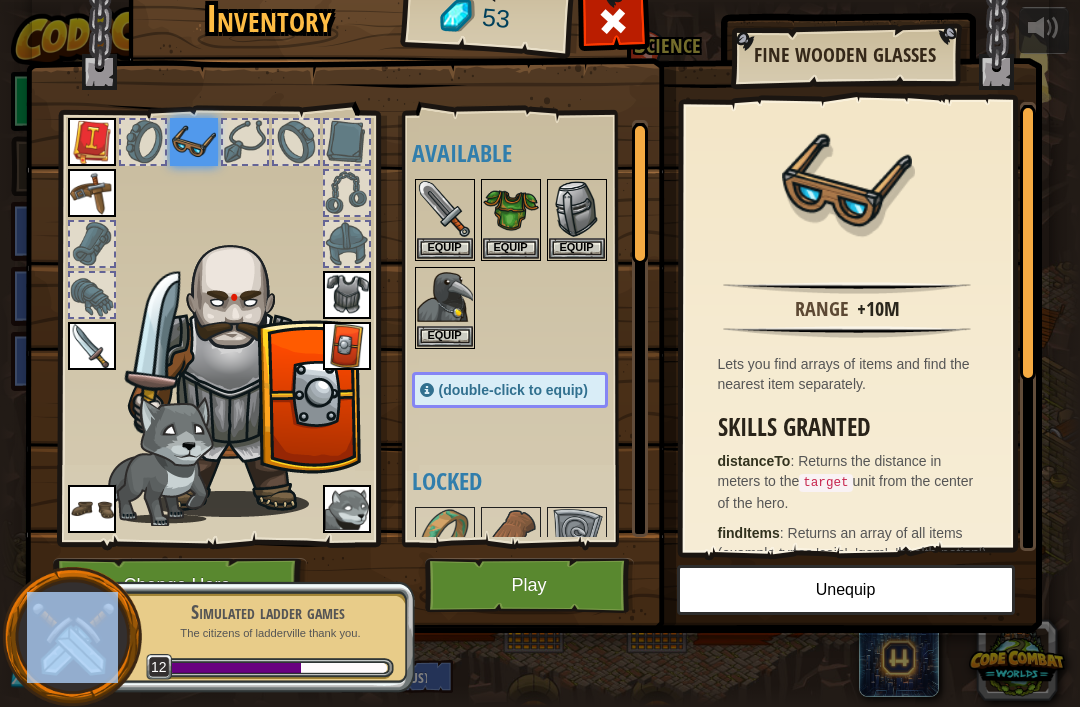 click at bounding box center (194, 142) 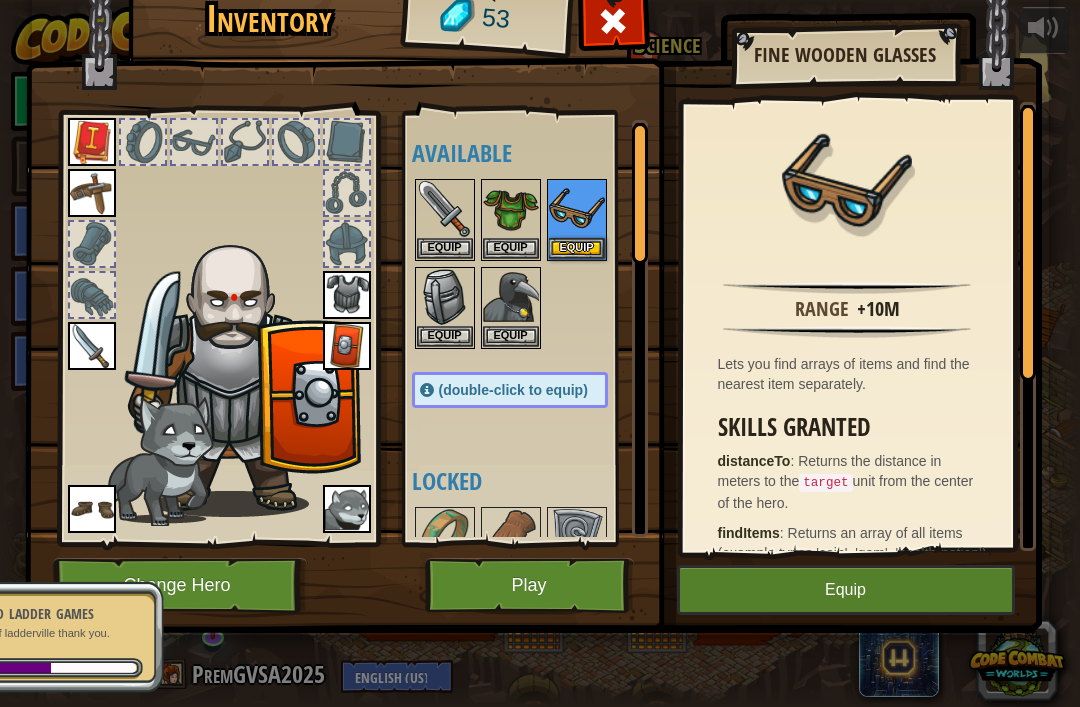 click at bounding box center [577, 209] 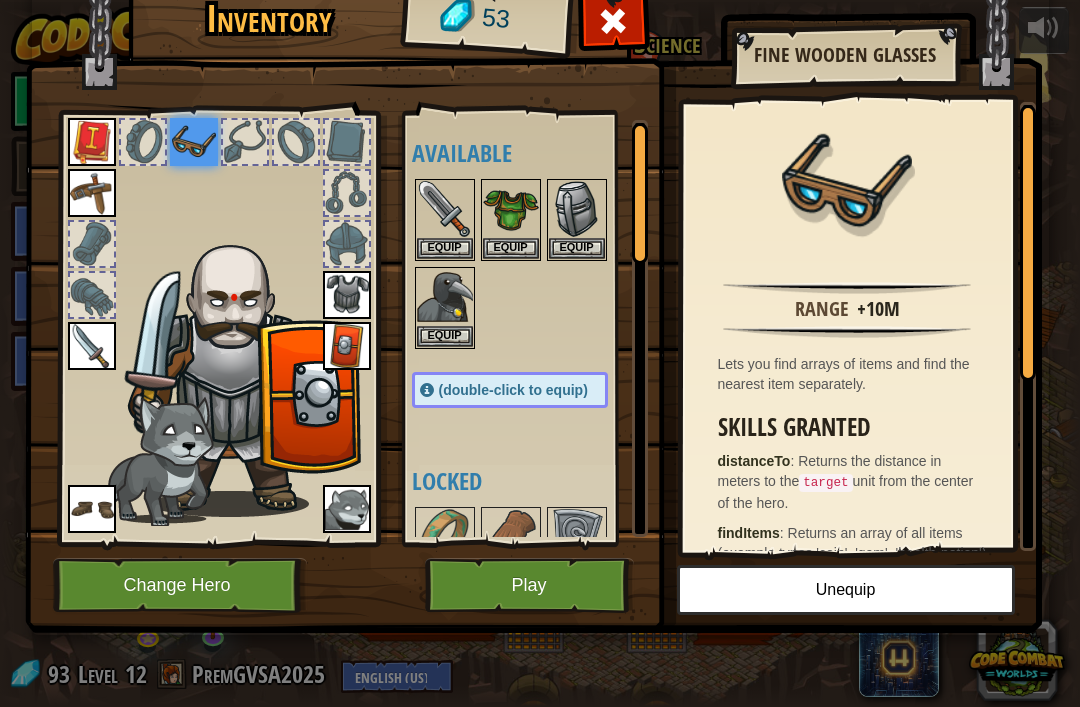 click at bounding box center (240, 371) 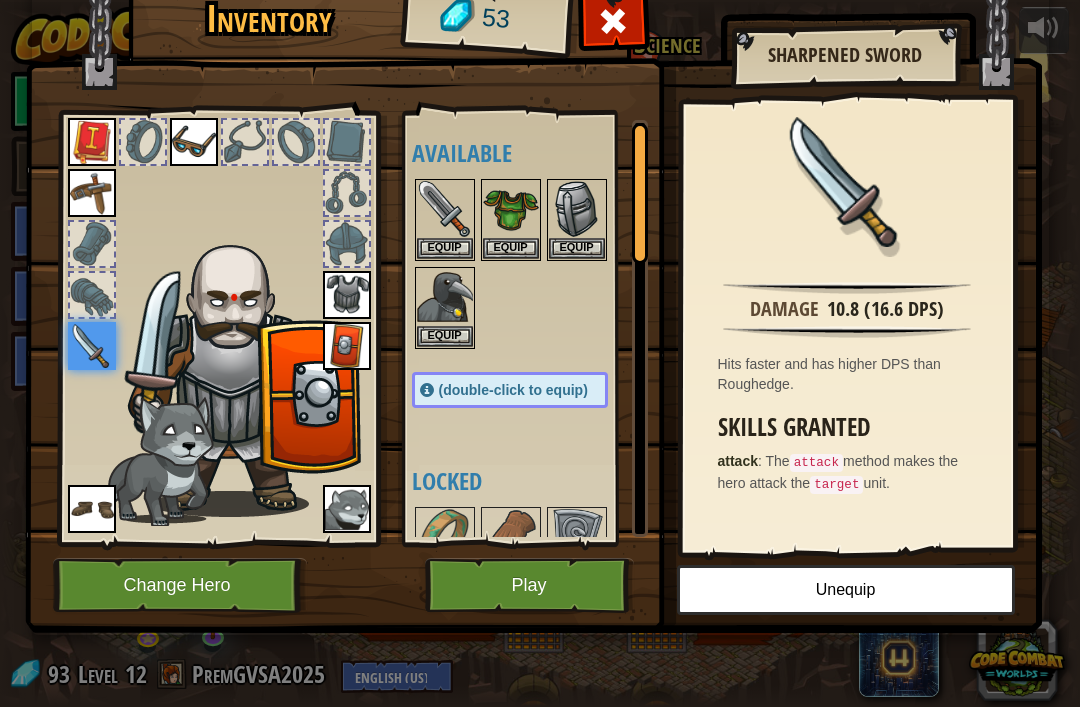 click on "Unequip" at bounding box center [846, 590] 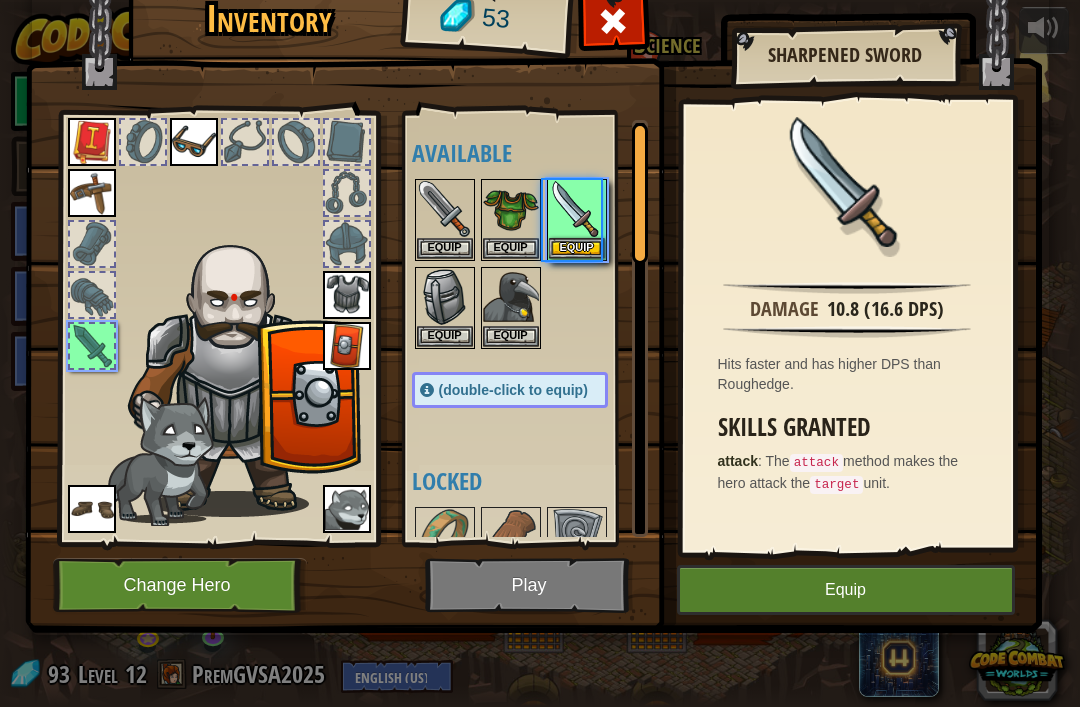 click at bounding box center [92, 509] 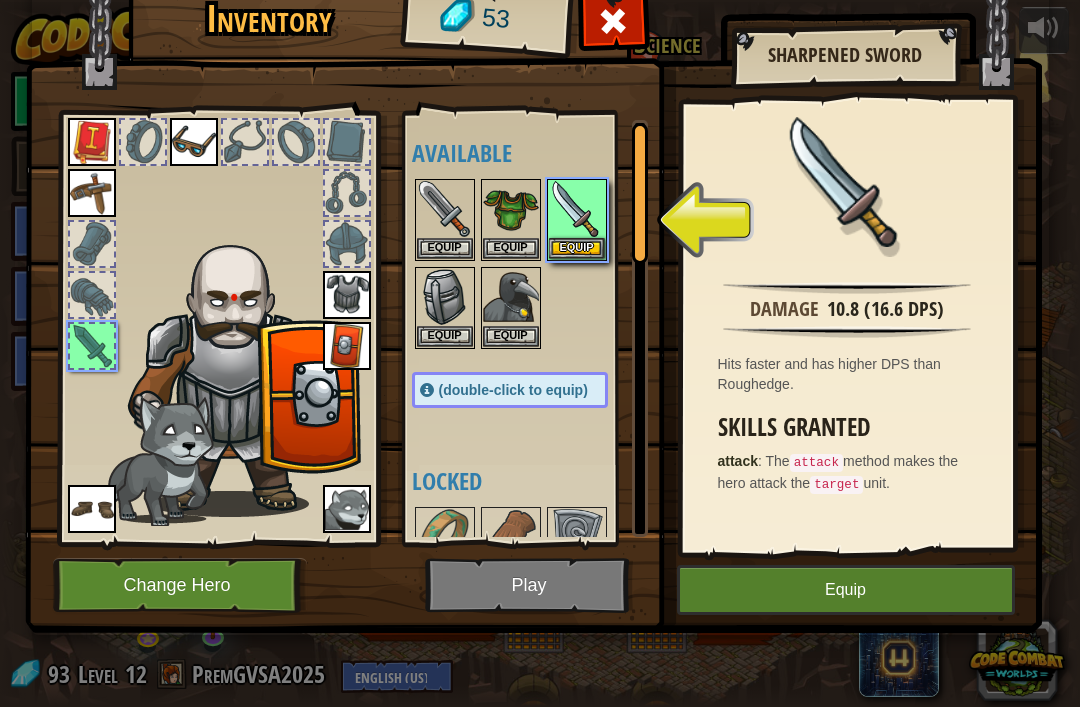 click on "Equip" at bounding box center [846, 590] 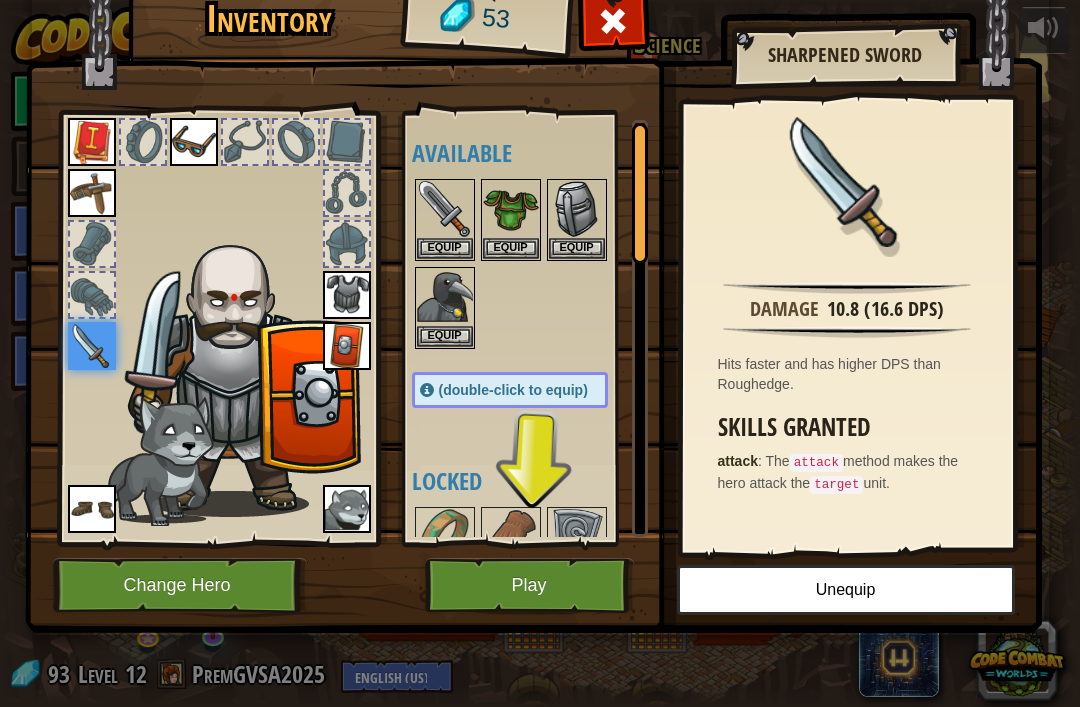 click at bounding box center [240, 371] 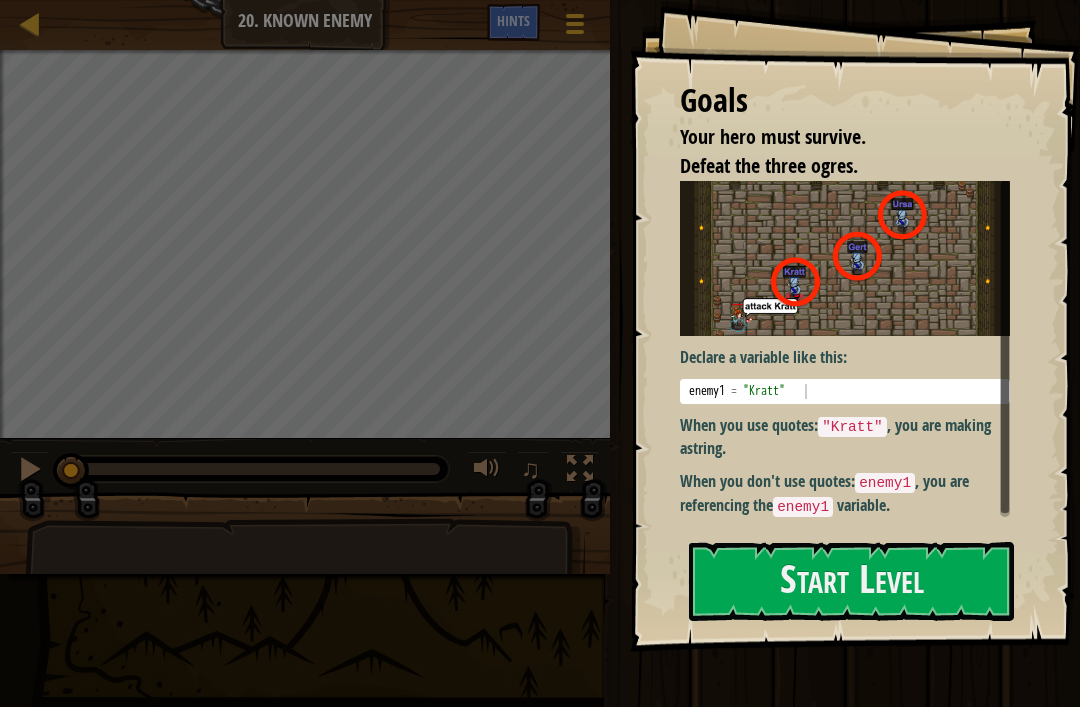 click on "Start Level" at bounding box center [851, 581] 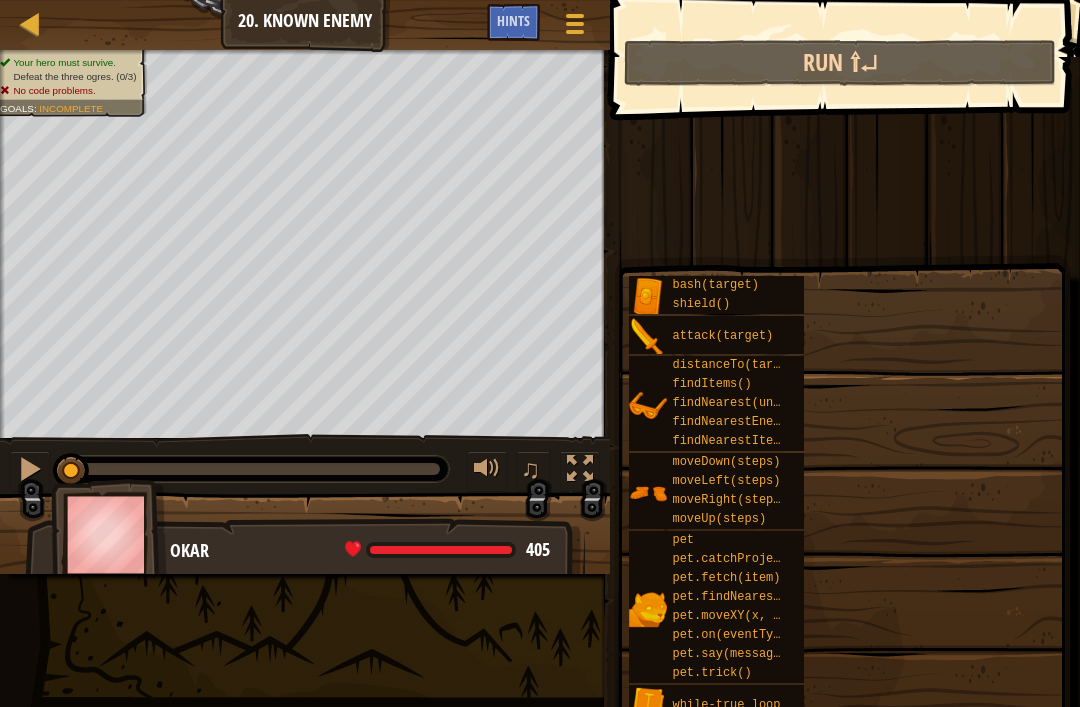 click on "Start Level" at bounding box center [1301, 581] 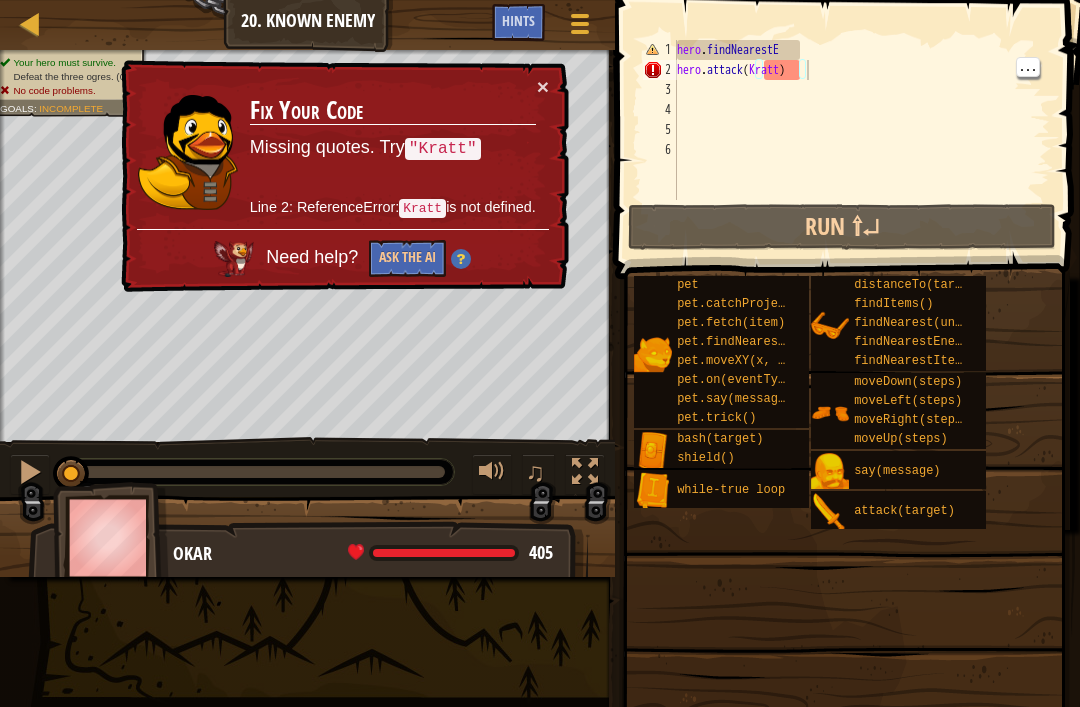 click on "hero . findNearestE hero . attack ( [NAME] )" at bounding box center [861, 140] 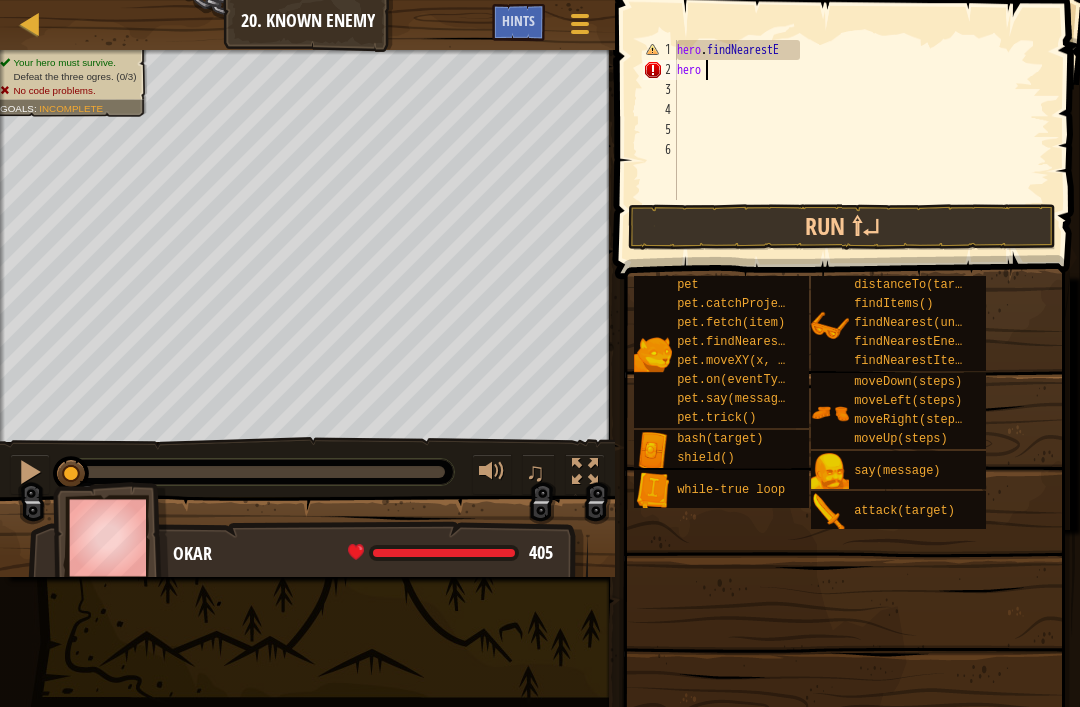 type on "h" 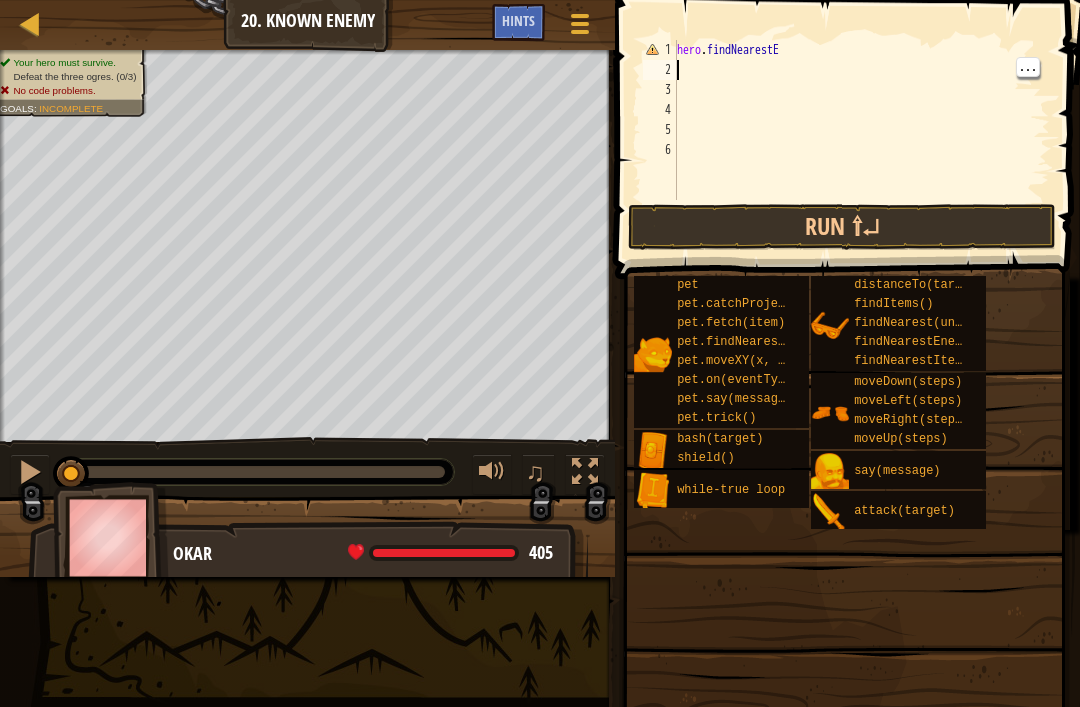 click on "hero . findNearestE" at bounding box center (861, 140) 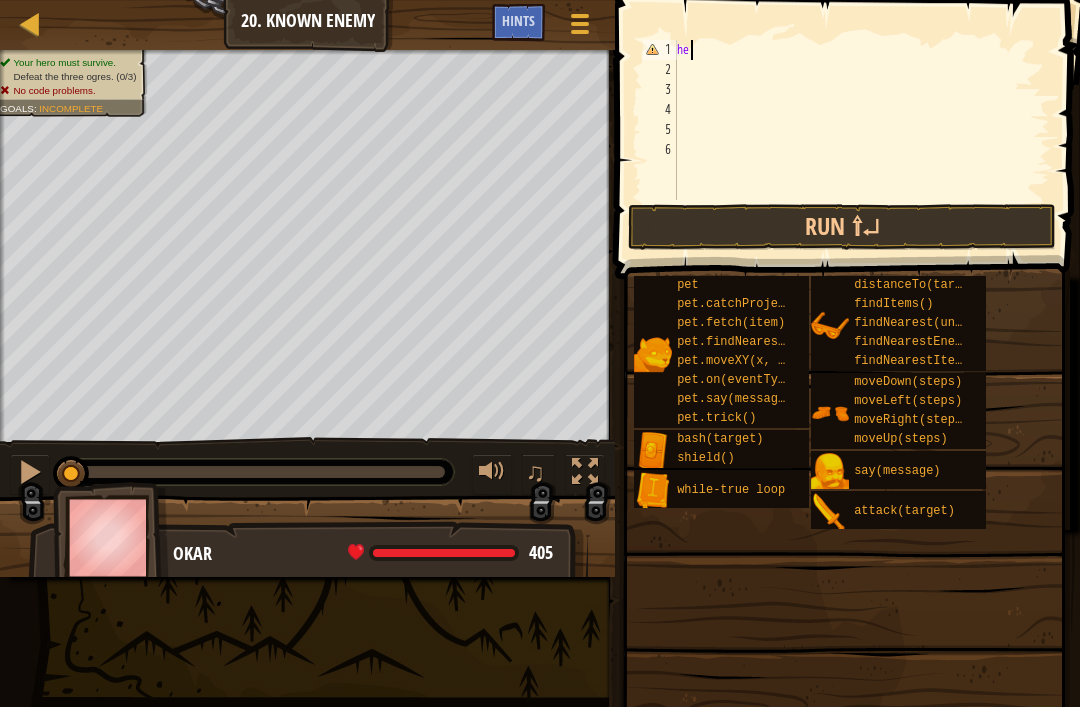 type on "h" 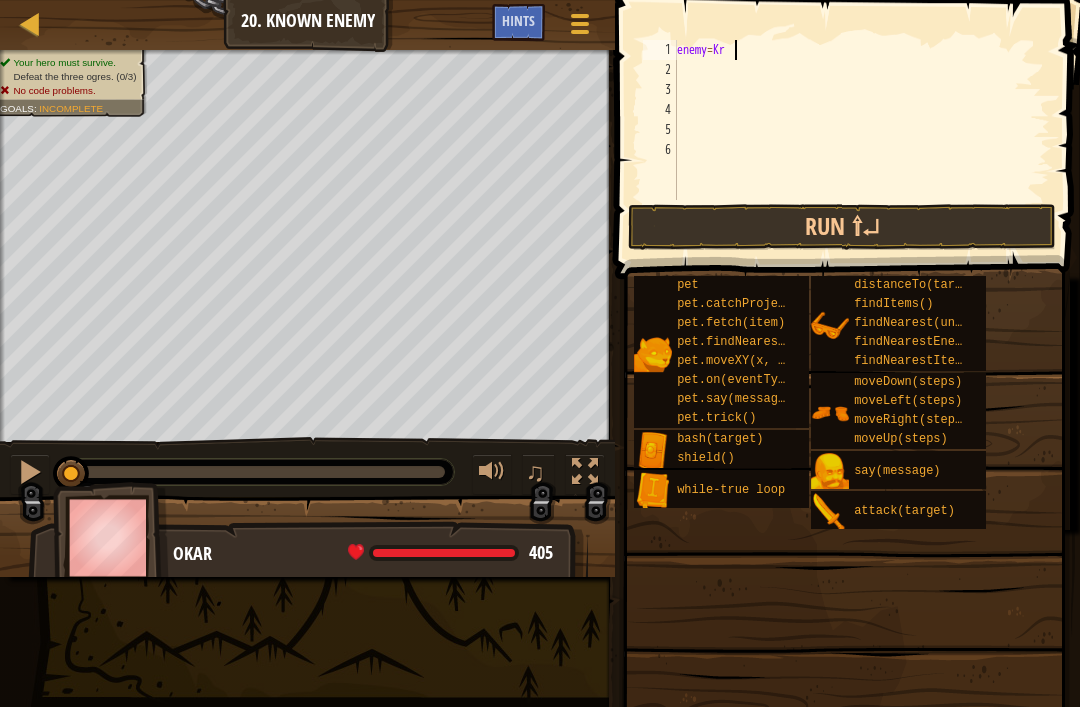 scroll, scrollTop: 10, scrollLeft: 4, axis: both 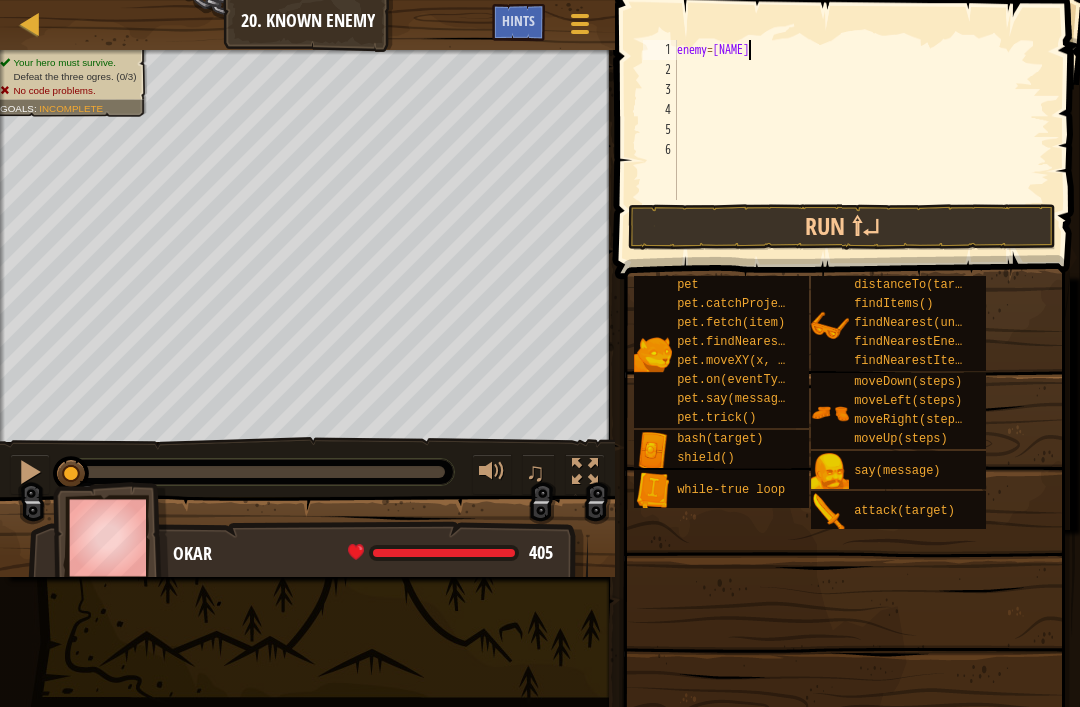 type on "enemy=[NAME]" 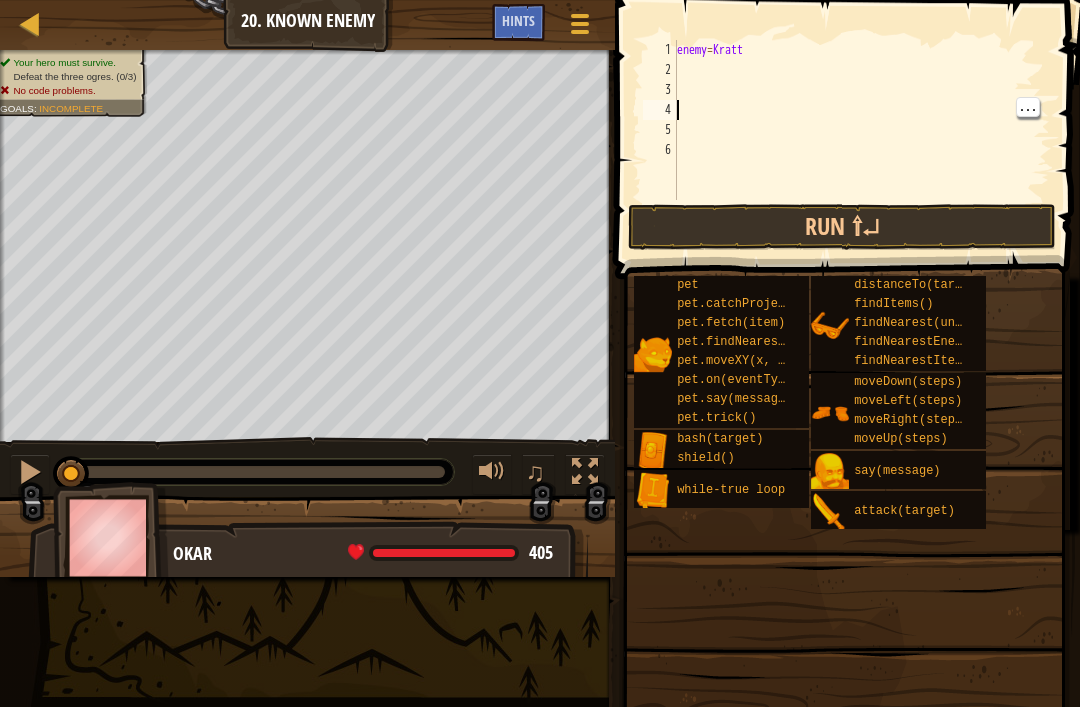 scroll, scrollTop: 10, scrollLeft: 0, axis: vertical 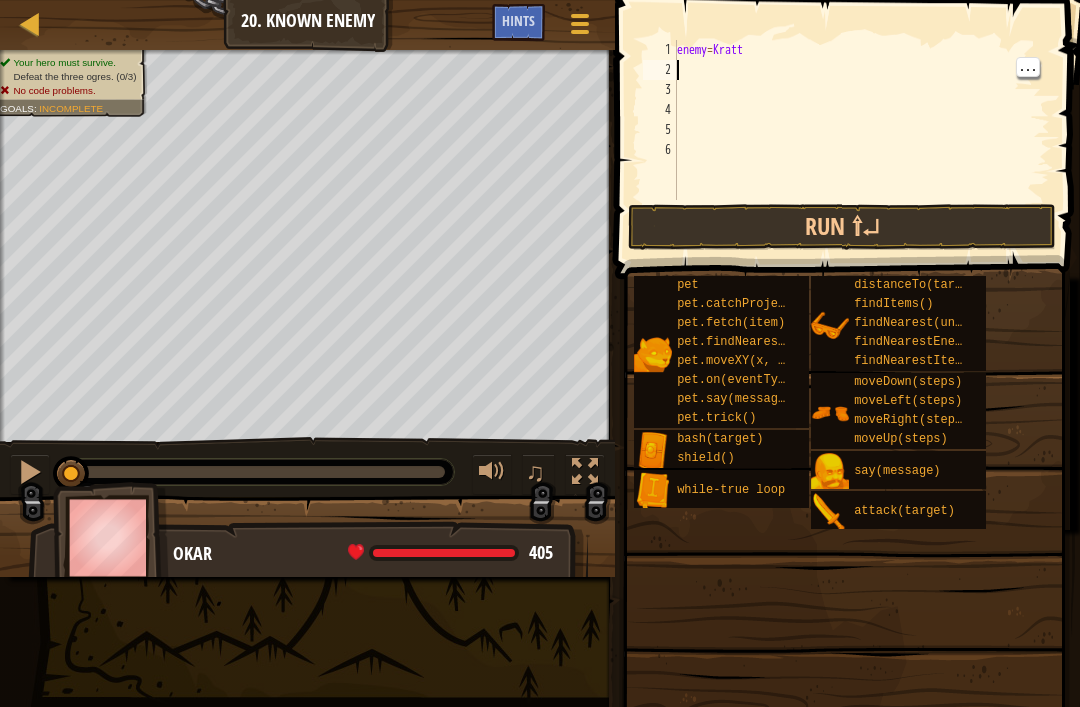 click on "enemy = Kratt" at bounding box center [861, 140] 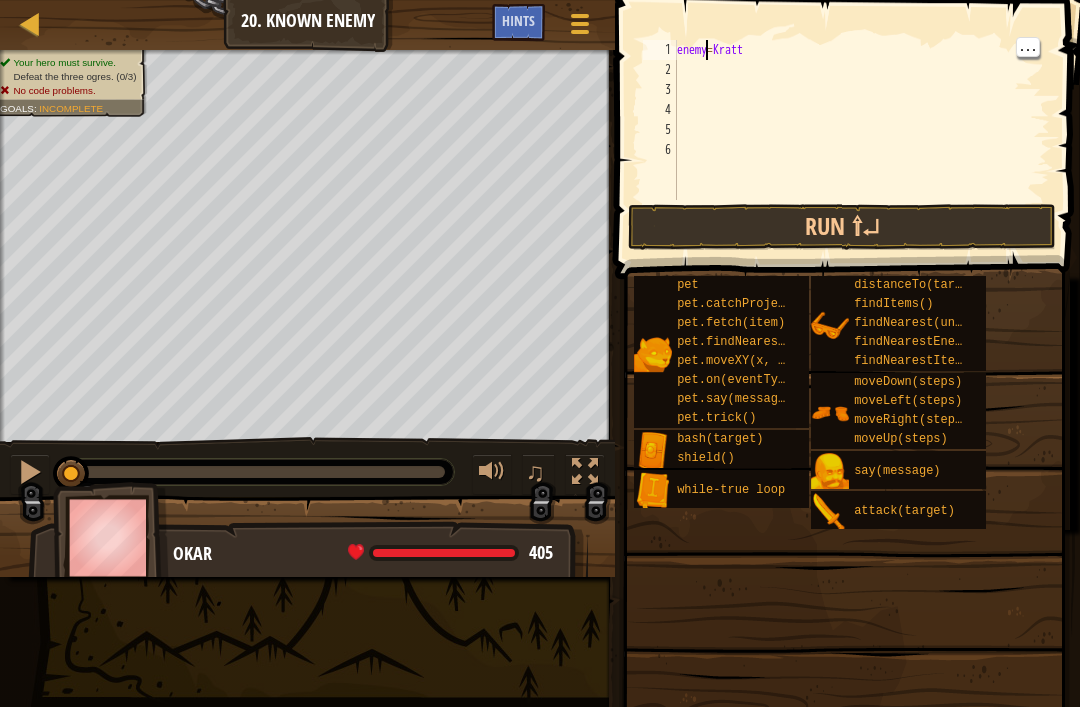 click on "enemy = Kratt" at bounding box center [861, 140] 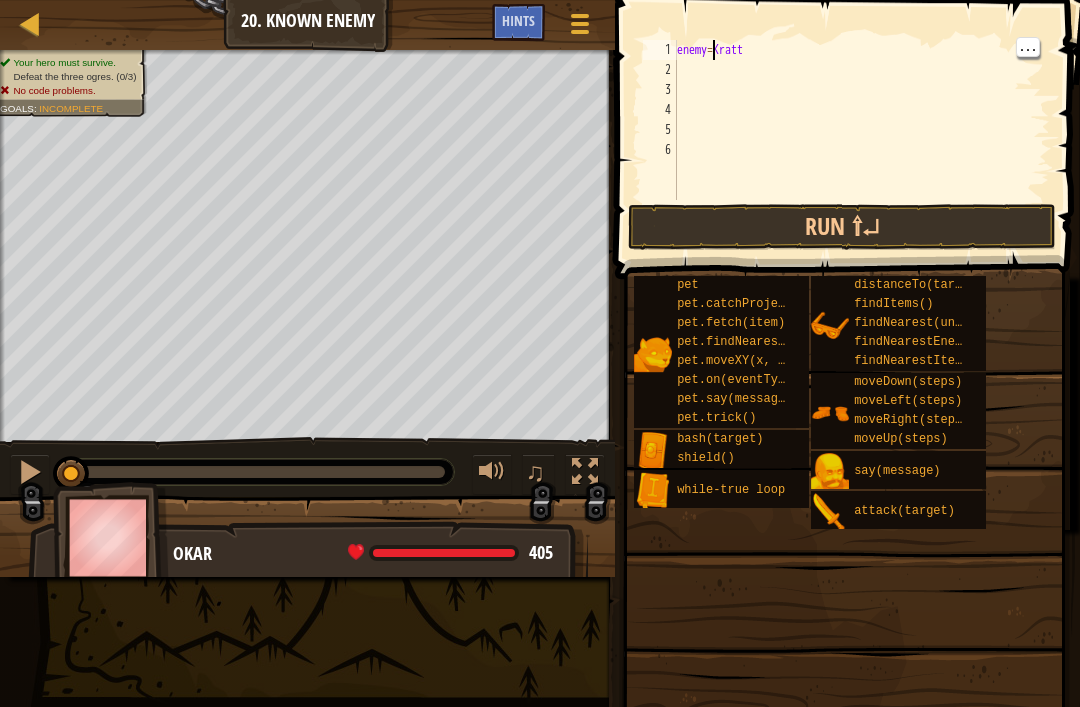 click on "enemy = Kratt" at bounding box center [861, 140] 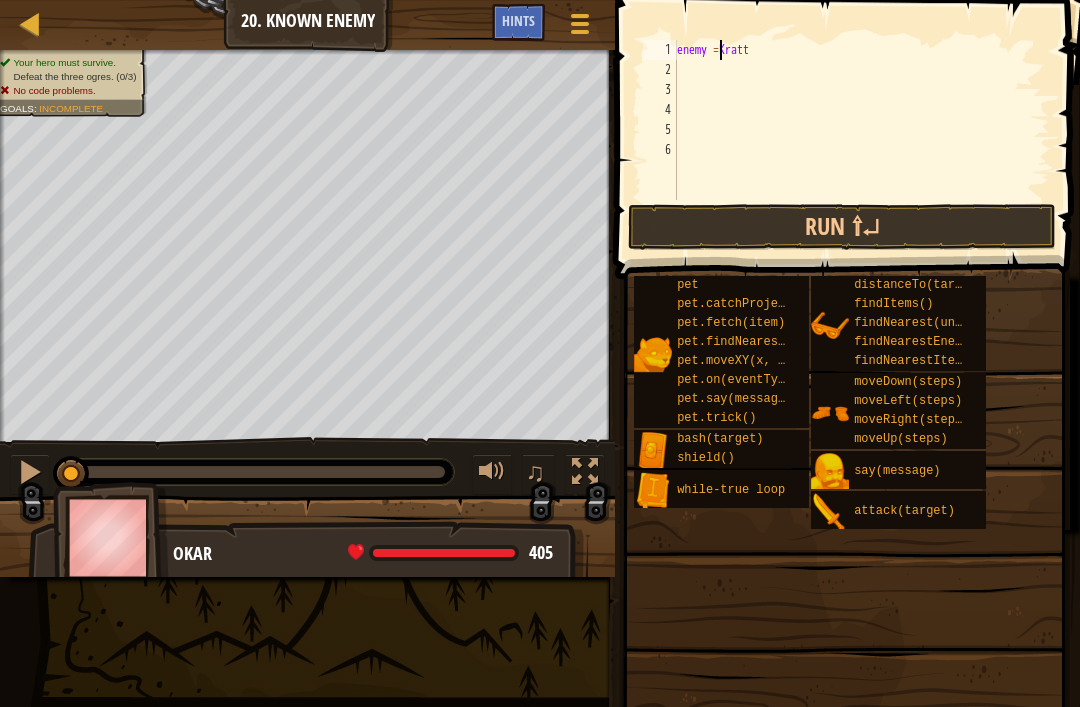 scroll, scrollTop: 10, scrollLeft: 4, axis: both 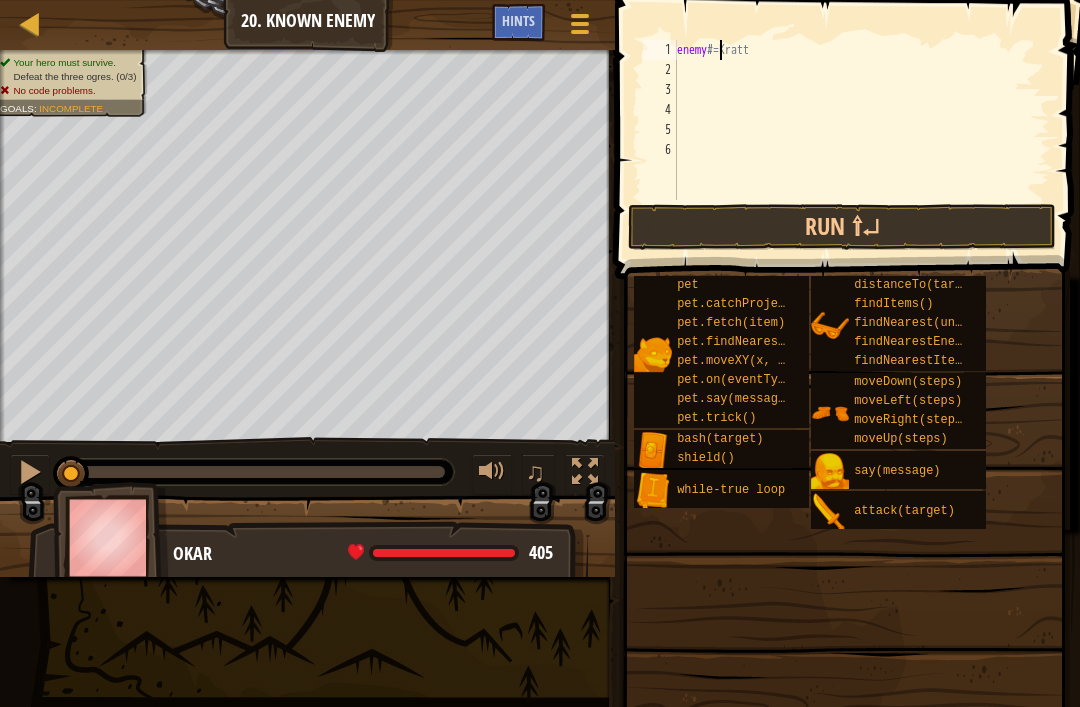 type on "enemy#1=[NAME]" 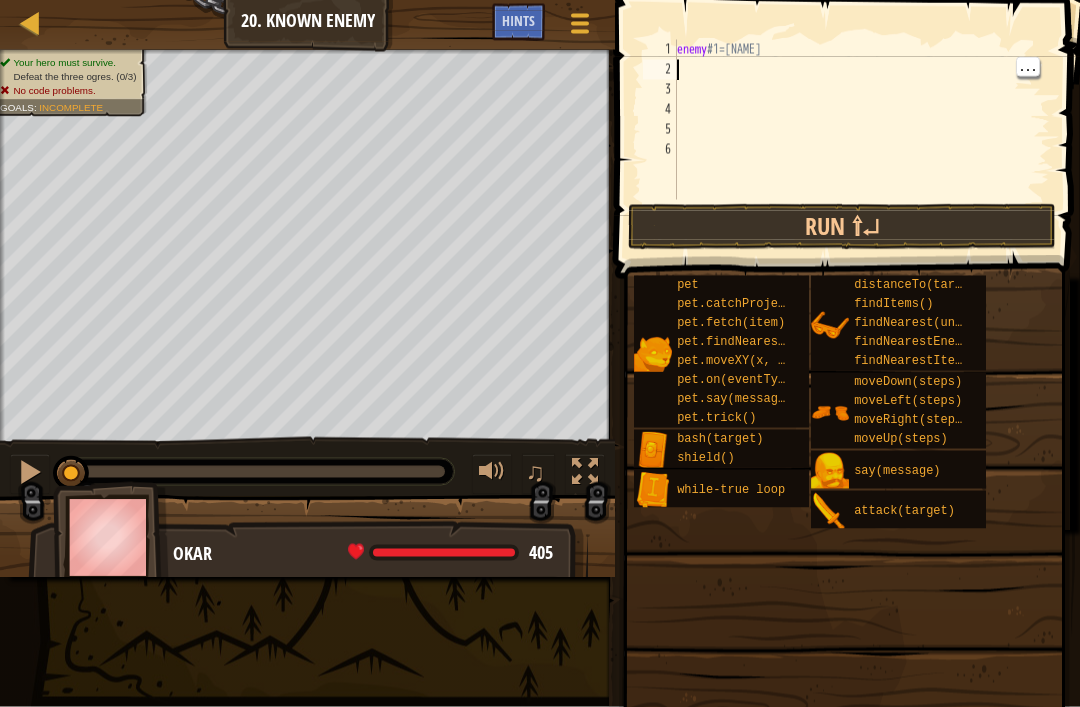 scroll, scrollTop: 10, scrollLeft: 0, axis: vertical 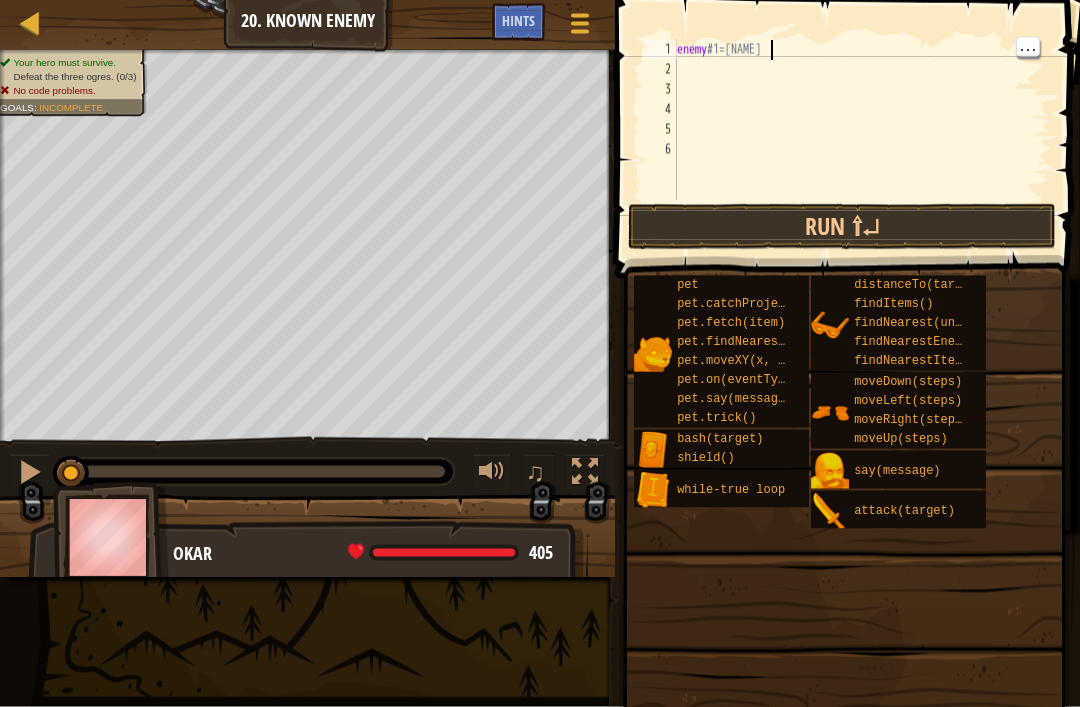click on "enemy #1=[NAME]" at bounding box center [861, 140] 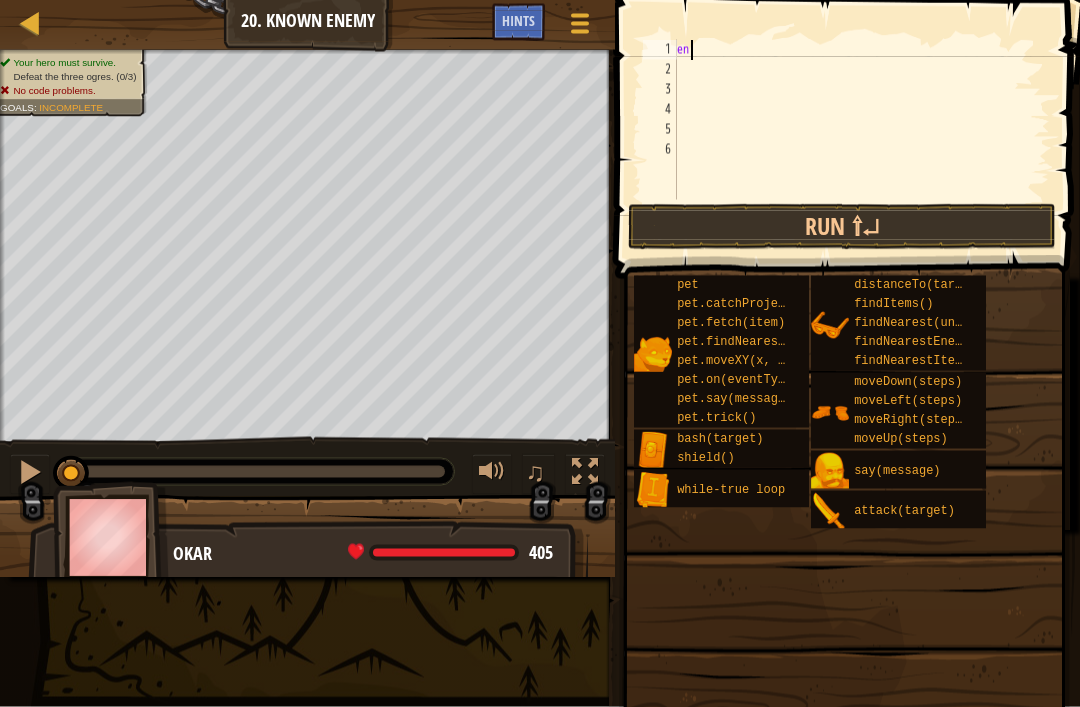 scroll, scrollTop: 10, scrollLeft: 1, axis: both 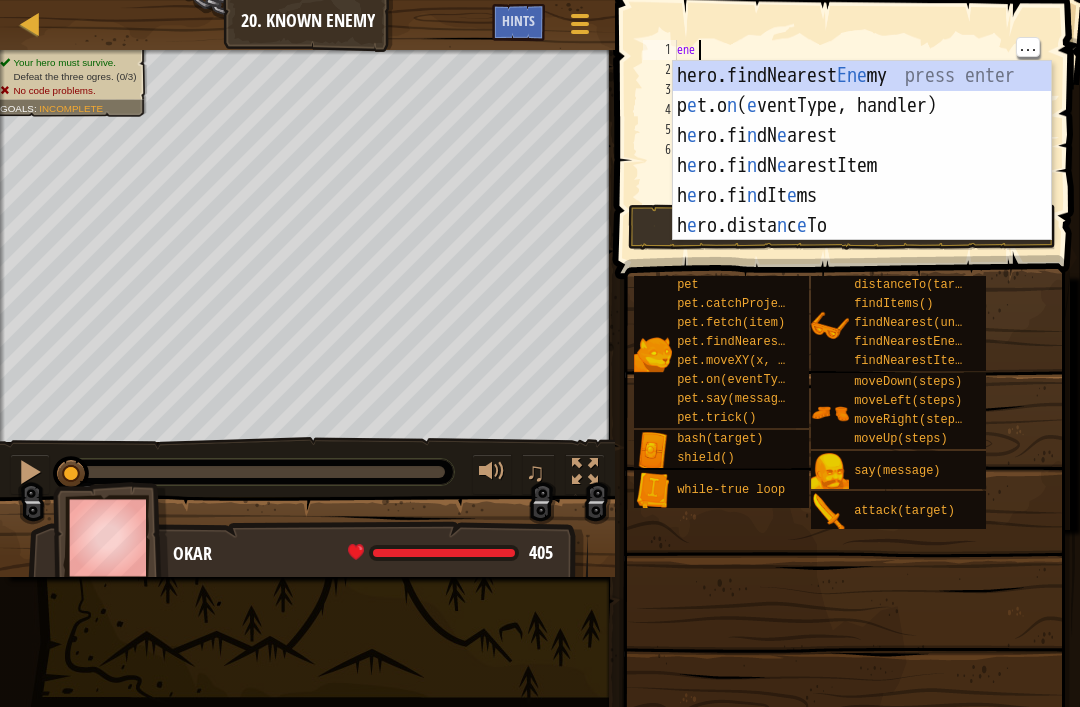 type on "ene" 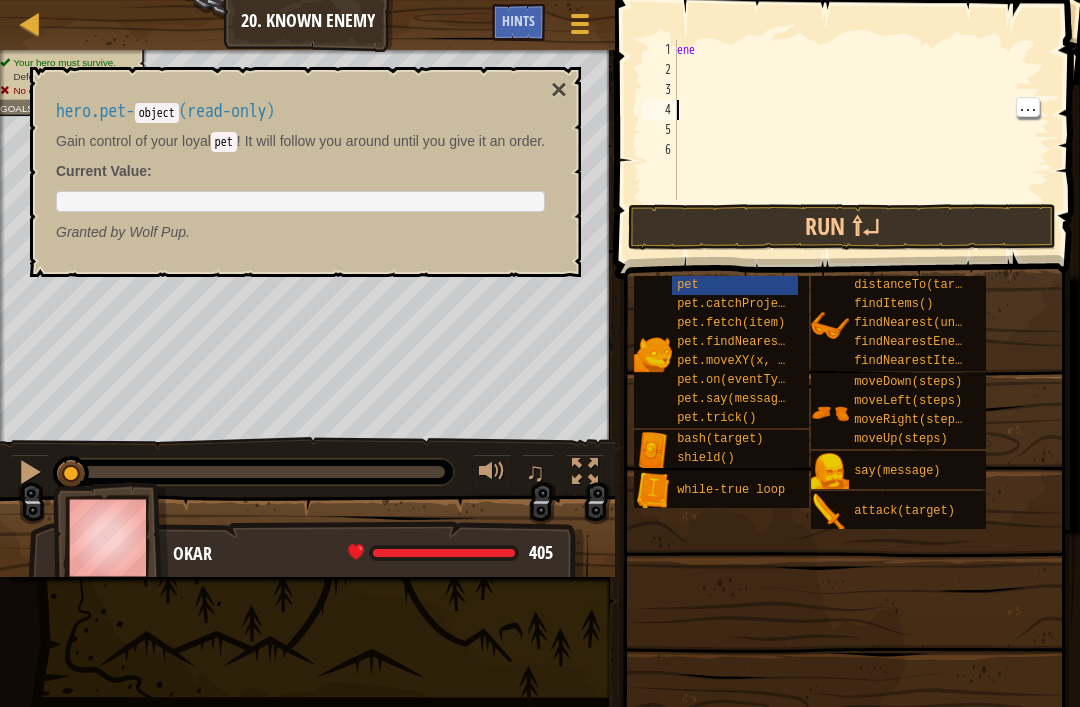 scroll, scrollTop: 10, scrollLeft: 0, axis: vertical 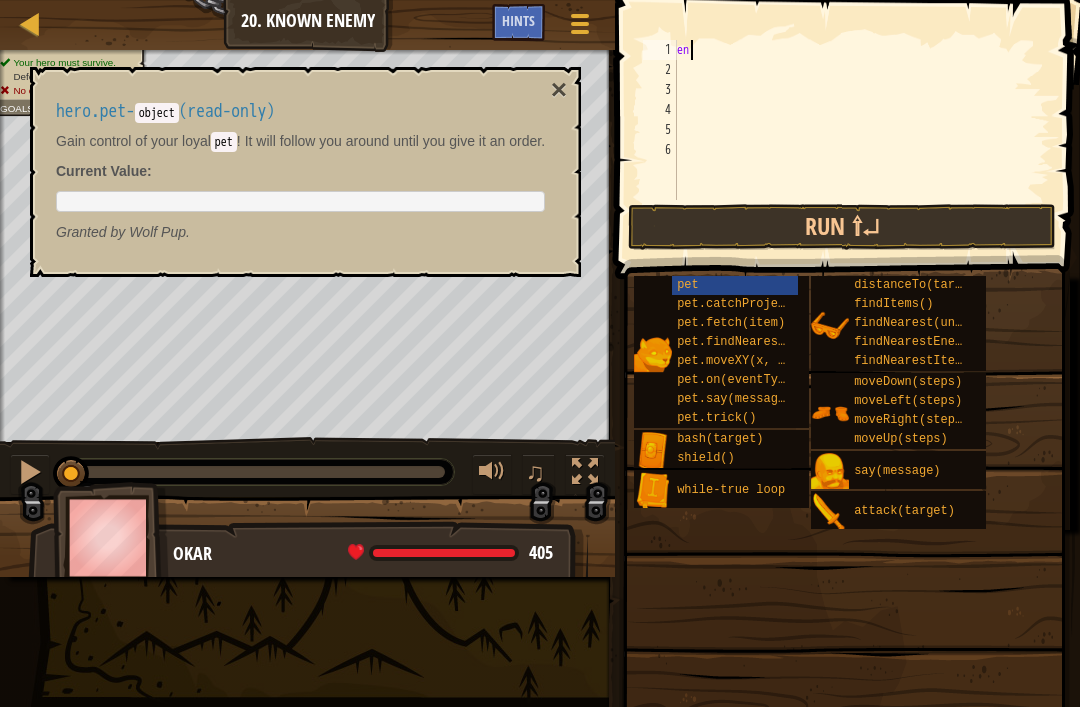 type on "e" 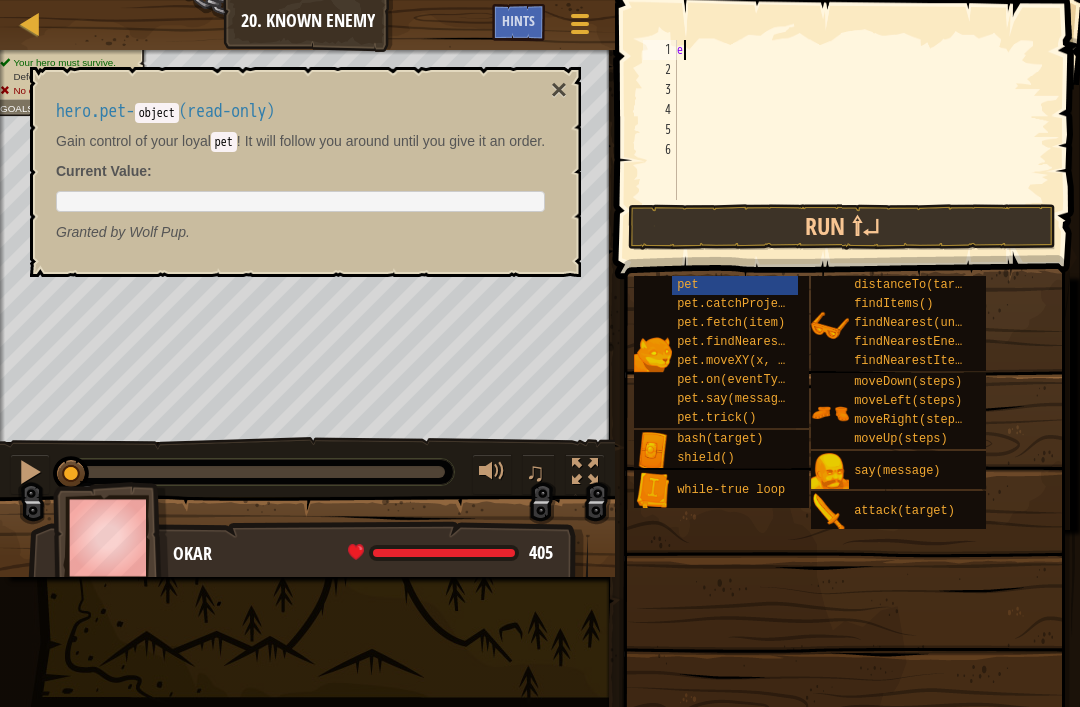 type 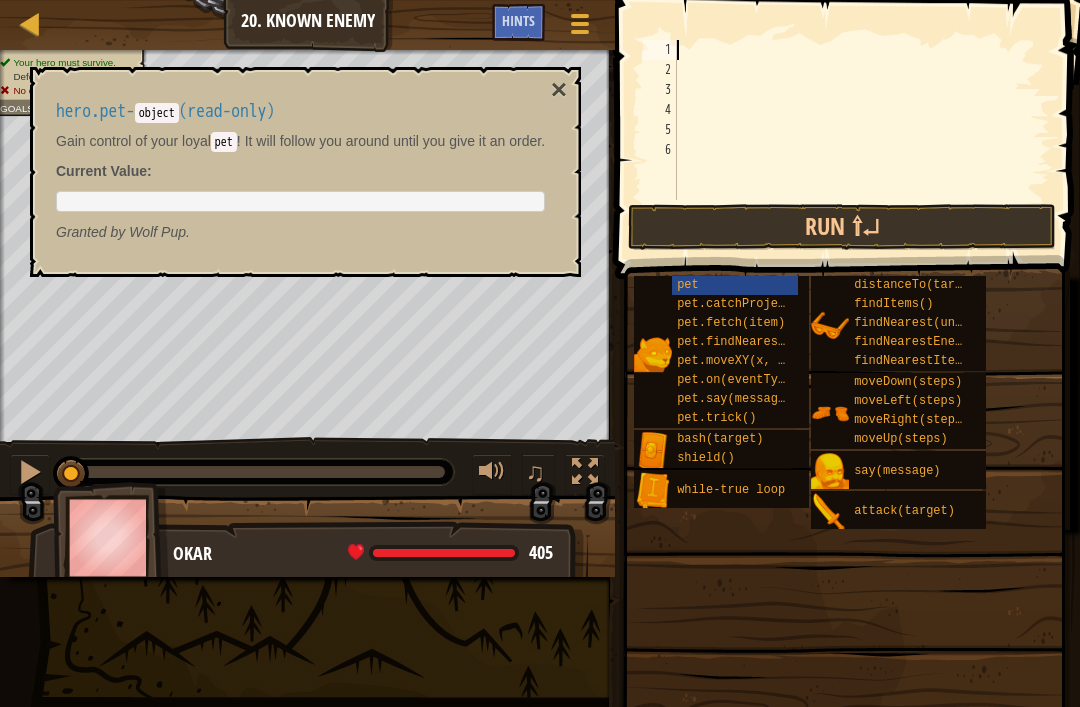 click on "×" at bounding box center [559, 90] 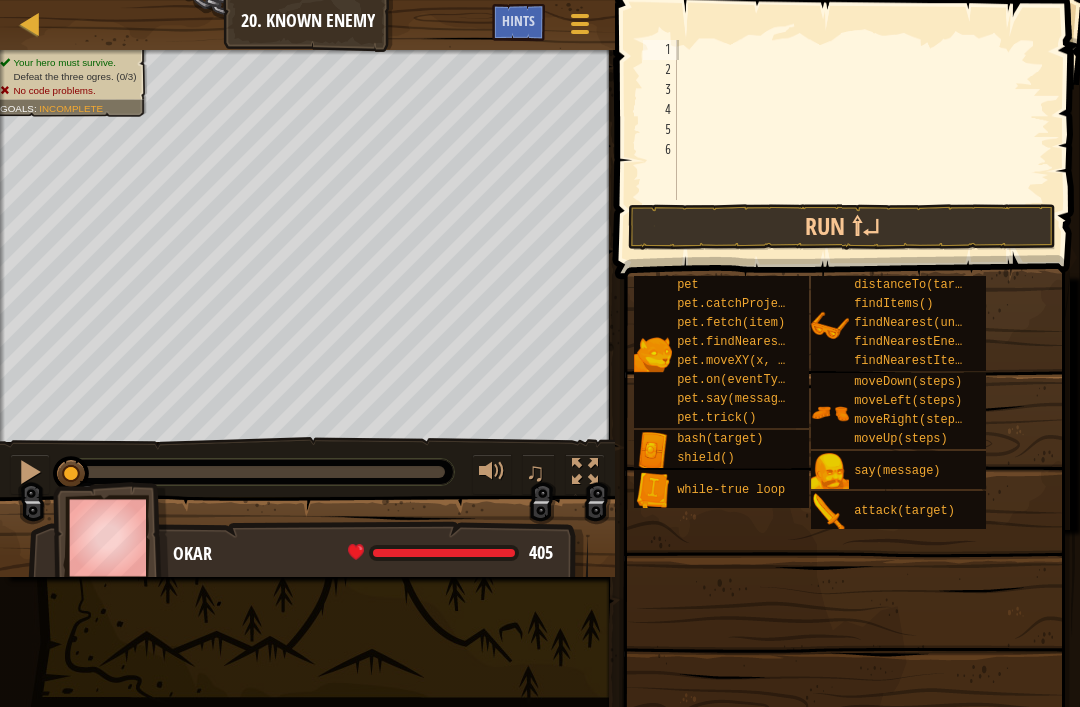 click on "Map Introduction to Computer Science 20. Known Enemy Game Menu Done Hints" at bounding box center [307, 25] 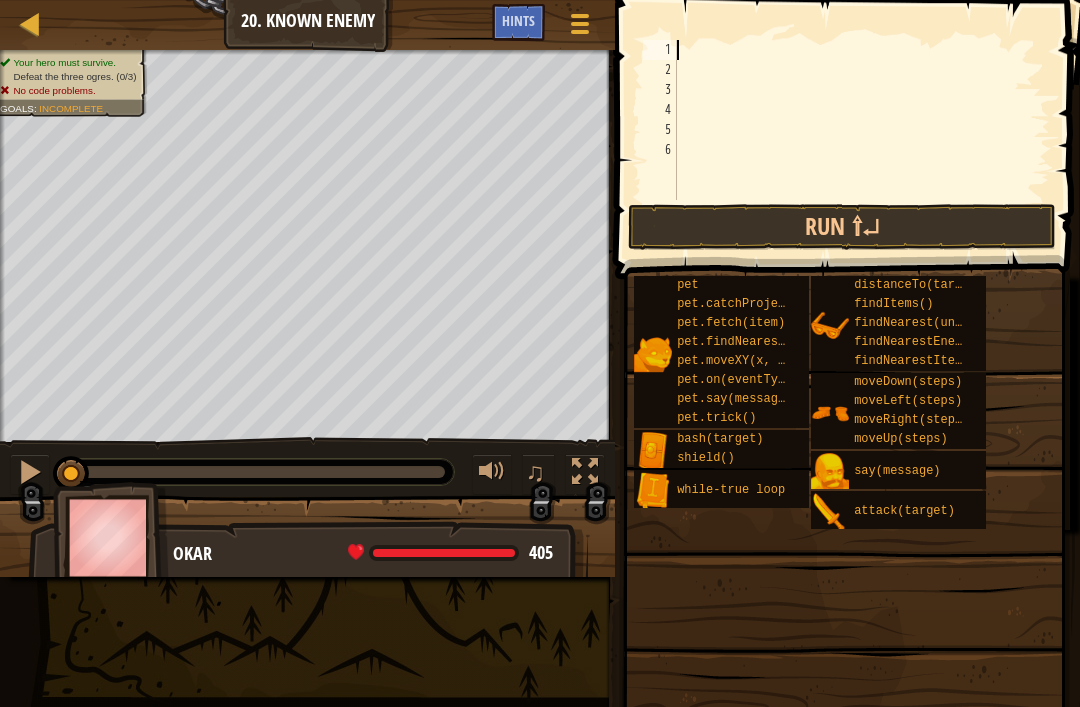 click at bounding box center (30, 23) 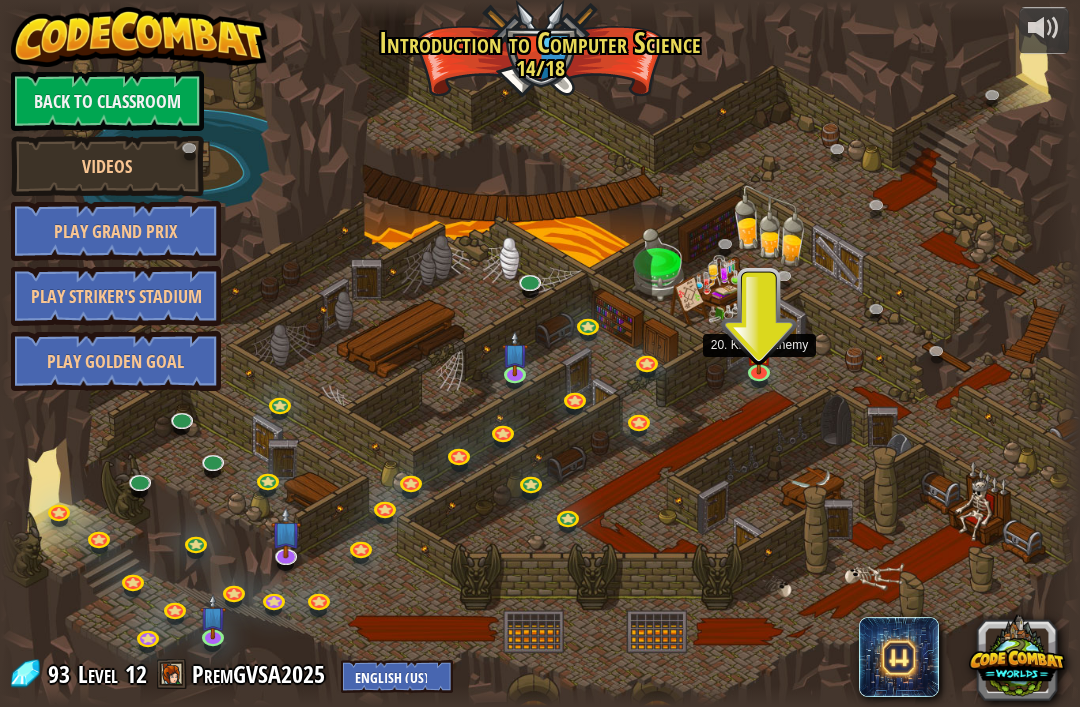 click at bounding box center [759, 352] 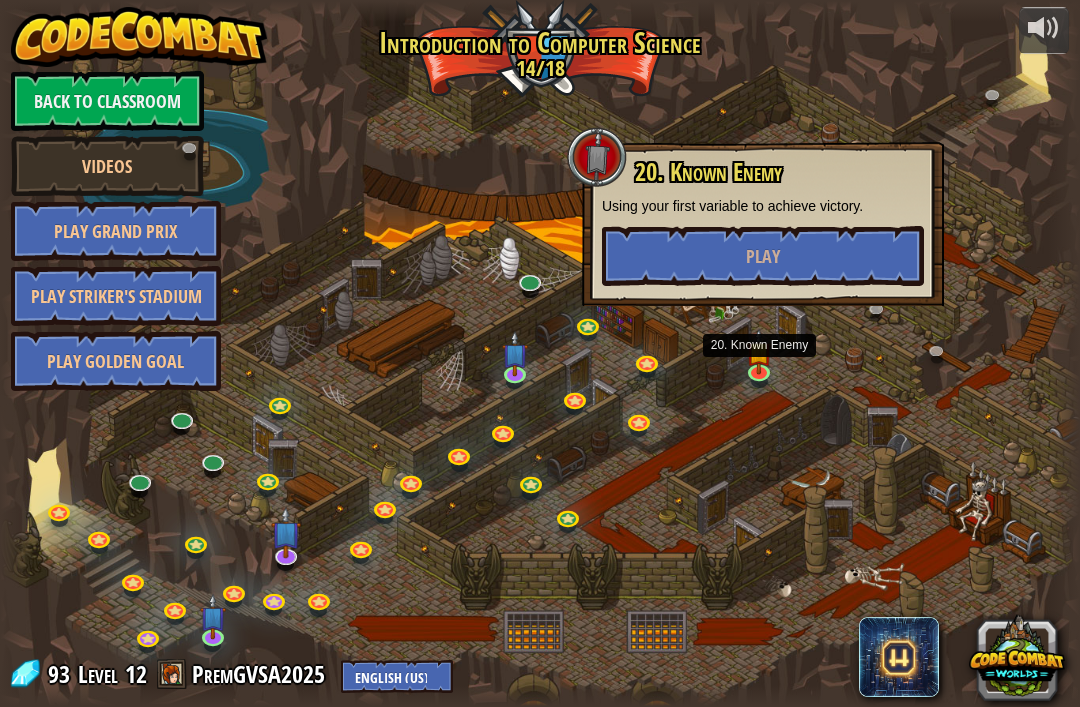 click on "Play" at bounding box center (763, 256) 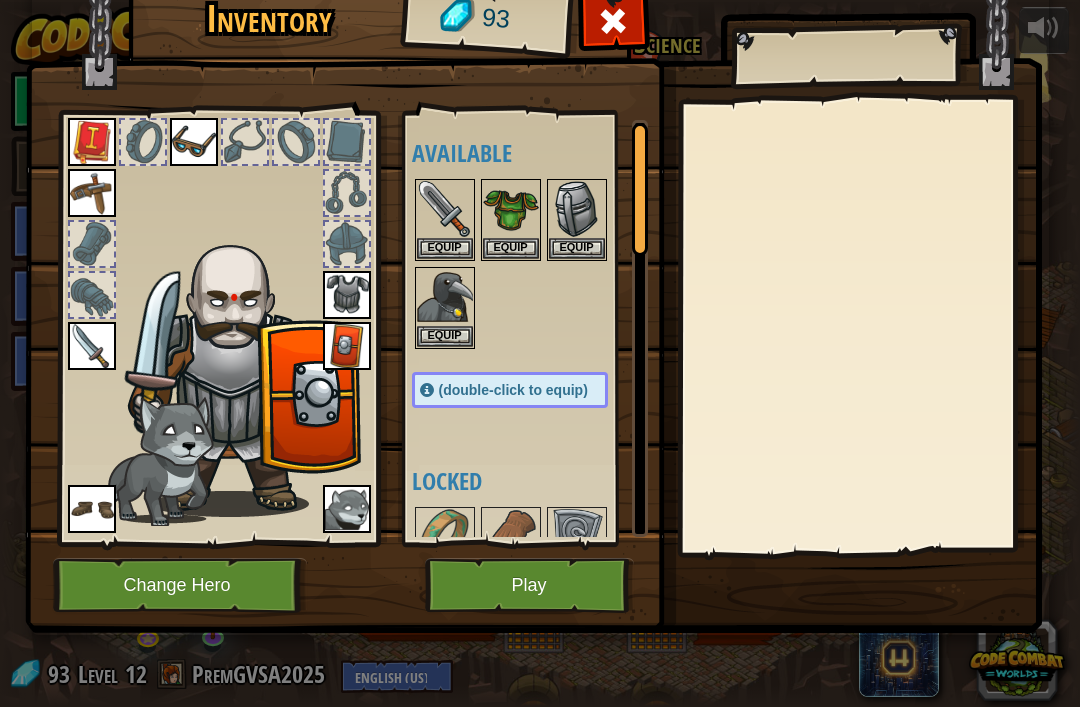 click at bounding box center [92, 346] 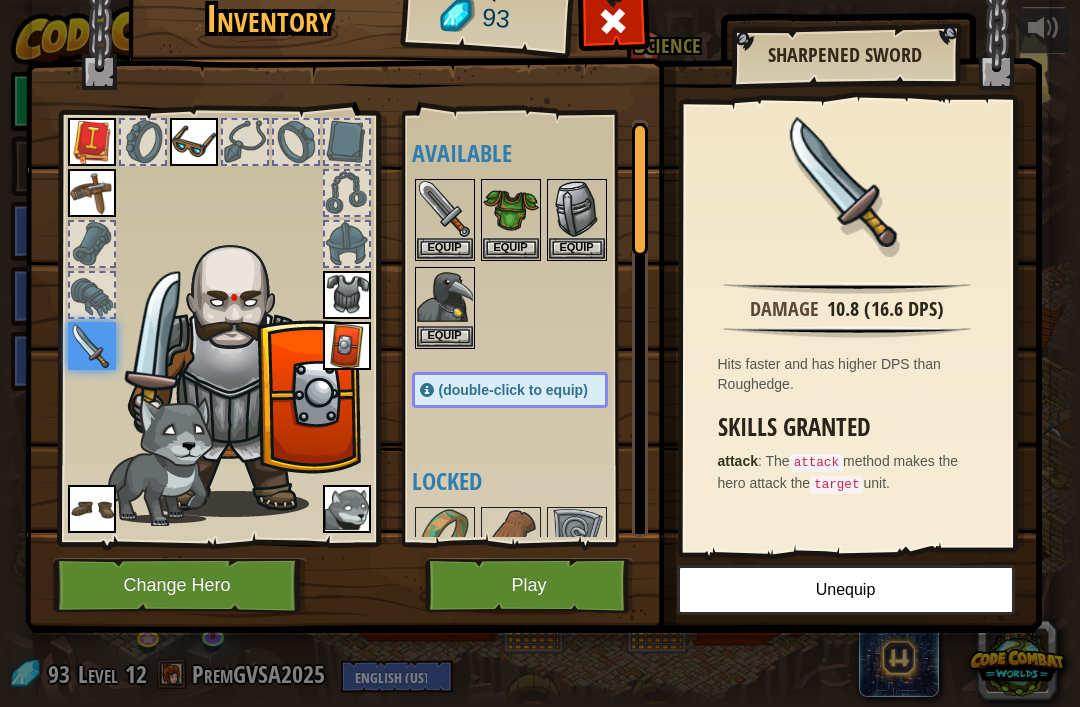 click on "Unequip" at bounding box center (846, 590) 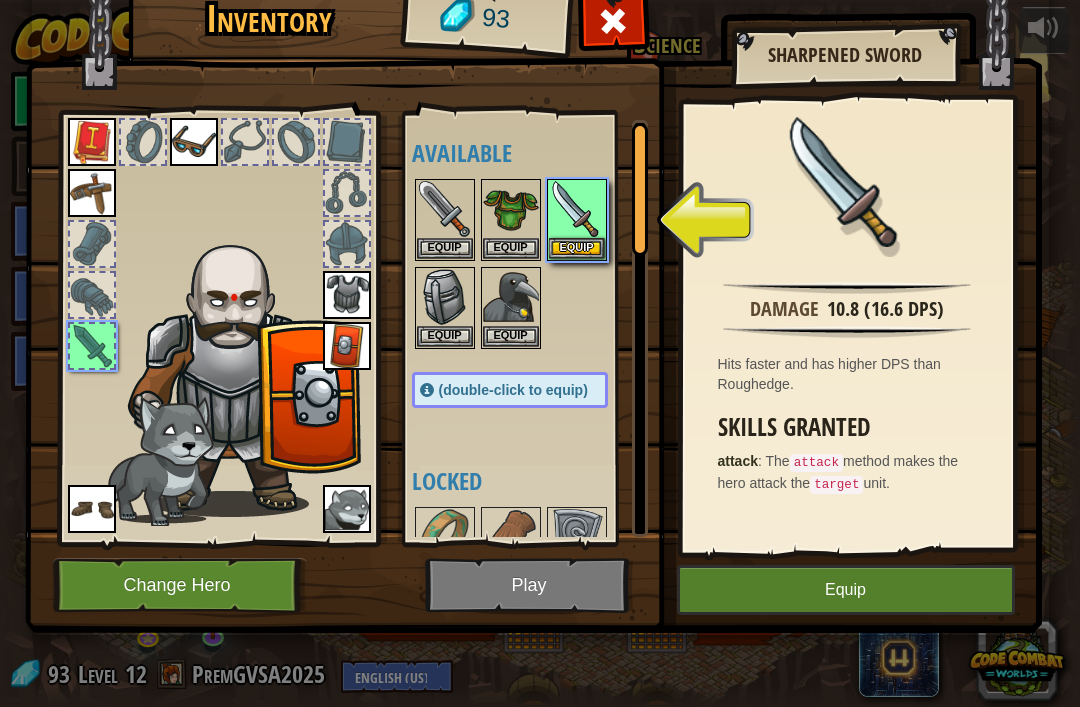 click at bounding box center (92, 509) 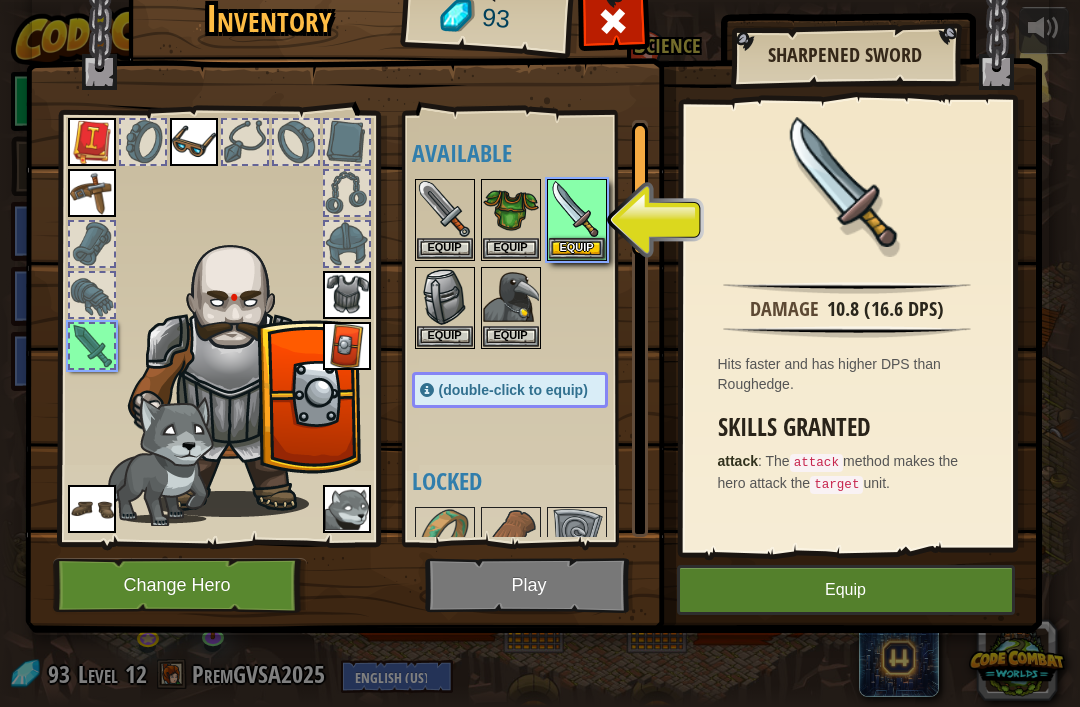 click at bounding box center (92, 509) 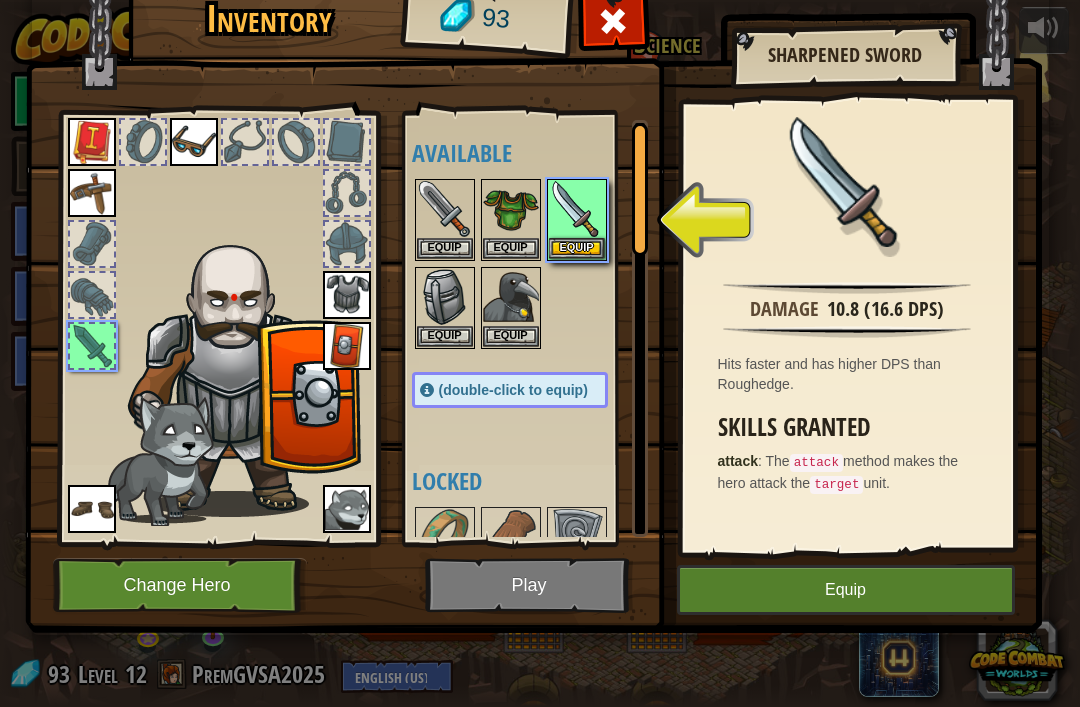 click at bounding box center [577, 209] 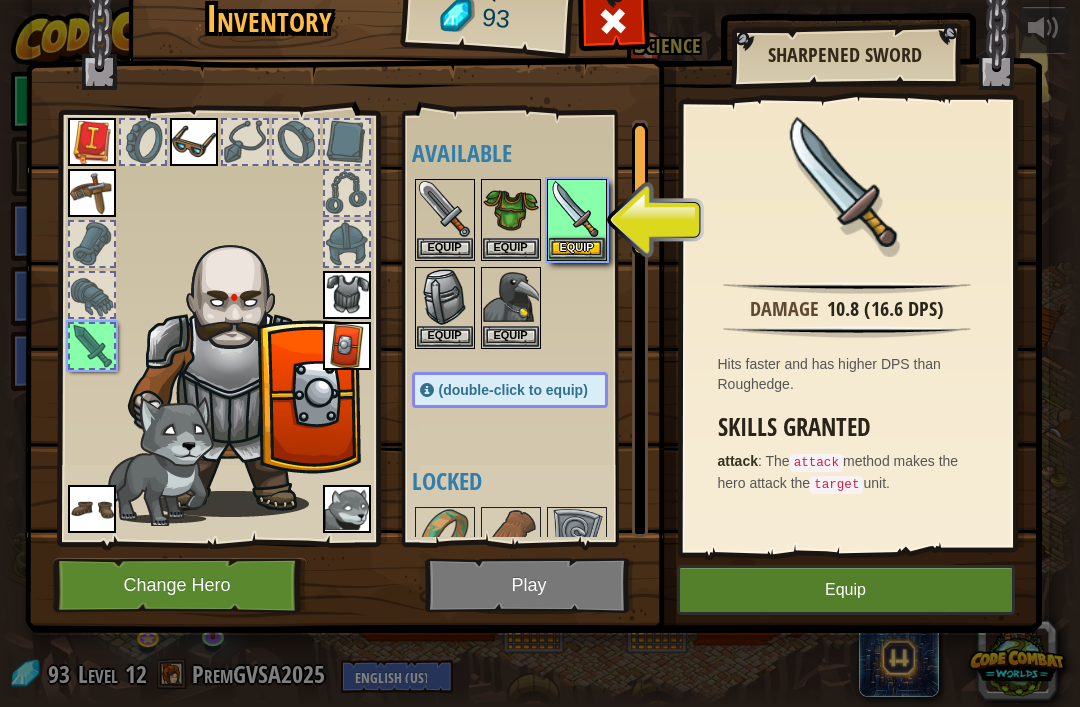 click at bounding box center [577, 209] 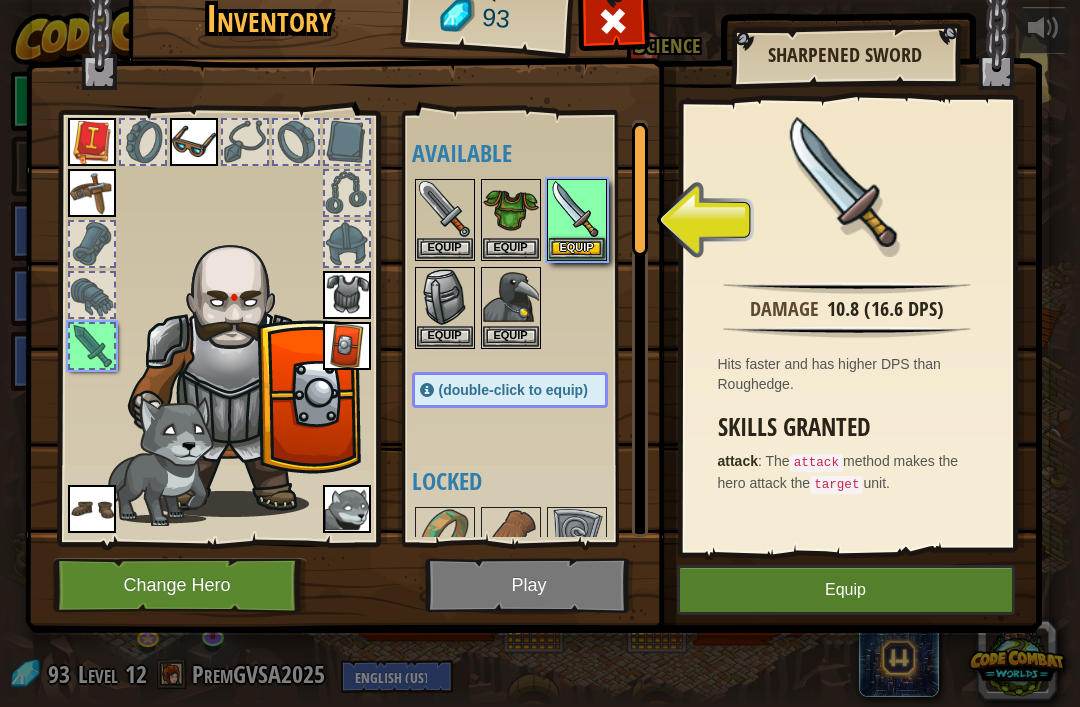 click on "Equip" at bounding box center (577, 248) 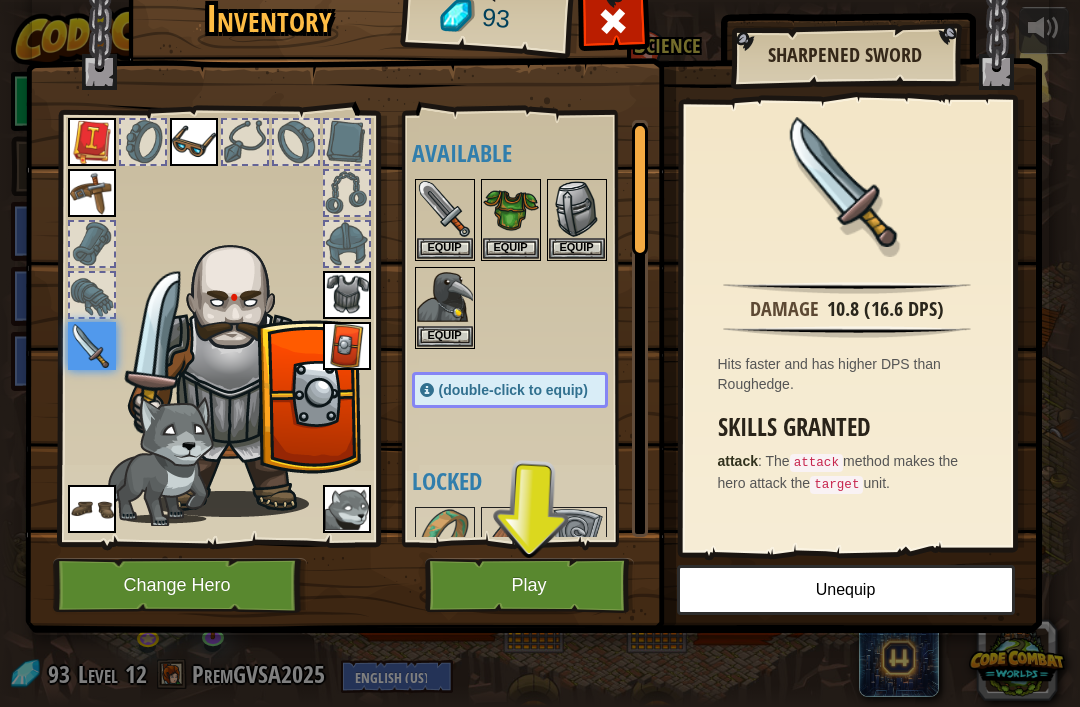 click on "Play" at bounding box center [529, 585] 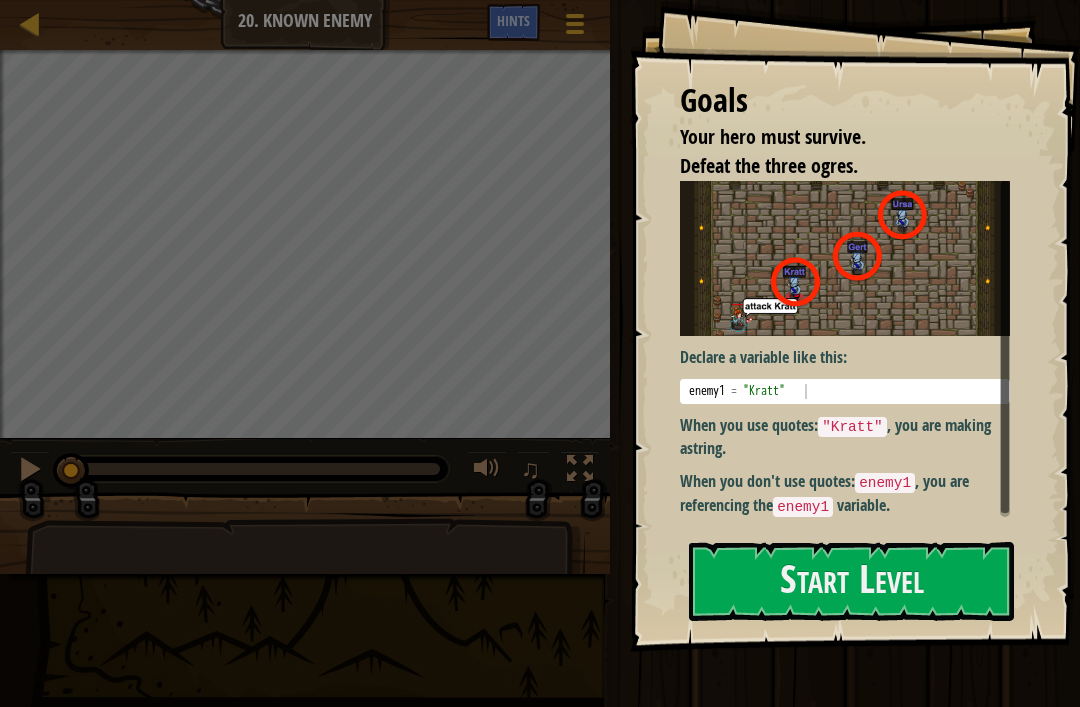 click on "Start Level" at bounding box center (851, 581) 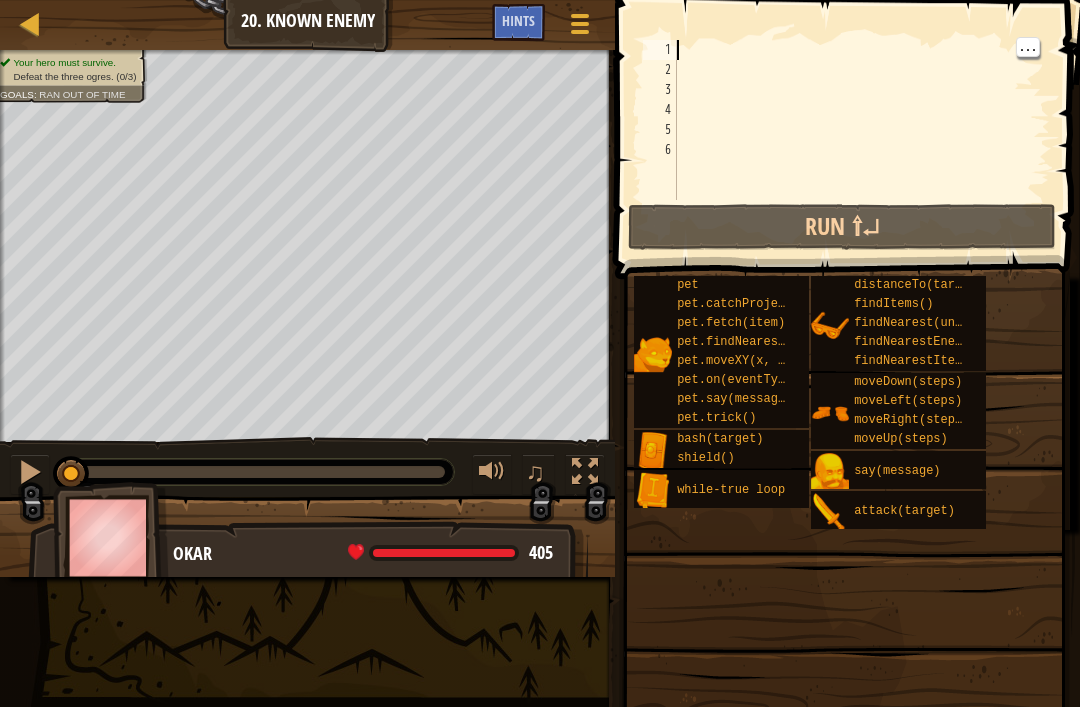 click at bounding box center (861, 140) 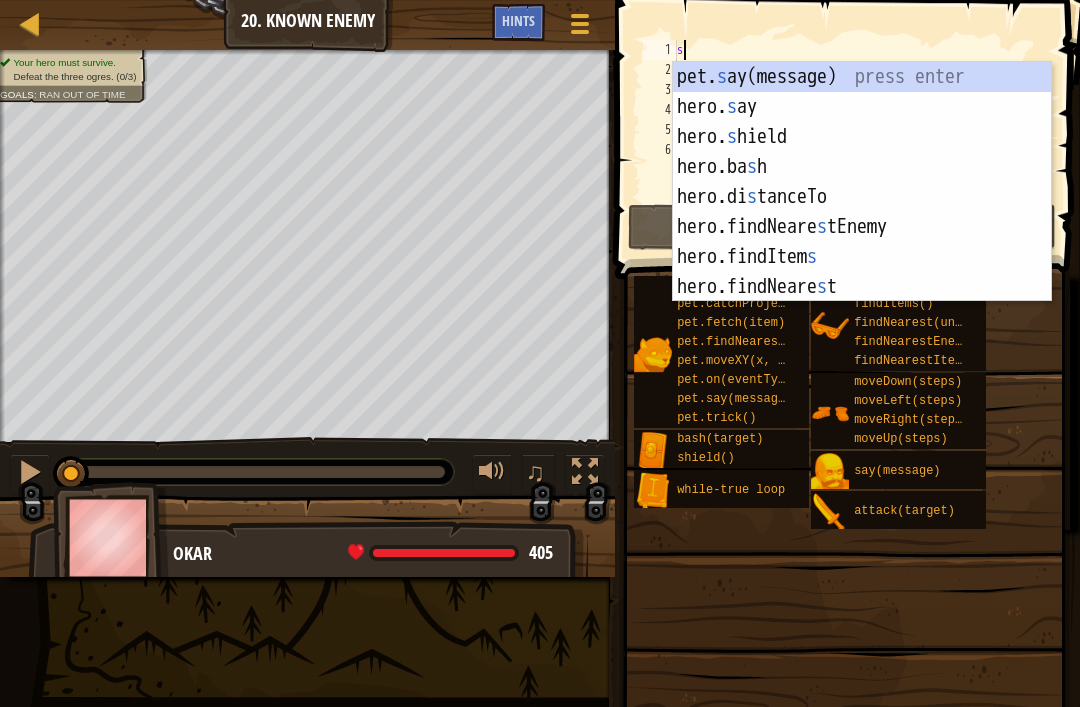 scroll, scrollTop: 10, scrollLeft: 0, axis: vertical 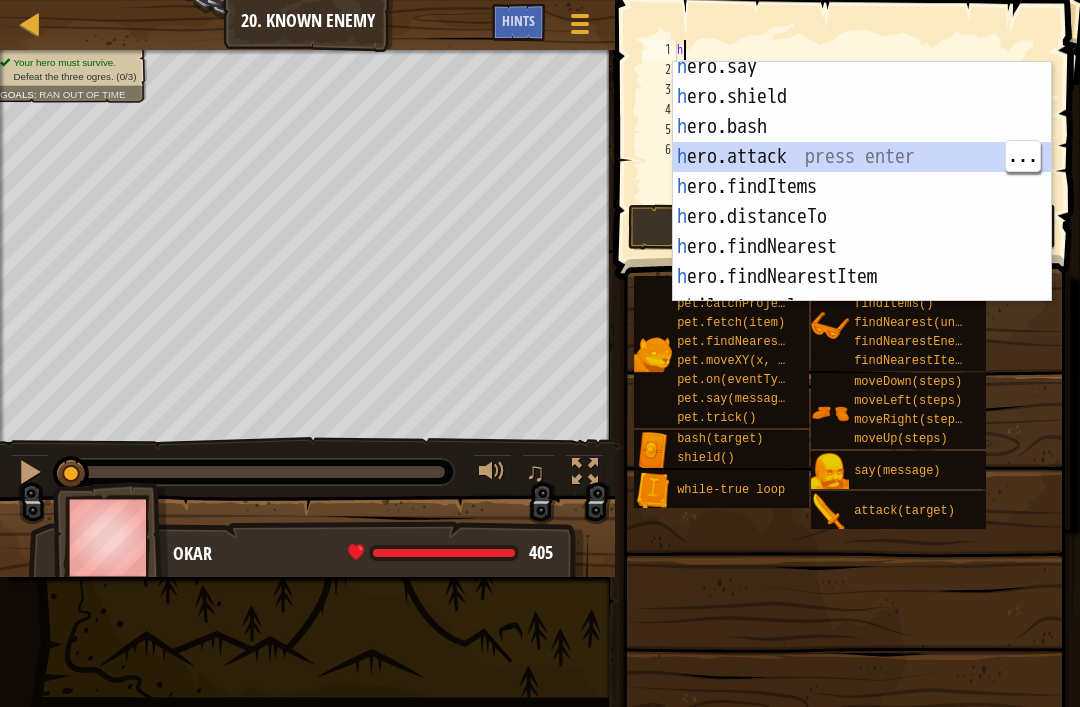 click on "h ero.say press enter h ero.shield press enter h ero.bash press enter h ero.attack press enter h ero.findItems press enter h ero.distanceTo press enter h ero.findNearest press enter h ero.findNearestItem press enter w h ile-true loop press enter" at bounding box center [862, 202] 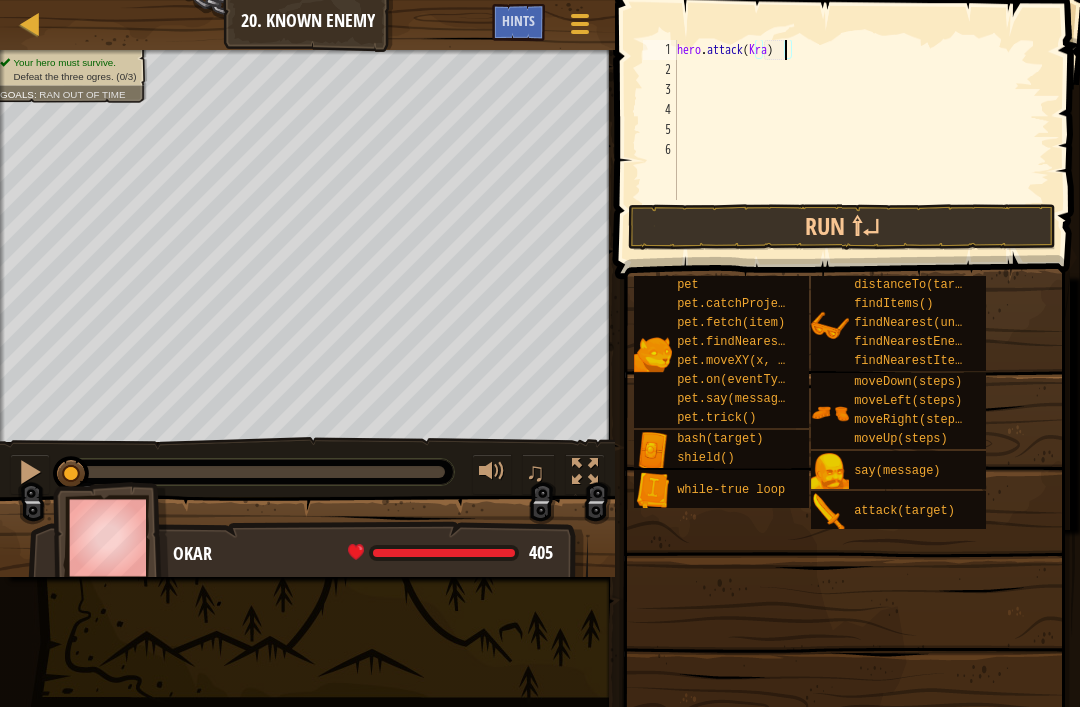 scroll, scrollTop: 10, scrollLeft: 9, axis: both 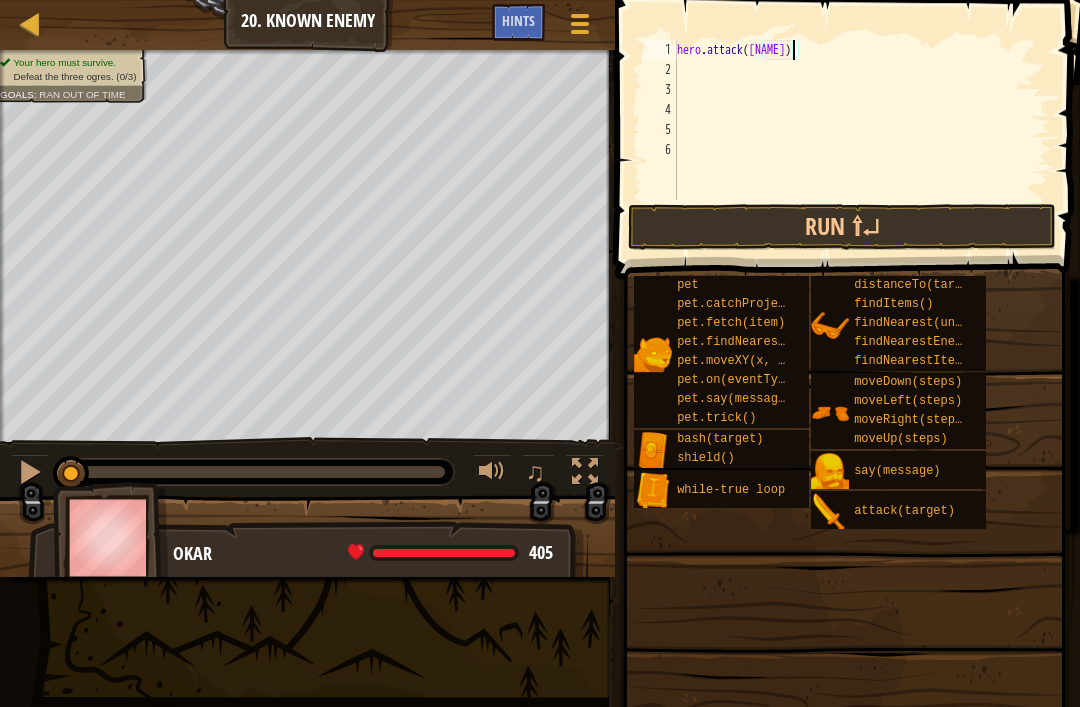 type on "hero.attack([NAME])" 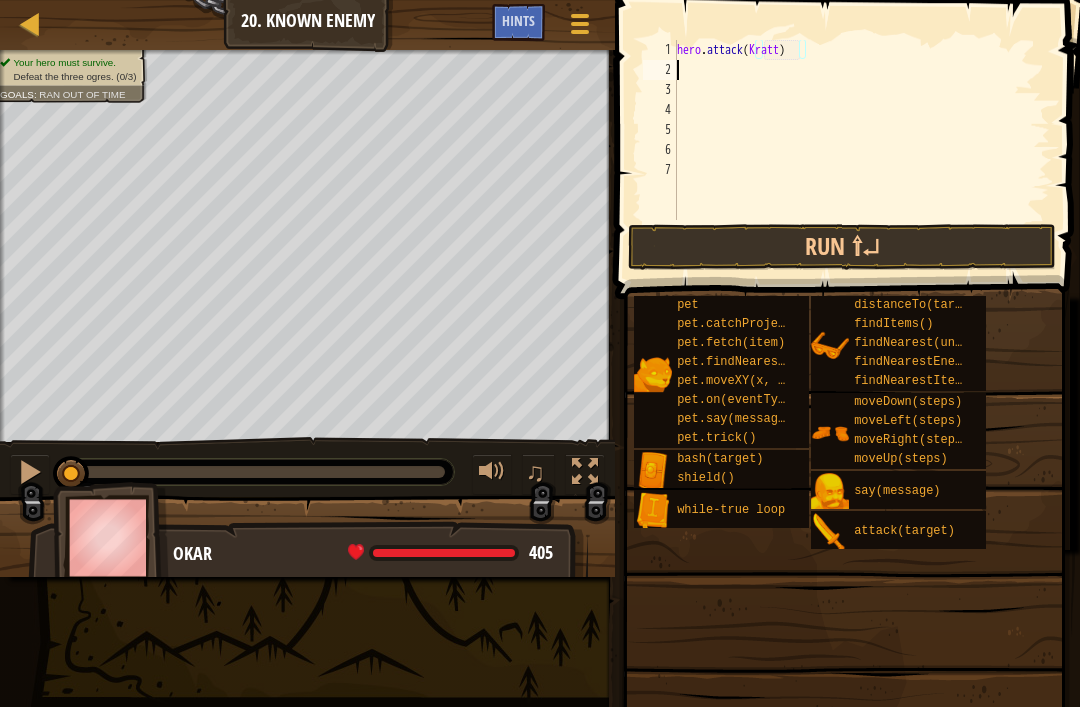 scroll, scrollTop: 10, scrollLeft: 0, axis: vertical 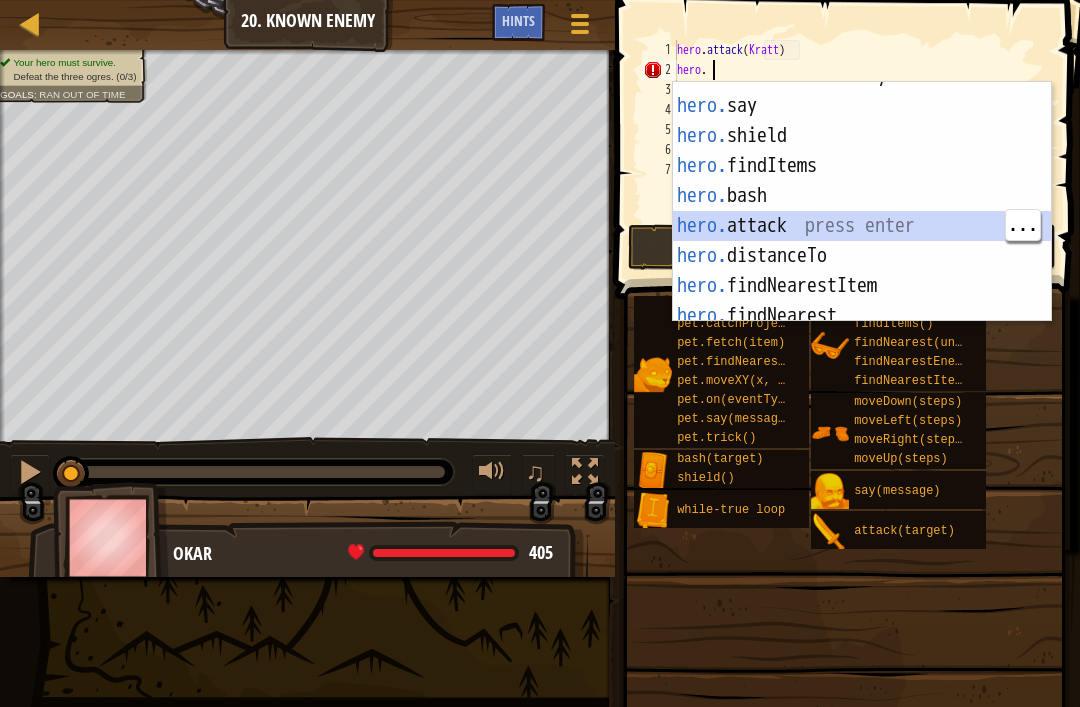 click on "hero. findNearestEnemy press enter hero. say press enter hero. shield press enter hero. findItems press enter hero. bash press enter hero. attack press enter hero. distanceTo press enter hero. findNearestItem press enter hero. findNearest press enter" at bounding box center (862, 211) 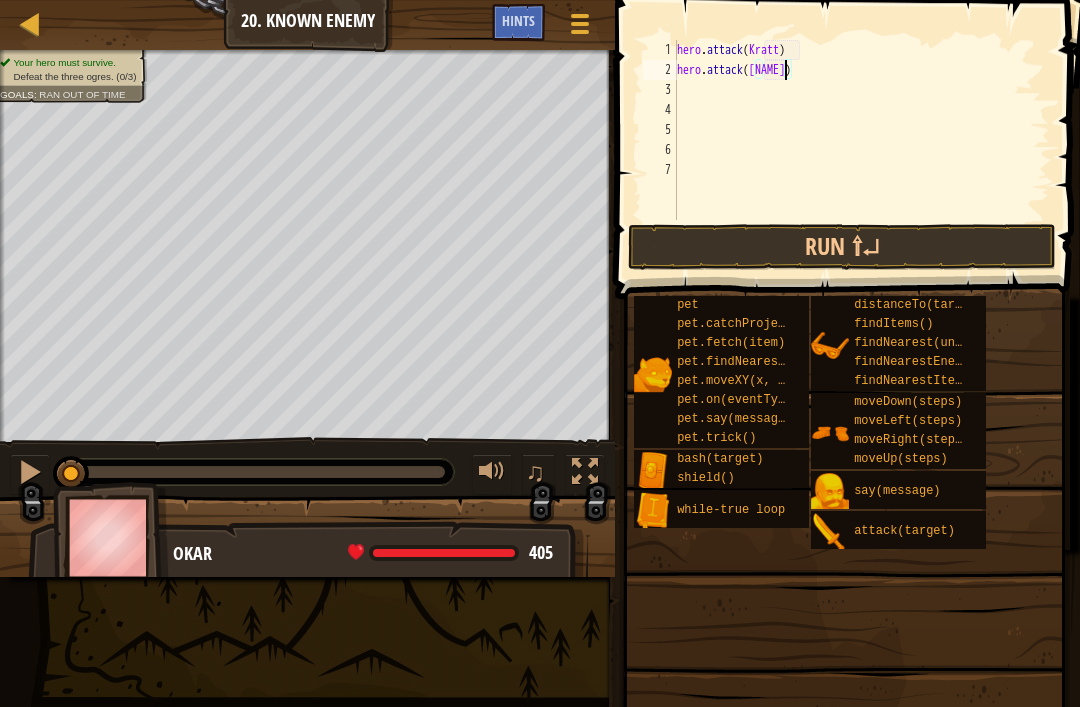 scroll, scrollTop: 10, scrollLeft: 9, axis: both 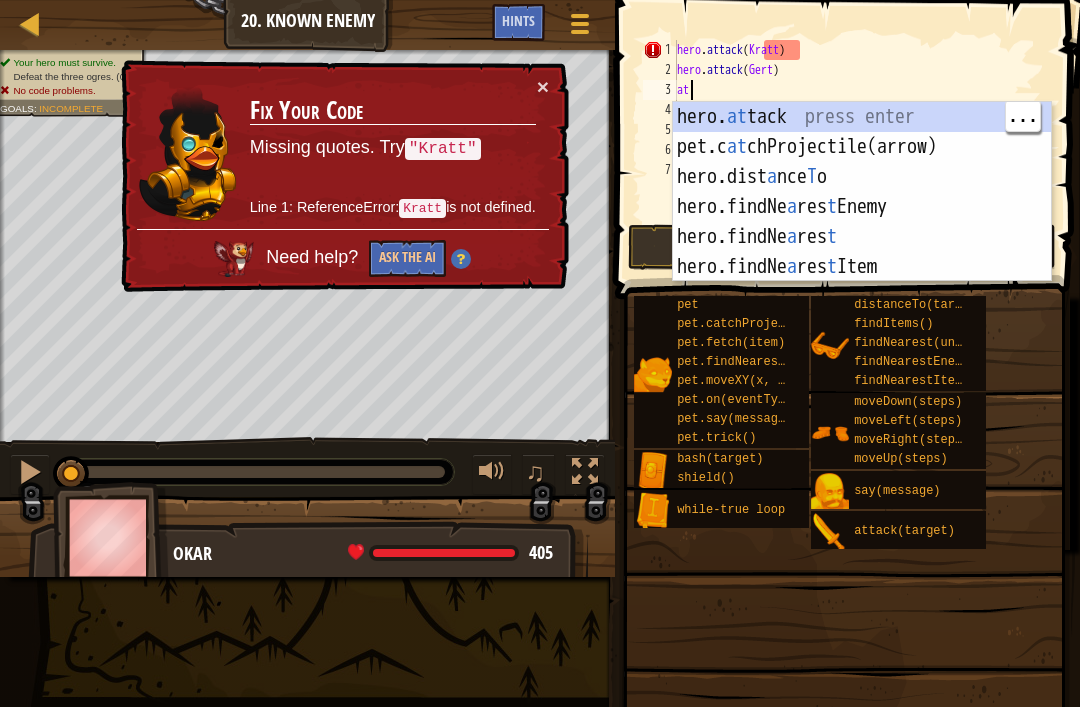 click on "hero. at tack press enter pet.c at chProjectile(arrow) press enter hero.dist a nce T o press enter hero.findNe a res t Enemy press enter hero.findNe a res t press enter hero.findNe a res t Item press enter" at bounding box center (862, 222) 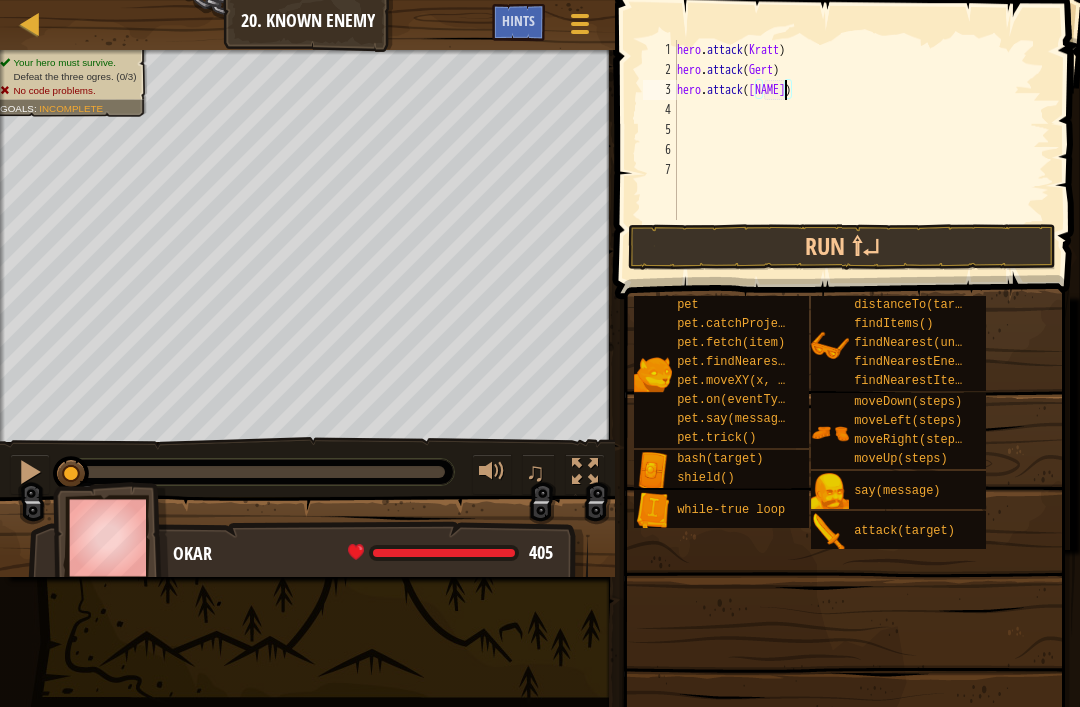 scroll, scrollTop: 10, scrollLeft: 9, axis: both 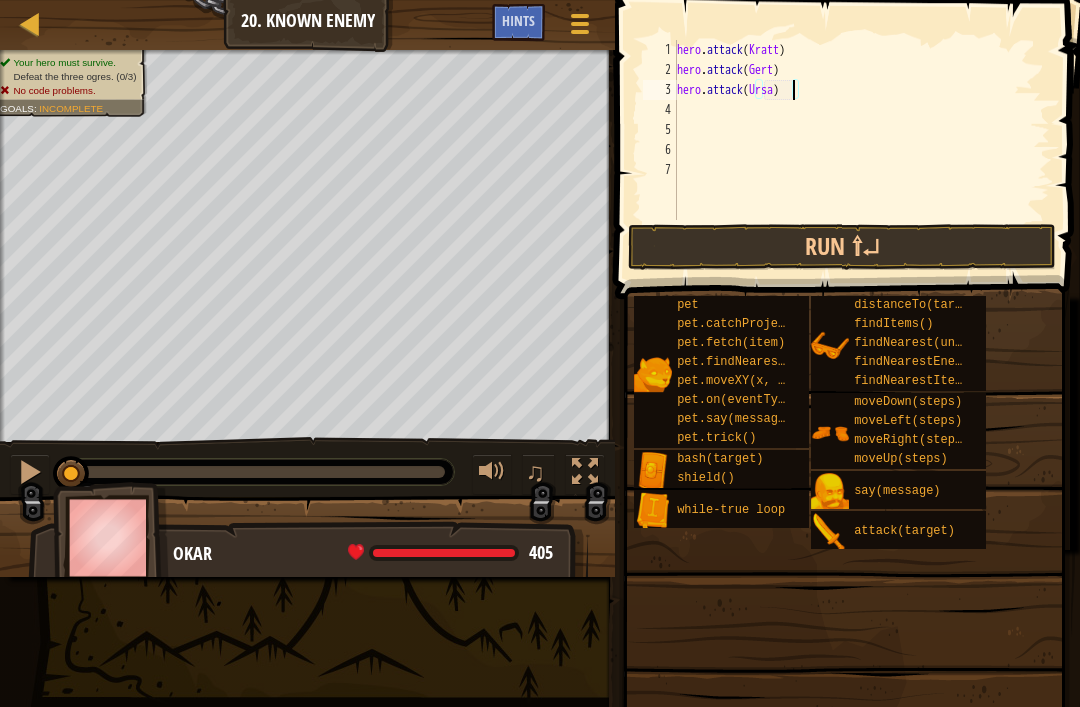 click on "Run ⇧↵" at bounding box center [842, 247] 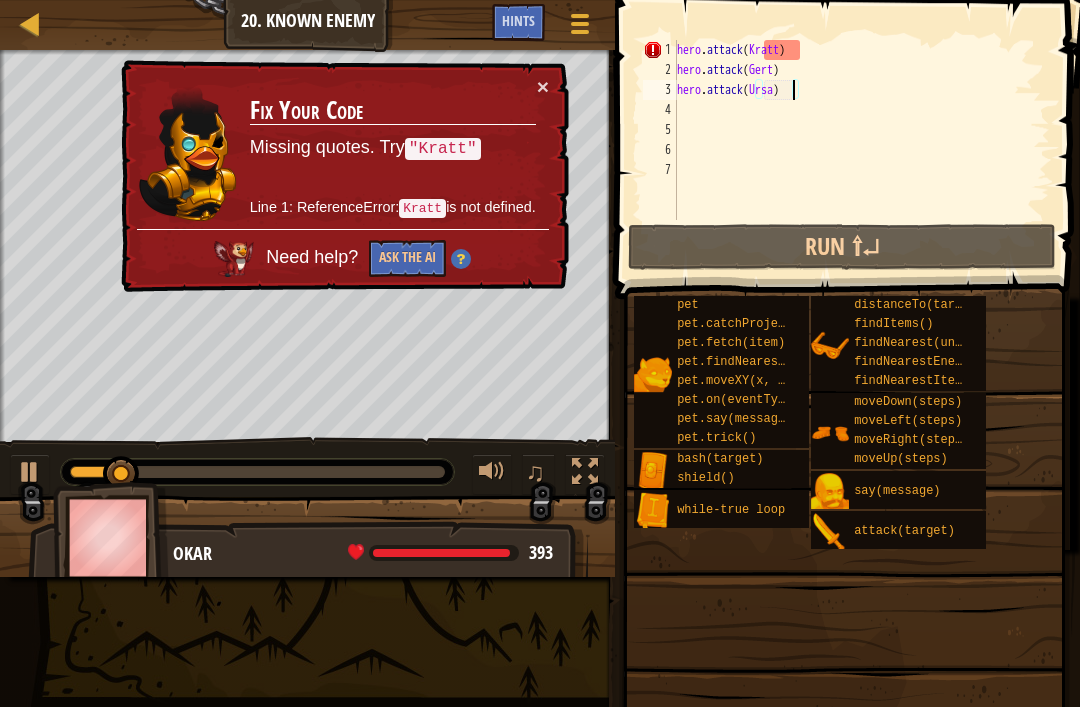 click on "Fix Your Code" at bounding box center (393, 111) 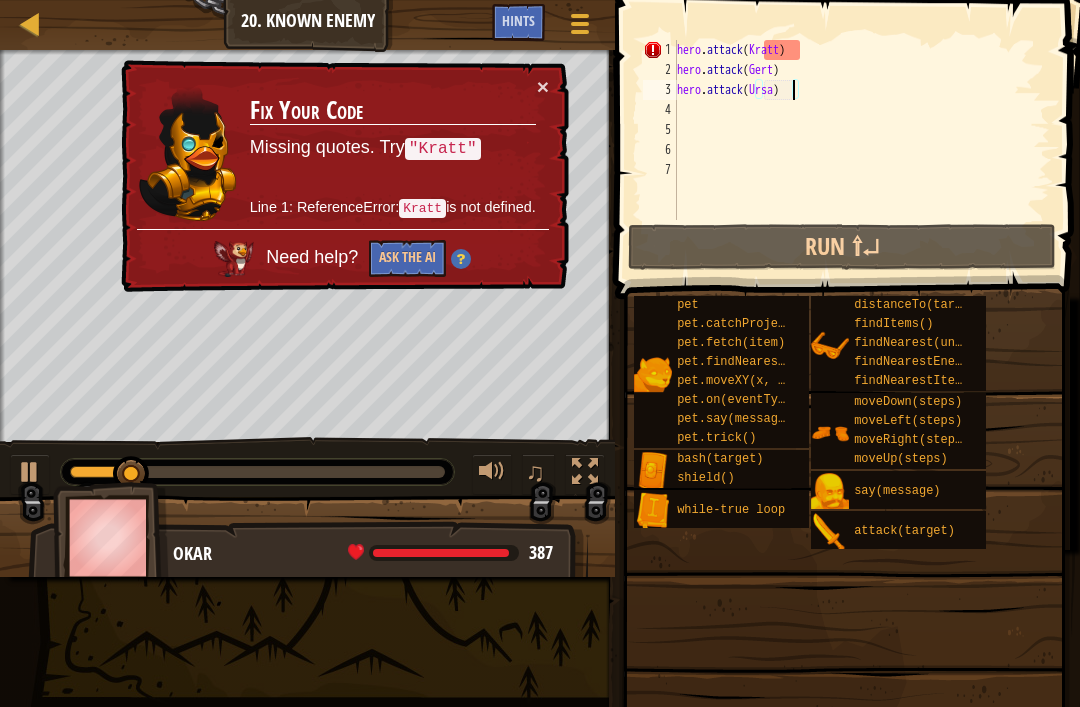 click on "Fix Your Code" at bounding box center (393, 111) 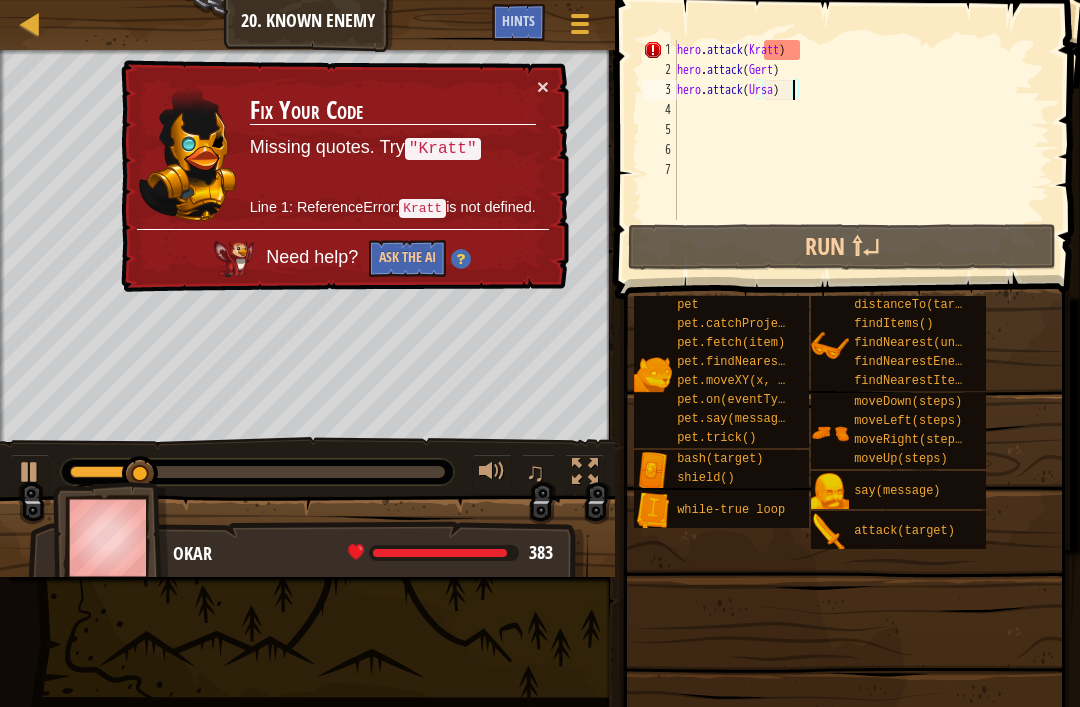 click on "Fix Your Code" at bounding box center [393, 111] 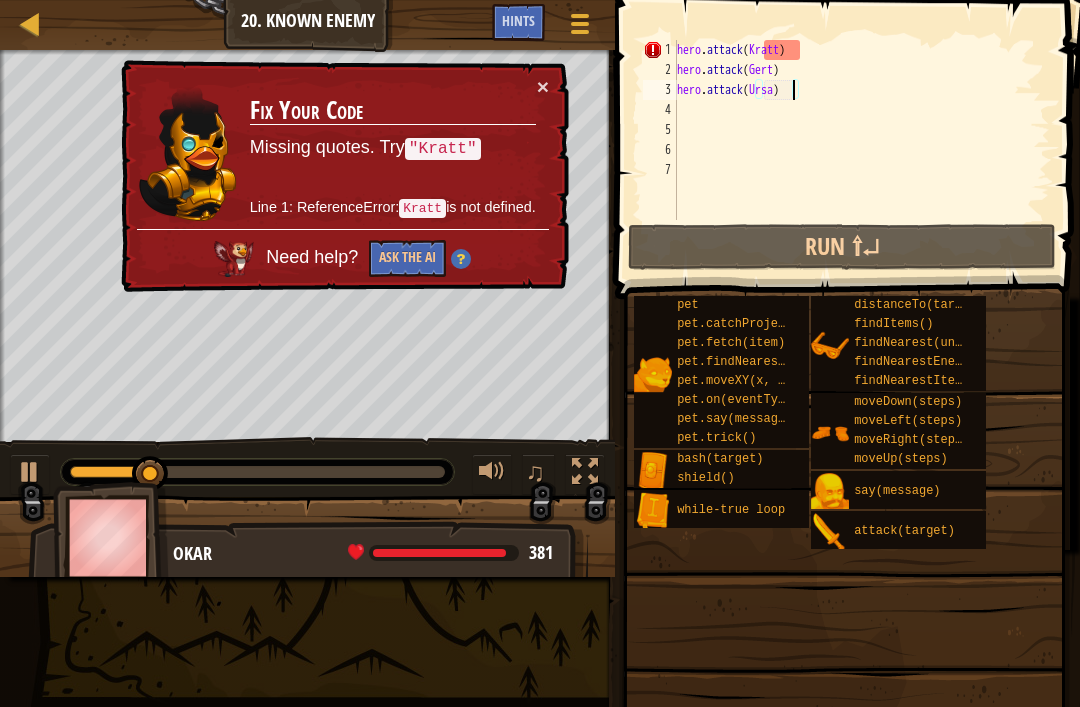 click on "×" at bounding box center [543, 86] 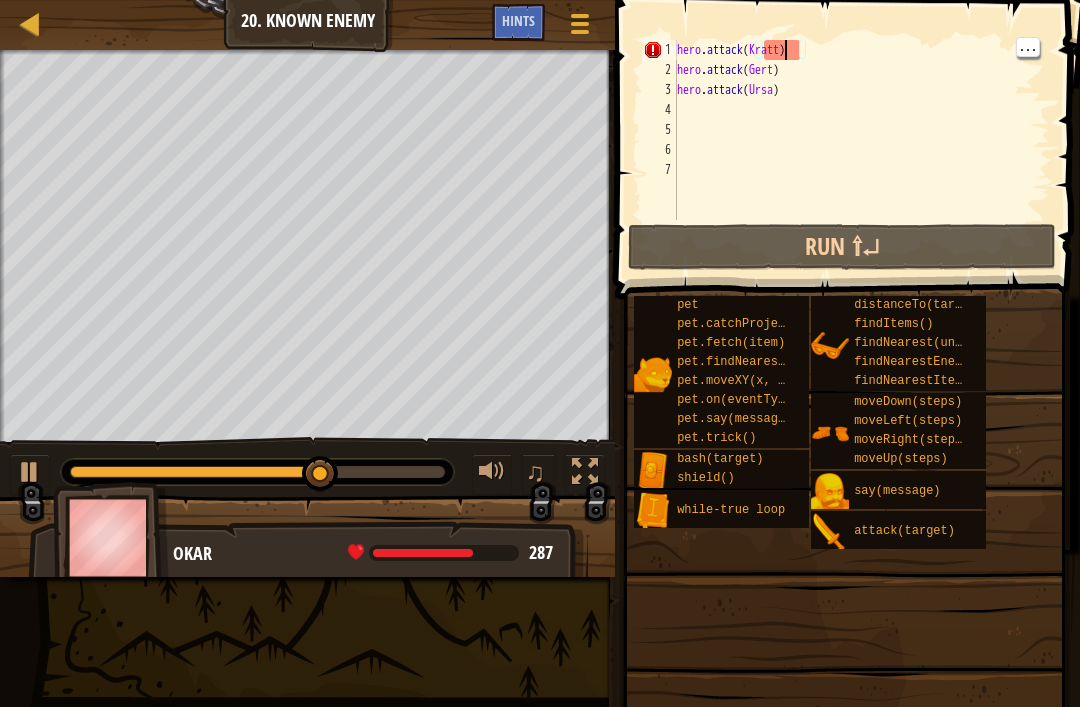 click on "hero . attack ( [NAME] ) hero . attack ( [NAME] ) hero . attack ( [NAME] )" at bounding box center [861, 150] 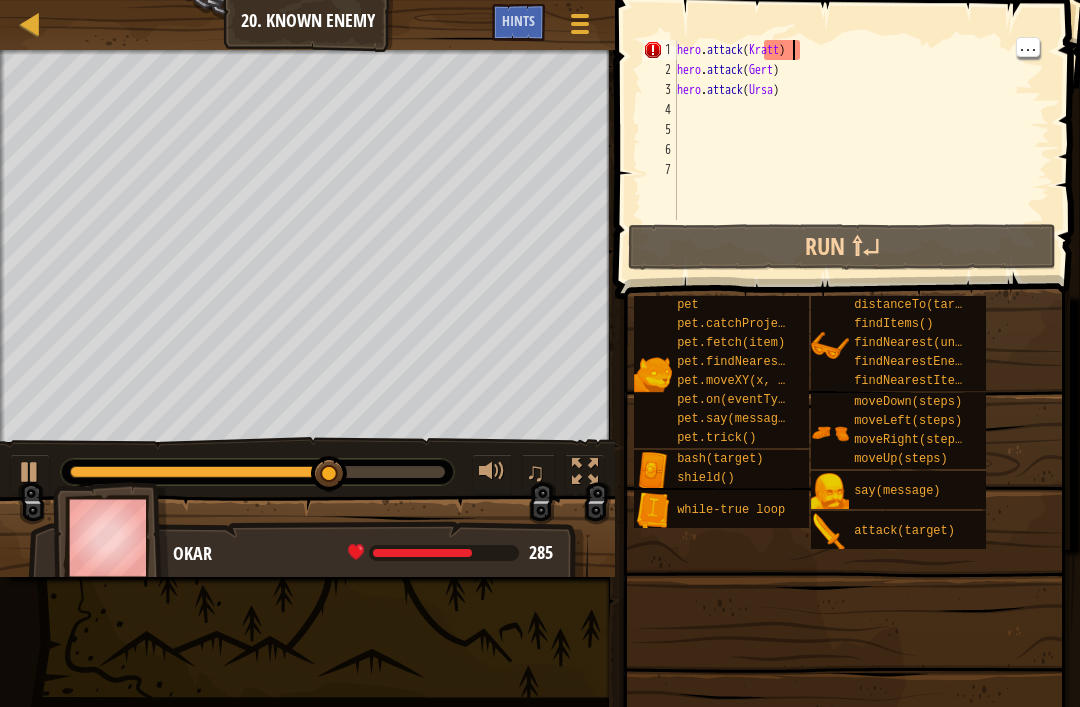 click on "hero . attack ( [NAME] ) hero . attack ( [NAME] ) hero . attack ( [NAME] )" at bounding box center (861, 150) 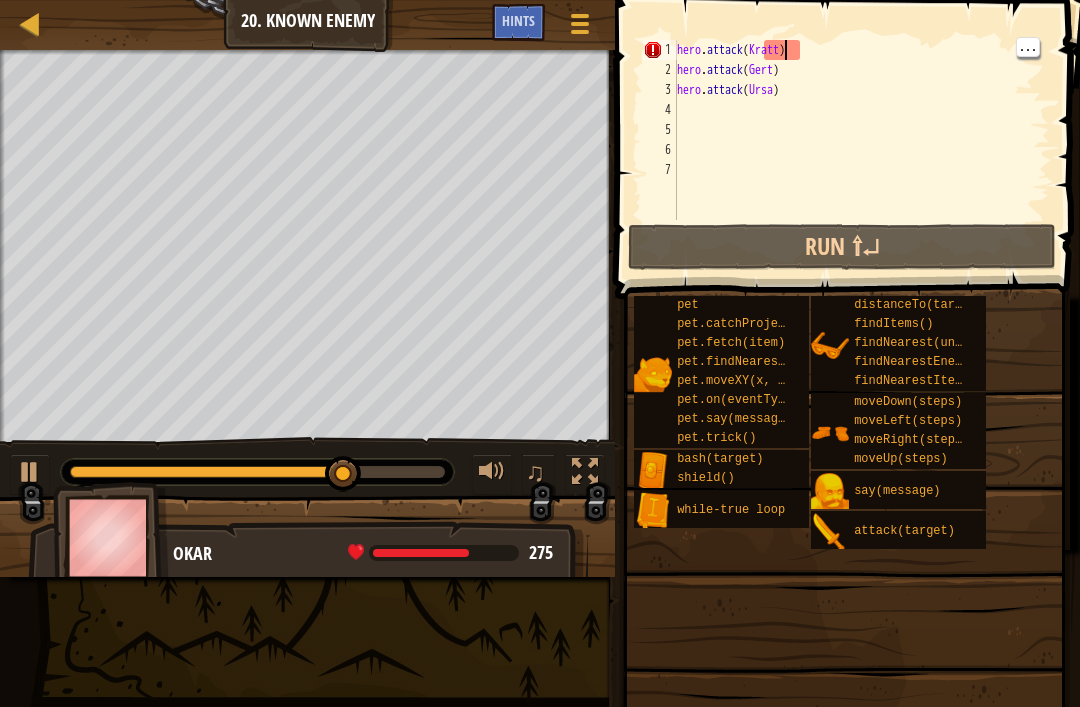 click on "hero . attack ( [NAME] ) hero . attack ( [NAME] ) hero . attack ( [NAME] )" at bounding box center (861, 150) 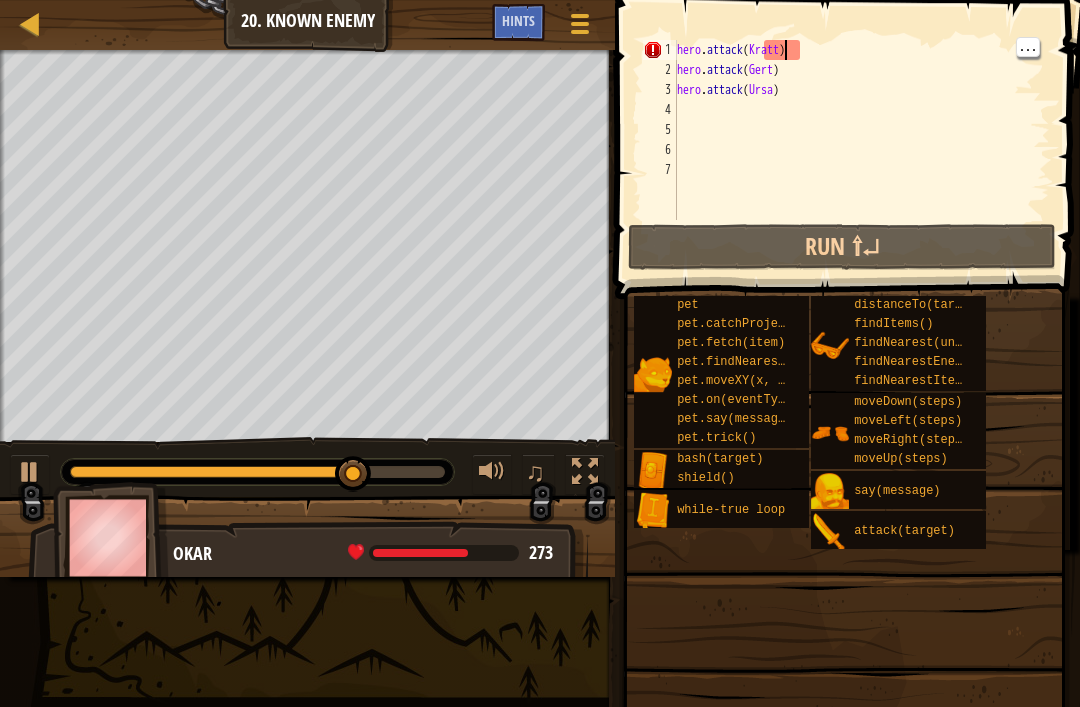 click on "hero . attack ( [NAME] ) hero . attack ( [NAME] ) hero . attack ( [NAME] )" at bounding box center [861, 150] 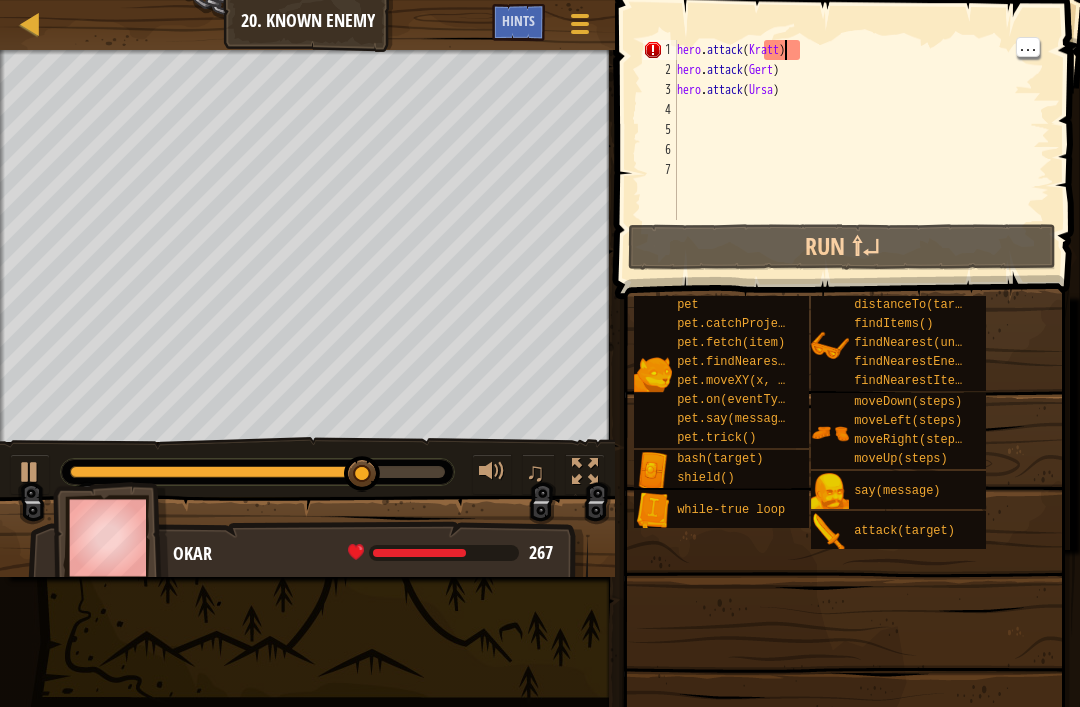 click on "hero . attack ( [NAME] ) hero . attack ( [NAME] ) hero . attack ( [NAME] )" at bounding box center (861, 150) 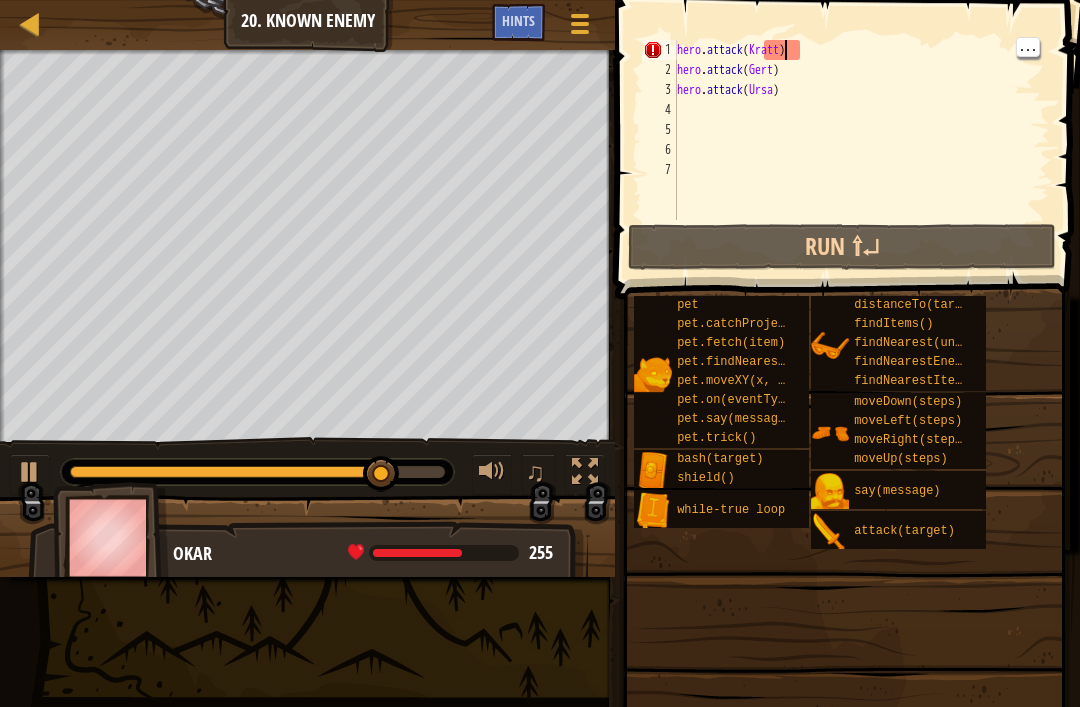 click on "hero . attack ( [NAME] ) hero . attack ( [NAME] ) hero . attack ( [NAME] )" at bounding box center [861, 150] 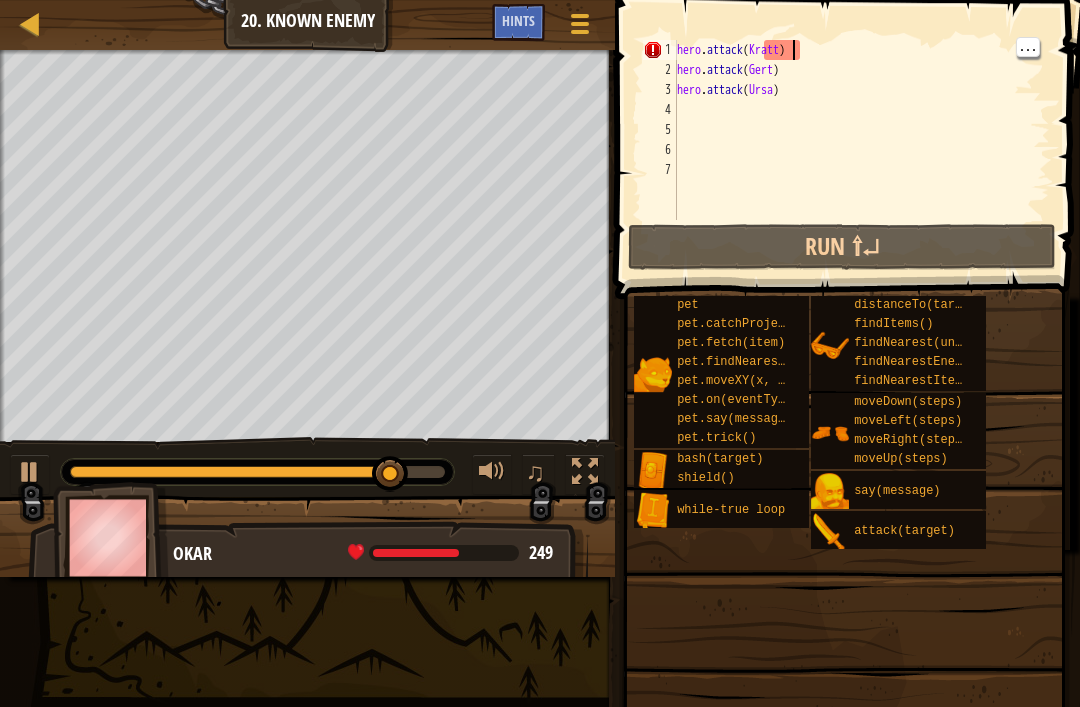 click on "hero . attack ( [NAME] ) hero . attack ( [NAME] ) hero . attack ( [NAME] )" at bounding box center (861, 150) 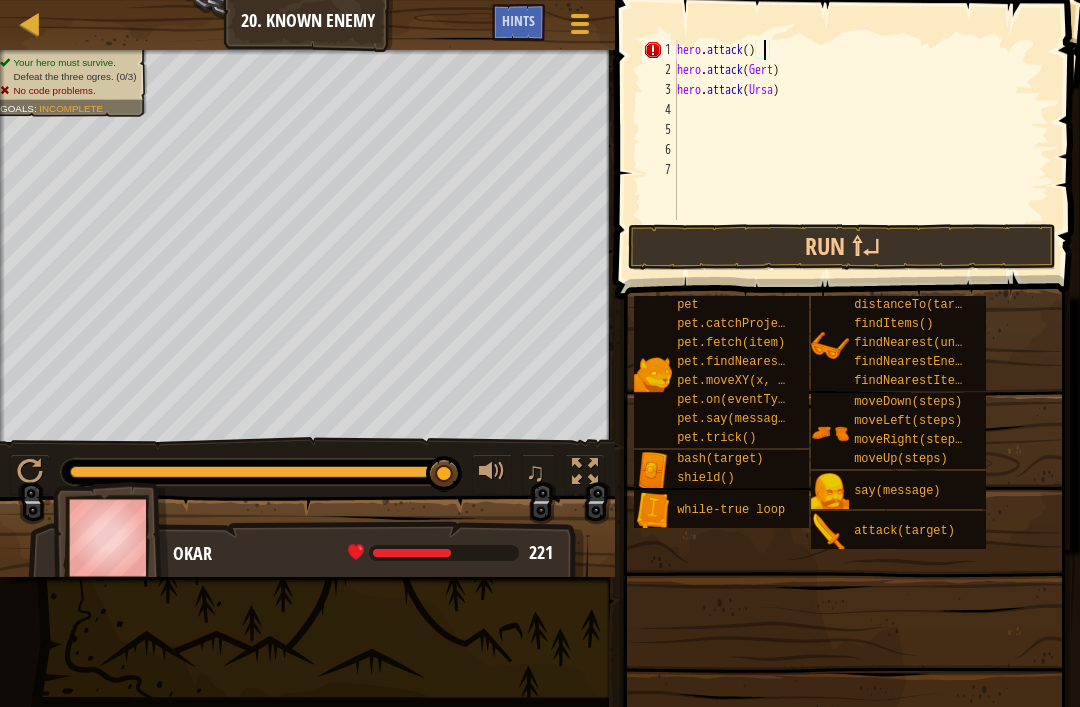 type on "hero.attack)" 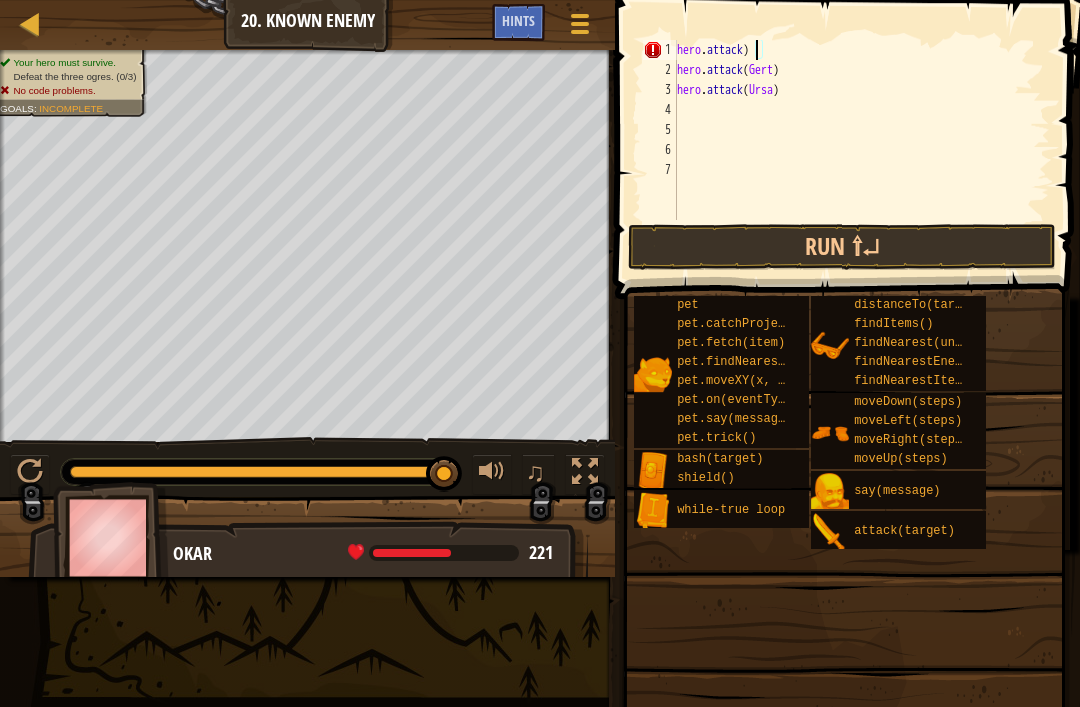 scroll, scrollTop: 10, scrollLeft: 6, axis: both 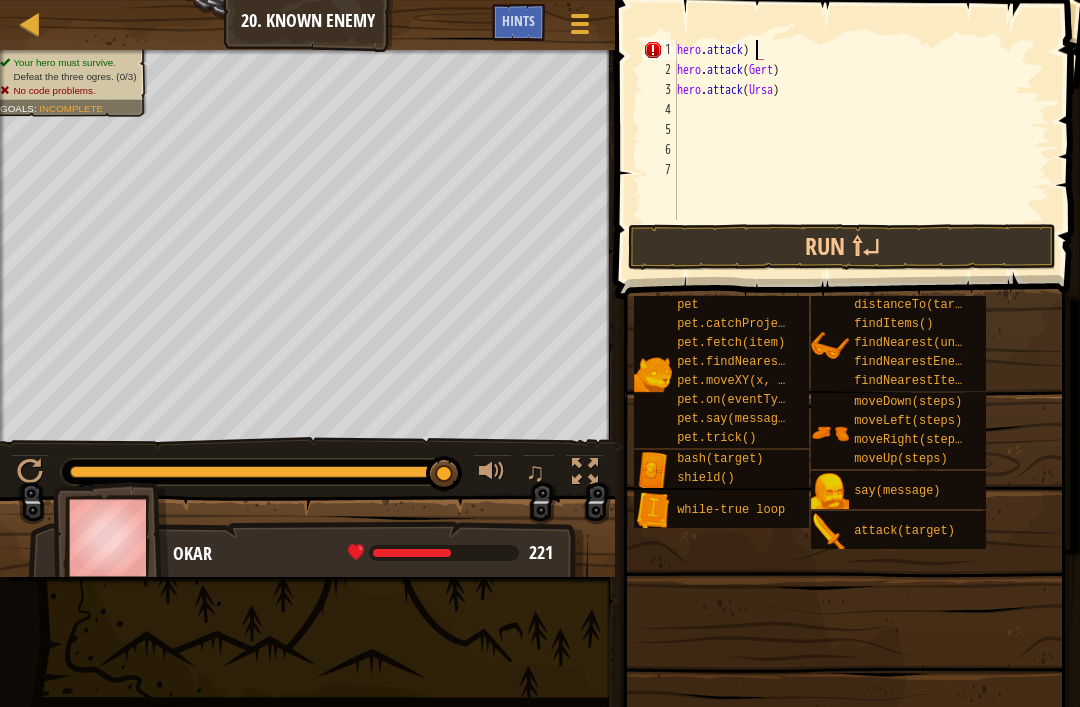 click on "Map Introduction to Computer Science 20. Known Enemy Game Menu Done Hints" at bounding box center (307, 25) 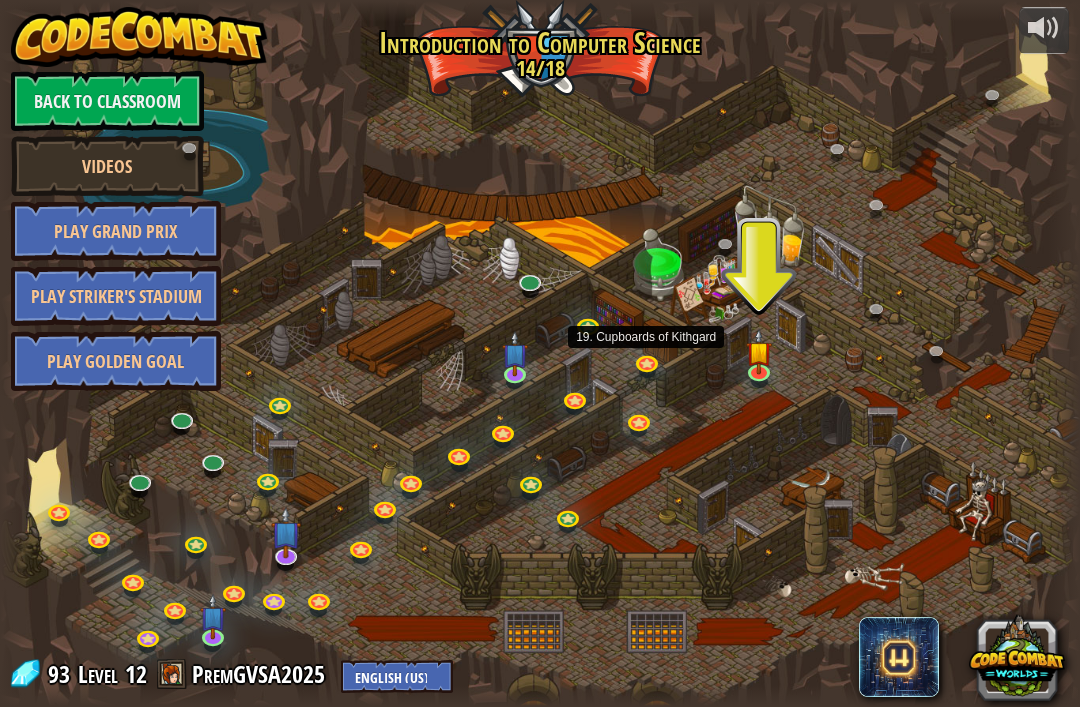 click at bounding box center [649, 365] 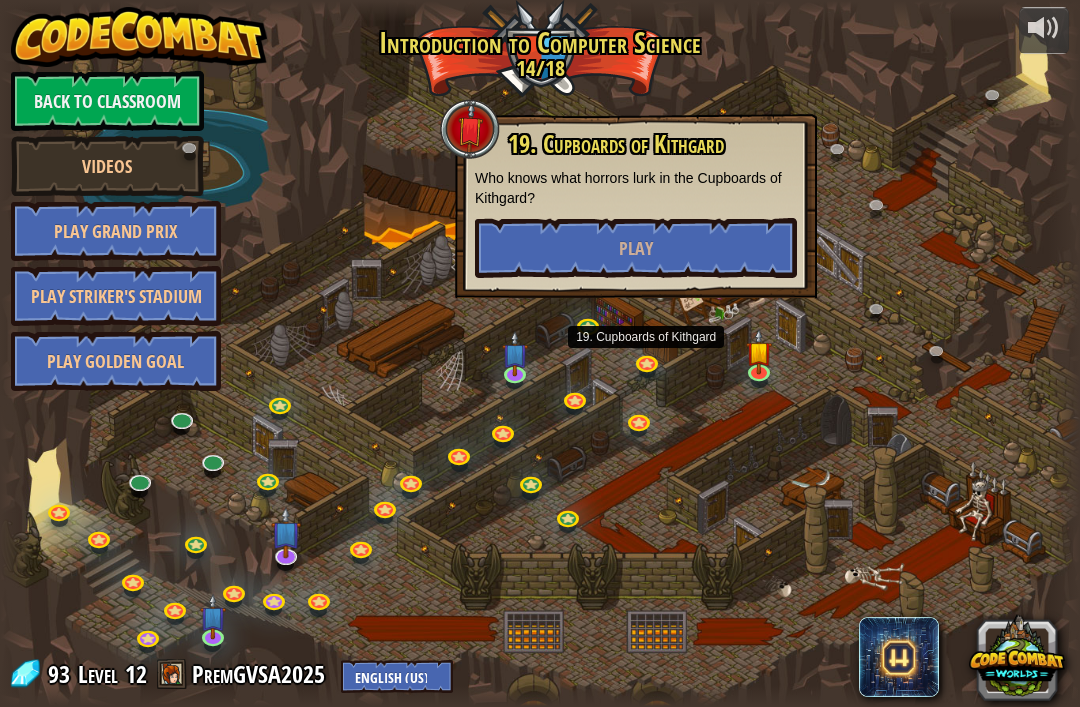 click on "Play" at bounding box center (636, 248) 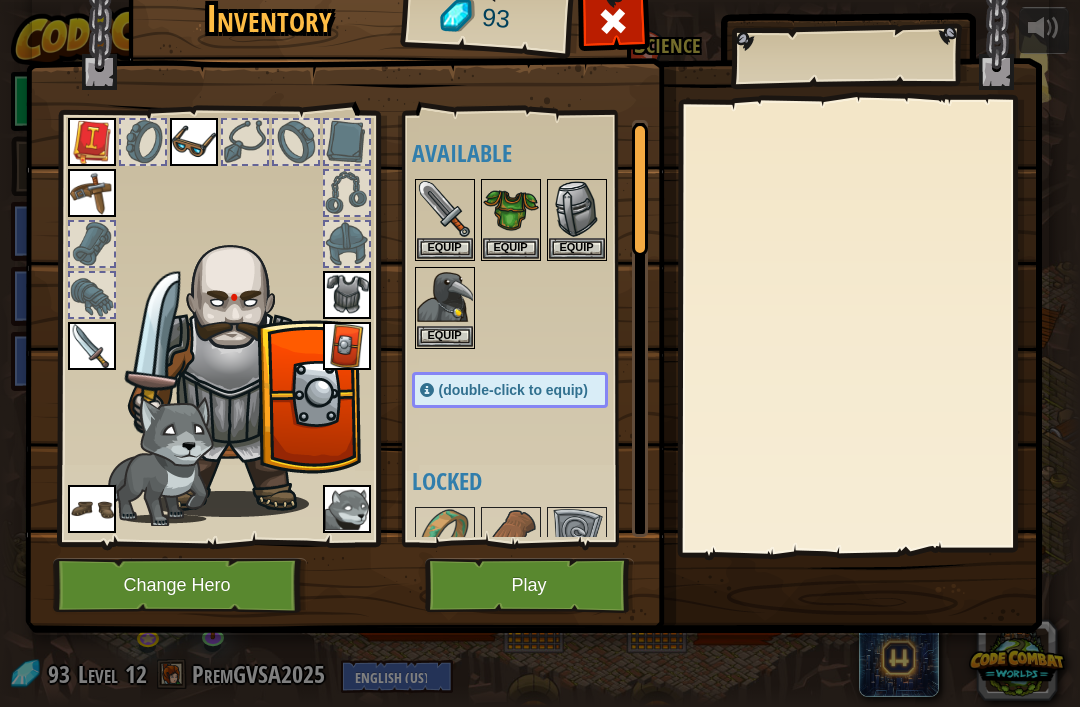 click on "Play" at bounding box center [529, 585] 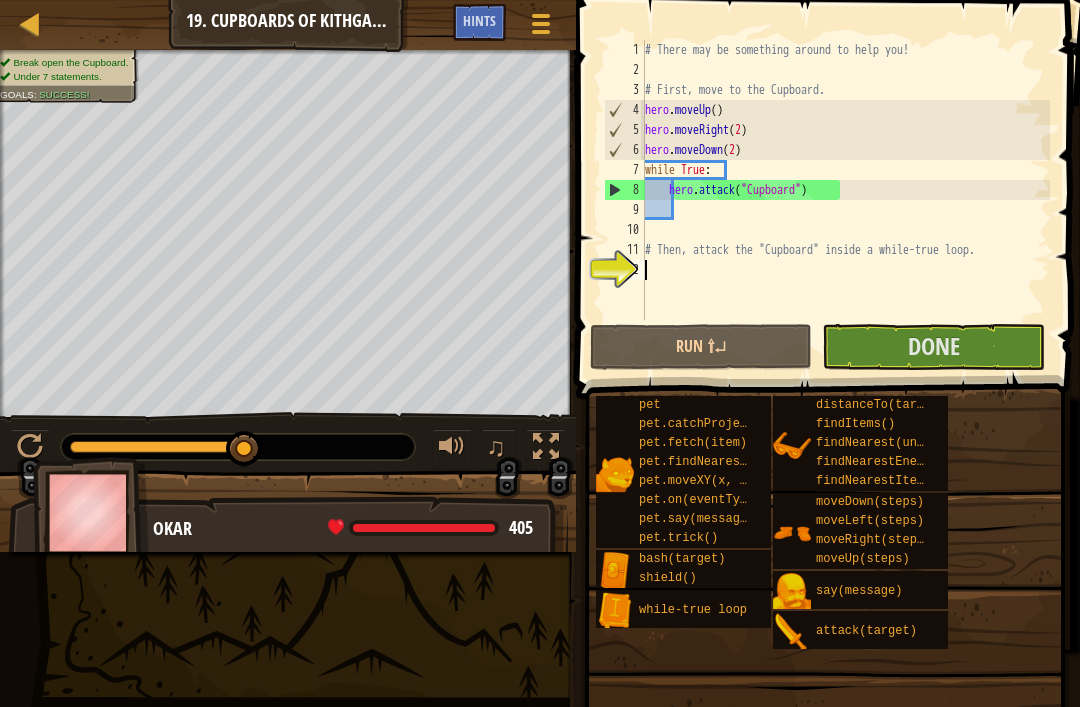 click on "Done" at bounding box center (934, 346) 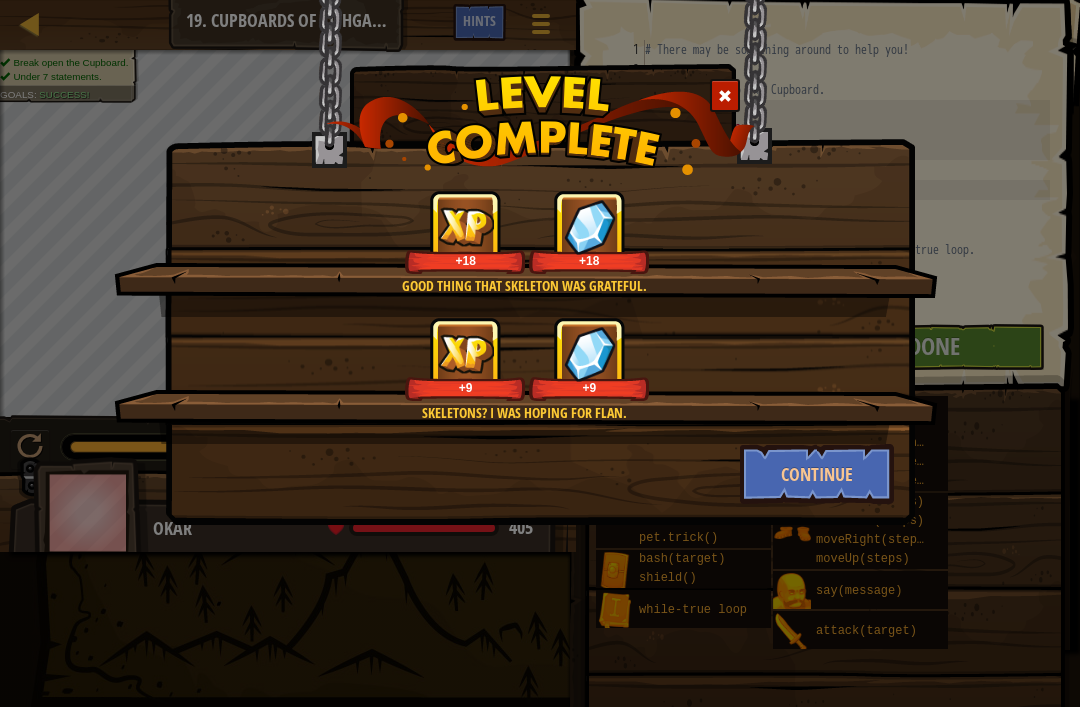click on "Continue" at bounding box center (817, 474) 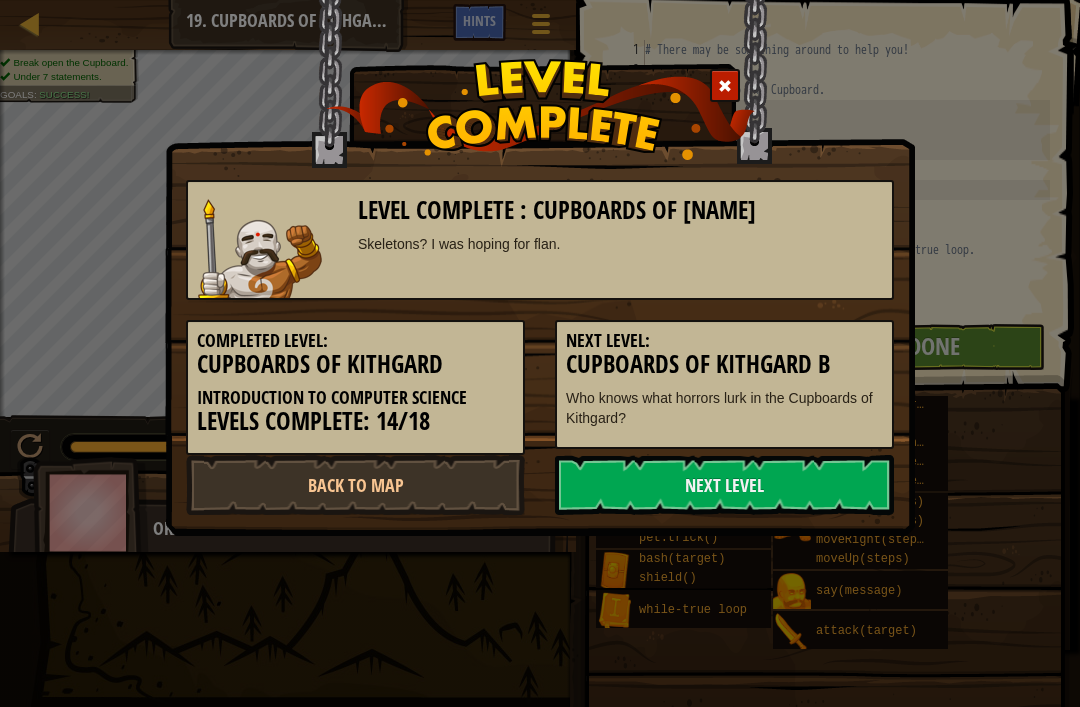 click on "Next Level" at bounding box center [724, 485] 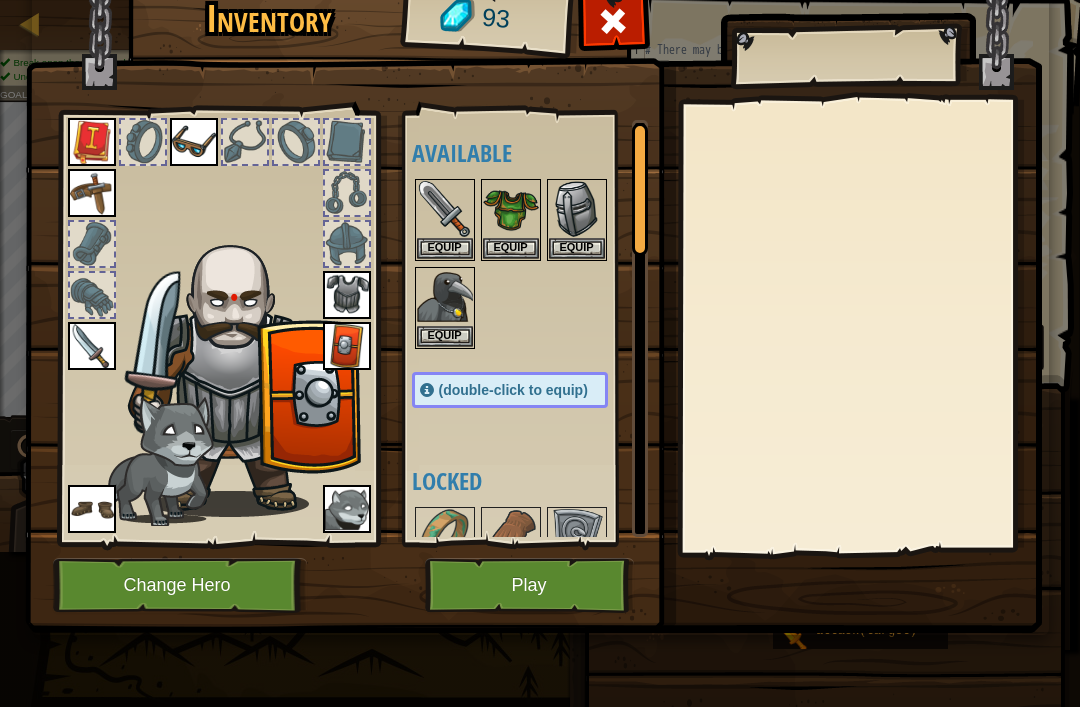 click on "Equip" at bounding box center [577, 248] 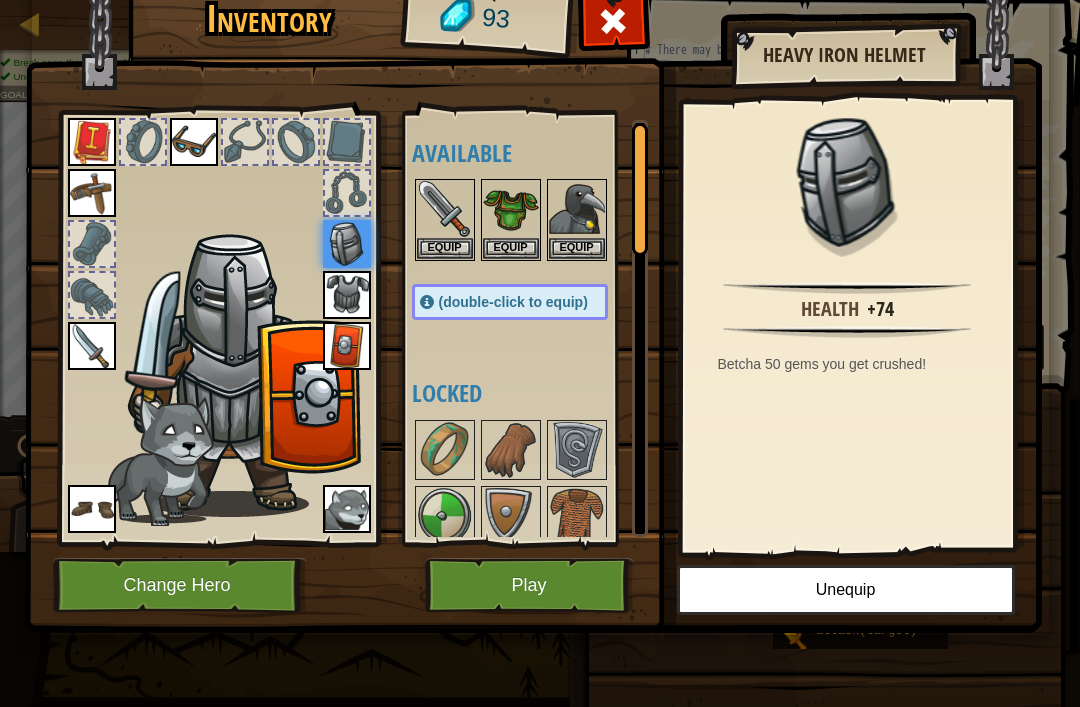 click on "Play" at bounding box center [529, 585] 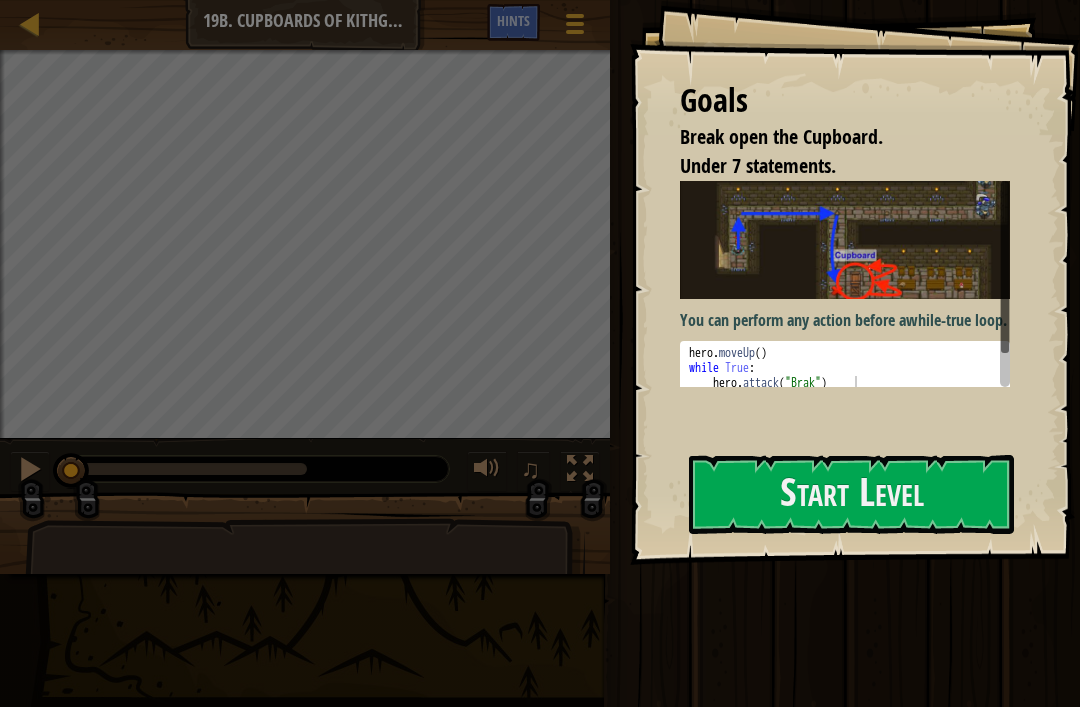 click on "Start Level" at bounding box center [851, 494] 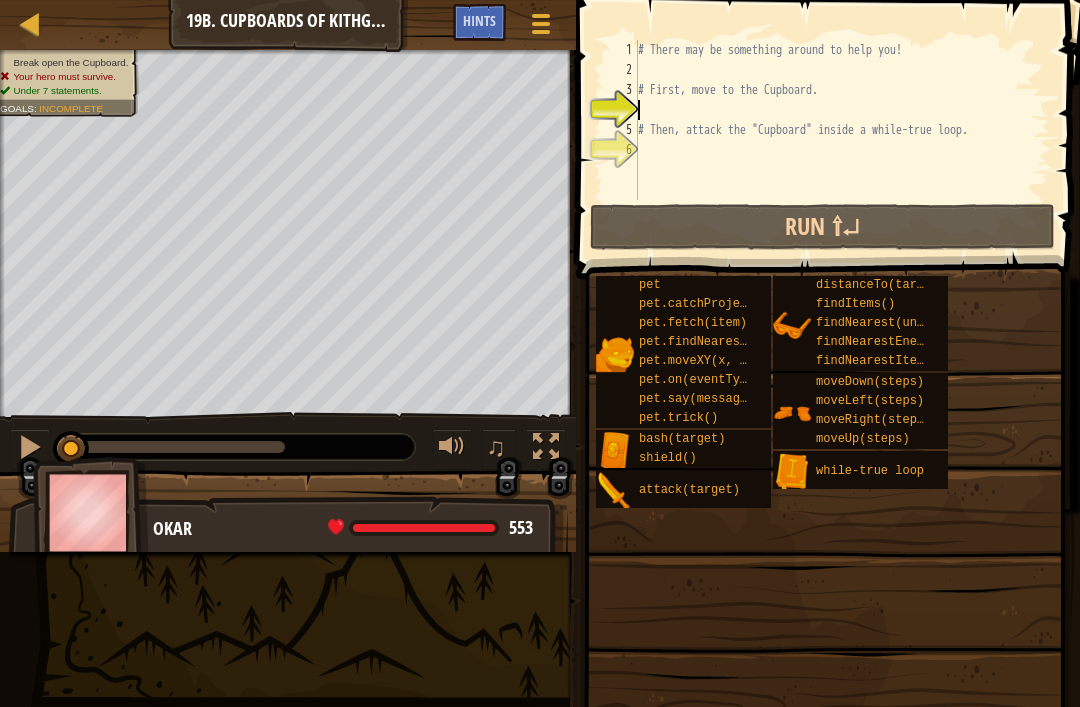 click at bounding box center [30, 23] 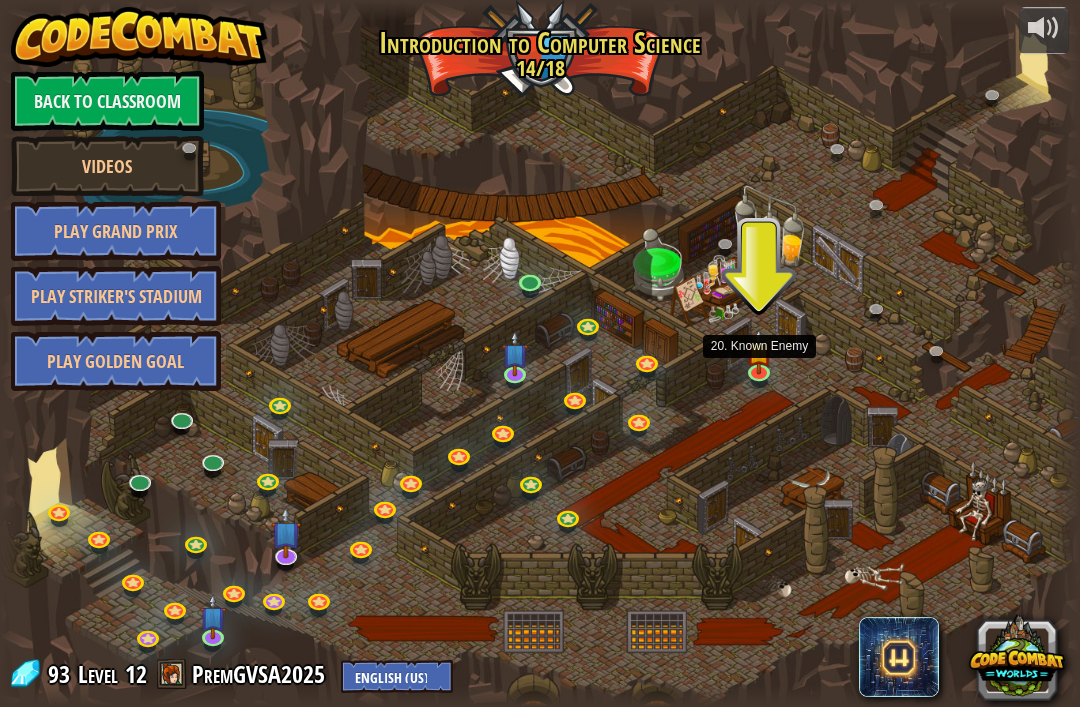 click at bounding box center (761, 375) 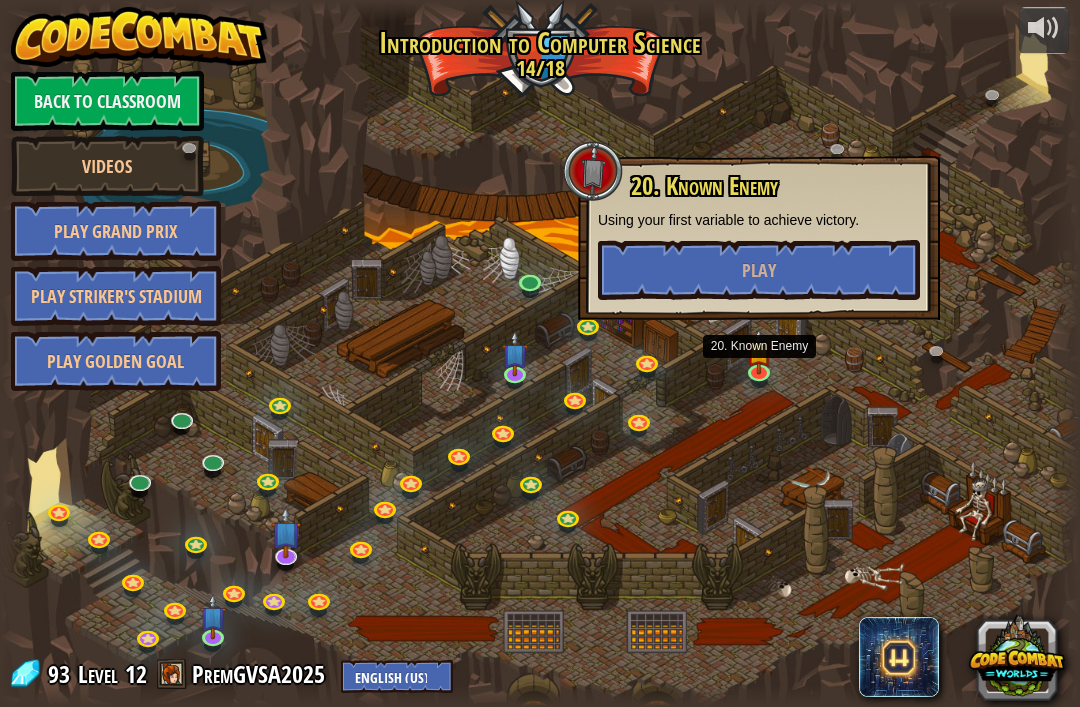 click on "Play" at bounding box center [759, 270] 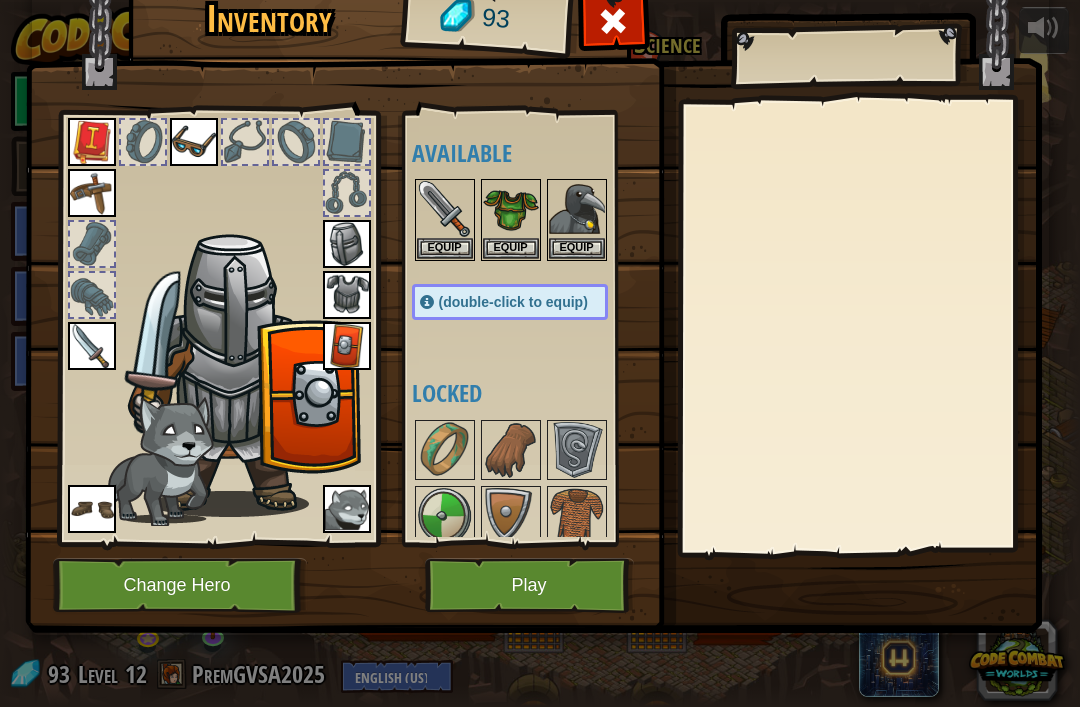 click on "Play" at bounding box center (529, 585) 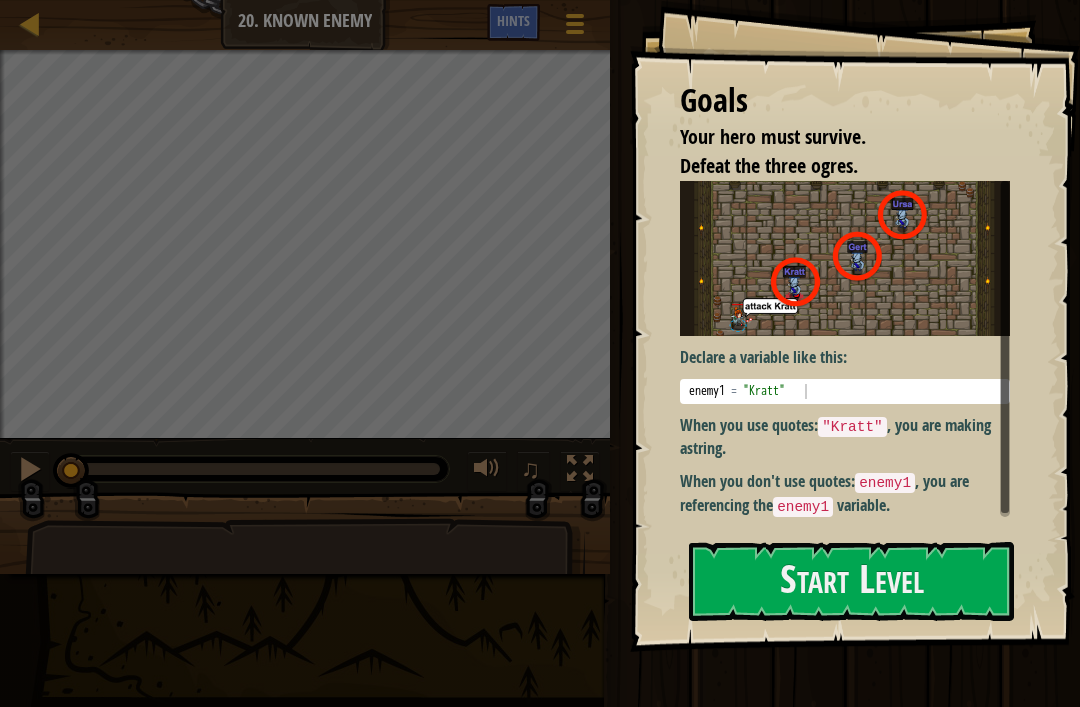 click on "Start Level" at bounding box center (851, 581) 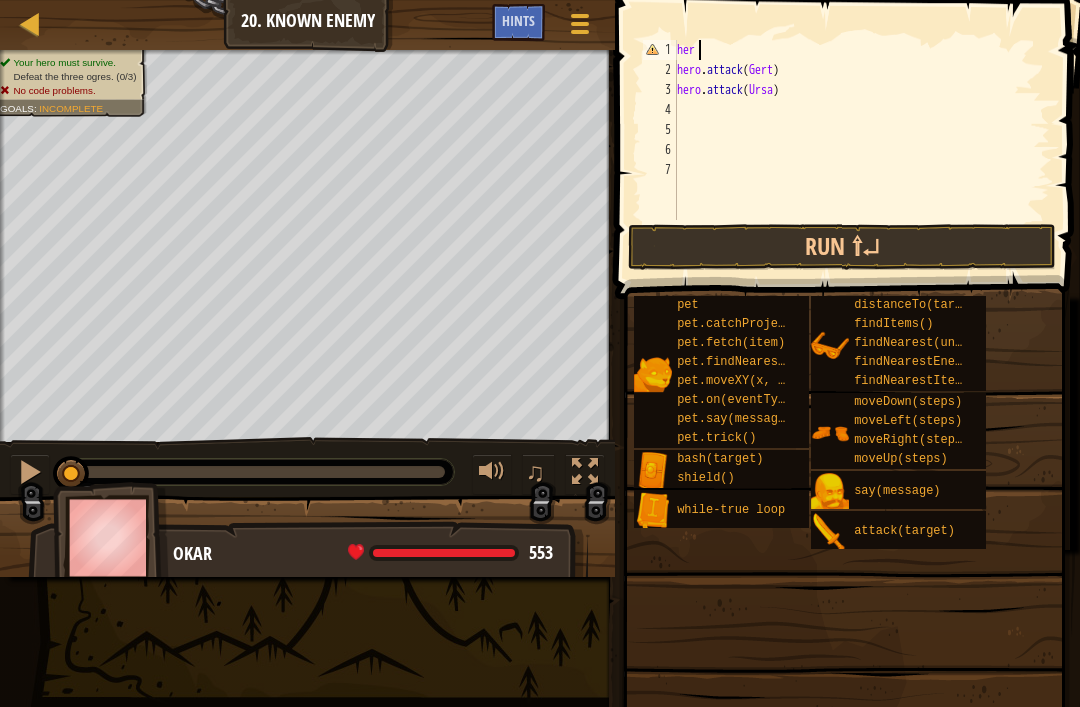 type on "h" 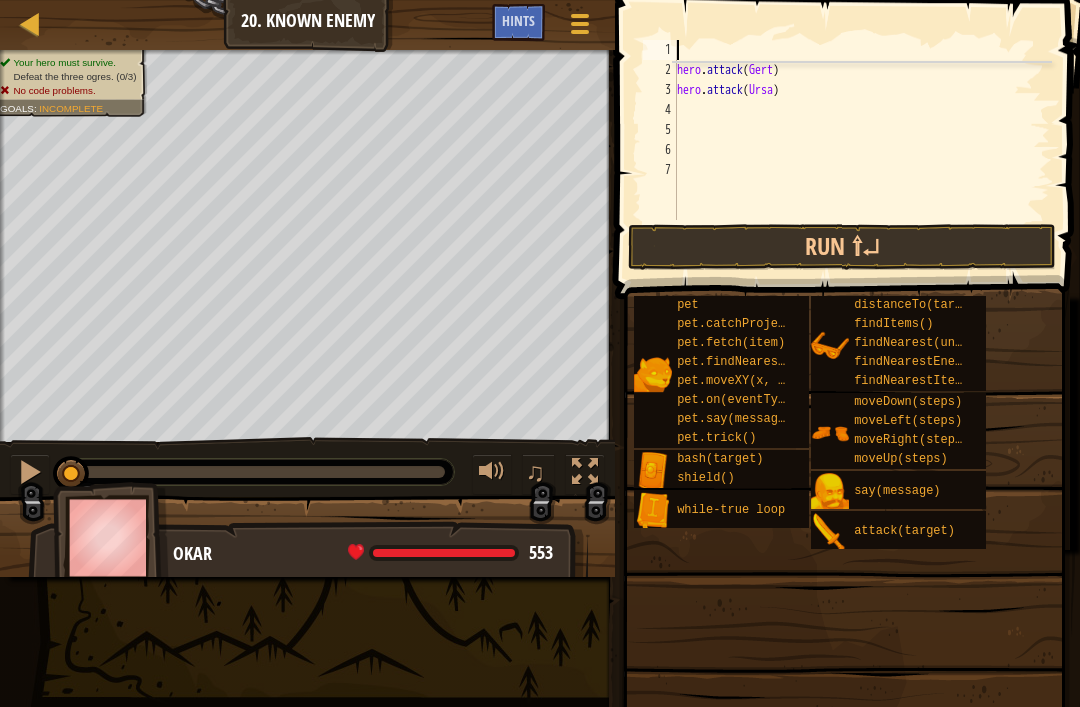 scroll, scrollTop: 10, scrollLeft: 0, axis: vertical 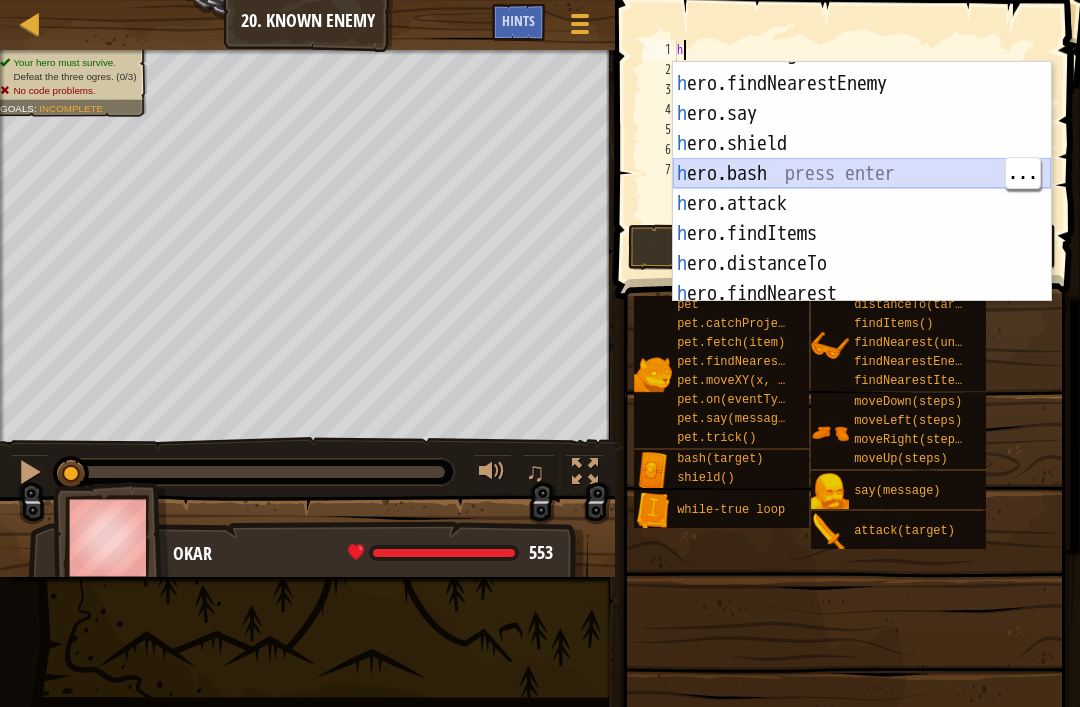 click on "h ero.moveRight press enter h ero.findNearestEnemy press enter h ero.say press enter h ero.shield press enter h ero.bash press enter h ero.attack press enter h ero.findItems press enter h ero.distanceTo press enter h ero.findNearest press enter" at bounding box center (862, 189) 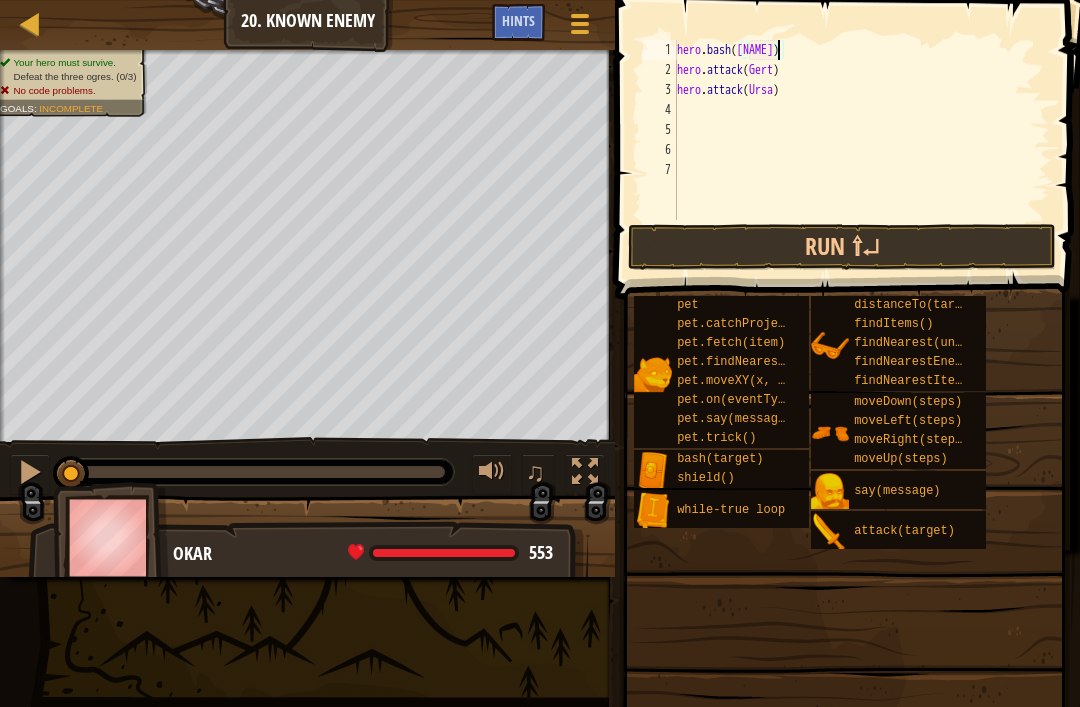 scroll, scrollTop: 10, scrollLeft: 9, axis: both 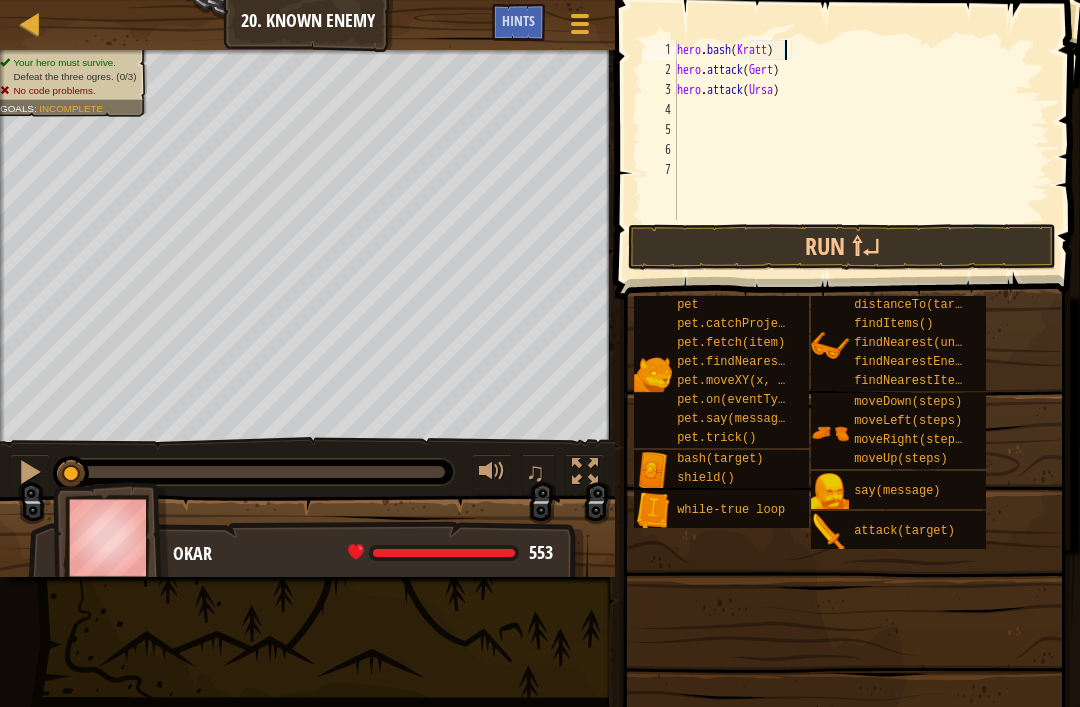 type on "hero.bash([NAME])" 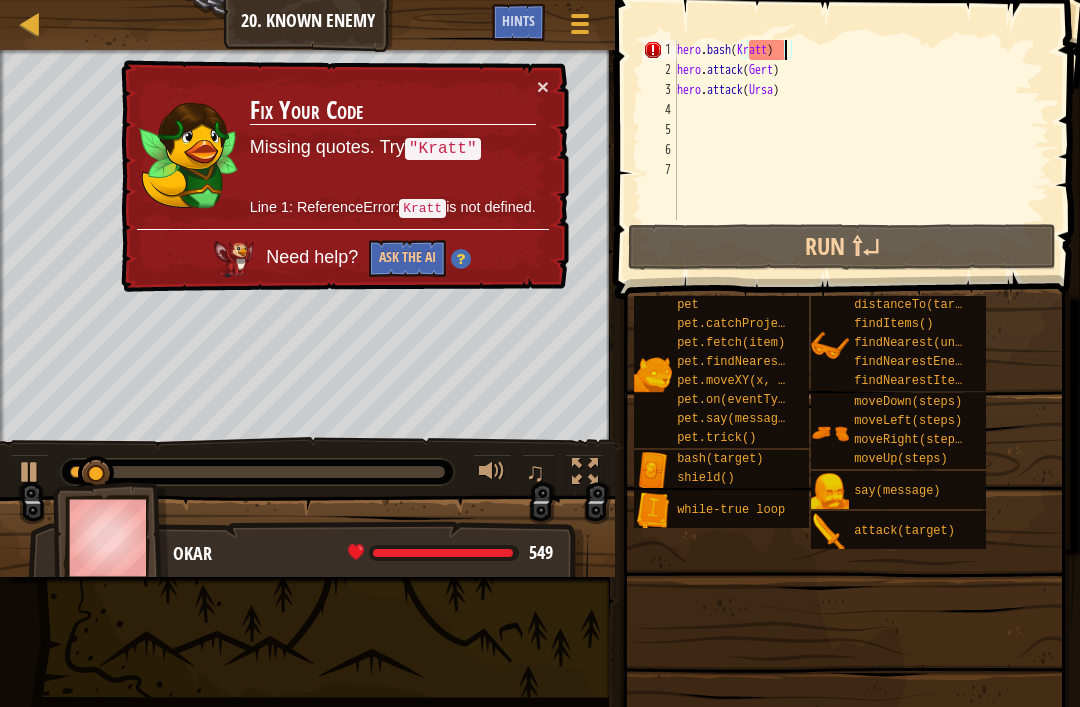type 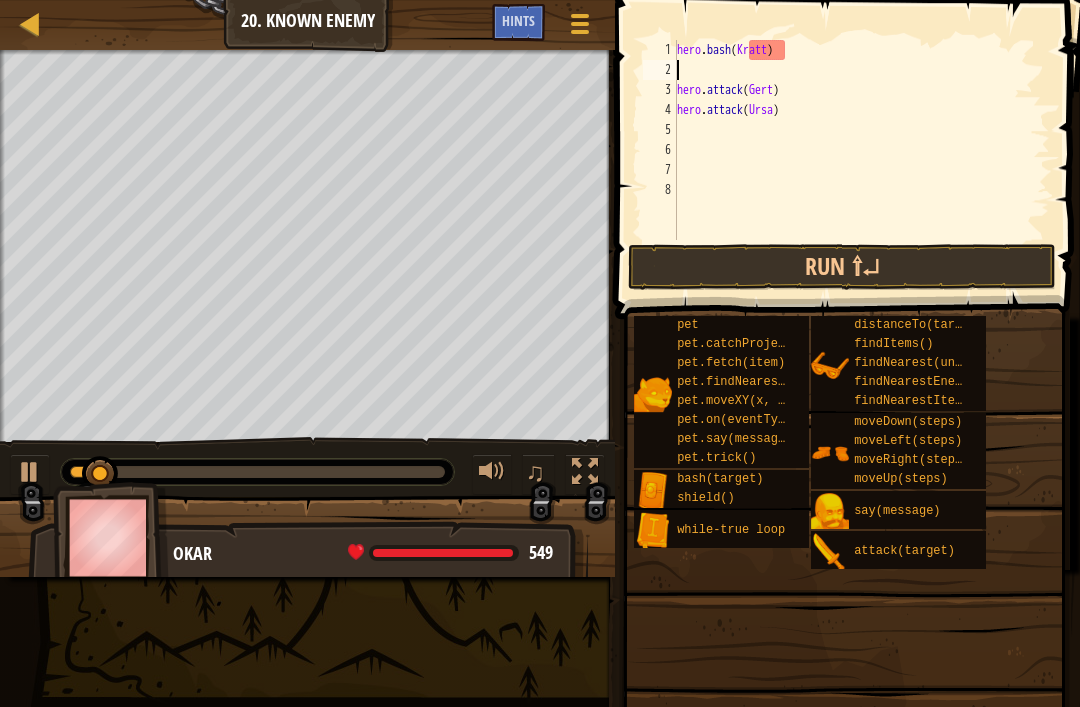 scroll, scrollTop: 10, scrollLeft: 0, axis: vertical 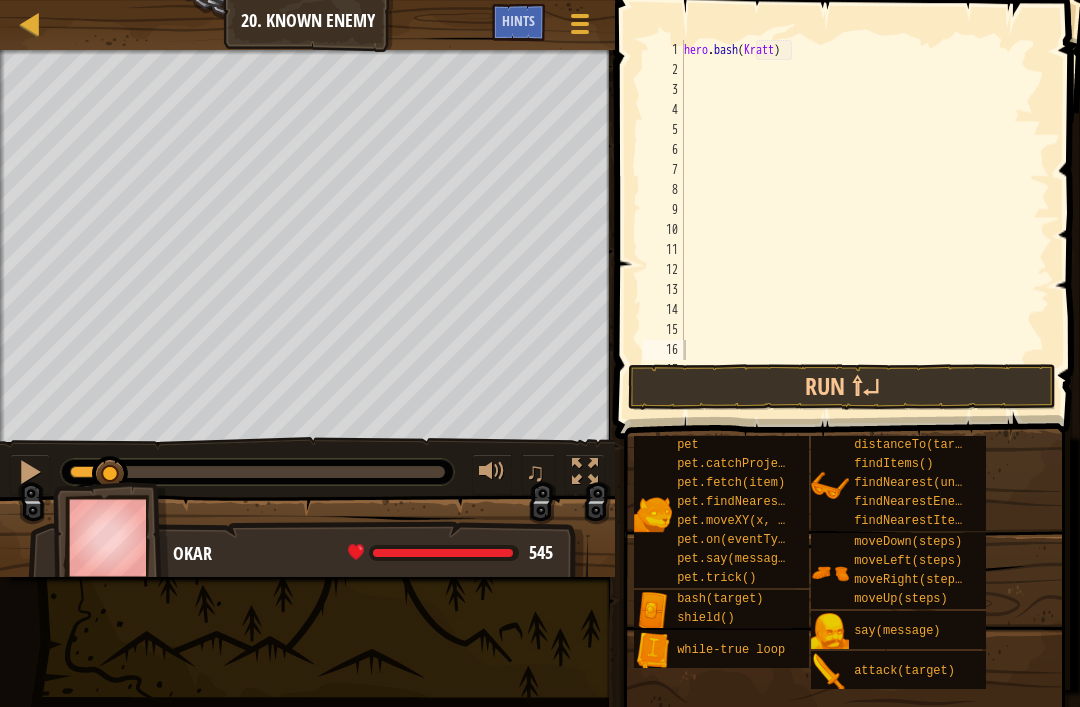 click at bounding box center [30, 472] 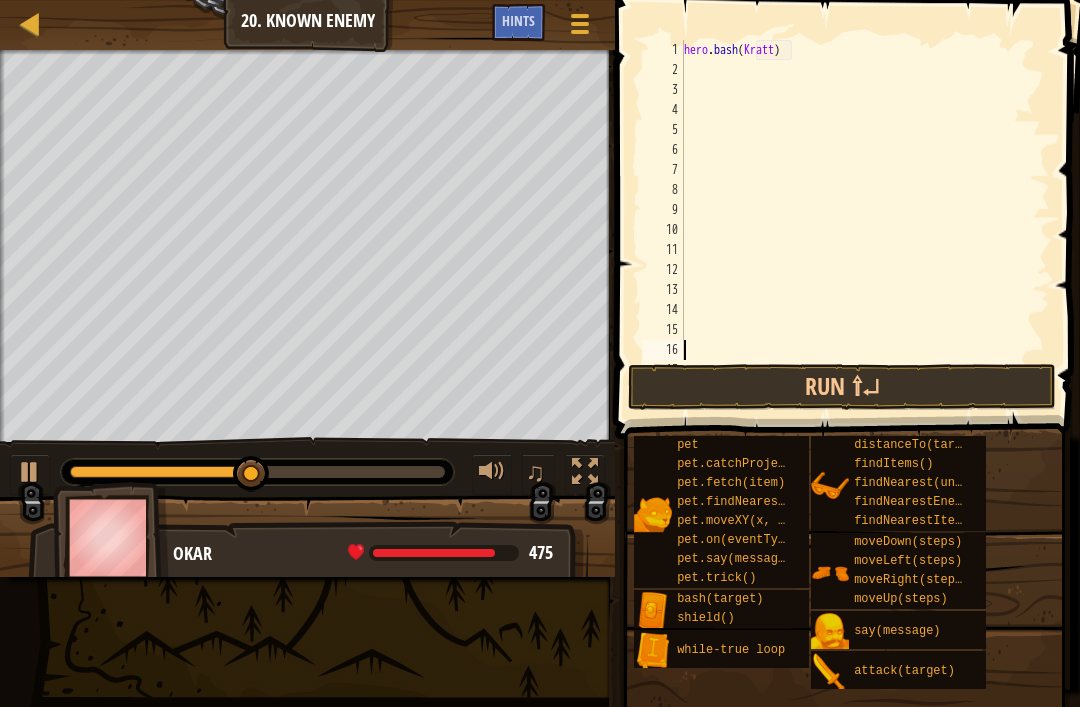 click at bounding box center (111, 537) 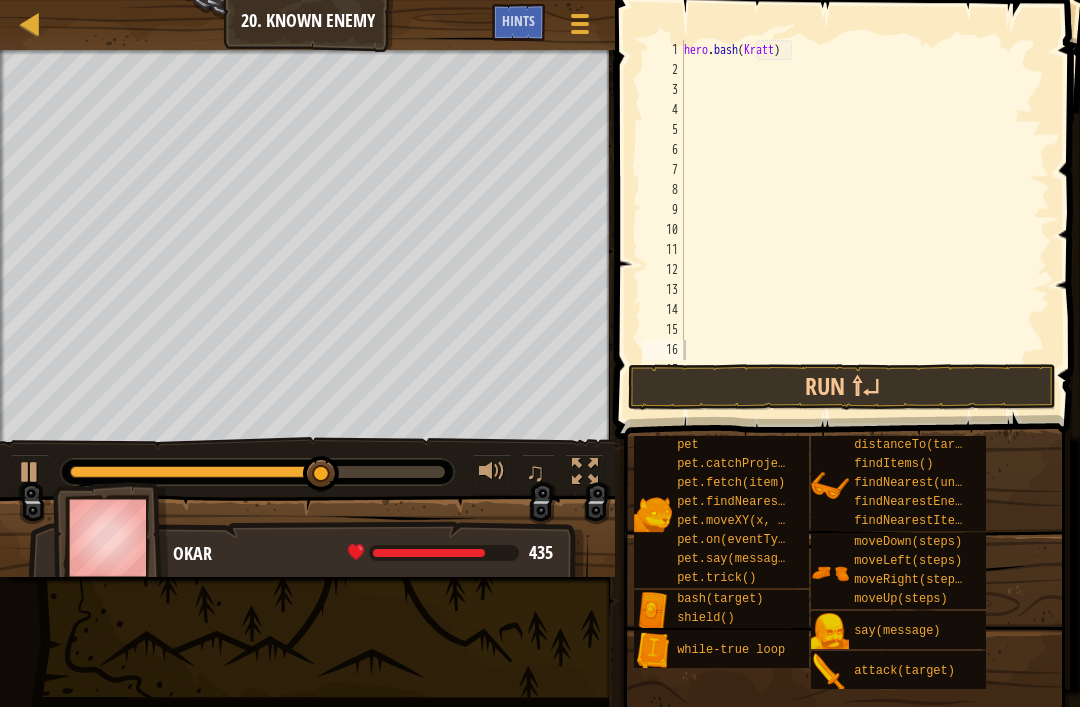 click at bounding box center (30, 474) 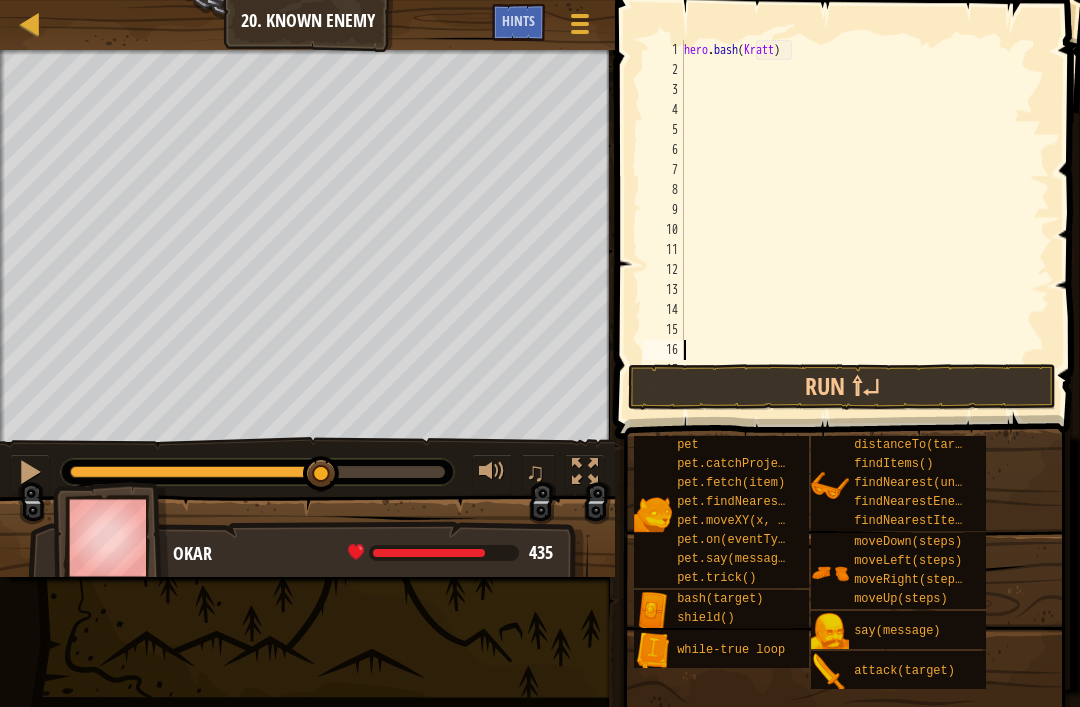click on "Map" at bounding box center (45, 25) 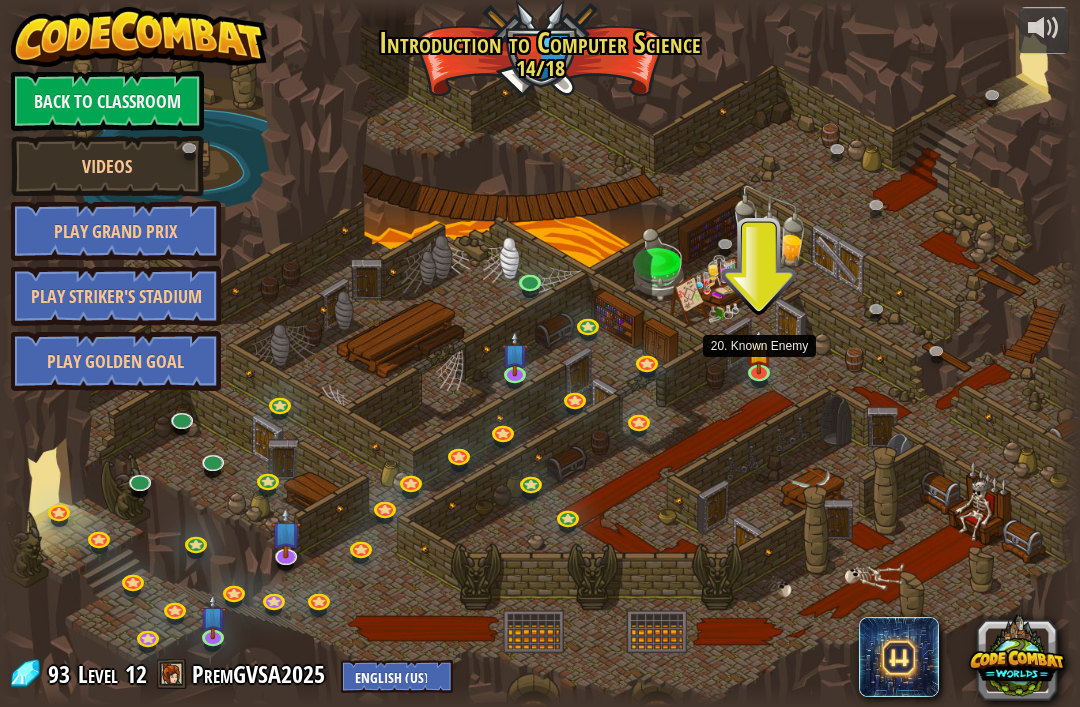 click at bounding box center (759, 352) 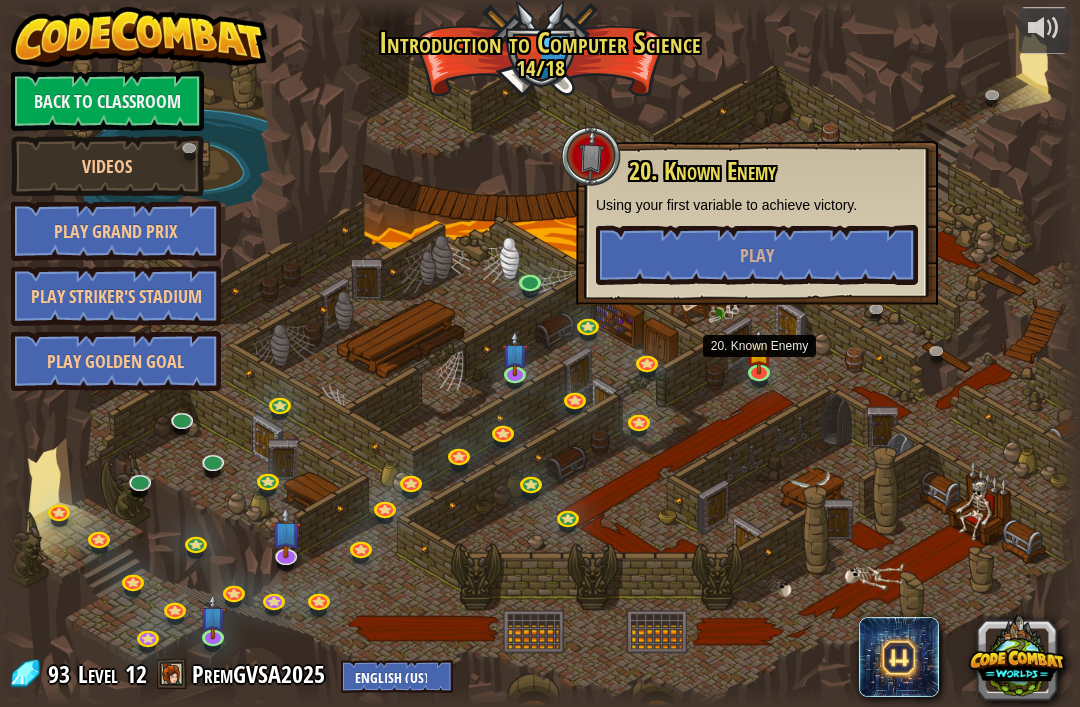 click on "Play" at bounding box center [757, 255] 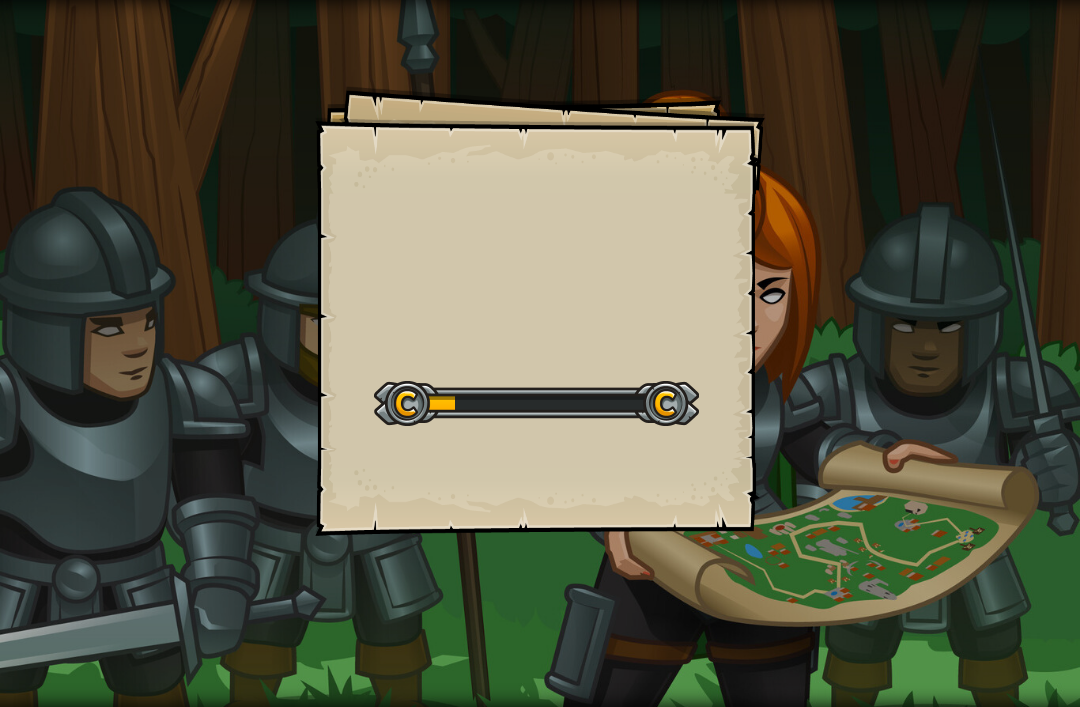 scroll, scrollTop: 0, scrollLeft: 0, axis: both 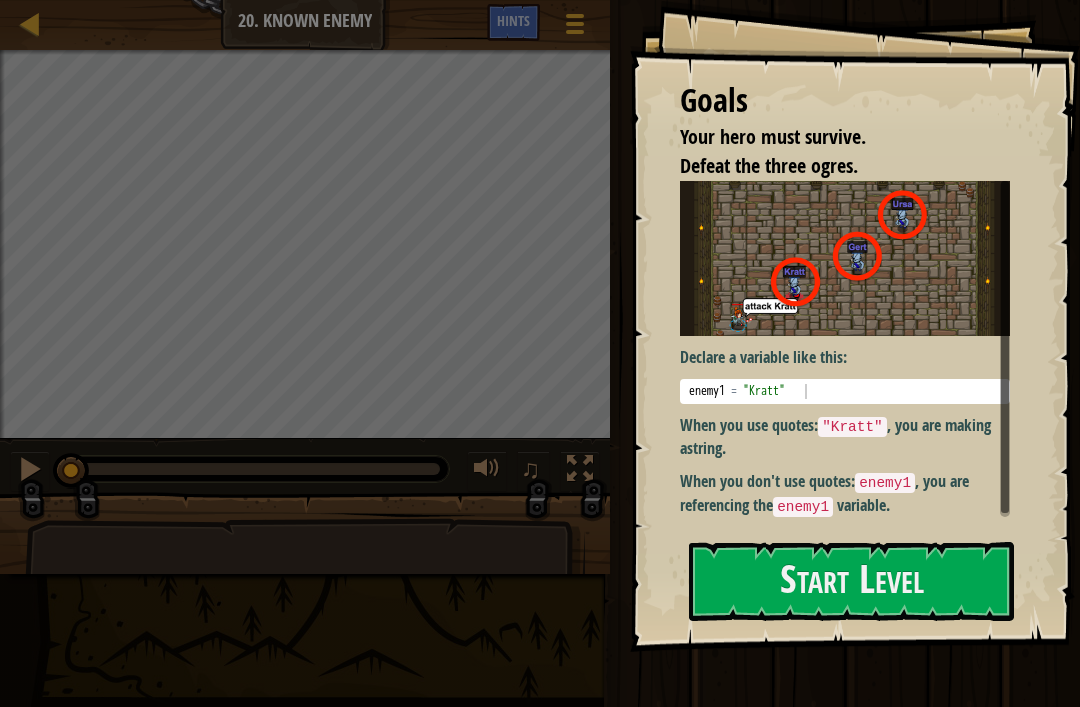 click at bounding box center [30, 23] 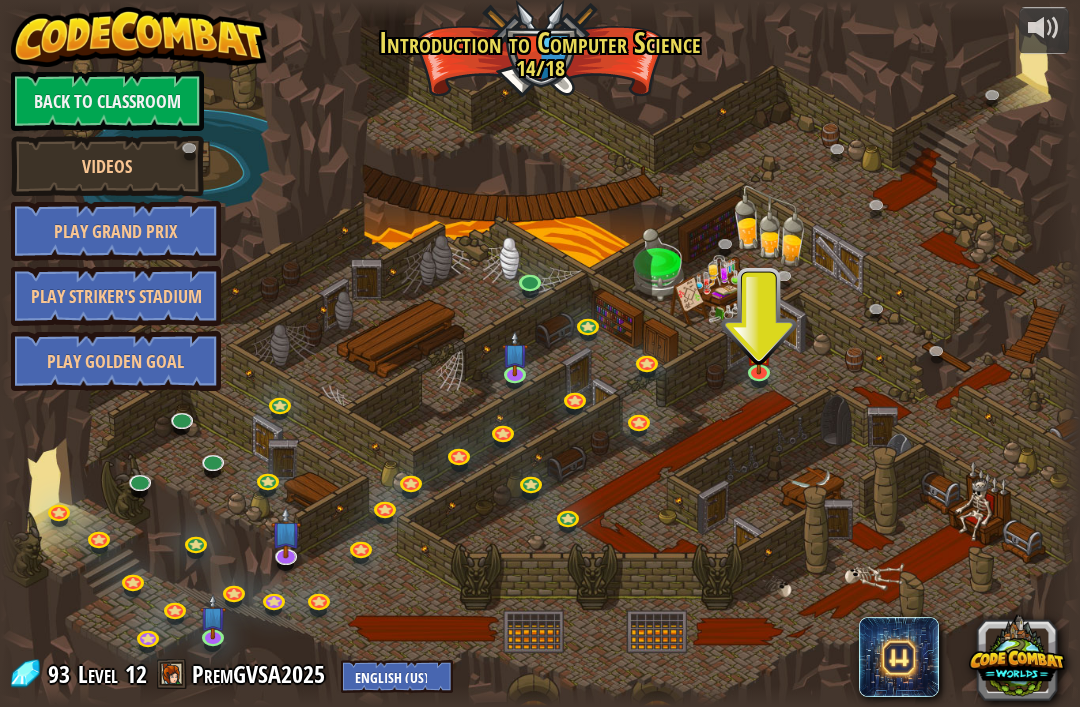 click at bounding box center [759, 352] 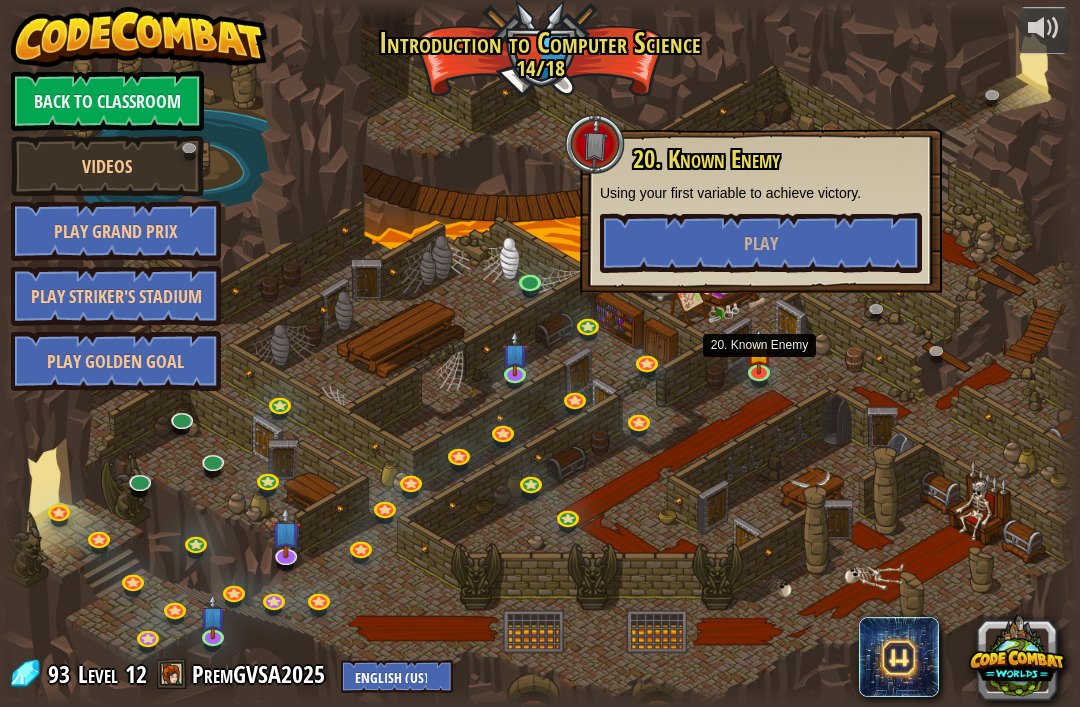 click on "Play" at bounding box center (761, 243) 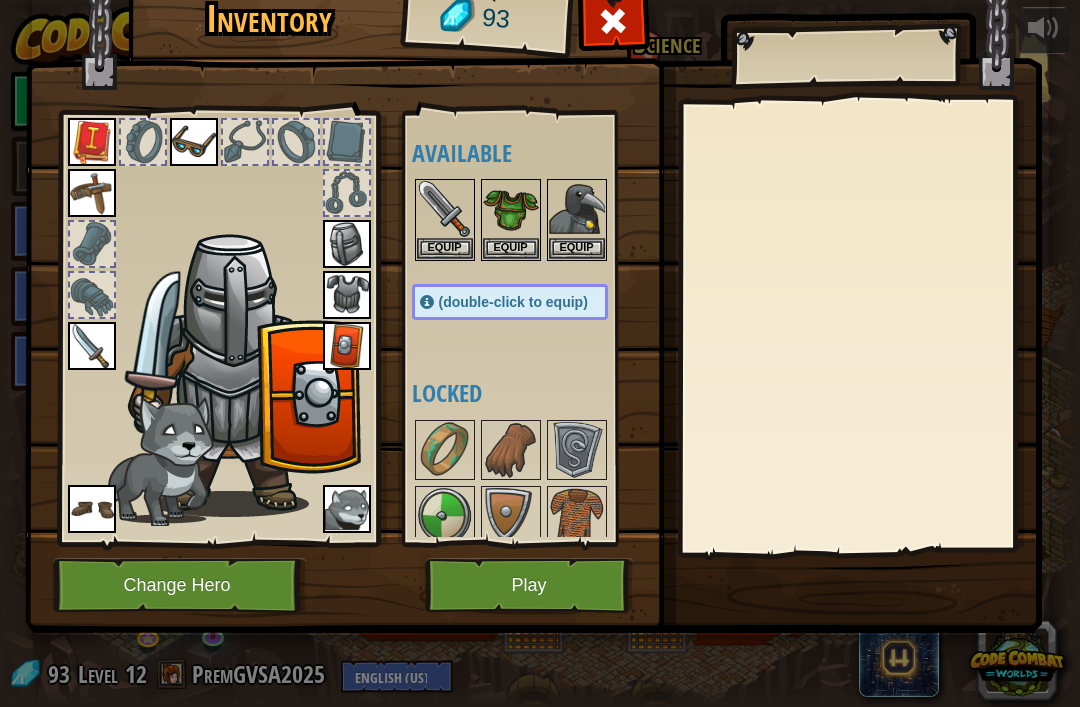 click at bounding box center (92, 142) 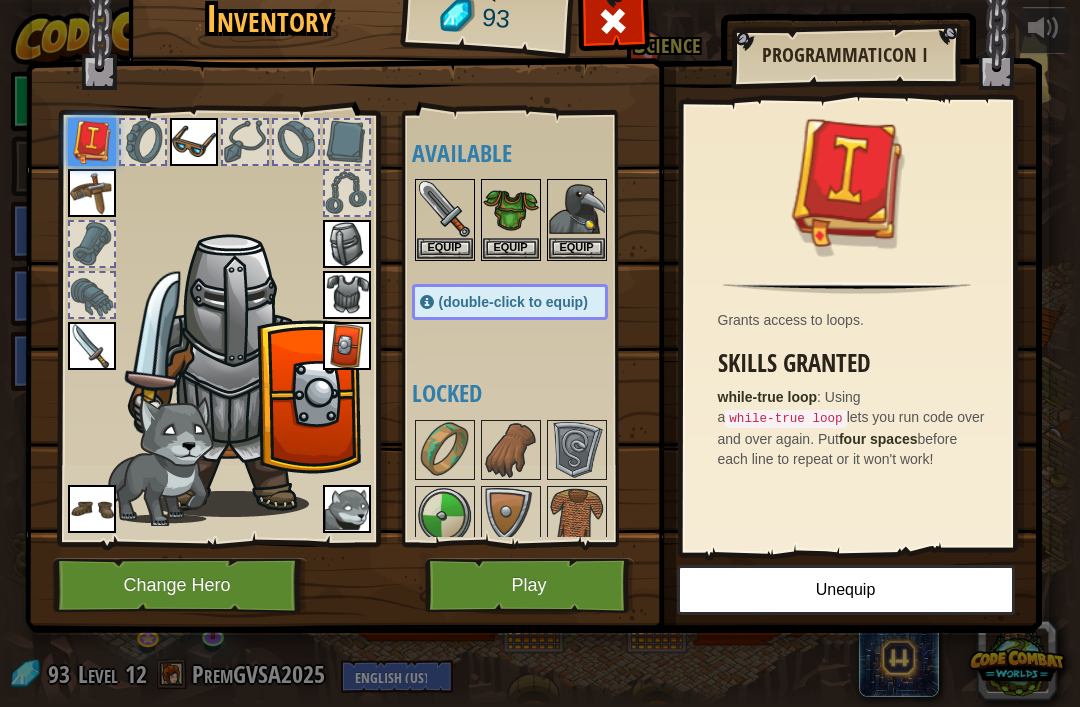 click on "Unequip" at bounding box center [846, 590] 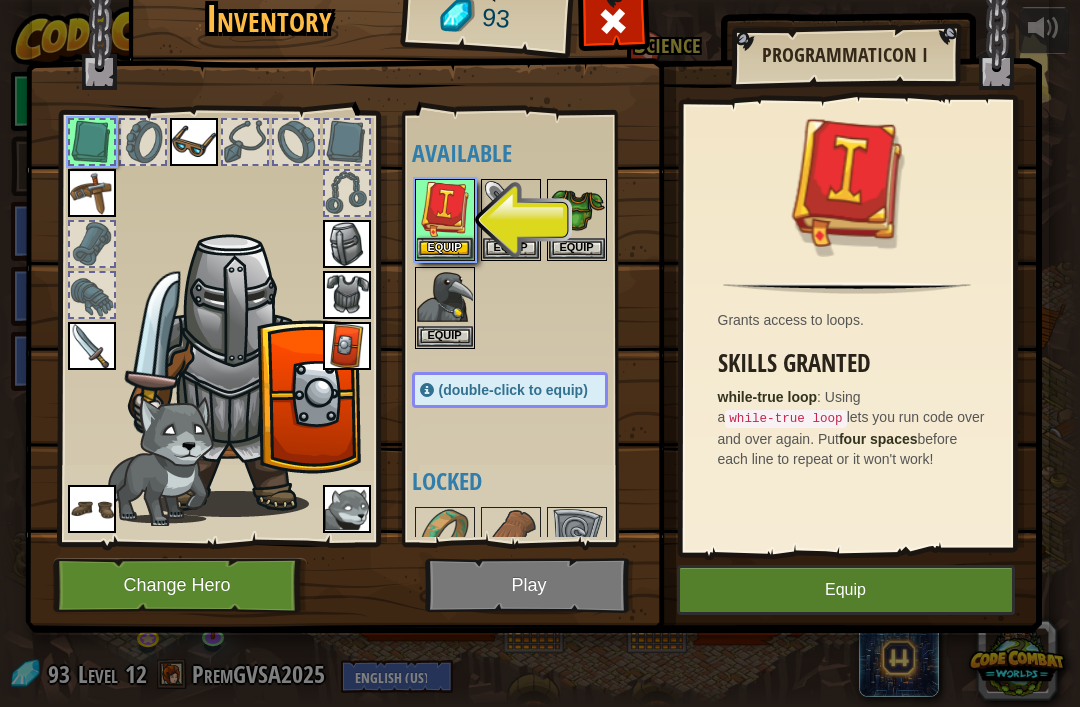 click at bounding box center [92, 193] 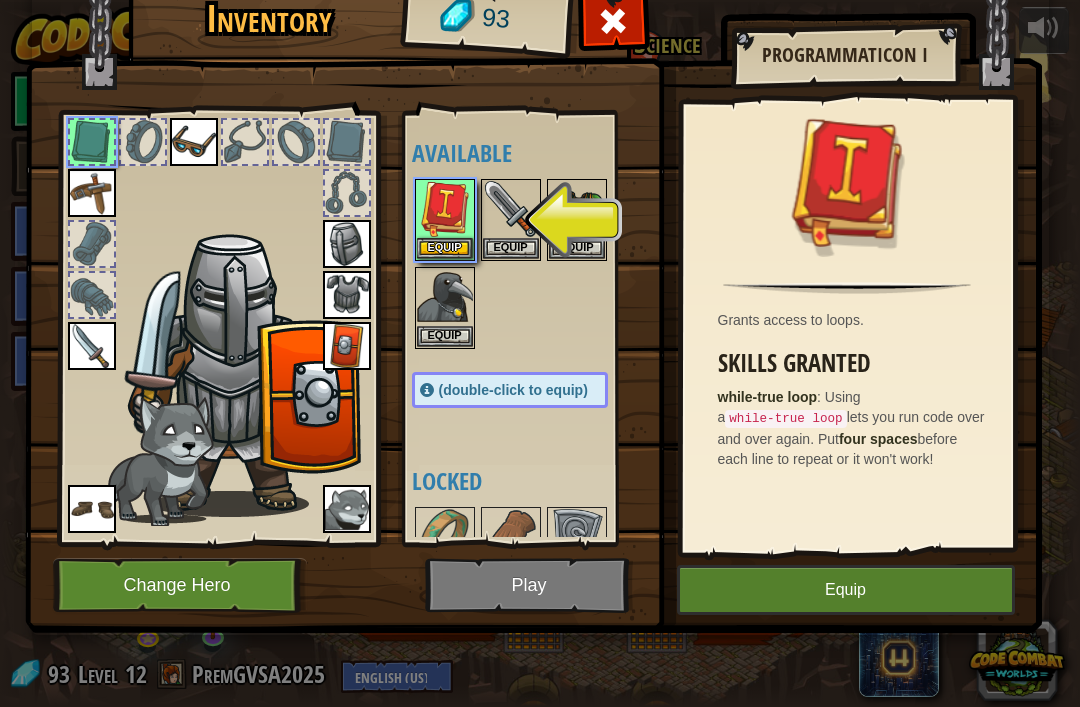 click on "Equip" at bounding box center (445, 248) 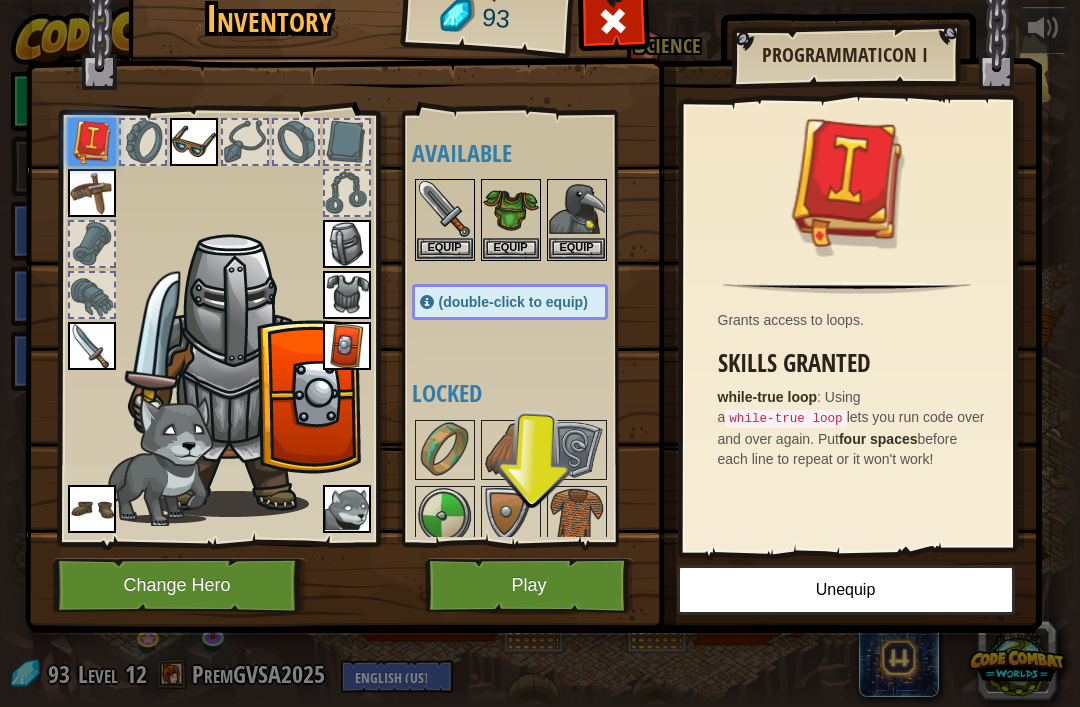 click at bounding box center [92, 193] 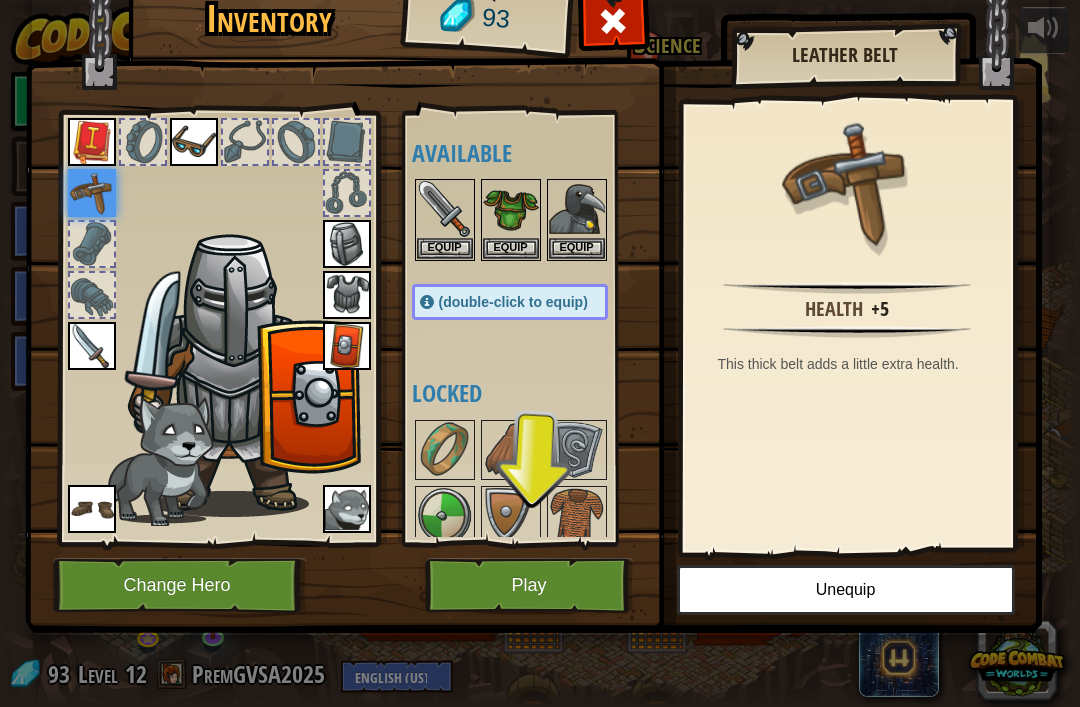 click on "Unequip" at bounding box center [846, 590] 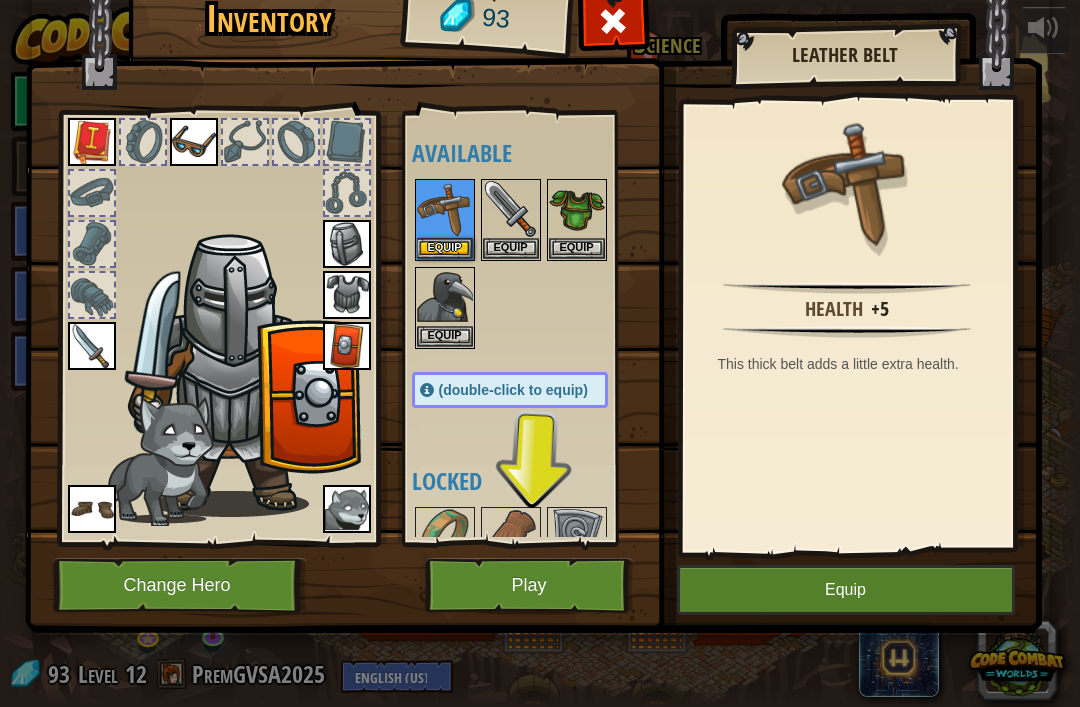 click at bounding box center [92, 346] 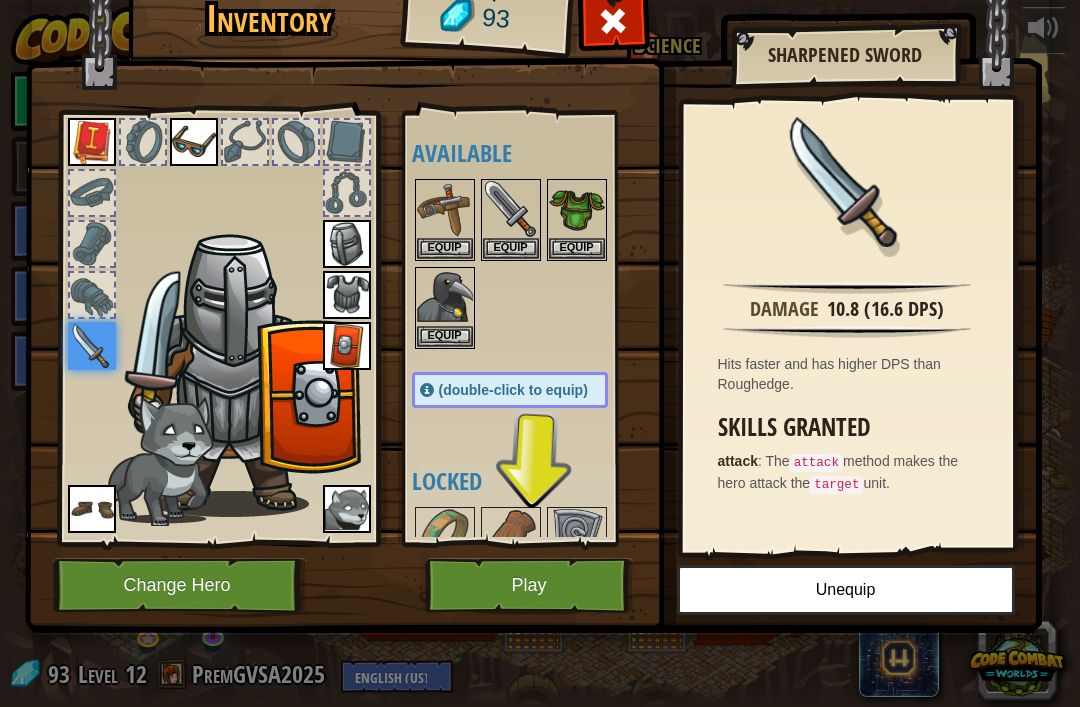 click on "Unequip" at bounding box center (846, 590) 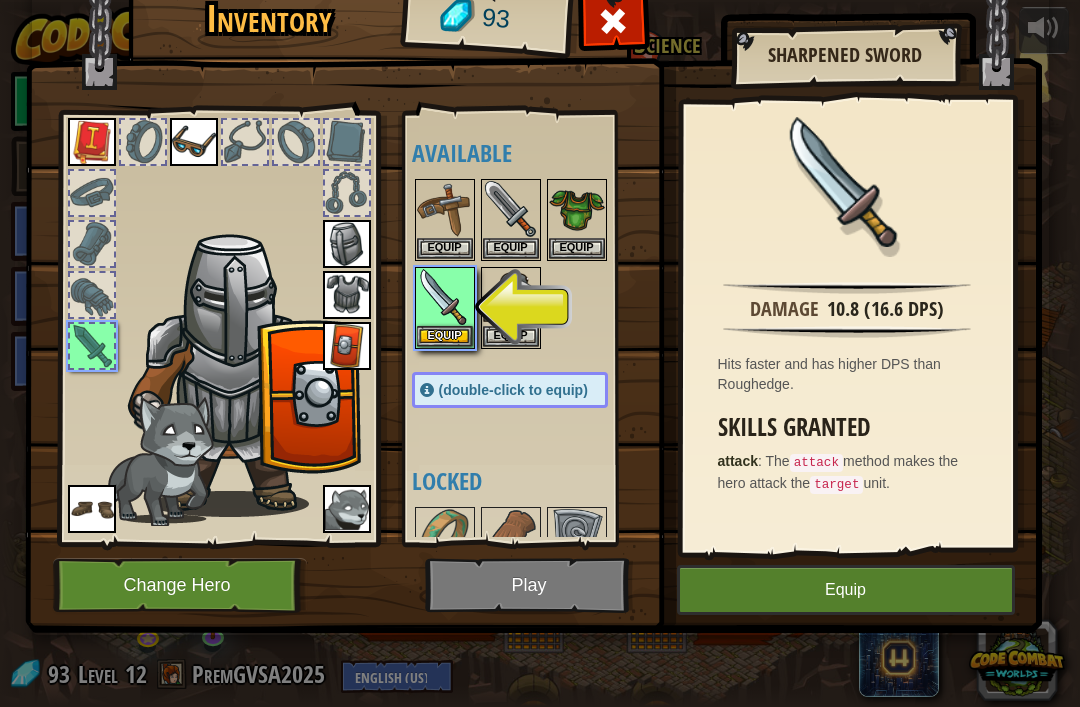 click at bounding box center (194, 142) 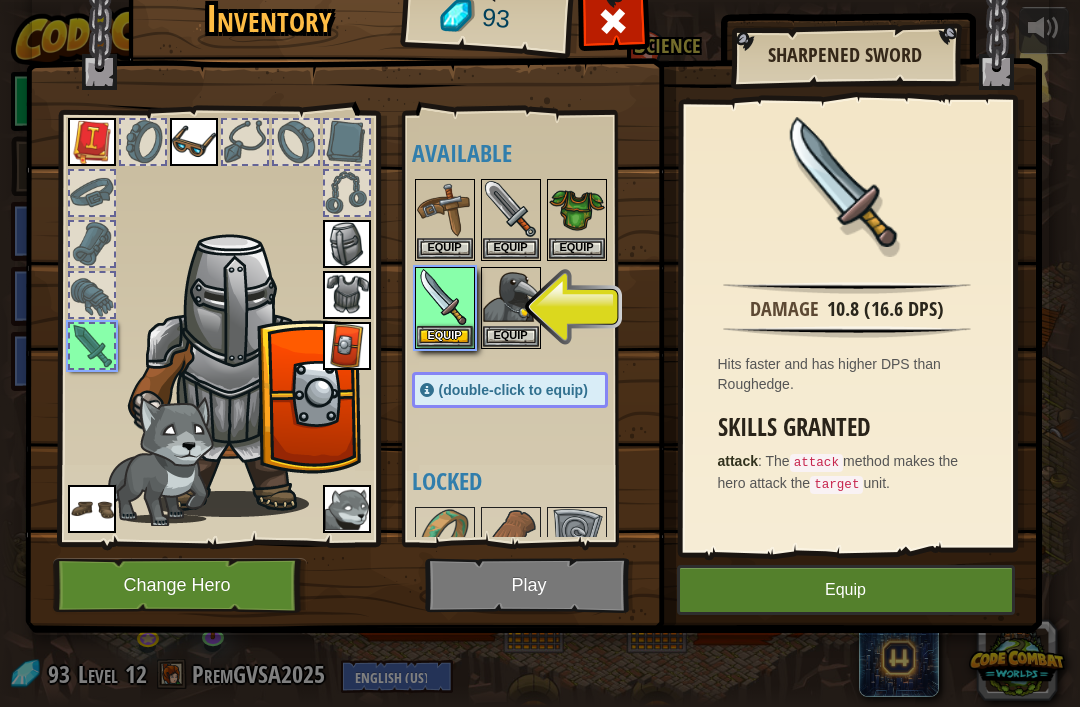 click on "Equip" at bounding box center [445, 336] 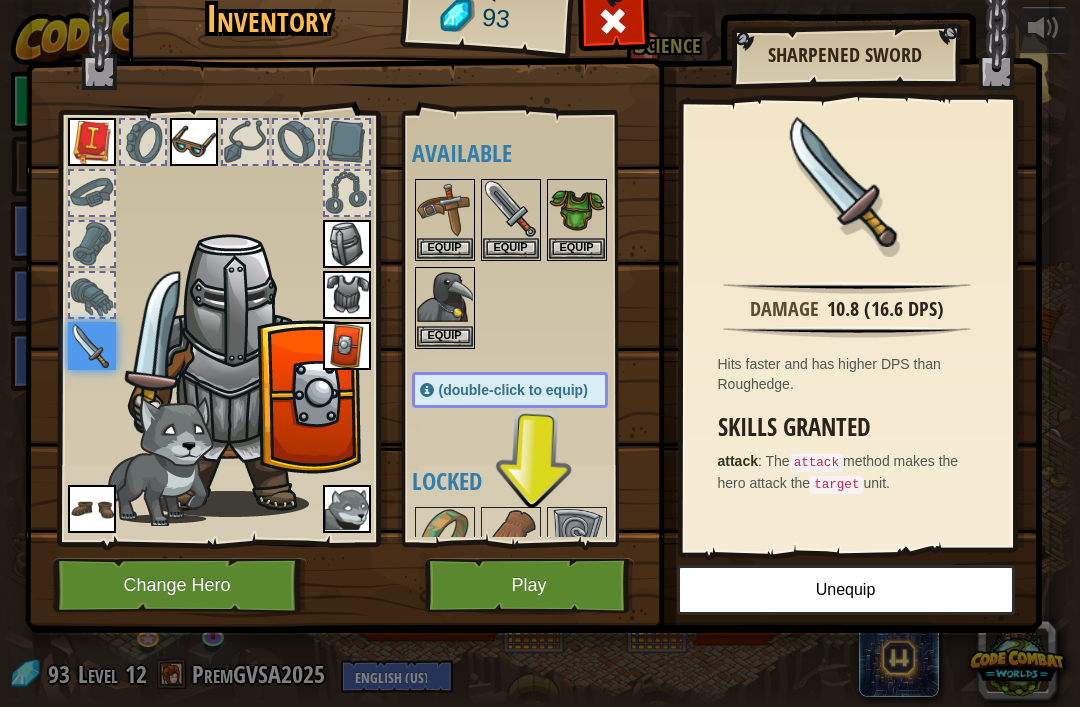 click at bounding box center [347, 346] 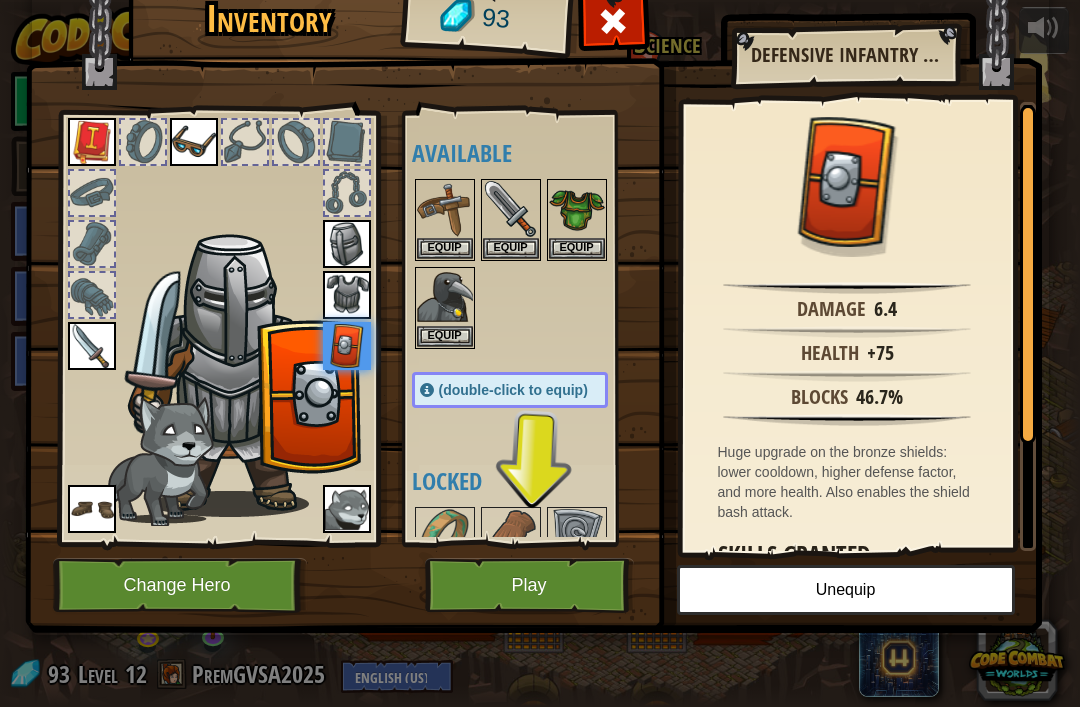 click on "Unequip" at bounding box center [846, 590] 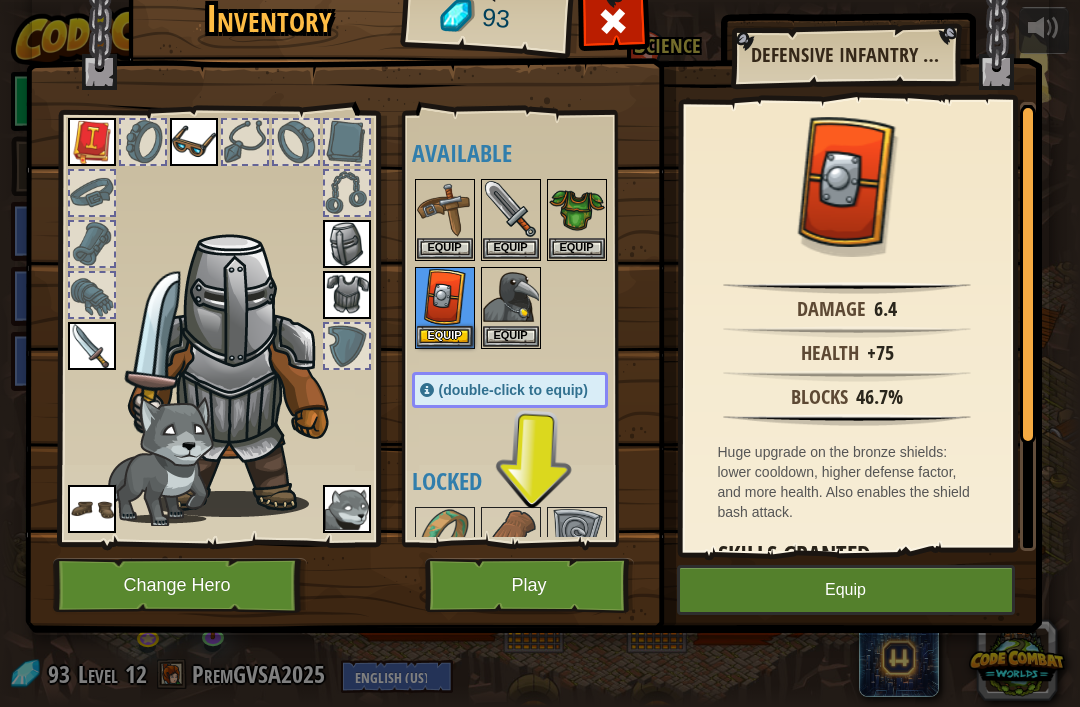 click at bounding box center (347, 295) 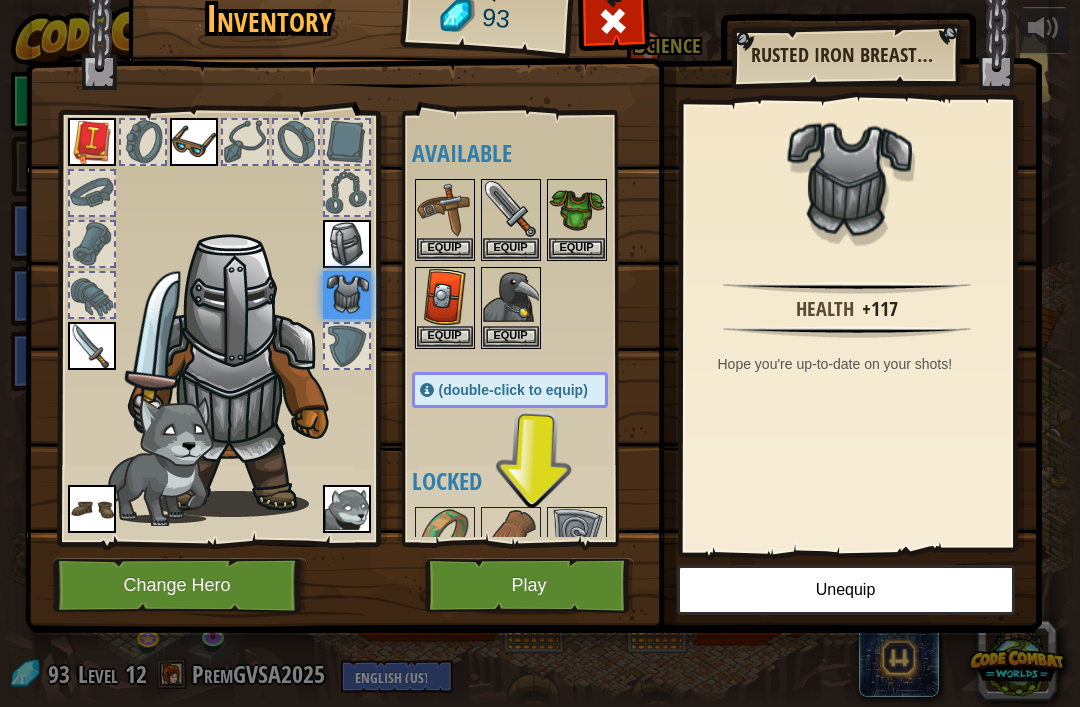 click on "Unequip" at bounding box center [846, 590] 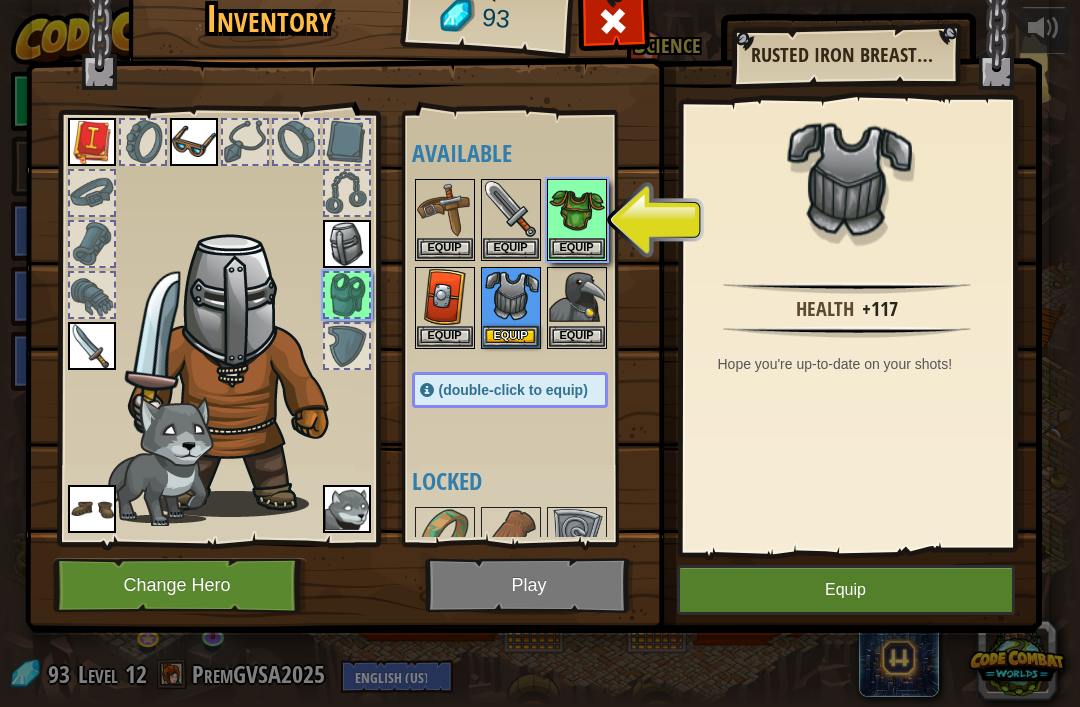 click at bounding box center [347, 244] 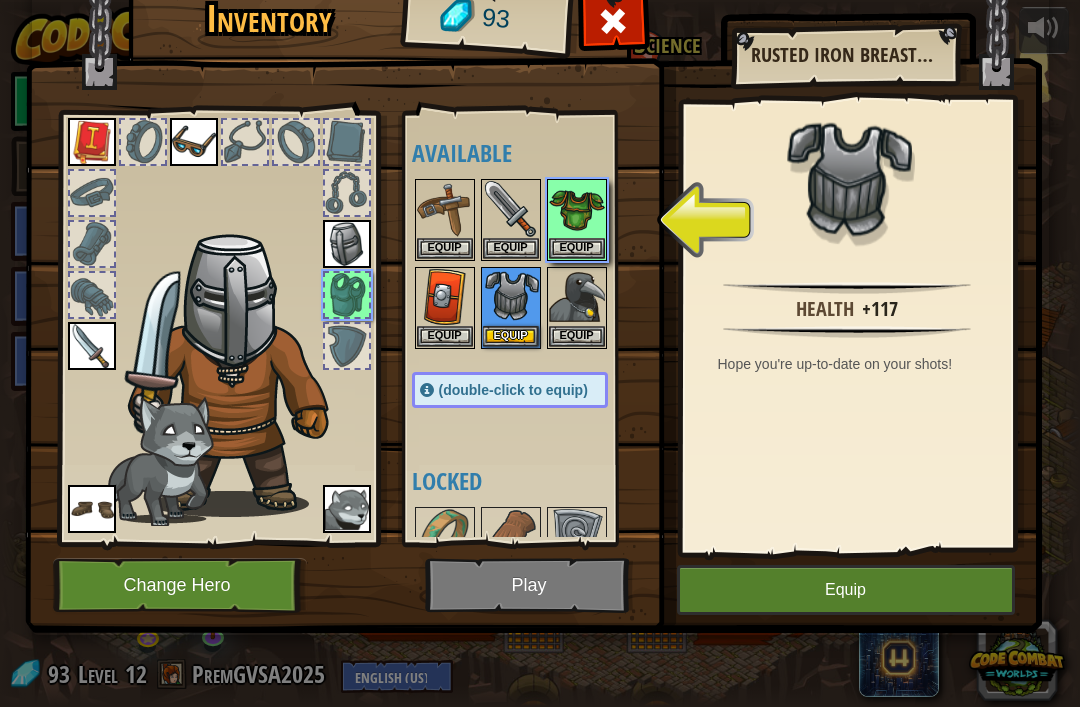 click at bounding box center (347, 244) 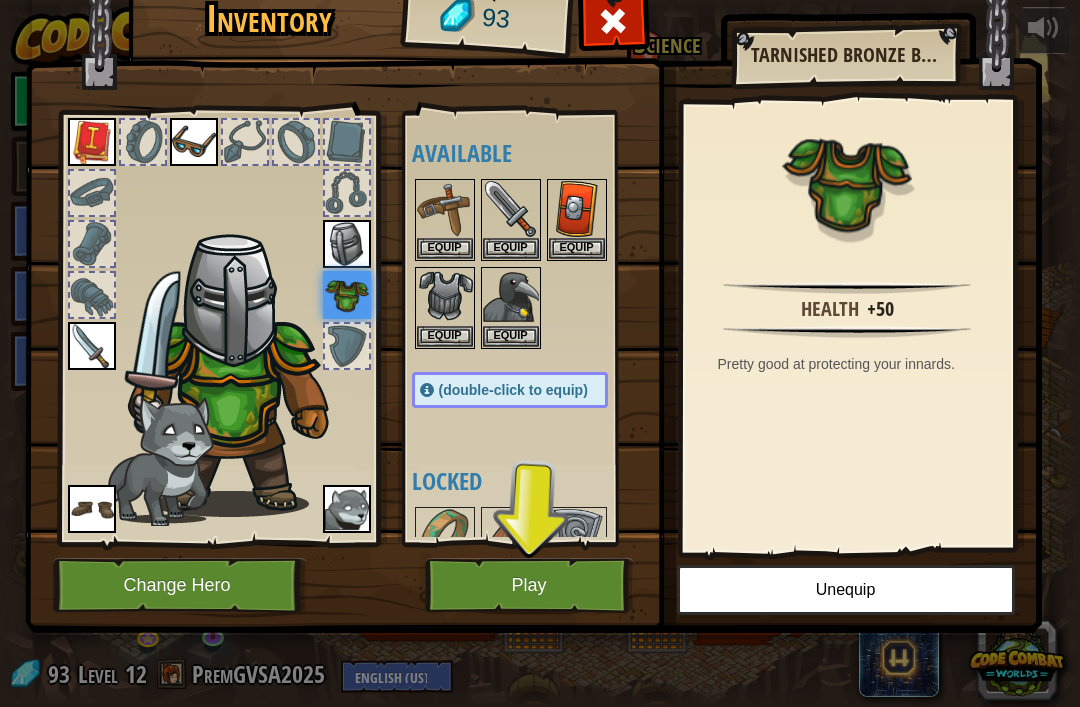 click at bounding box center [347, 244] 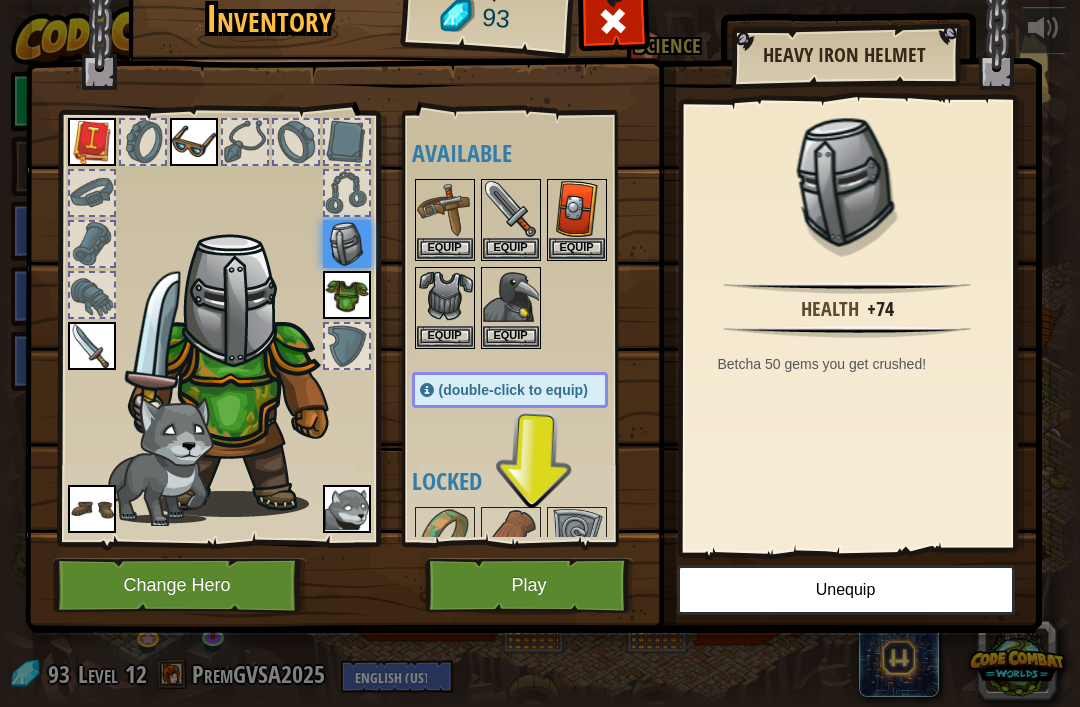click on "Unequip" at bounding box center [846, 590] 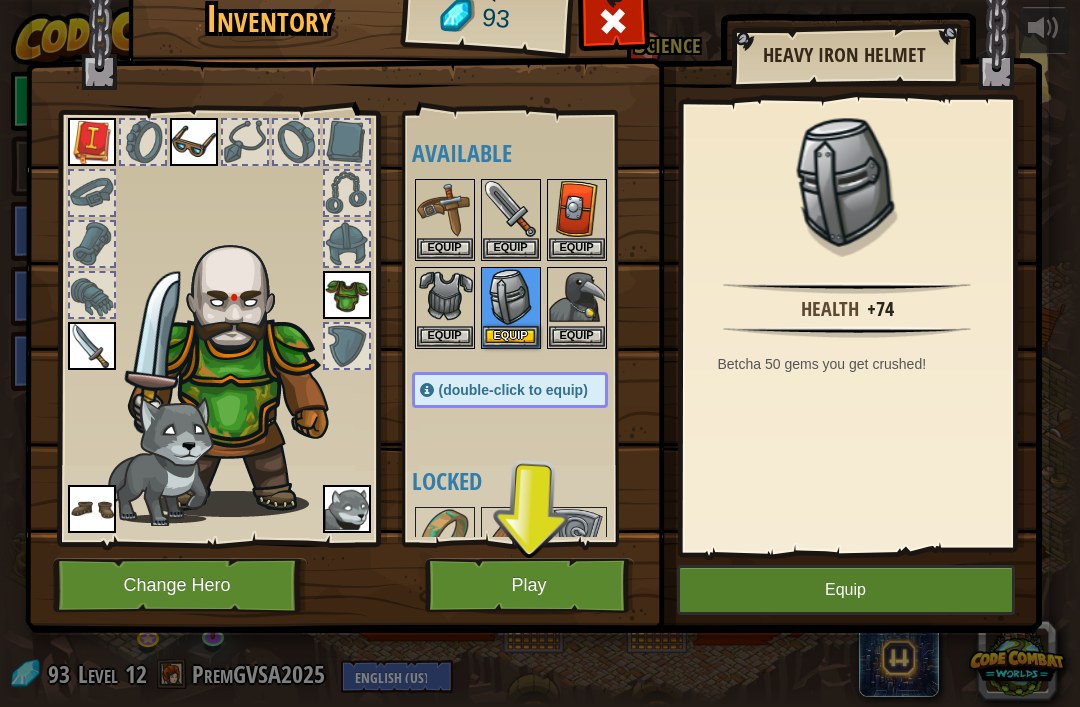 click at bounding box center (194, 142) 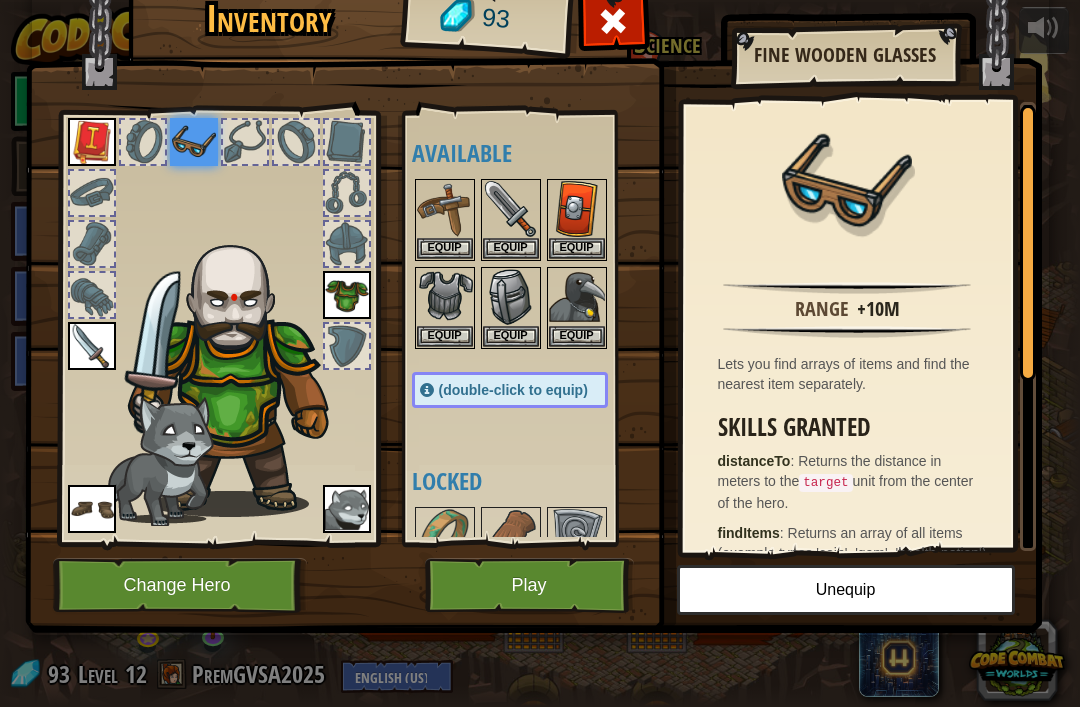 click at bounding box center [533, 270] 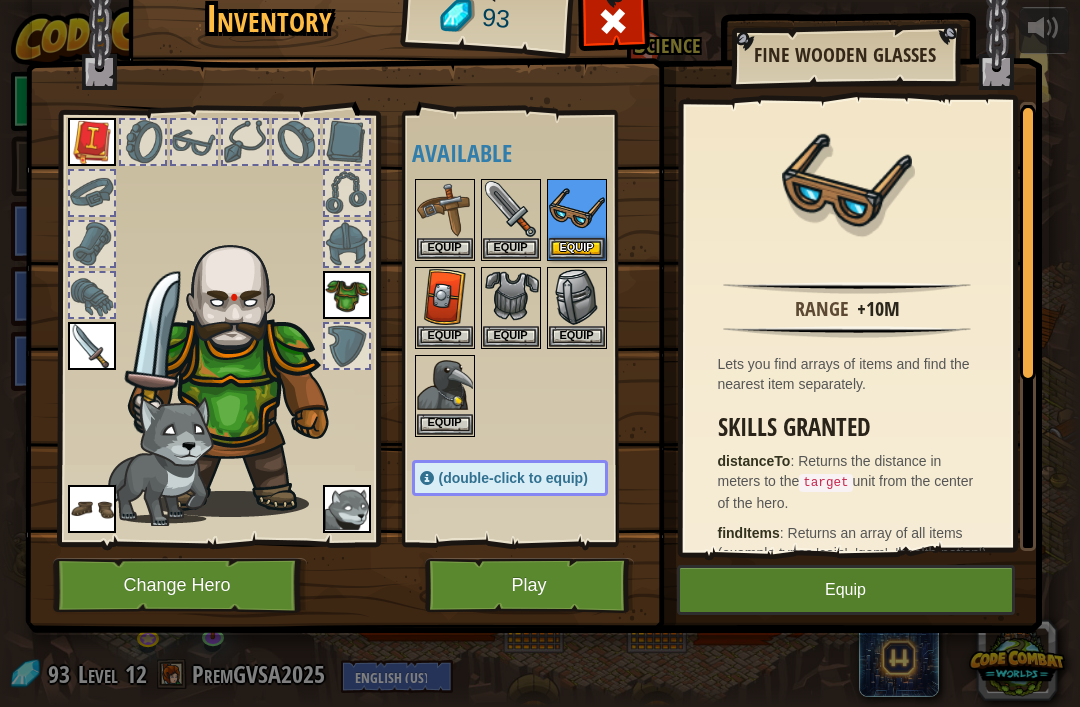 click at bounding box center [92, 142] 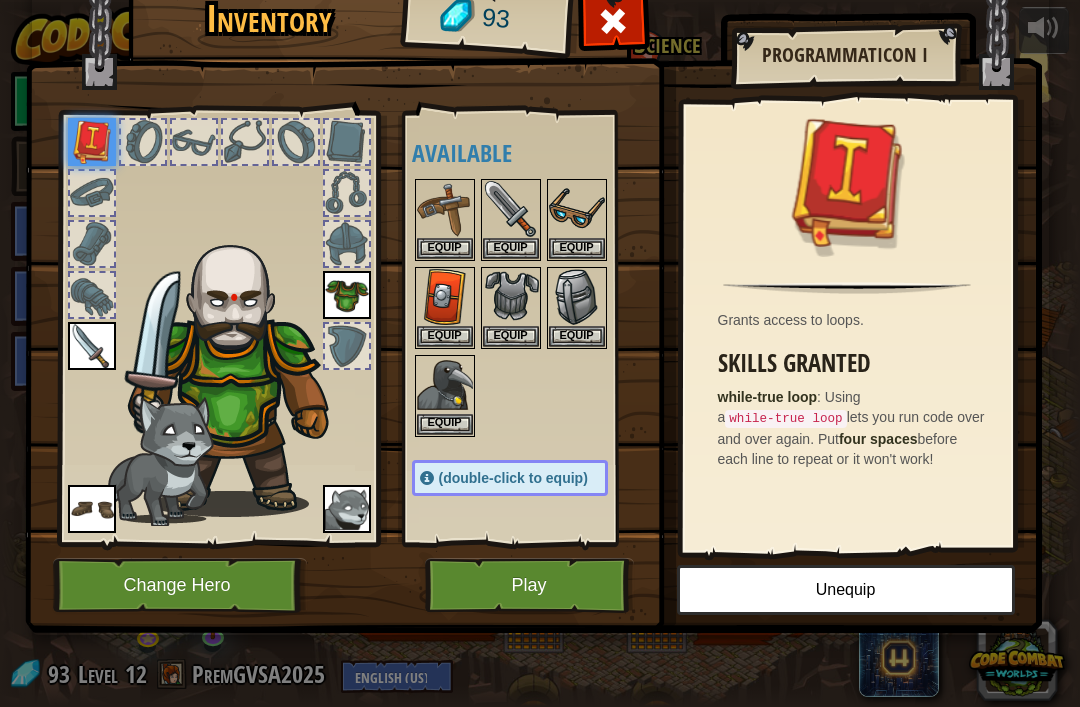click on "Unequip" at bounding box center [846, 590] 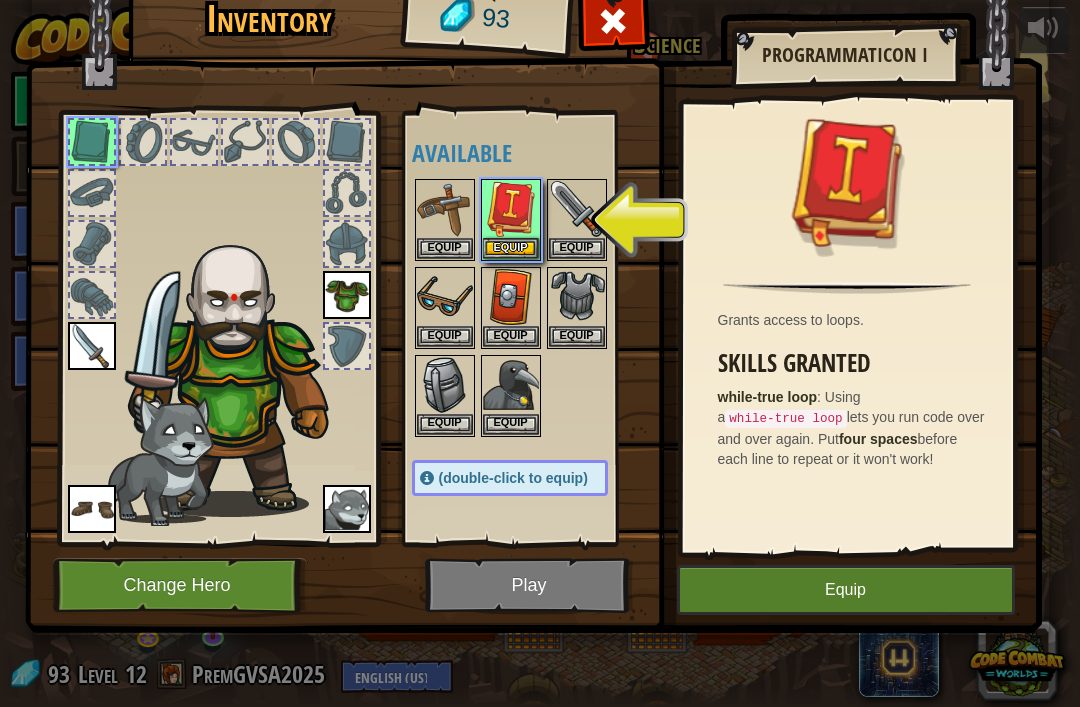 click at bounding box center (92, 346) 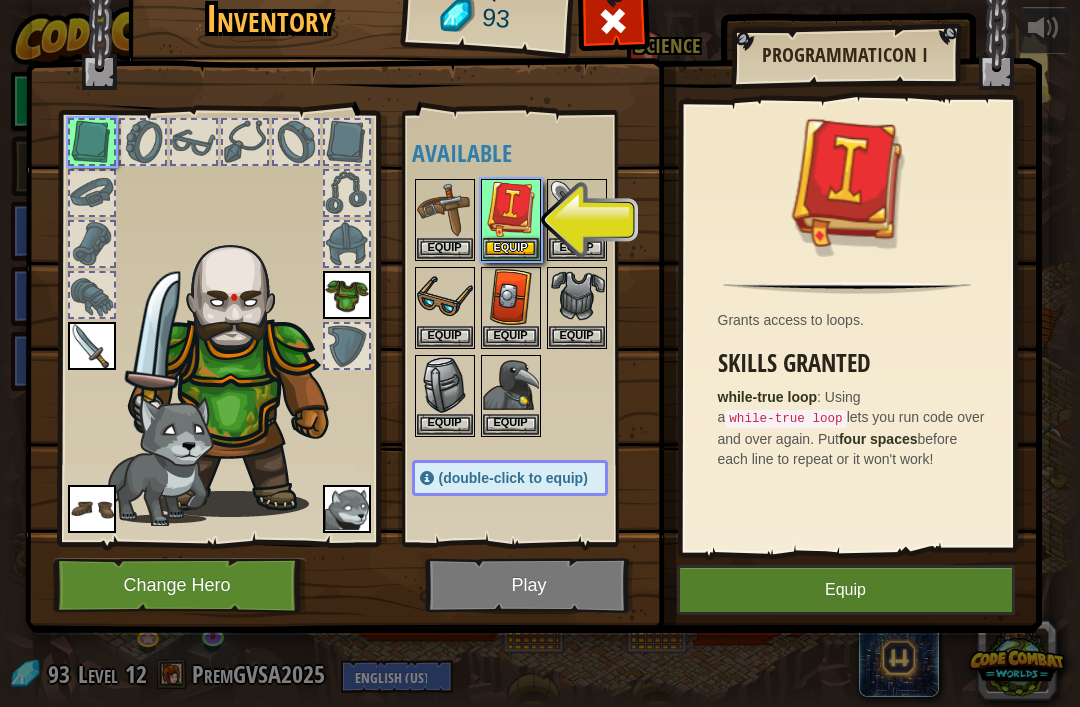 click at bounding box center [347, 295] 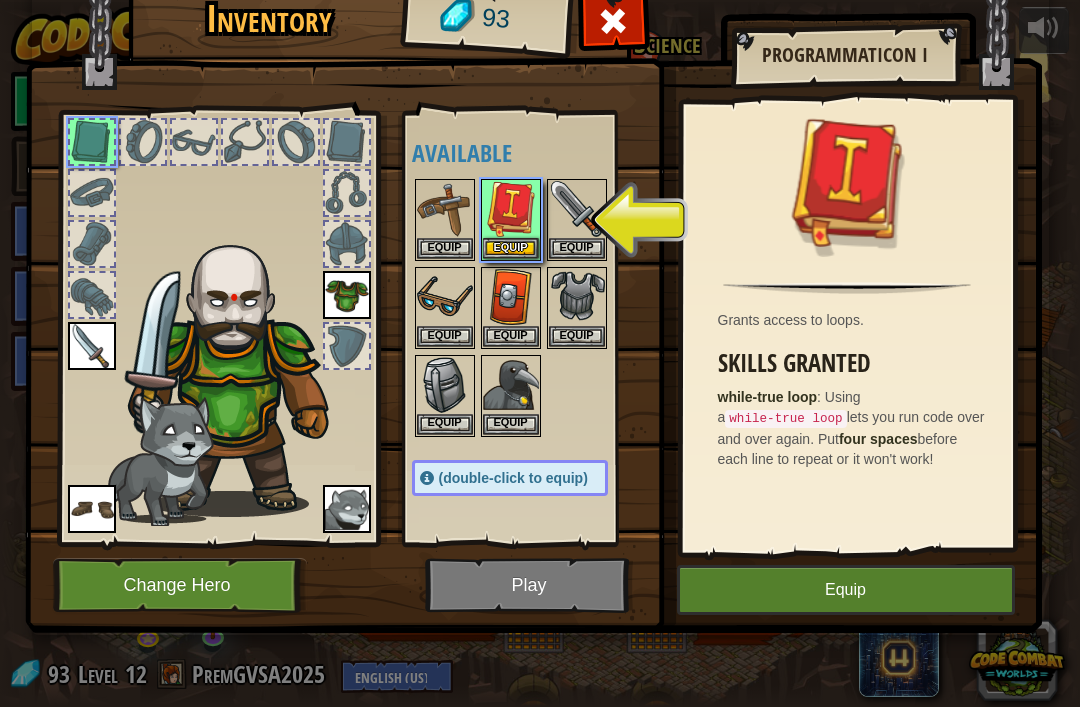 click at bounding box center [511, 297] 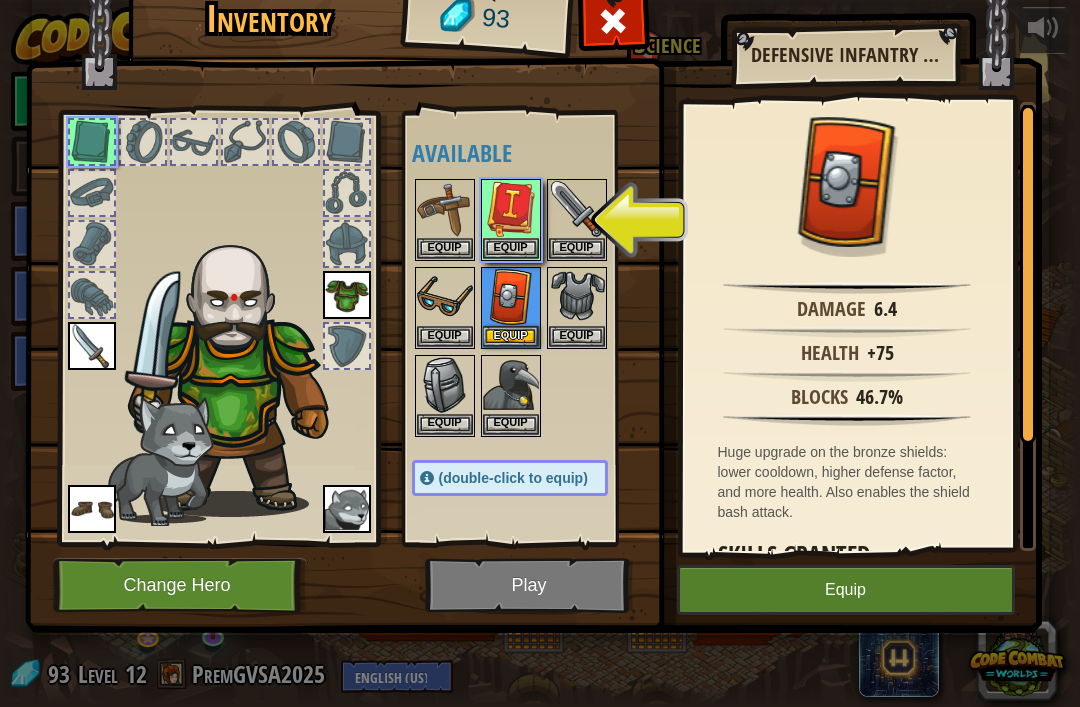 click at bounding box center [511, 209] 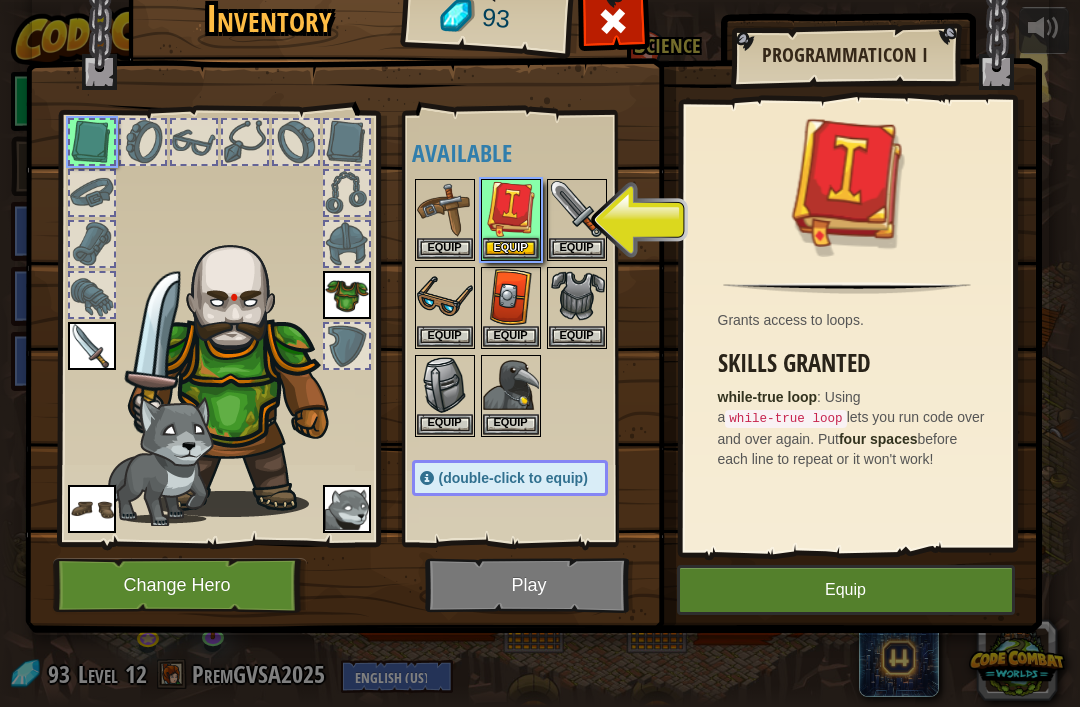 click at bounding box center [511, 209] 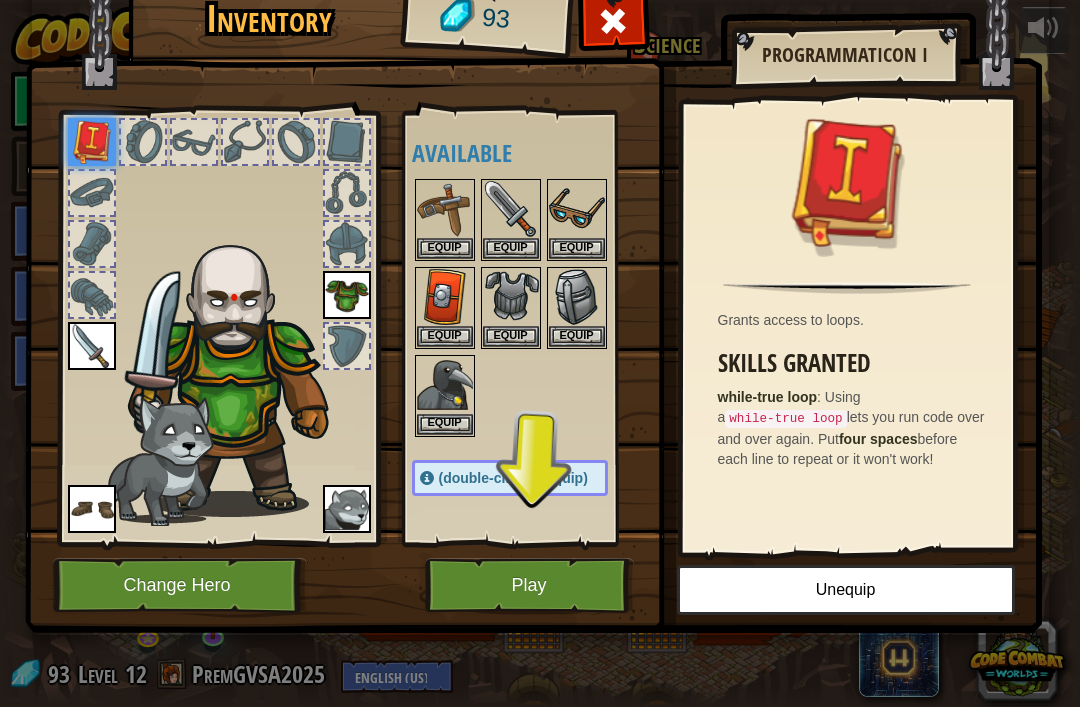 click at bounding box center (511, 297) 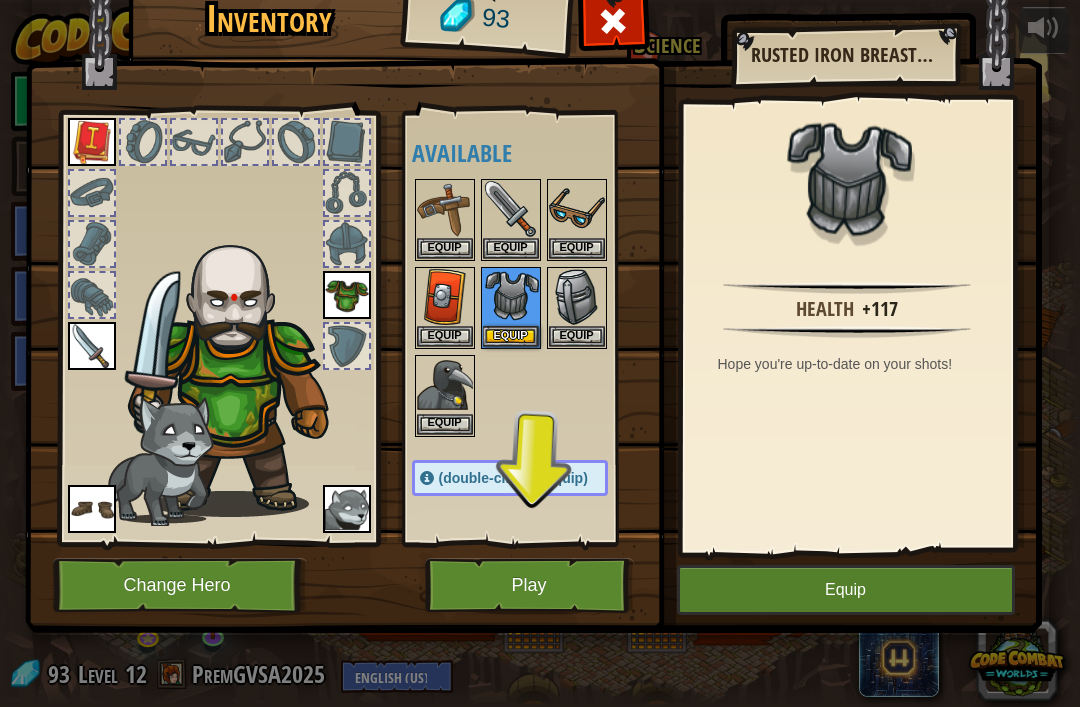 click on "Equip" at bounding box center (511, 336) 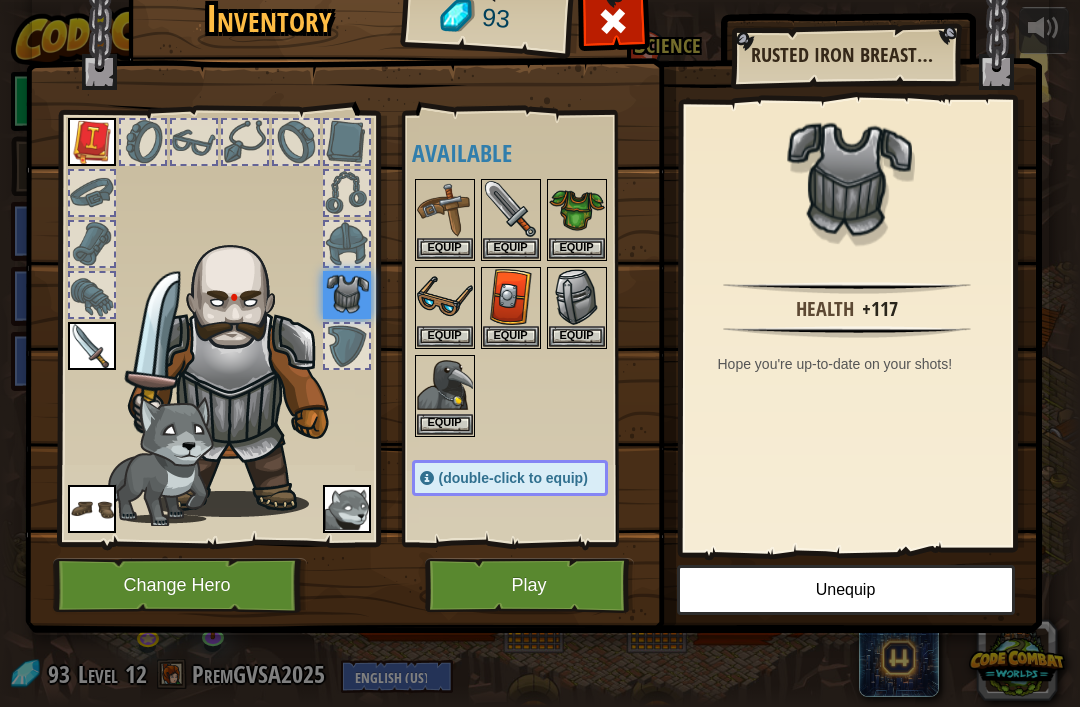 click at bounding box center [92, 509] 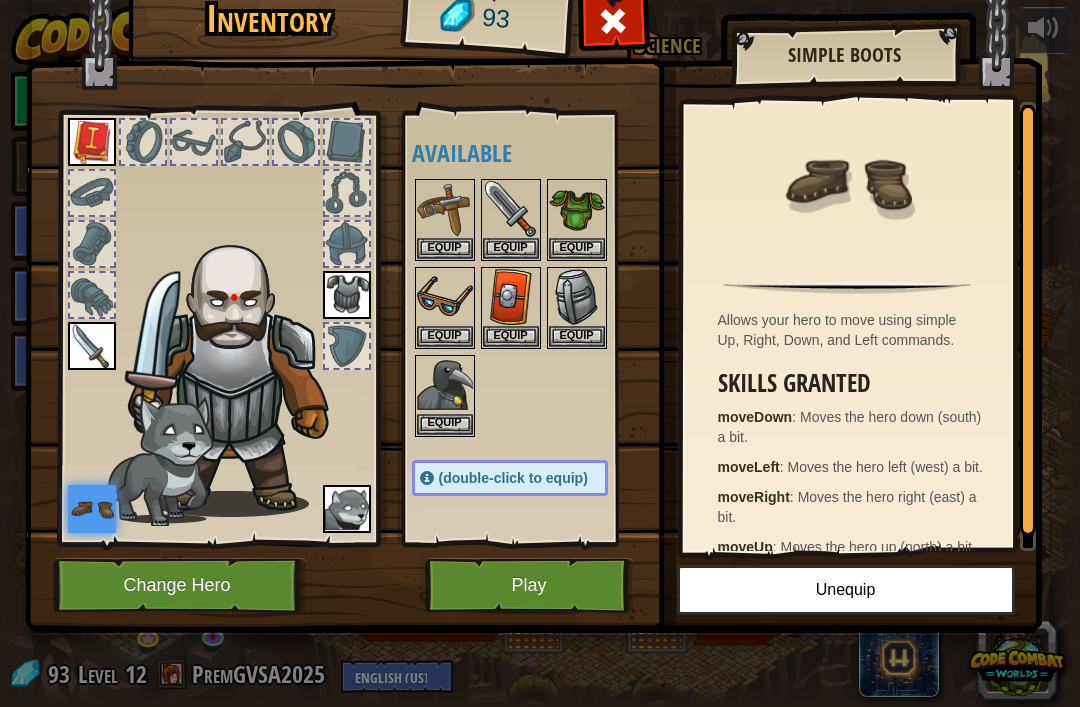 click on "Unequip" at bounding box center [846, 590] 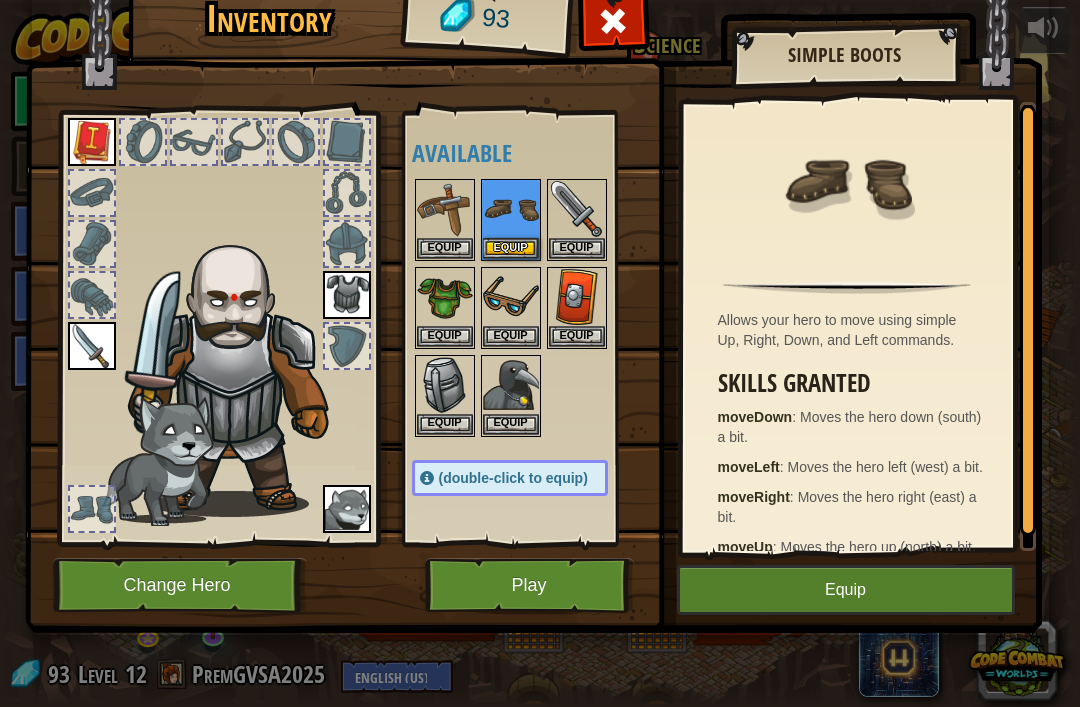click at bounding box center [347, 509] 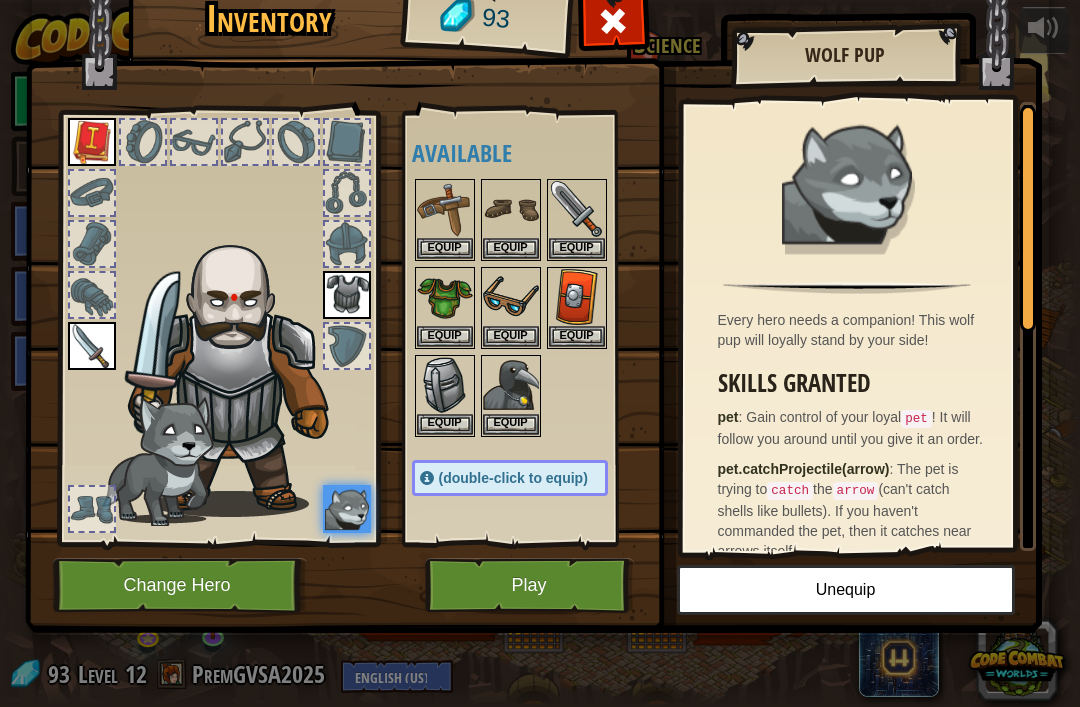 click on "Unequip" at bounding box center [846, 590] 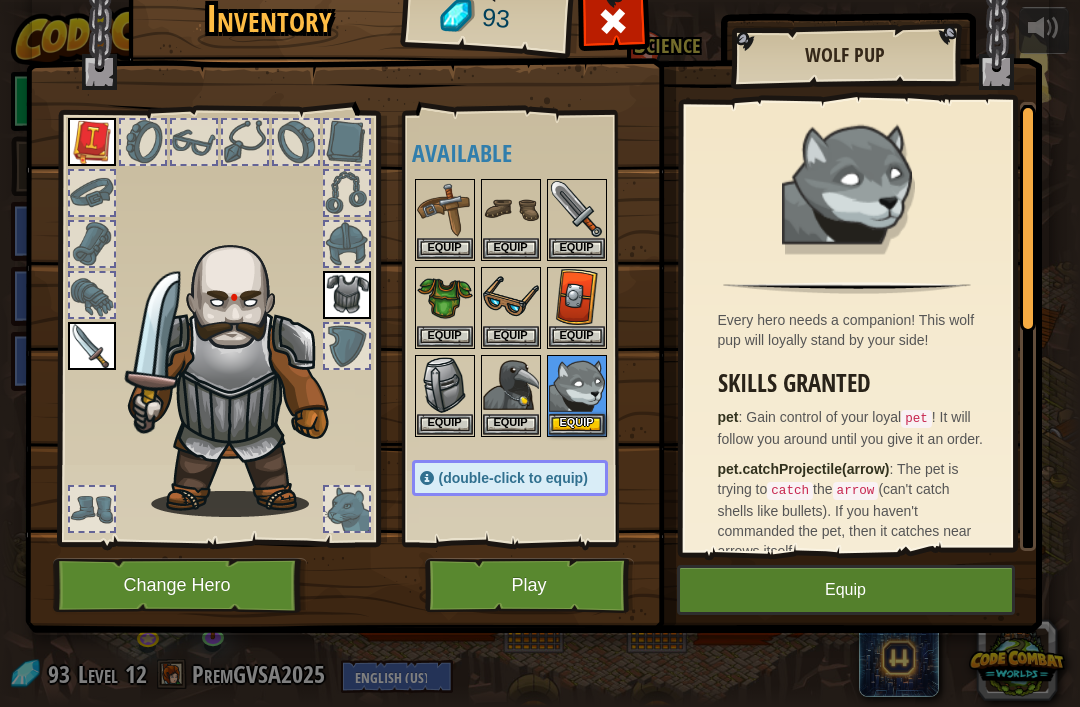 click at bounding box center (92, 346) 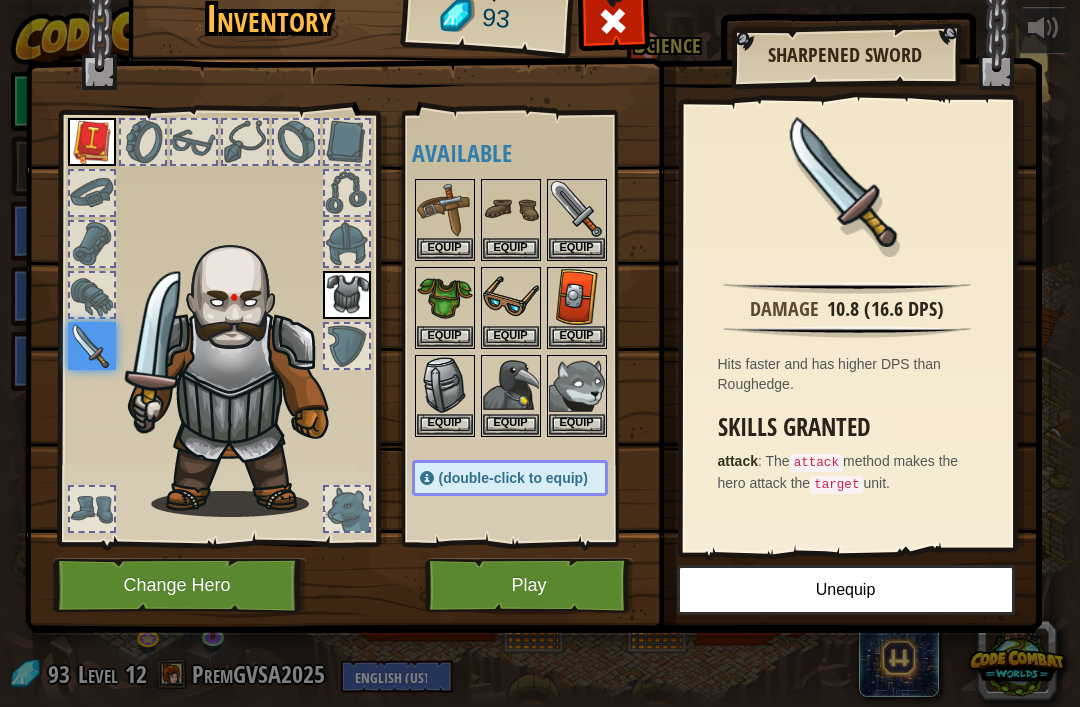click on "Unequip" at bounding box center (846, 590) 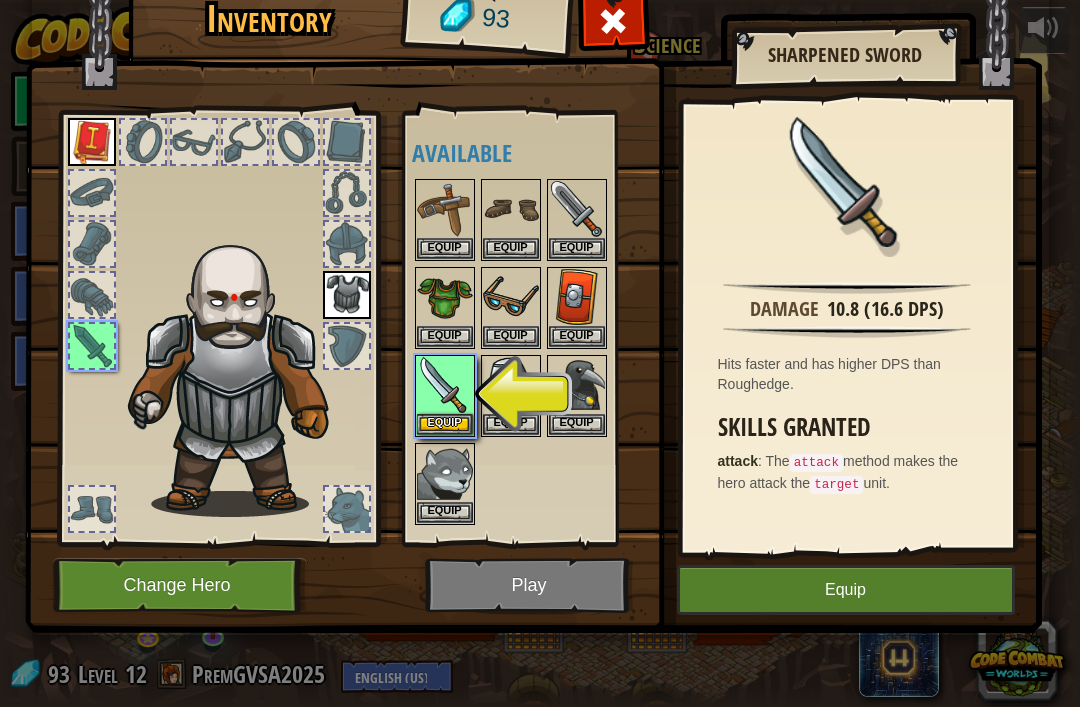 click on "Equip" at bounding box center (445, 424) 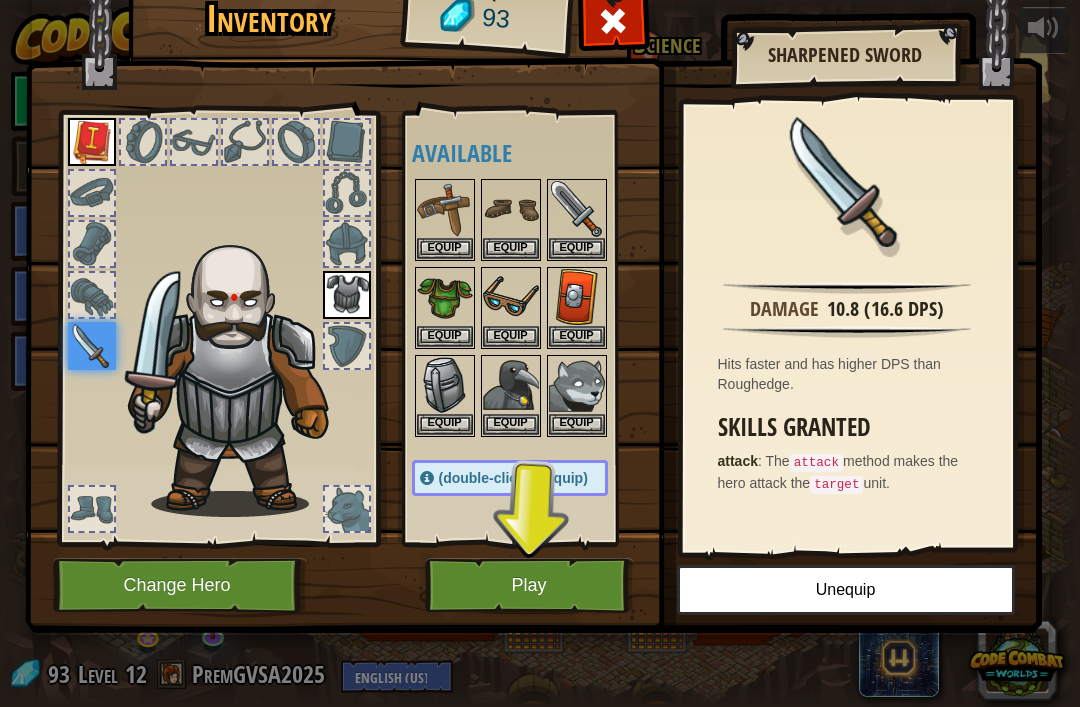 click at bounding box center (347, 295) 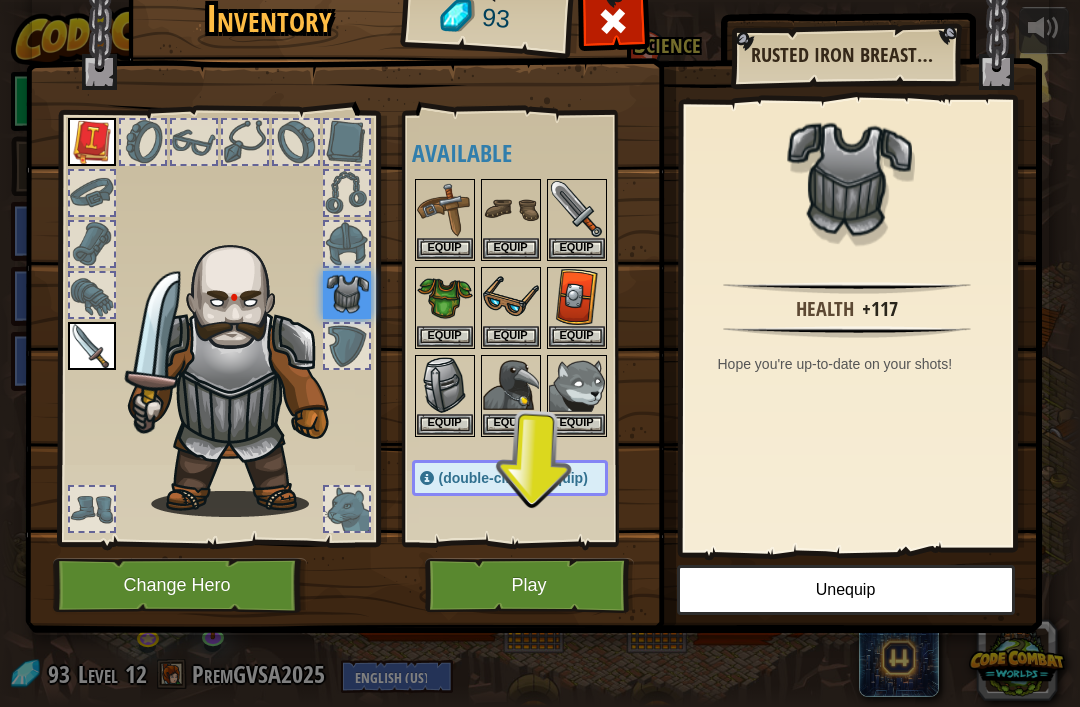 click on "Unequip" at bounding box center [846, 590] 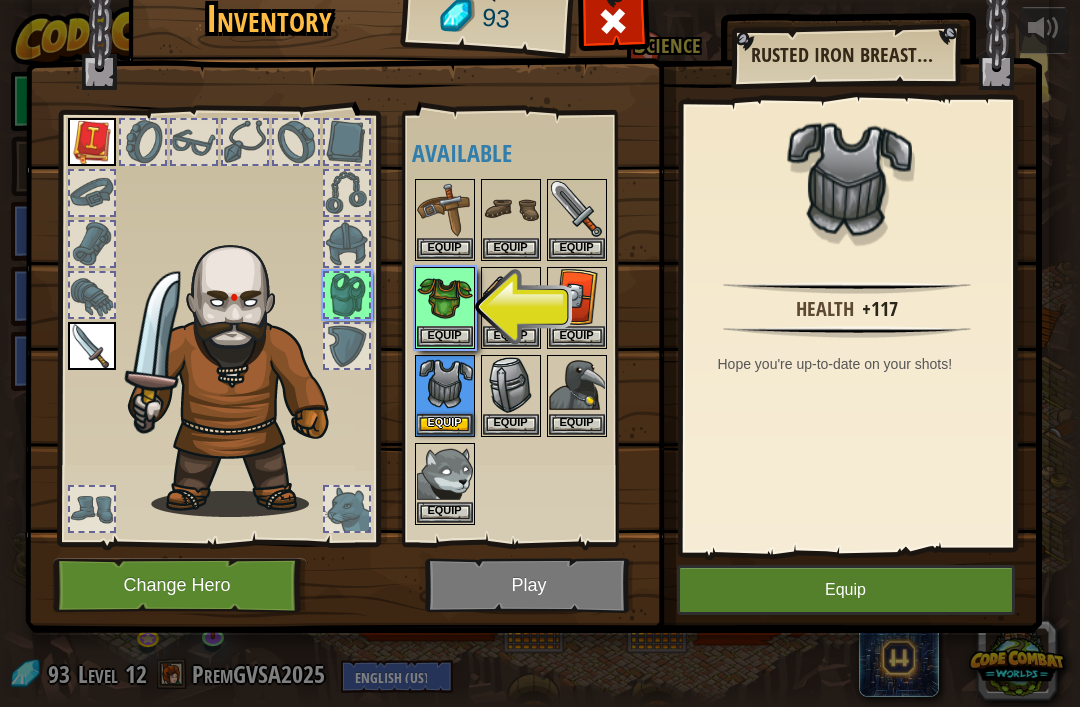 click at bounding box center [445, 385] 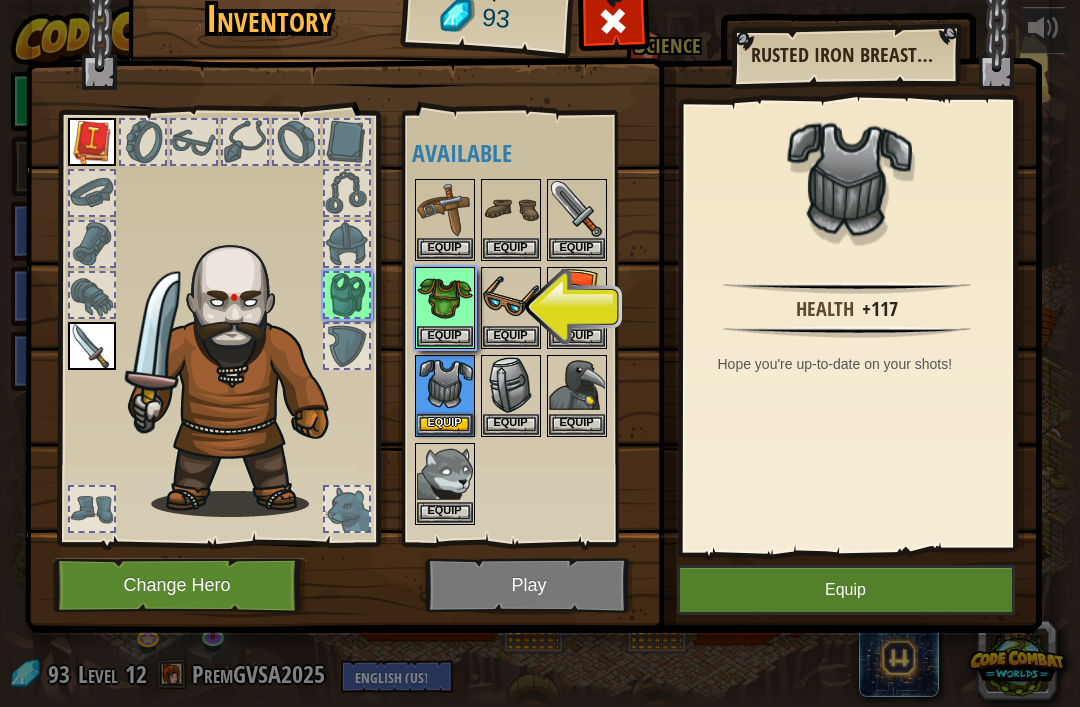 click at bounding box center [445, 297] 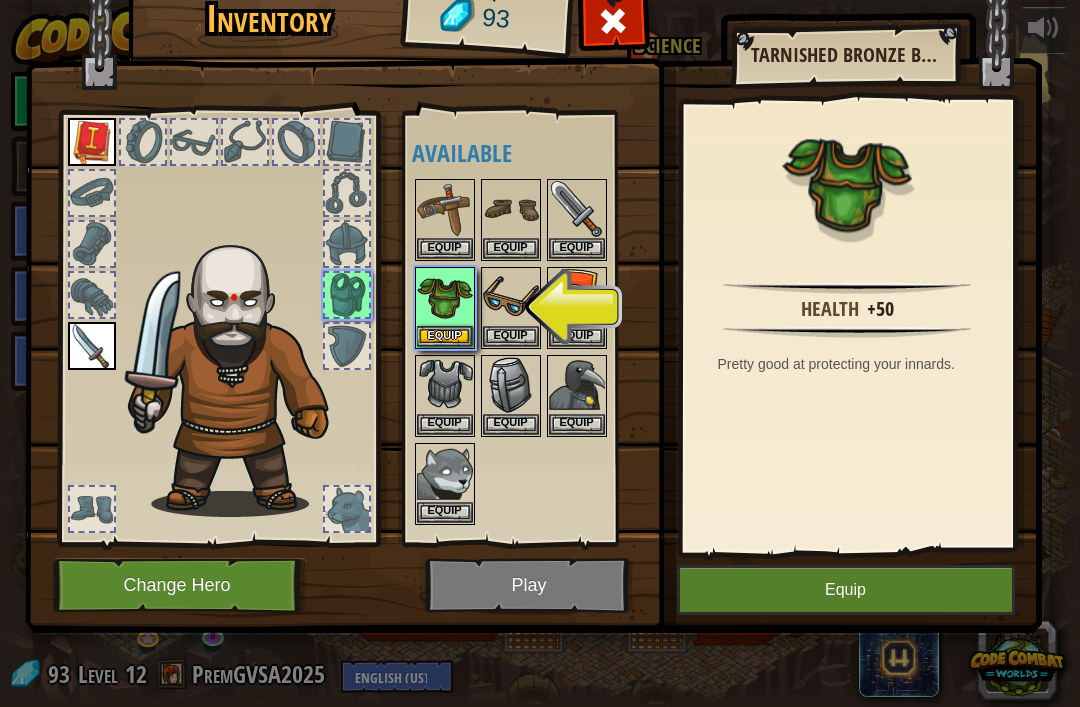 click at bounding box center (445, 385) 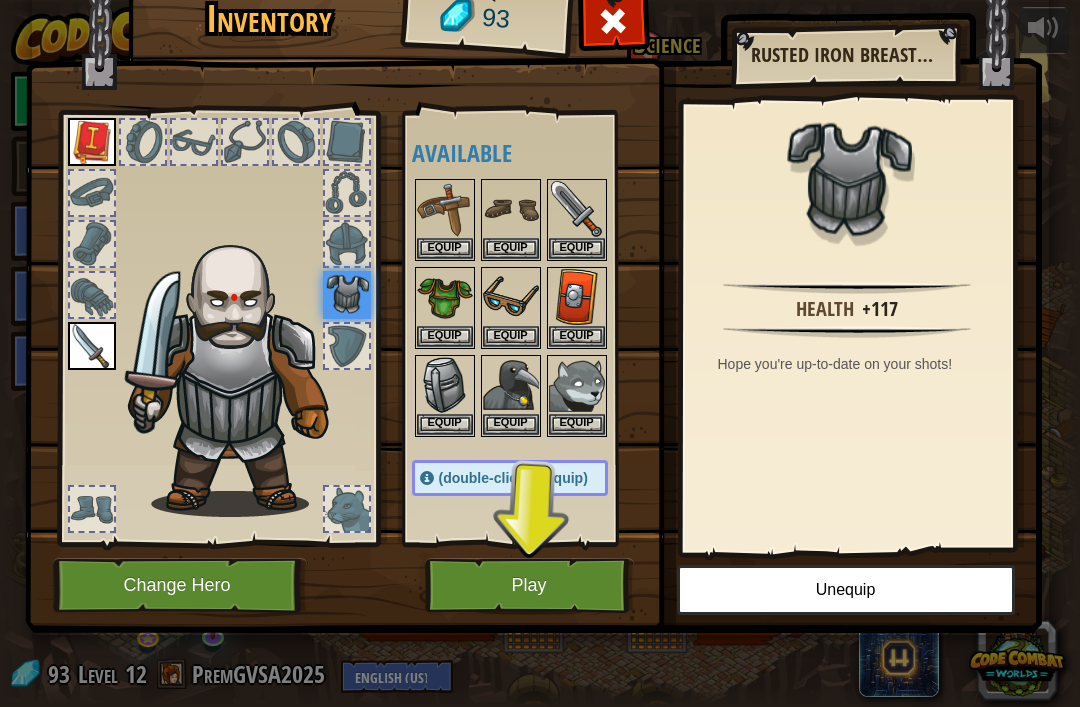 click at bounding box center [92, 142] 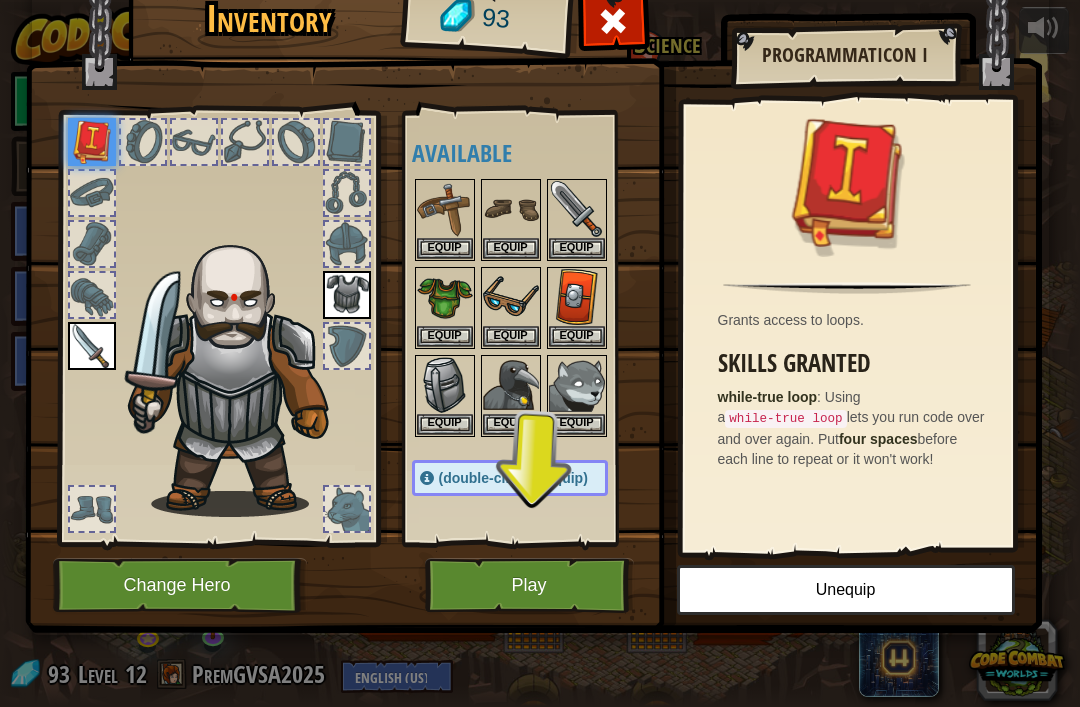 click on "Unequip" at bounding box center [846, 590] 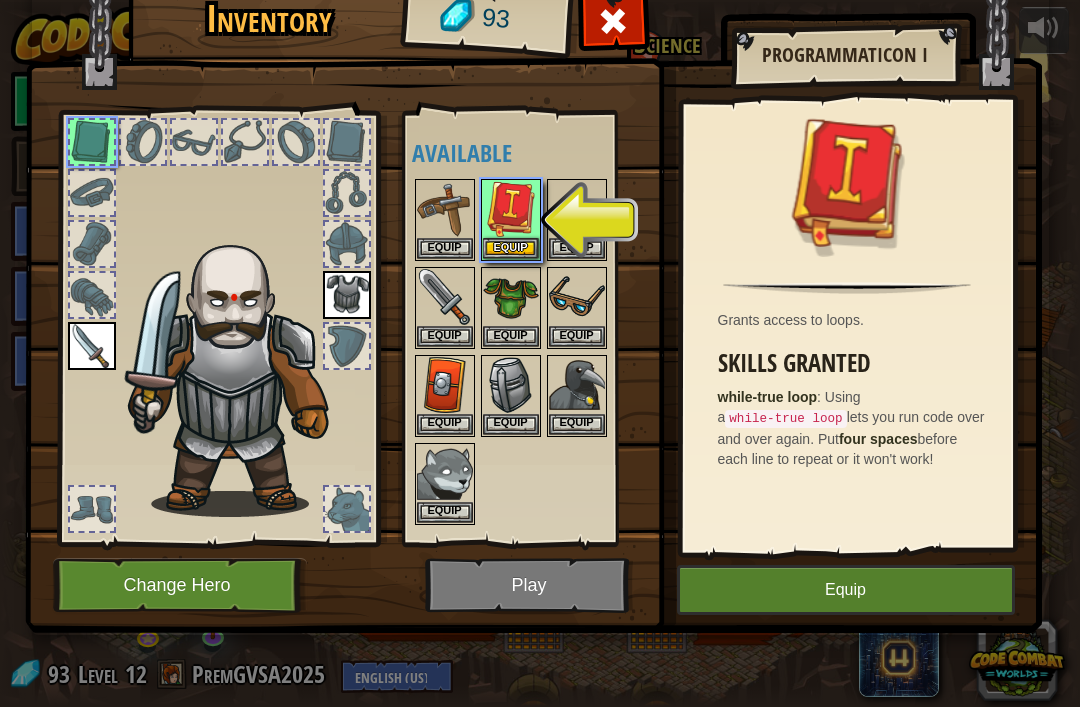 click at bounding box center [511, 209] 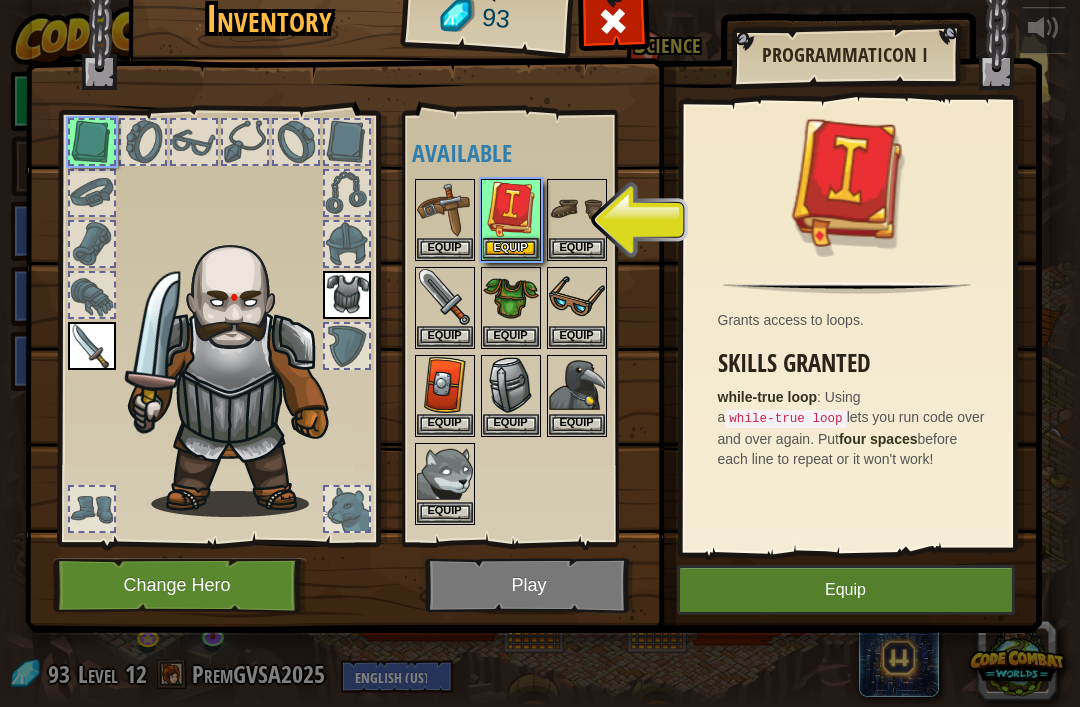 click on "Equip" at bounding box center (511, 248) 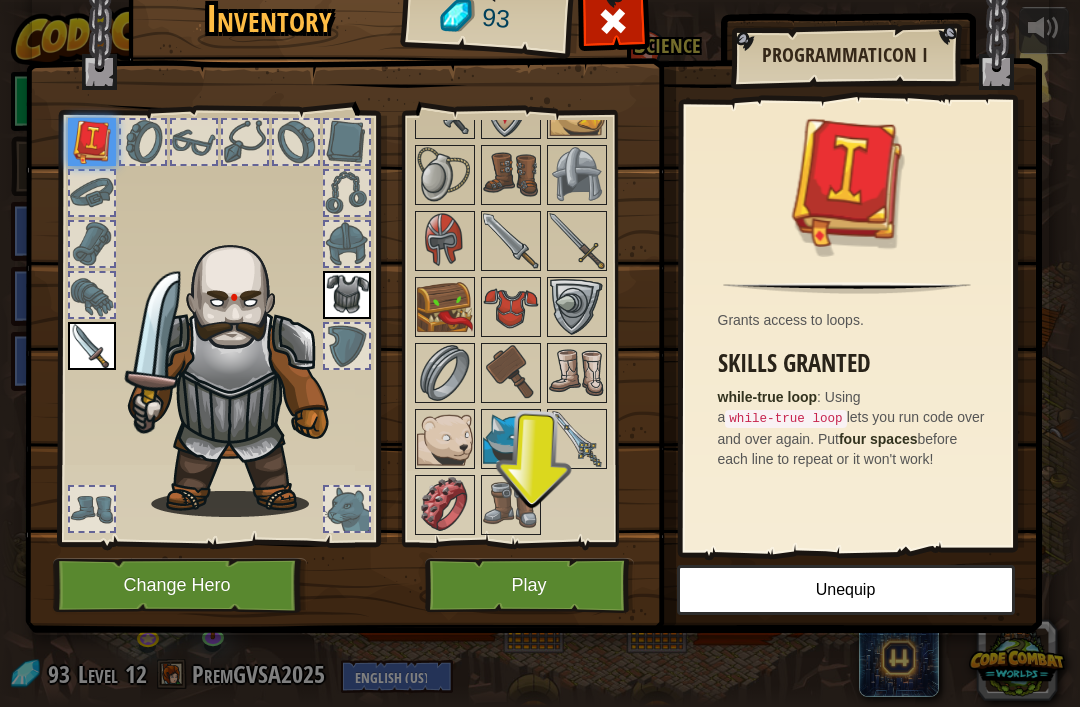 scroll, scrollTop: 1043, scrollLeft: 0, axis: vertical 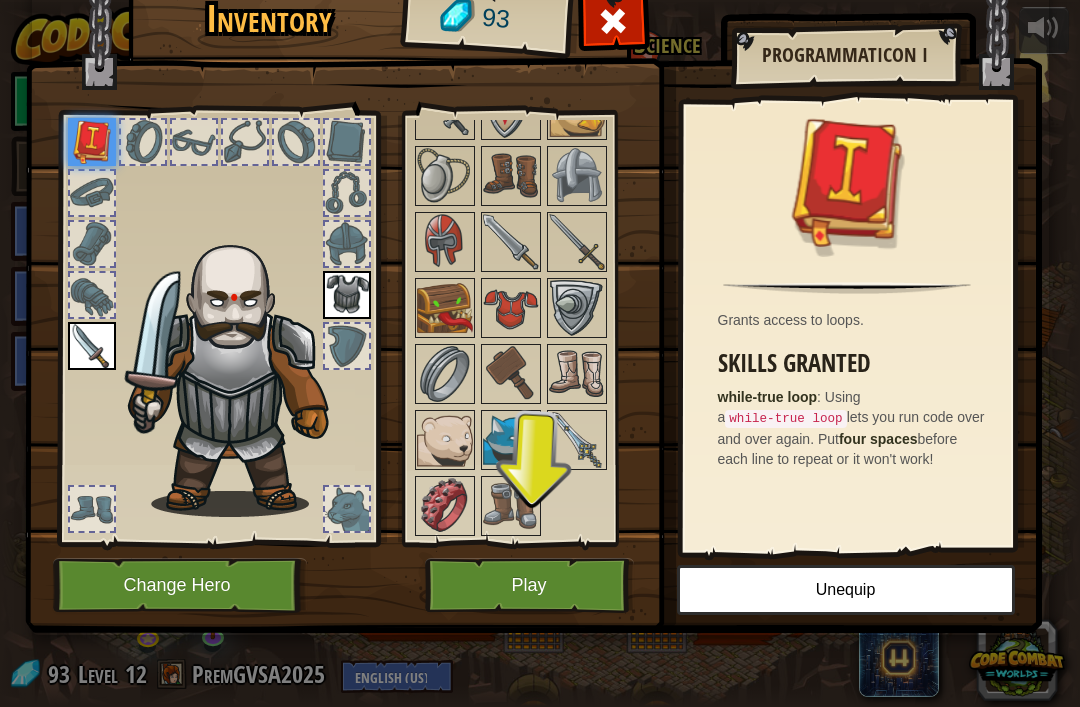 click on "Play" at bounding box center (529, 585) 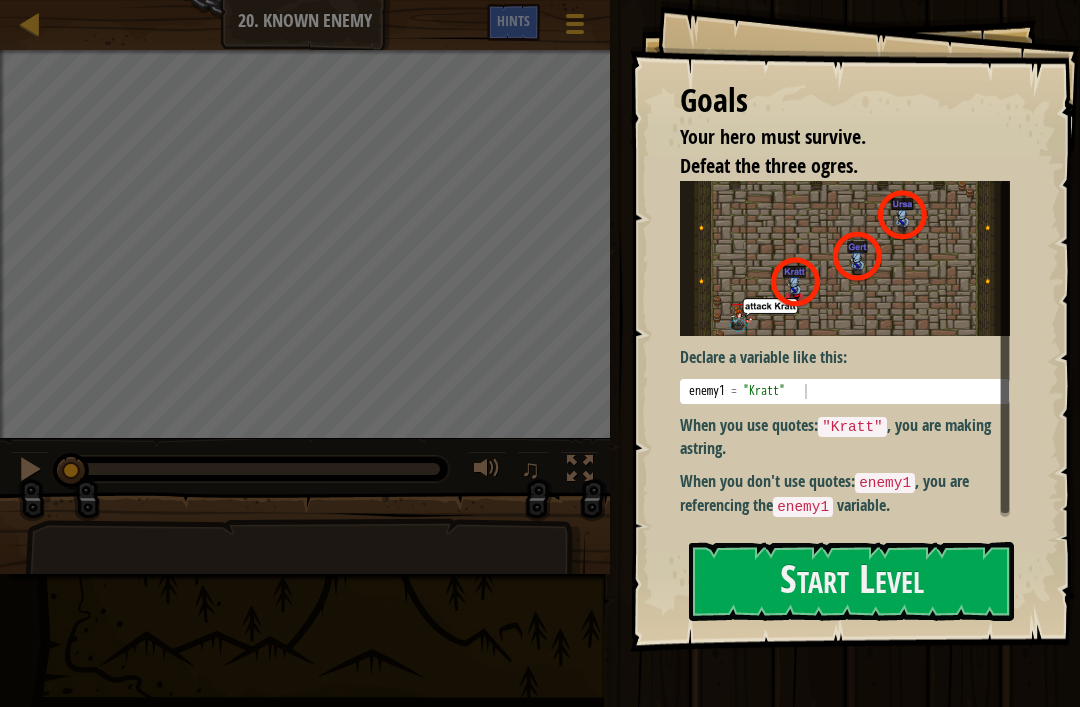 click on "Start Level" at bounding box center (851, 581) 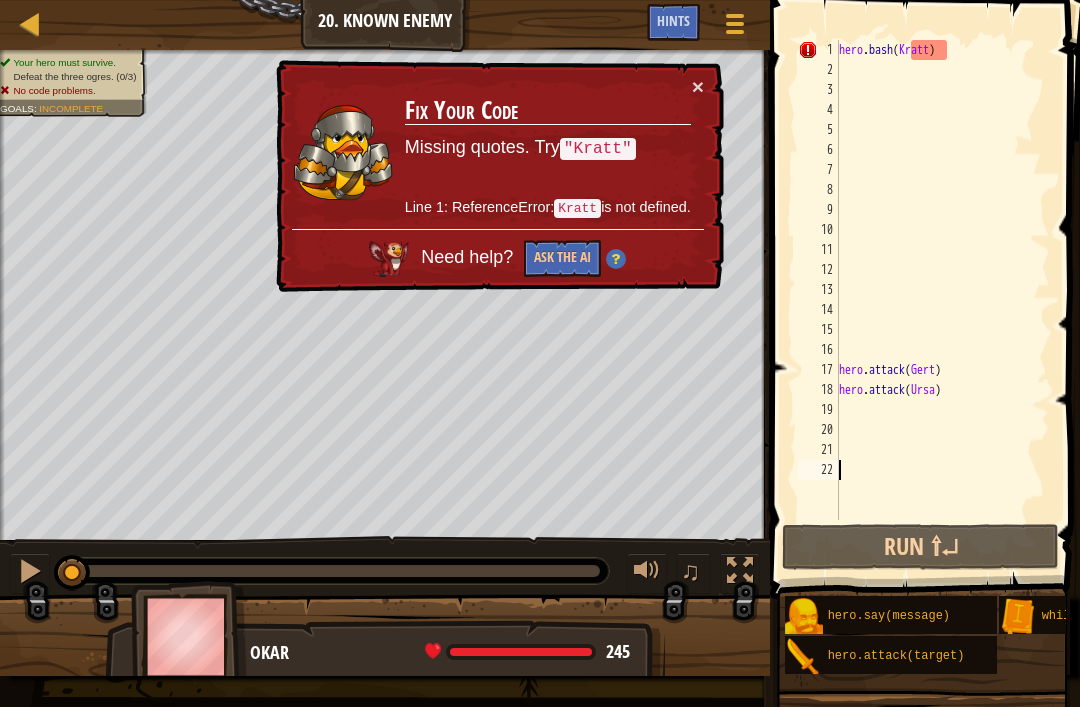 click on "×" at bounding box center [698, 87] 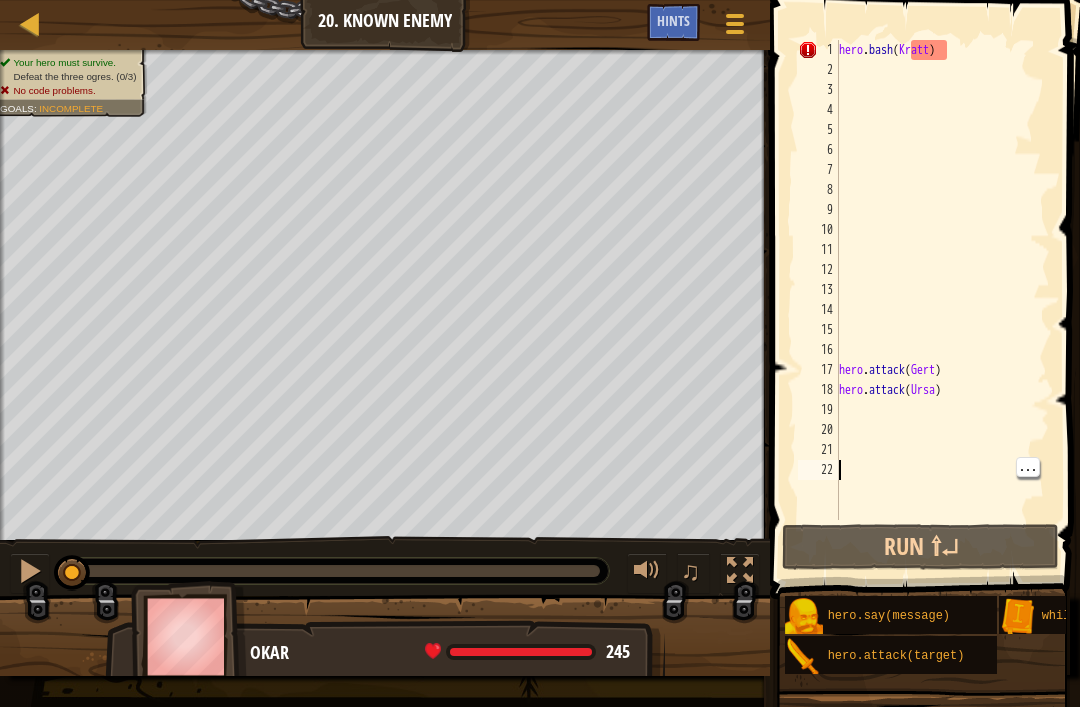 click on "hero . bash ( Kratt ) hero . attack ( Gert ) hero . attack ( Ursa )" at bounding box center [942, 300] 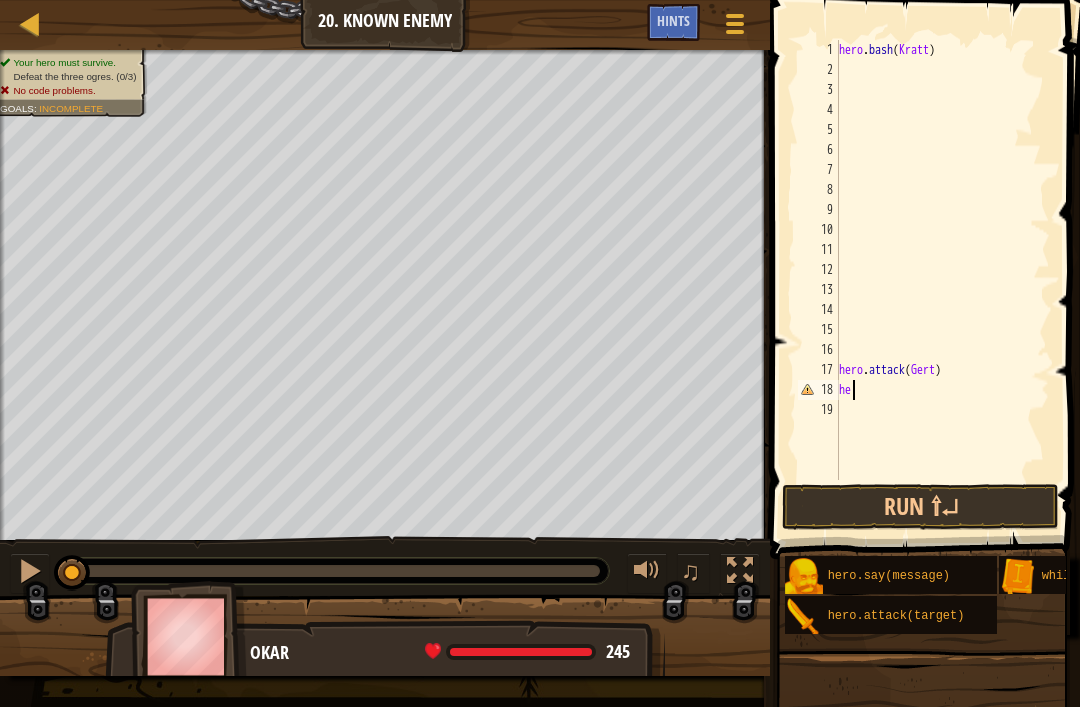 type on "h" 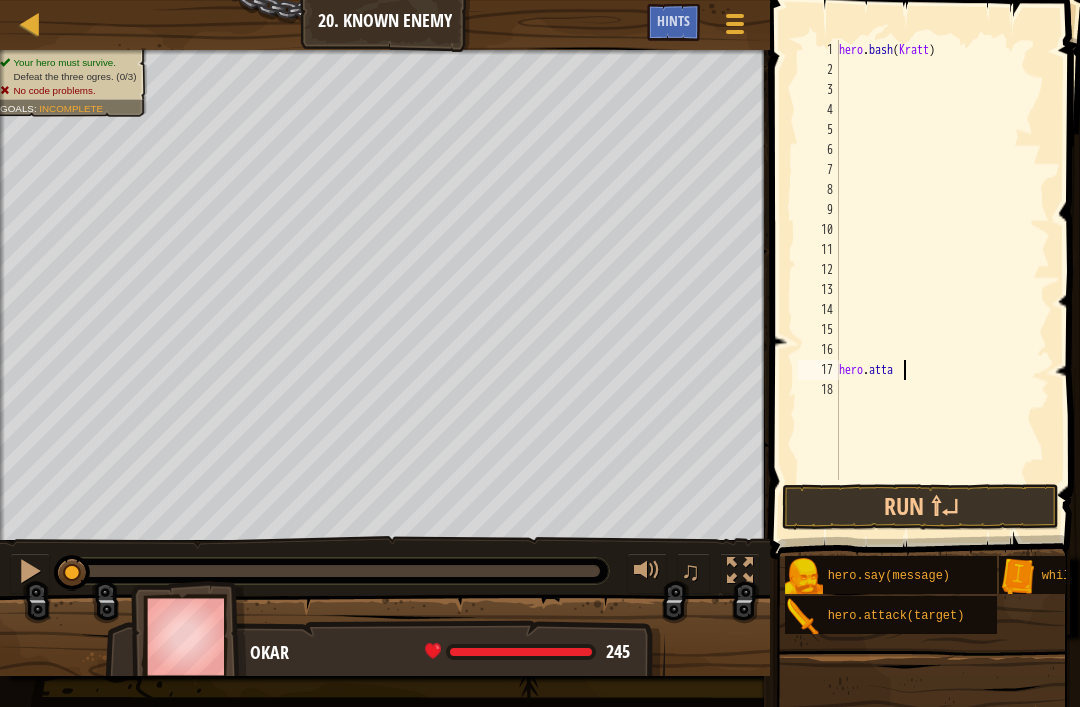 type on "hero.att" 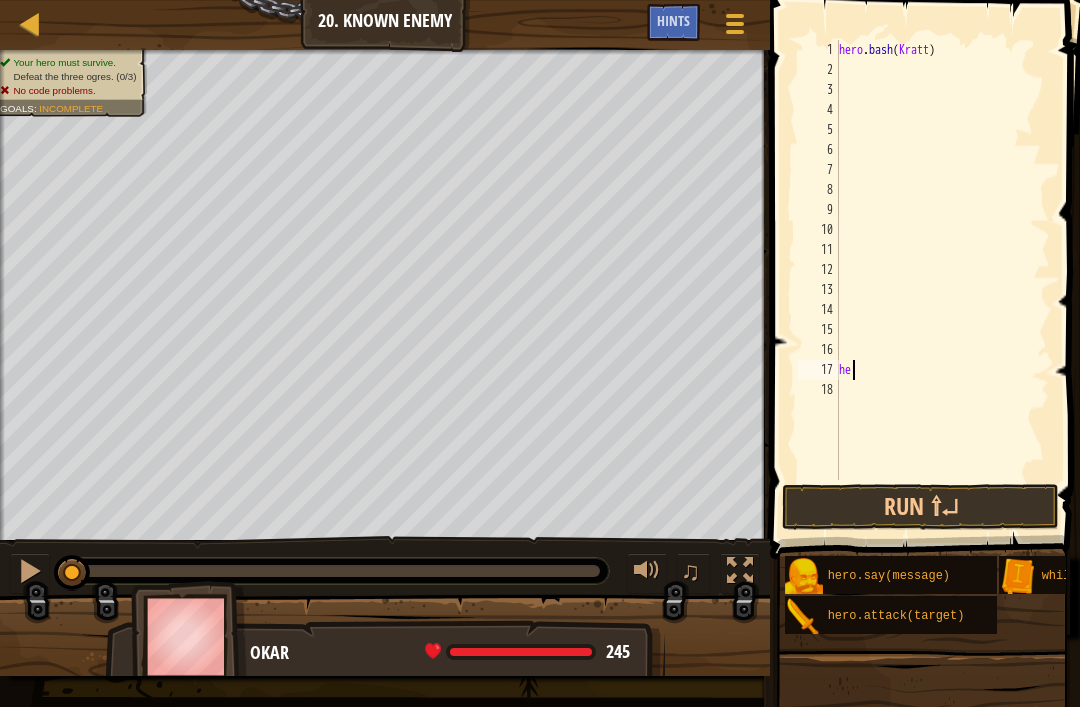 type on "h" 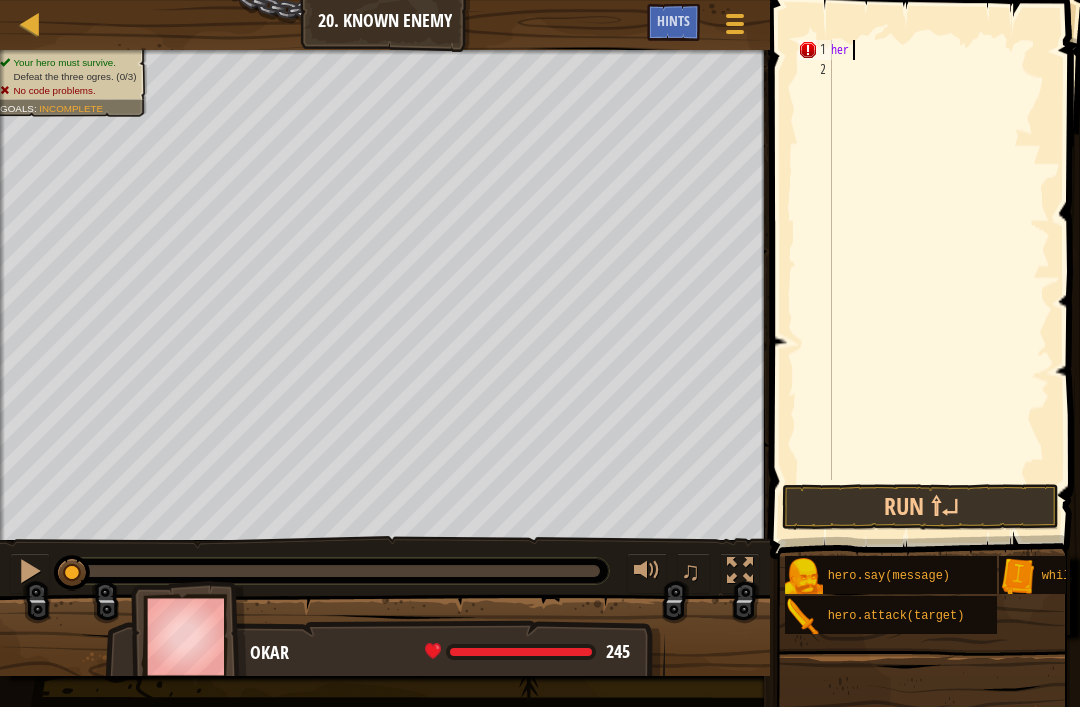 type on "h" 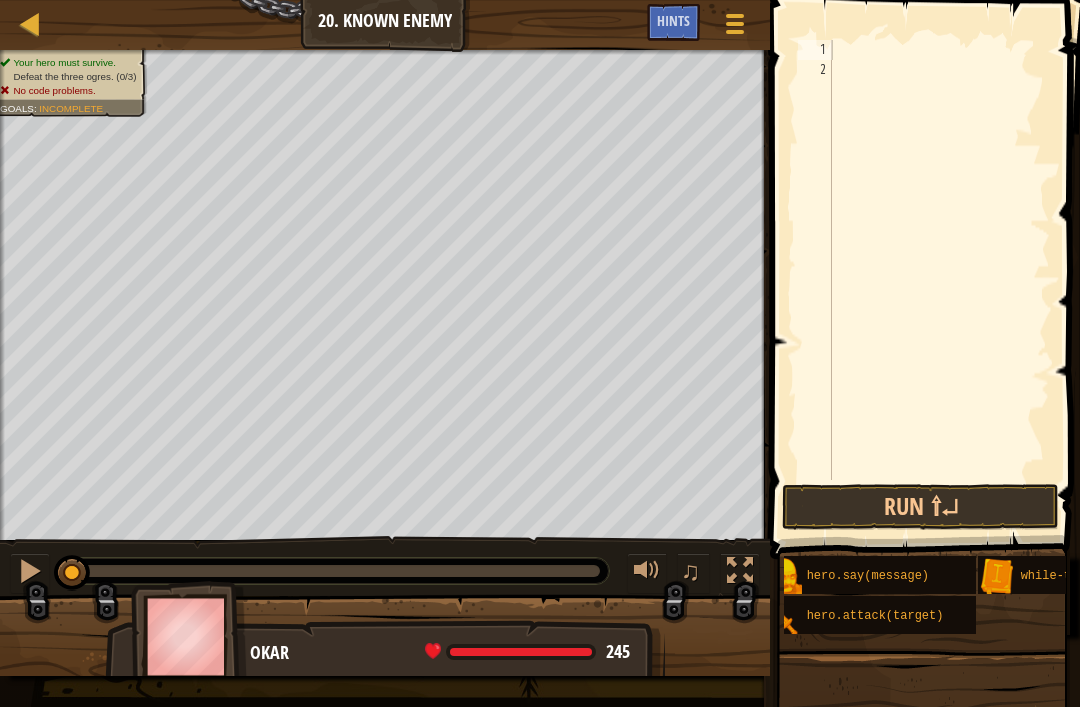 scroll, scrollTop: 0, scrollLeft: 20, axis: horizontal 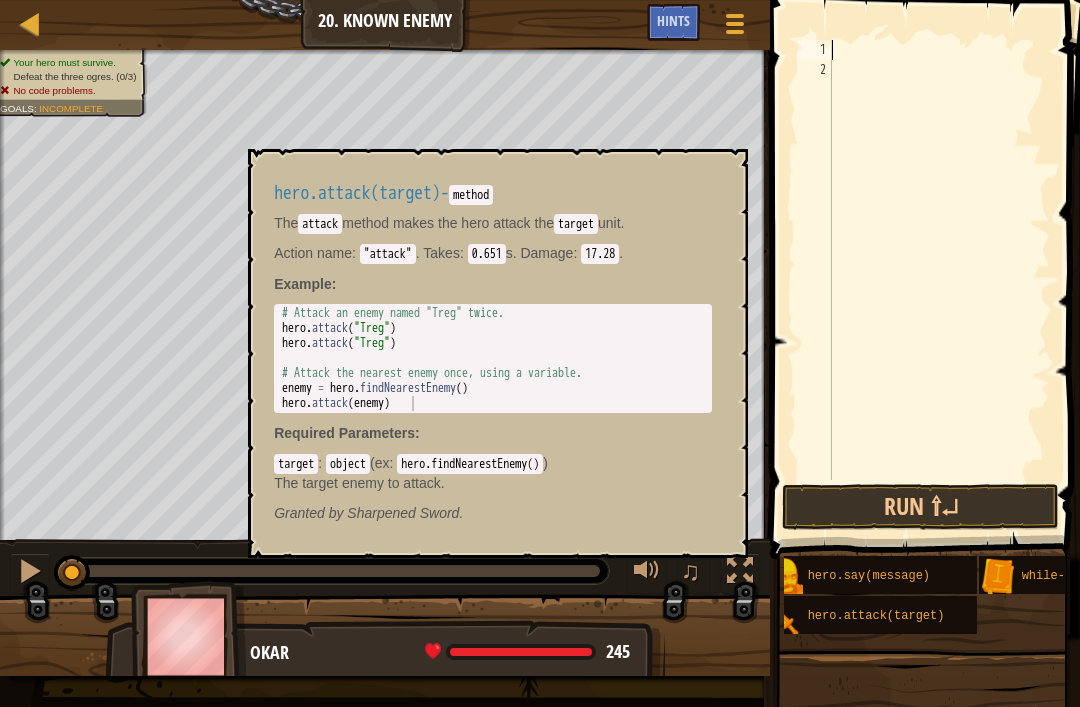 click on "hero.attack(target)" at bounding box center [884, 615] 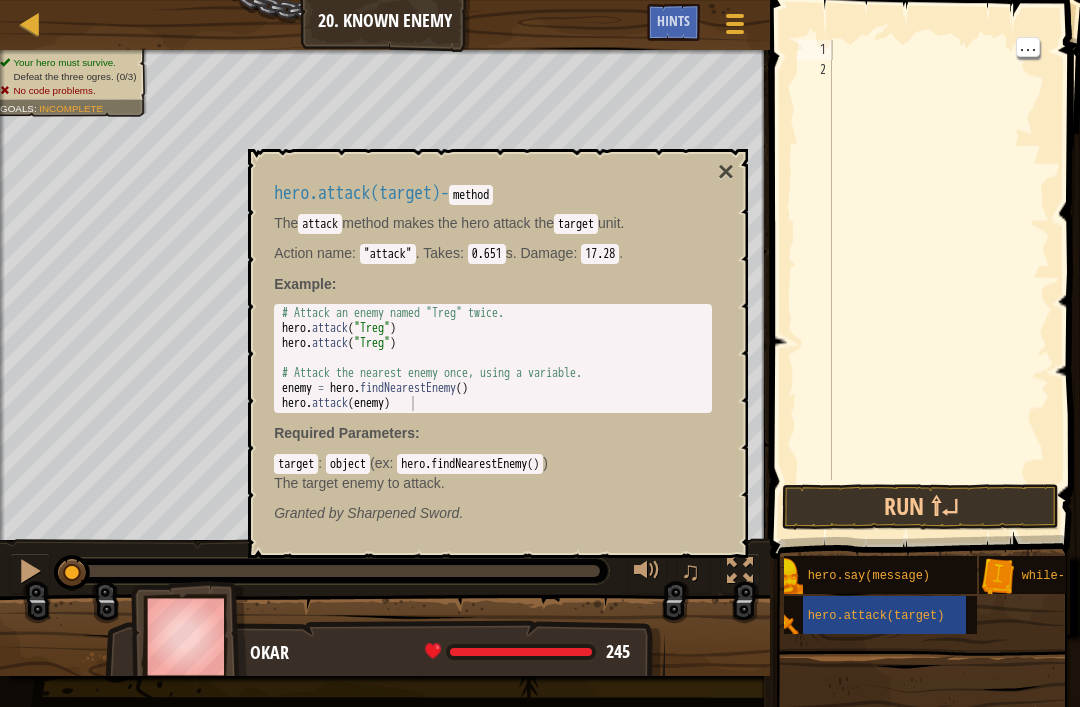 click at bounding box center [938, 280] 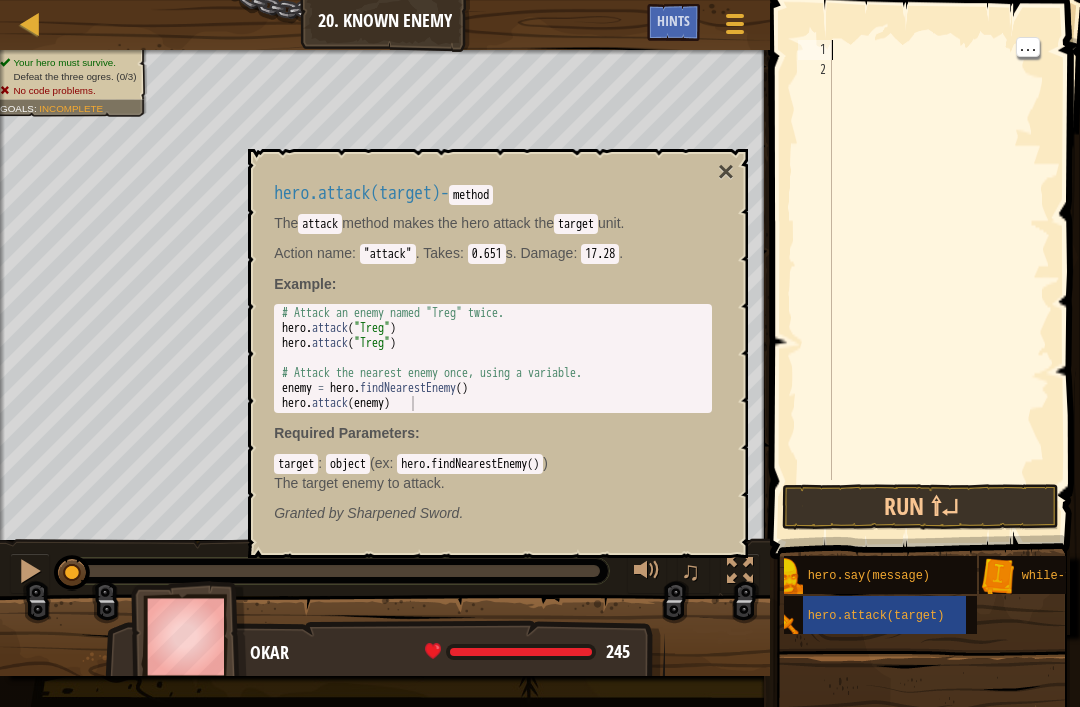click at bounding box center [938, 280] 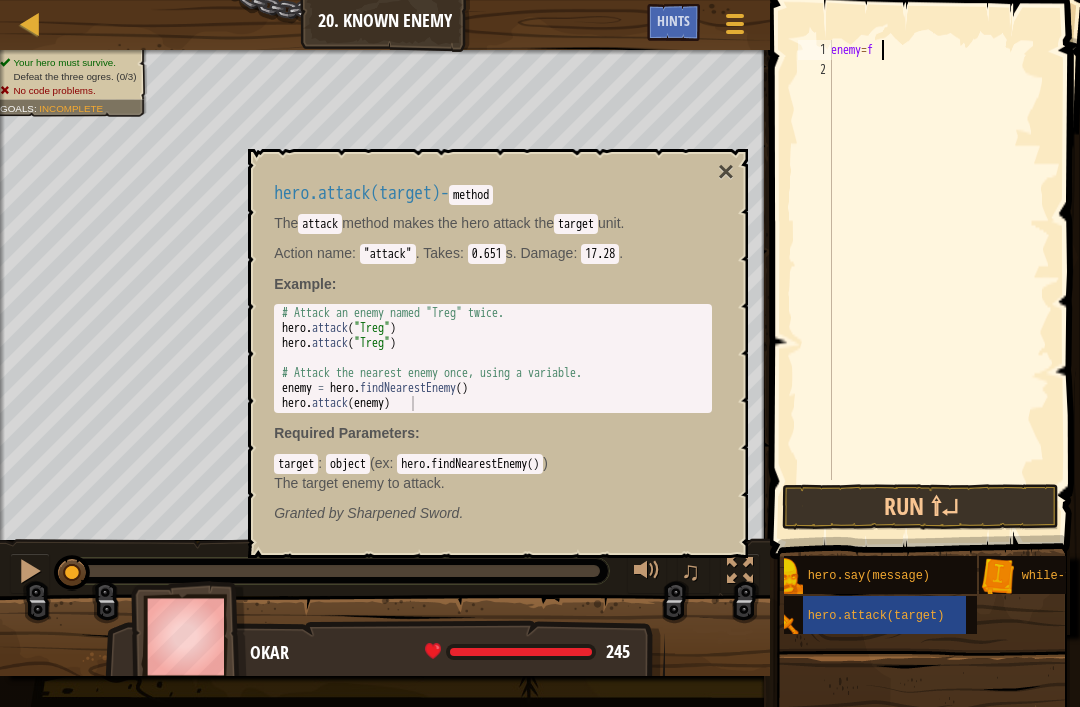 scroll, scrollTop: 10, scrollLeft: 4, axis: both 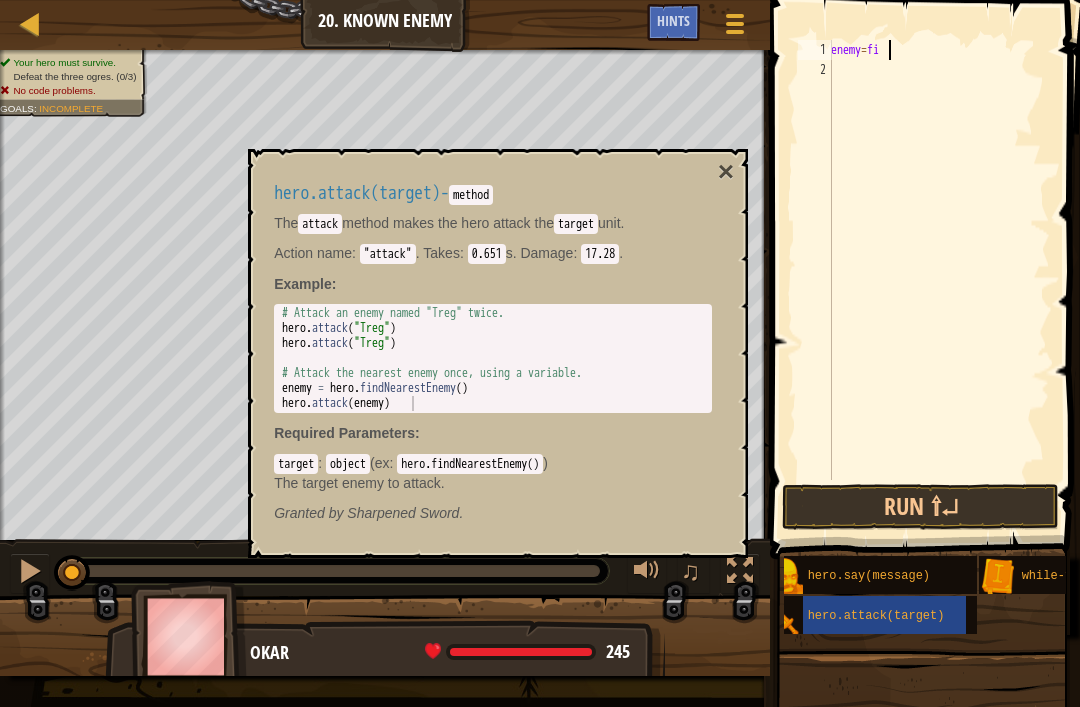 type on "enemy=f" 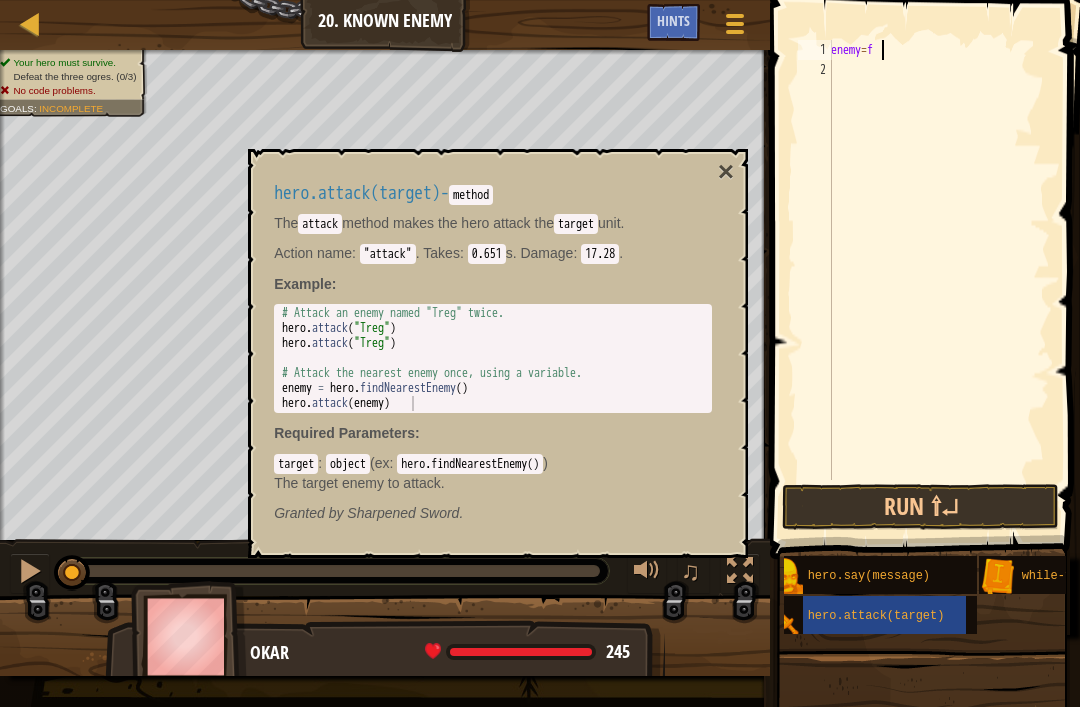 scroll, scrollTop: 10, scrollLeft: 3, axis: both 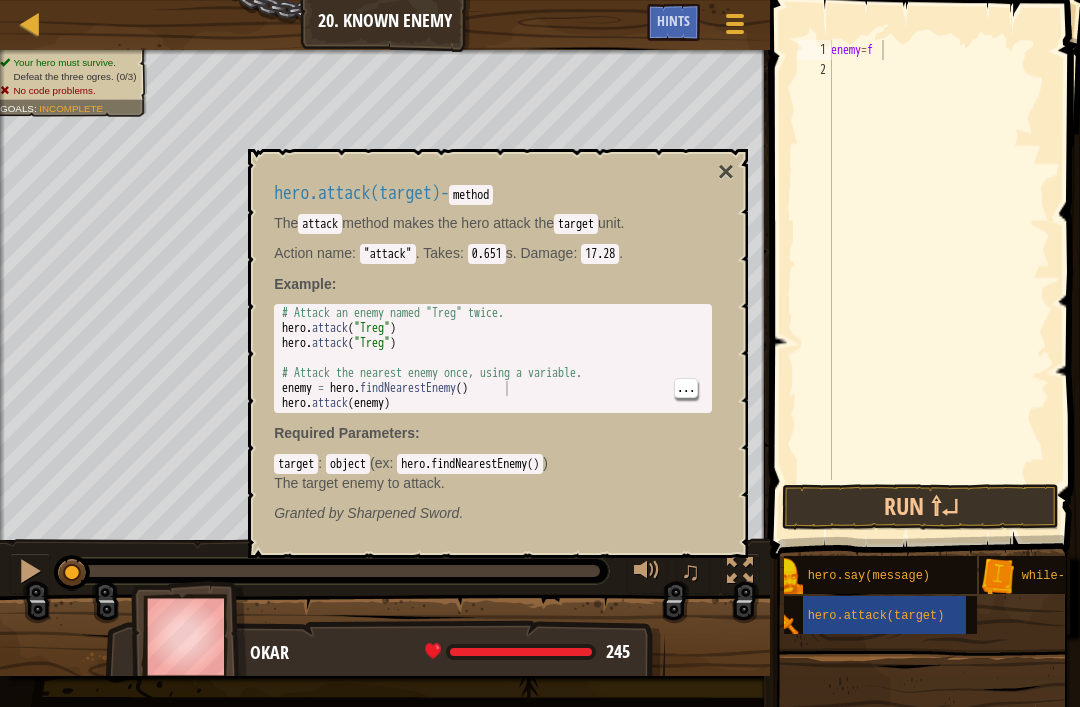 click on "# Attack an enemy named "Treg" twice. hero . attack ( "Treg" ) hero . attack ( "Treg" ) # Attack the nearest enemy once, using a variable. enemy   =   hero . findNearestEnemy ( ) hero . attack ( enemy )" at bounding box center [493, 373] 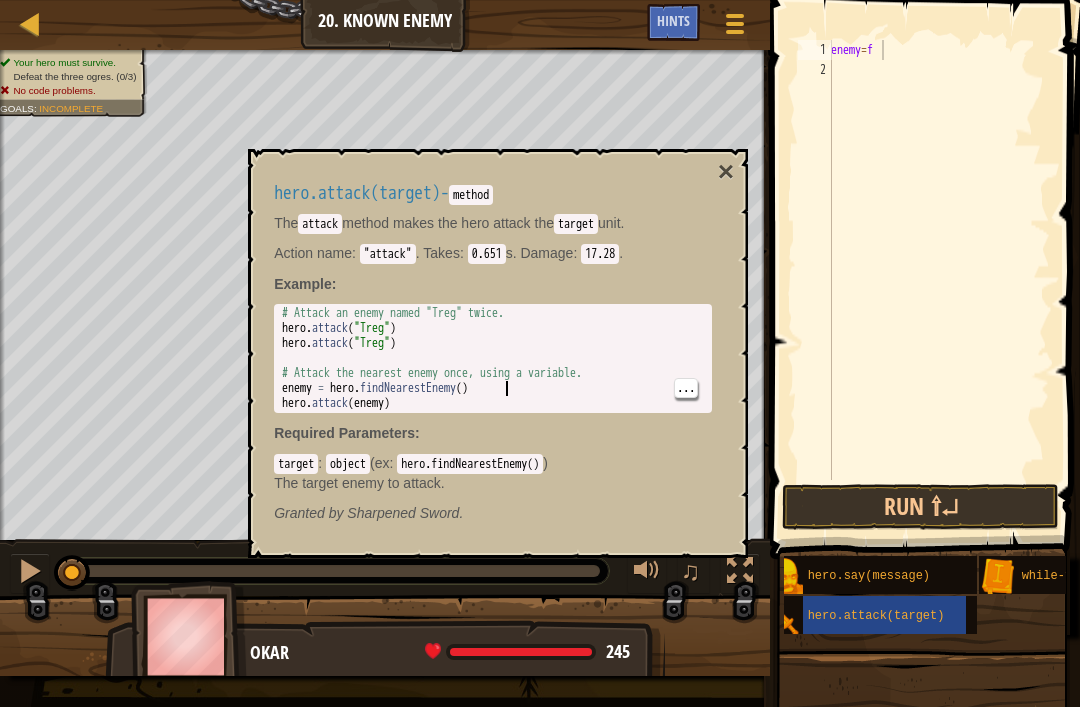 click on "enemy = f" at bounding box center [938, 280] 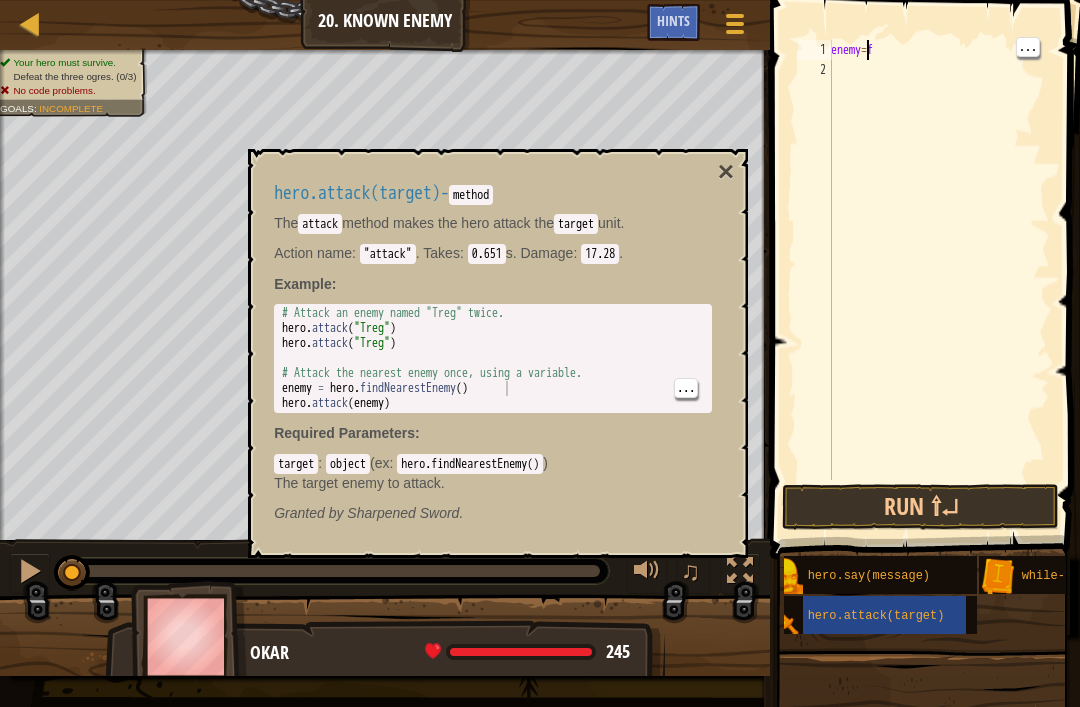 click on "enemy = f" at bounding box center [938, 280] 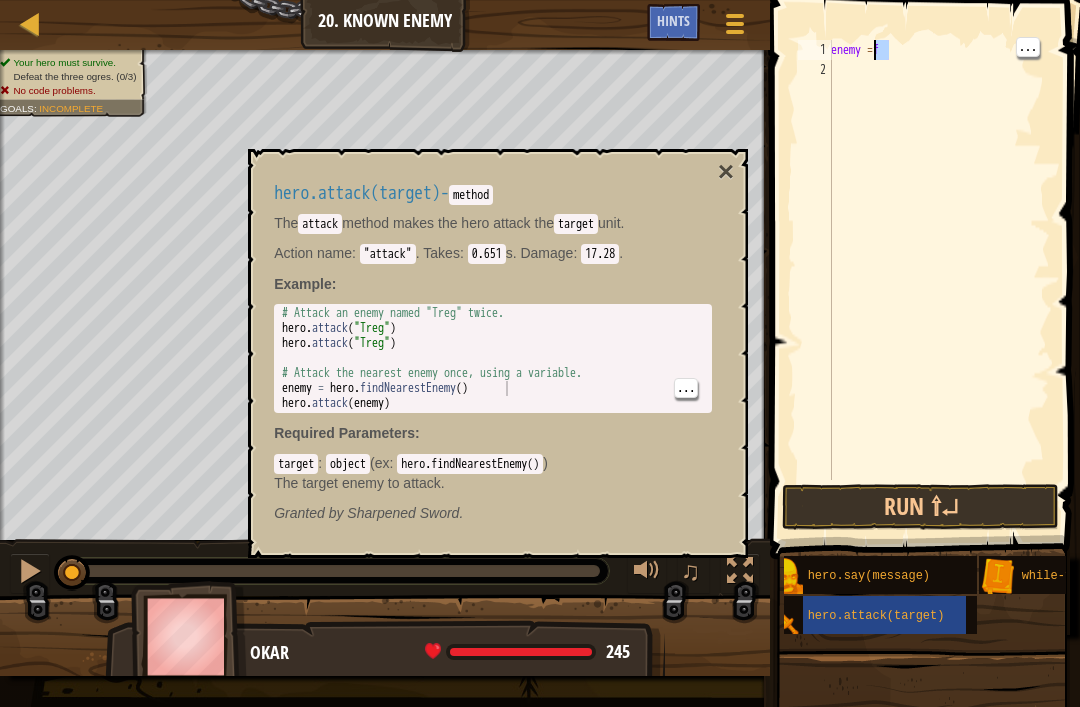 click on "enemy   = f" at bounding box center [938, 280] 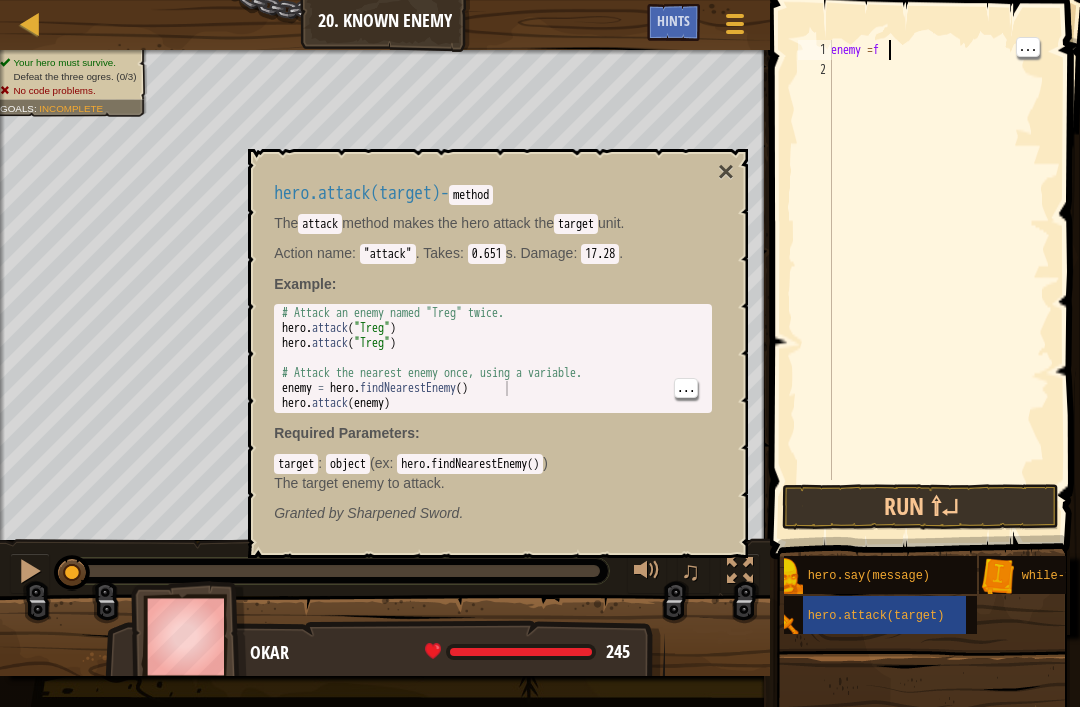 type on "enemy =" 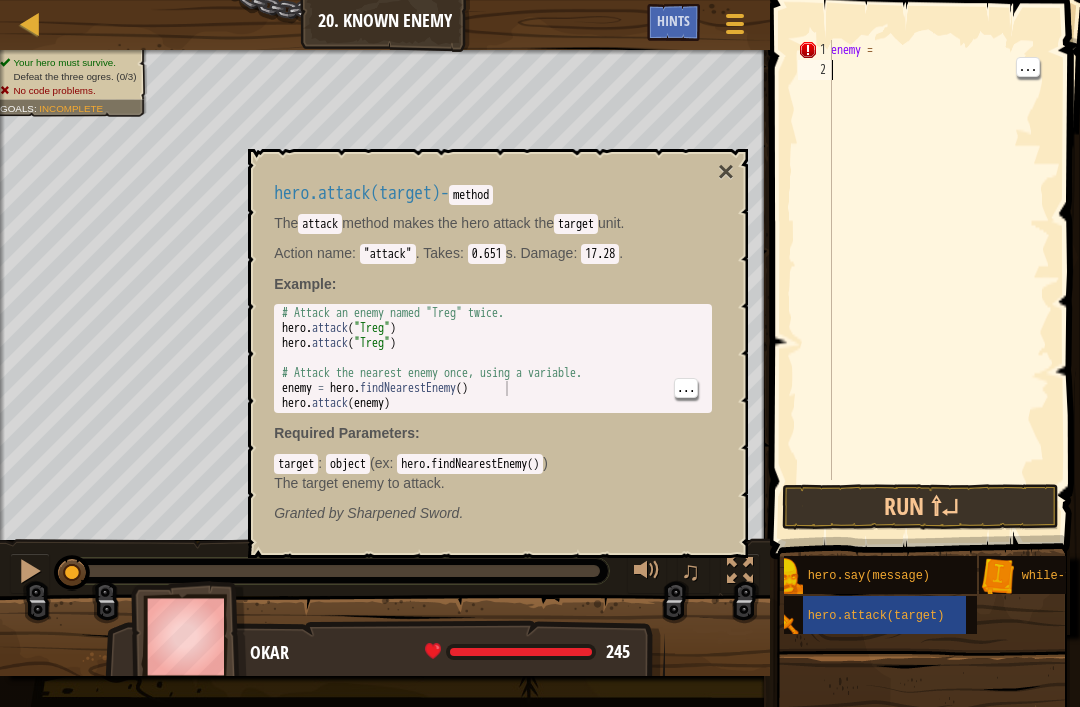 scroll, scrollTop: 10, scrollLeft: 0, axis: vertical 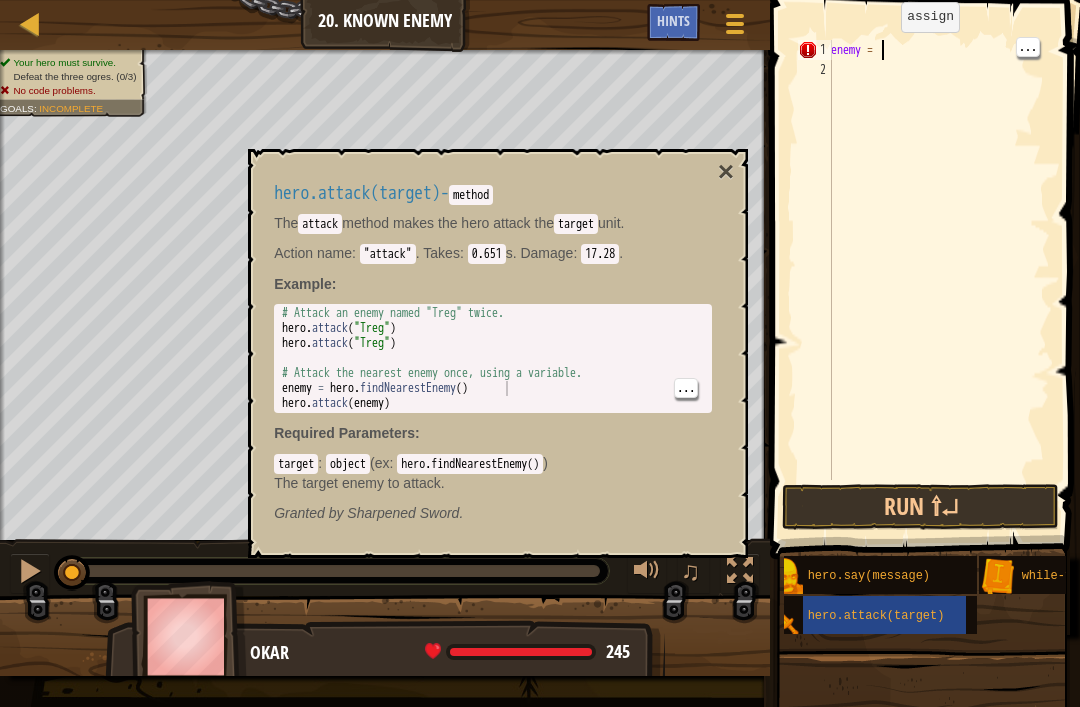 click on "enemy   =" at bounding box center [938, 280] 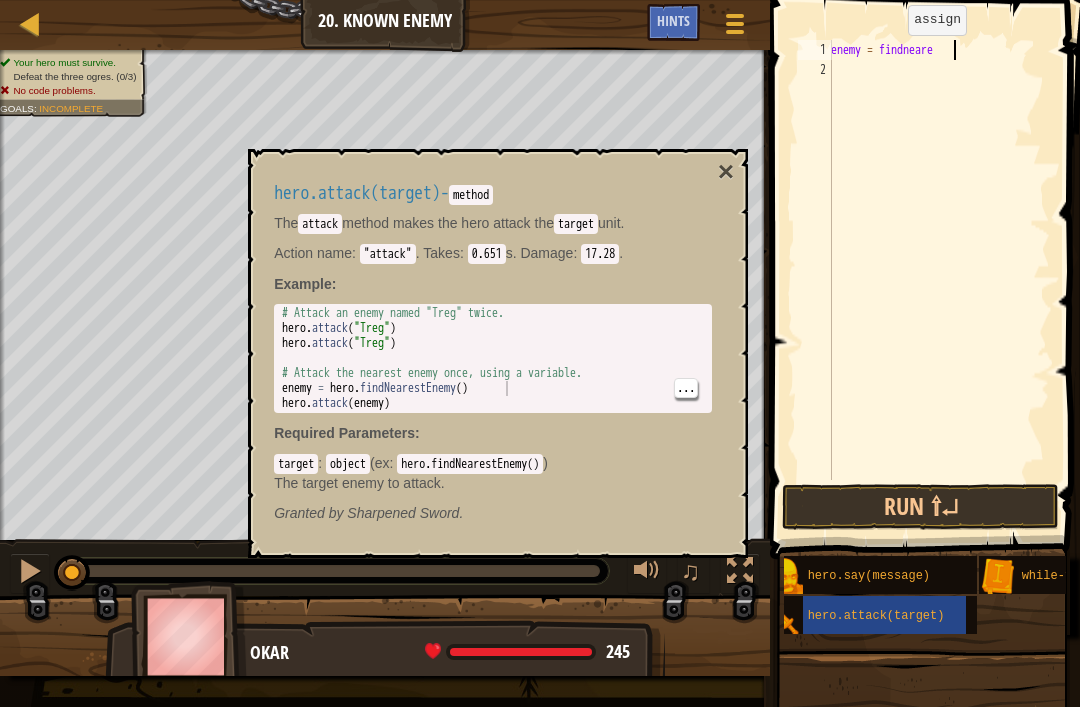 scroll, scrollTop: 10, scrollLeft: 10, axis: both 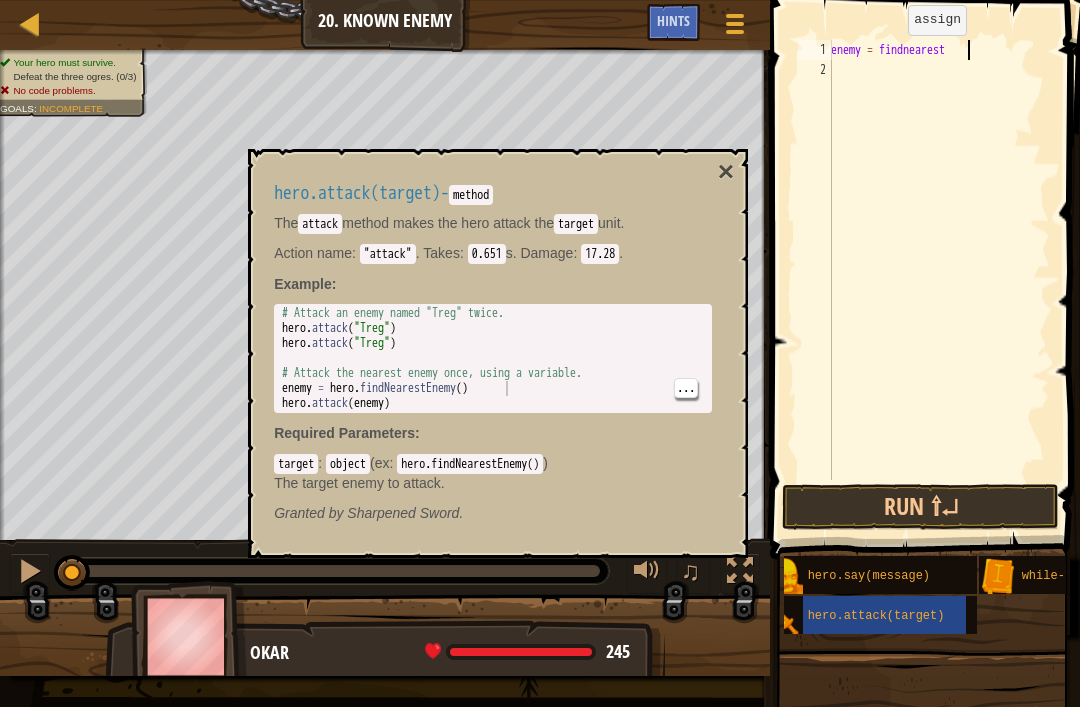 click on "hero.attack(target)  -  method The  attack  method makes the hero attack the  target  unit.
Action name : "attack" . Takes : 0.651 s. Damage : 17.28 . Example : enemy = hero.findNearestEnemy() 1 2 3 4 5 6 7 # Attack an enemy named "Treg" twice. hero . attack ( "Treg" ) hero . attack ( "Treg" ) # Attack the nearest enemy once, using a variable. enemy   =   hero . findNearestEnemy ( ) hero . attack ( enemy )     הההההההההההההההההההההההההההההההההההההההההההההההההההההההההההההההההההההההההההההההההההההההההההההההההההההההההההההההההההההההההההההההההההההההההההההההההההההההההההההההההההההההההההההההההההההההההההההההההההההההההההההההההההההההההההההההההההההההההההההההההההההההההההההההה ... Required Parameters : target : object  ( ex : hero.findNearestEnemy() )
Granted by" at bounding box center [493, 353] 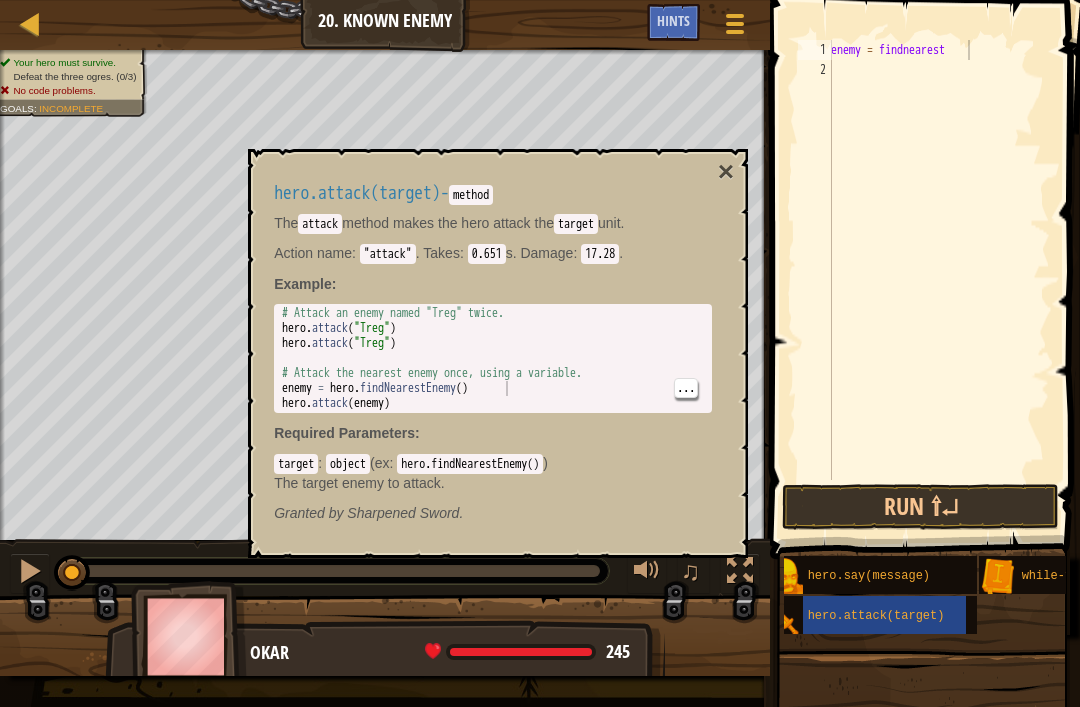 click at bounding box center [927, 251] 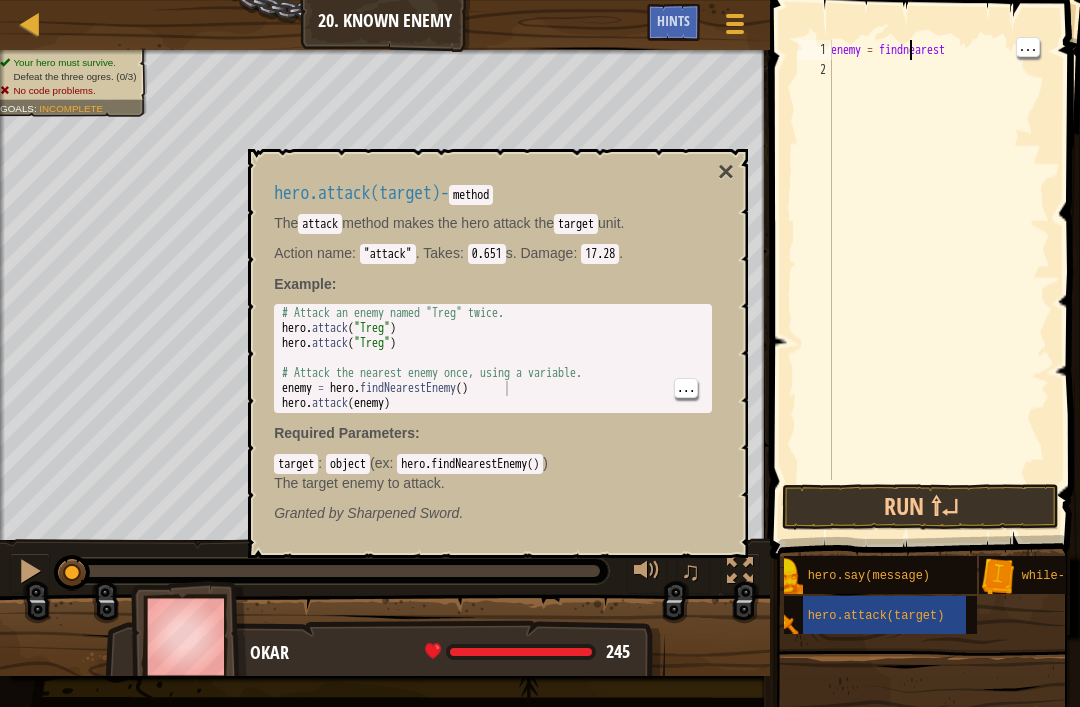 click on "enemy   =   findnearest" at bounding box center [938, 280] 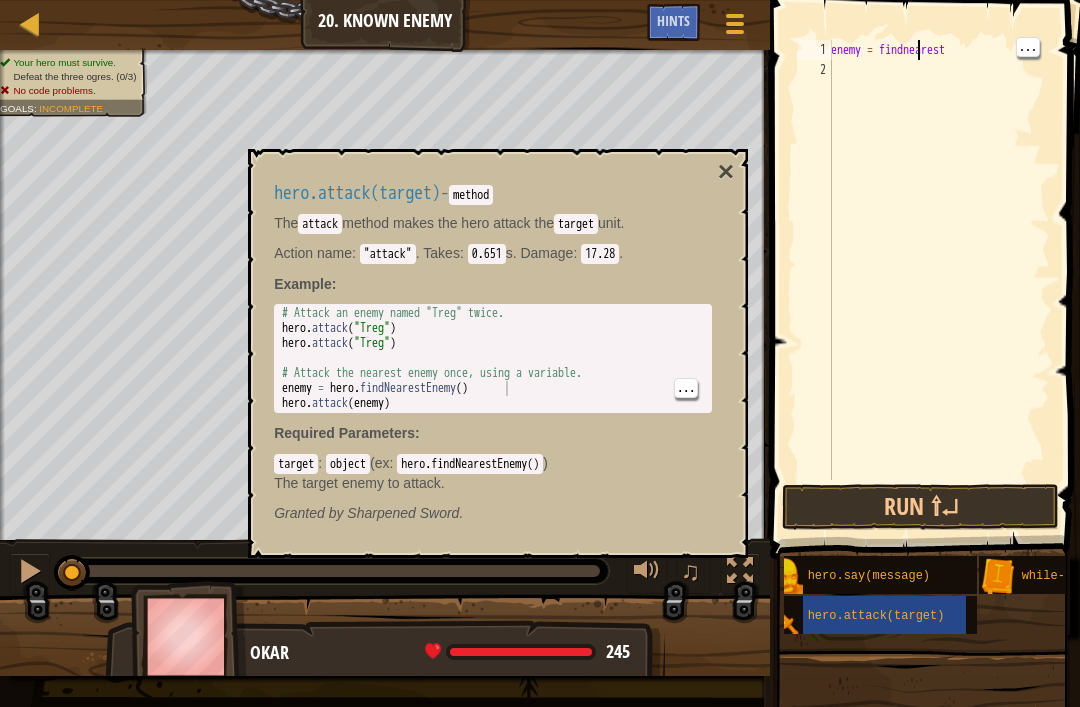 click on "enemy   =   findnearest" at bounding box center [938, 280] 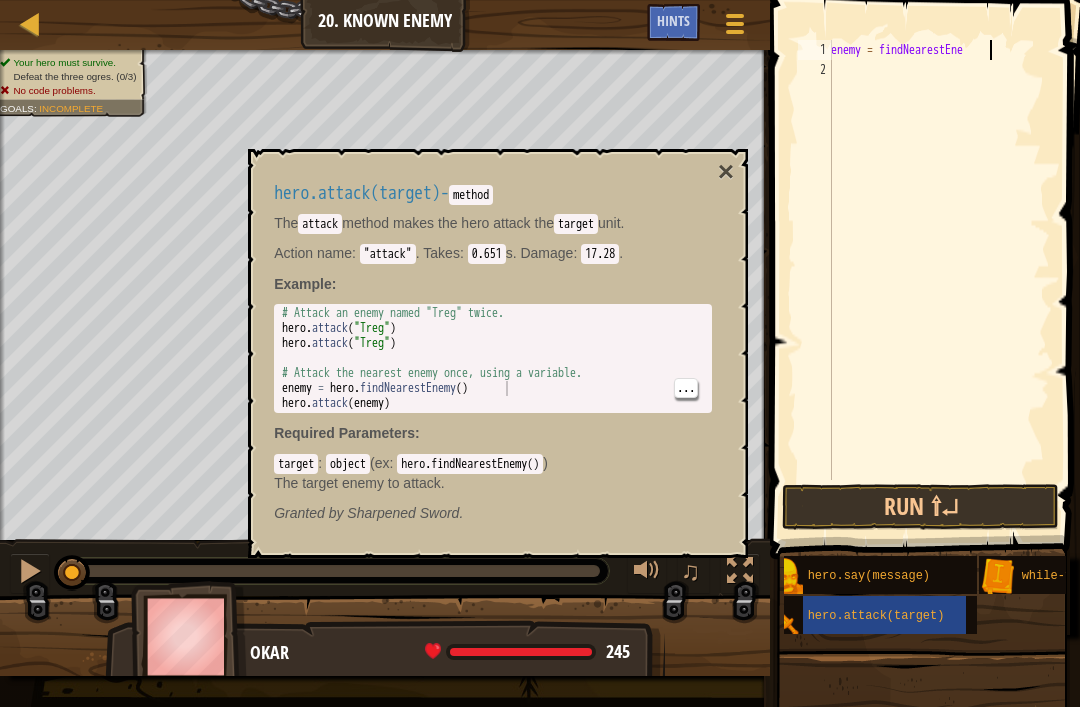 scroll, scrollTop: 10, scrollLeft: 13, axis: both 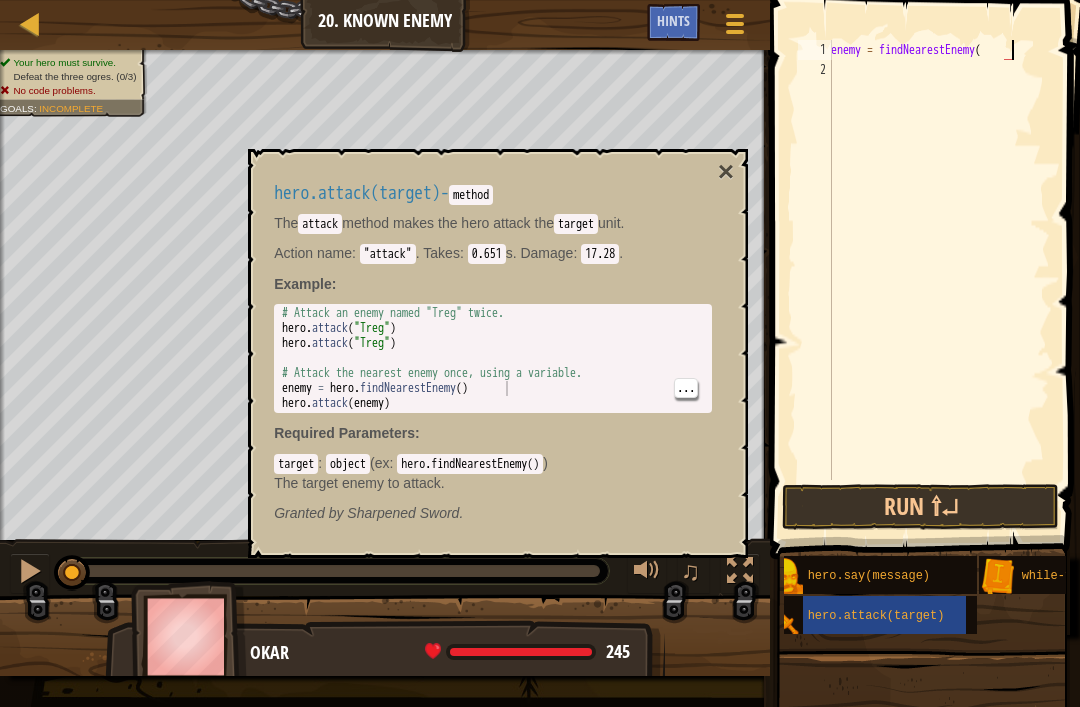 type on "enemy = findNearestEnemy()" 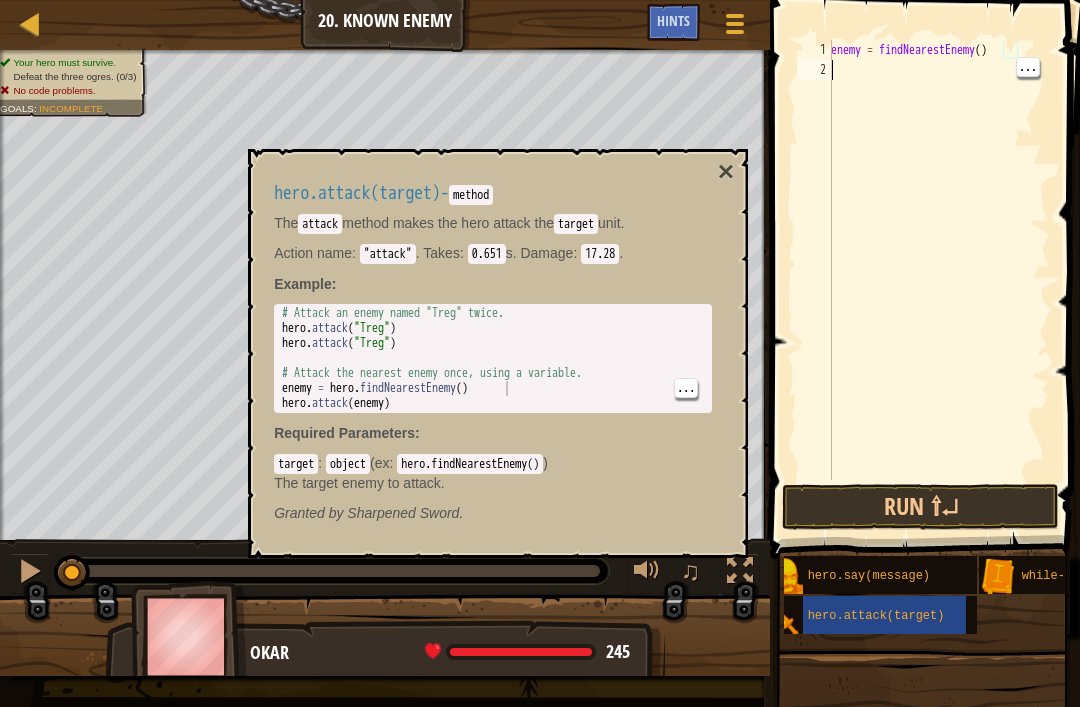 scroll, scrollTop: 10, scrollLeft: 0, axis: vertical 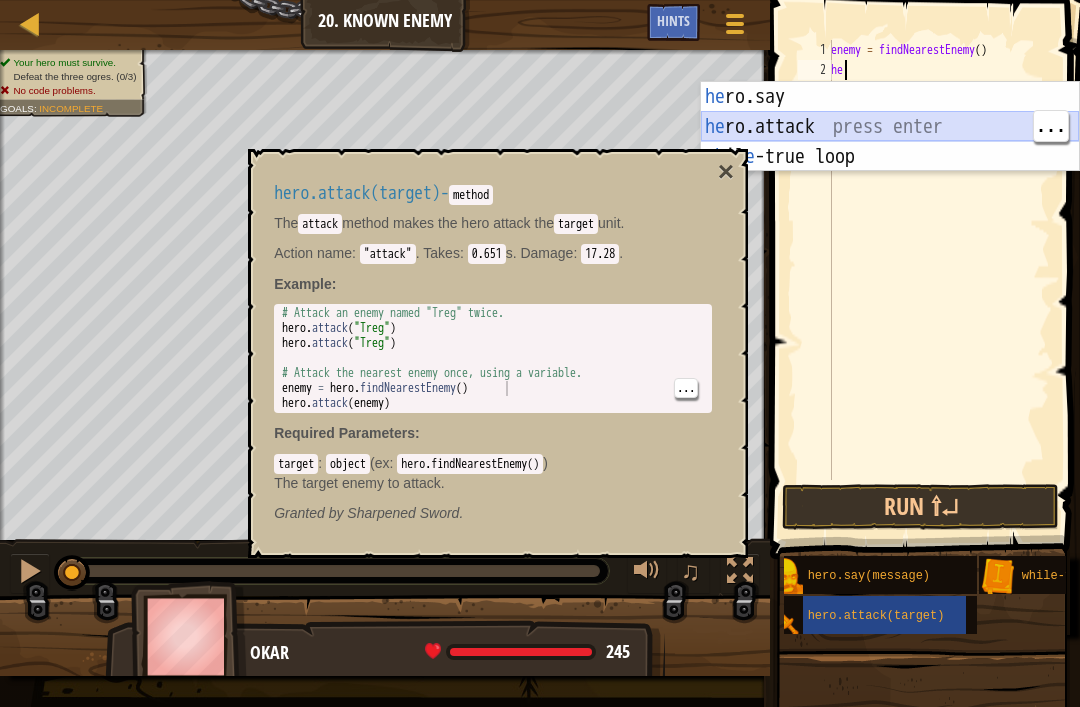 click on "he ro.say press enter he ro.attack press enter w h il e -true loop press enter" at bounding box center (890, 157) 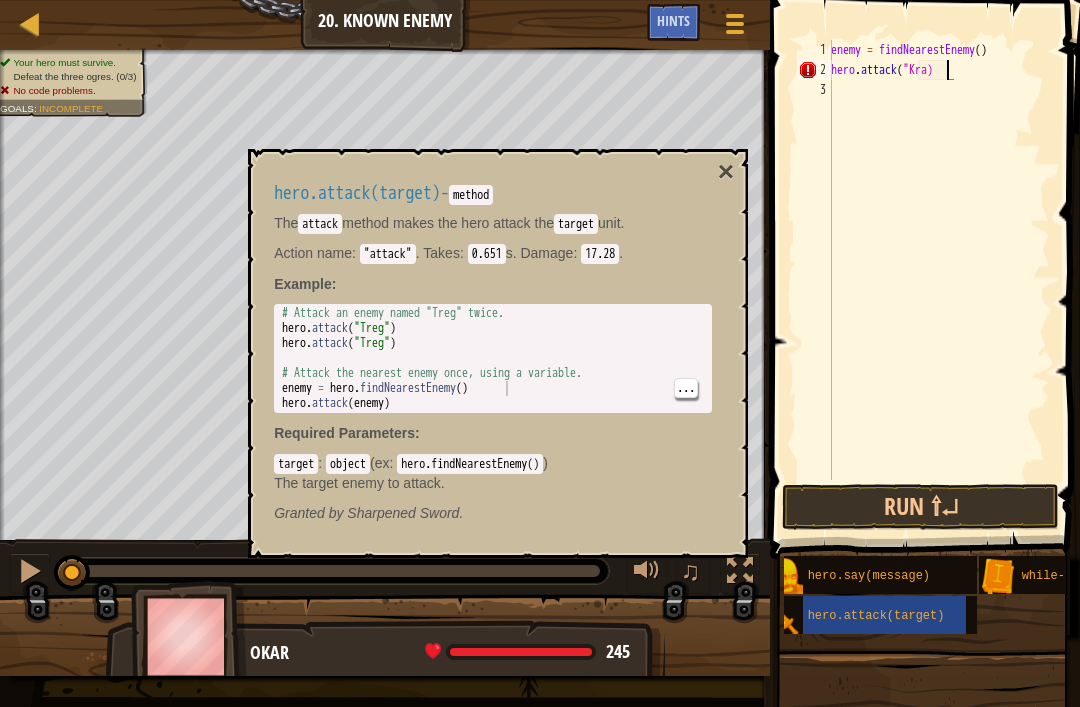scroll, scrollTop: 10, scrollLeft: 10, axis: both 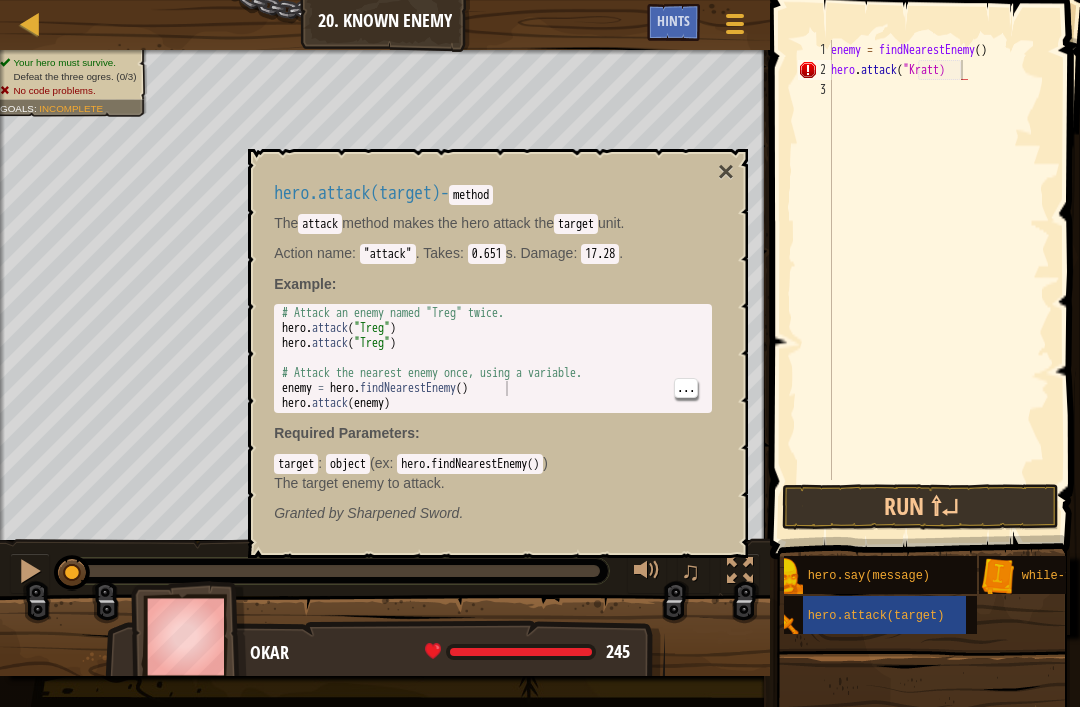 click on "Run ⇧↵" at bounding box center [920, 507] 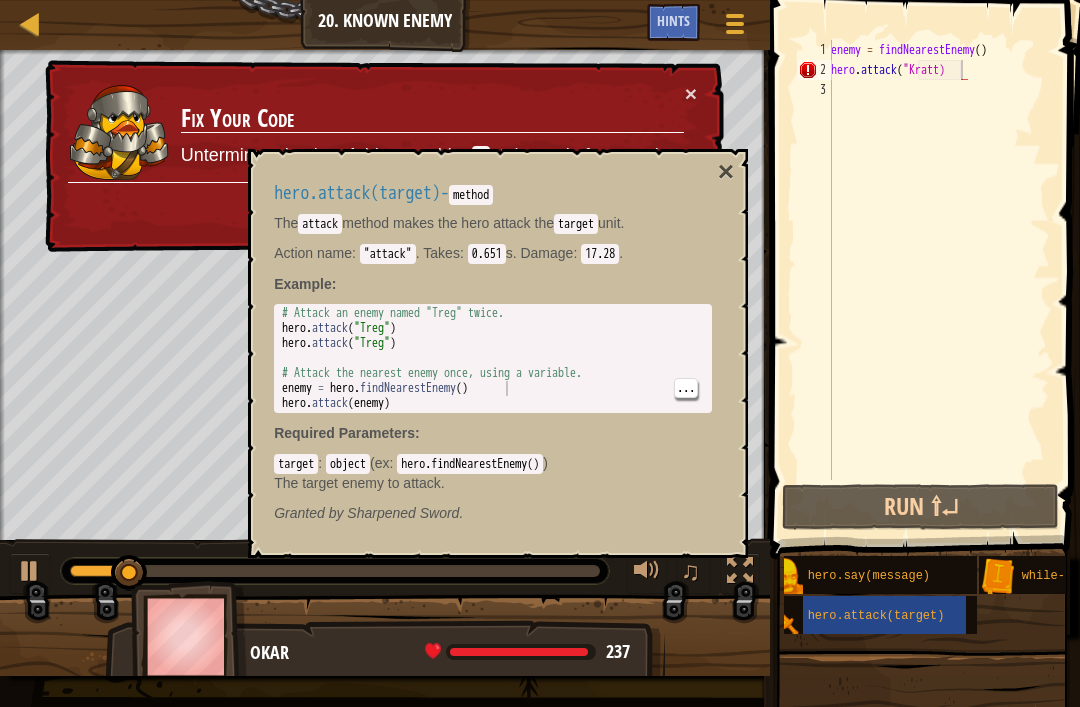 click on "×" at bounding box center [726, 172] 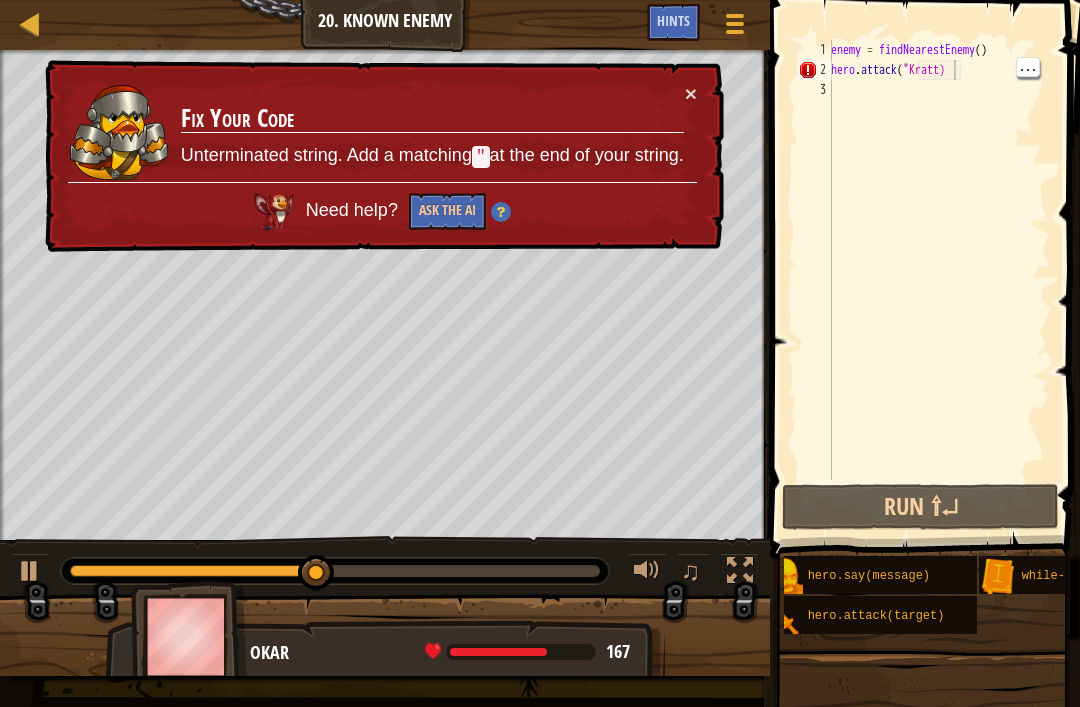 click on "enemy   =   findNearestEnemy ( ) hero . attack ( "Kratt)" at bounding box center [938, 280] 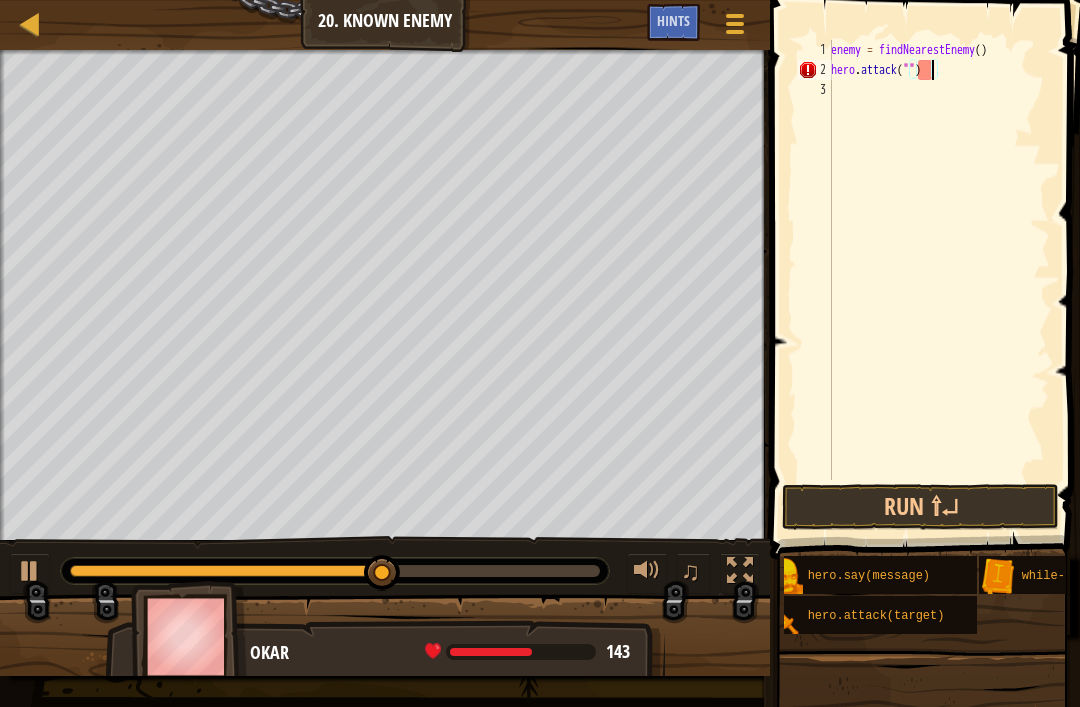 scroll, scrollTop: 10, scrollLeft: 8, axis: both 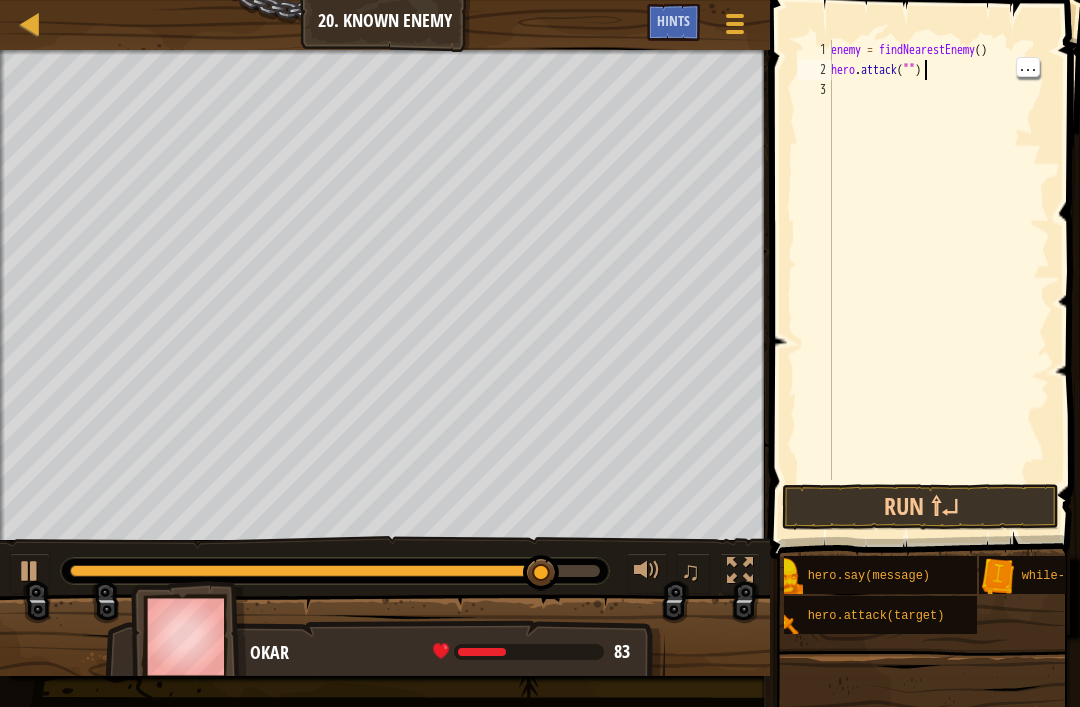 click on "enemy   =   findNearestEnemy ( ) hero . attack ( "" )" at bounding box center [938, 280] 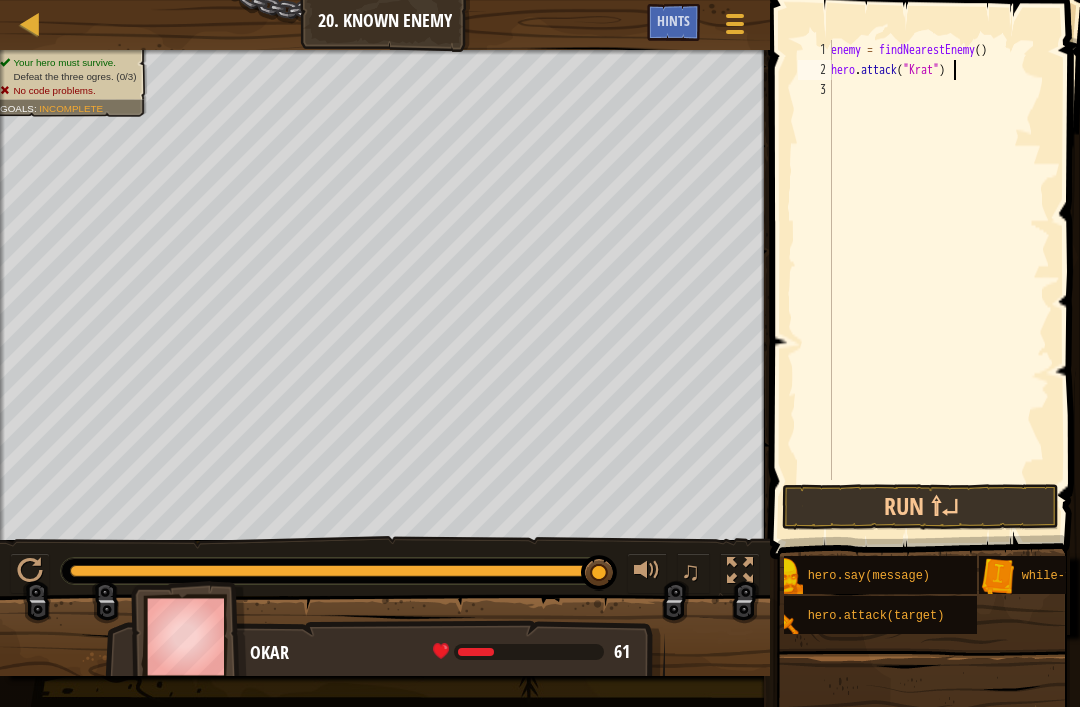 scroll, scrollTop: 10, scrollLeft: 11, axis: both 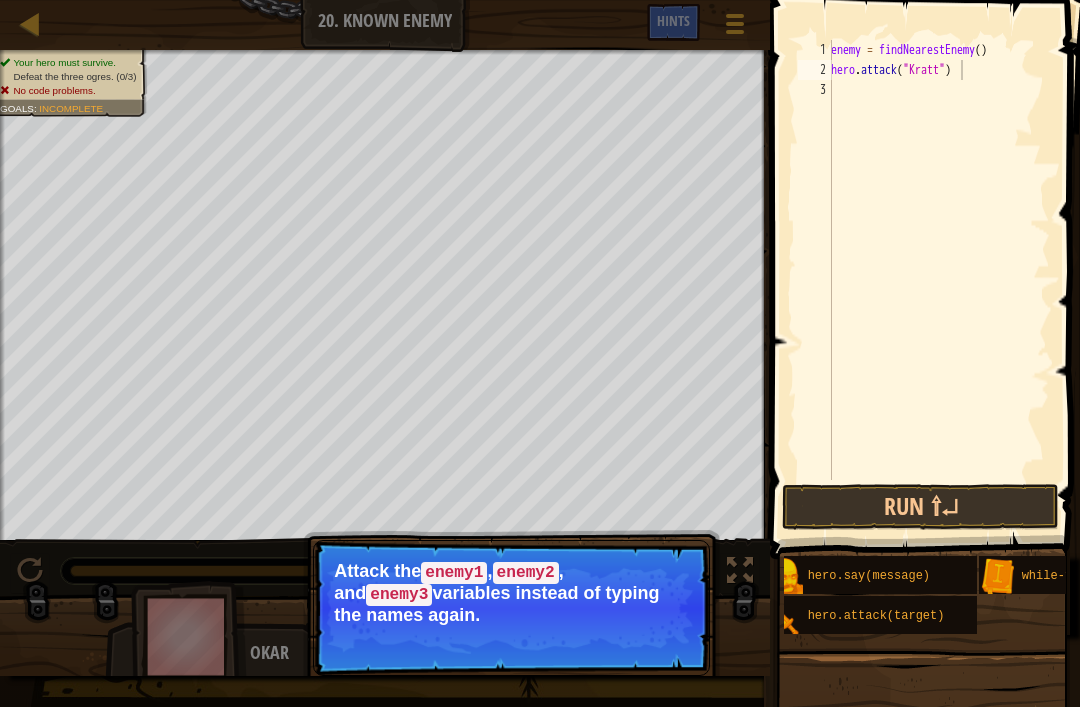 click on "Run ⇧↵" at bounding box center (920, 507) 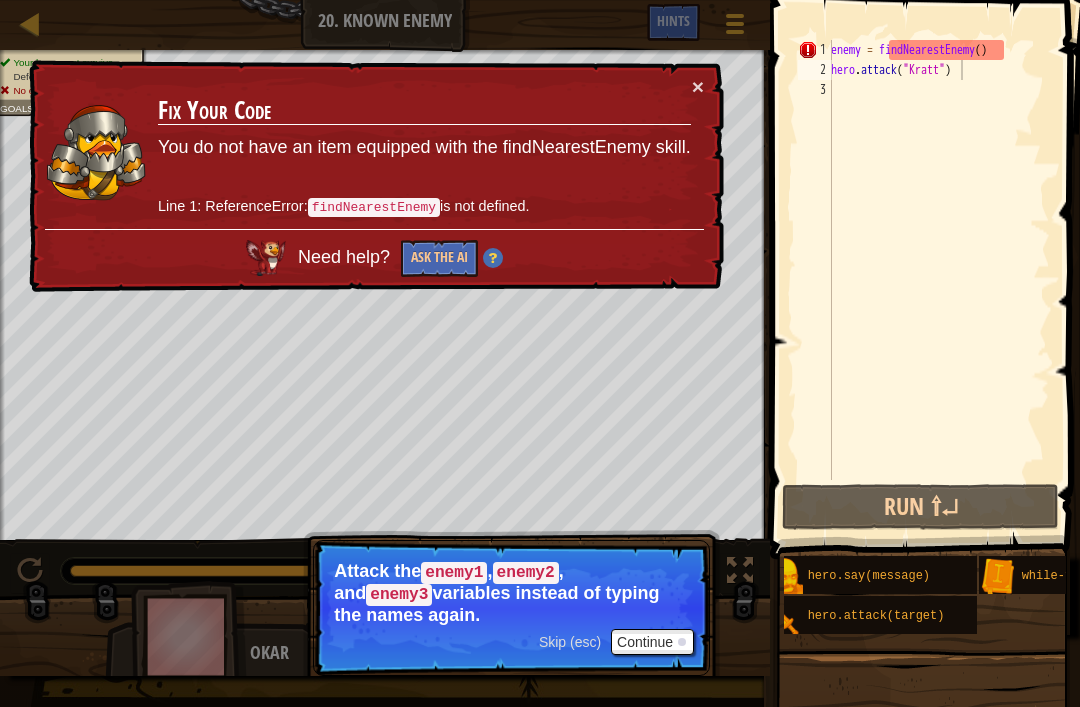 click on "×" at bounding box center [699, 90] 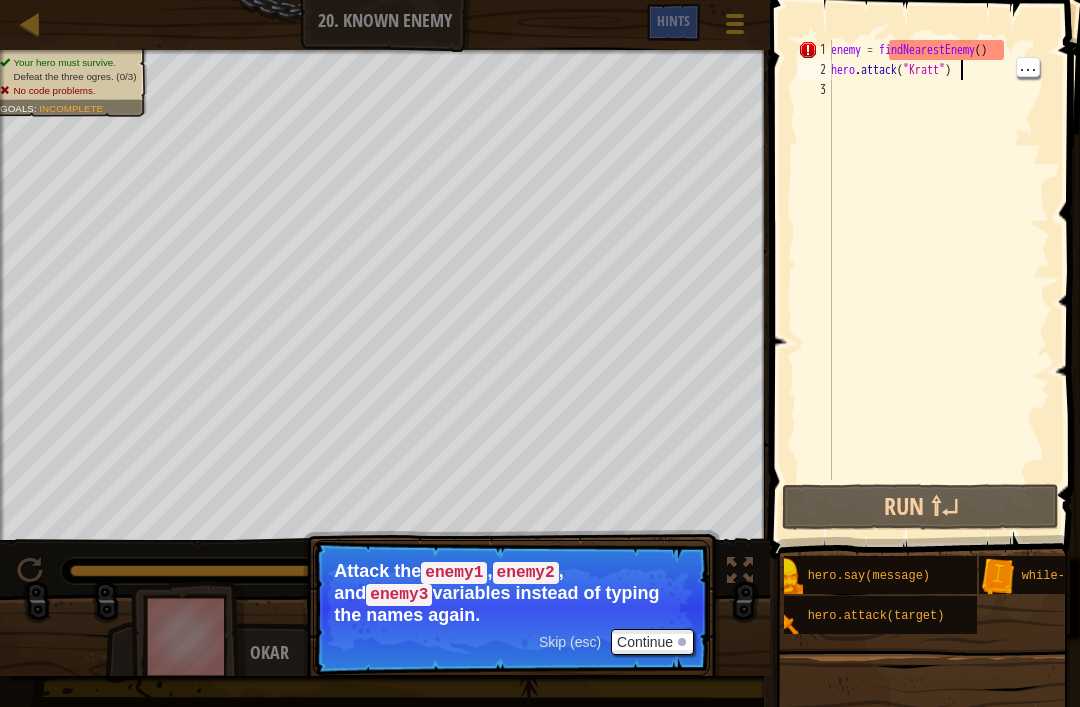 click on "enemy   =   findNearestEnemy ( ) hero . attack ( "Kratt" )" at bounding box center [938, 280] 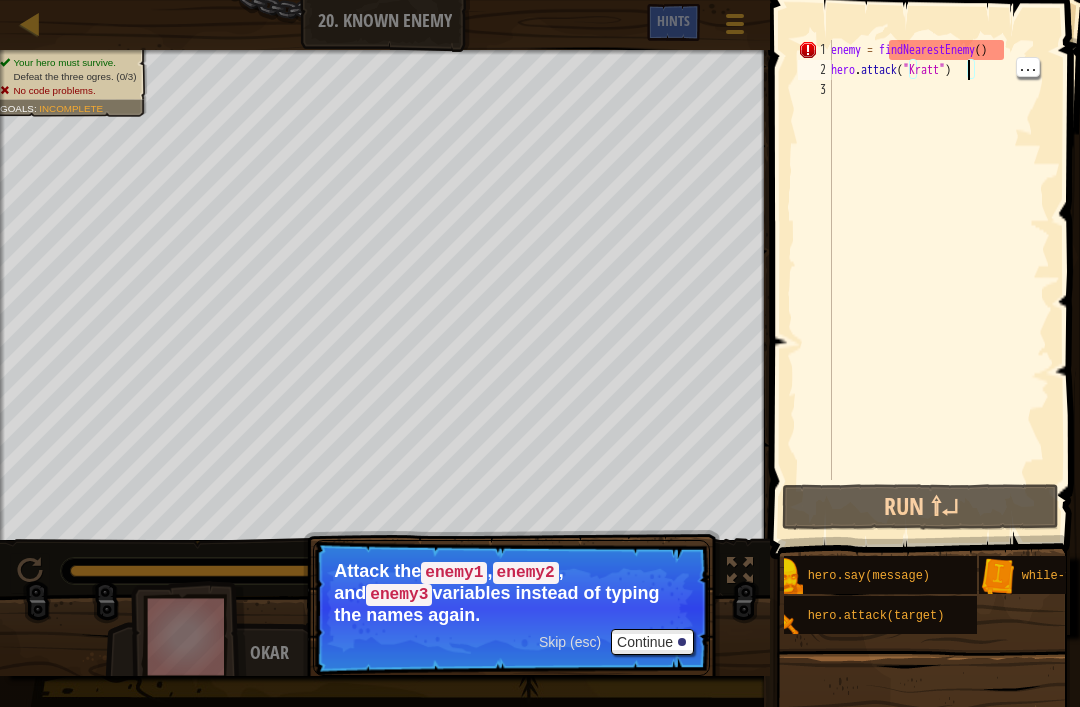 click on "enemy   =   findNearestEnemy ( ) hero . attack ( "Kratt" )" at bounding box center (938, 280) 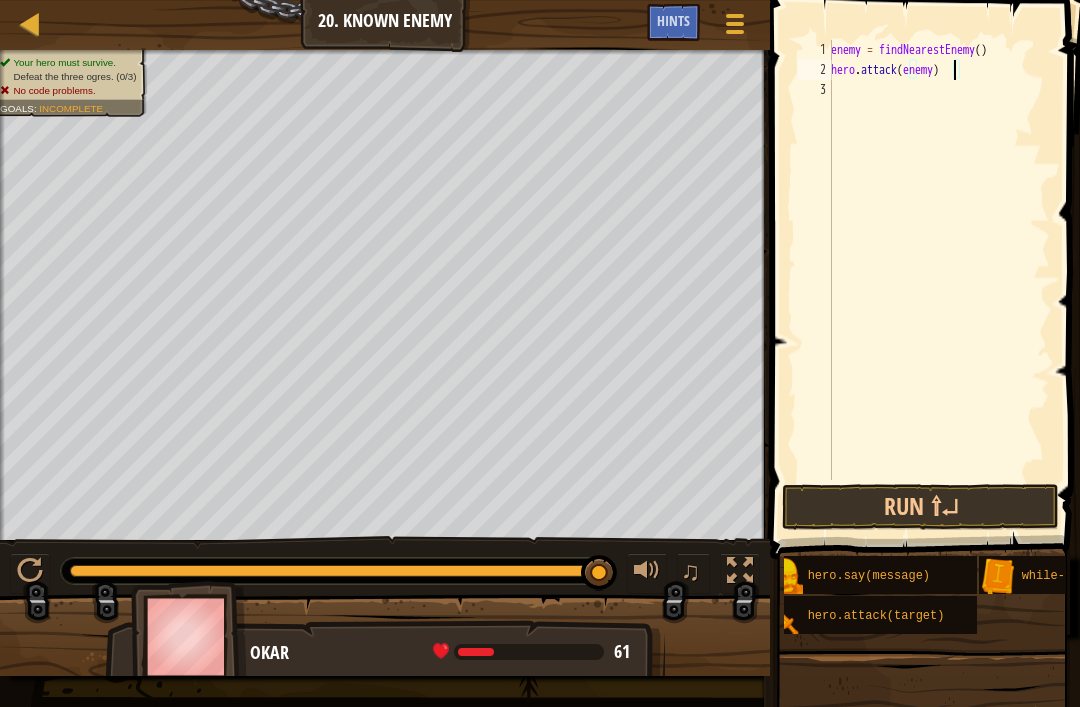 scroll, scrollTop: 10, scrollLeft: 10, axis: both 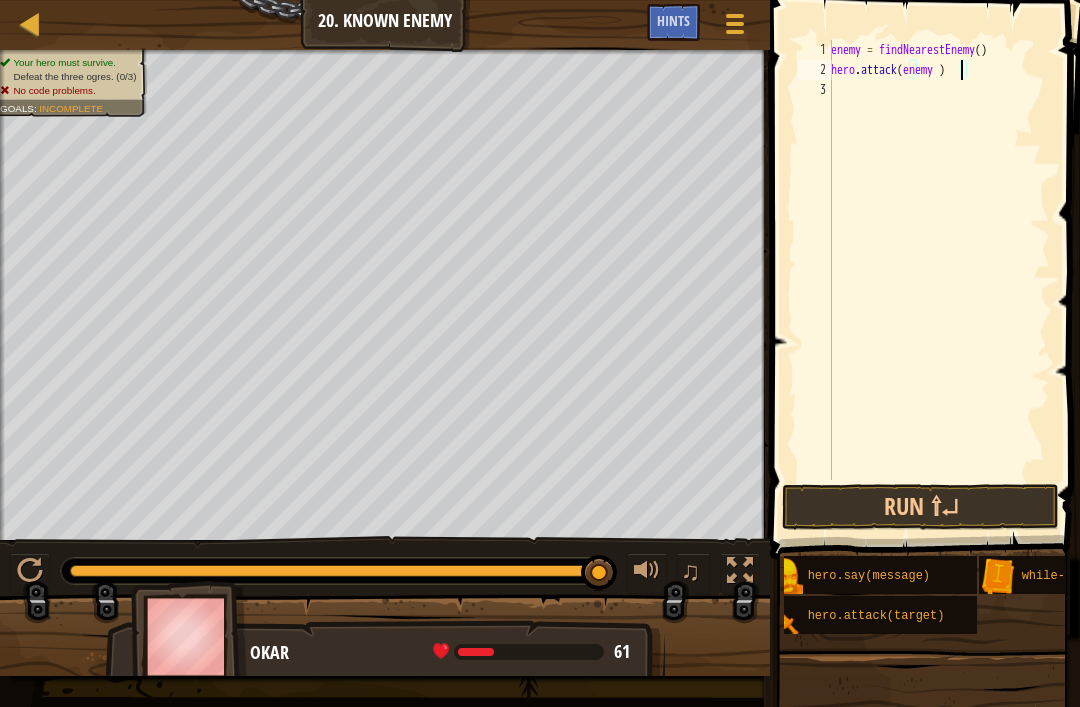 type on "hero.attack(enemy 1)" 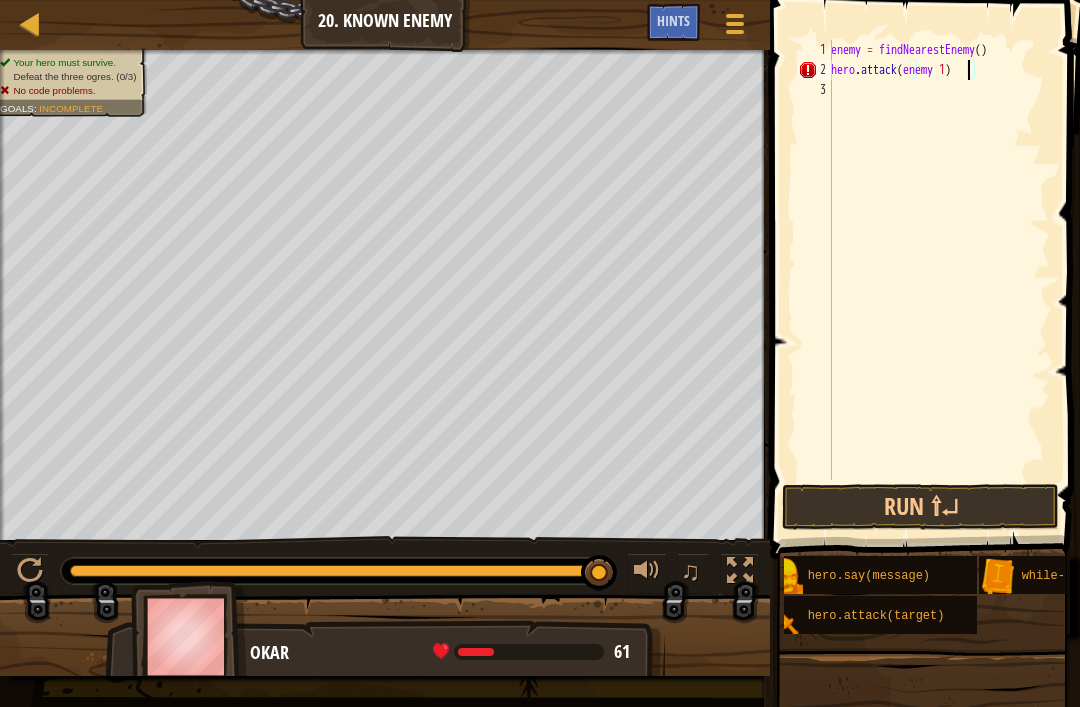 click at bounding box center (30, 23) 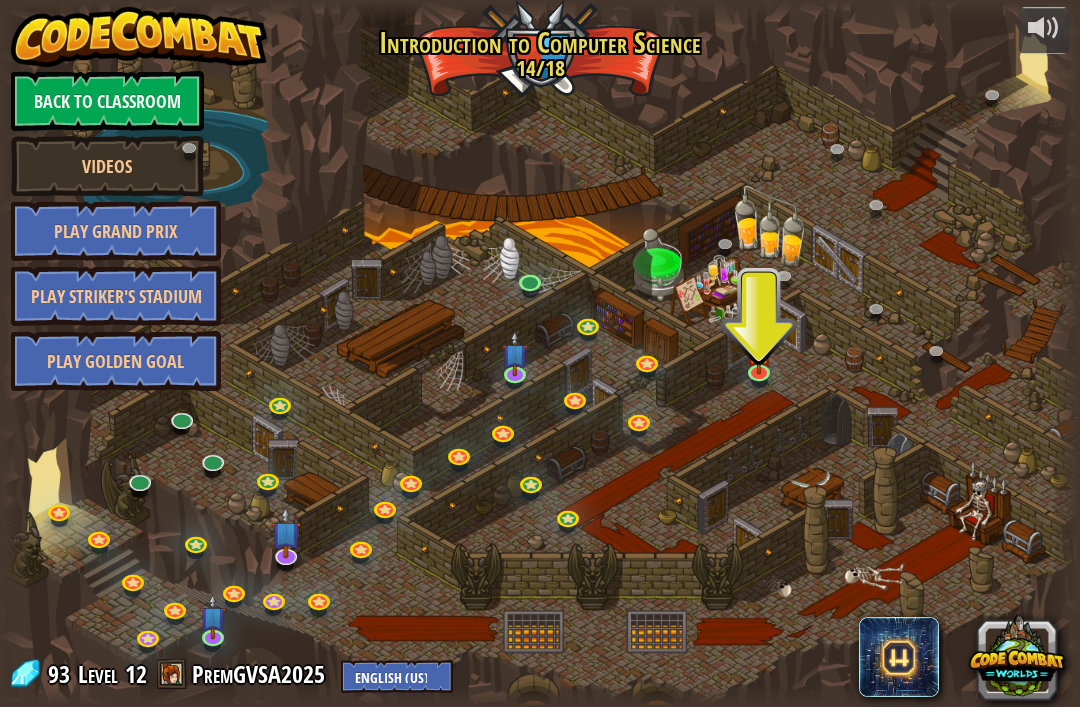 click at bounding box center [540, 354] 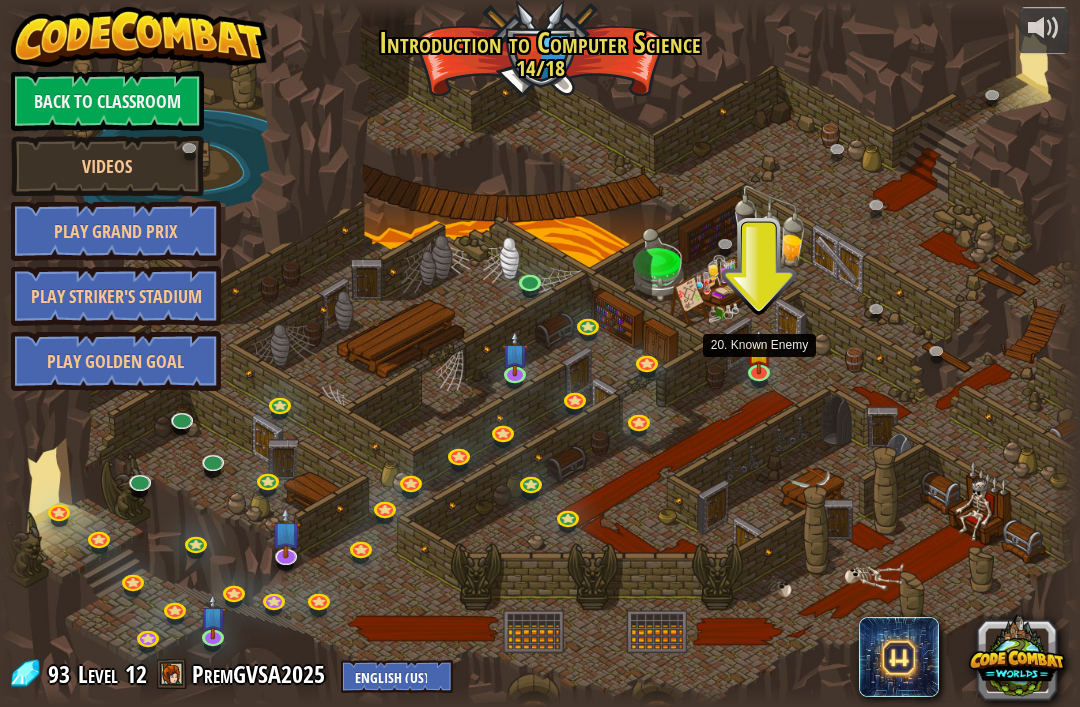 click at bounding box center [759, 352] 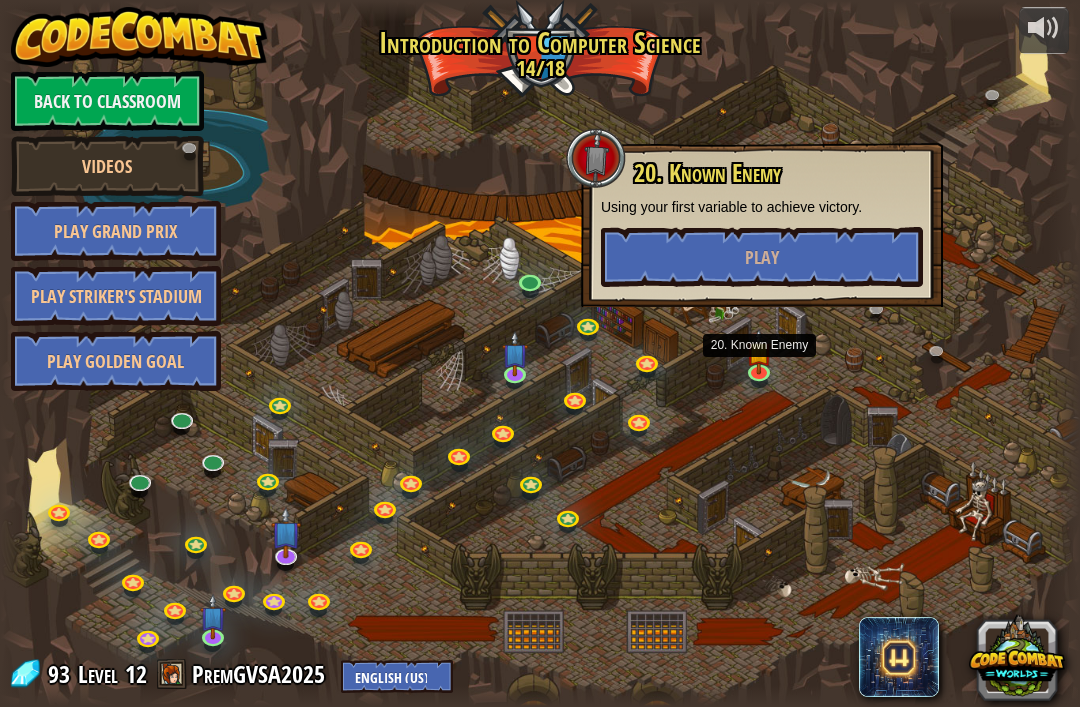 click on "Play" at bounding box center (762, 257) 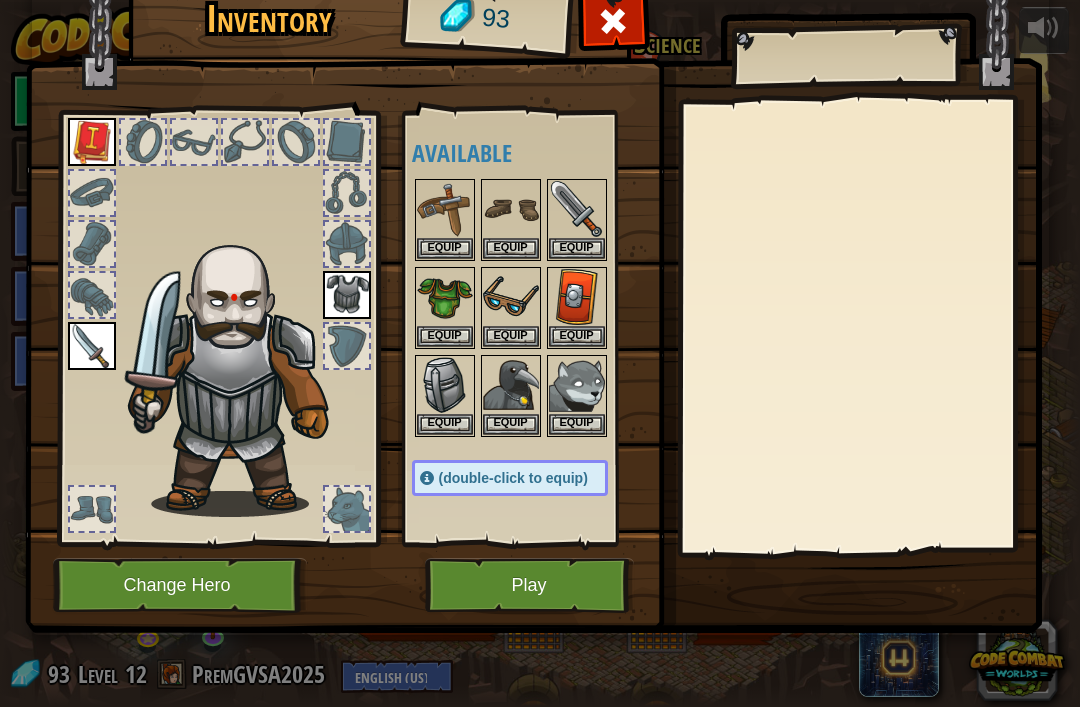 click at bounding box center [511, 297] 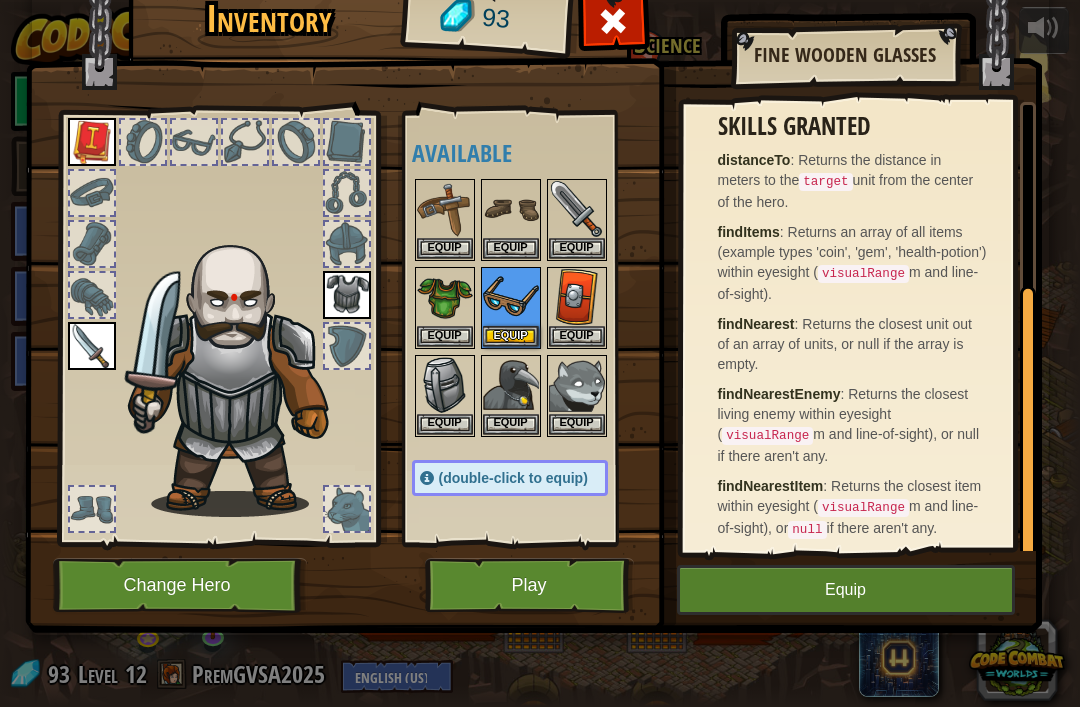 scroll, scrollTop: 299, scrollLeft: 0, axis: vertical 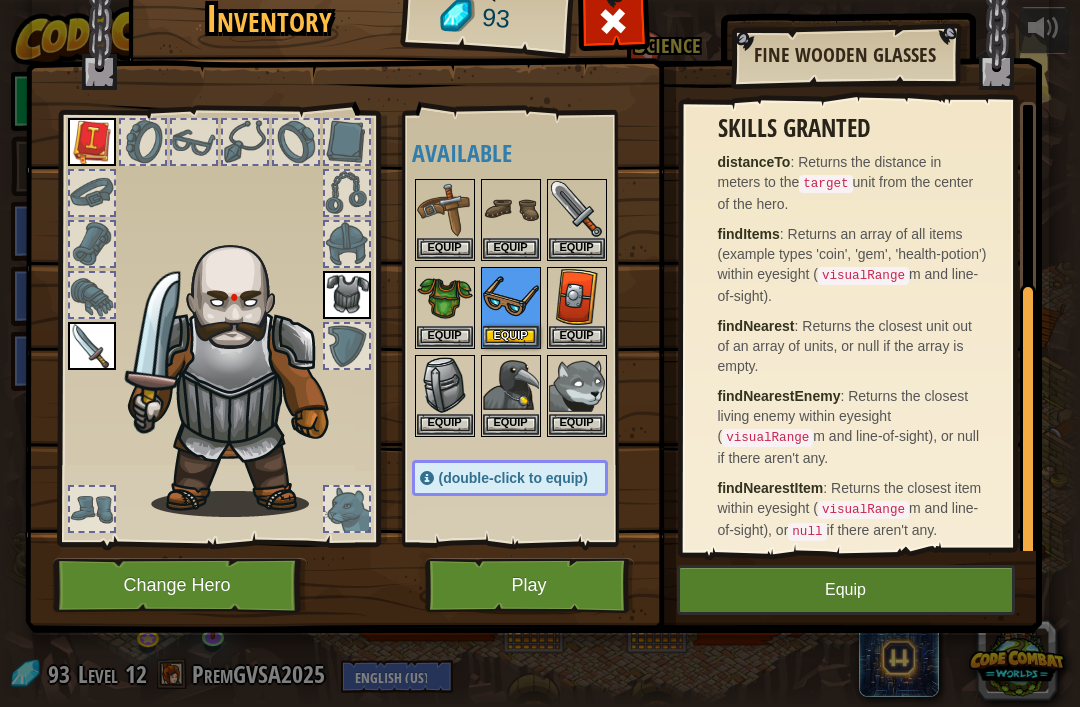 click at bounding box center [445, 209] 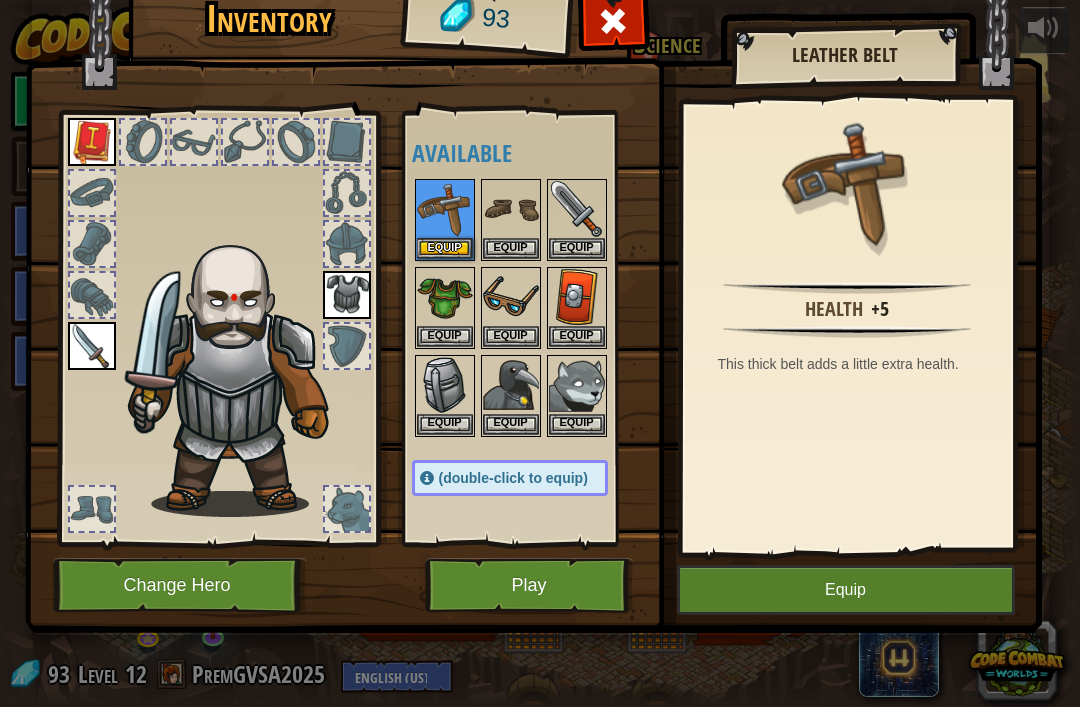 click at bounding box center (511, 209) 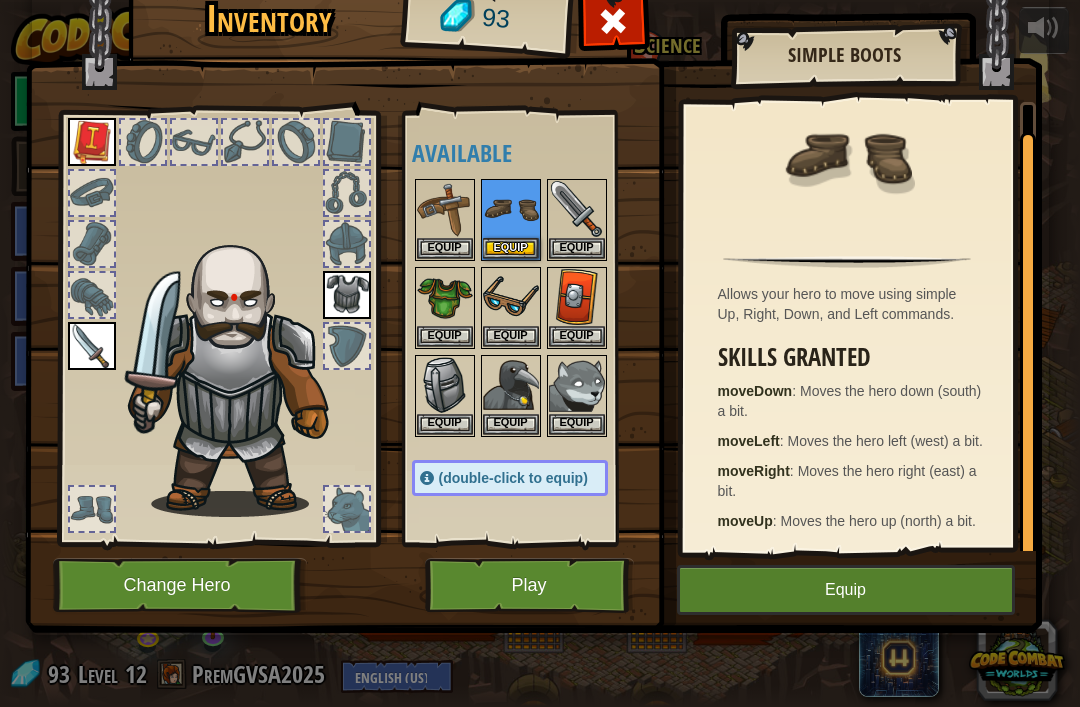 scroll, scrollTop: 0, scrollLeft: 0, axis: both 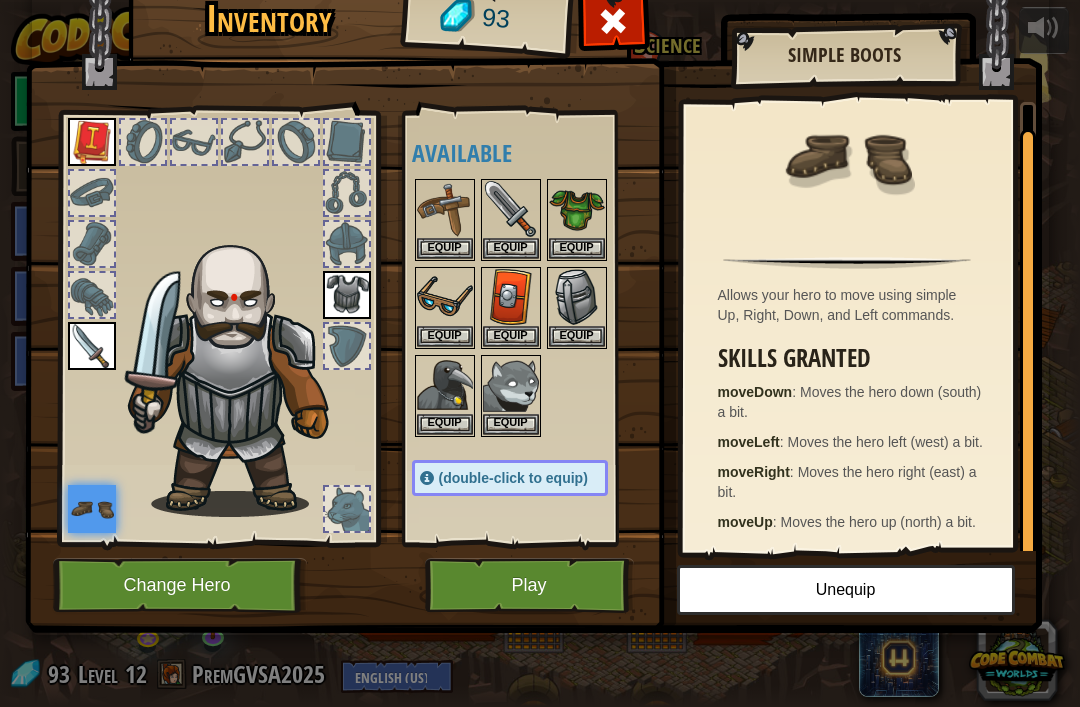 click at bounding box center [92, 509] 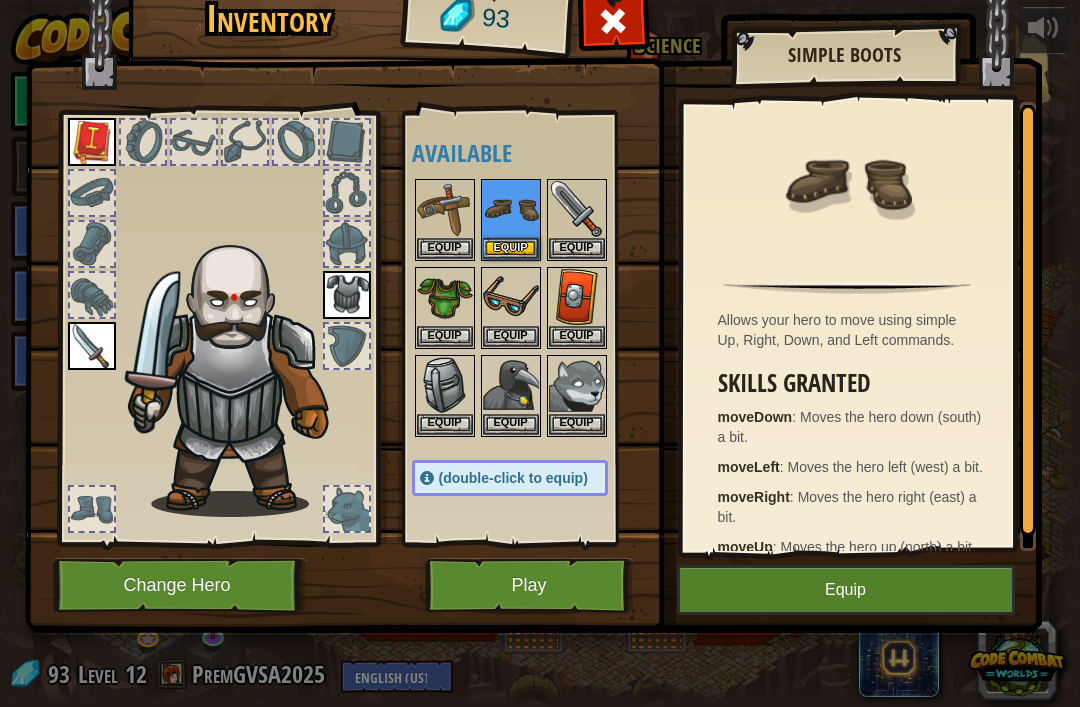 click at bounding box center (577, 209) 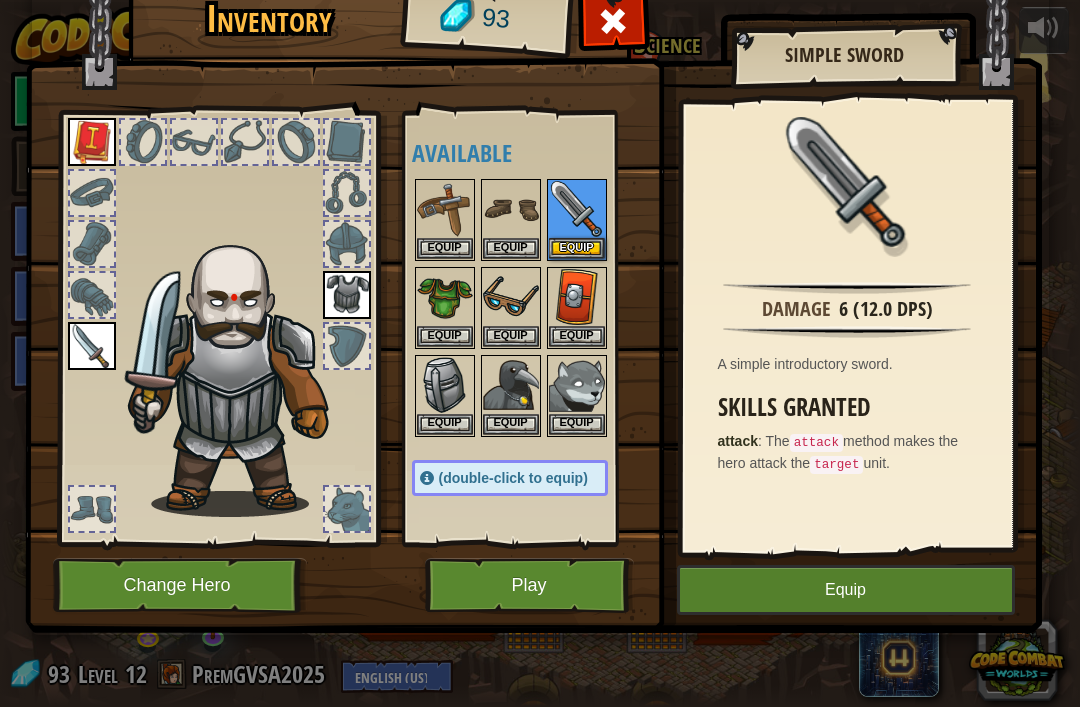 click at bounding box center [846, 332] 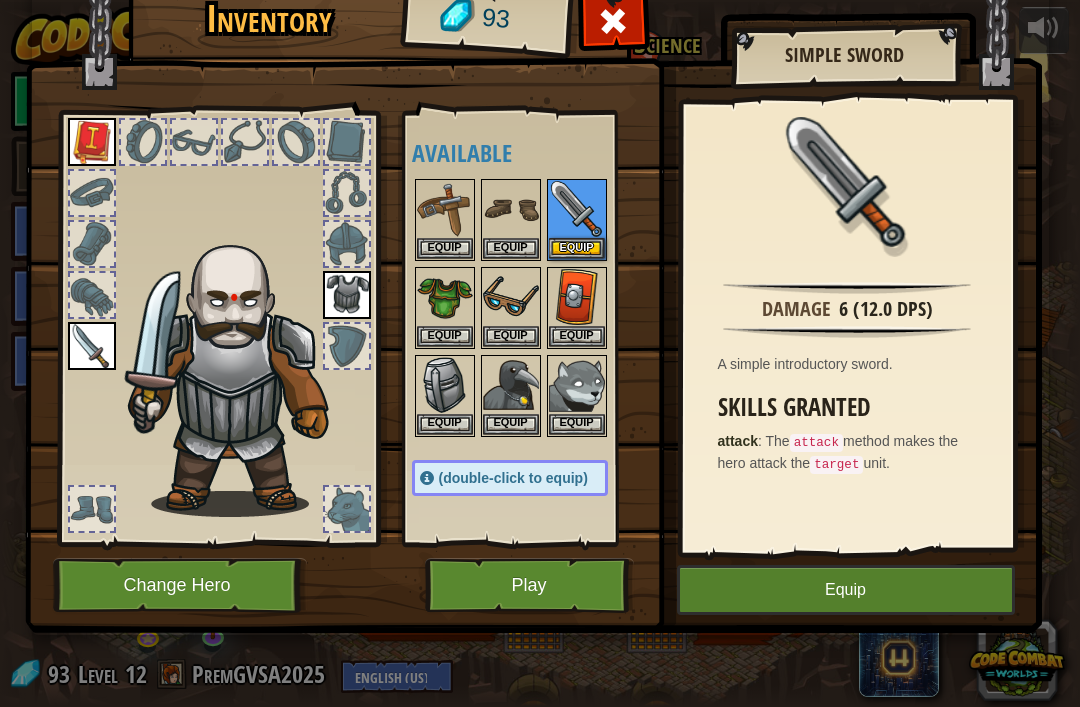 click at bounding box center [445, 297] 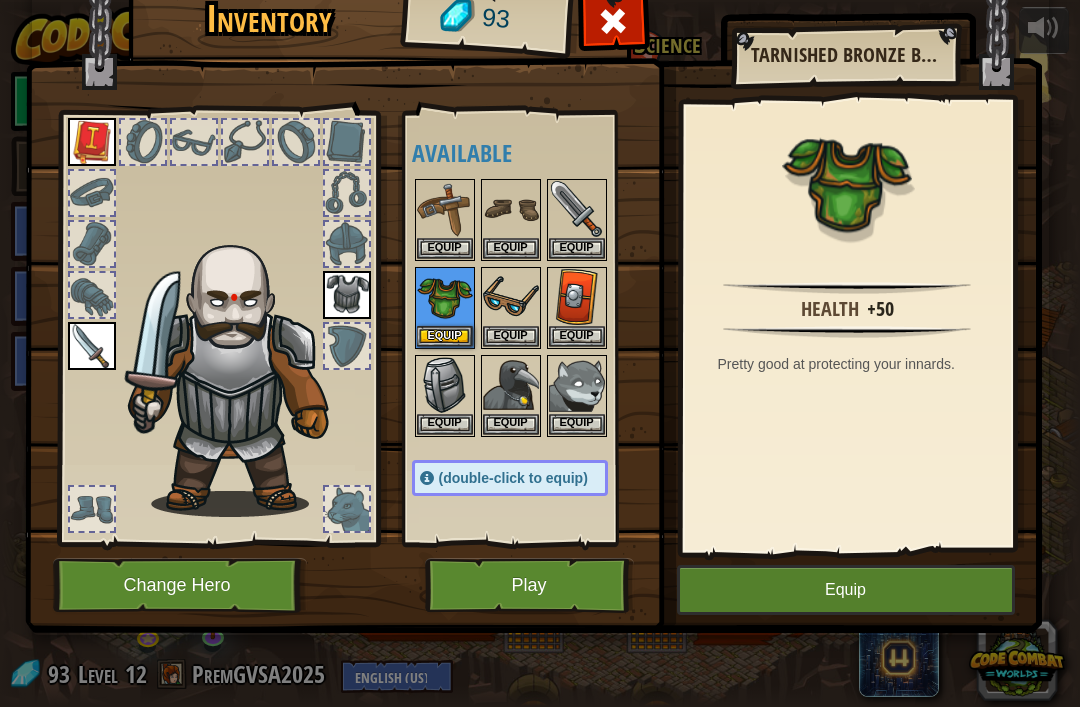 click at bounding box center [511, 297] 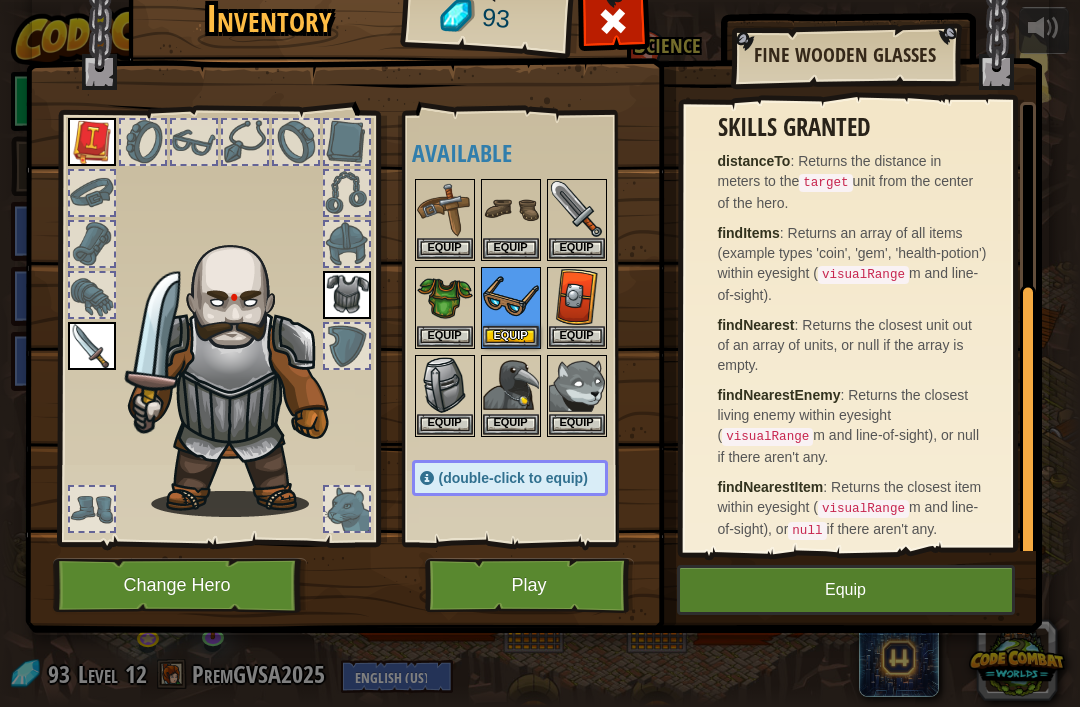 scroll, scrollTop: 299, scrollLeft: 0, axis: vertical 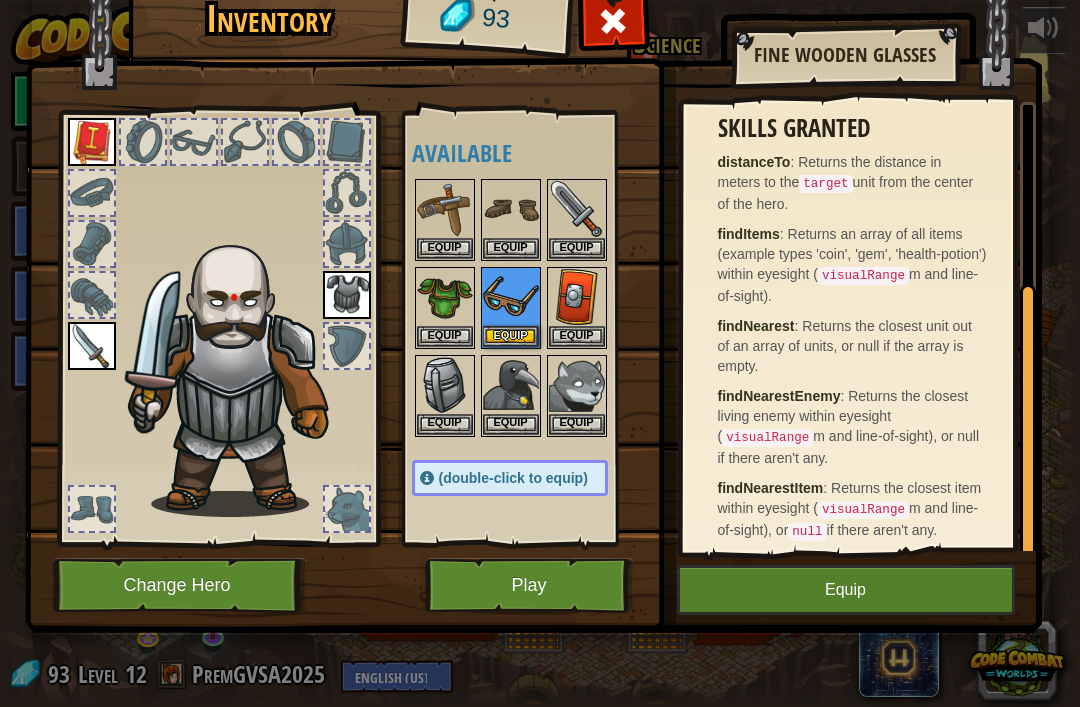 click at bounding box center [577, 297] 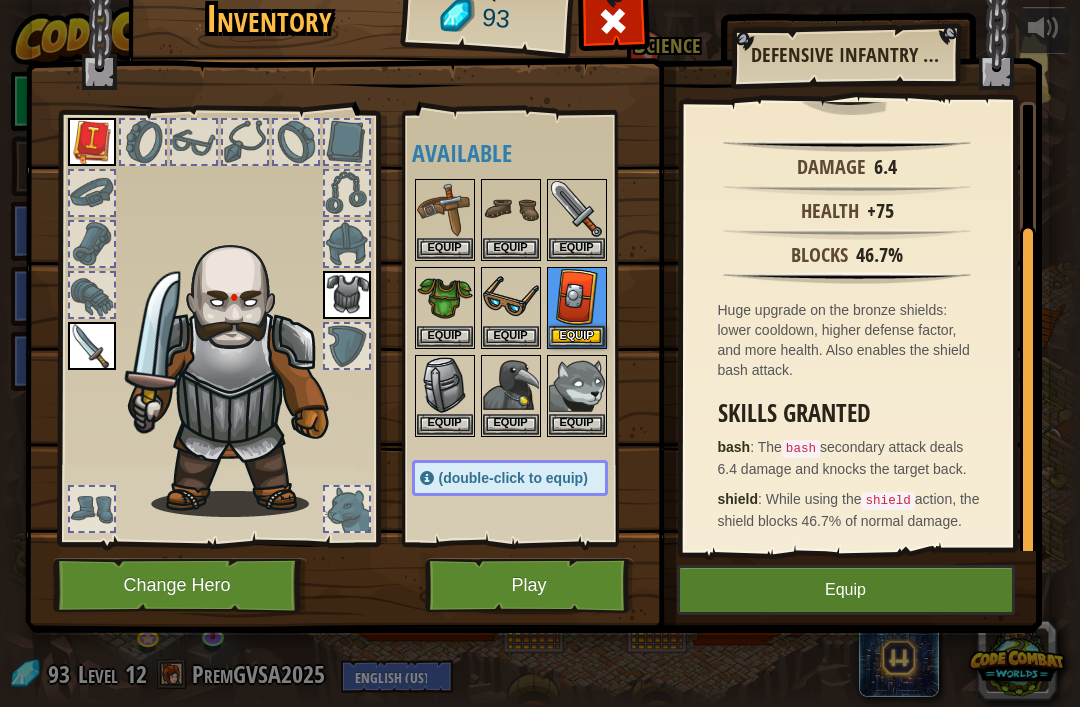 scroll, scrollTop: 158, scrollLeft: 0, axis: vertical 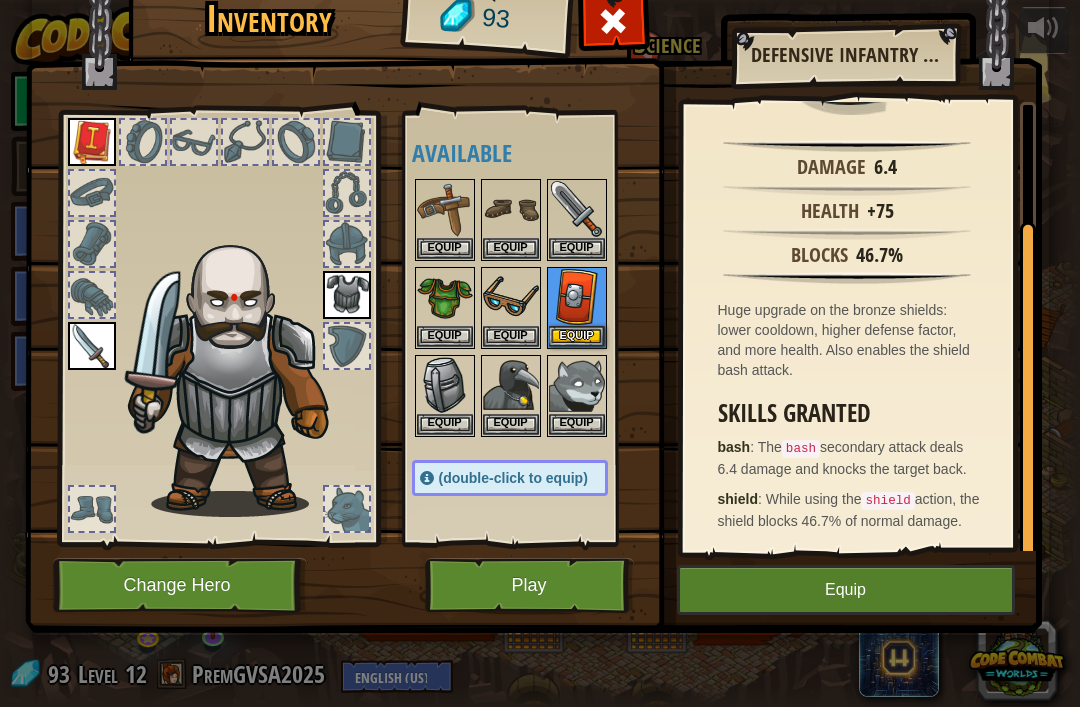 click at bounding box center (445, 385) 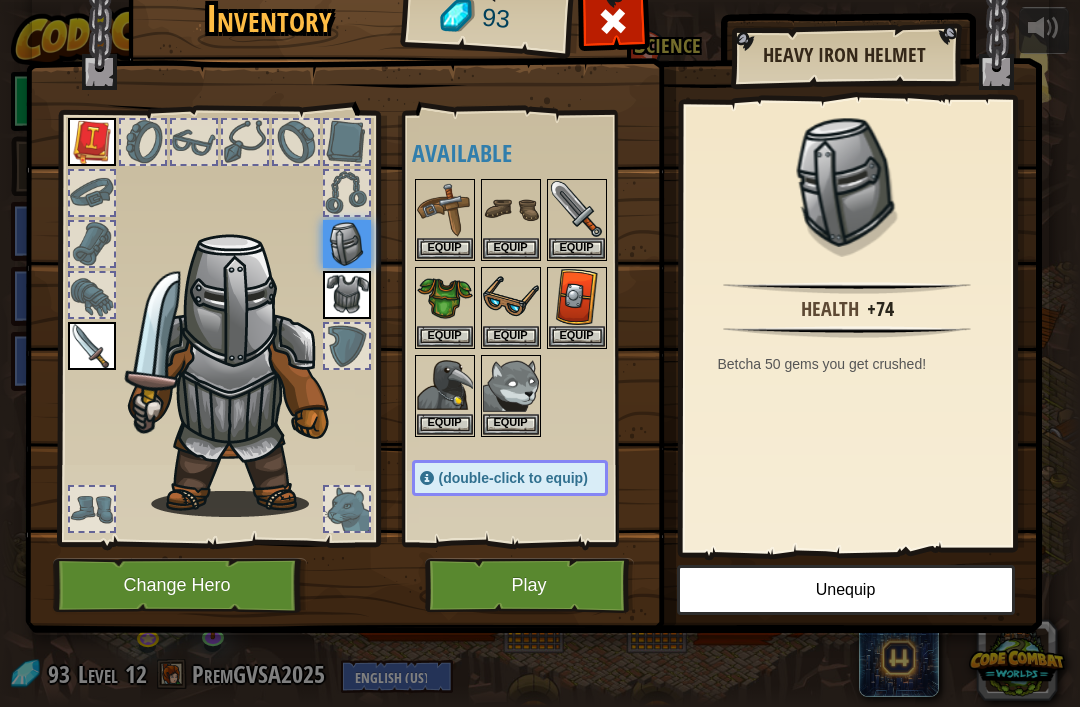 click at bounding box center [347, 244] 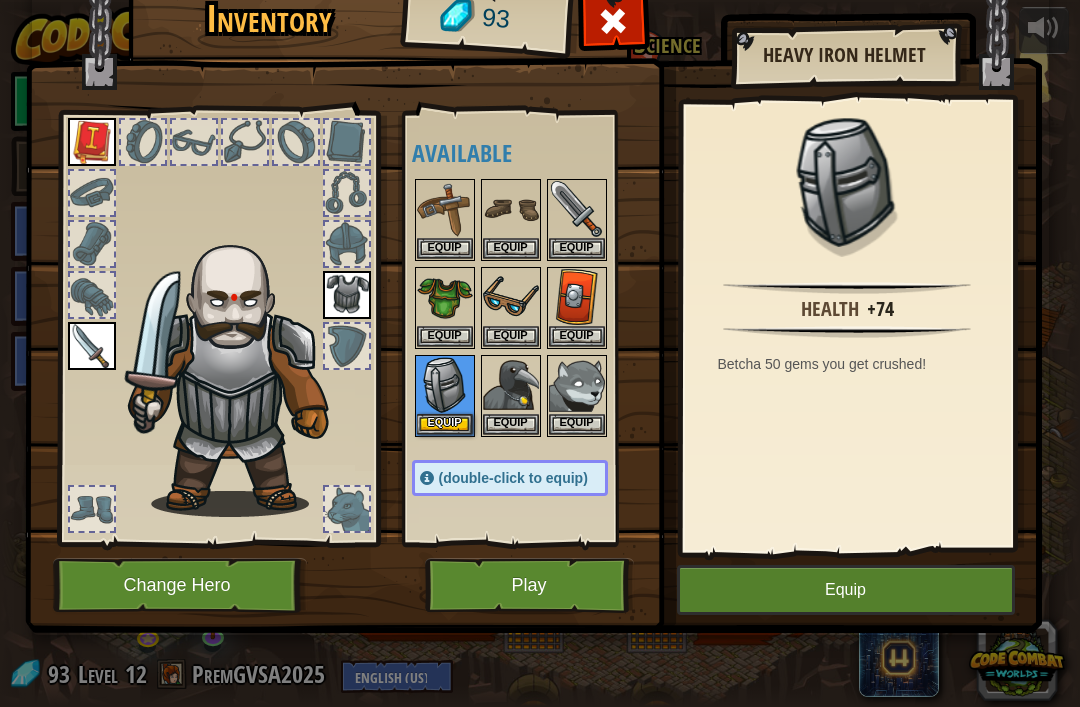 click at bounding box center (511, 385) 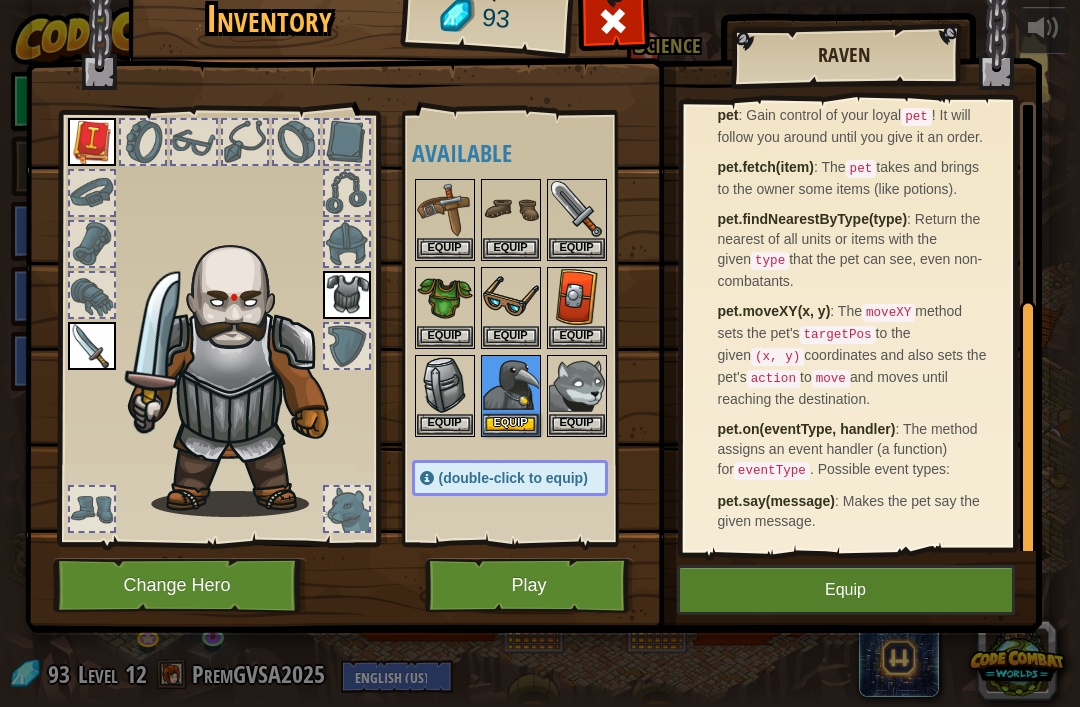 scroll, scrollTop: 345, scrollLeft: 0, axis: vertical 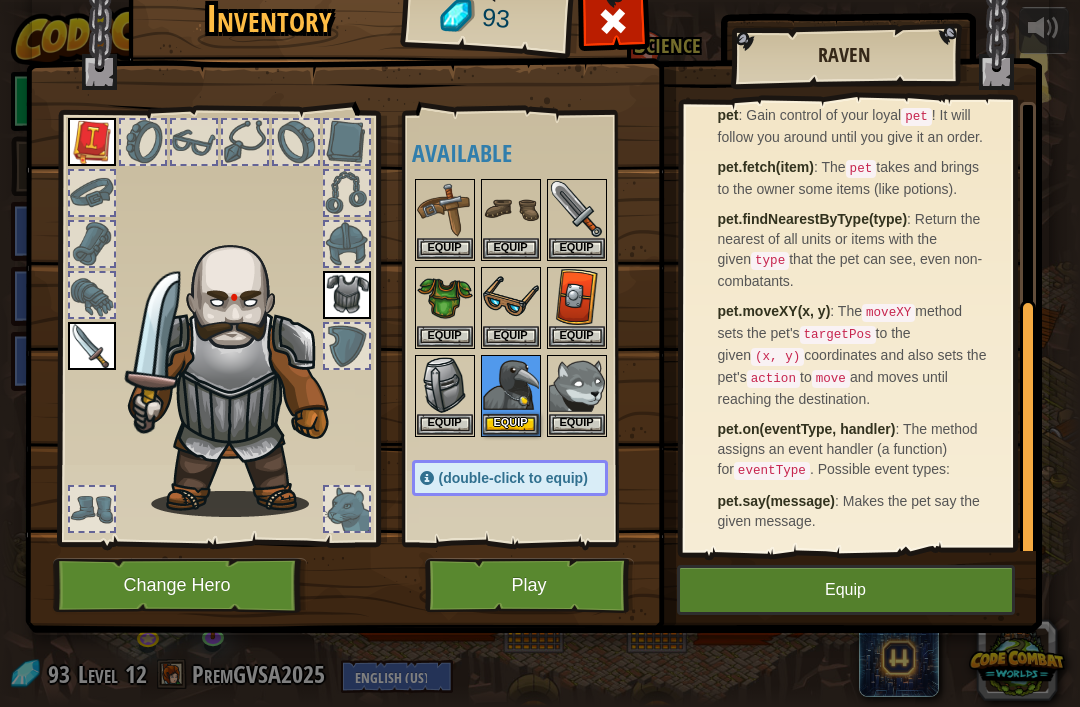click at bounding box center (577, 385) 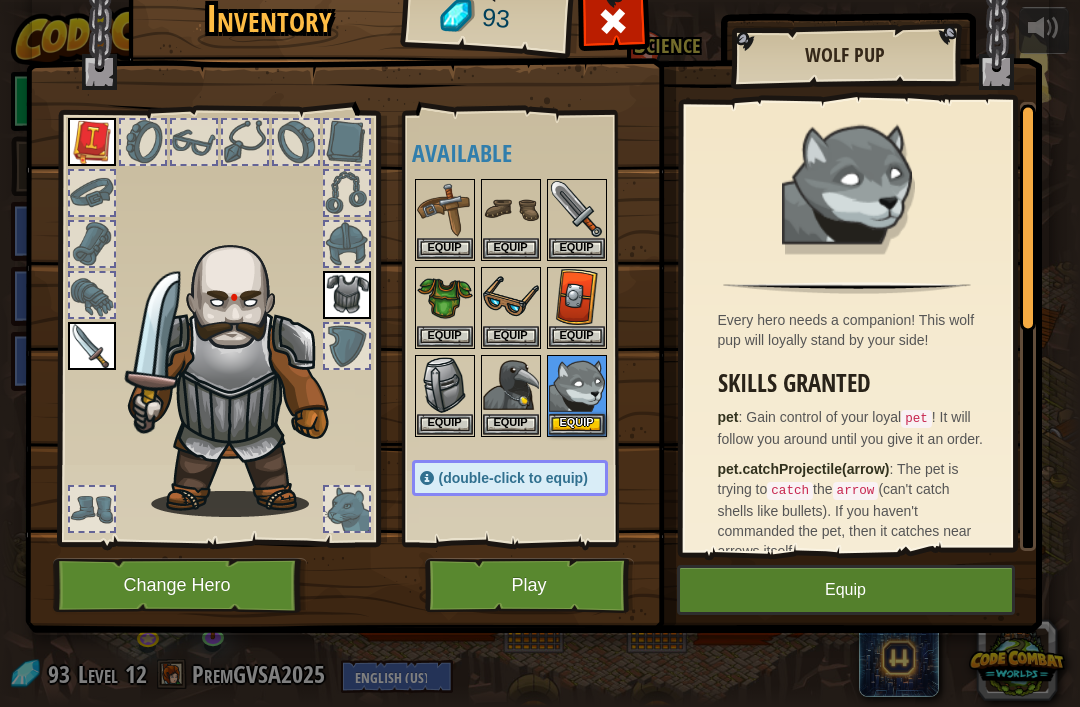 scroll, scrollTop: 0, scrollLeft: 0, axis: both 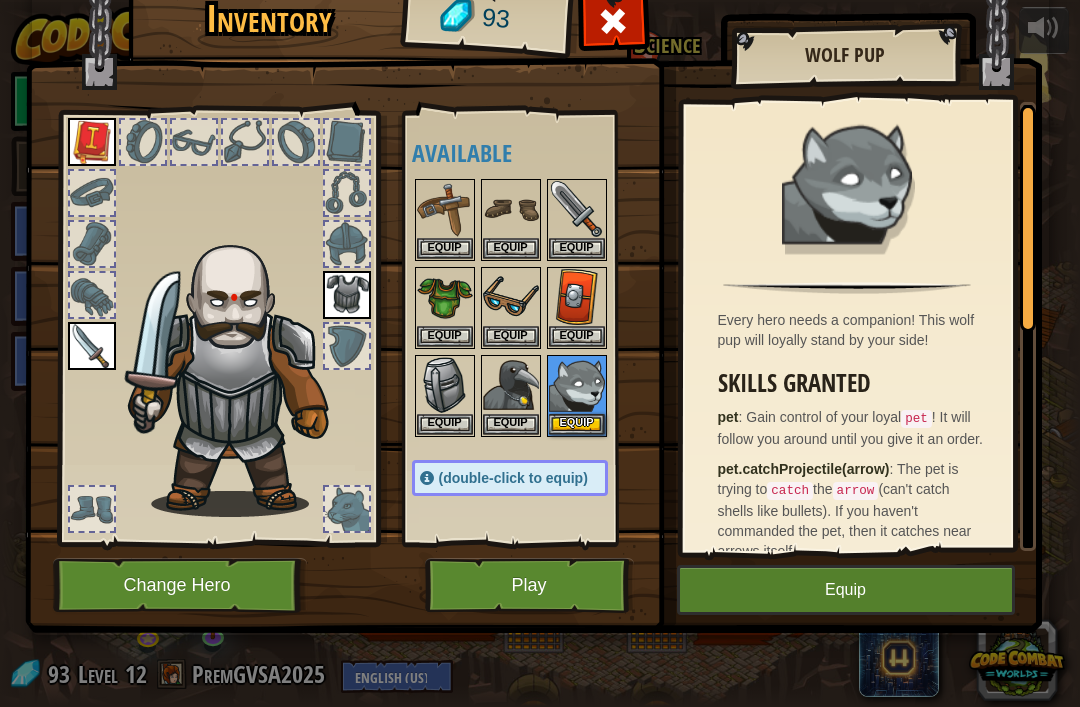 click at bounding box center (511, 297) 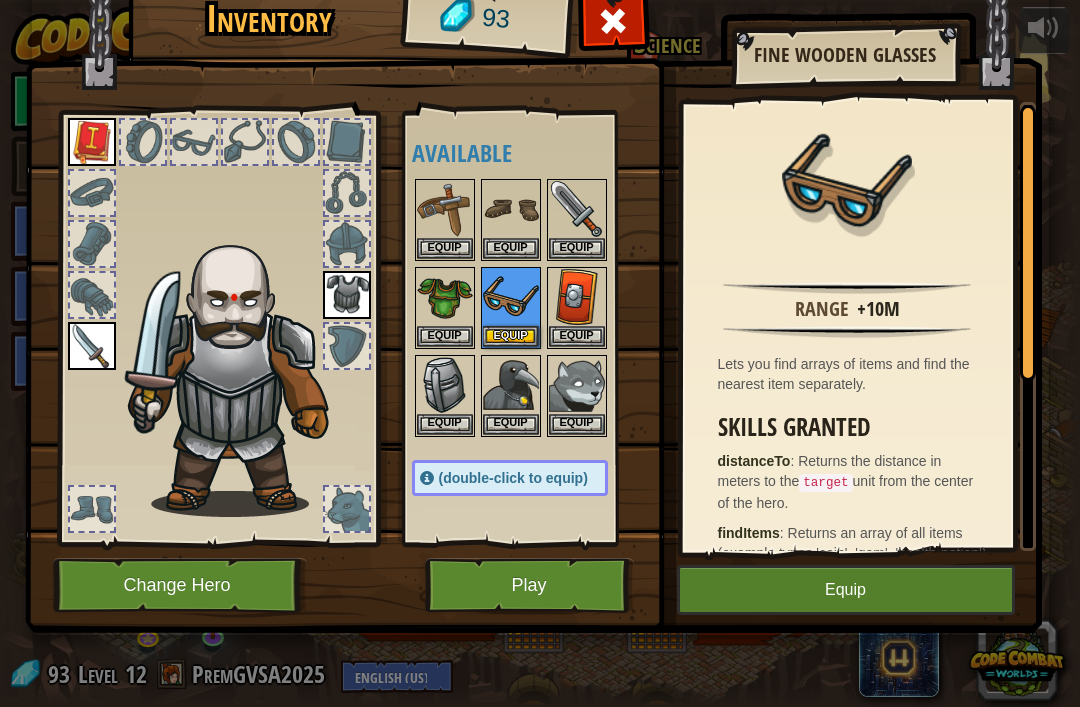 click at bounding box center [445, 209] 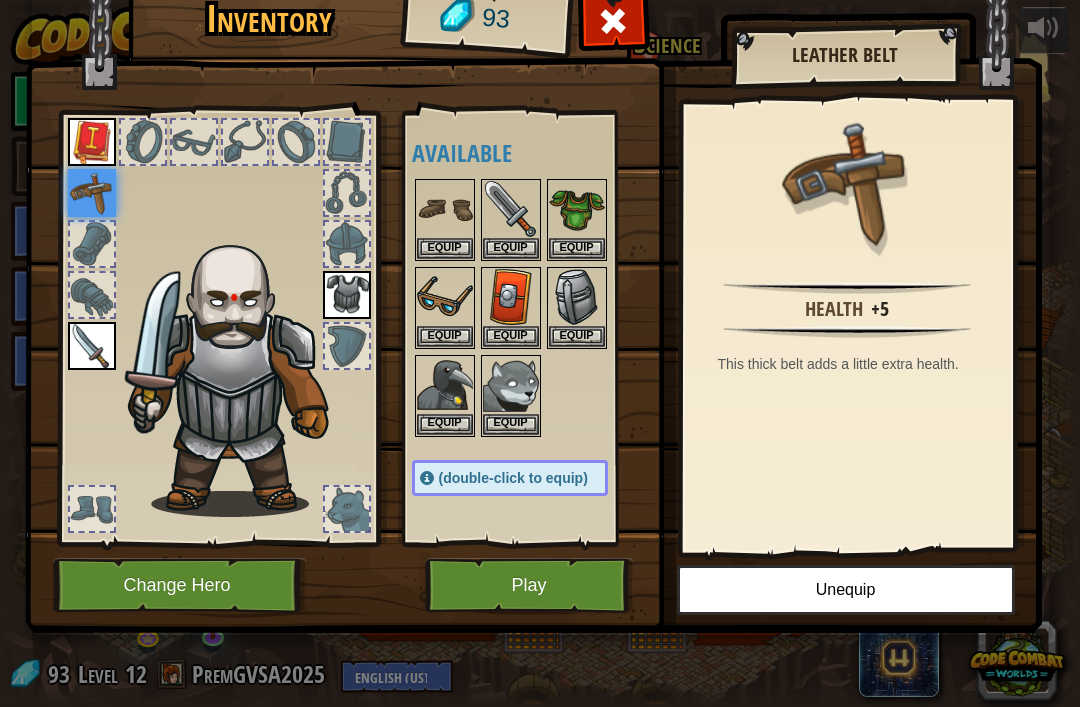 click at bounding box center (511, 209) 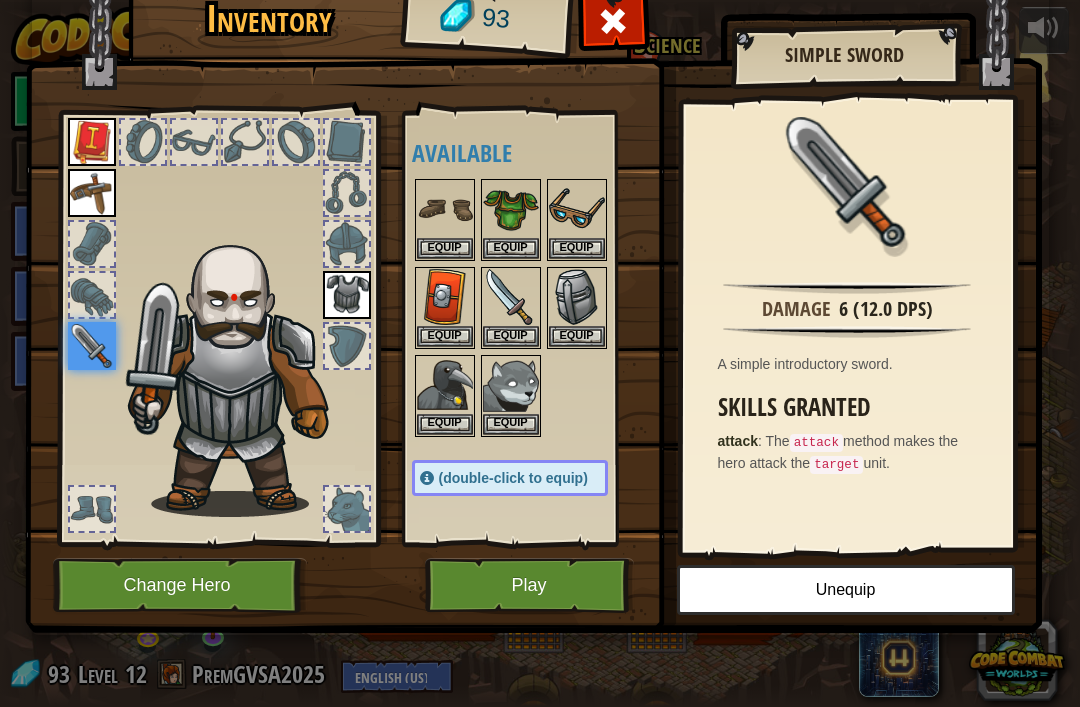 click at bounding box center [445, 209] 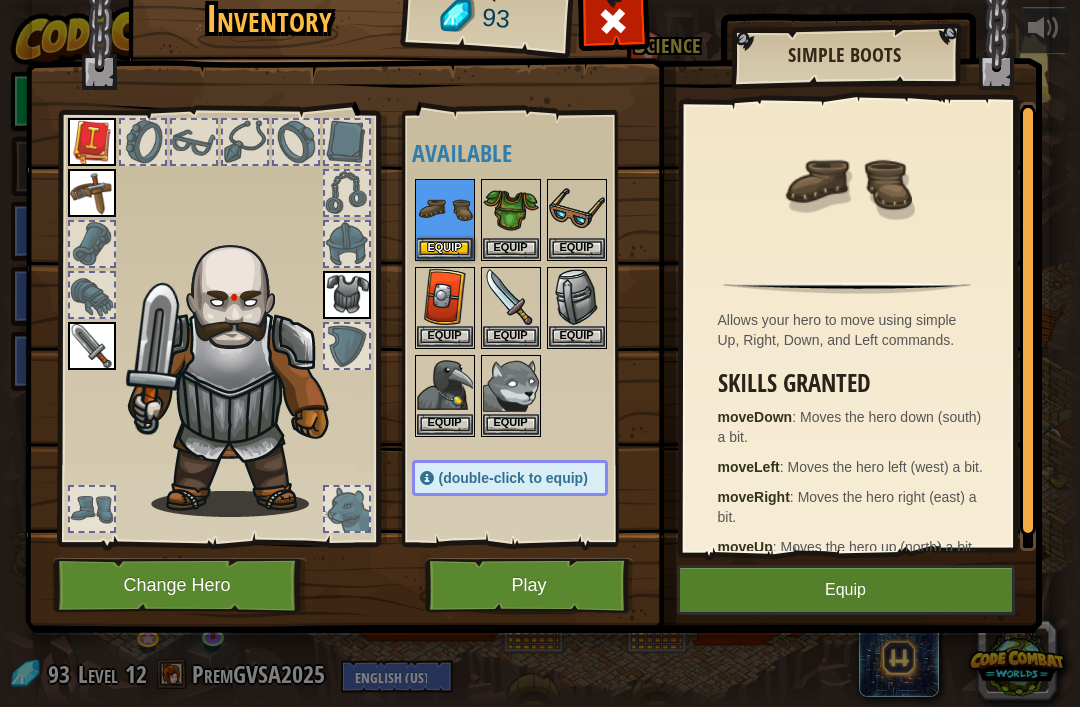 click at bounding box center (445, 209) 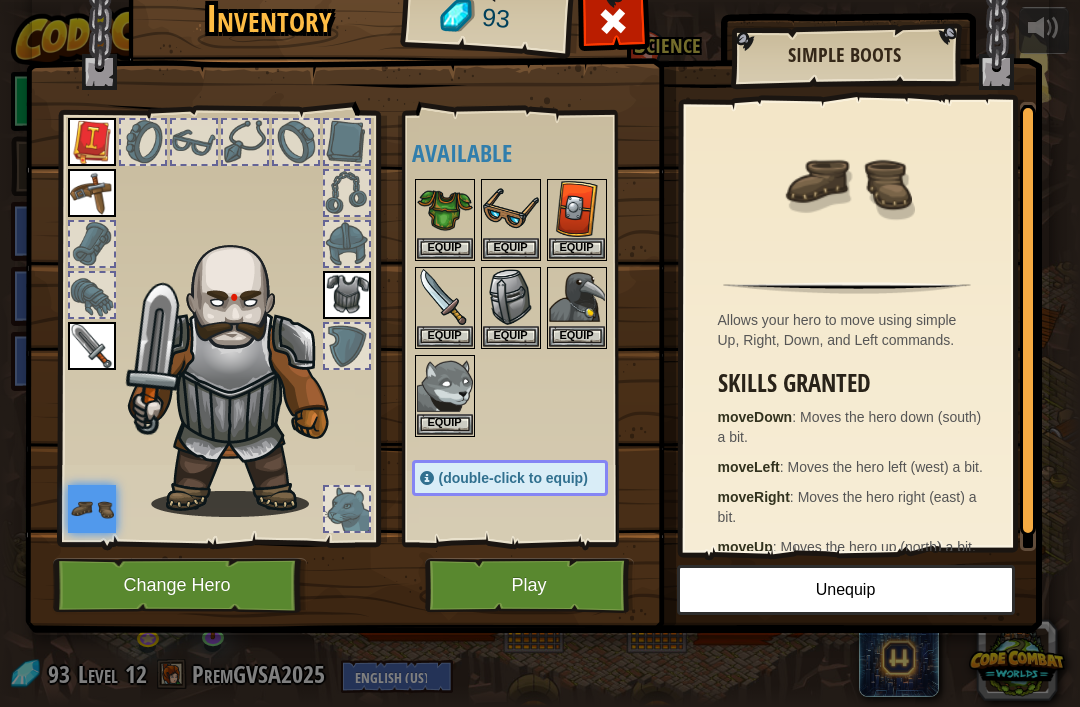 click at bounding box center [511, 209] 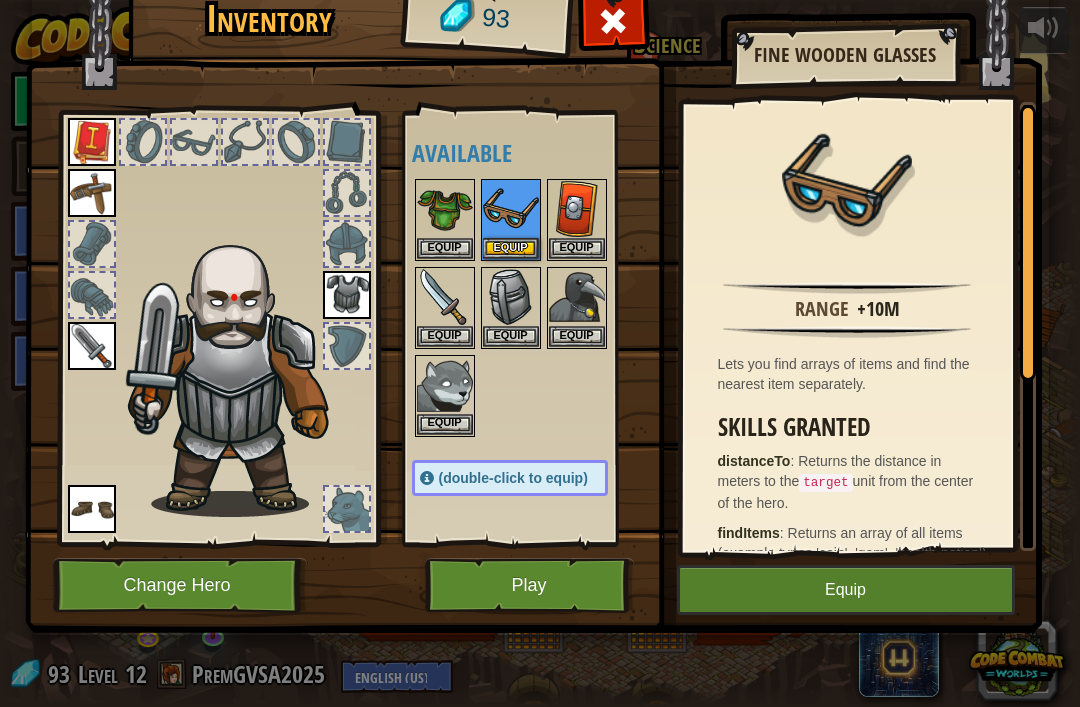 click at bounding box center (511, 209) 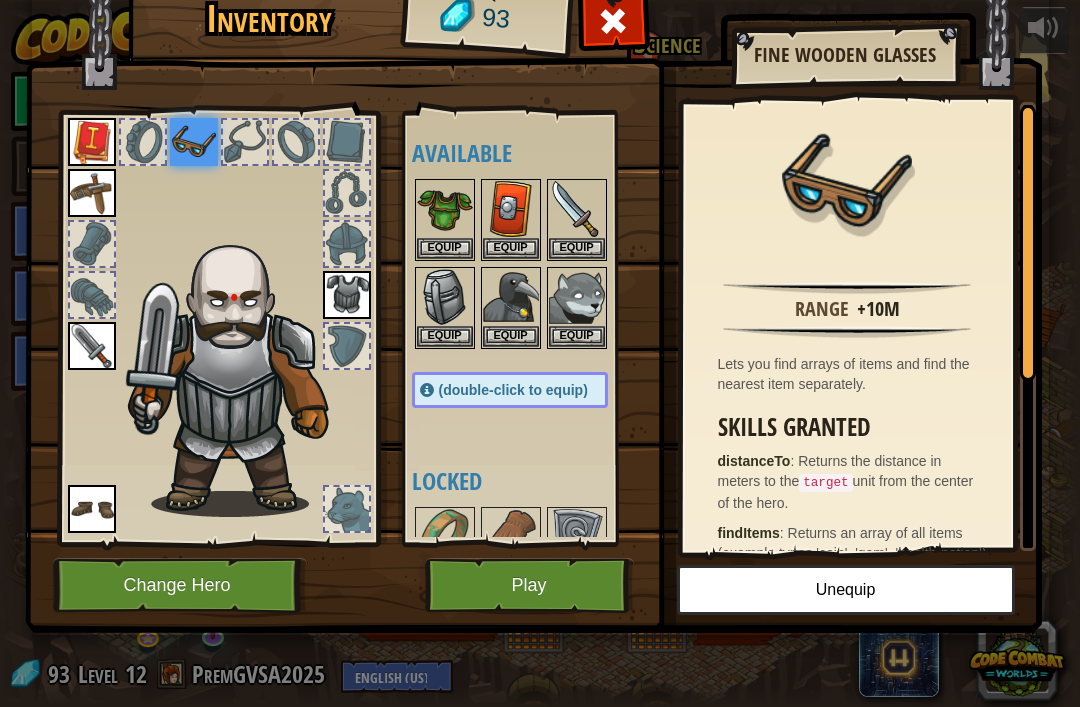 click at bounding box center [511, 209] 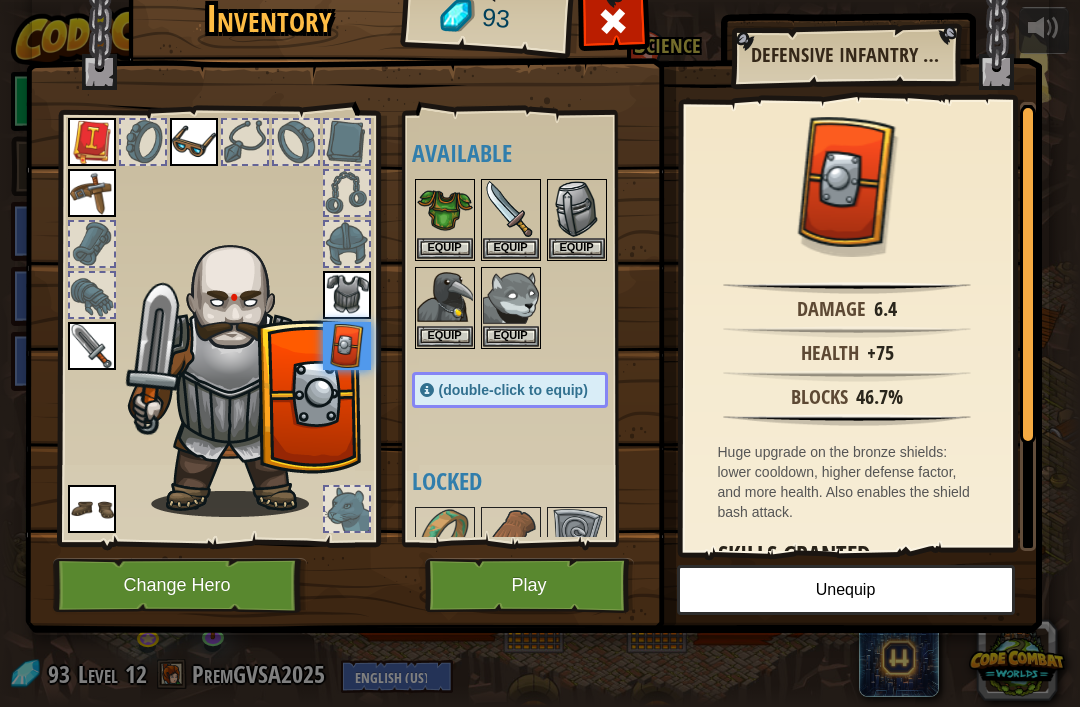 click at bounding box center (511, 209) 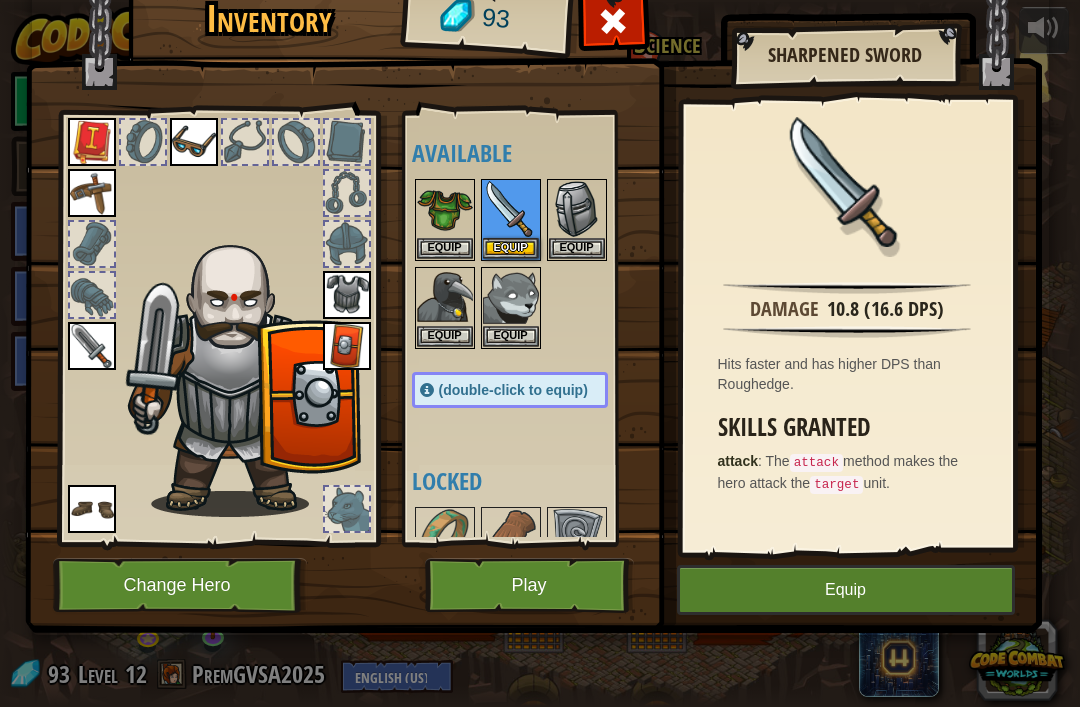 click at bounding box center [511, 209] 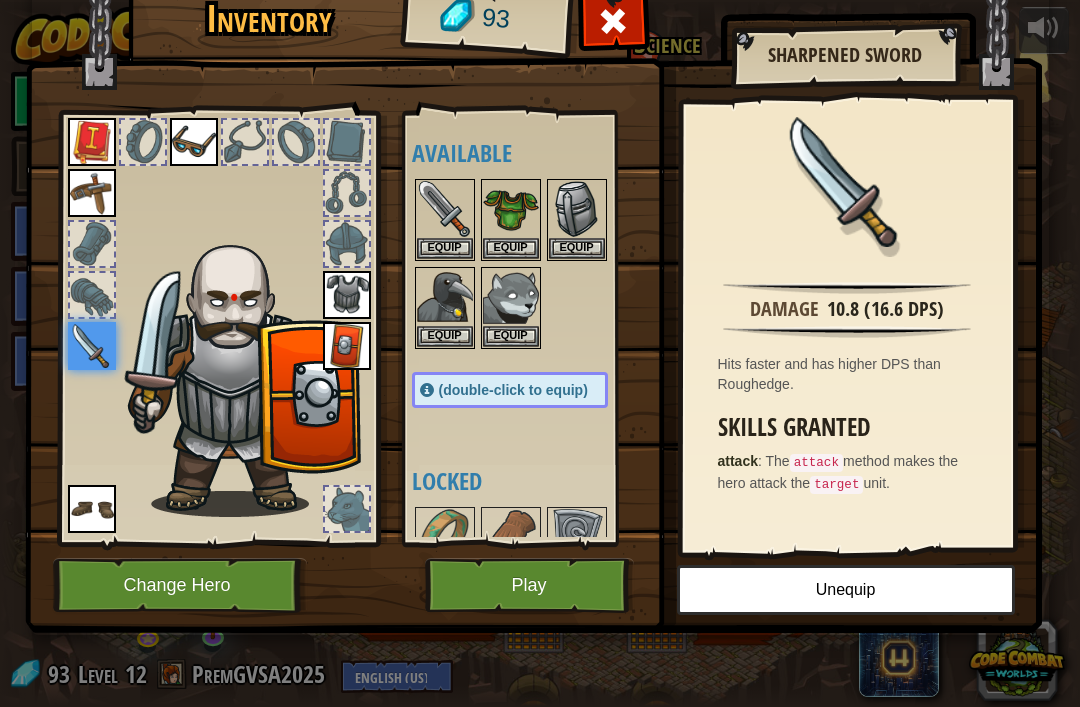 click on "Equip" at bounding box center (577, 248) 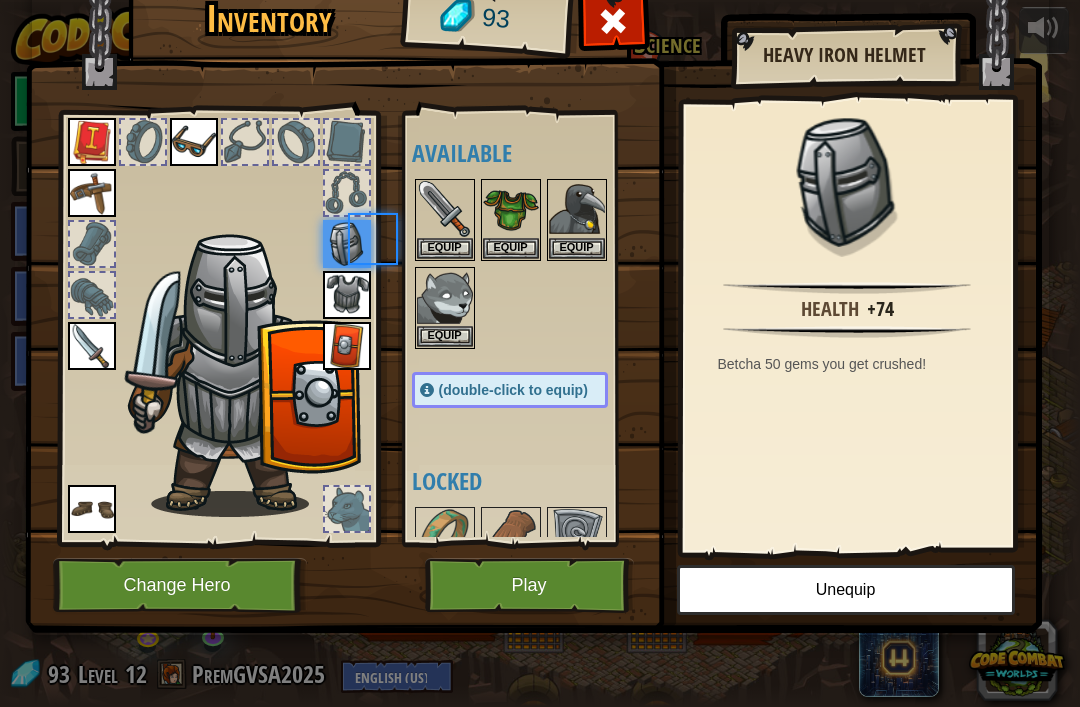click at bounding box center (577, 209) 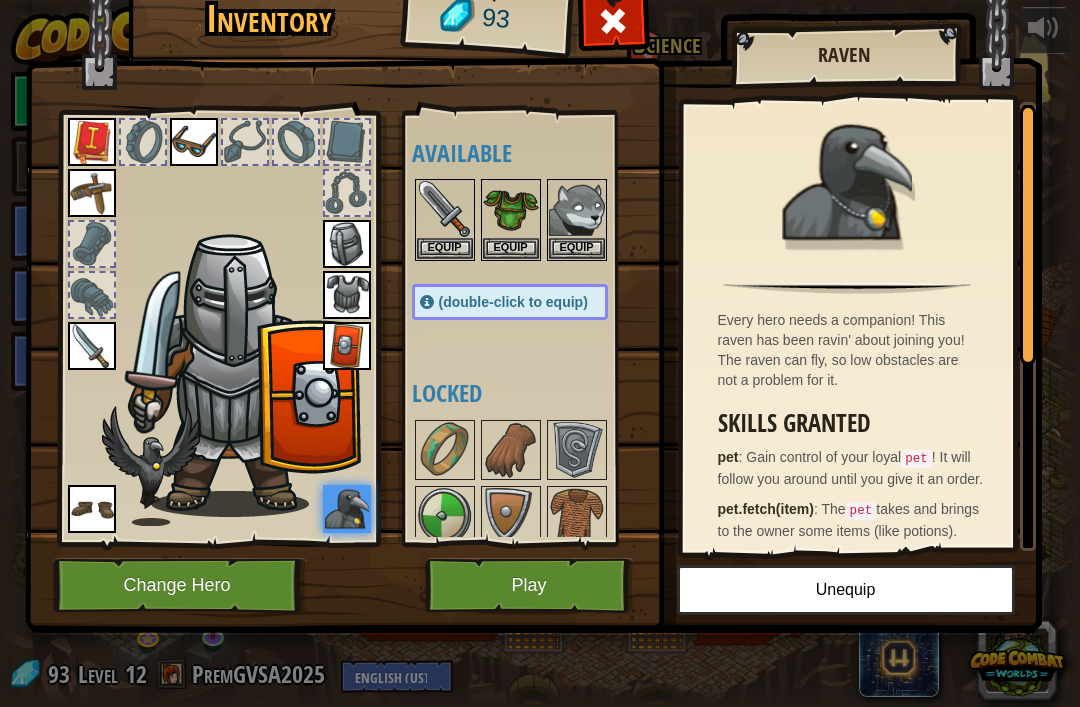 click at bounding box center [577, 209] 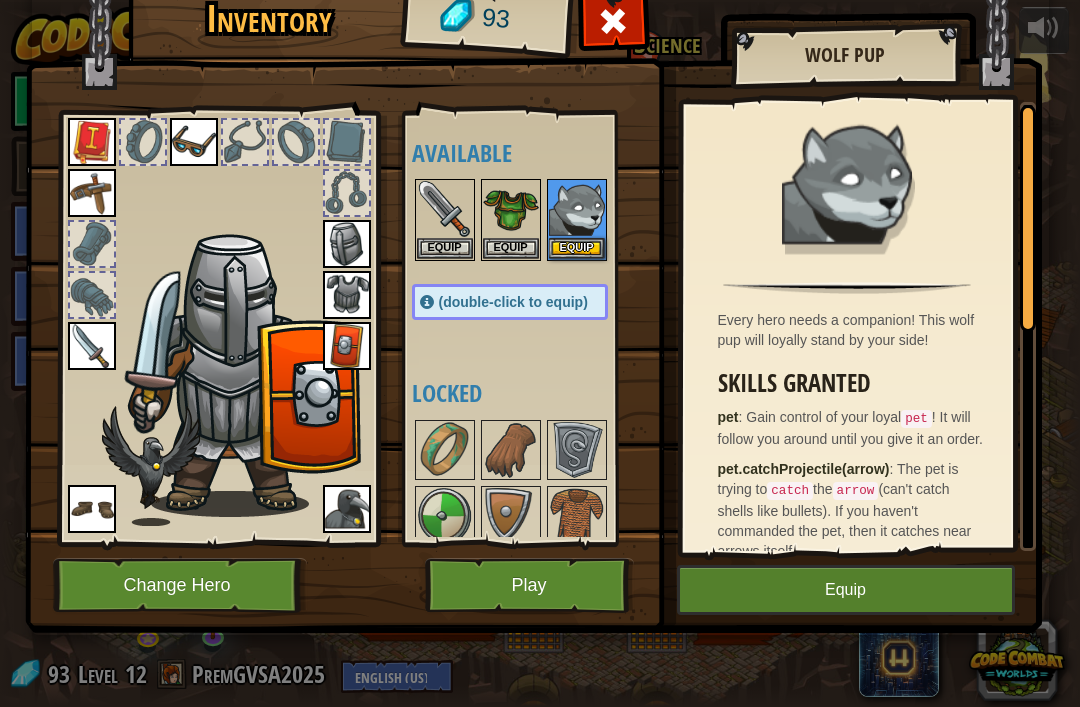 click at bounding box center [577, 209] 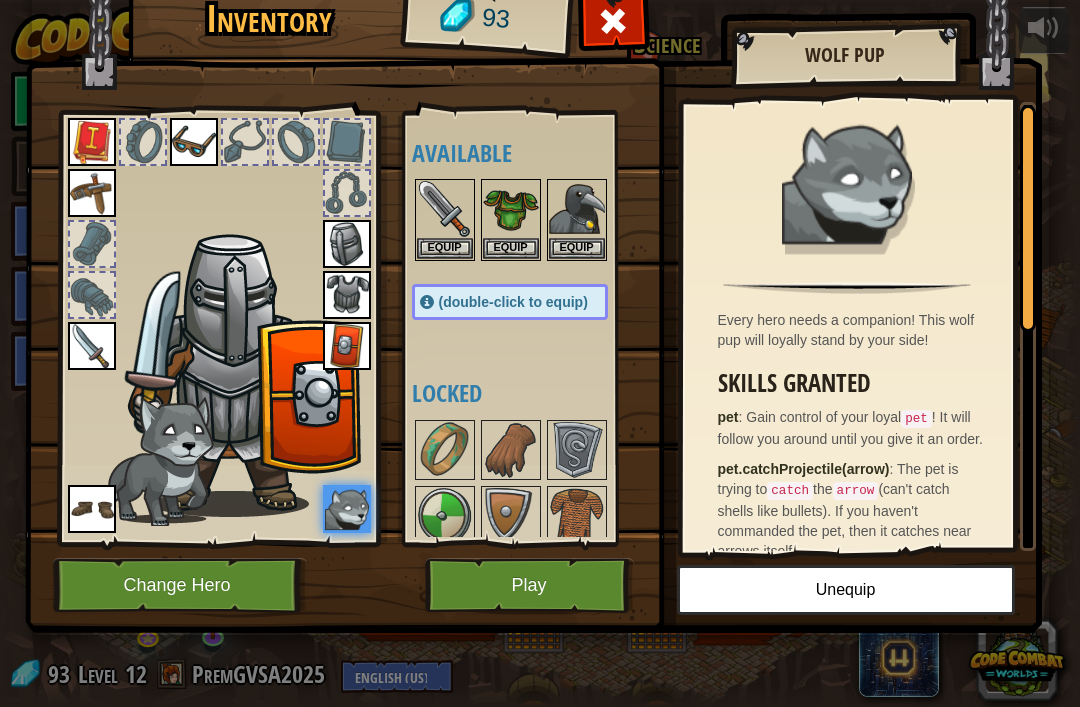 click at bounding box center (533, 270) 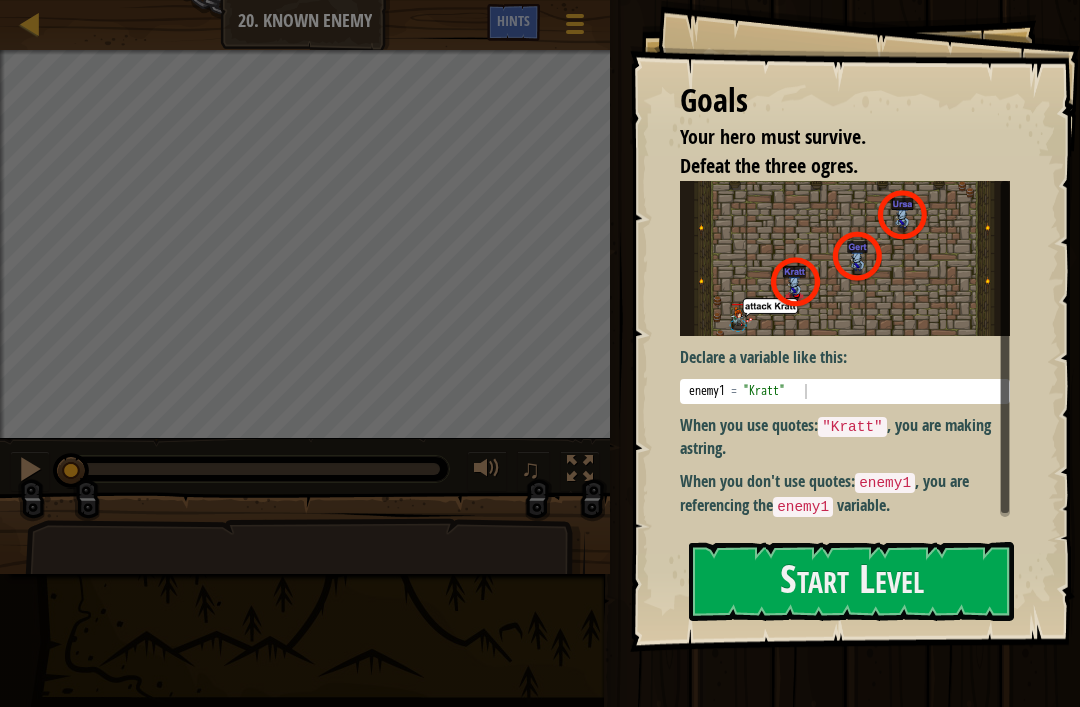 click on "Start Level" at bounding box center (851, 581) 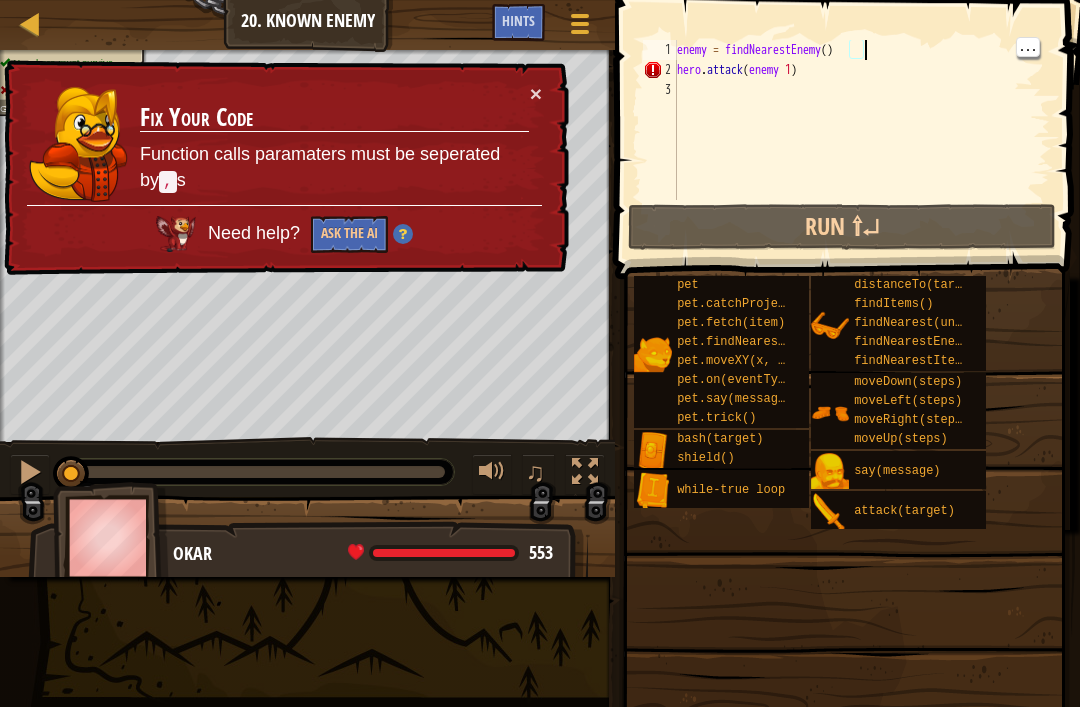 click on "Ask the AI" at bounding box center (349, 234) 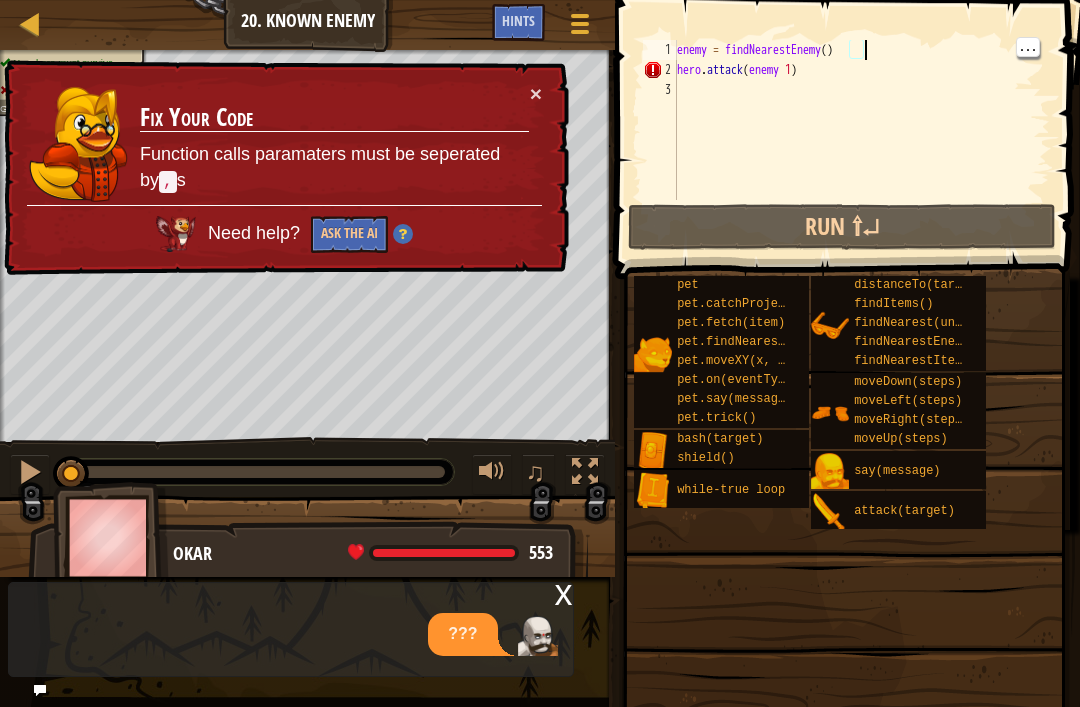 click on "× Fix Your Code Function calls paramaters must be seperated by  , s
Need help? Ask the AI" at bounding box center (284, 168) 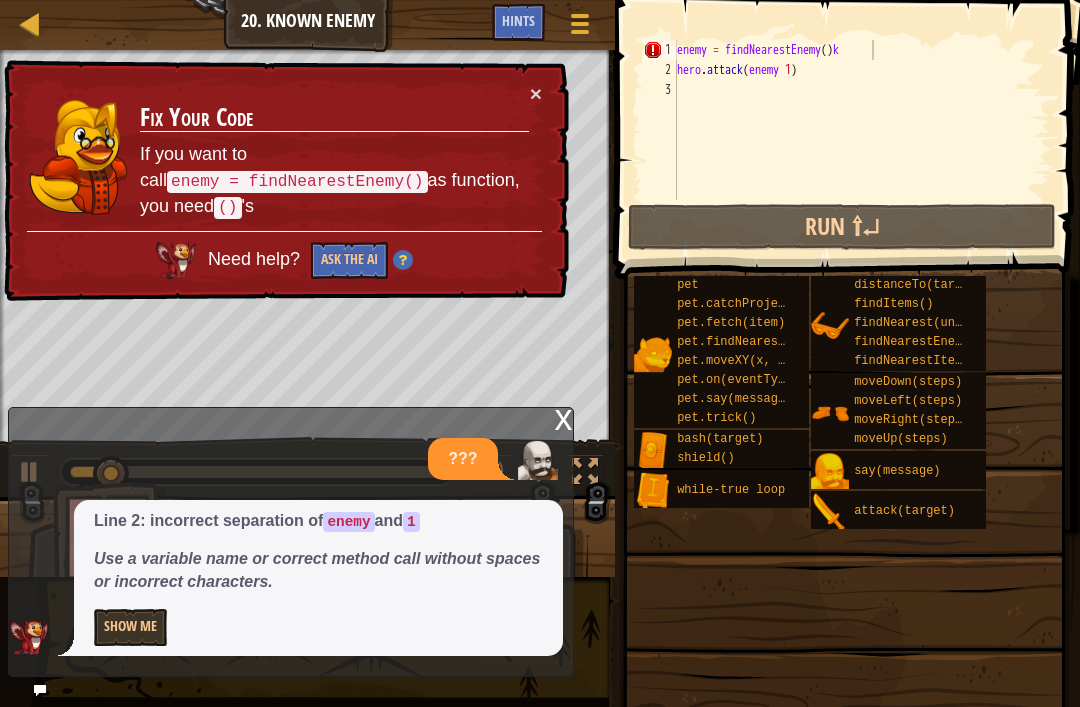 click on "Ask the AI" at bounding box center [349, 260] 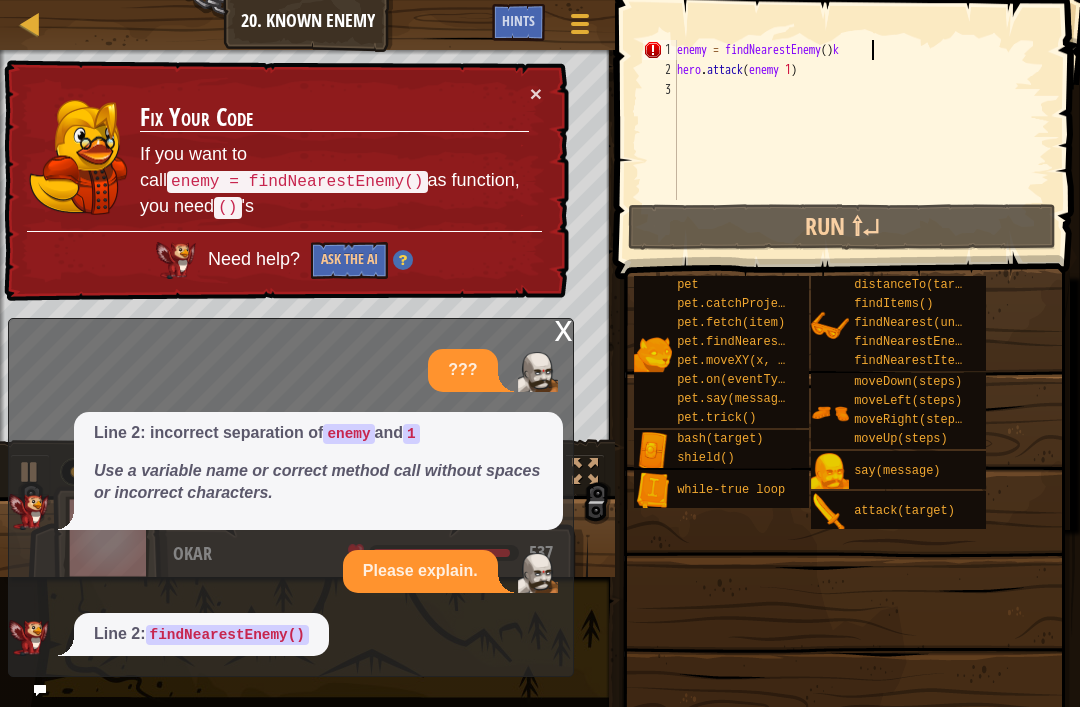 click on "Ask the AI" at bounding box center [349, 260] 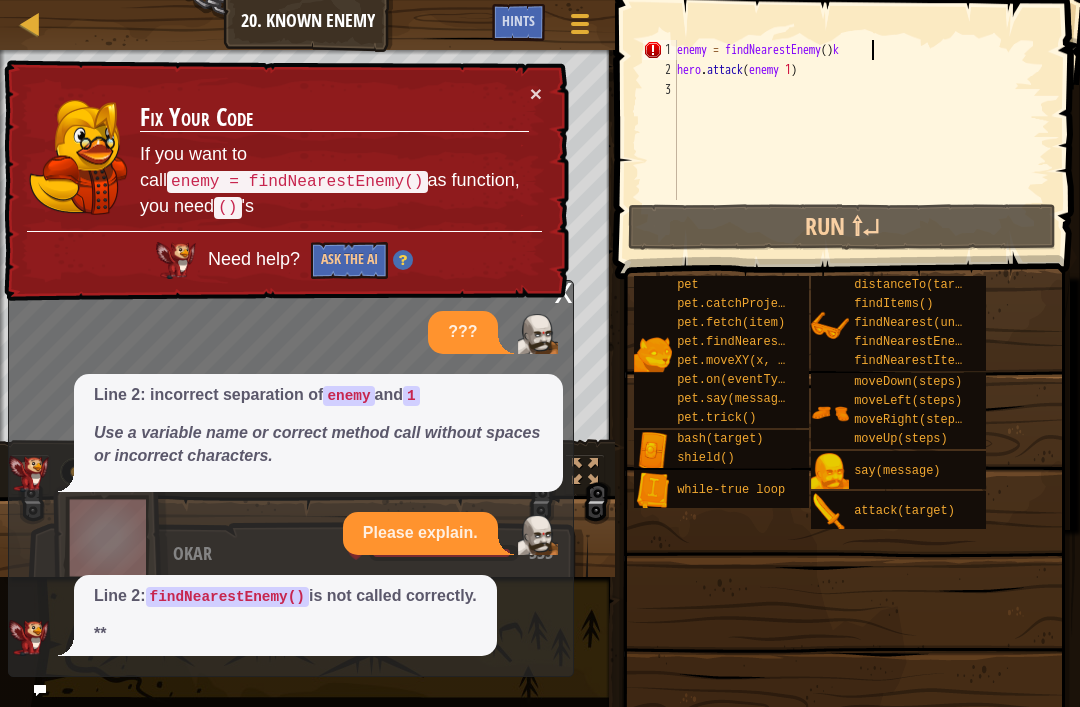 click on "Ask the AI" at bounding box center [349, 260] 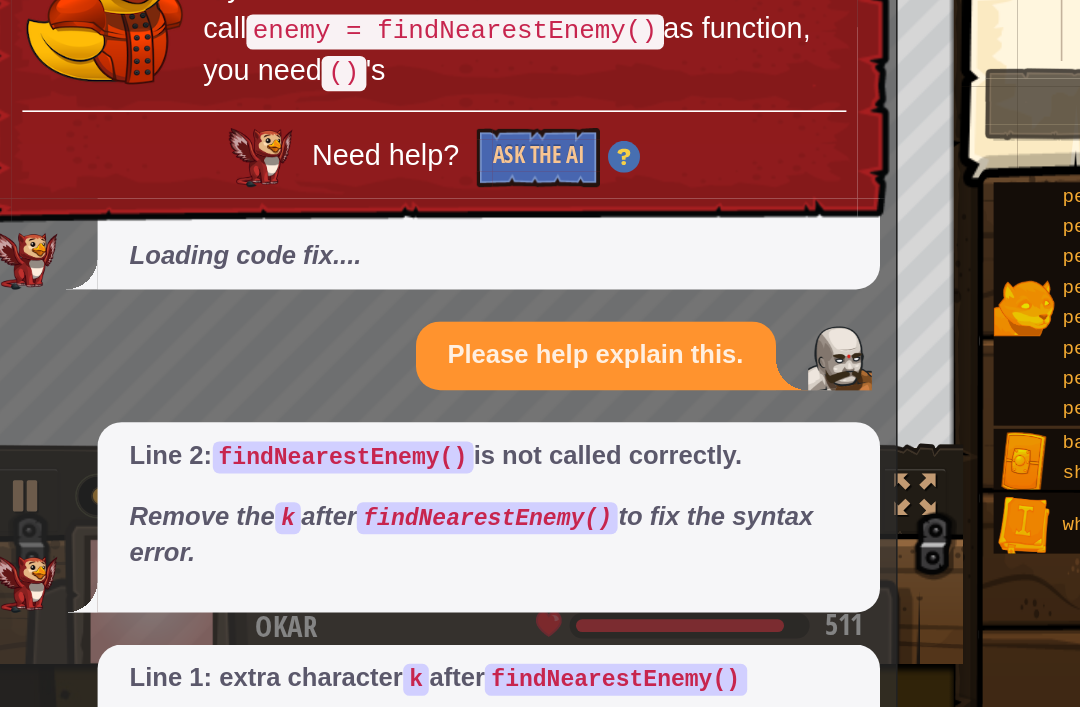 scroll, scrollTop: 243, scrollLeft: 0, axis: vertical 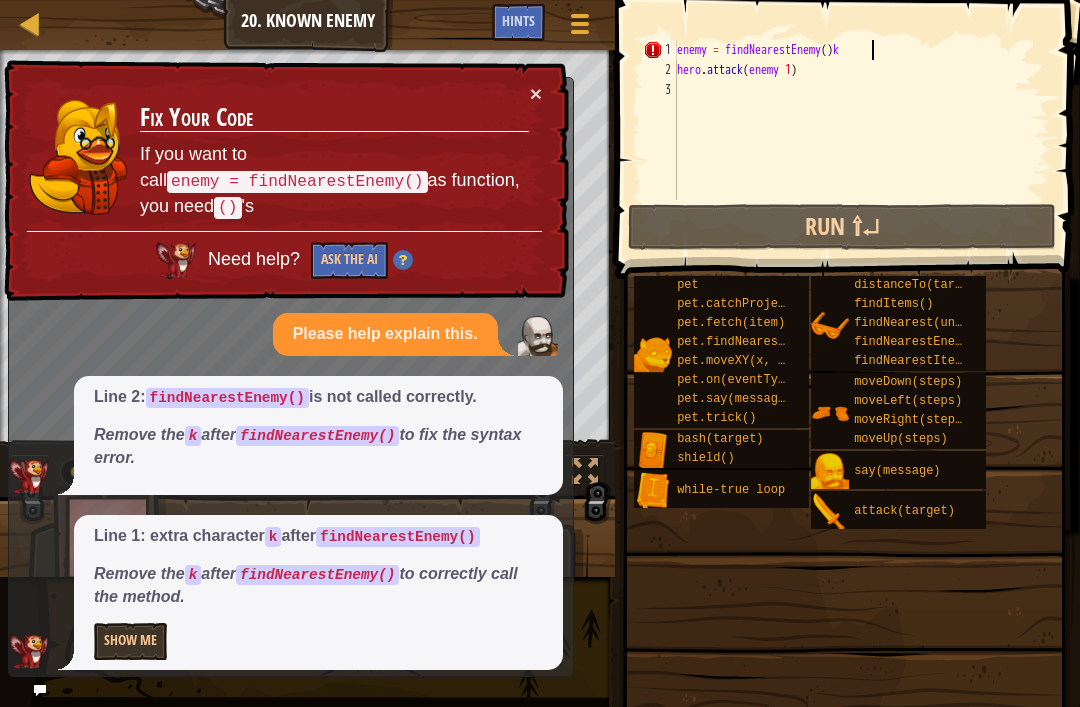 click on "× Fix Your Code If you want to call  enemy = findNearestEnemy()  as function, you need  () 's
Need help? Ask the AI" at bounding box center [284, 181] 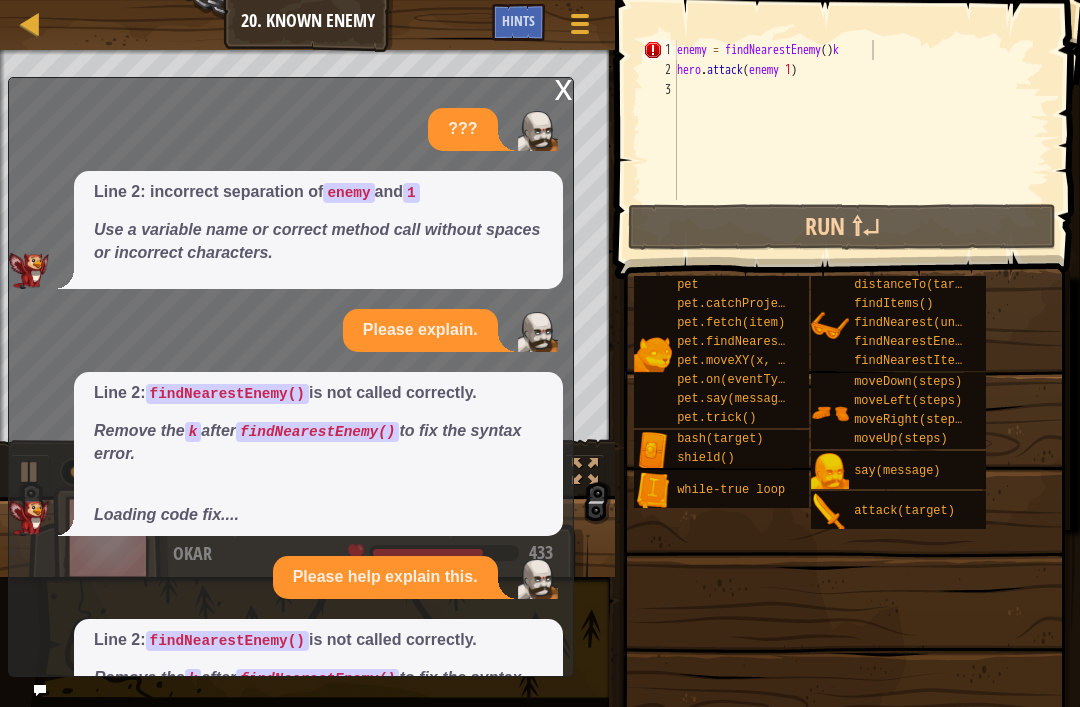 scroll, scrollTop: 0, scrollLeft: 0, axis: both 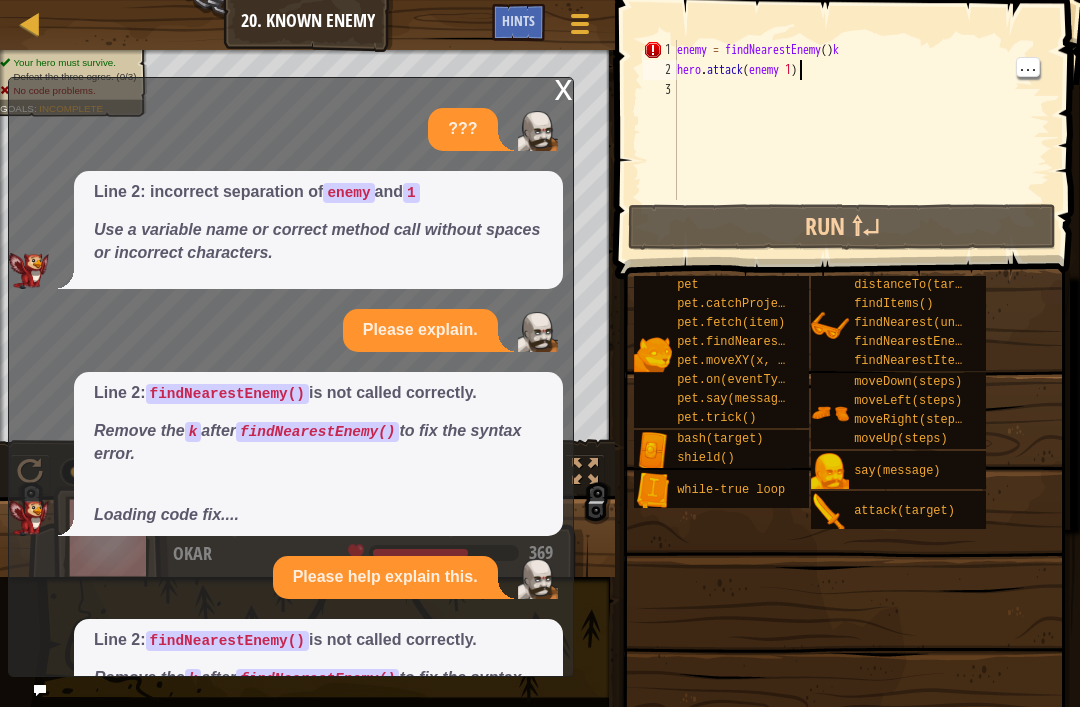 click on "enemy   =   findNearestEnemy ( ) k hero . attack ( enemy   1 )" at bounding box center [861, 140] 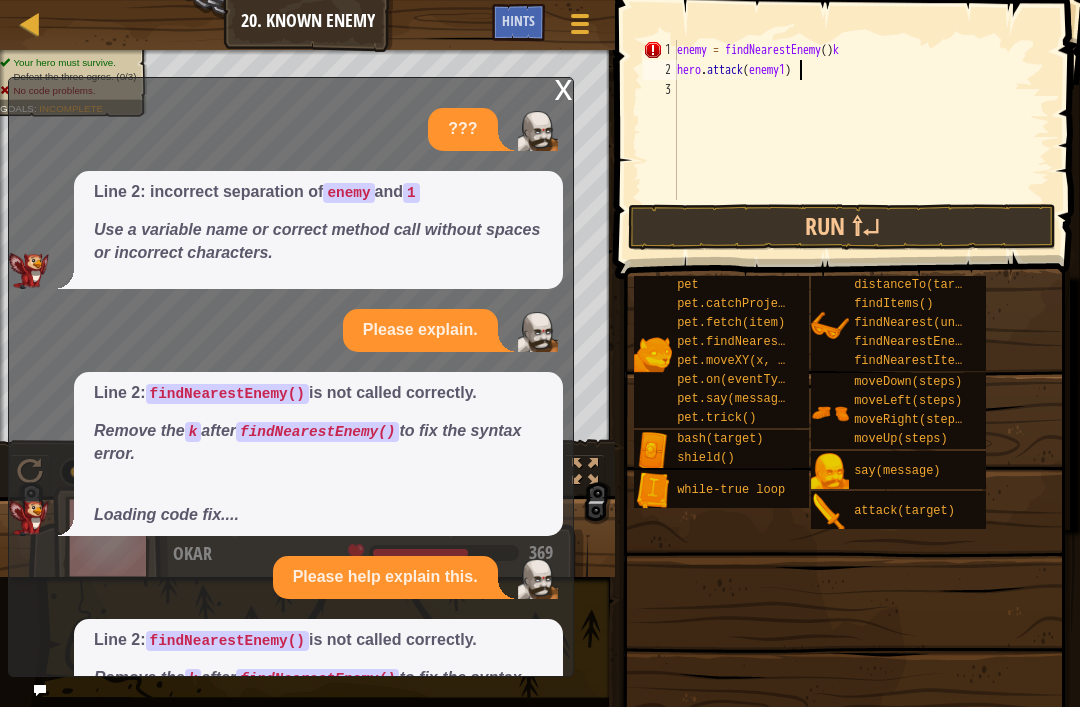 scroll, scrollTop: 10, scrollLeft: 11, axis: both 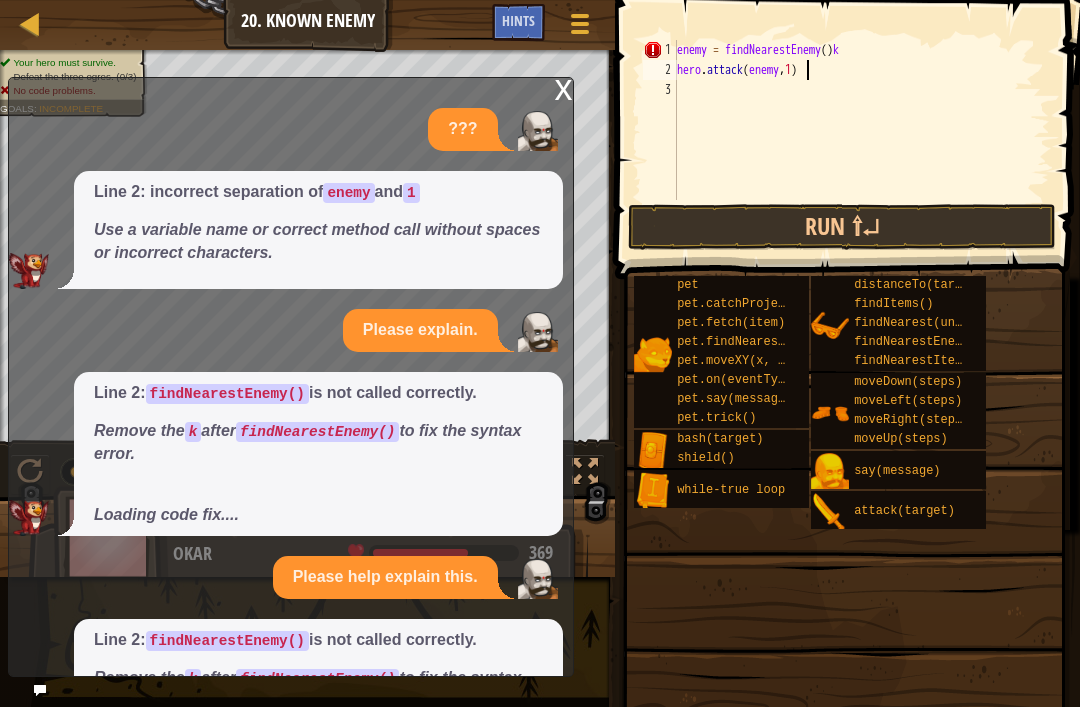 click on "Run ⇧↵" at bounding box center [842, 227] 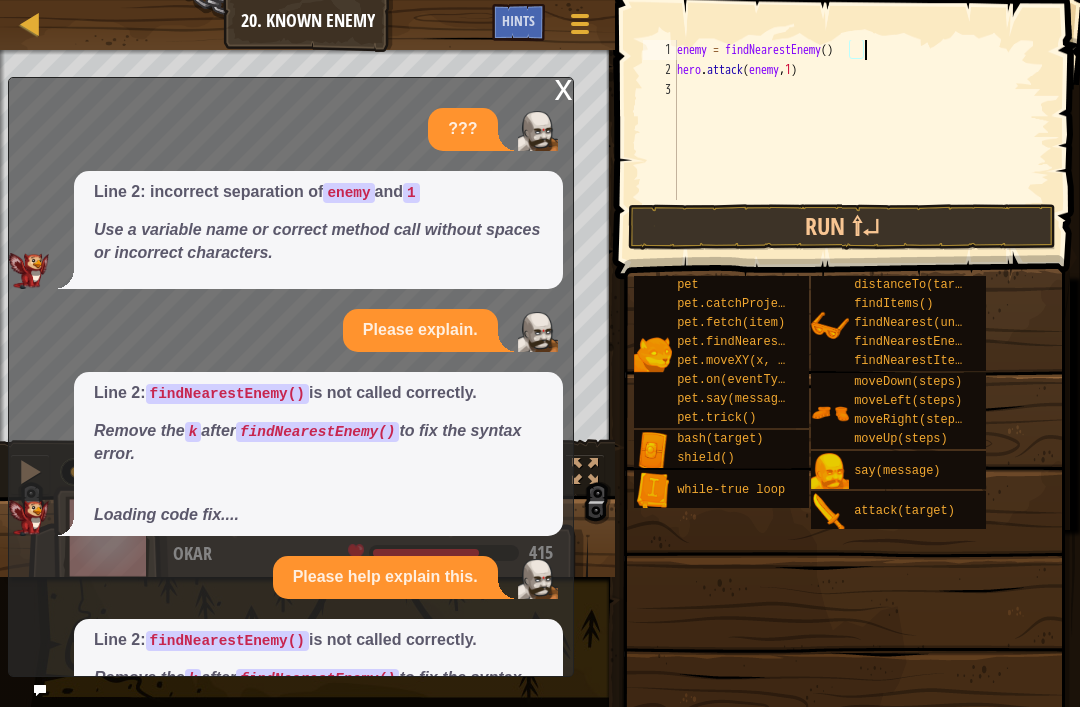 click on "Run ⇧↵" at bounding box center (842, 227) 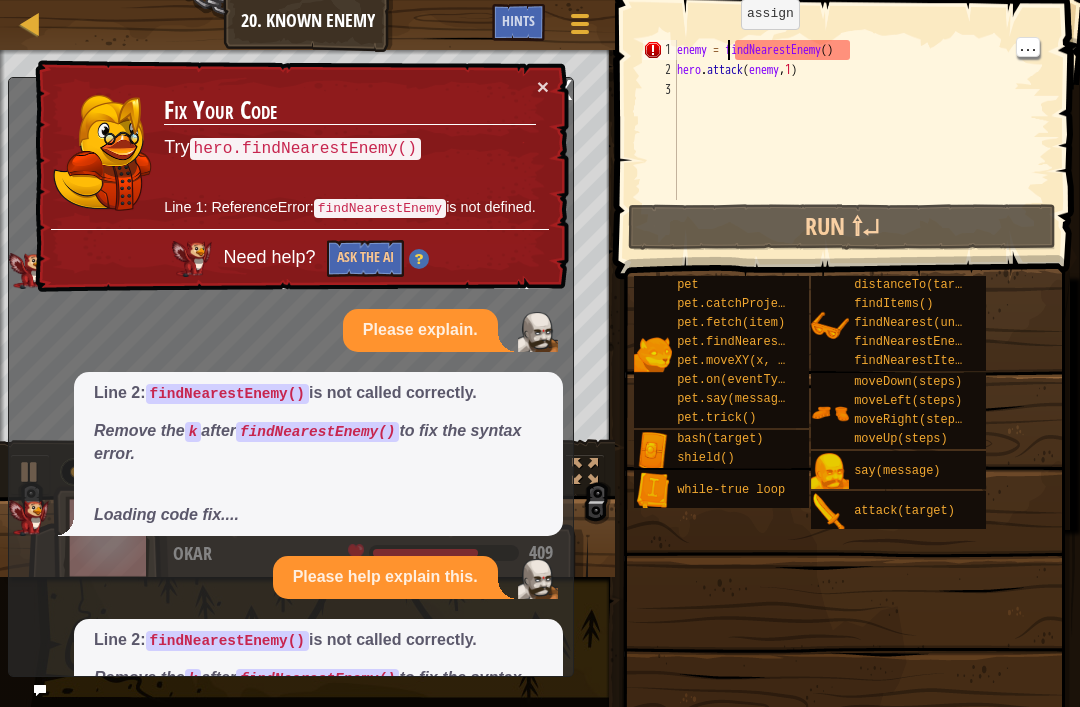 click on "enemy   =   findNearestEnemy ( ) hero . attack ( enemy , 1 )" at bounding box center (861, 140) 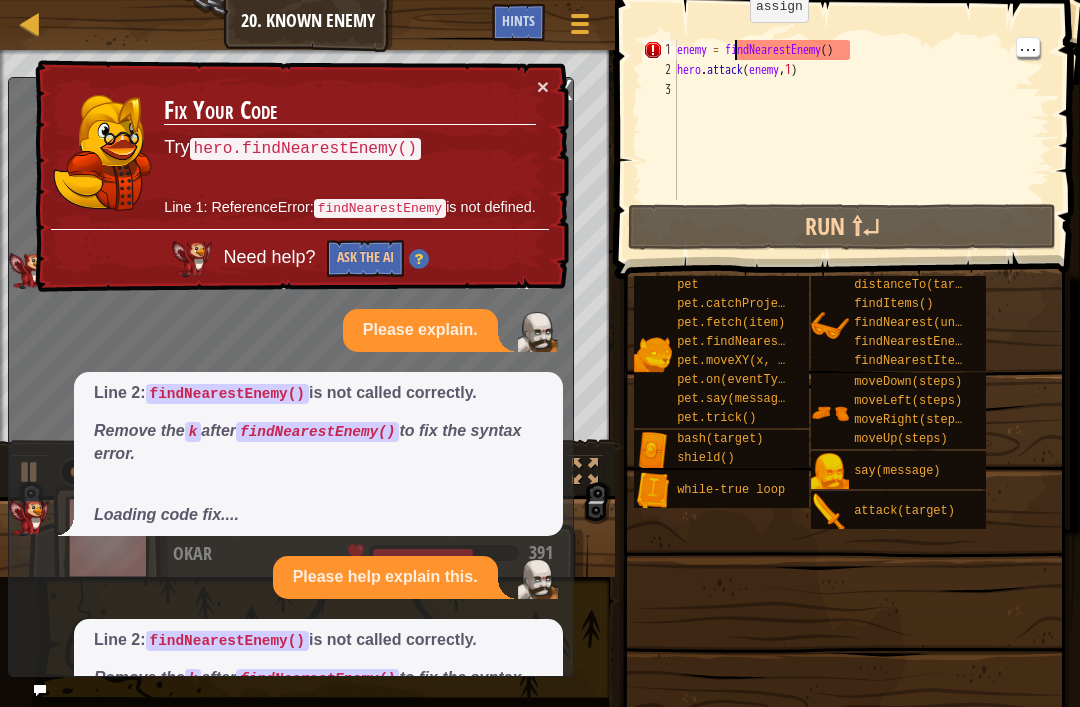 click on "enemy   =   findNearestEnemy ( ) hero . attack ( enemy , 1 )" at bounding box center (861, 140) 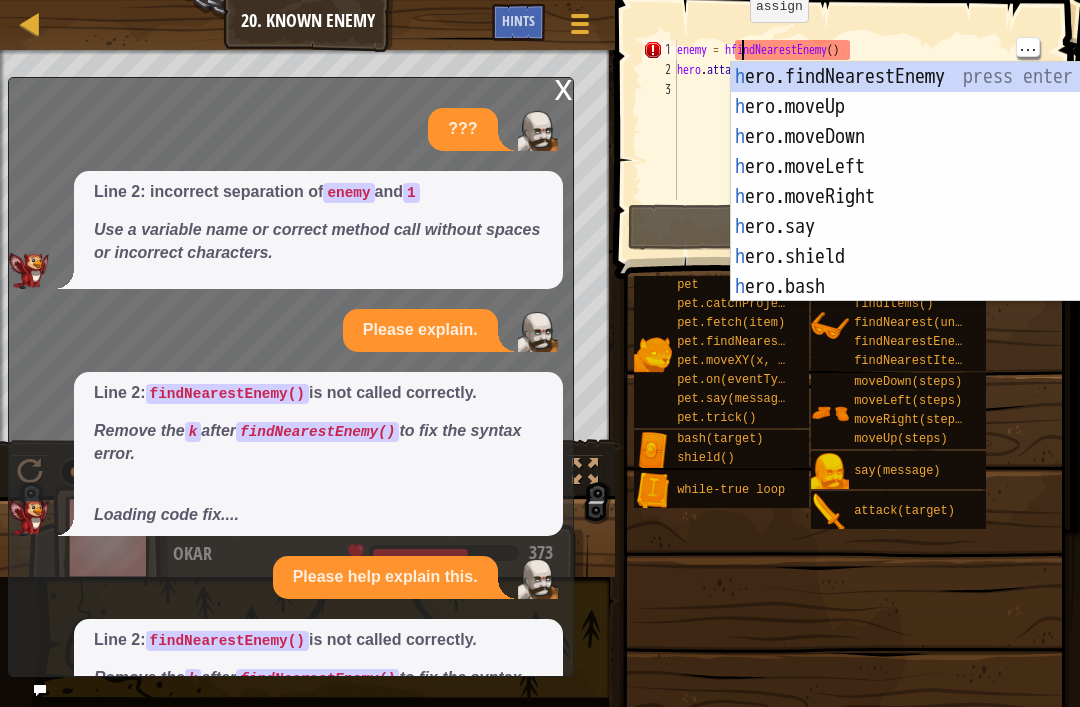 scroll, scrollTop: 10, scrollLeft: 6, axis: both 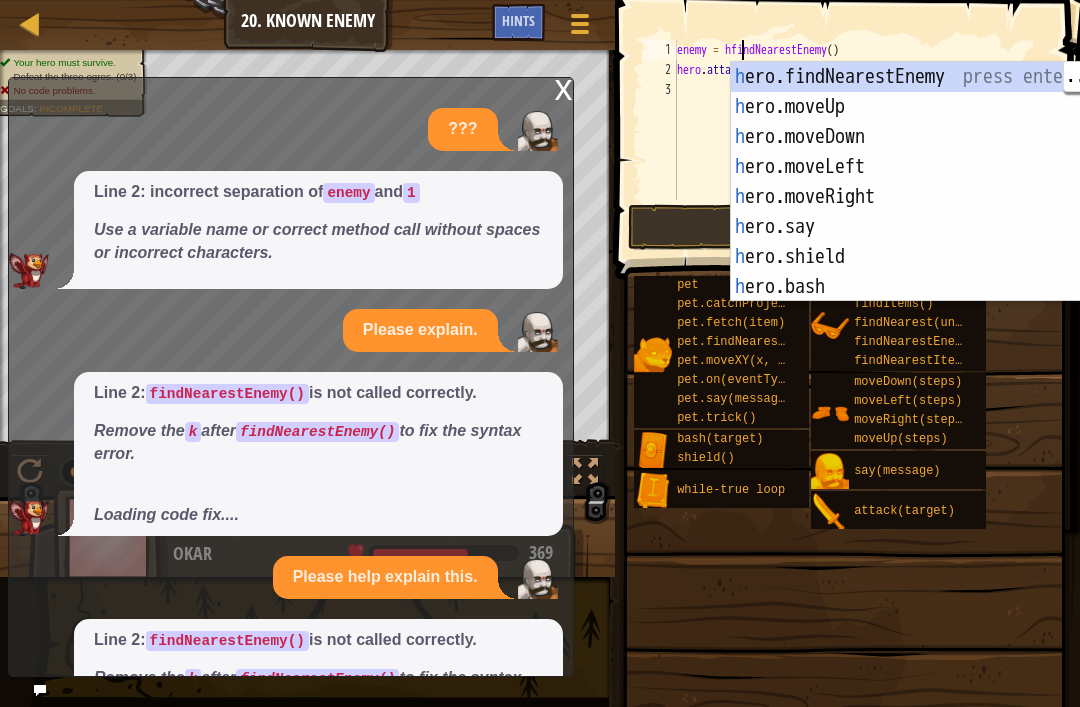 click on "h ero.findNearestEnemy press enter h ero.moveUp press enter h ero.moveDown press enter h ero.moveLeft press enter h ero.moveRight press enter h ero.say press enter h ero.shield press enter h ero.bash press enter h ero.attack press enter" at bounding box center (920, 212) 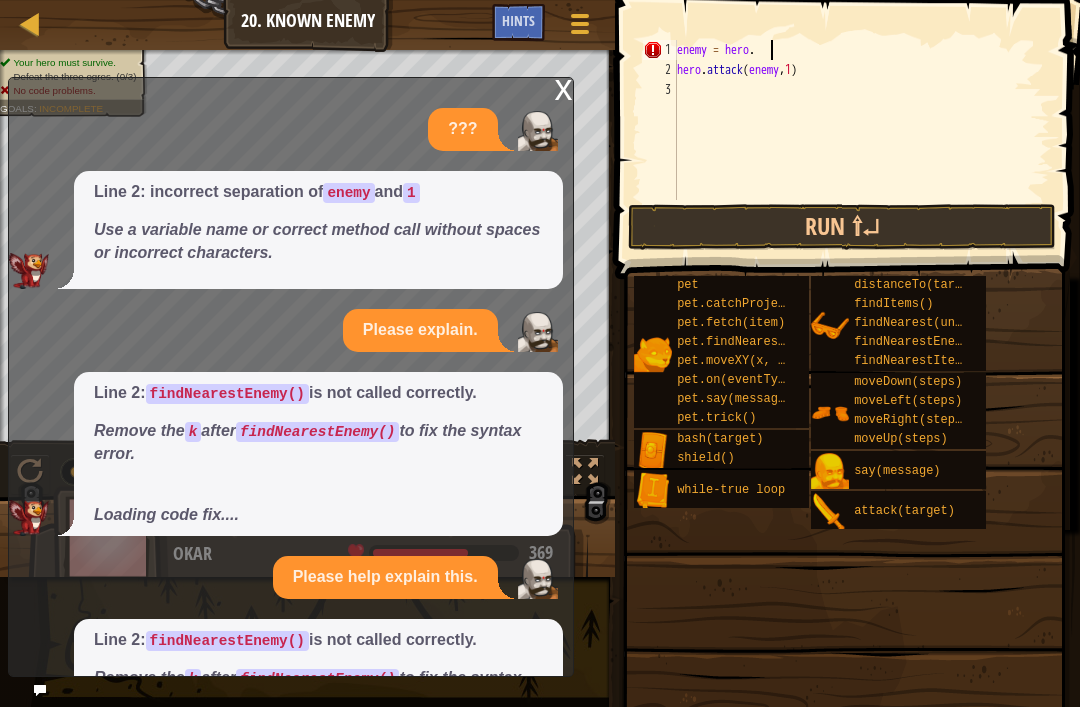 type on "enemy = hero.f" 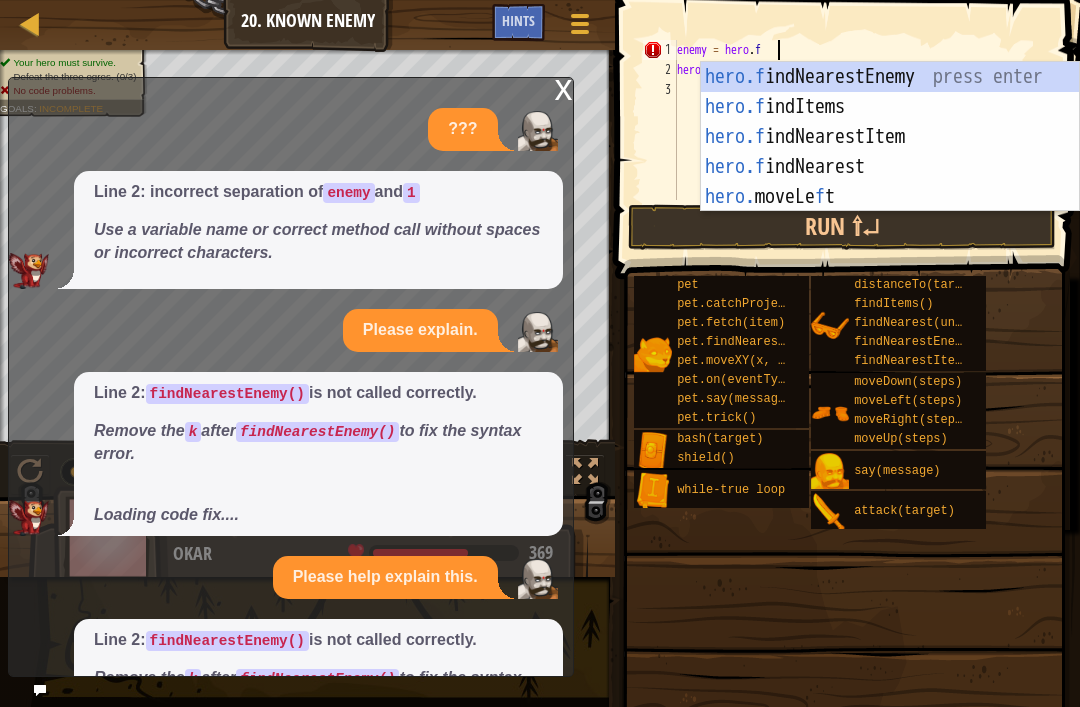 scroll, scrollTop: 10, scrollLeft: 7, axis: both 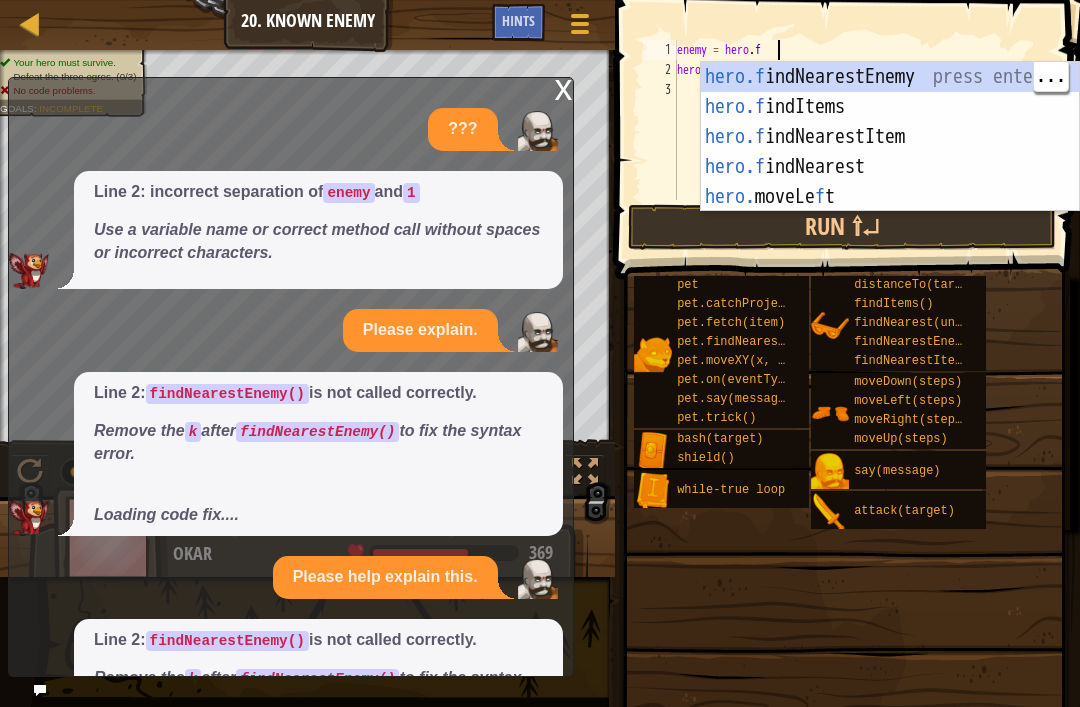 click on "hero.f indNearestEnemy press enter hero.f indItems press enter hero.f indNearestItem press enter hero.f indNearest press enter hero. moveLe f t press enter" at bounding box center [890, 167] 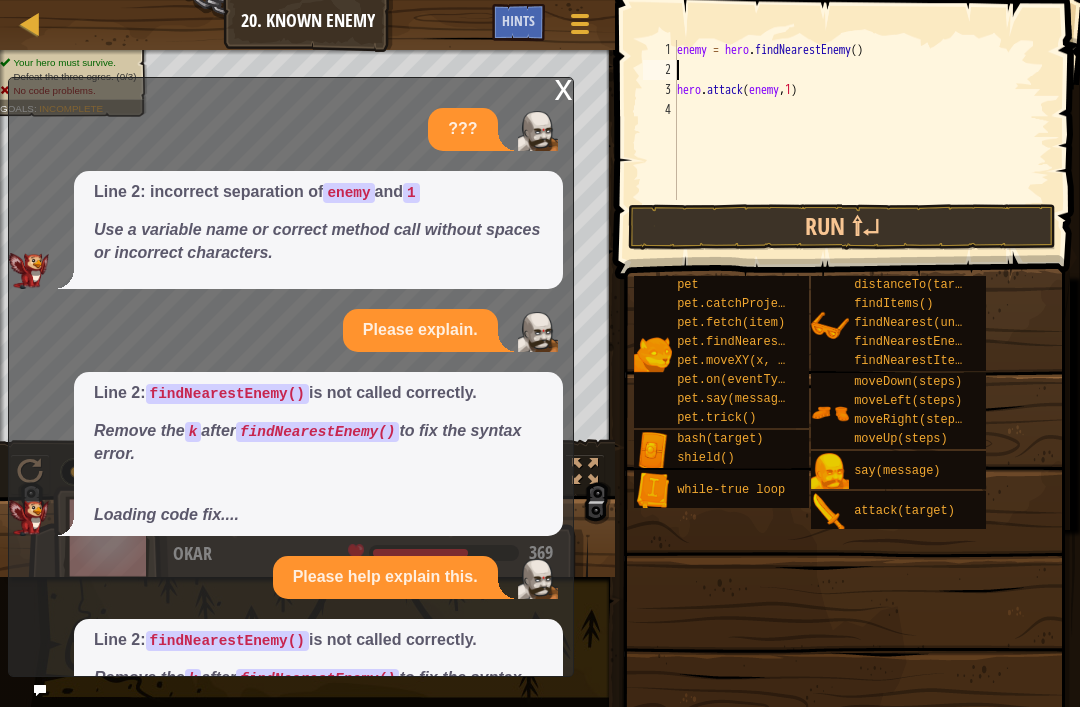 type on "enemy = hero.findNearestEnemy()" 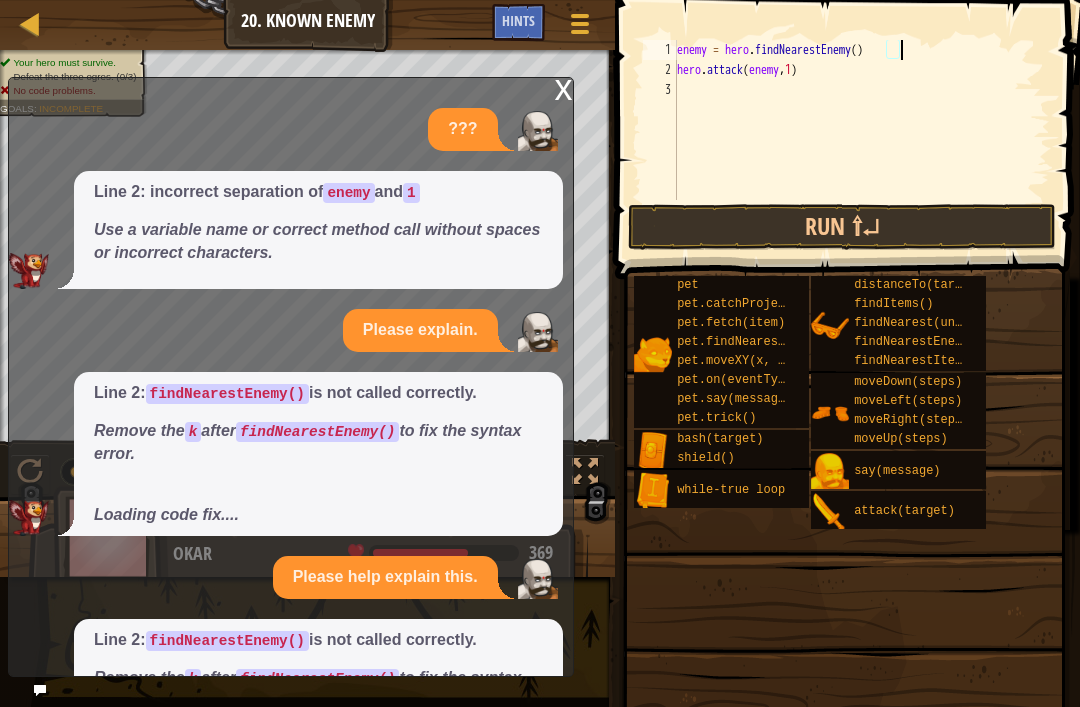 click on "Run ⇧↵" at bounding box center (842, 227) 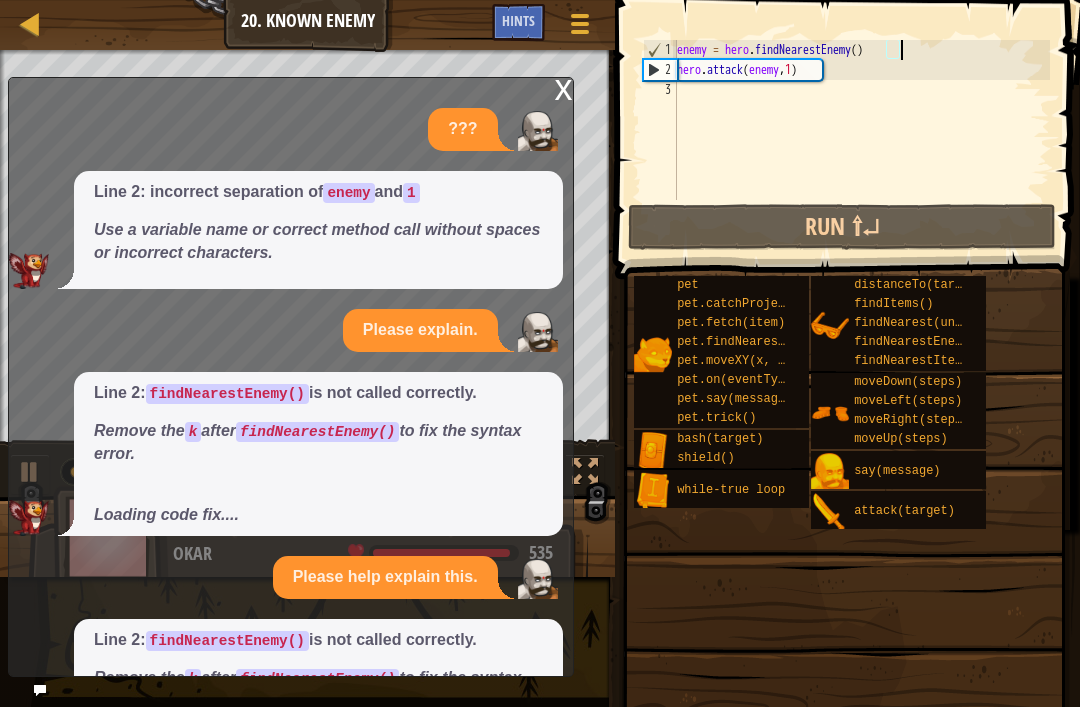 scroll, scrollTop: 0, scrollLeft: 0, axis: both 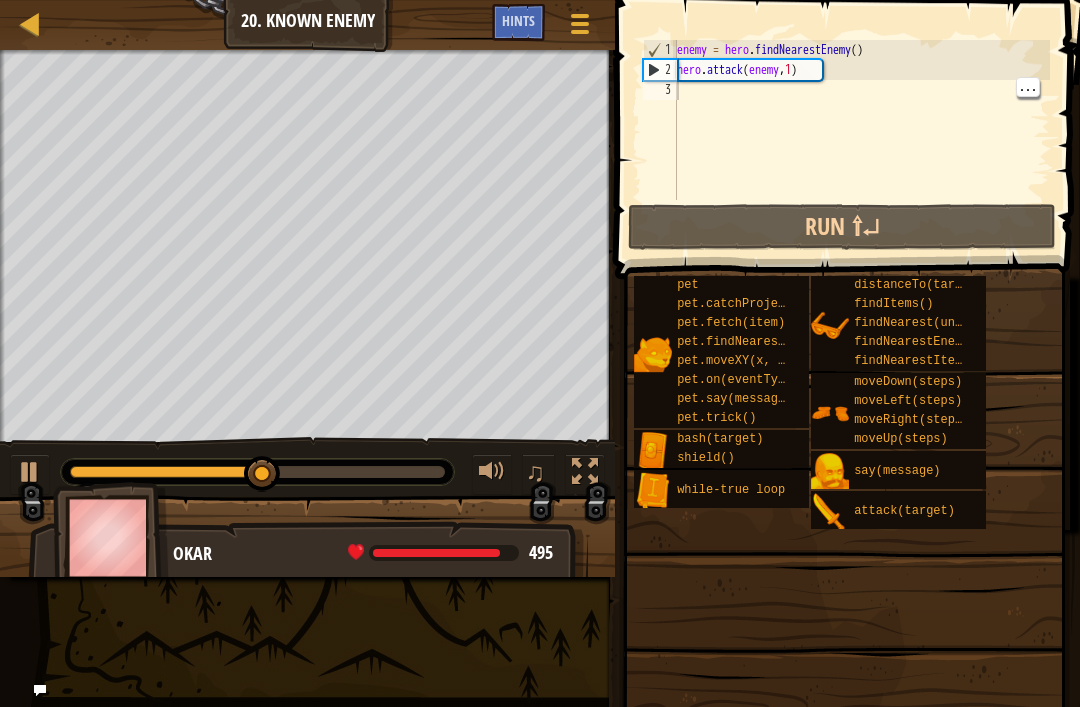click on "enemy   =   hero . findNearestEnemy ( ) hero . attack ( enemy , 1 )" at bounding box center (861, 140) 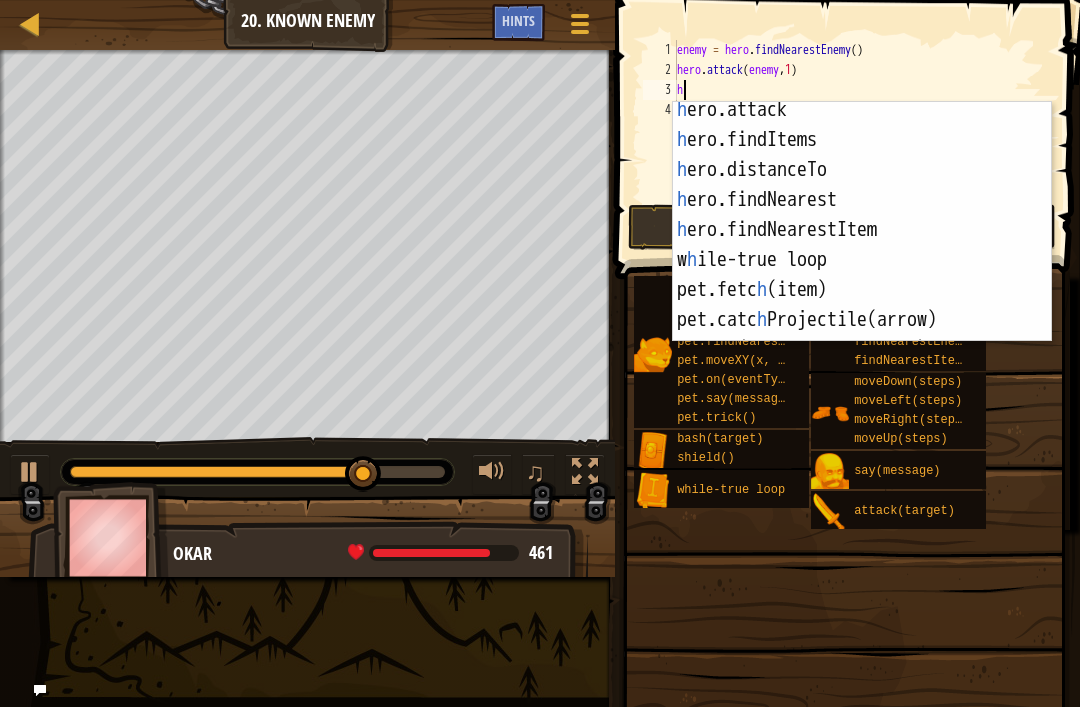 scroll, scrollTop: 183, scrollLeft: 0, axis: vertical 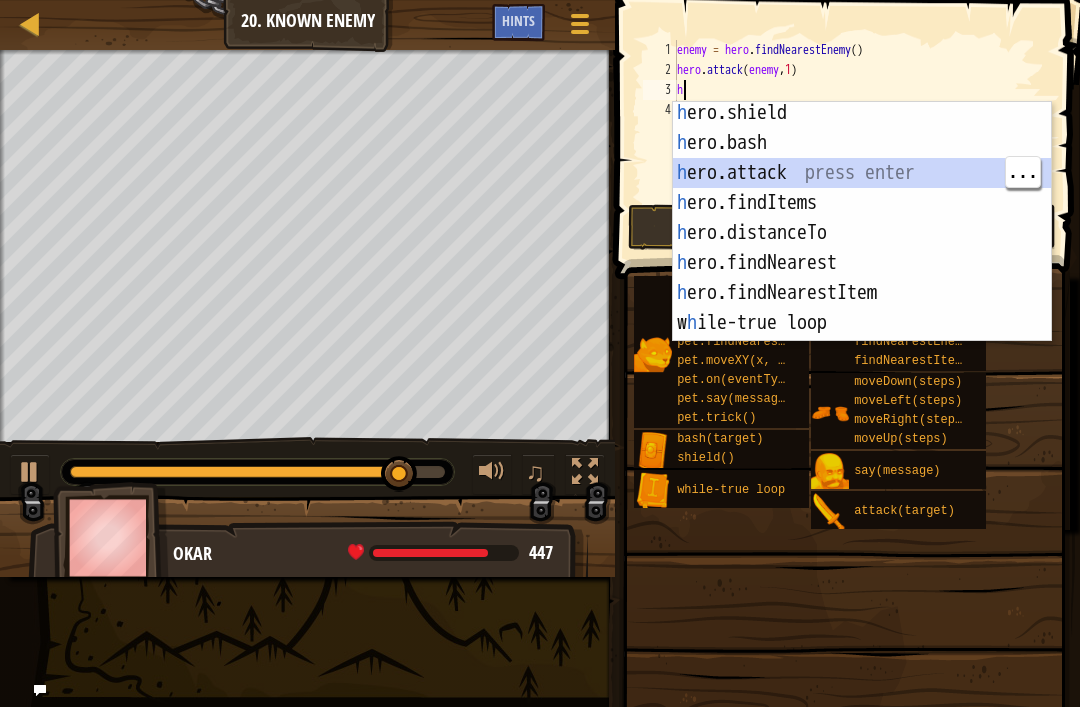 click on "h ero.shield press enter h ero.bash press enter h ero.attack press enter h ero.findItems press enter h ero.distanceTo press enter h ero.findNearest press enter h ero.findNearestItem press enter w h ile-true loop press enter pet.fetc h (item) press enter" at bounding box center (862, 248) 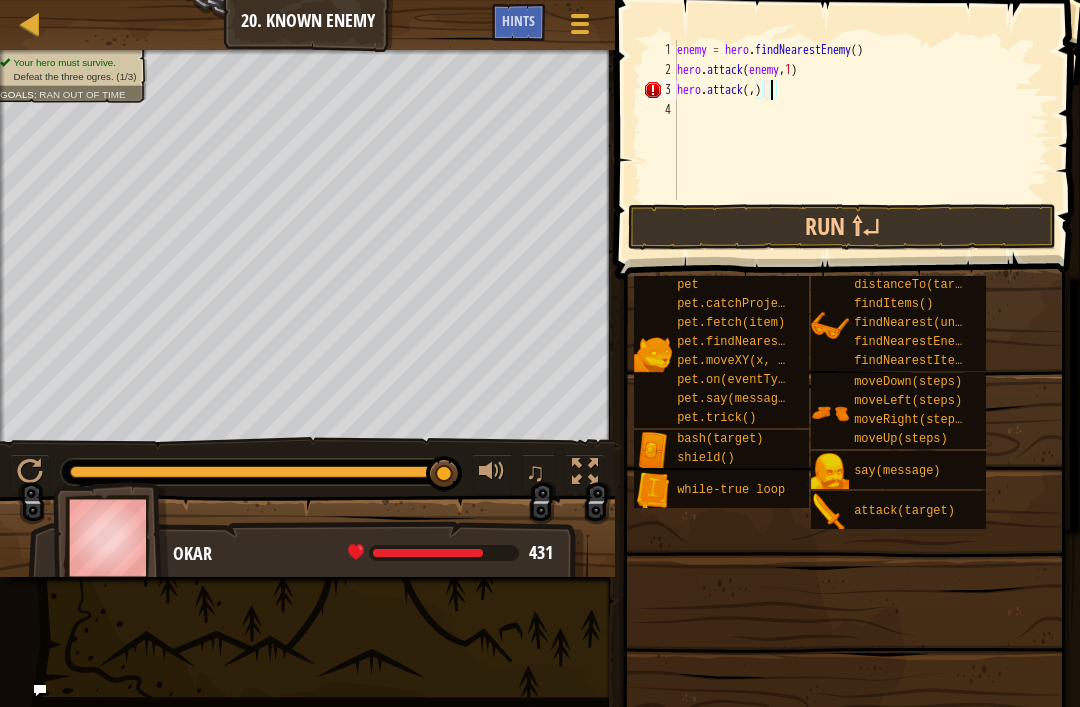 scroll, scrollTop: 10, scrollLeft: 8, axis: both 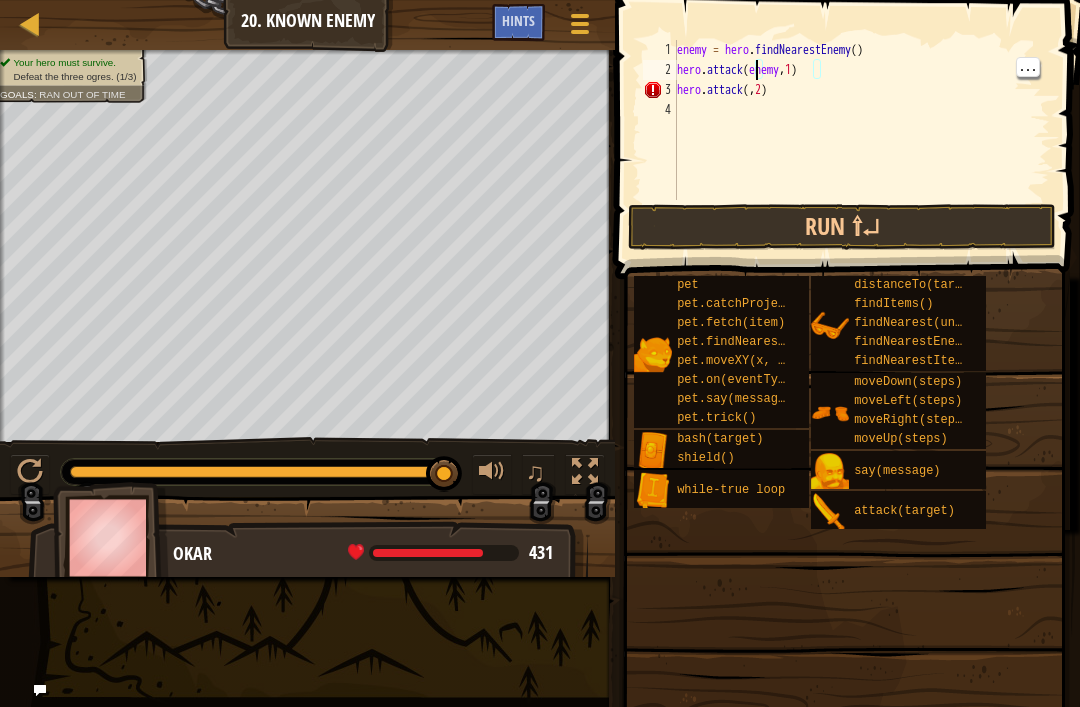 click on "enemy   =   hero . findNearestEnemy ( ) hero . attack ( enemy , 1 ) hero . attack ( , 2 )" at bounding box center [861, 140] 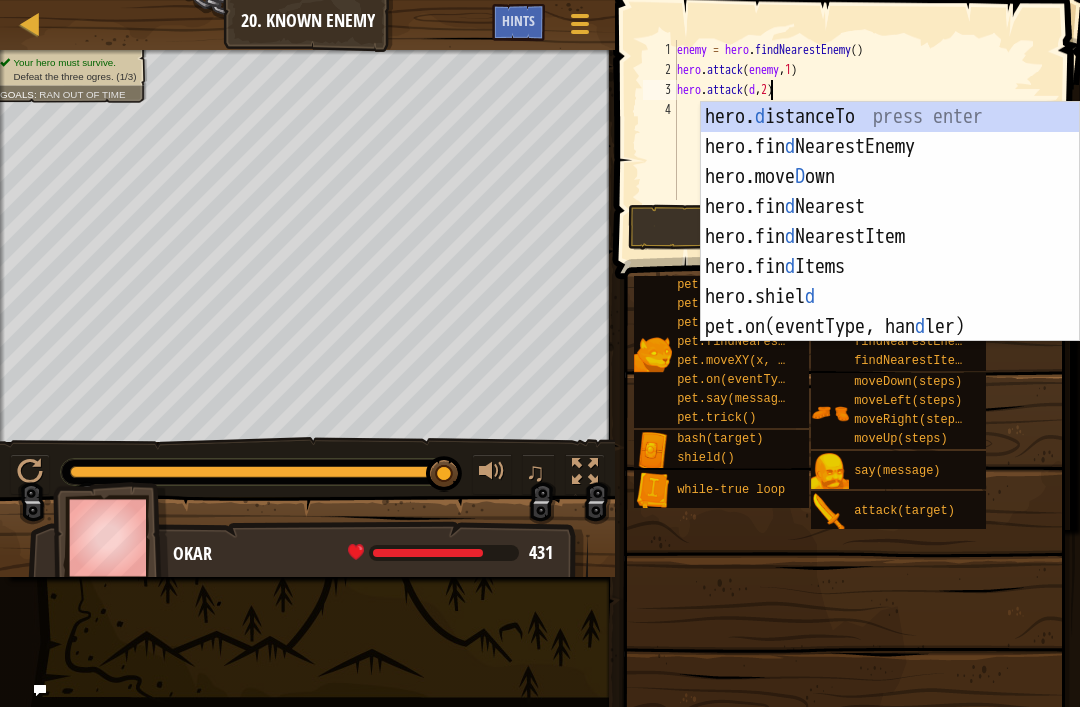 scroll, scrollTop: 10, scrollLeft: 8, axis: both 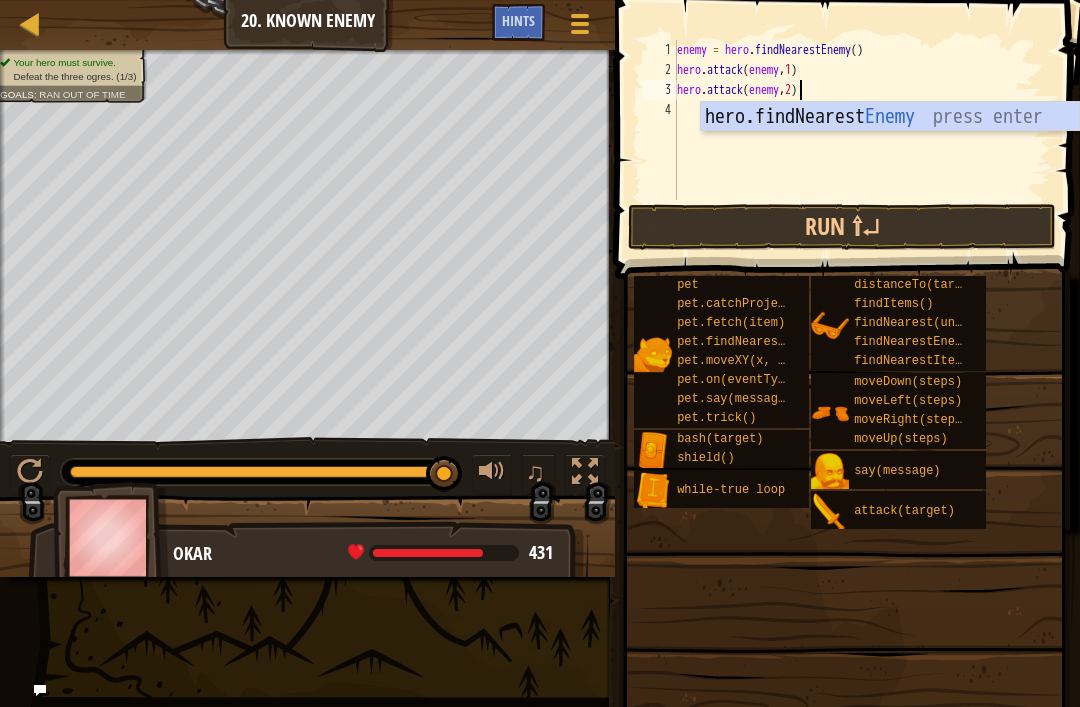 type on "hero.attack(enemy,2)" 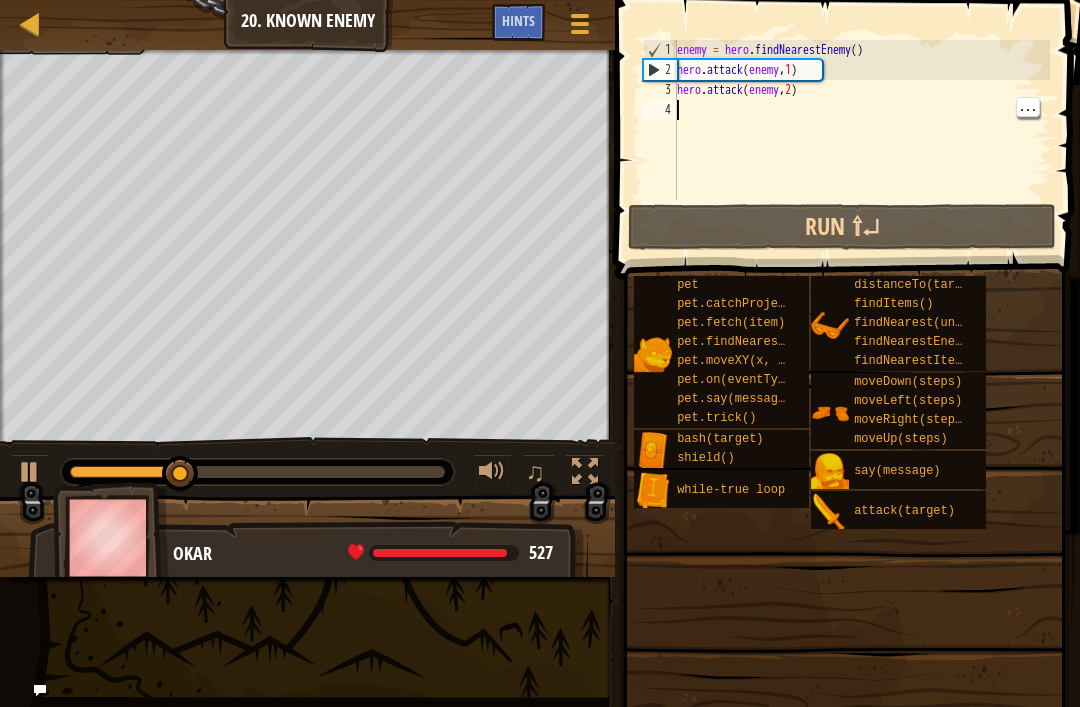 scroll, scrollTop: 10, scrollLeft: 0, axis: vertical 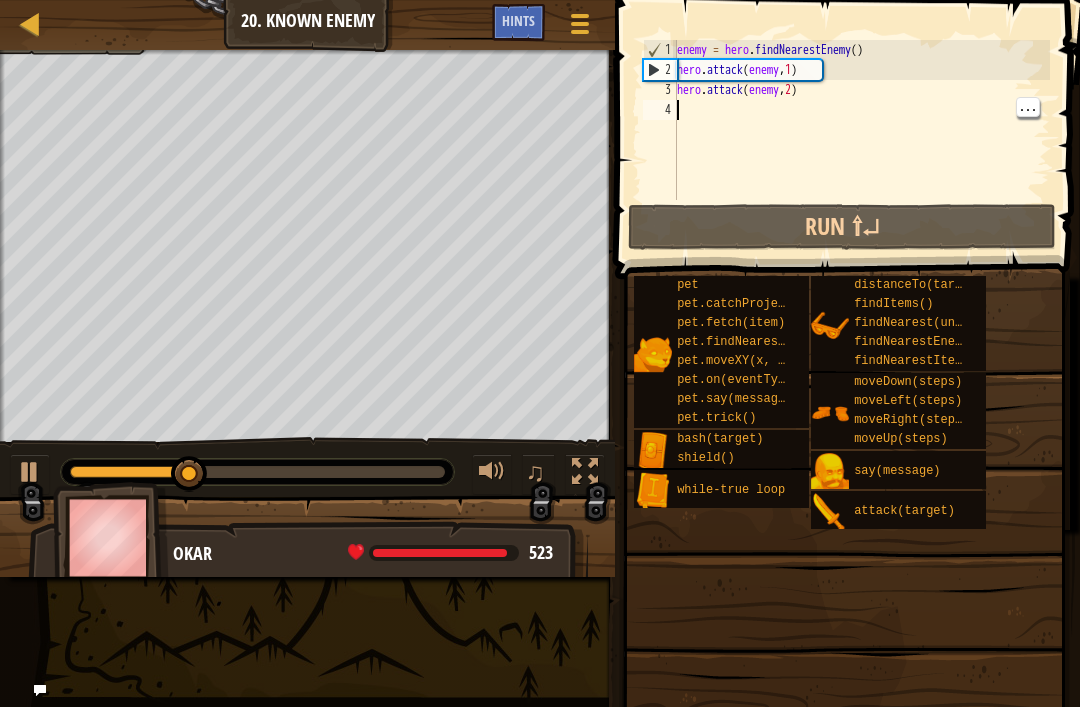 click on "enemy   =   hero . findNearestEnemy ( ) hero . attack ( enemy , 1 ) hero . attack ( enemy , 2 )" at bounding box center [861, 140] 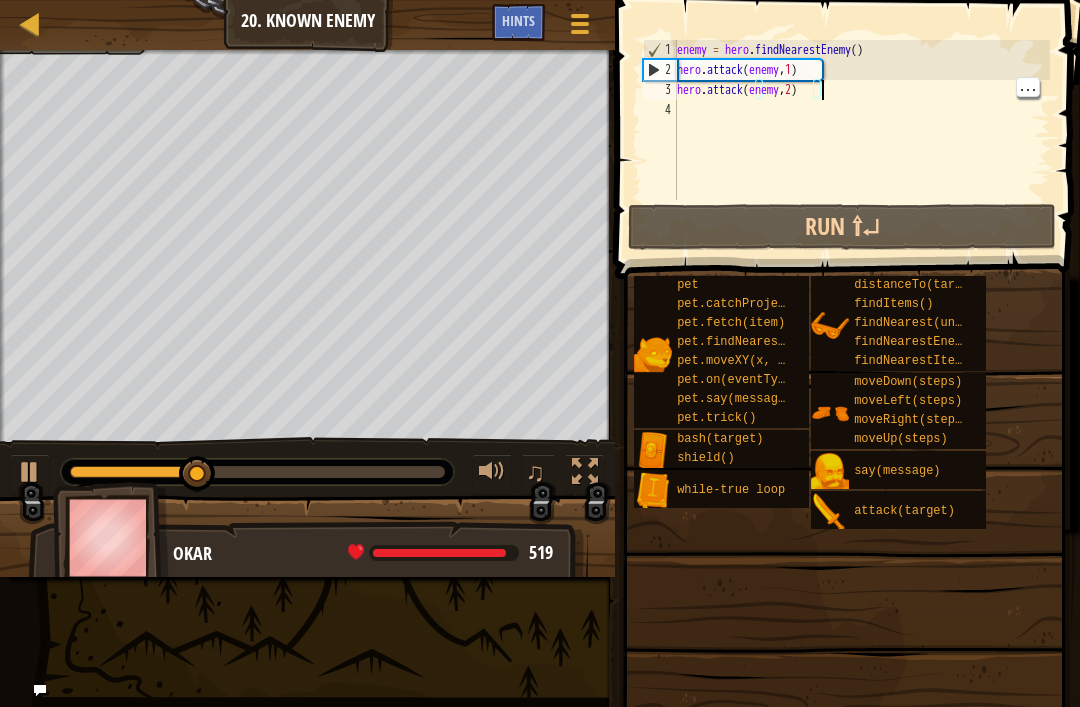 type on "hero.attack(enemy,1)" 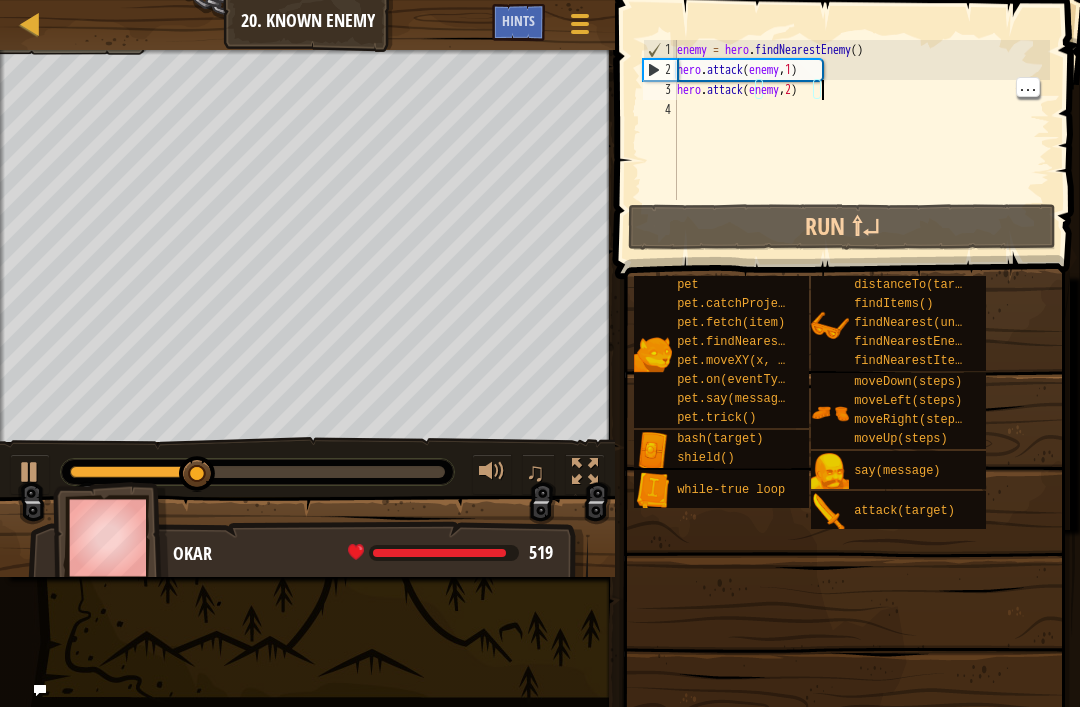 click on "enemy   =   hero . findNearestEnemy ( ) hero . attack ( enemy , 1 ) hero . attack ( enemy , 2 )" at bounding box center (861, 140) 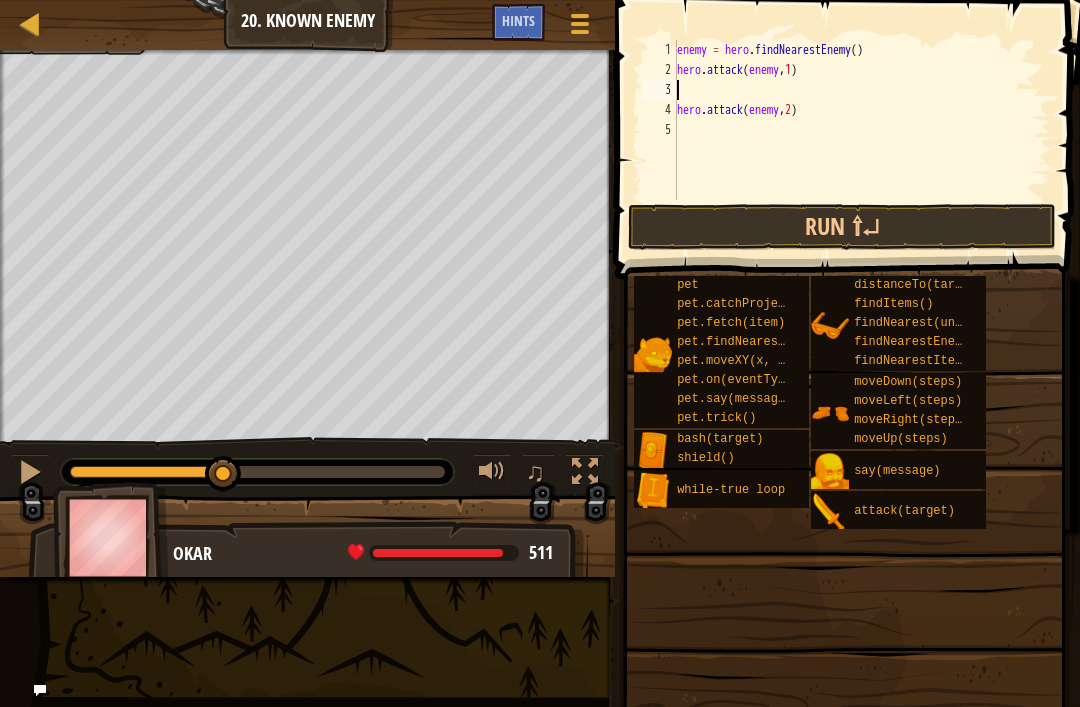 type on "h" 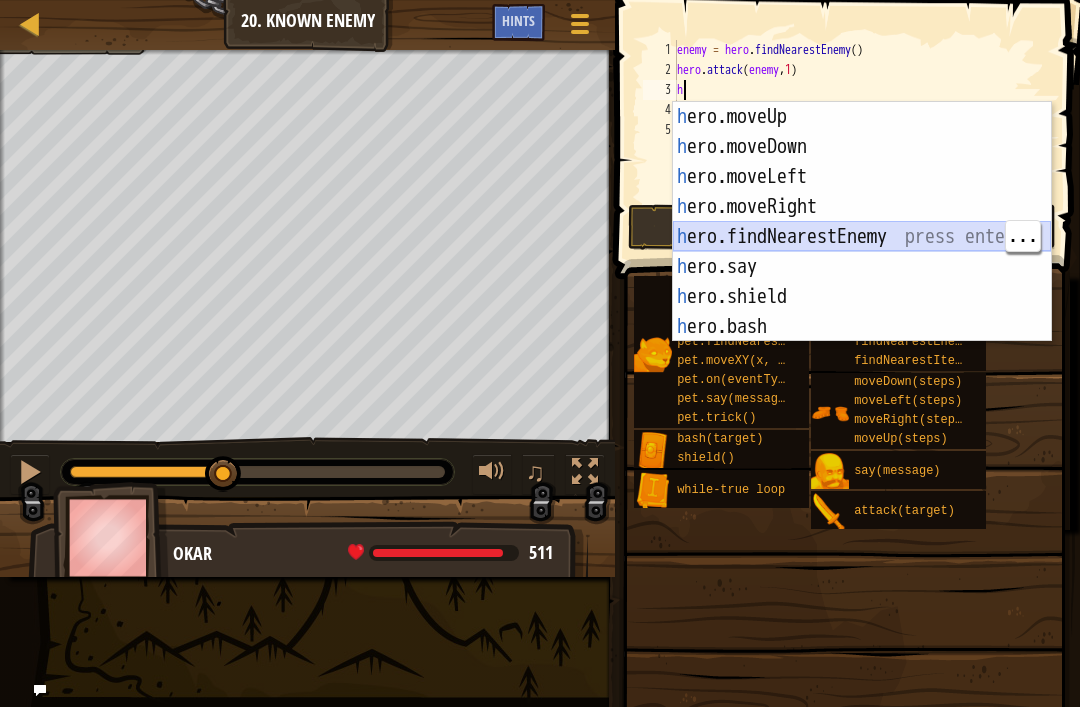click on "h ero.moveUp press enter h ero.moveDown press enter h ero.moveLeft press enter h ero.moveRight press enter h ero.findNearestEnemy press enter h ero.say press enter h ero.shield press enter h ero.bash press enter h ero.attack press enter" at bounding box center [862, 252] 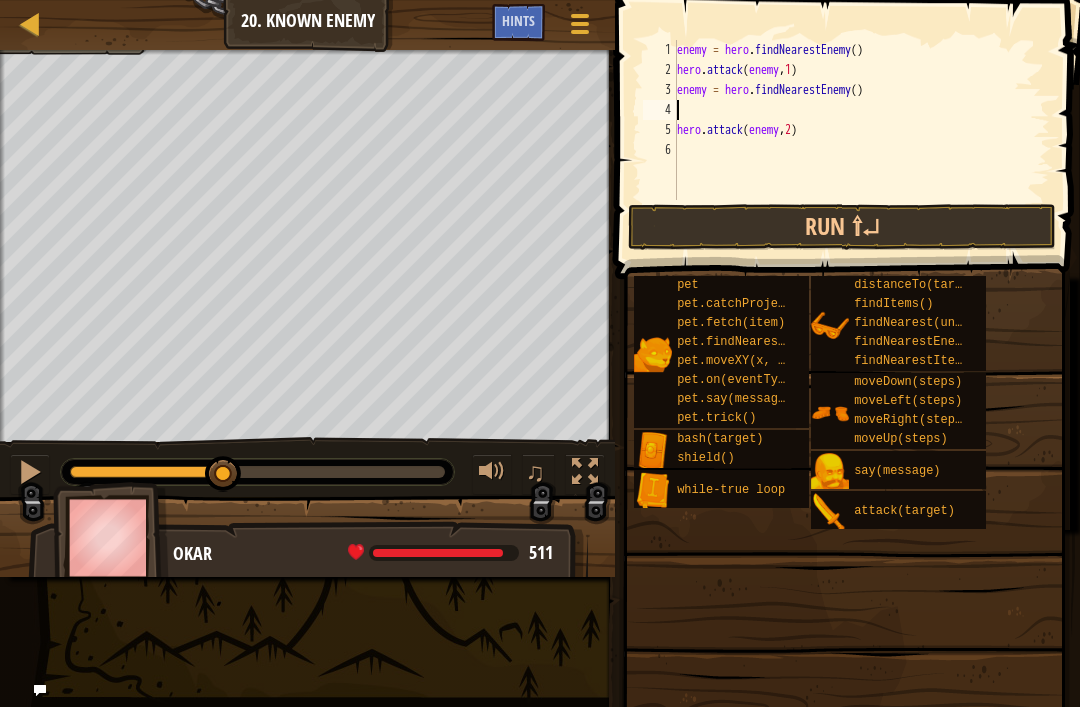 type on "enemy = hero.findNearestEnemy()" 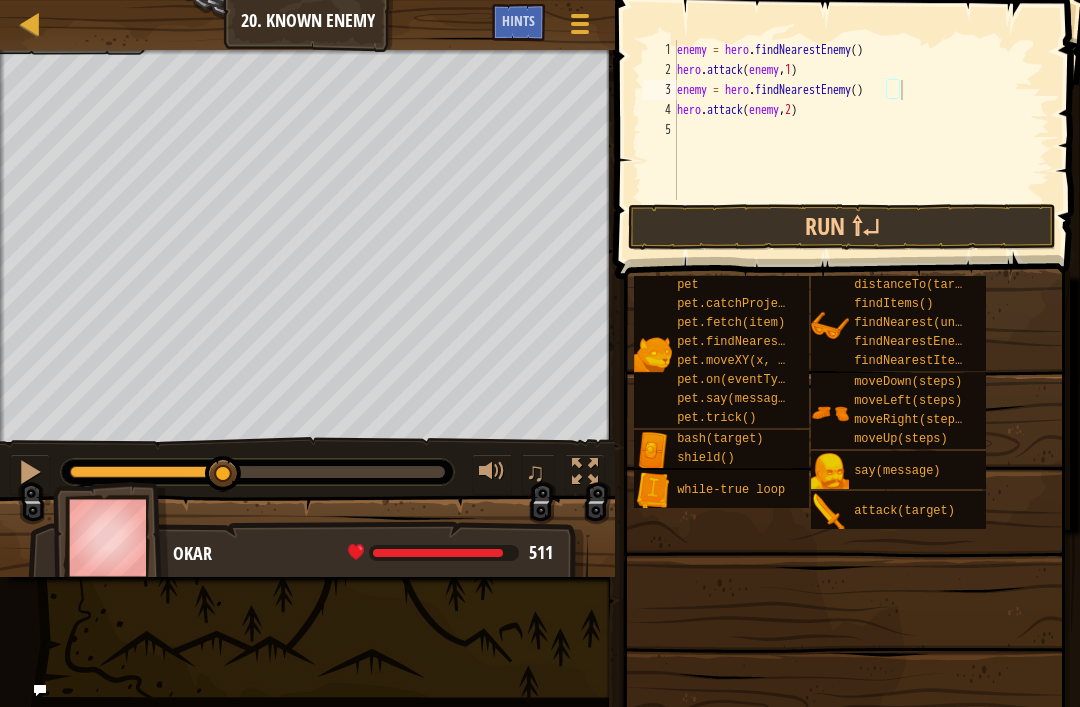 click on "Run ⇧↵" at bounding box center [842, 227] 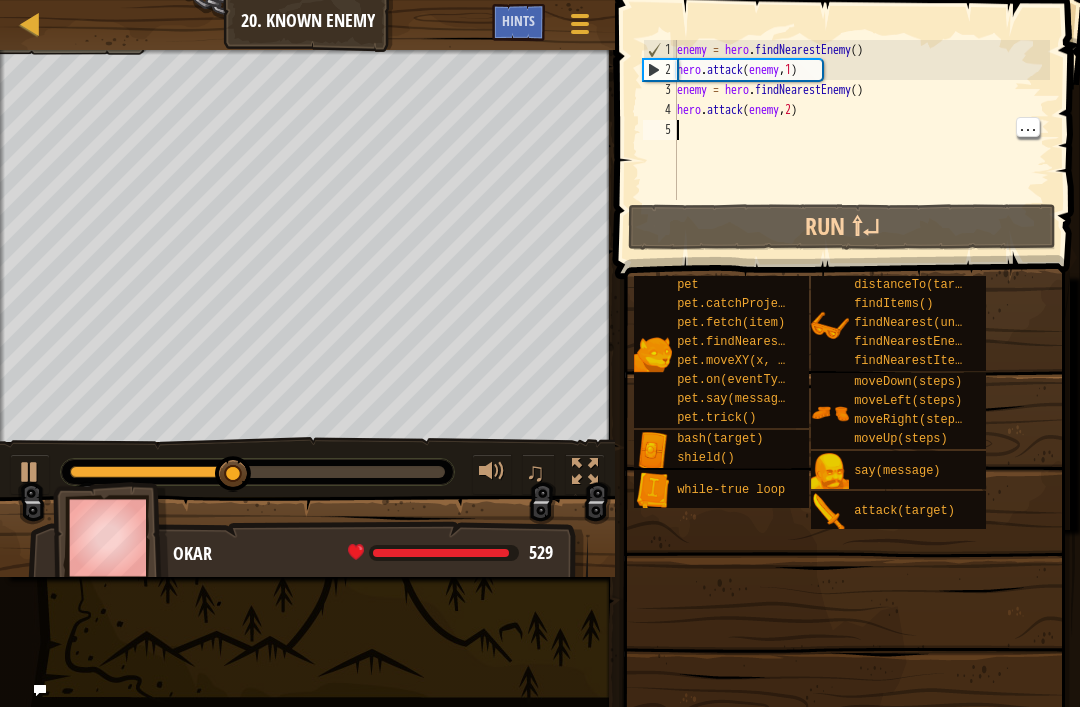 click on "enemy   =   hero . findNearestEnemy ( ) hero . attack ( enemy , 1 ) enemy   =   hero . findNearestEnemy ( ) hero . attack ( enemy , 2 )" at bounding box center [861, 140] 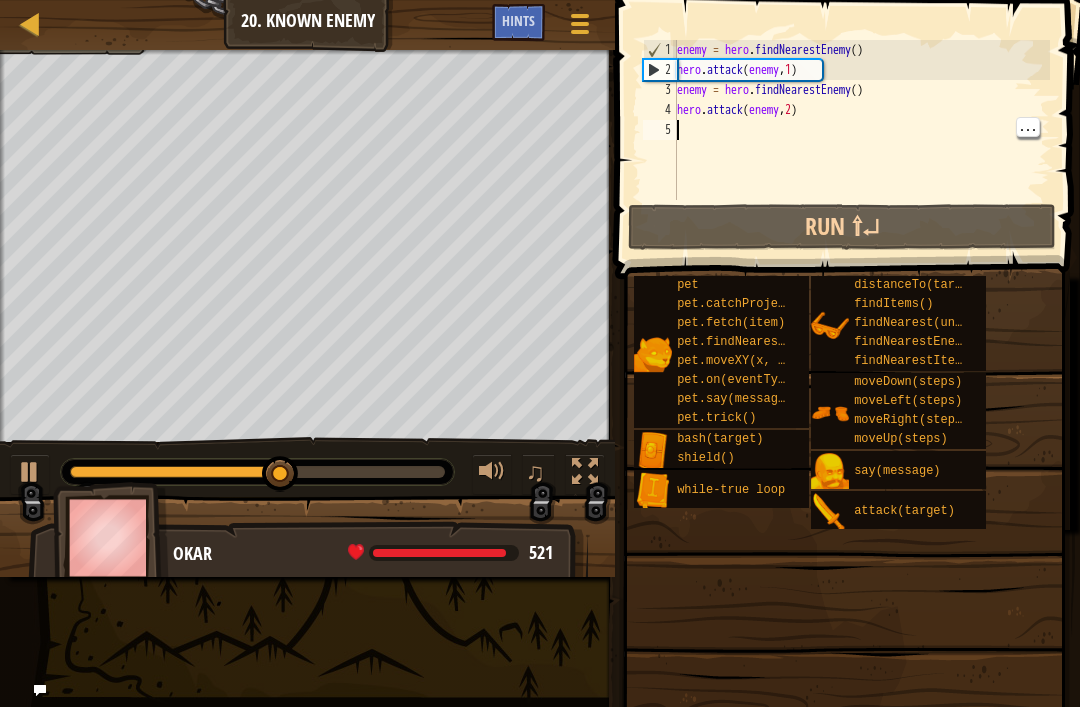 type on "f" 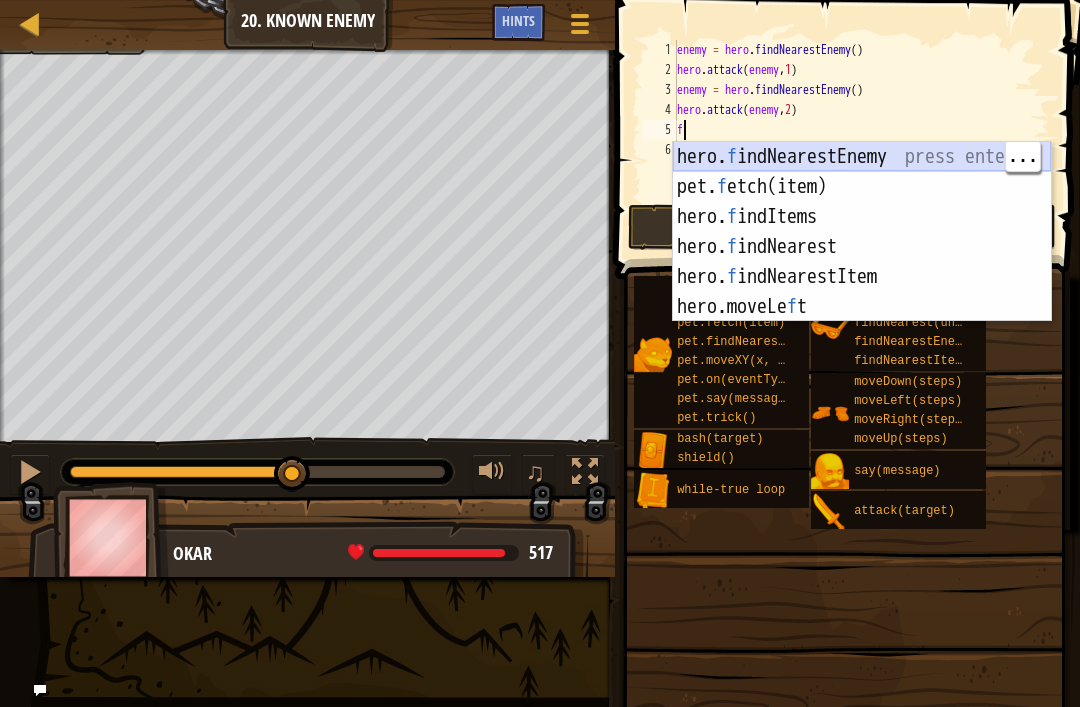 click on "hero. f indNearestEnemy press enter pet. f etch(item) press enter hero. f indItems press enter hero. f indNearest press enter hero. f indNearestItem press enter hero.moveLe f t press enter" at bounding box center (862, 262) 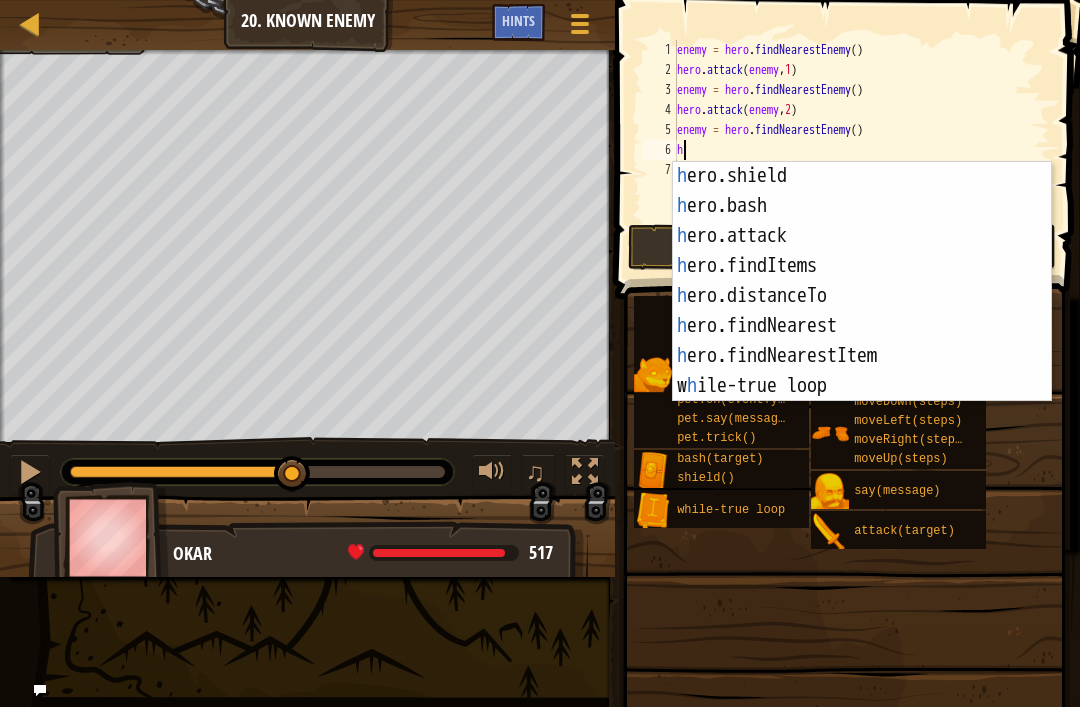 scroll, scrollTop: 182, scrollLeft: 0, axis: vertical 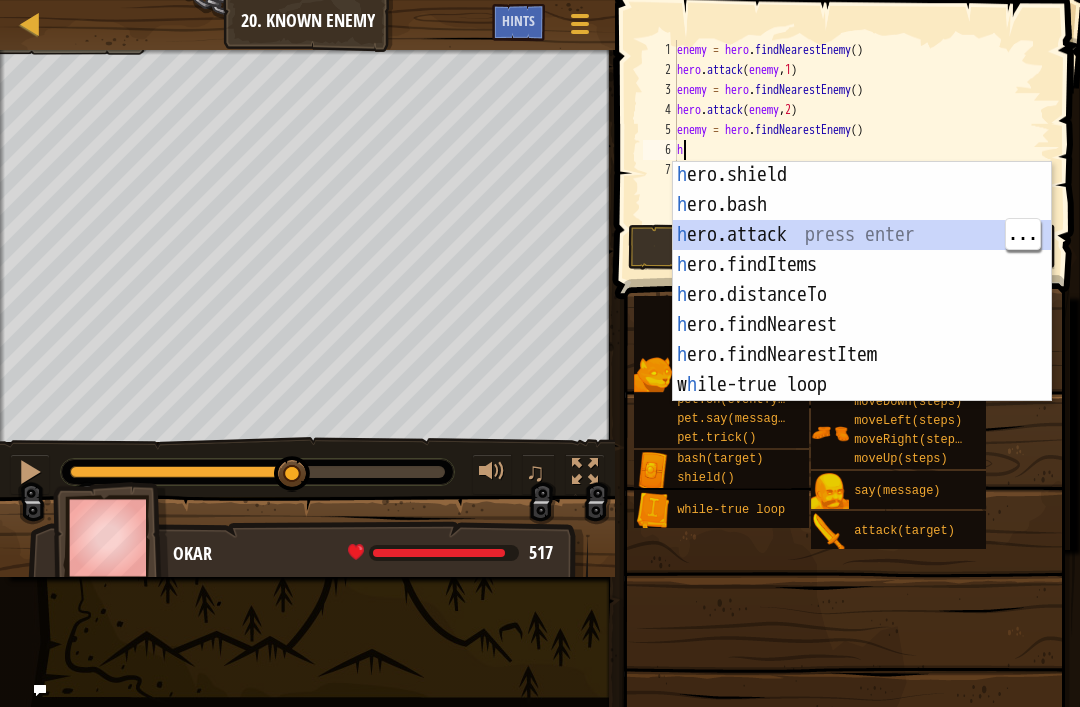 click on "h ero.shield press enter h ero.bash press enter h ero.attack press enter h ero.findItems press enter h ero.distanceTo press enter h ero.findNearest press enter h ero.findNearestItem press enter w h ile-true loop press enter pet.fetc h (item) press enter" at bounding box center [862, 310] 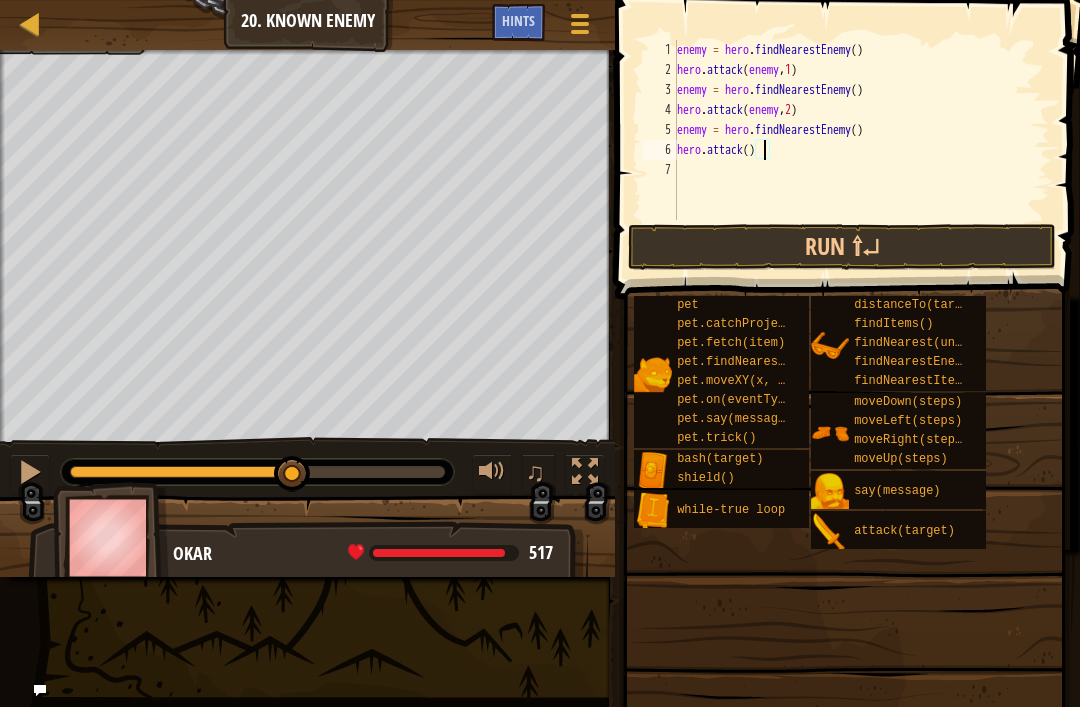 scroll, scrollTop: 10, scrollLeft: 7, axis: both 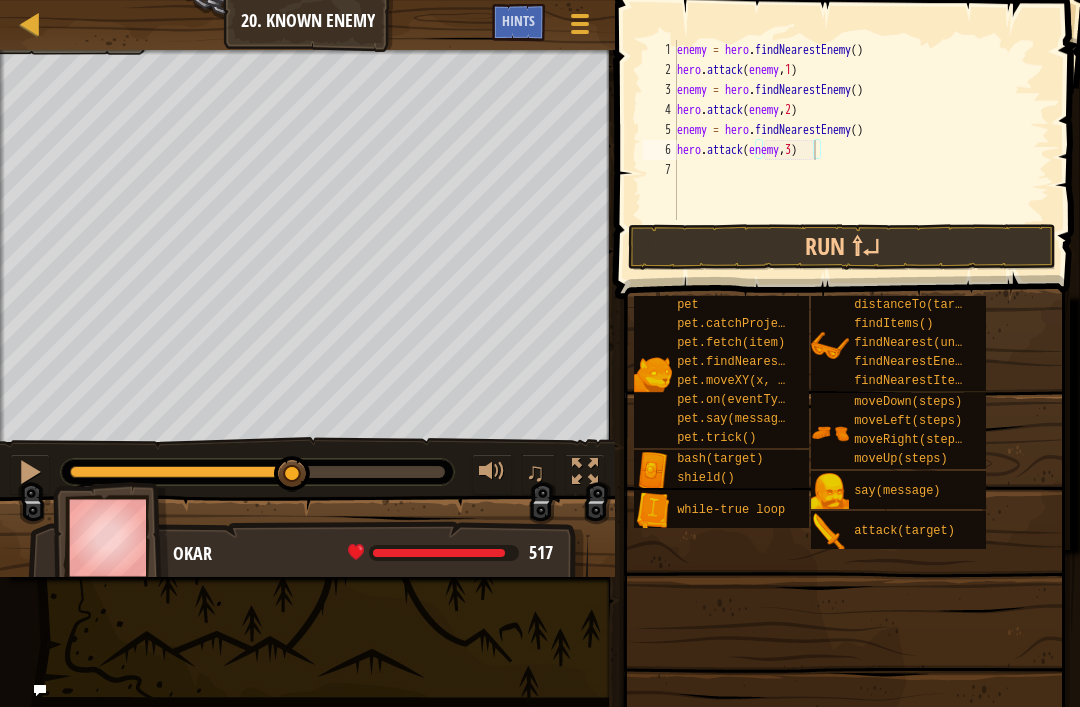 type on "hero.attack(enemy,3)" 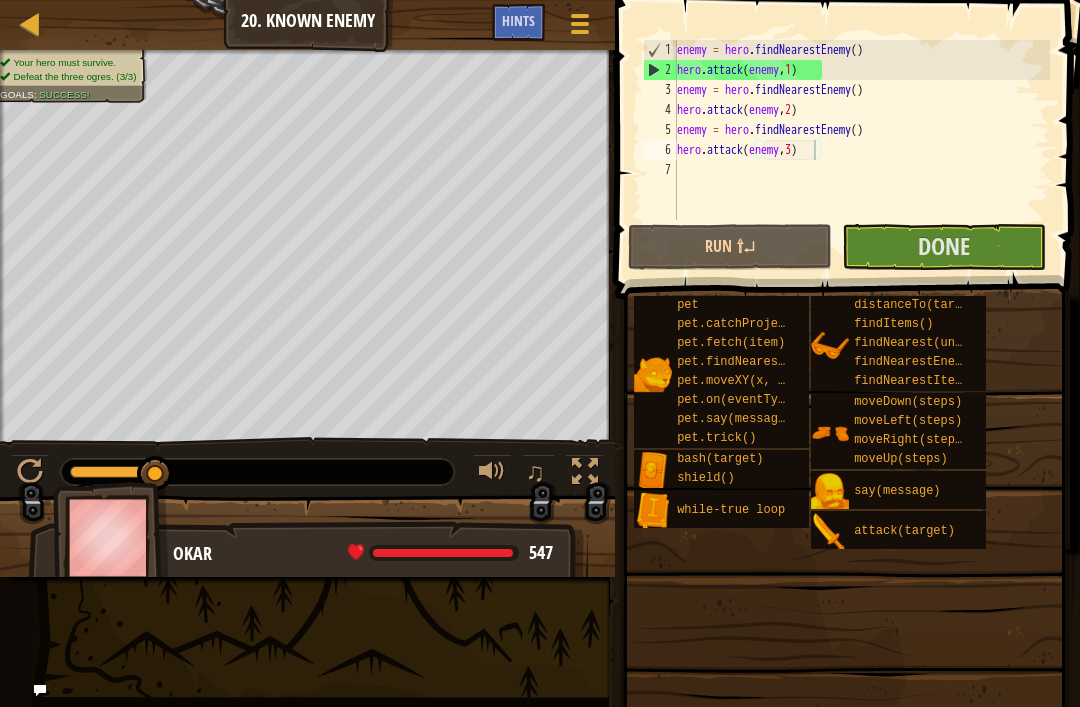 click on "Done" at bounding box center (944, 247) 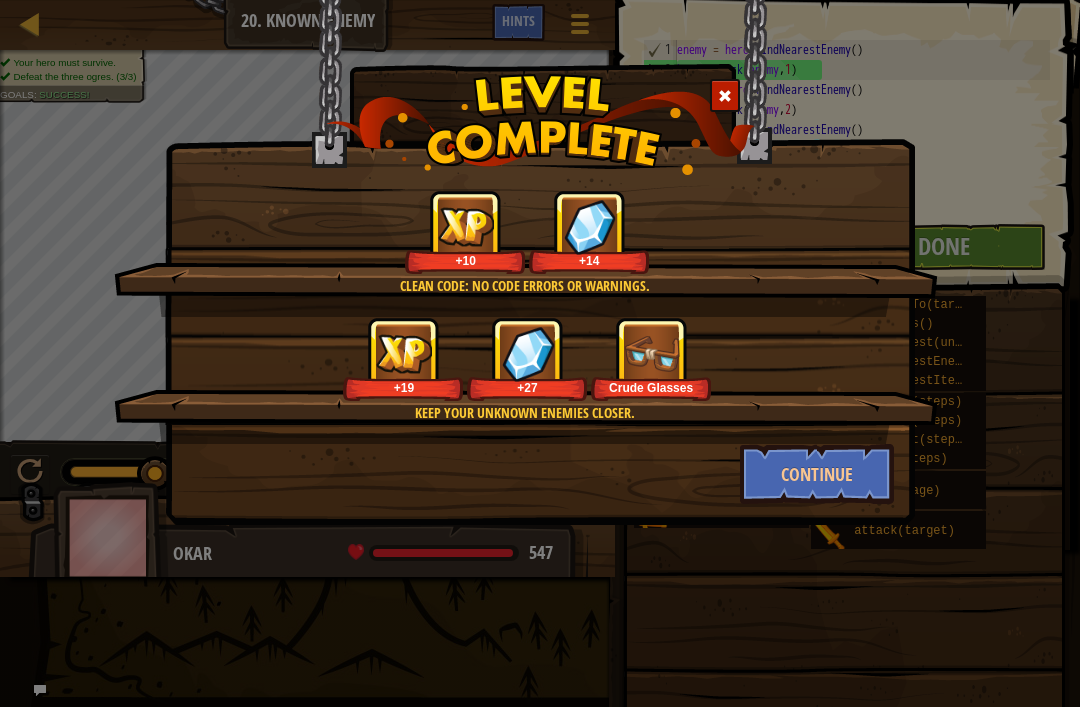 click on "Continue" at bounding box center [817, 474] 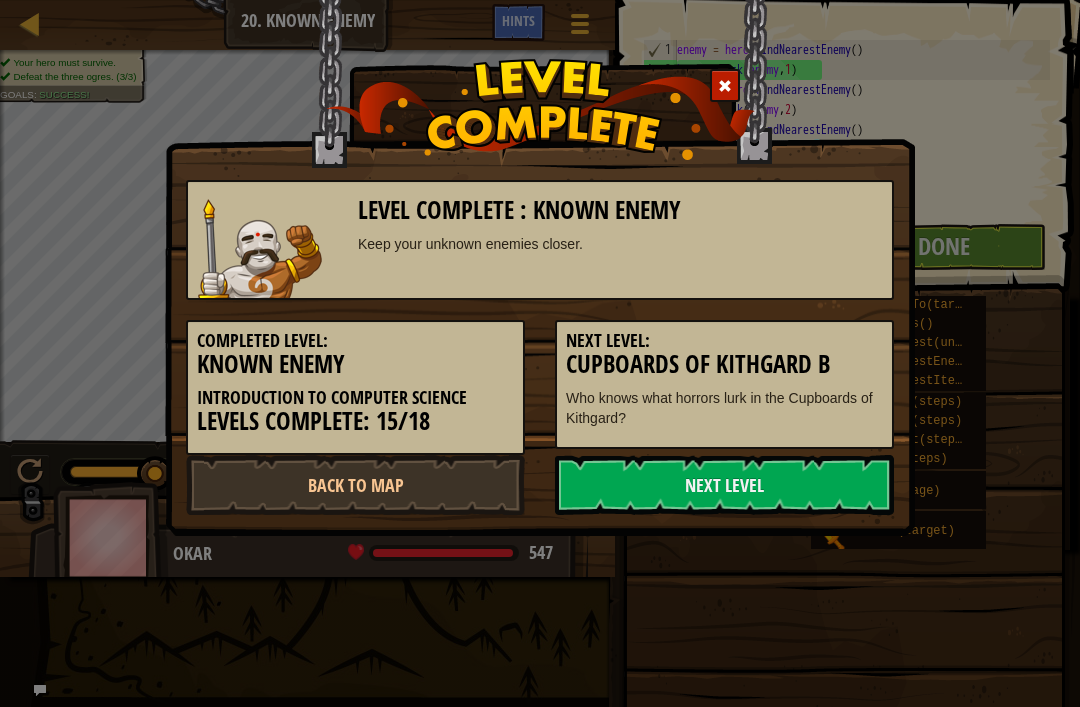 click on "Next Level" at bounding box center [724, 485] 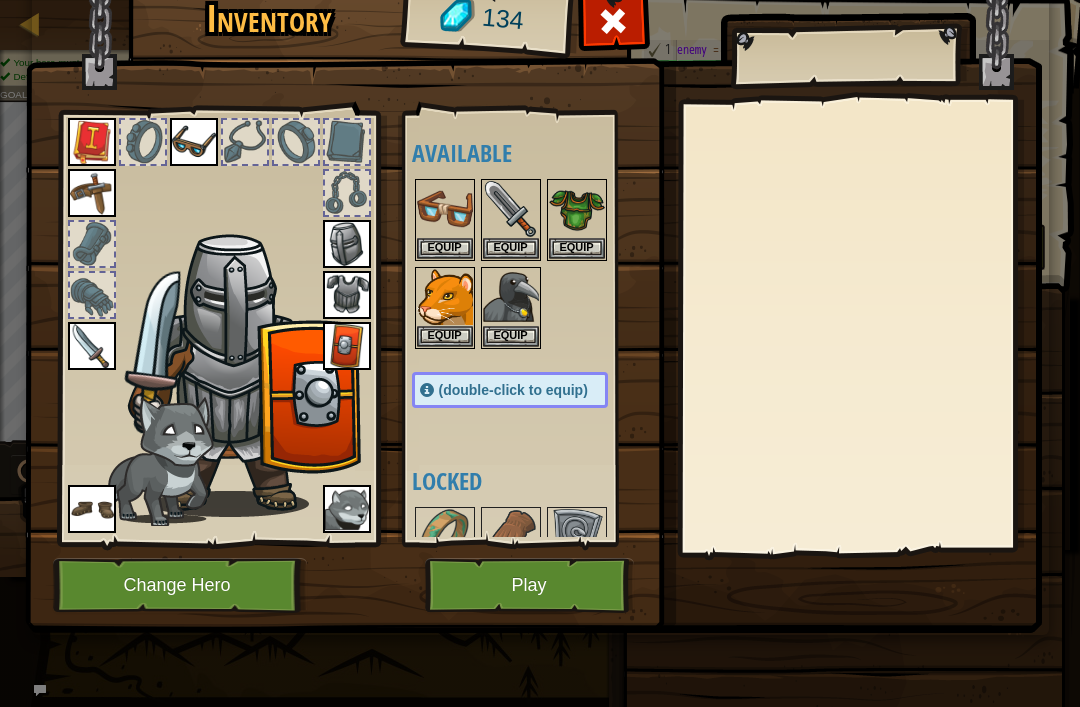 click at bounding box center (445, 209) 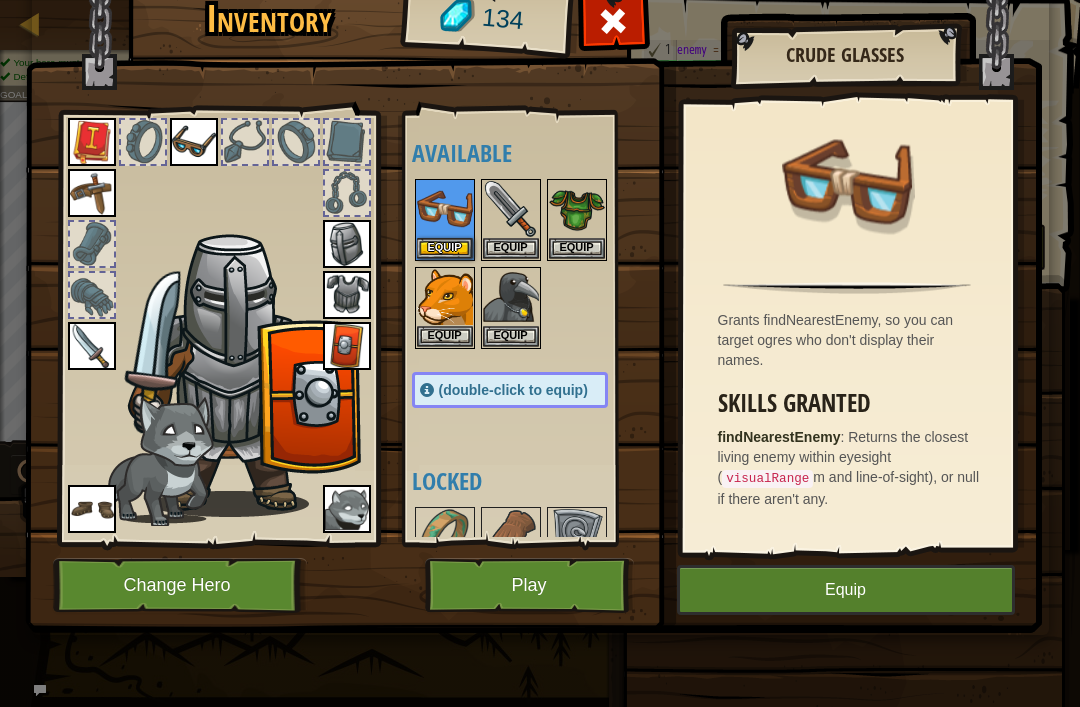click at bounding box center (194, 142) 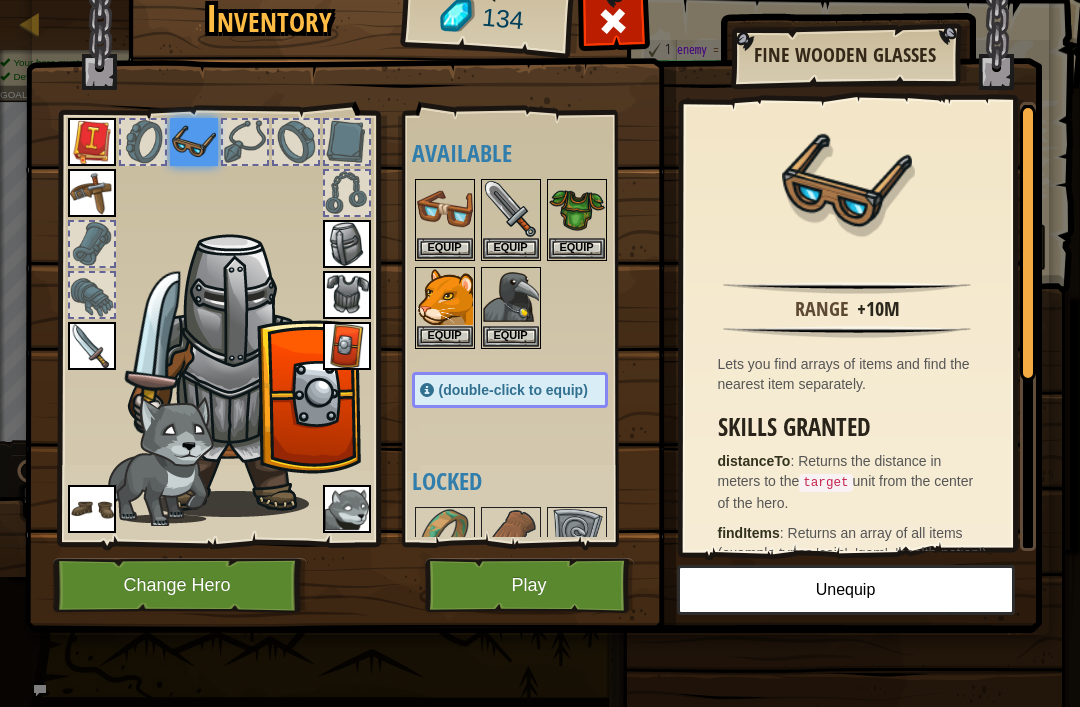 click at bounding box center (445, 209) 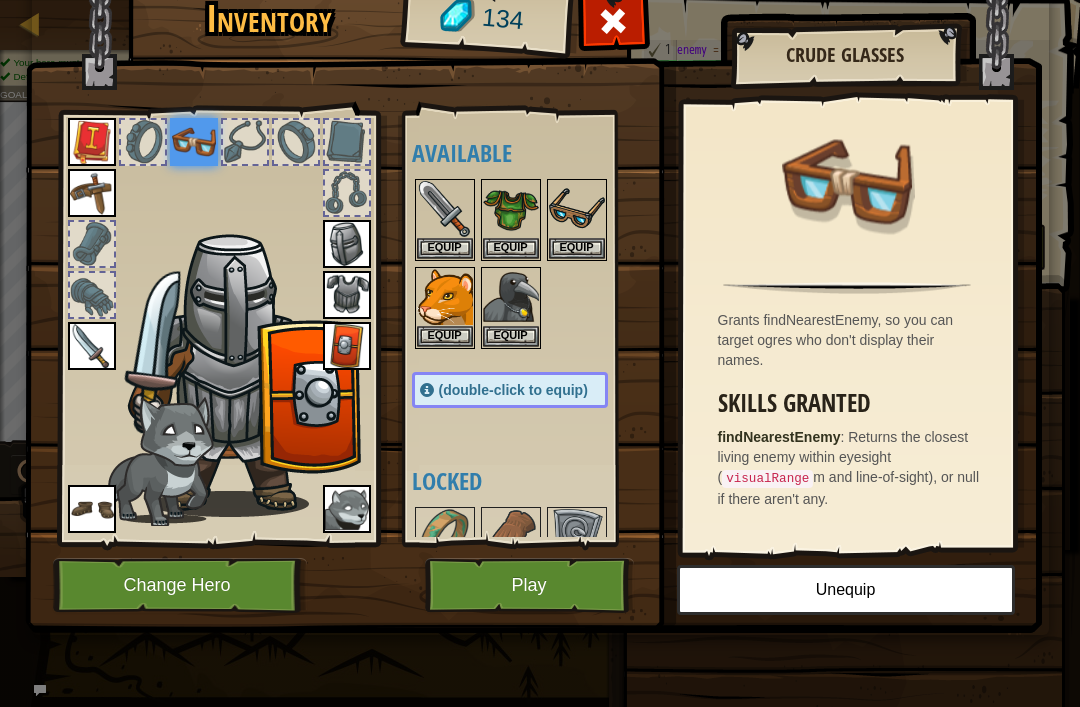 click on "Play" at bounding box center (529, 585) 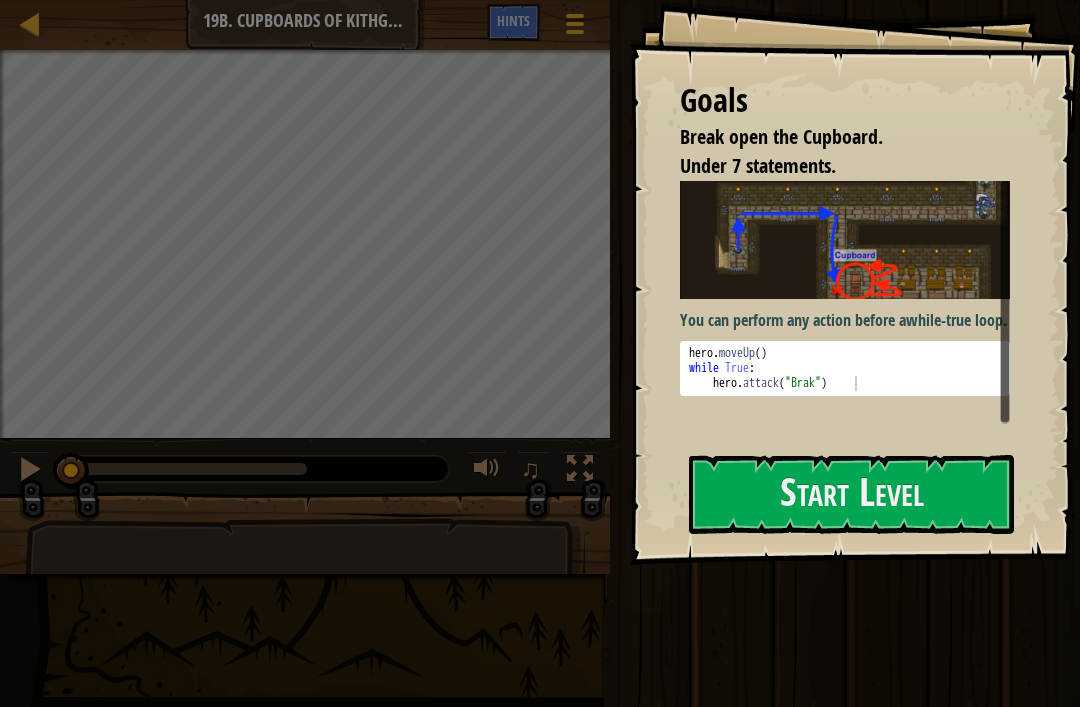 click on "Start Level" at bounding box center (851, 494) 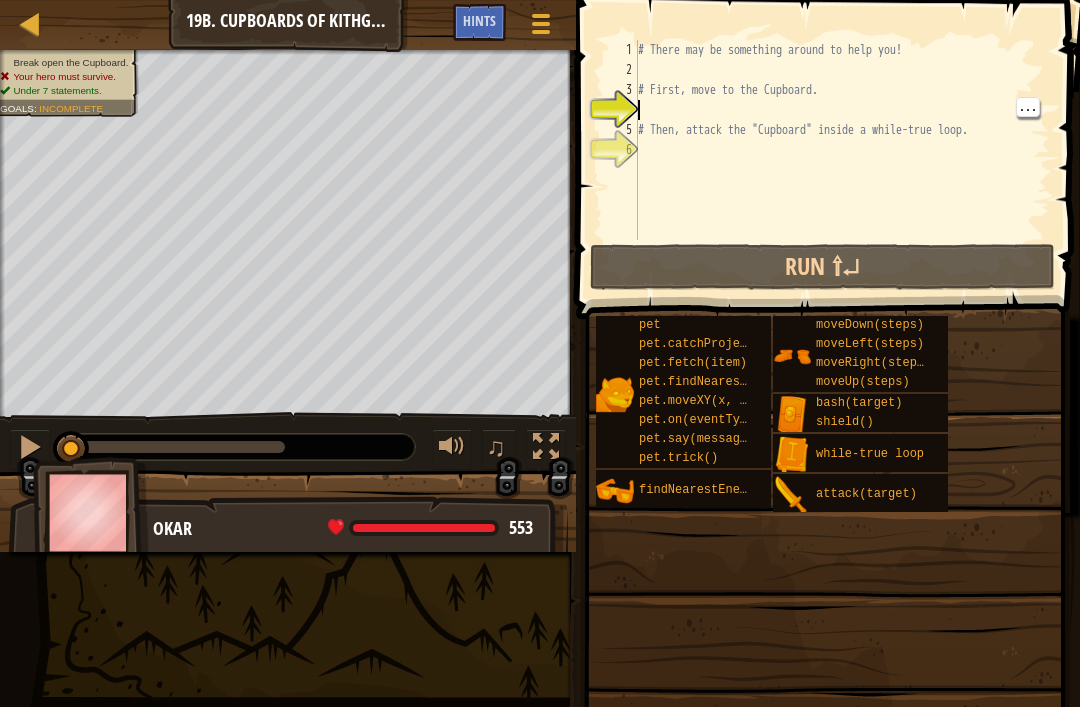 click on "# There may be something around to help you! # First, move to the Cupboard. # Then, attack the "Cupboard" inside a while-true loop." at bounding box center (842, 160) 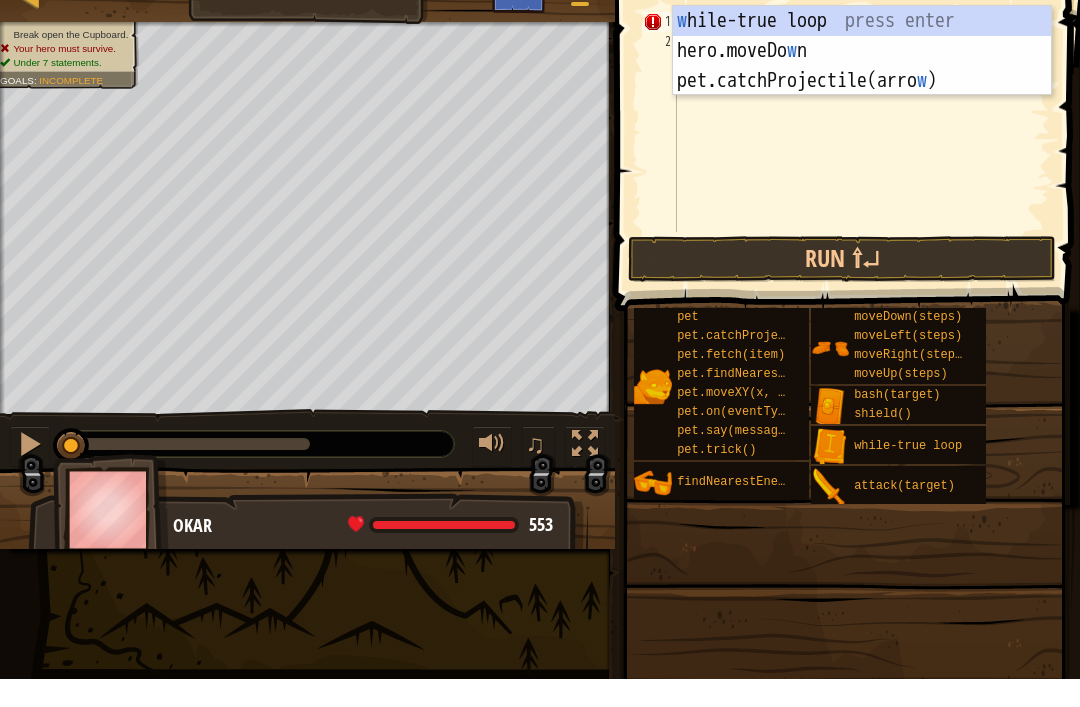 scroll, scrollTop: 10, scrollLeft: 1, axis: both 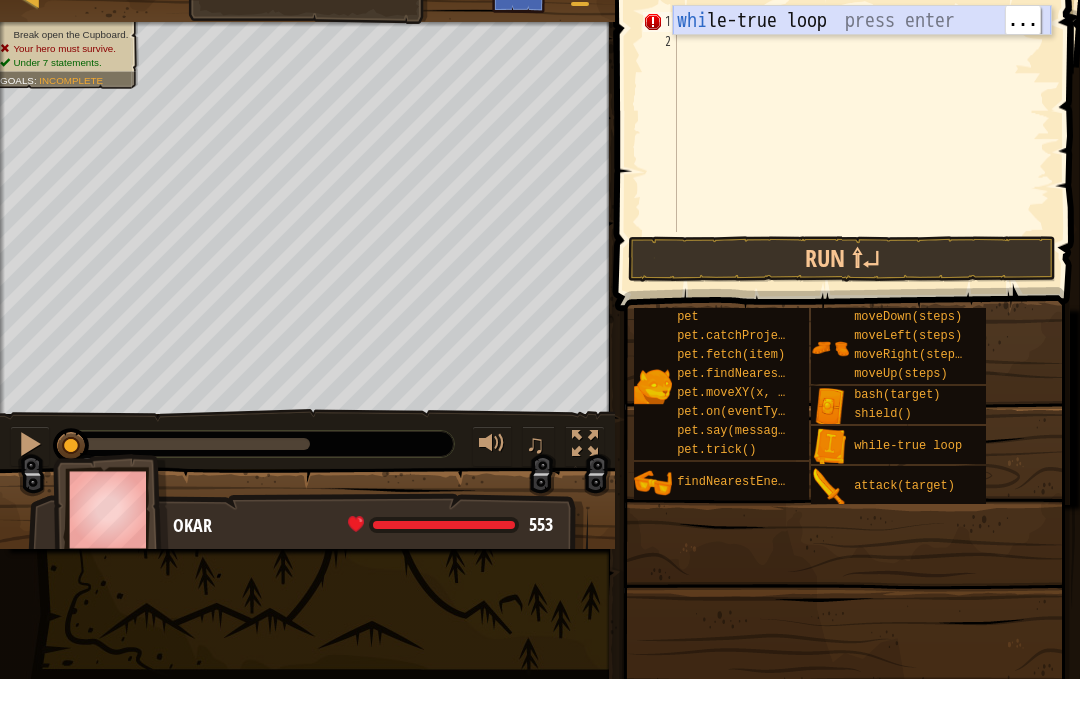 click on "whi le-true loop press enter" at bounding box center (862, 79) 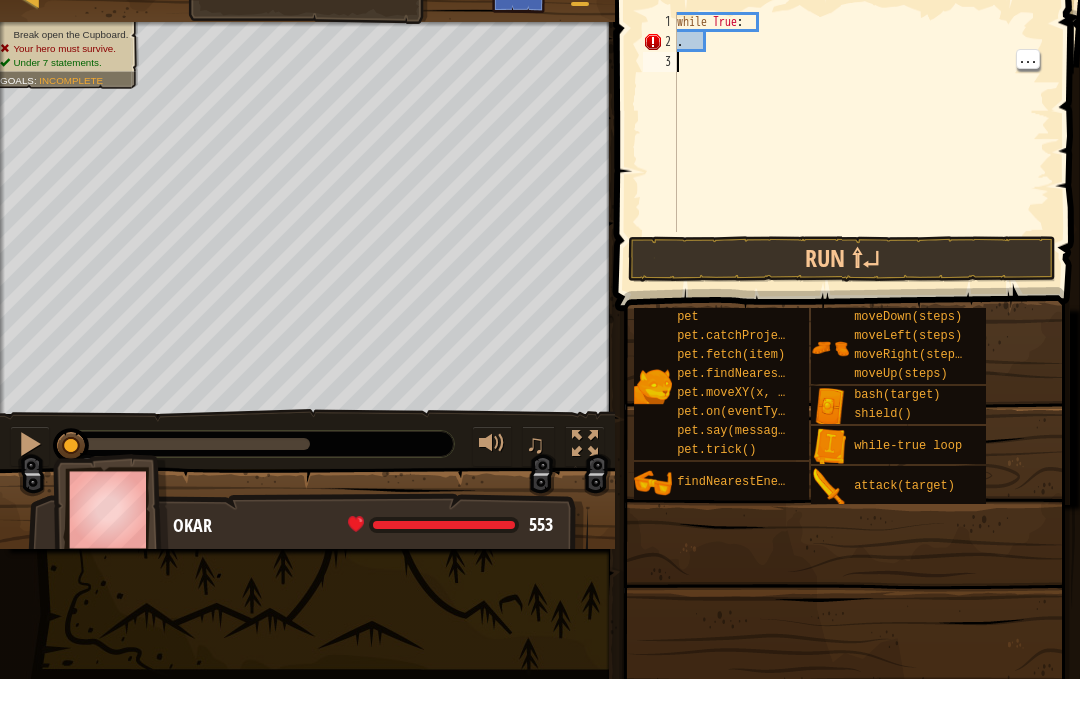 scroll, scrollTop: 10, scrollLeft: 0, axis: vertical 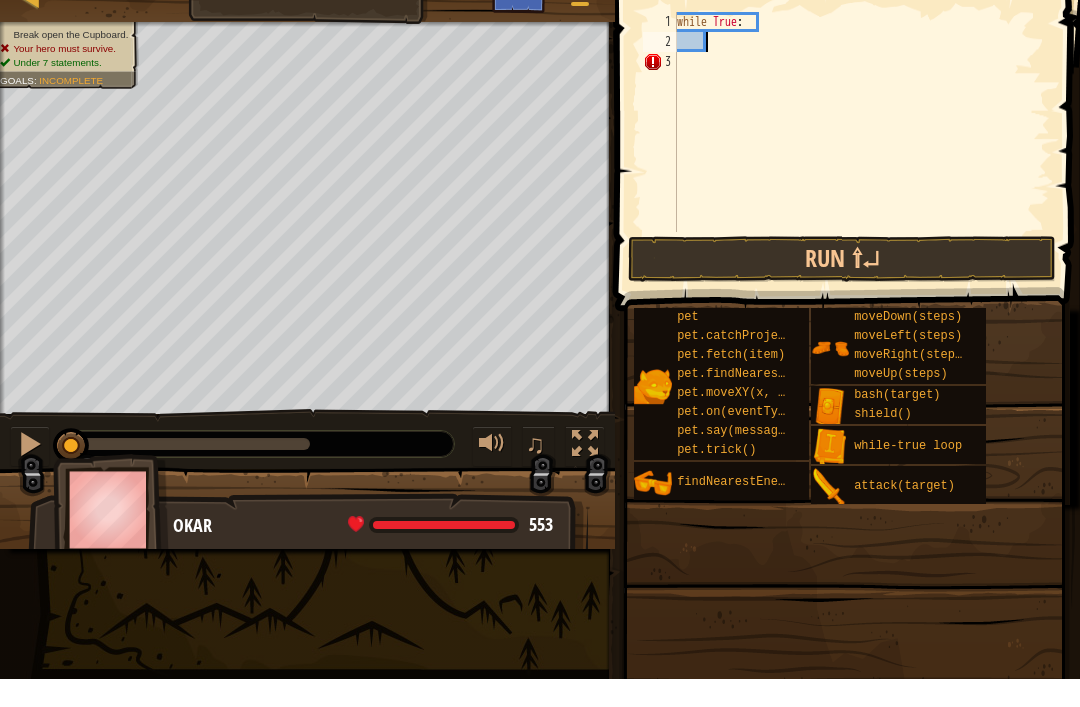 type on "m" 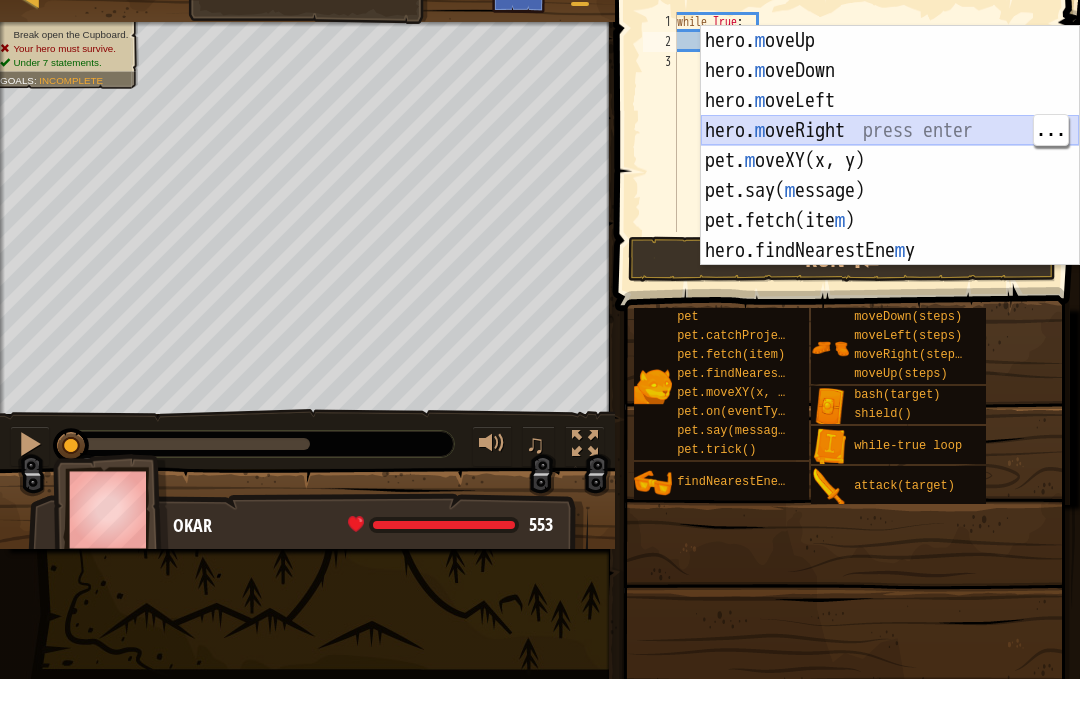 click on "hero. m oveUp press enter hero. m oveDown press enter hero. m oveLeft press enter hero. m oveRight press enter pet. m oveXY(x, y) press enter pet.say( m essage) press enter pet.fetch(ite m ) press enter hero.findNearestEne m y press enter" at bounding box center (890, 204) 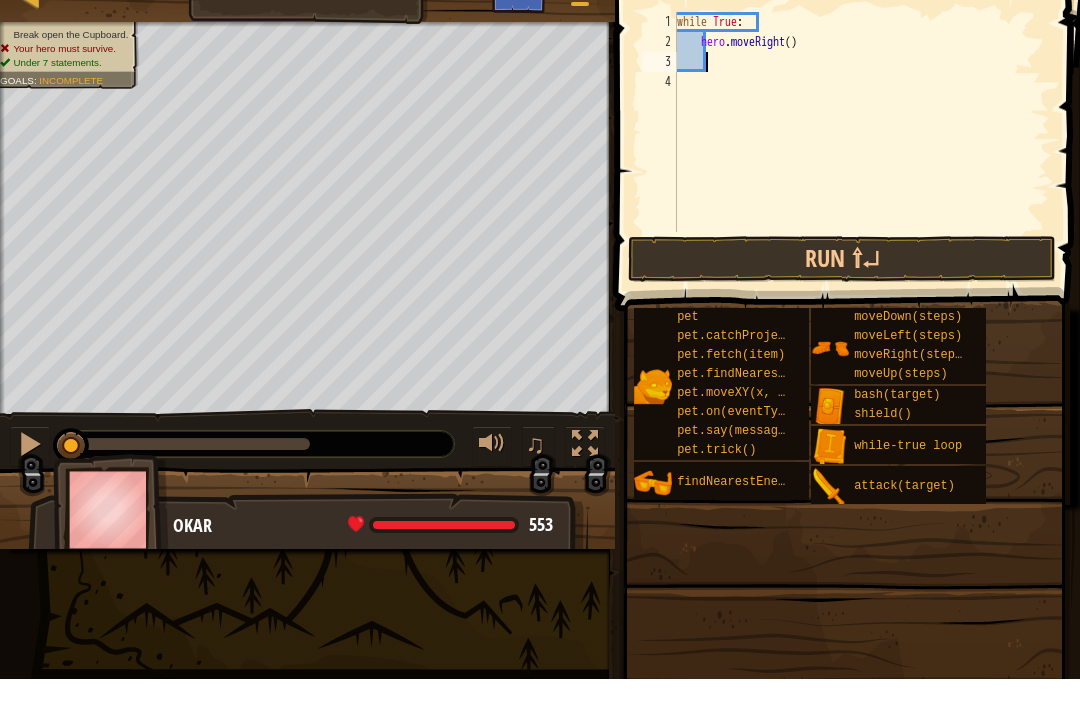 click on "while   True :      hero . moveRight ( )" at bounding box center (861, 170) 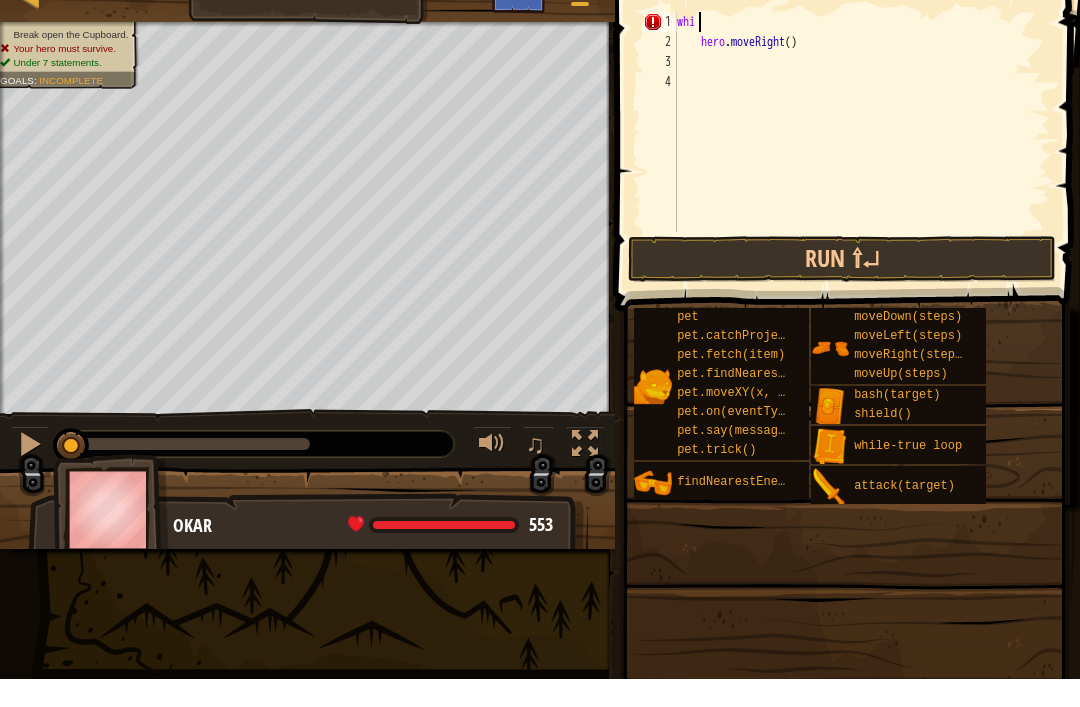 type on "w" 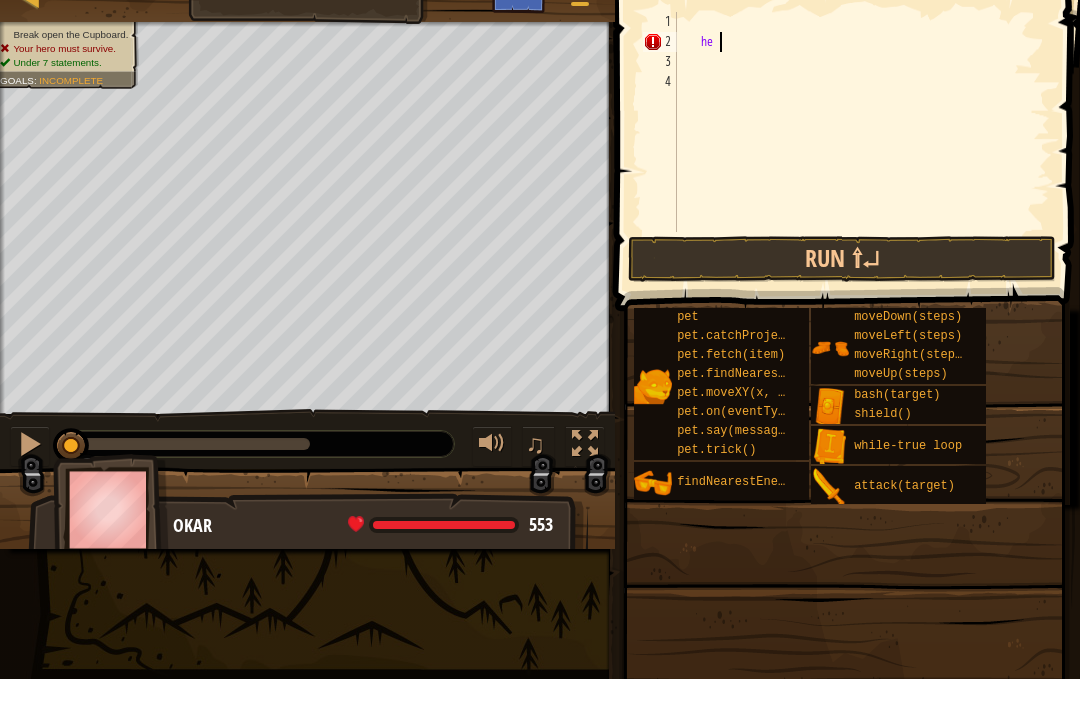 type on "h" 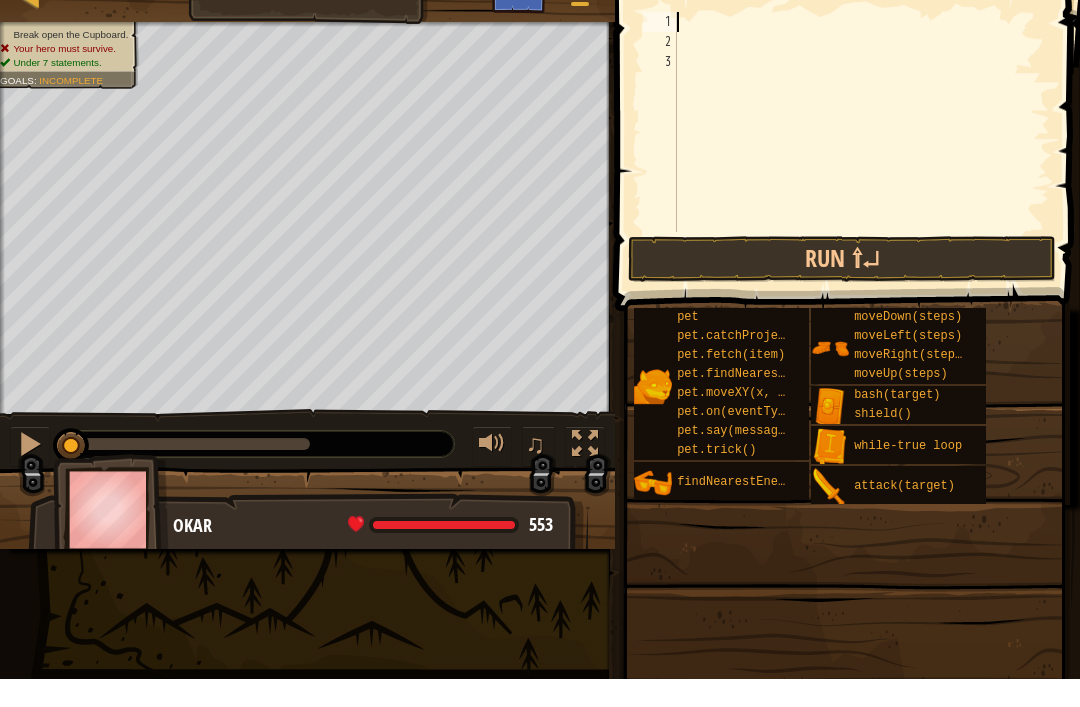 type on "h" 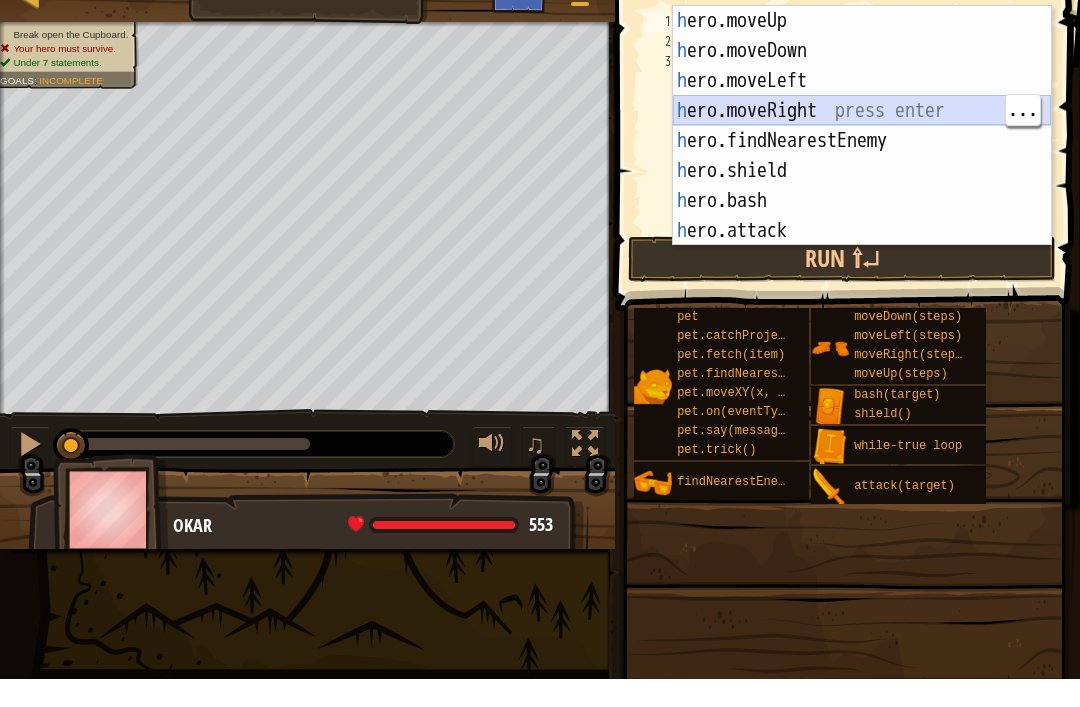 click on "h ero.moveUp press enter h ero.moveDown press enter h ero.moveLeft press enter h ero.moveRight press enter h ero.findNearestEnemy press enter h ero.shield press enter h ero.bash press enter h ero.attack press enter w h ile-true loop press enter" at bounding box center (862, 184) 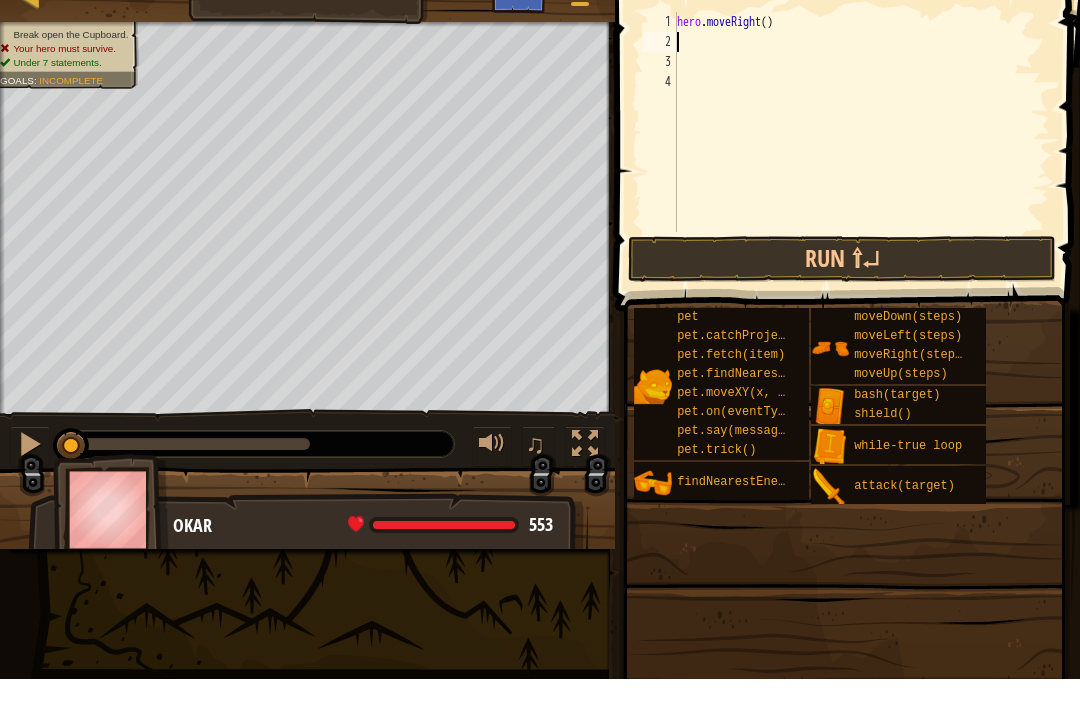 type on "h" 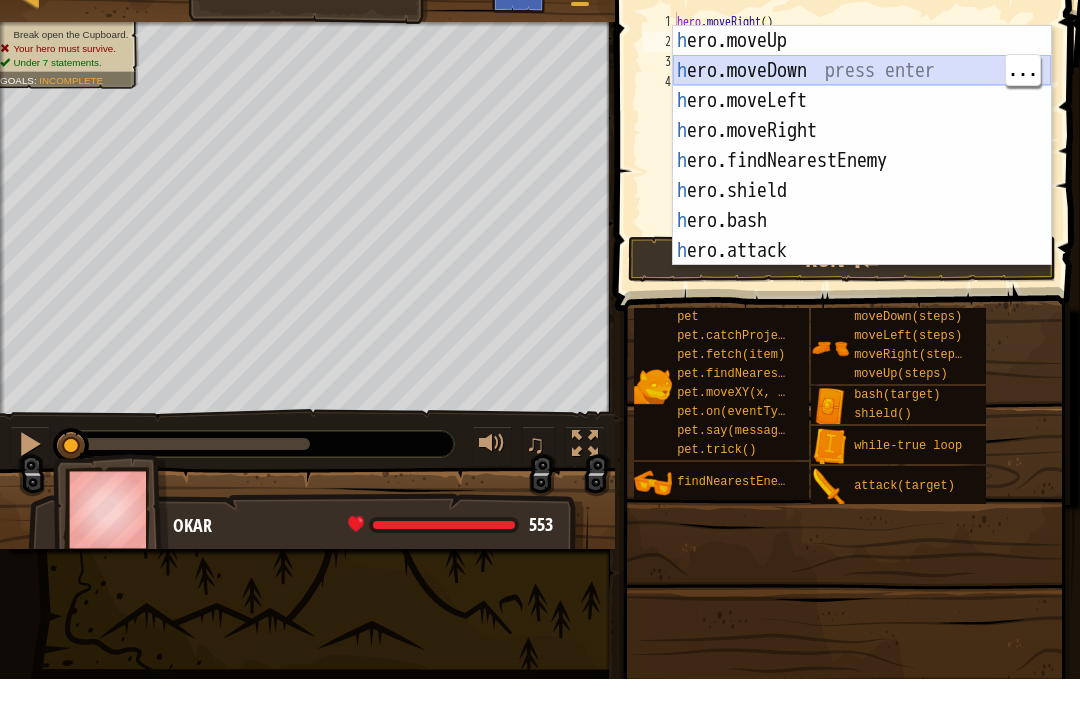 click on "h ero.moveUp press enter h ero.moveDown press enter h ero.moveLeft press enter h ero.moveRight press enter h ero.findNearestEnemy press enter h ero.shield press enter h ero.bash press enter h ero.attack press enter w h ile-true loop press enter" at bounding box center [862, 204] 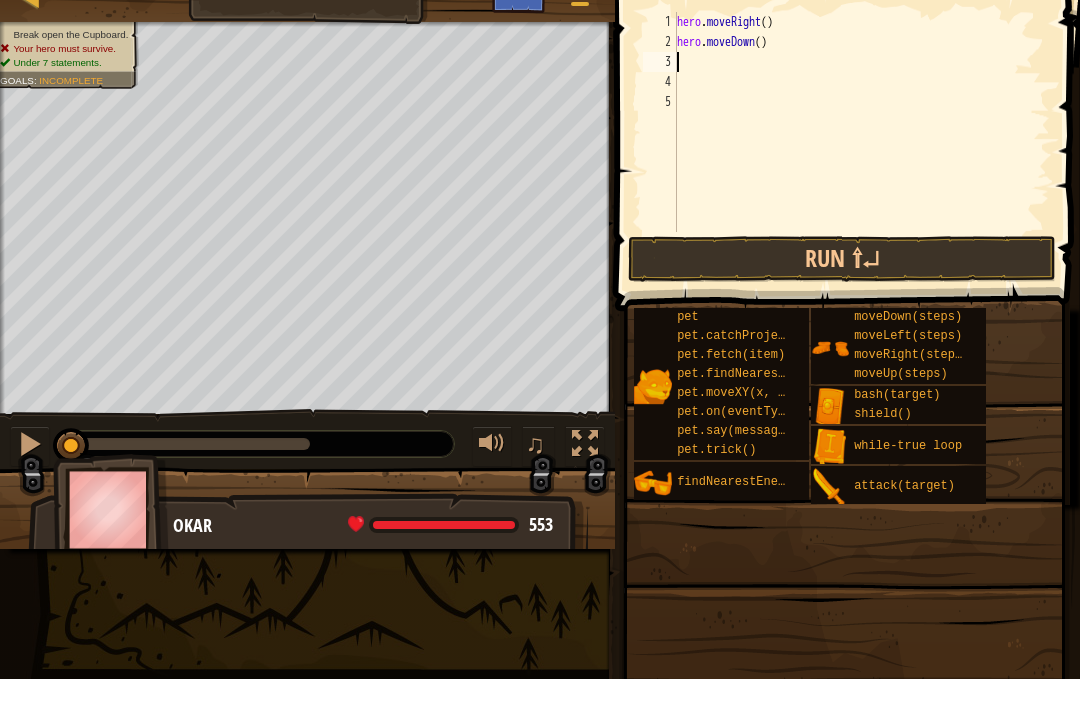 type on "m" 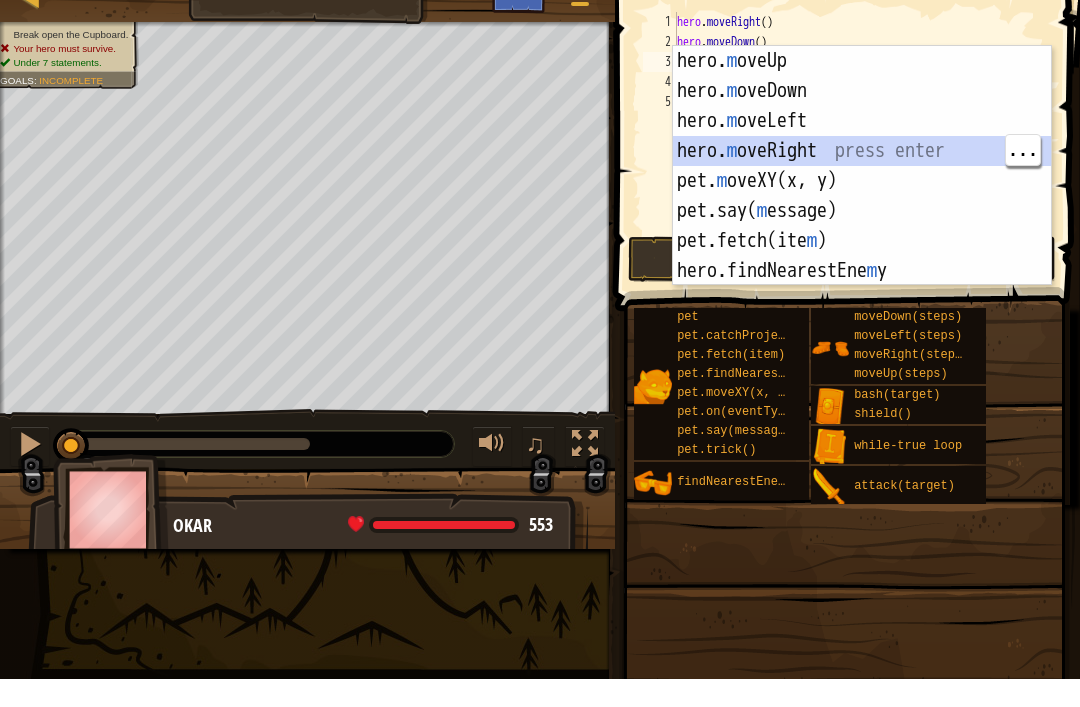 click on "hero. m oveUp press enter hero. m oveDown press enter hero. m oveLeft press enter hero. m oveRight press enter pet. m oveXY(x, y) press enter pet.say( m essage) press enter pet.fetch(ite m ) press enter hero.findNearestEne m y press enter" at bounding box center [862, 224] 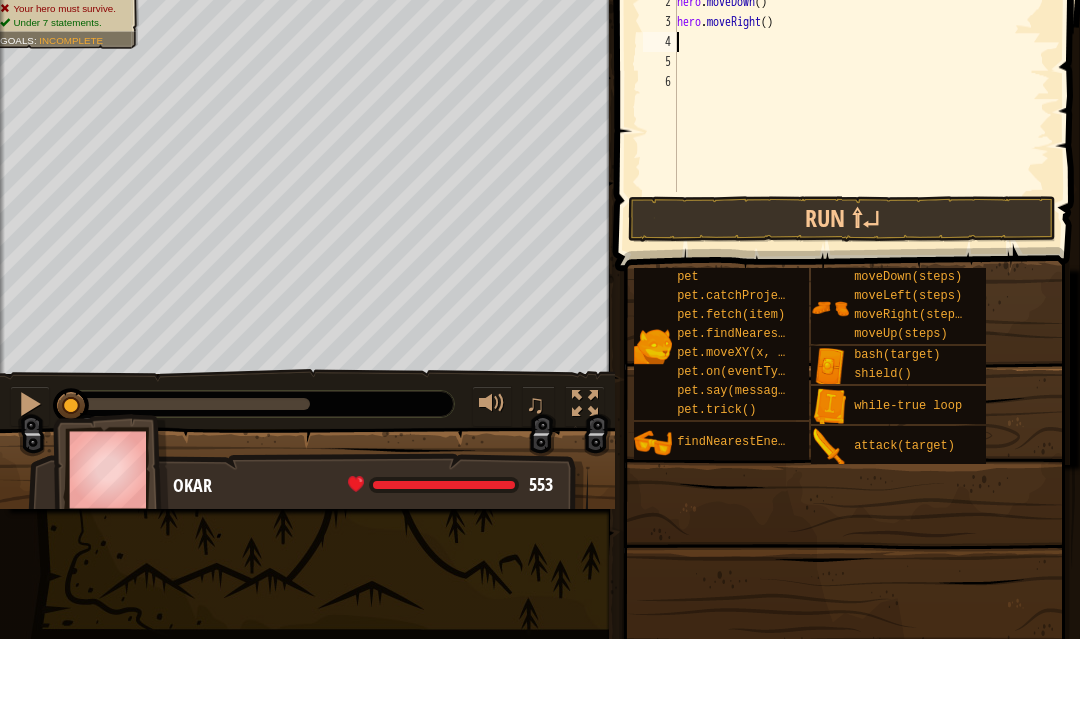 type on "h" 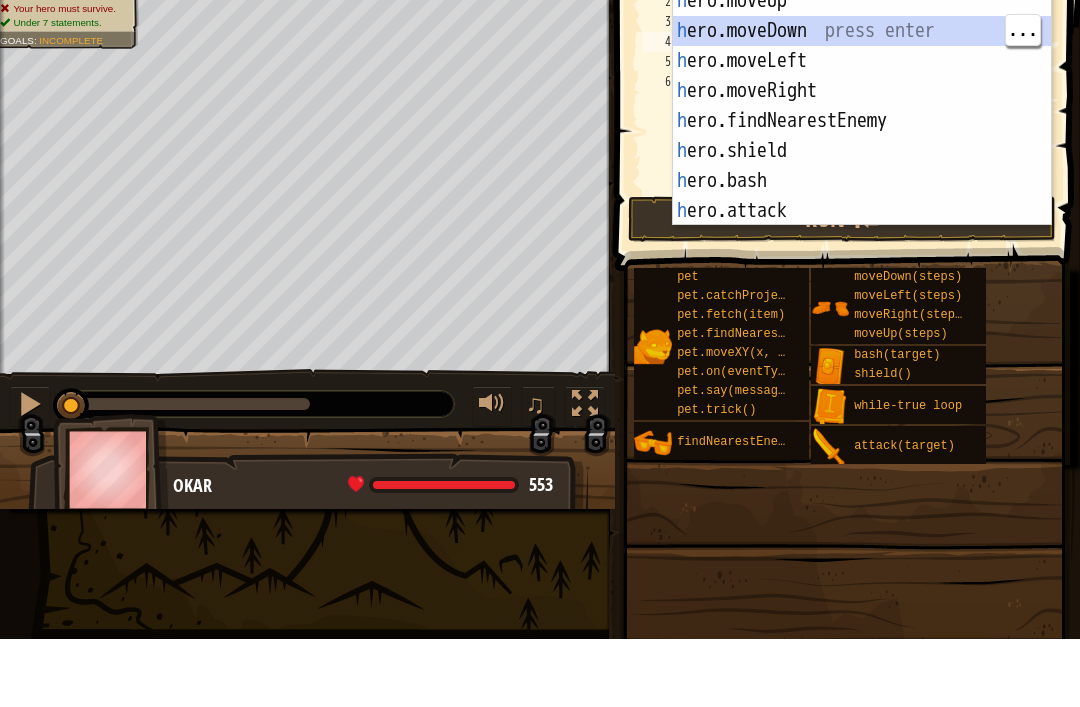 click on "h ero.moveUp press enter h ero.moveDown press enter h ero.moveLeft press enter h ero.moveRight press enter h ero.findNearestEnemy press enter h ero.shield press enter h ero.bash press enter h ero.attack press enter w h ile-true loop press enter" at bounding box center (862, 204) 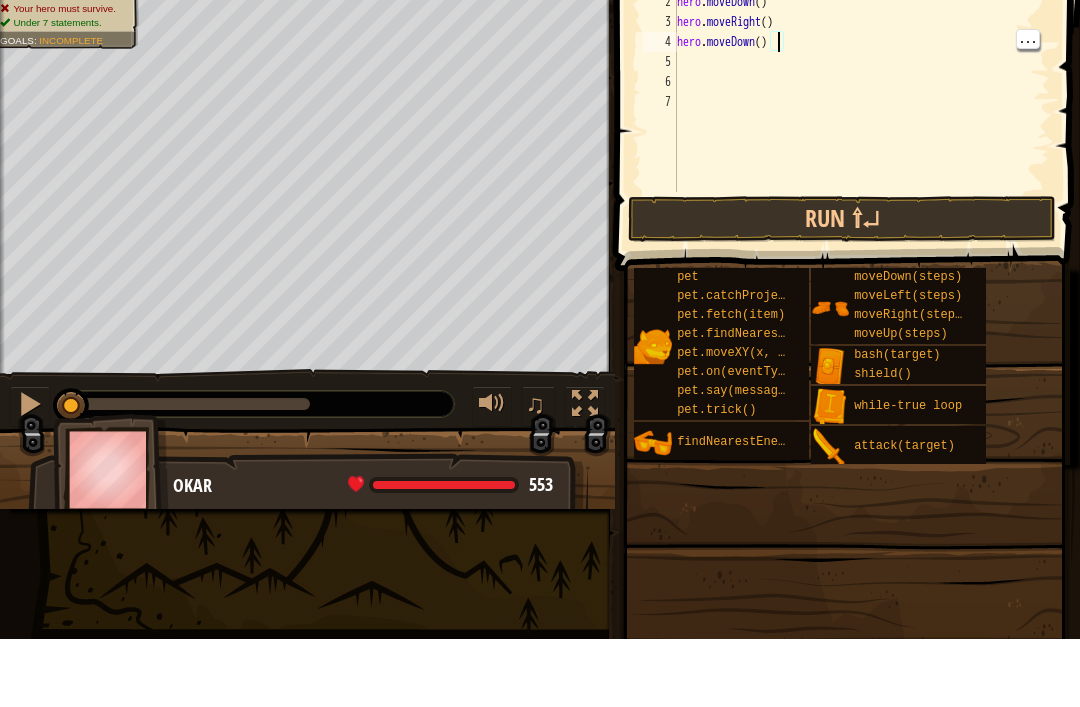 type on "hero.moveDown(2)" 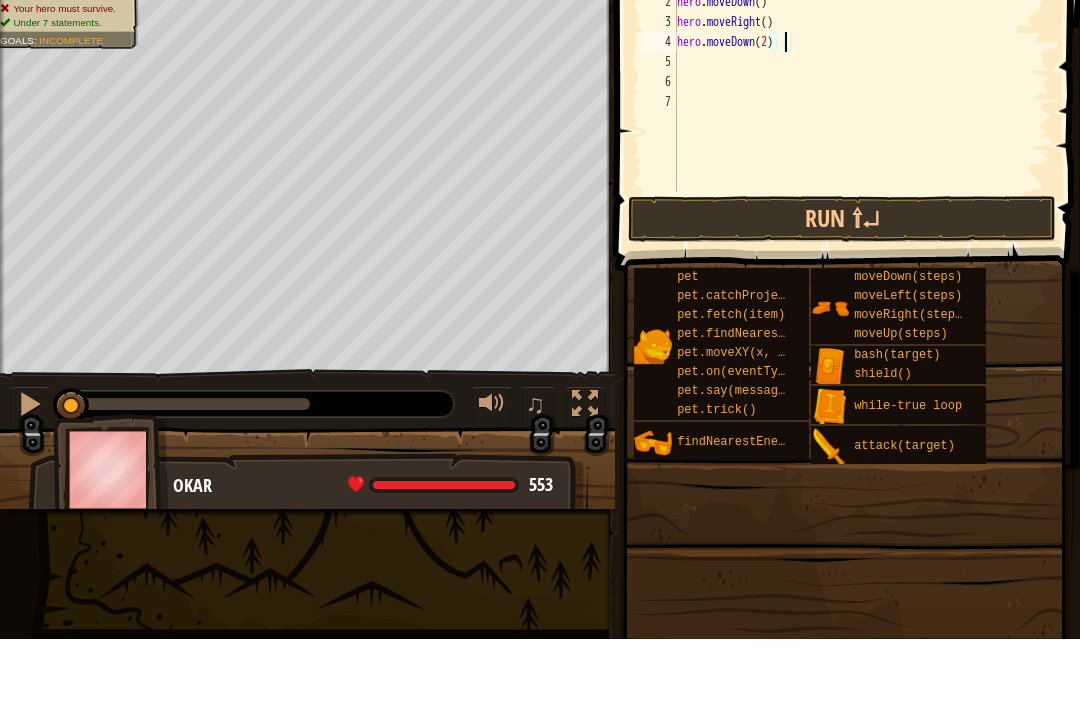 scroll, scrollTop: 10, scrollLeft: 0, axis: vertical 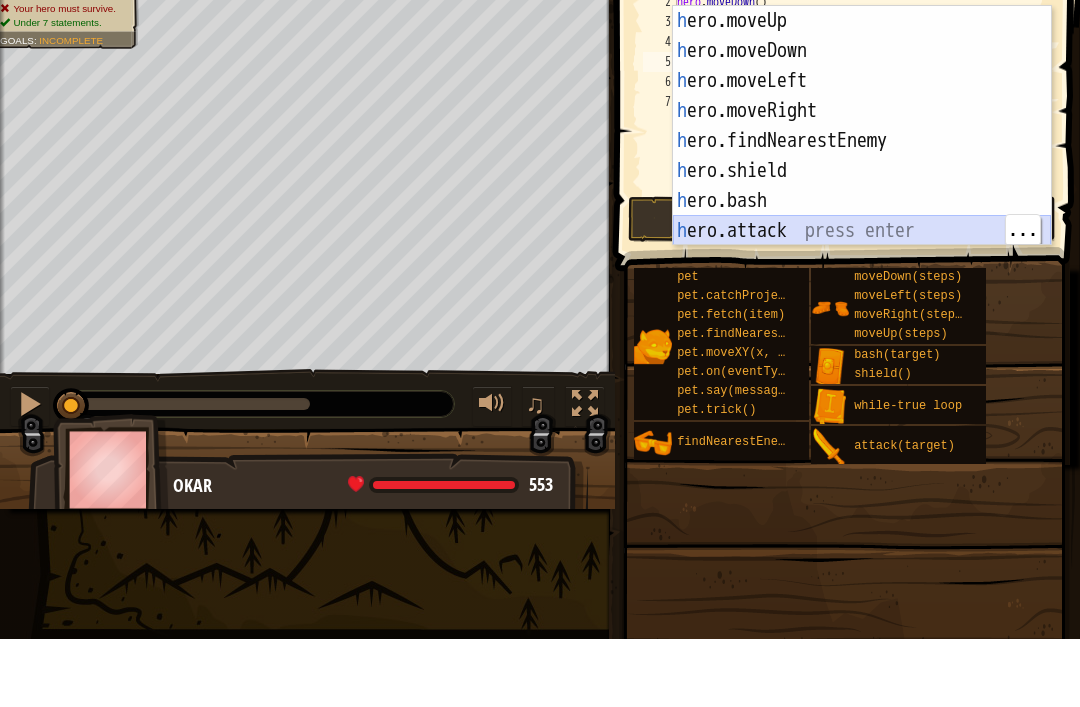 click on "h ero.moveUp press enter h ero.moveDown press enter h ero.moveLeft press enter h ero.moveRight press enter h ero.findNearestEnemy press enter h ero.shield press enter h ero.bash press enter h ero.attack press enter w h ile-true loop press enter" at bounding box center [862, 224] 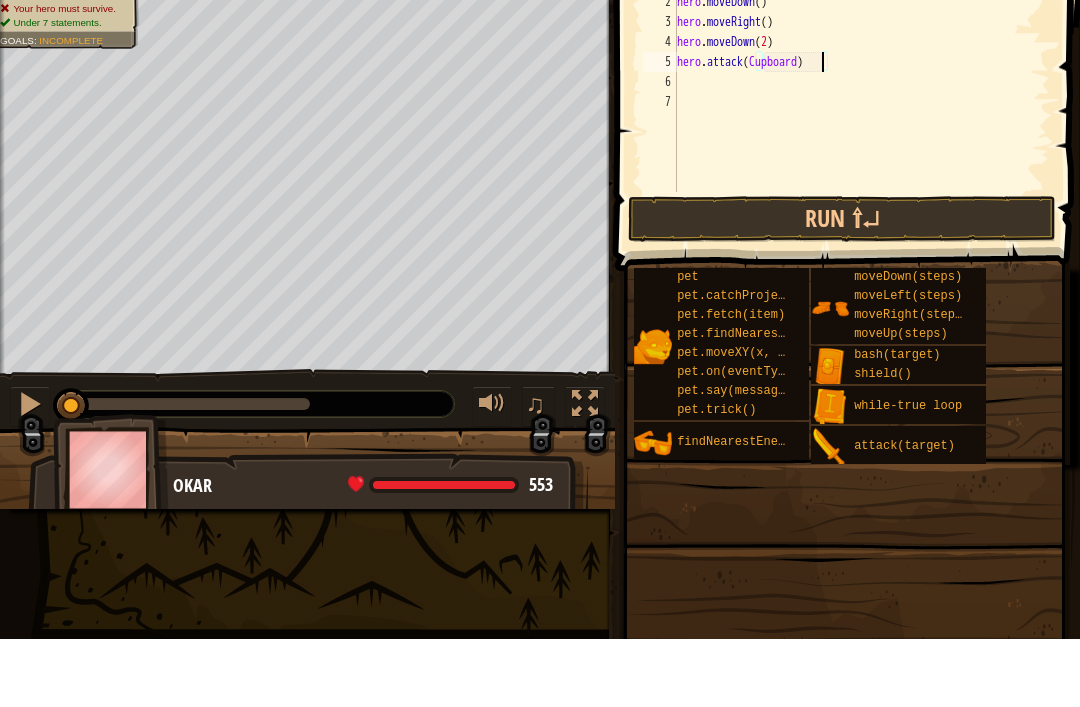 scroll, scrollTop: 10, scrollLeft: 12, axis: both 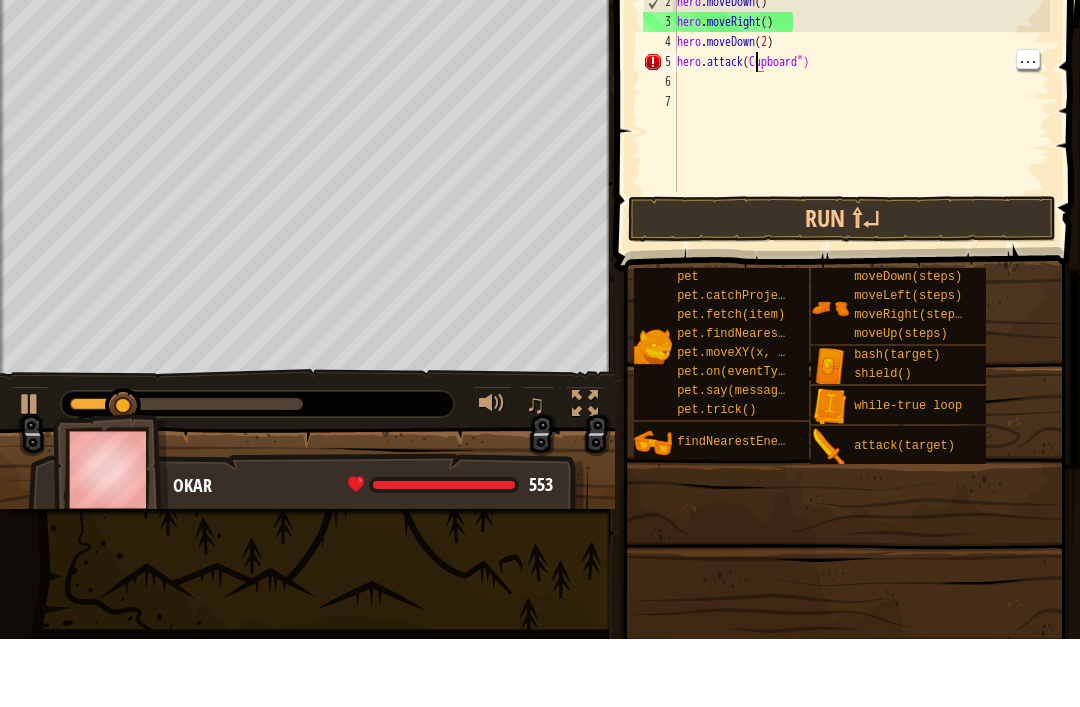click on "hero . moveRight ( ) hero . moveDown ( ) hero . moveRight ( ) hero . moveDown ( 2 ) hero . attack ( Cupboard ")" at bounding box center [861, 170] 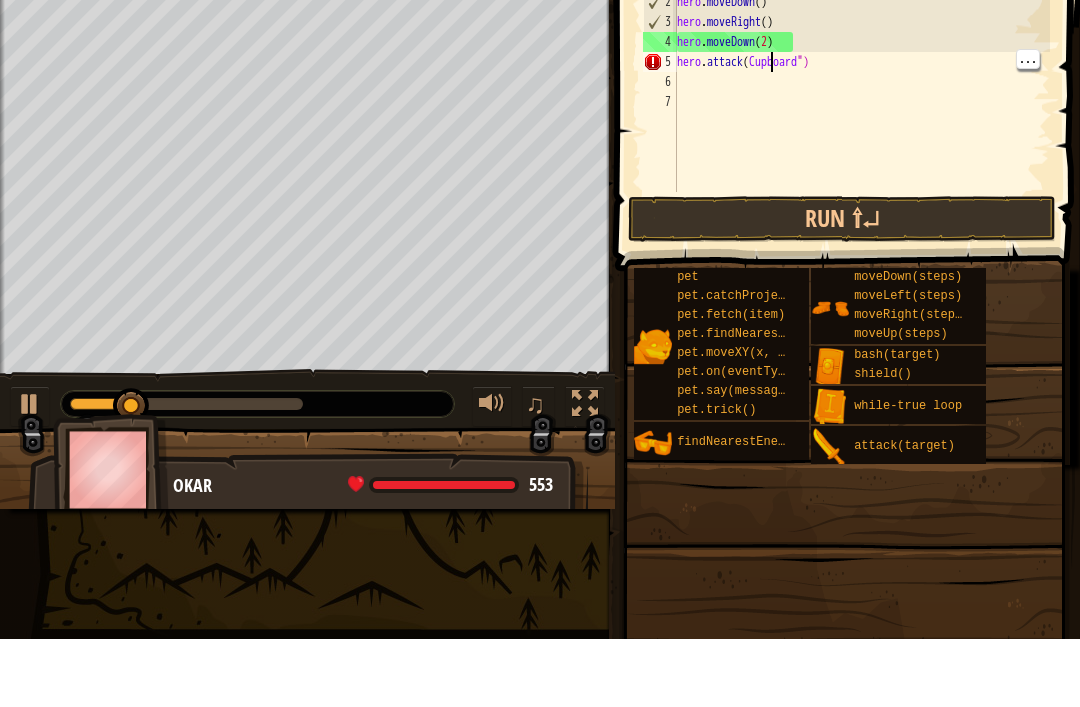 click on "hero . moveRight ( ) hero . moveDown ( ) hero . moveRight ( ) hero . moveDown ( 2 ) hero . attack ( Cupboard ")" at bounding box center (861, 170) 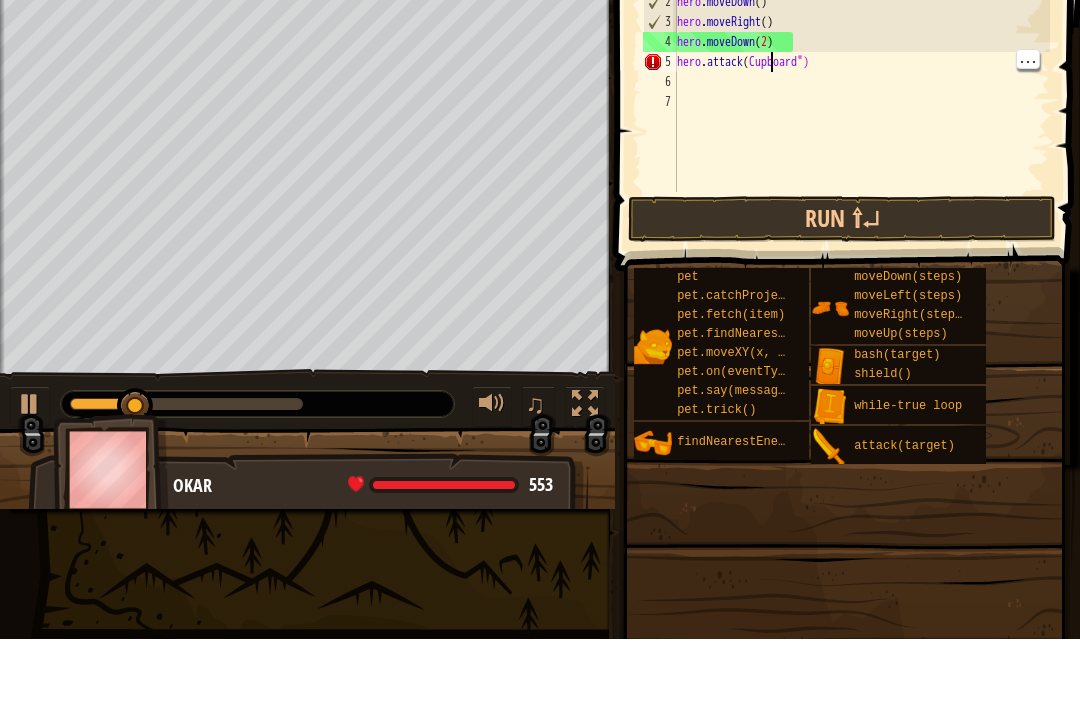 scroll, scrollTop: 10, scrollLeft: 9, axis: both 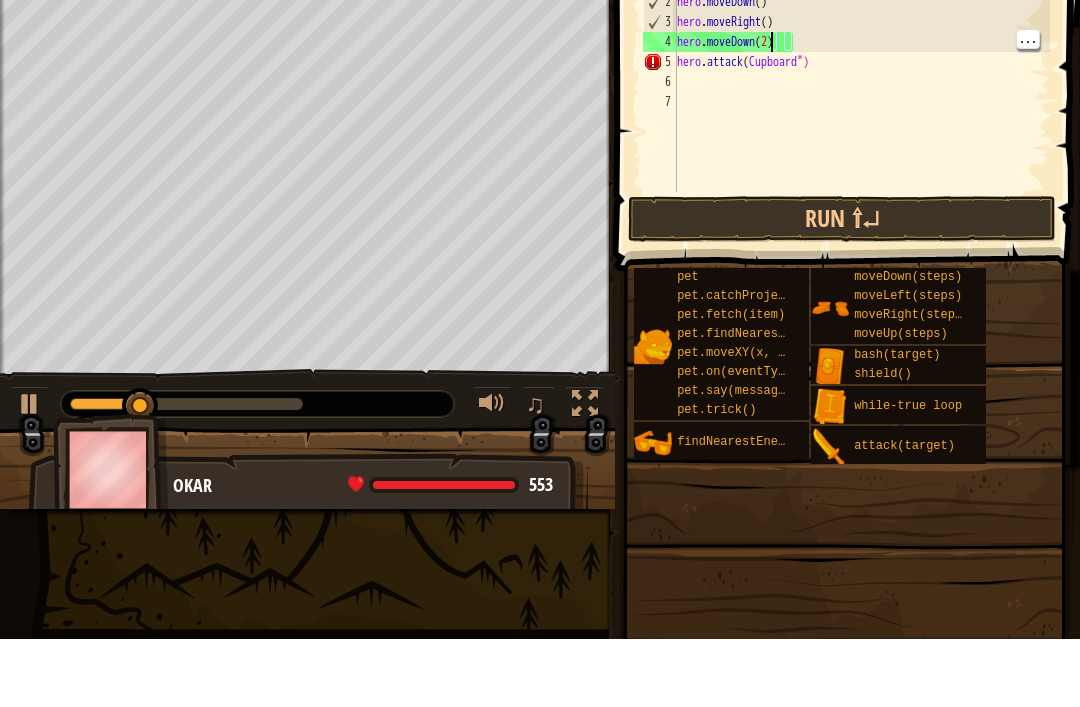 click on "hero . moveRight ( ) hero . moveDown ( ) hero . moveRight ( ) hero . moveDown ( 2 ) hero . attack ( Cupboard ")" at bounding box center [861, 170] 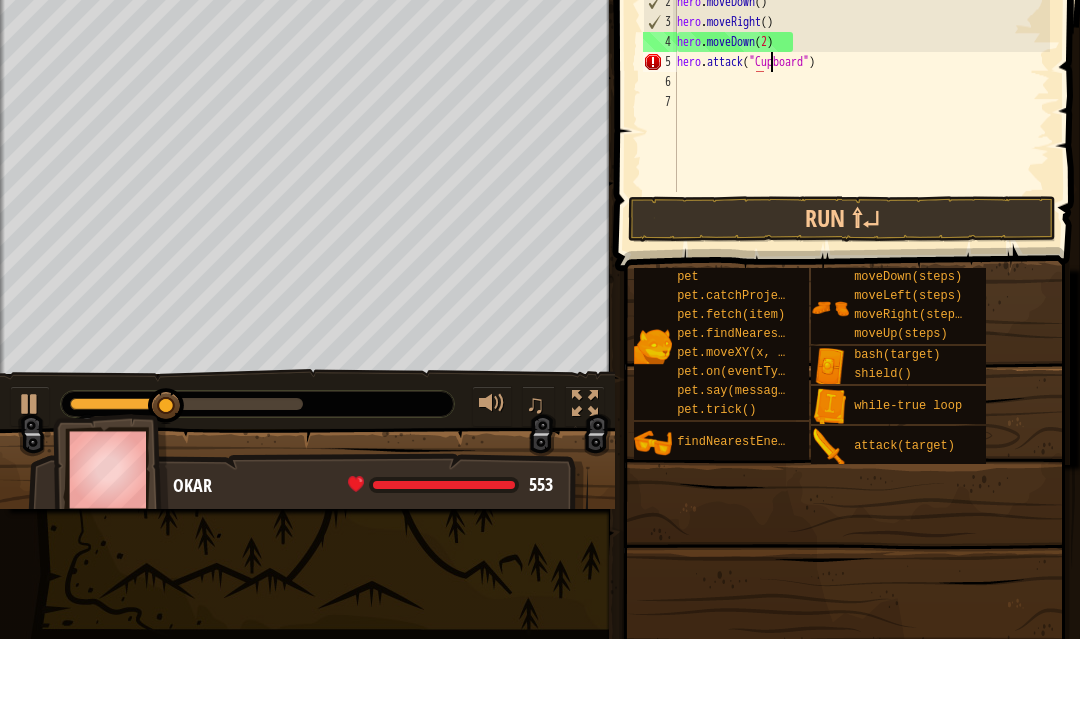scroll, scrollTop: 10, scrollLeft: 8, axis: both 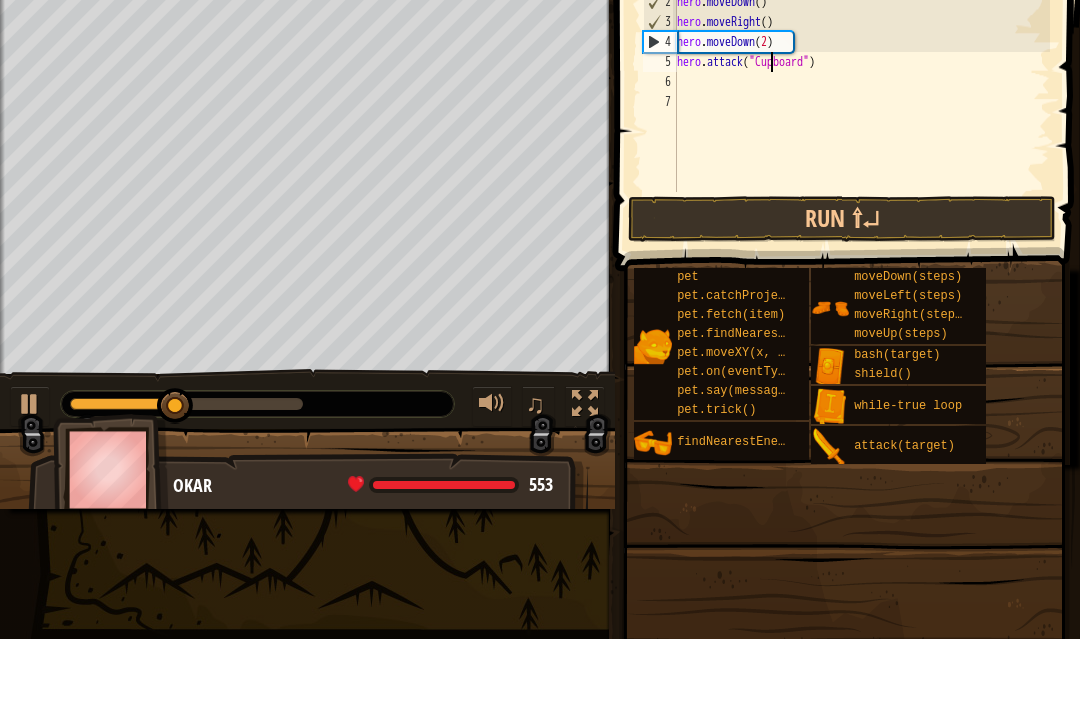 type on "hero.attack("Cupboard")" 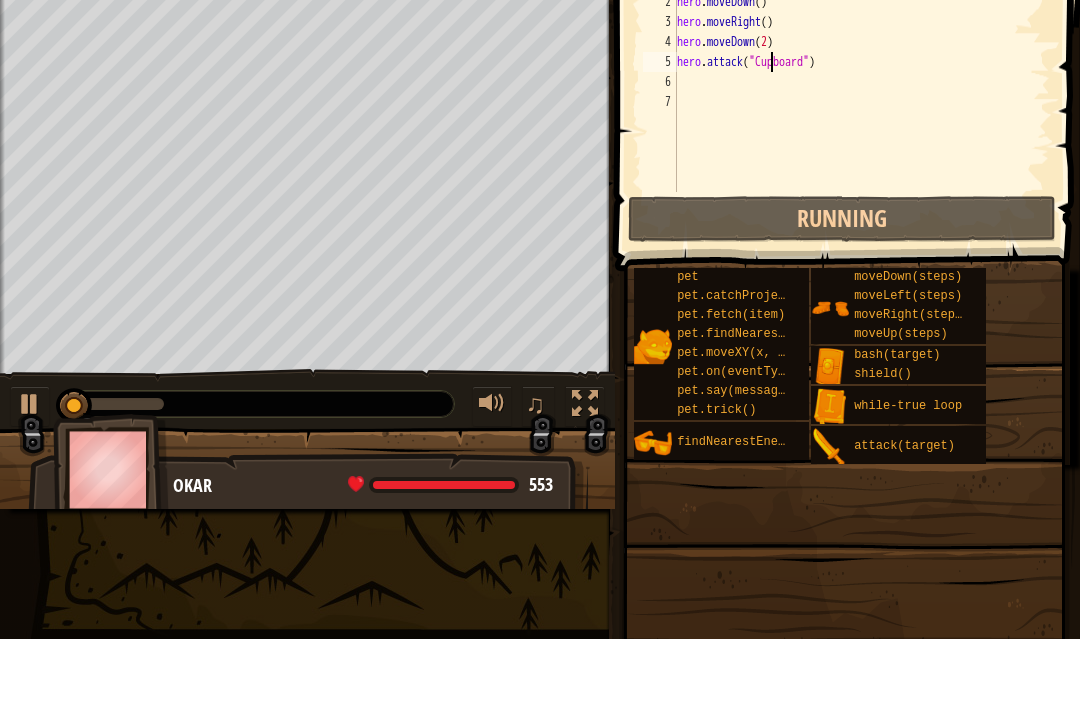 click on "Running" at bounding box center [842, 287] 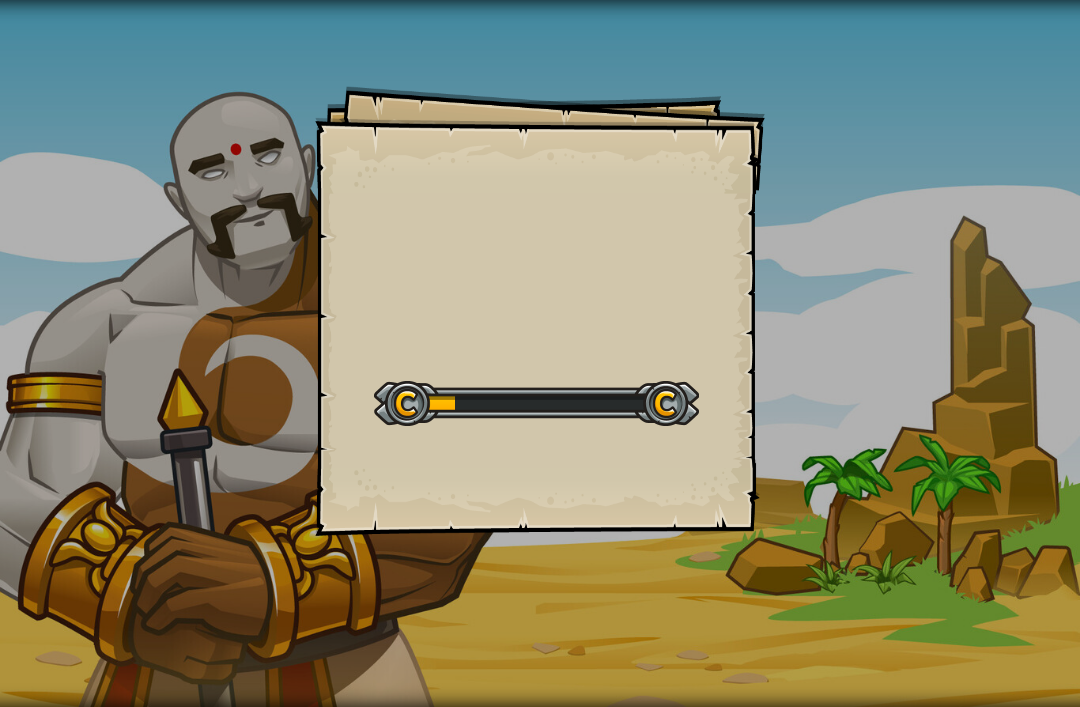 scroll, scrollTop: 0, scrollLeft: 0, axis: both 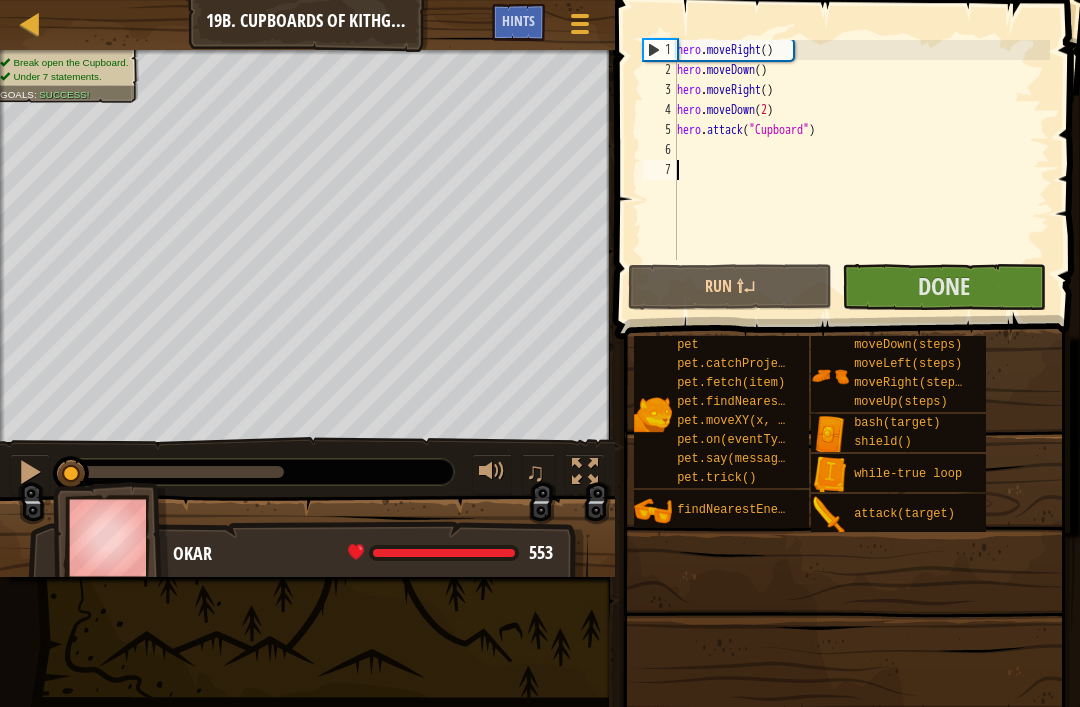 click at bounding box center (30, 23) 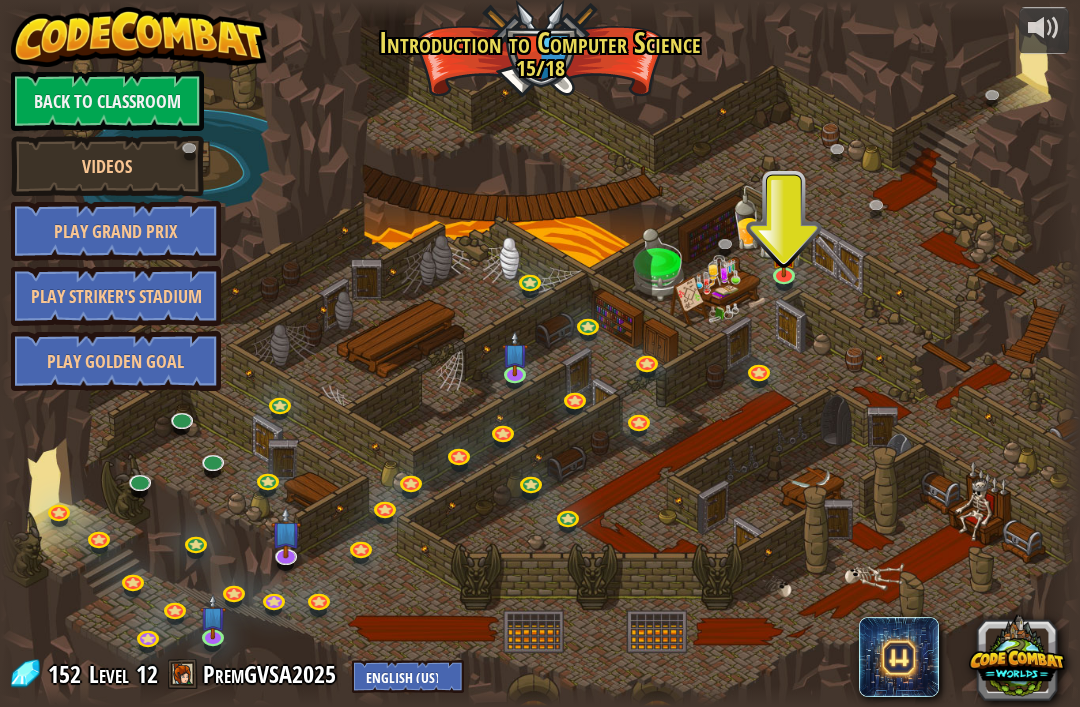 click on "Back to Classroom" at bounding box center (107, 101) 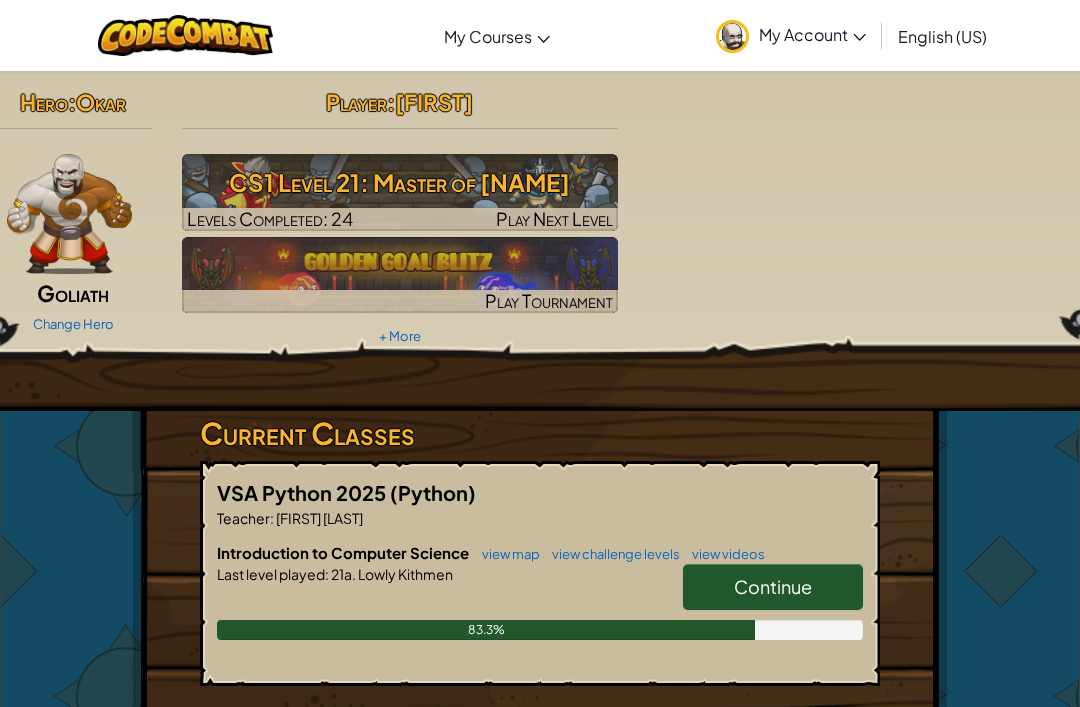 click on "My Account" at bounding box center (812, 34) 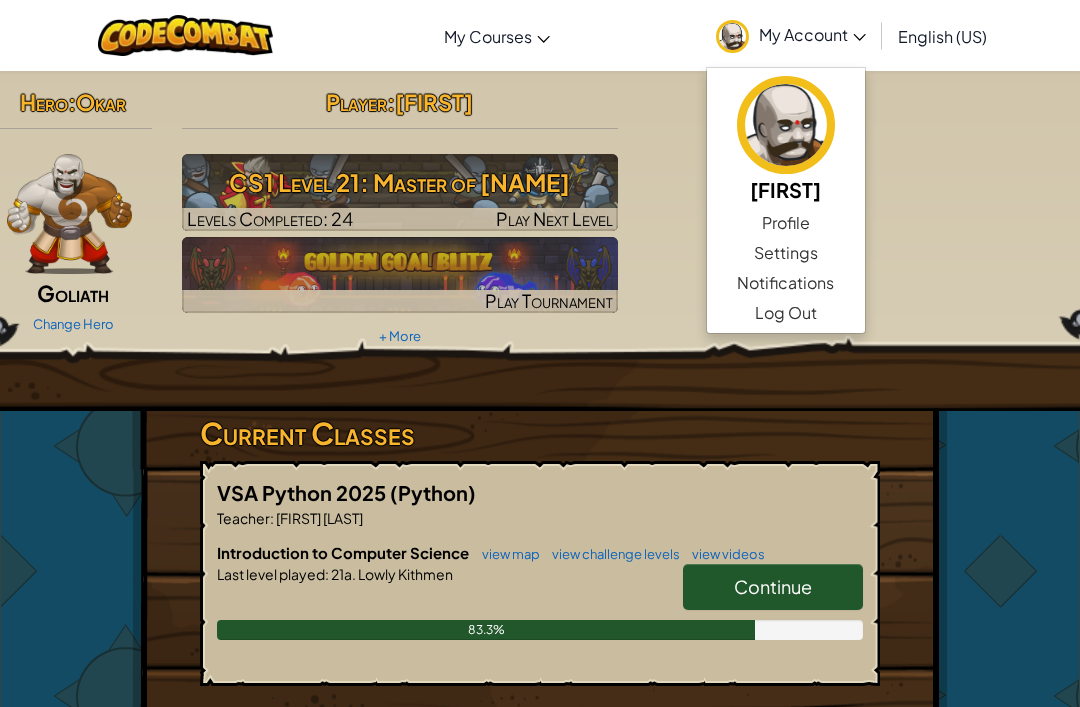 click on "Log Out" at bounding box center (786, 313) 